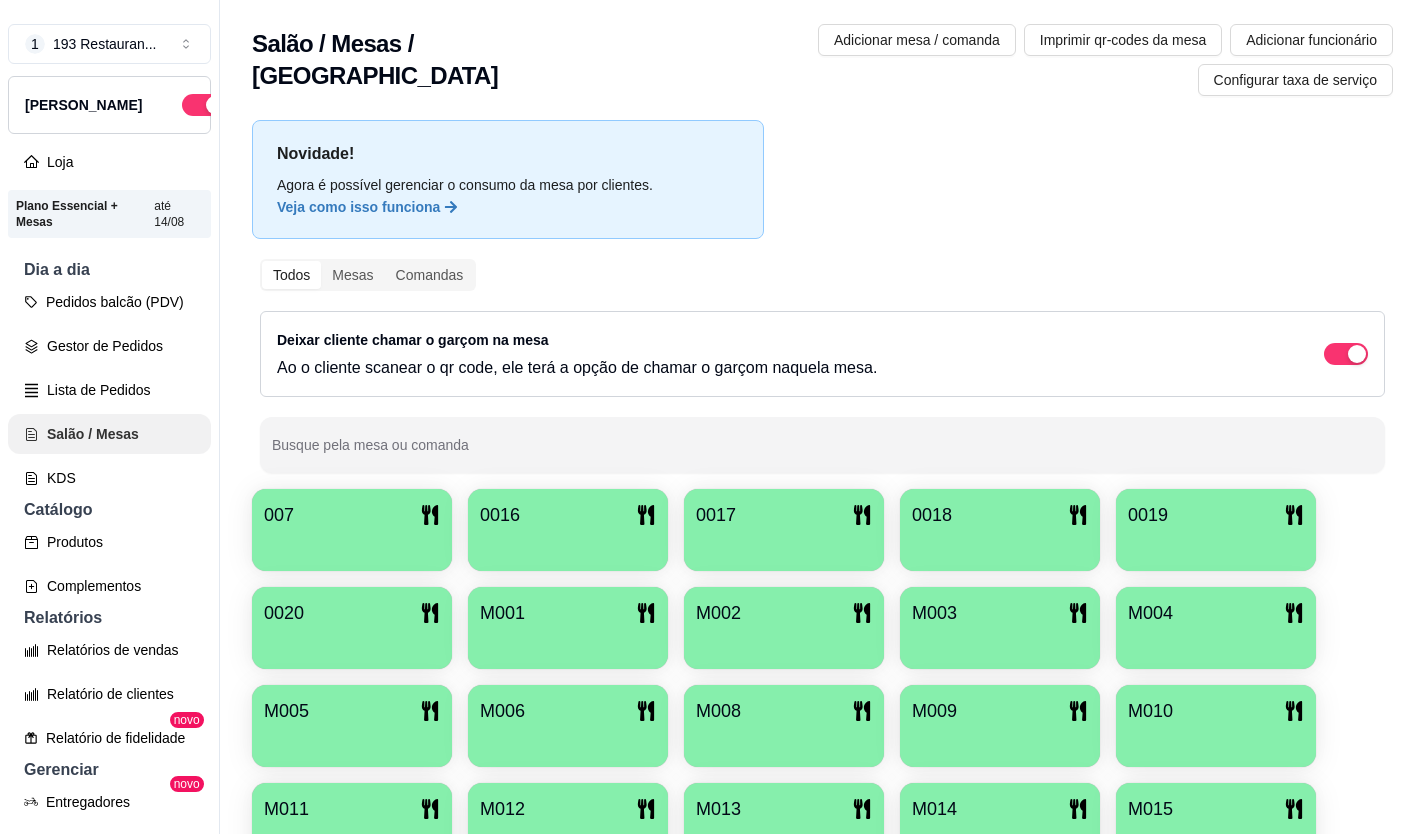 scroll, scrollTop: 0, scrollLeft: 0, axis: both 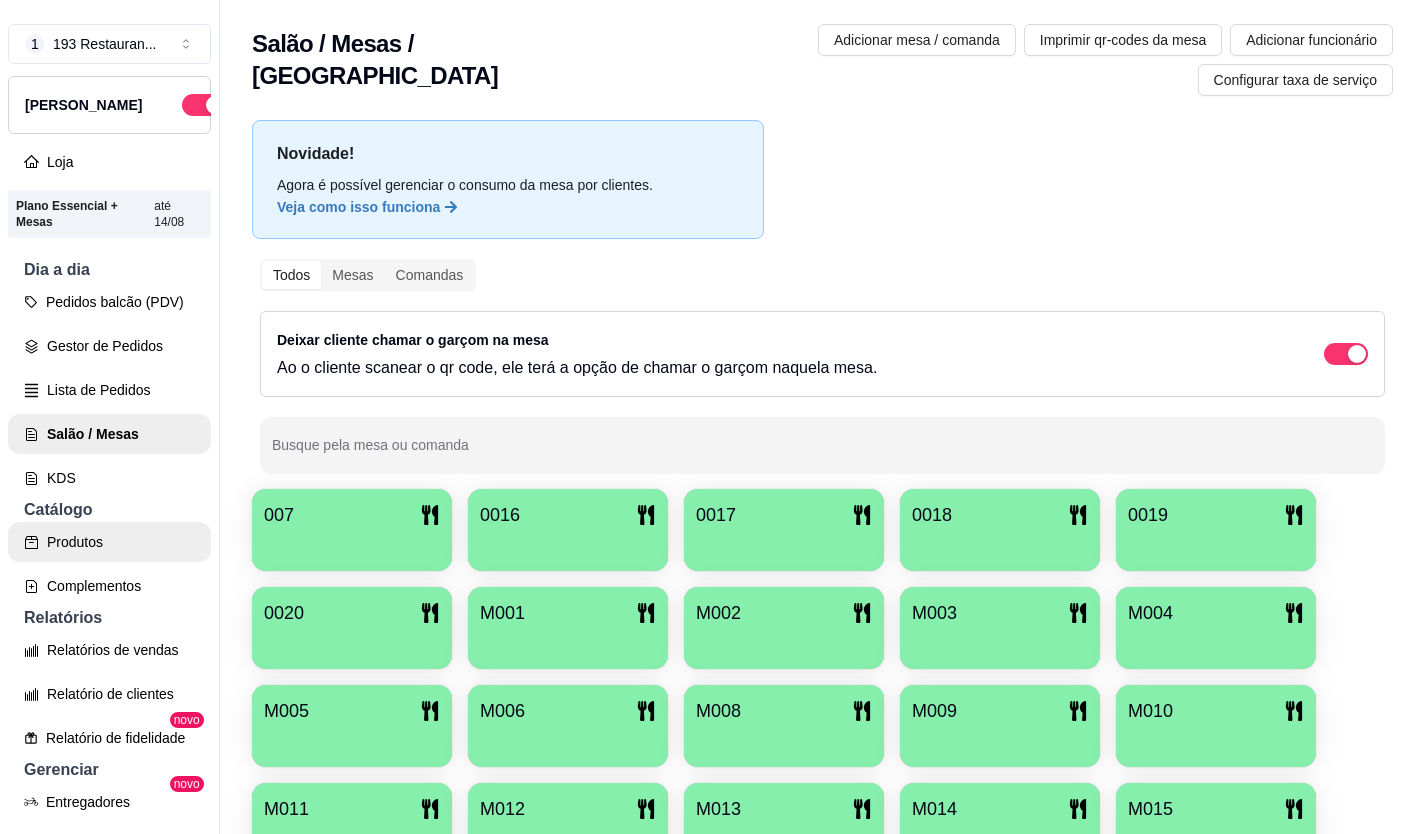 click on "Produtos" at bounding box center (109, 542) 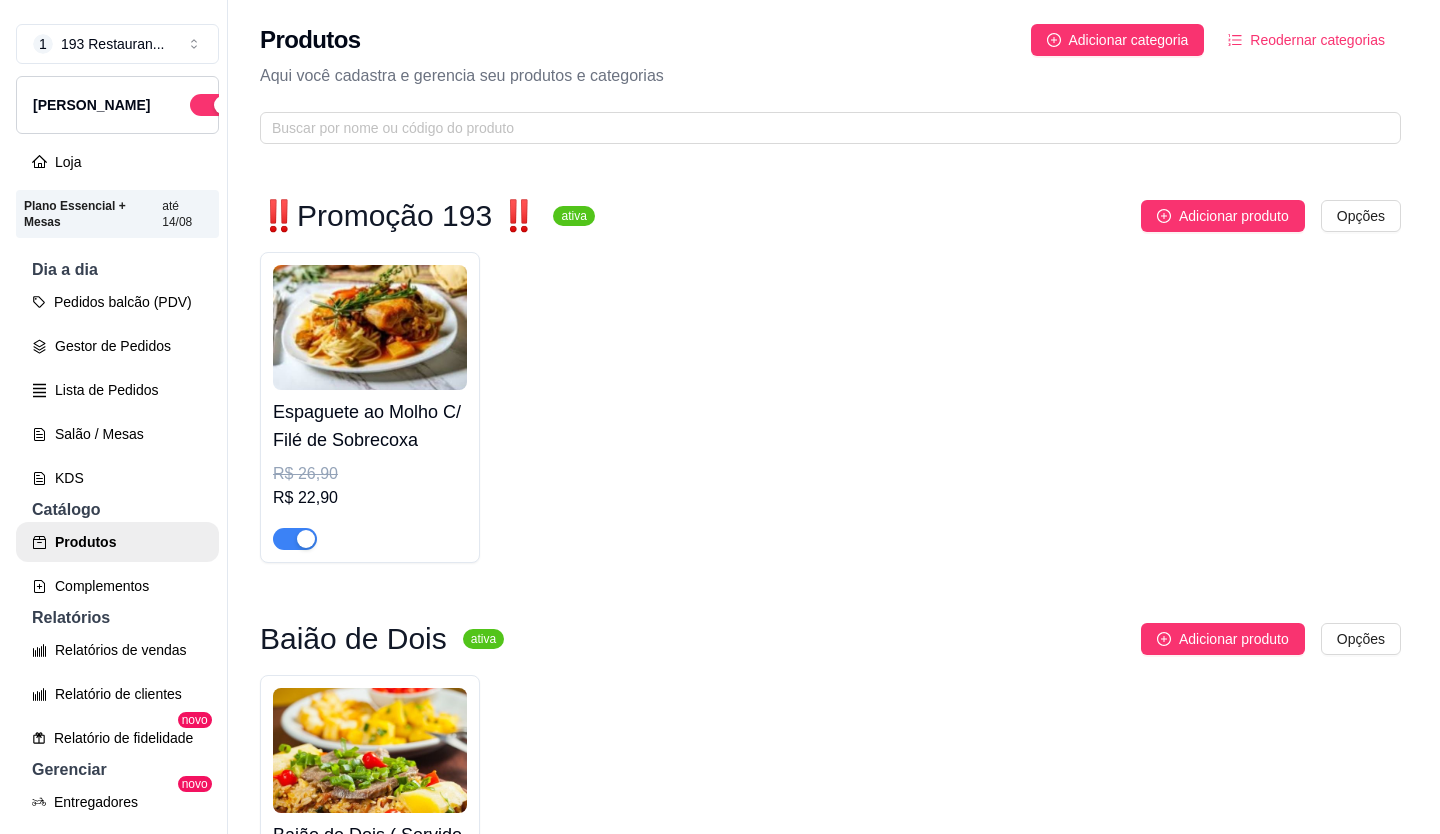 scroll, scrollTop: 1000, scrollLeft: 0, axis: vertical 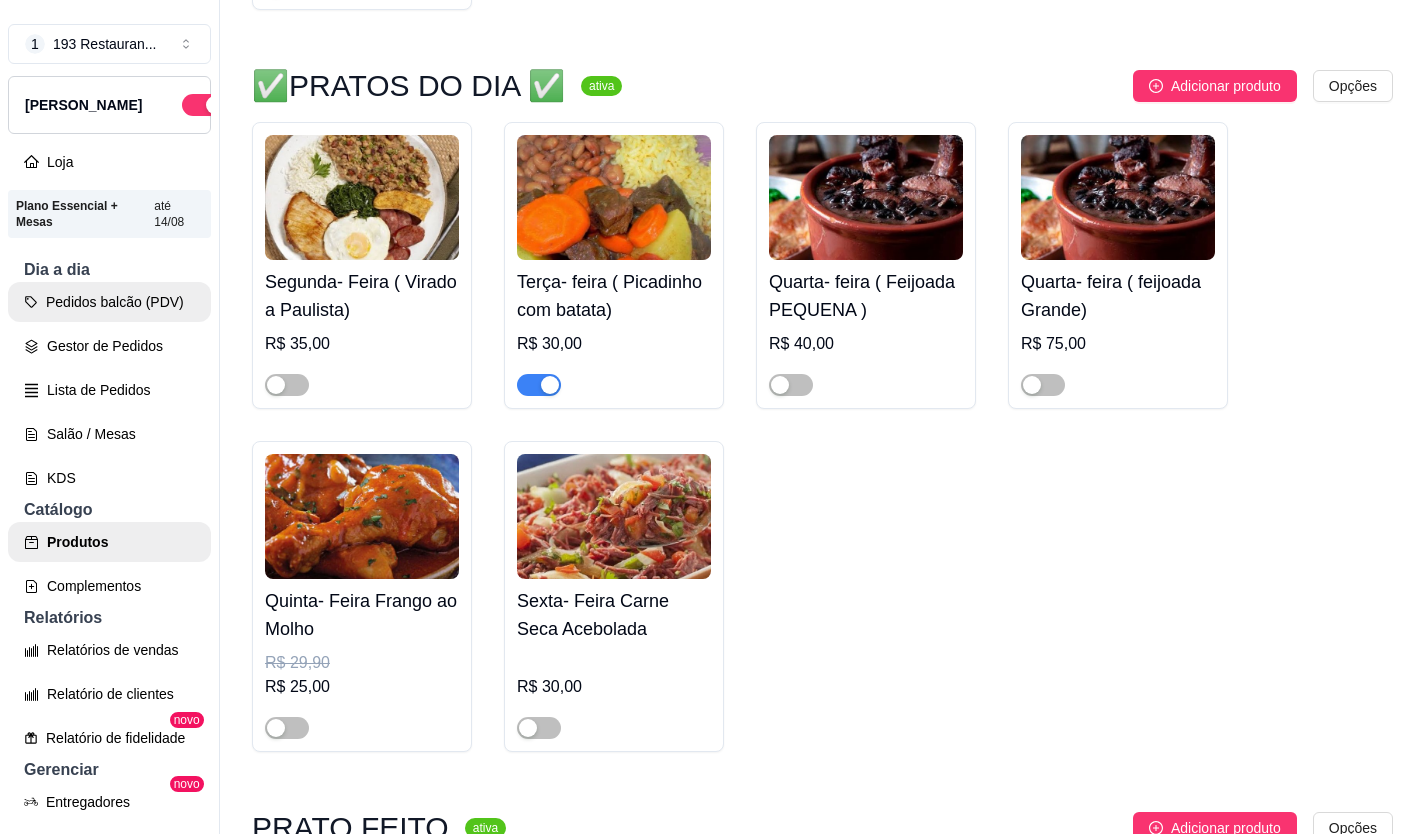 click on "Pedidos balcão (PDV)" at bounding box center (109, 302) 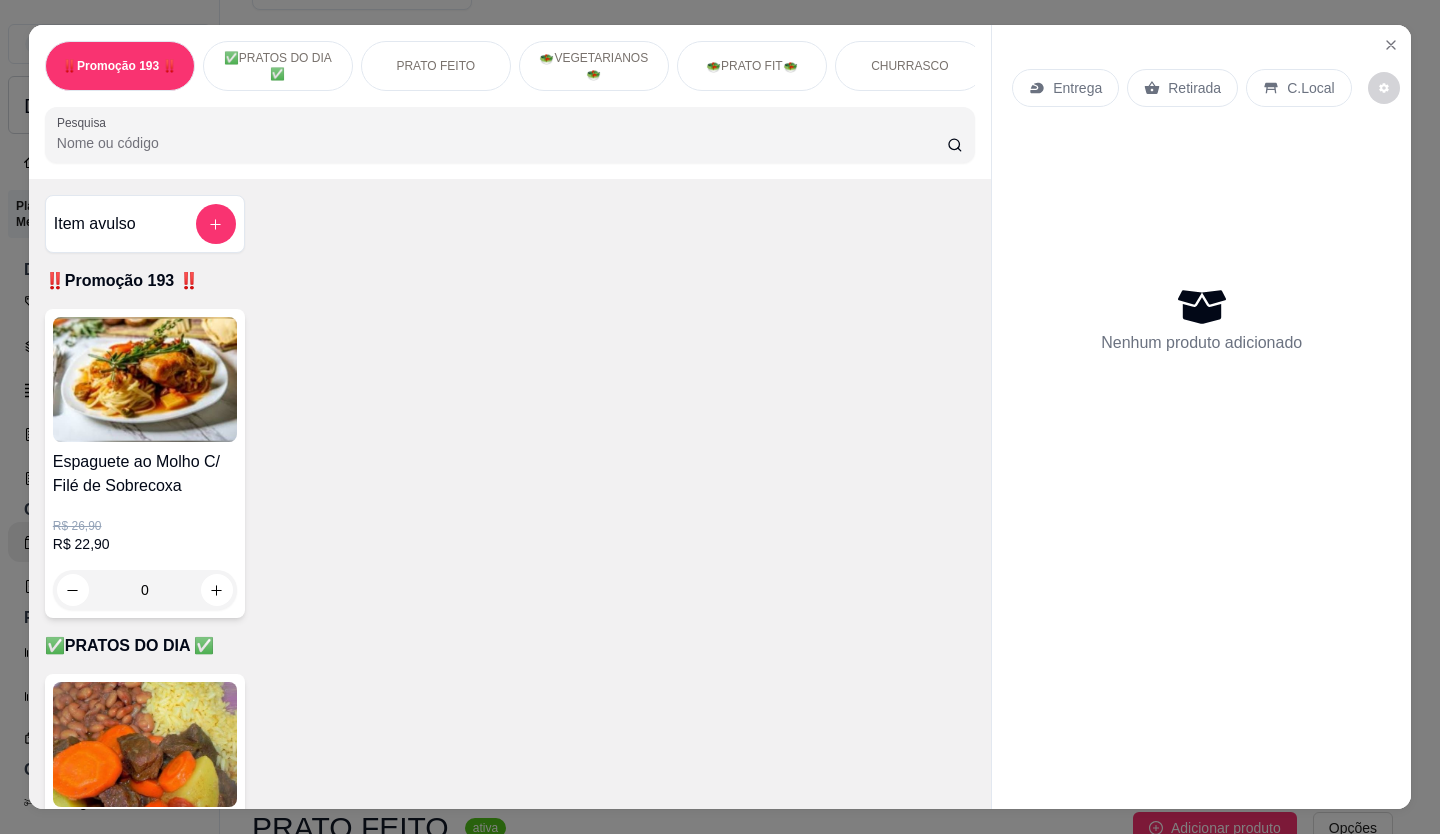 click on "Retirada" at bounding box center (1194, 88) 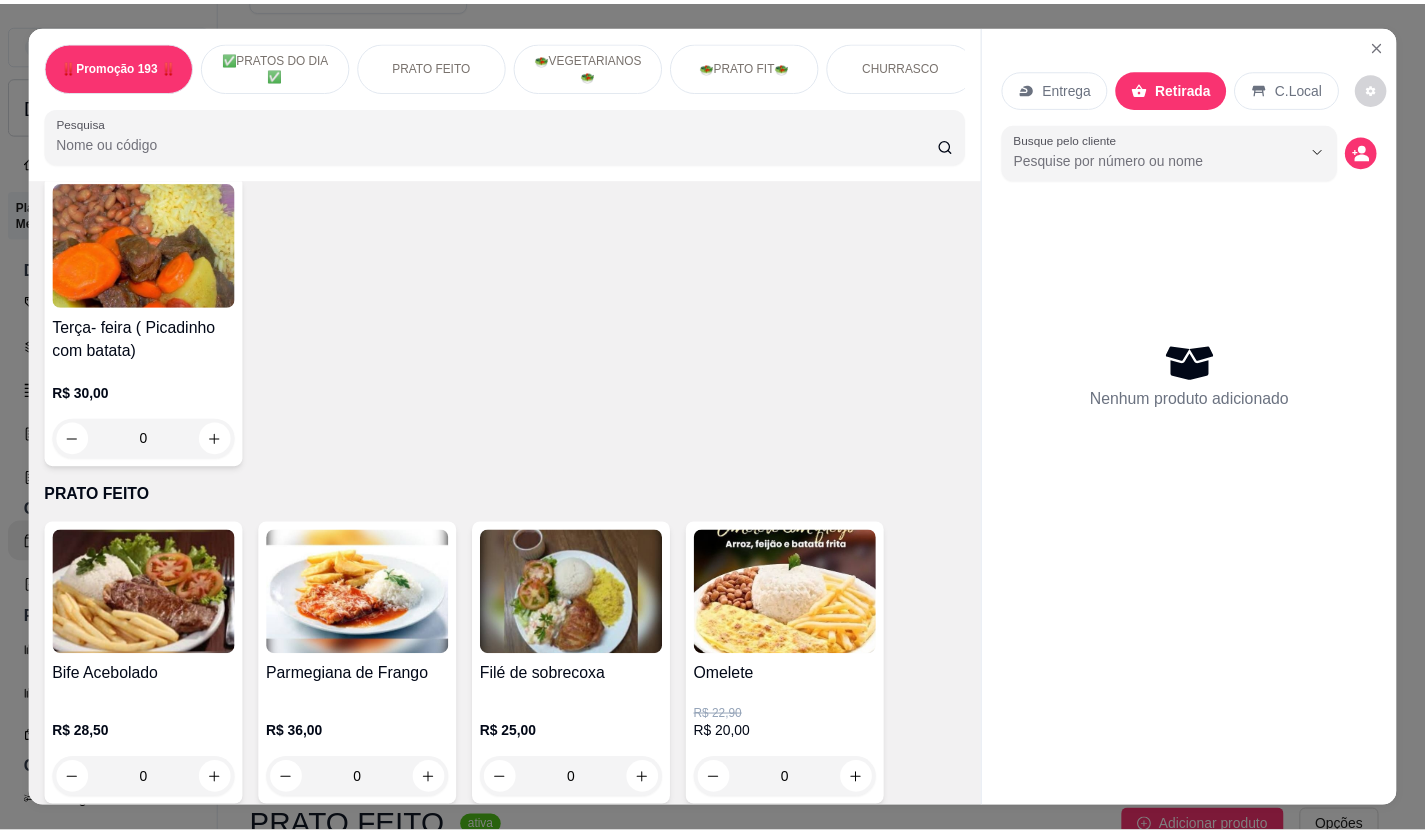 scroll, scrollTop: 1100, scrollLeft: 0, axis: vertical 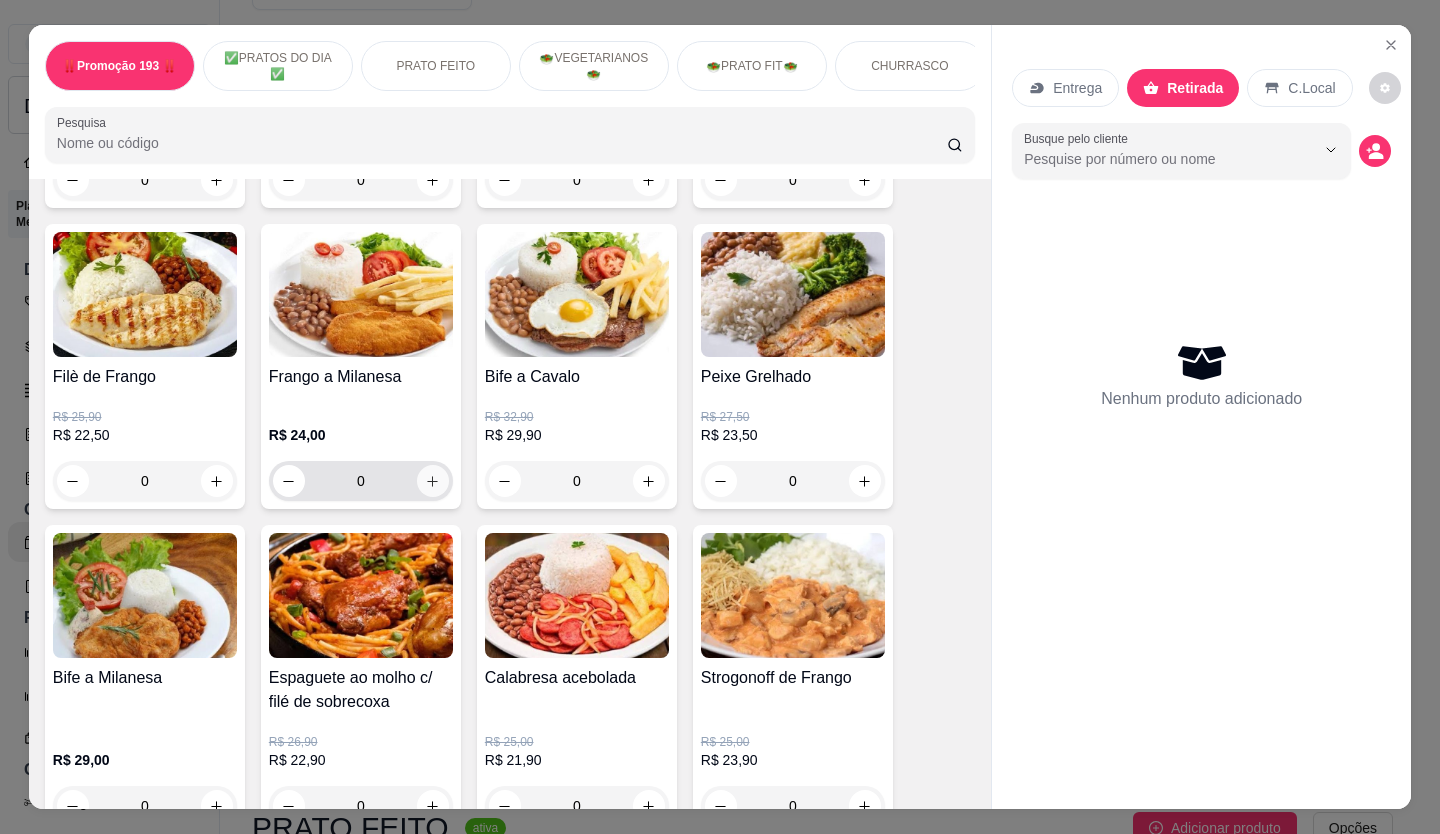 click at bounding box center (433, 481) 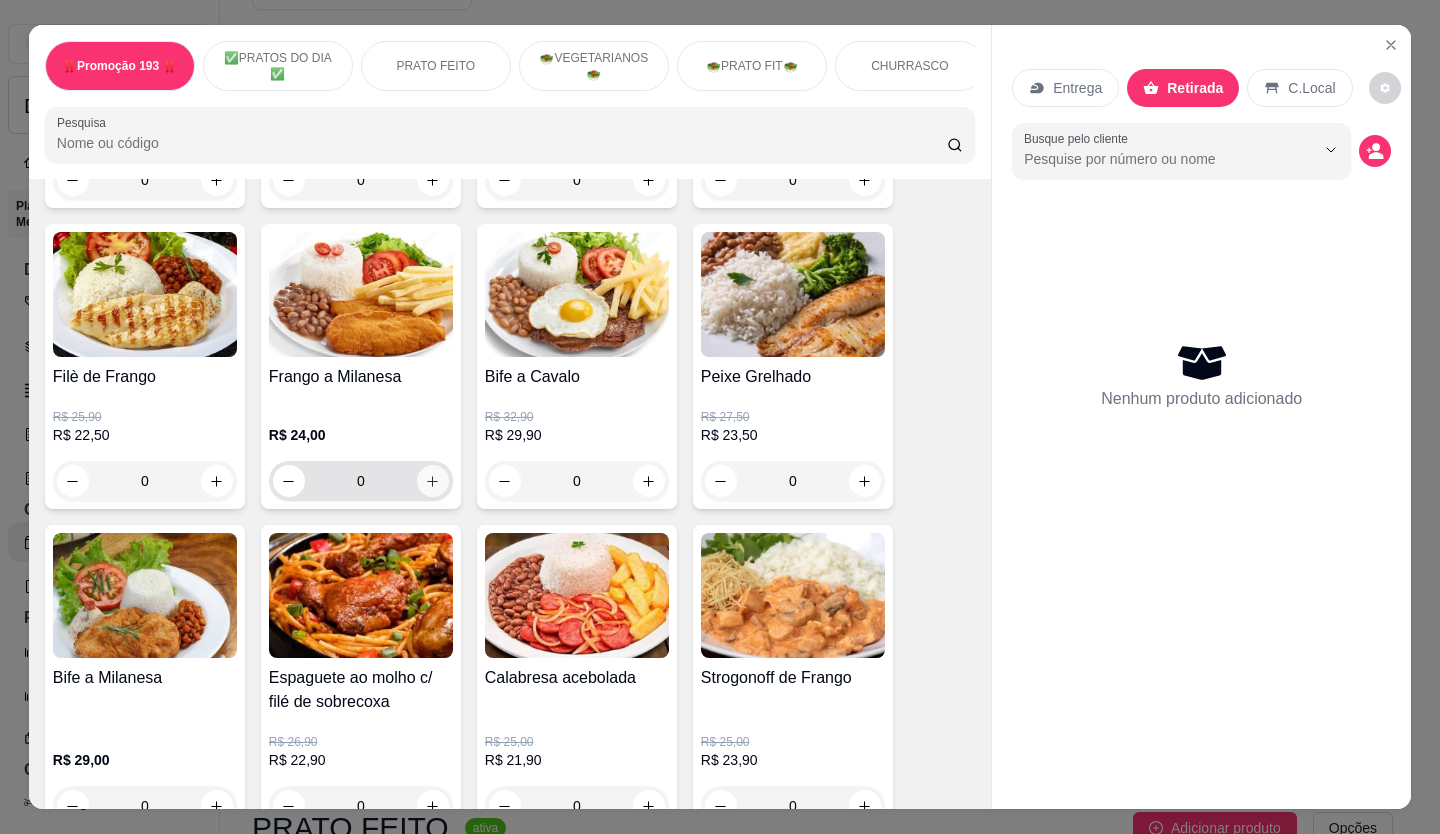 type on "1" 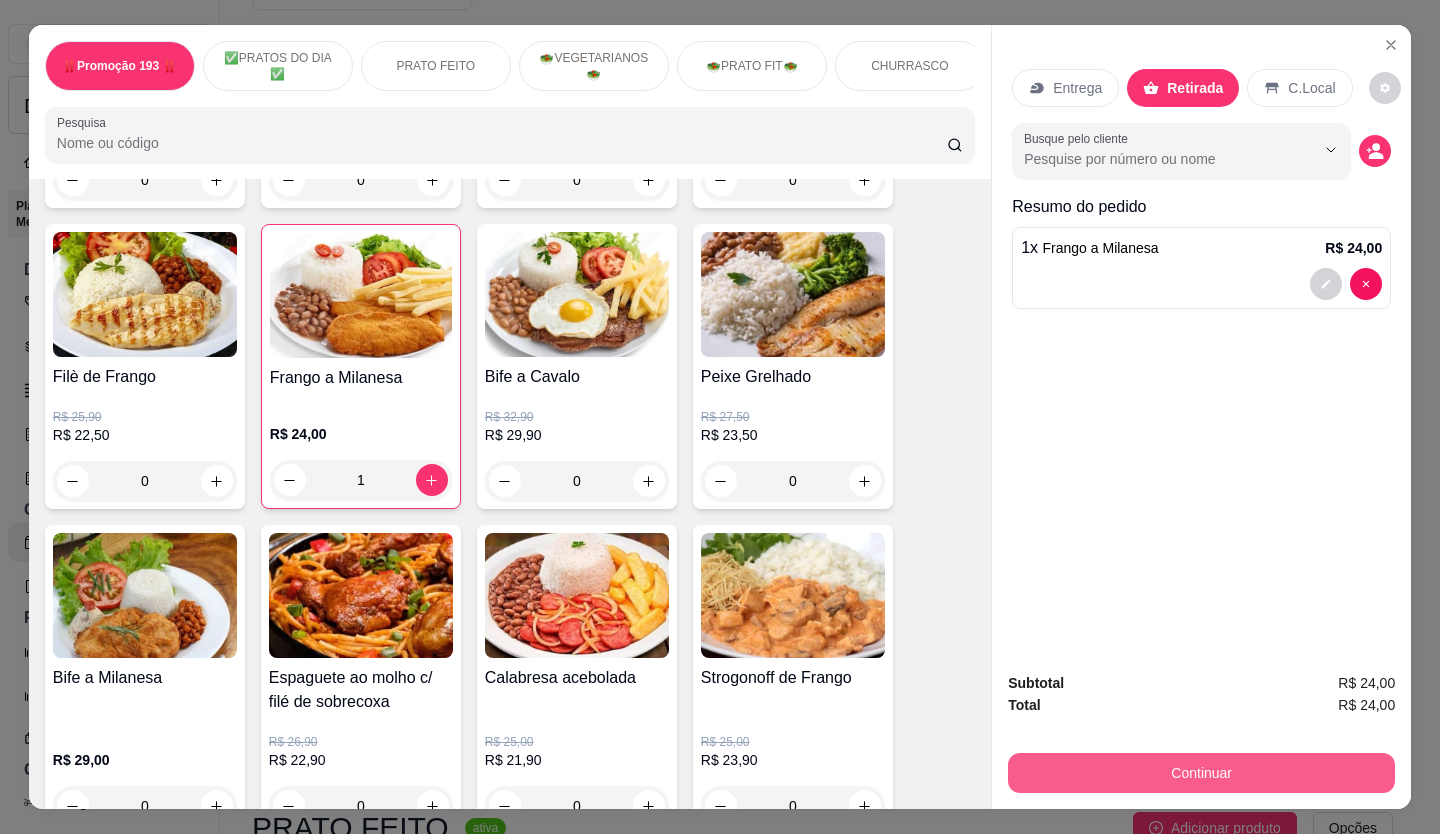 click on "Continuar" at bounding box center (1201, 773) 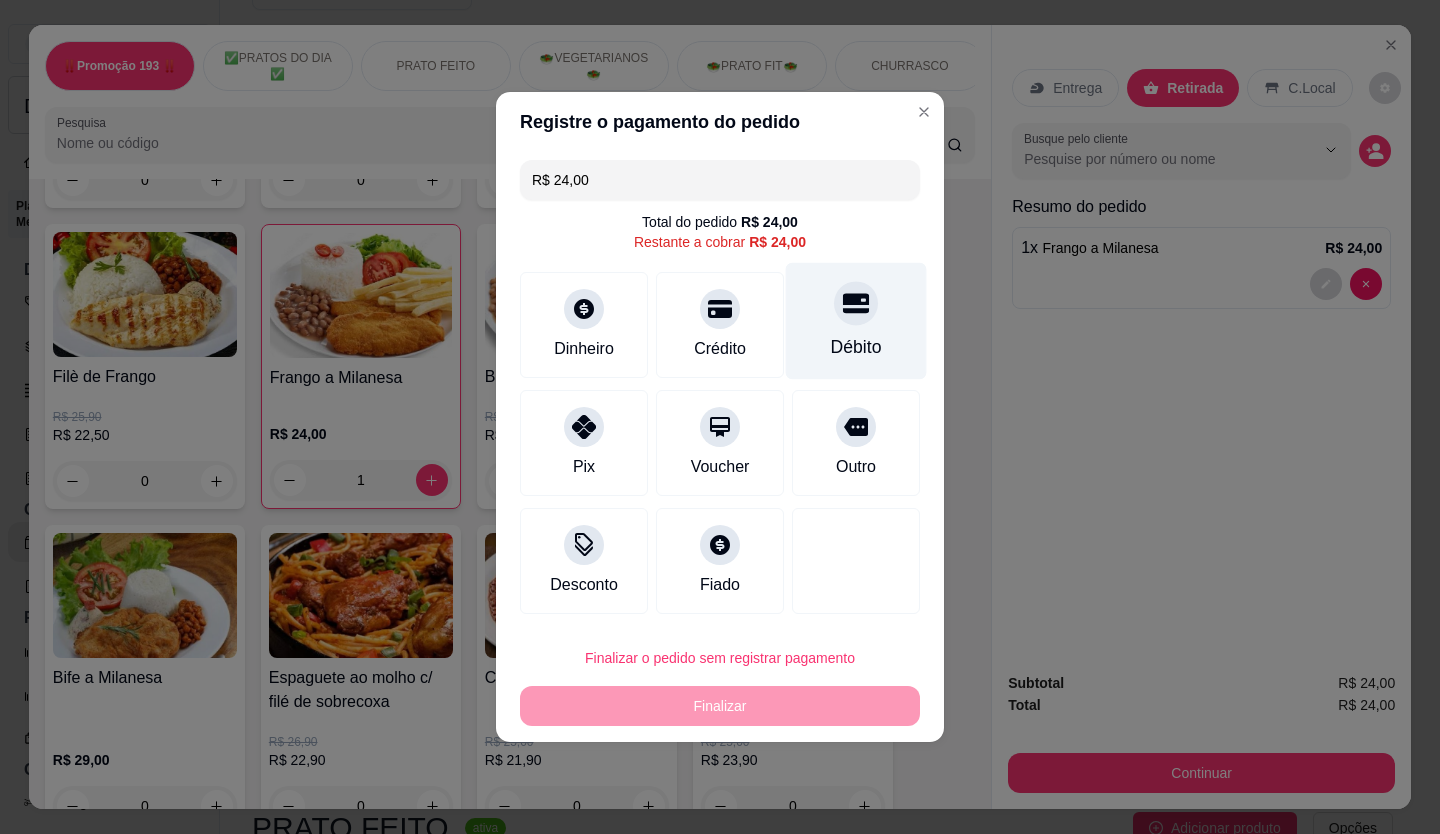 click at bounding box center (856, 303) 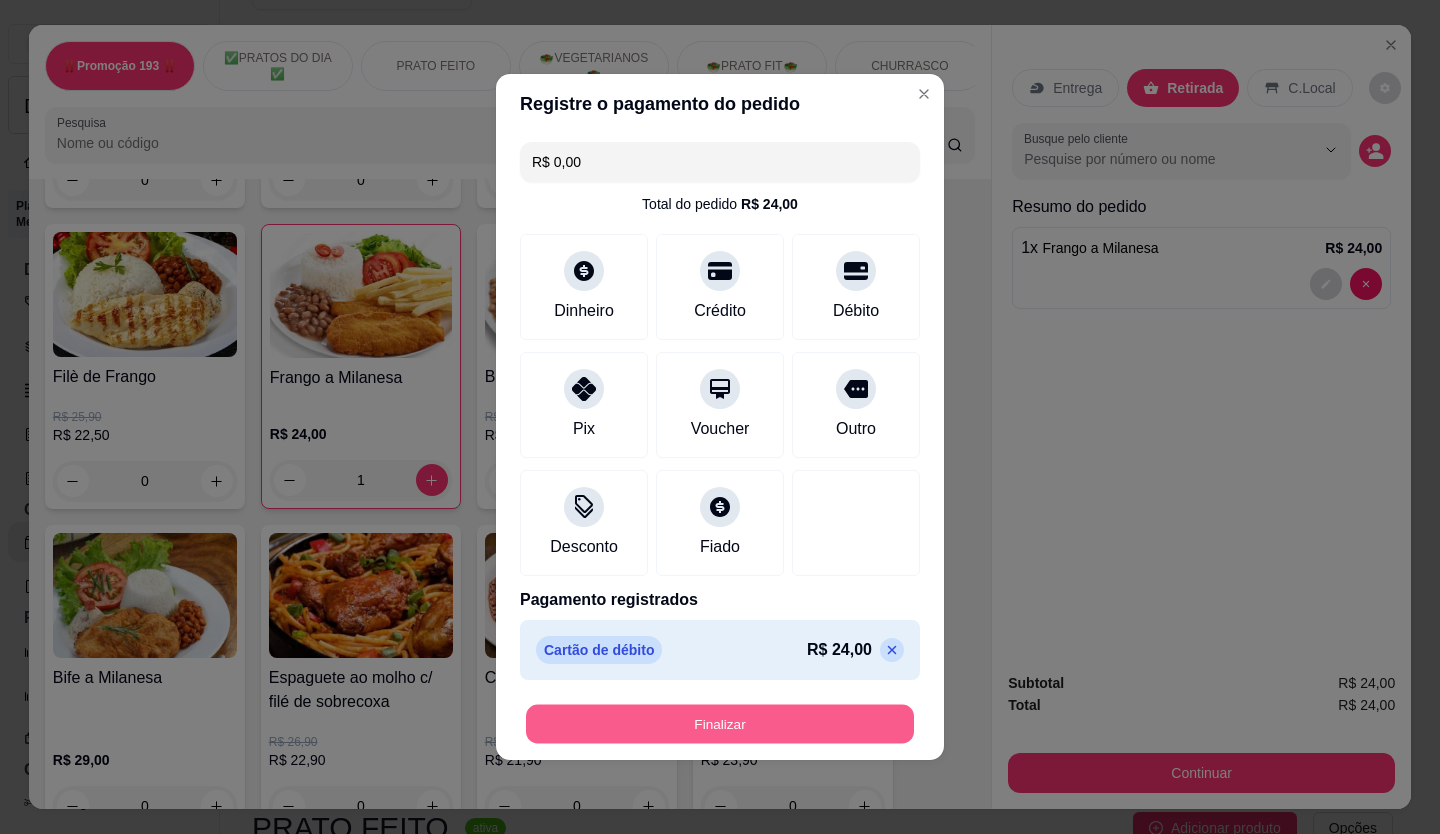 click on "Finalizar" at bounding box center (720, 724) 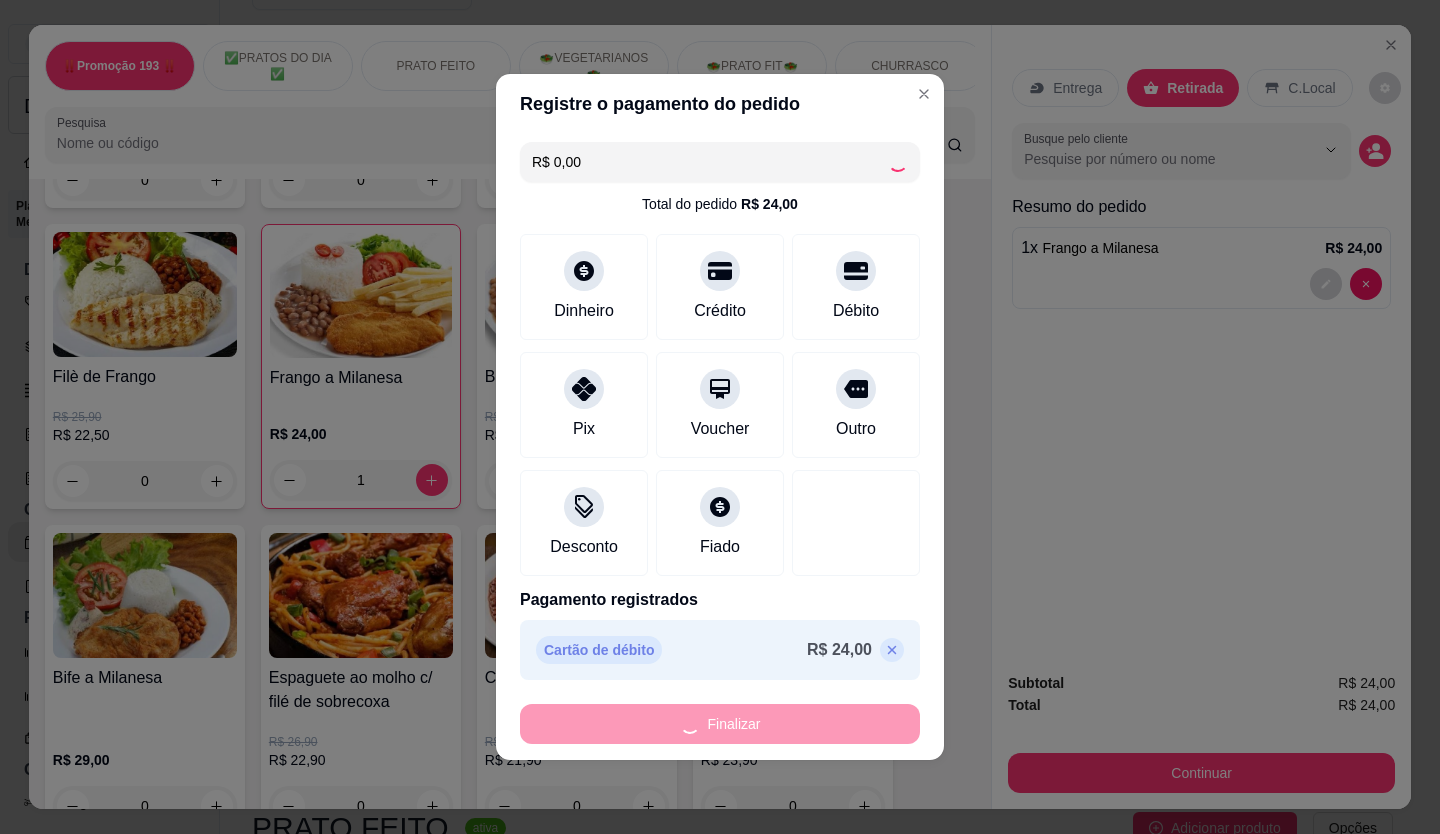 type on "0" 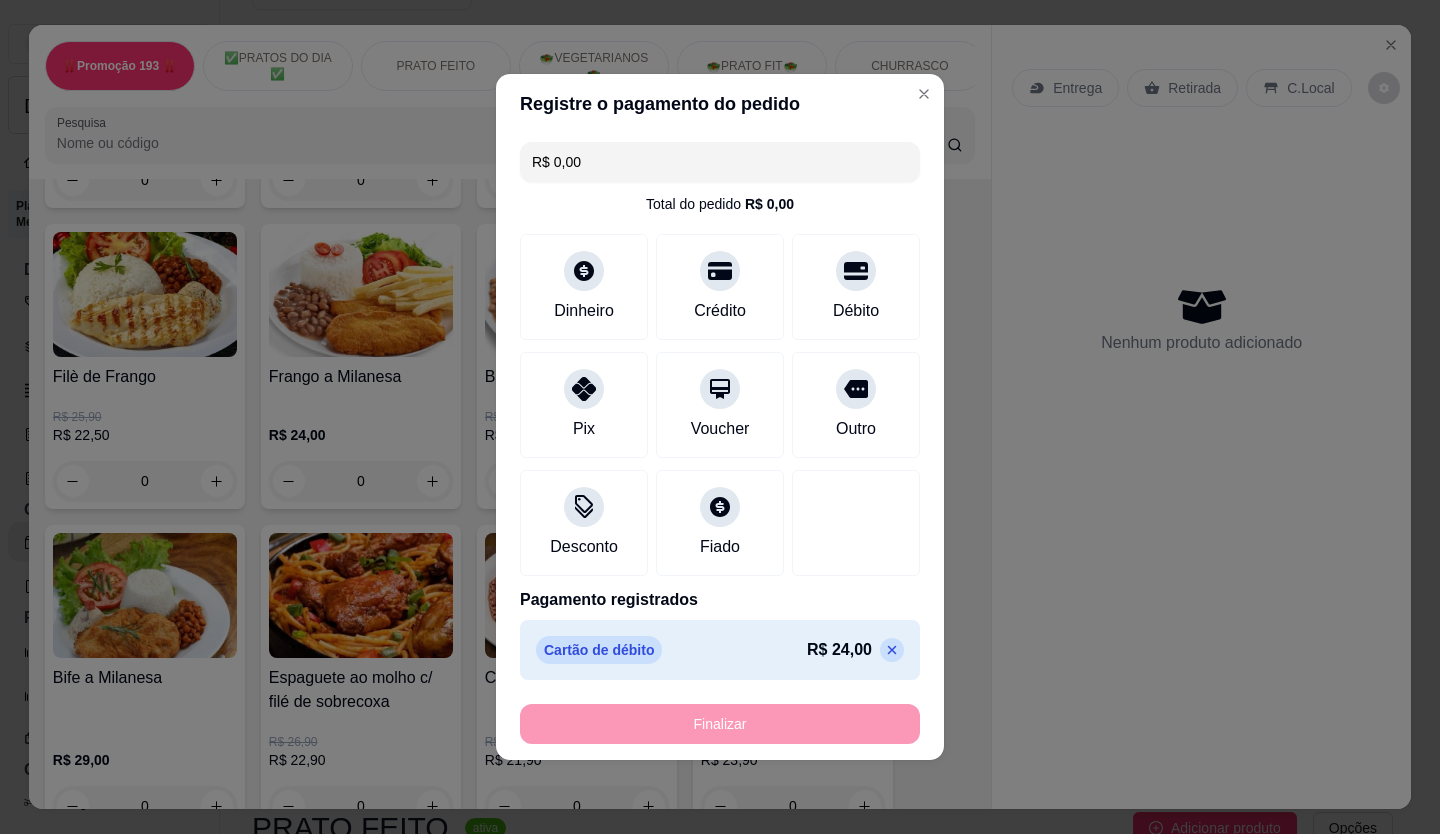 type on "-R$ 24,00" 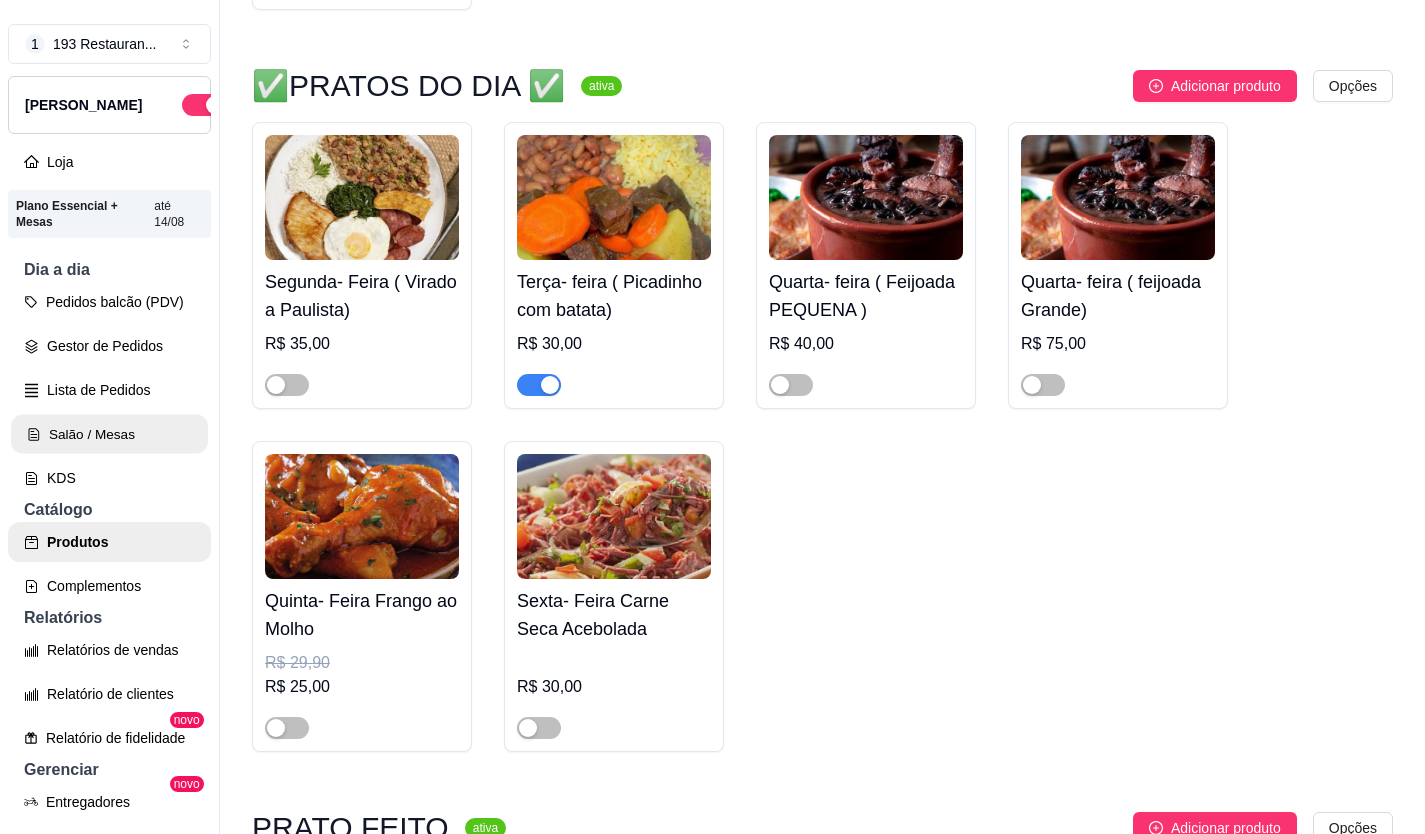 click on "Salão / Mesas" at bounding box center (109, 434) 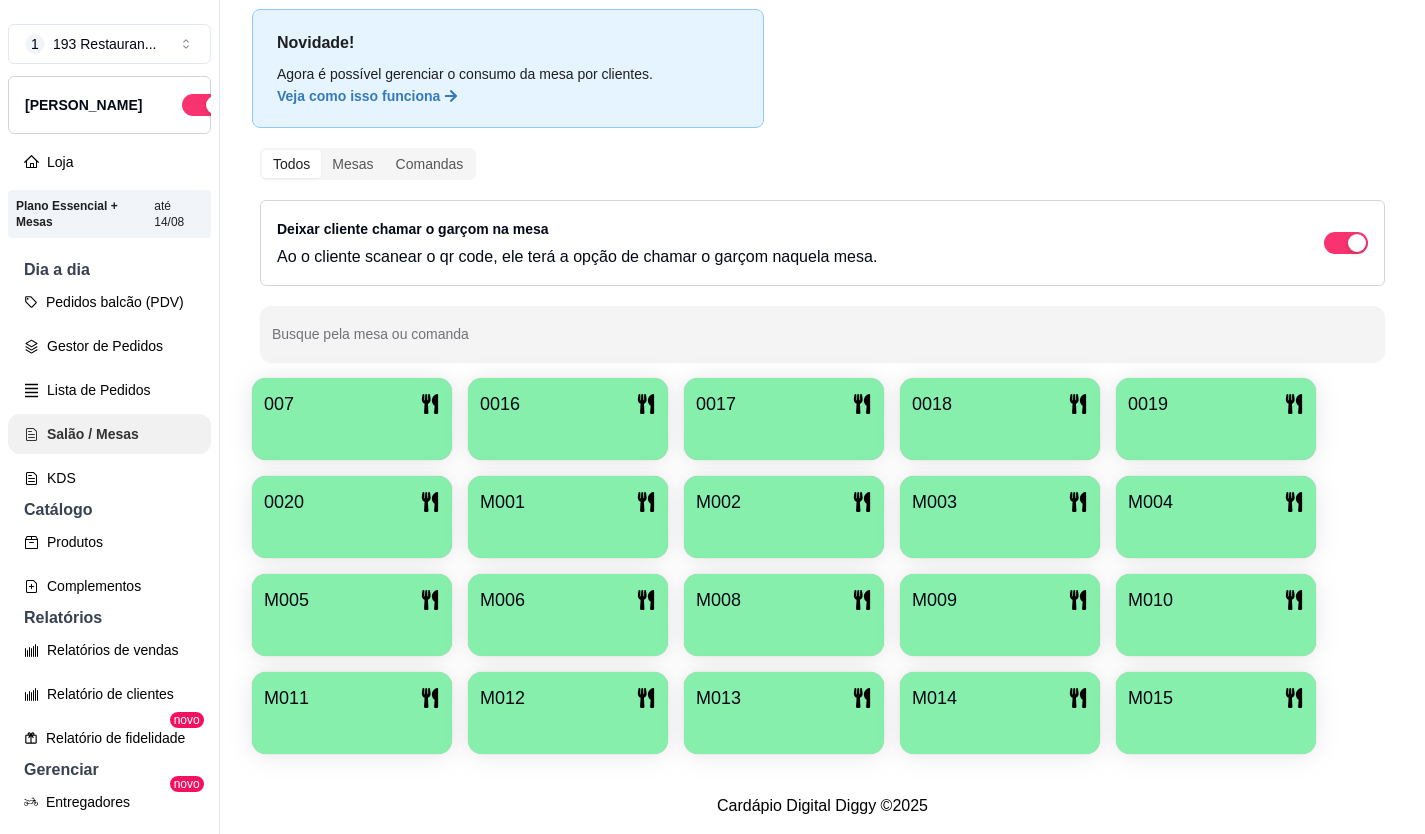 scroll, scrollTop: 0, scrollLeft: 0, axis: both 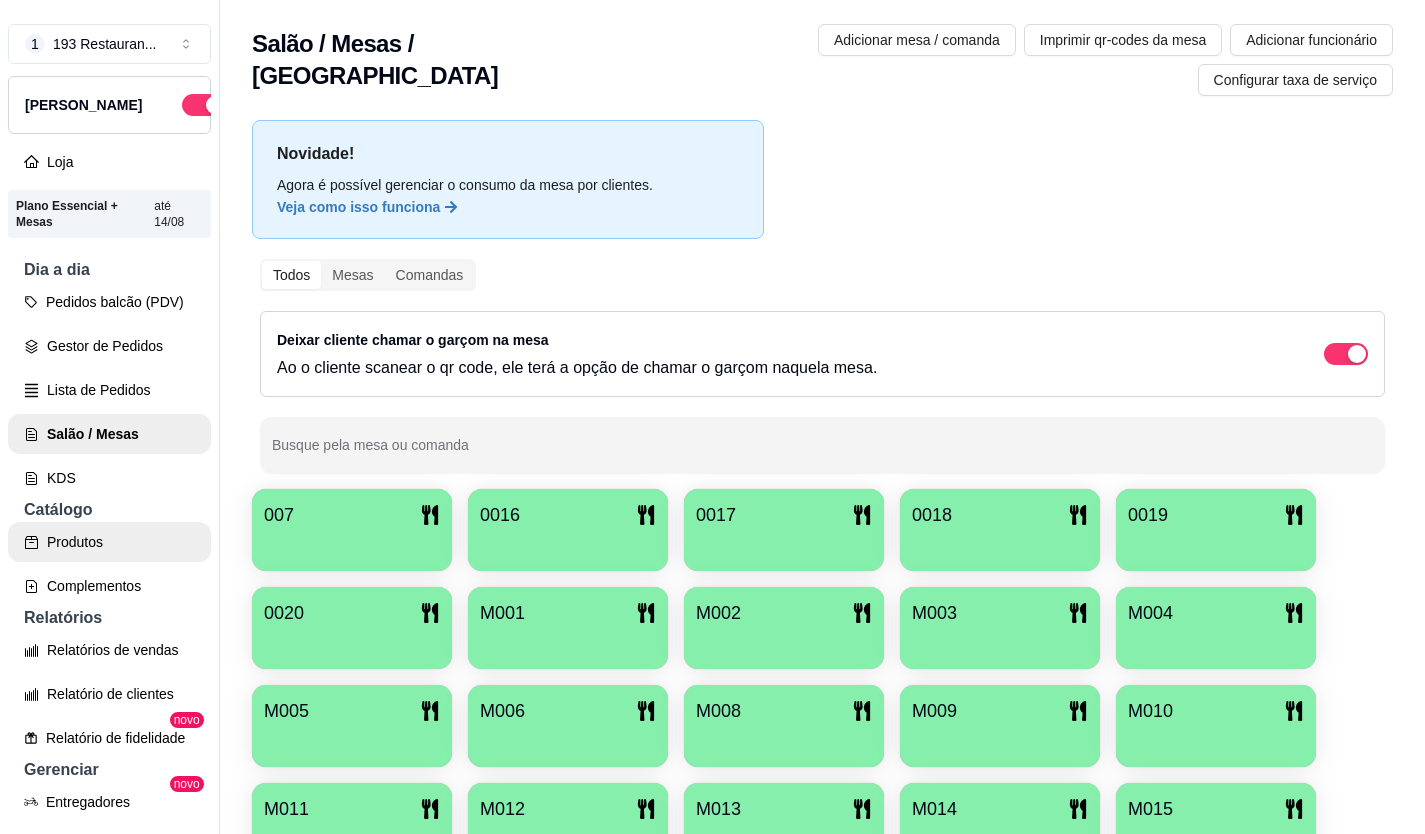 click on "Produtos" at bounding box center [109, 542] 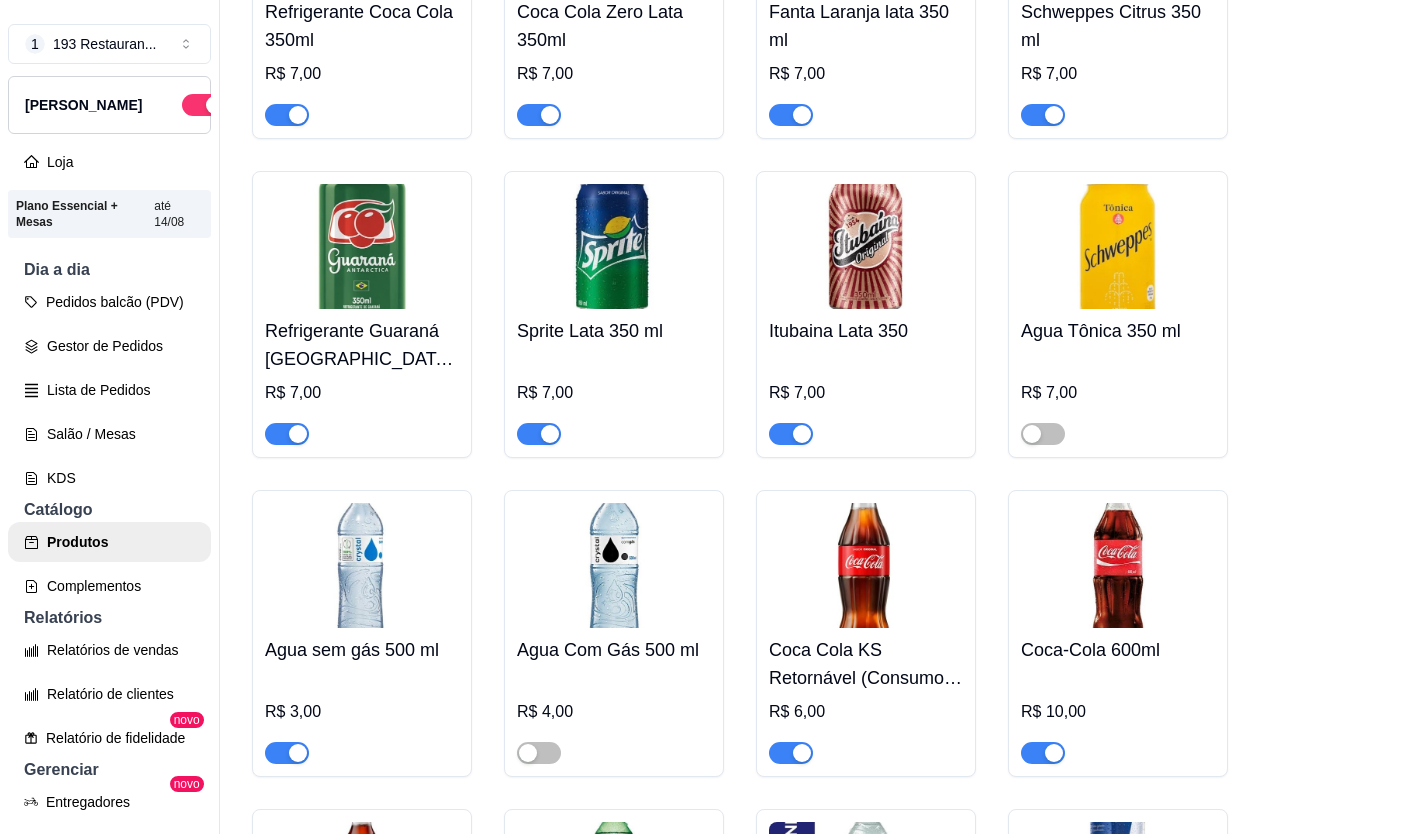 scroll, scrollTop: 8200, scrollLeft: 0, axis: vertical 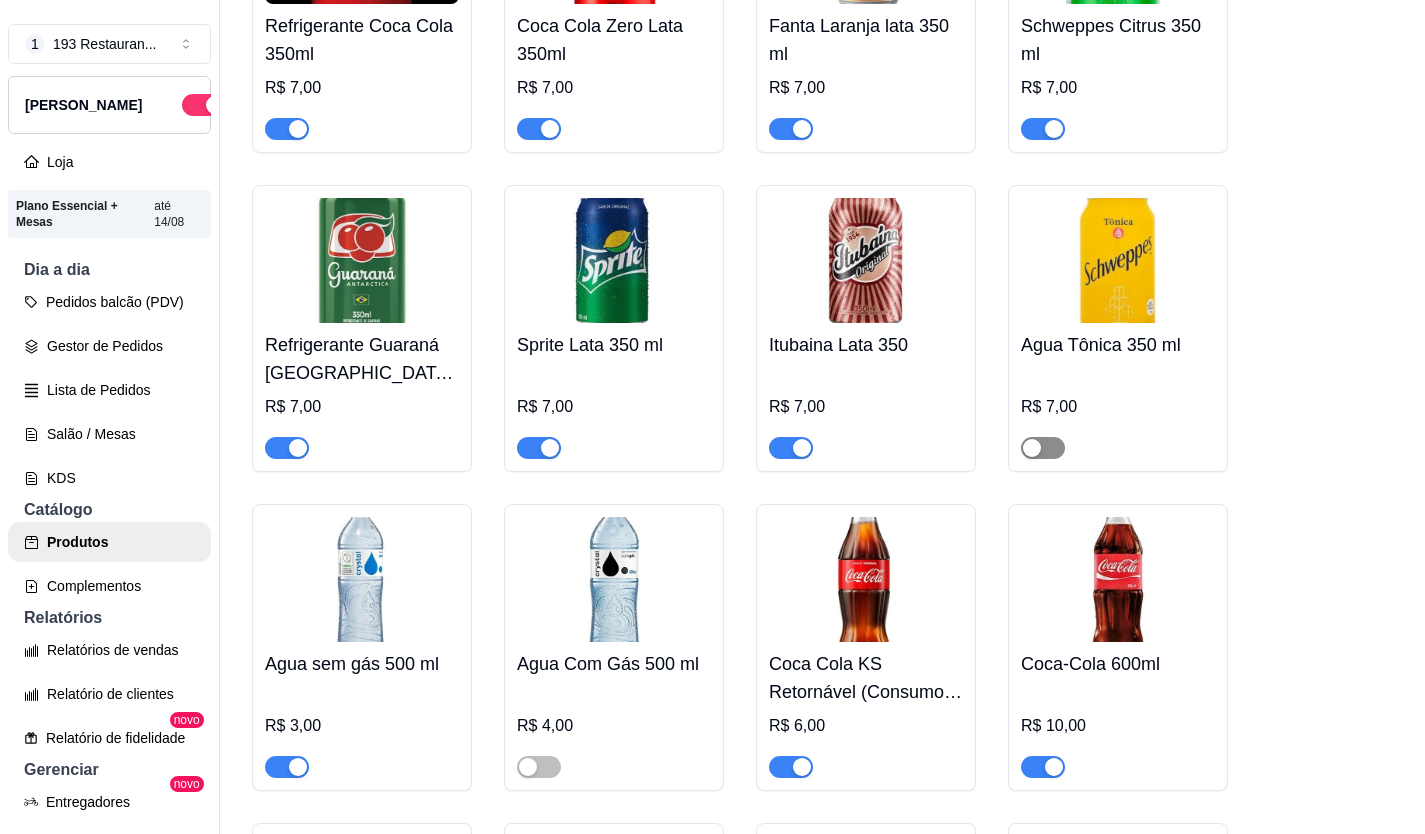click at bounding box center [1043, 448] 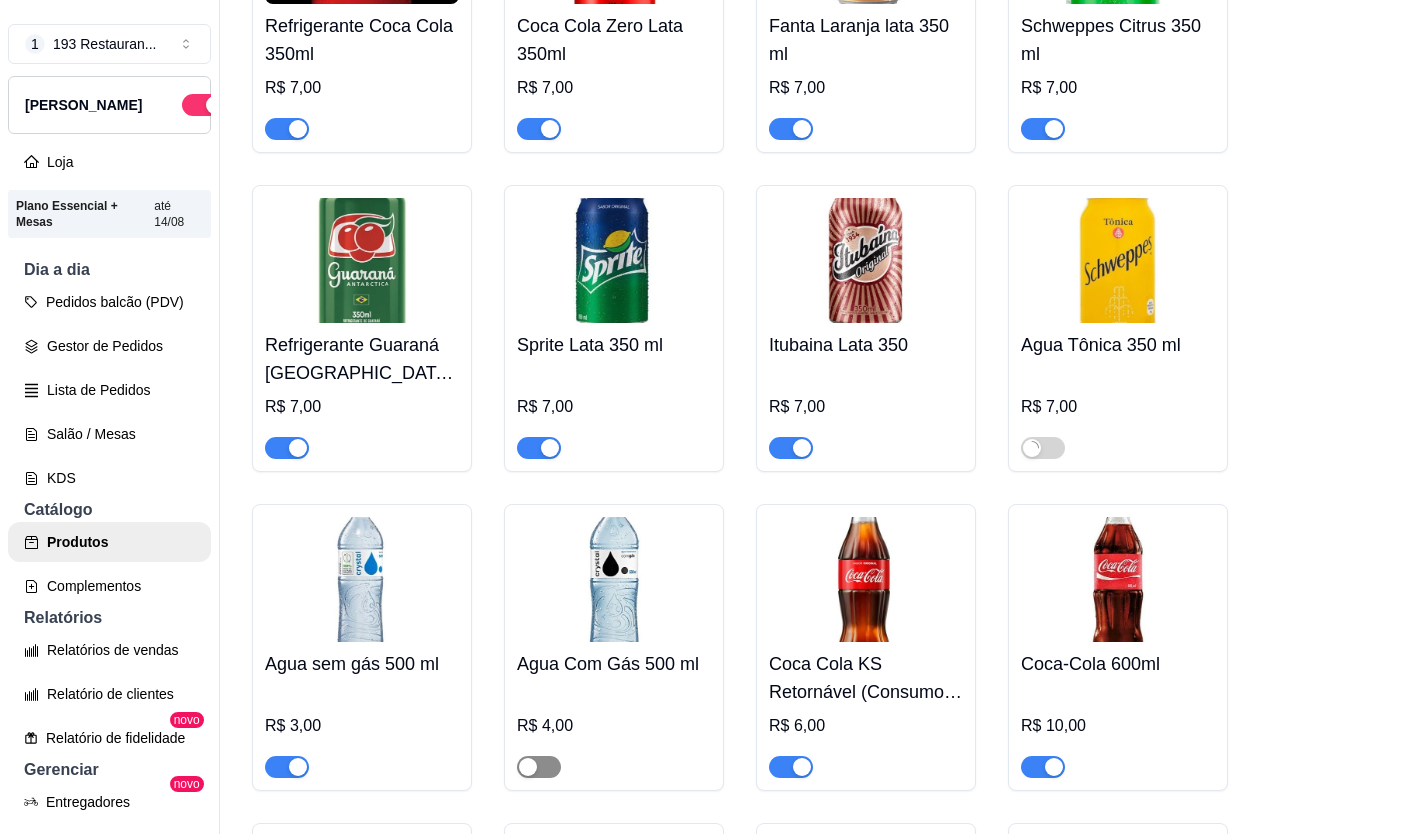click at bounding box center [539, 767] 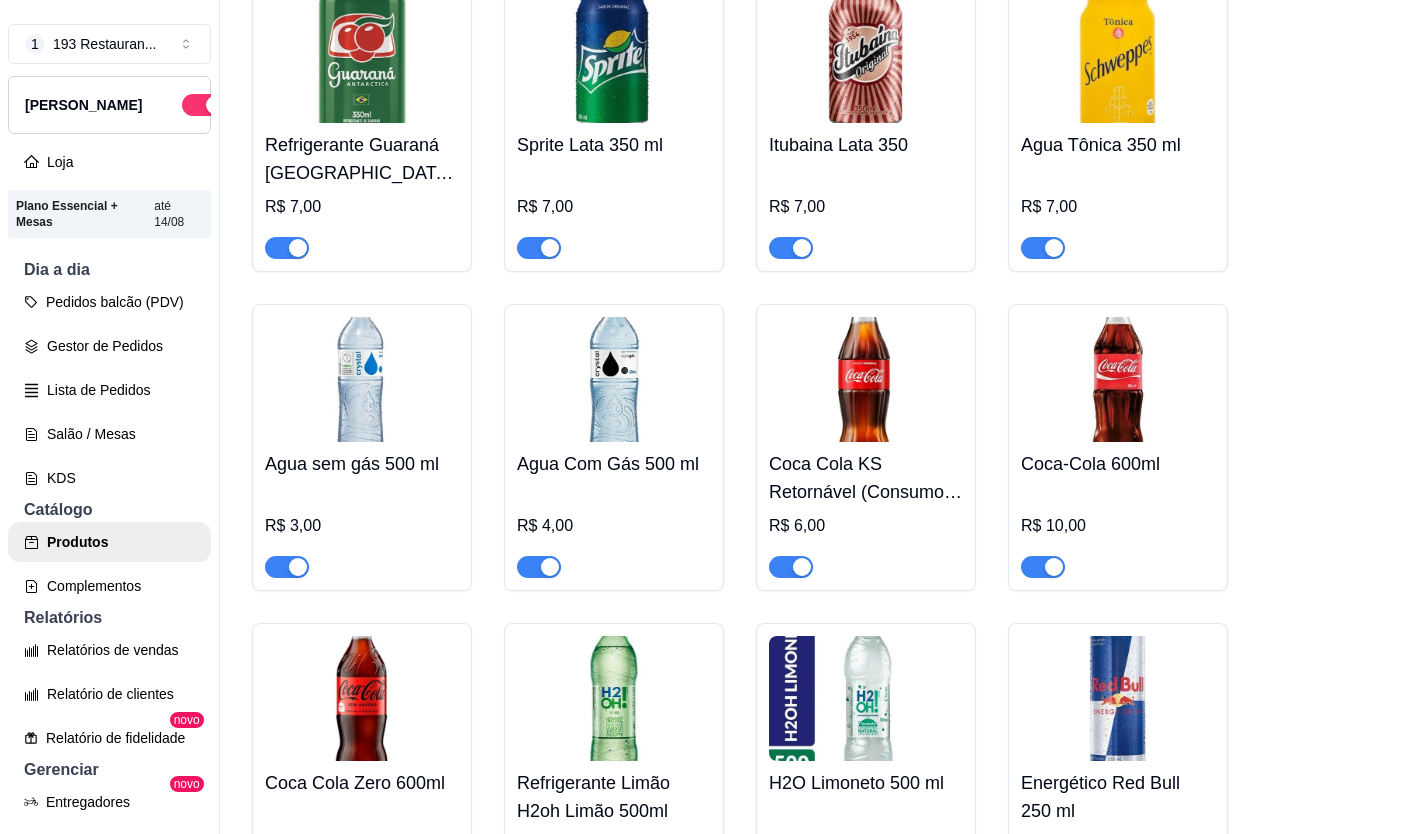 scroll, scrollTop: 8500, scrollLeft: 0, axis: vertical 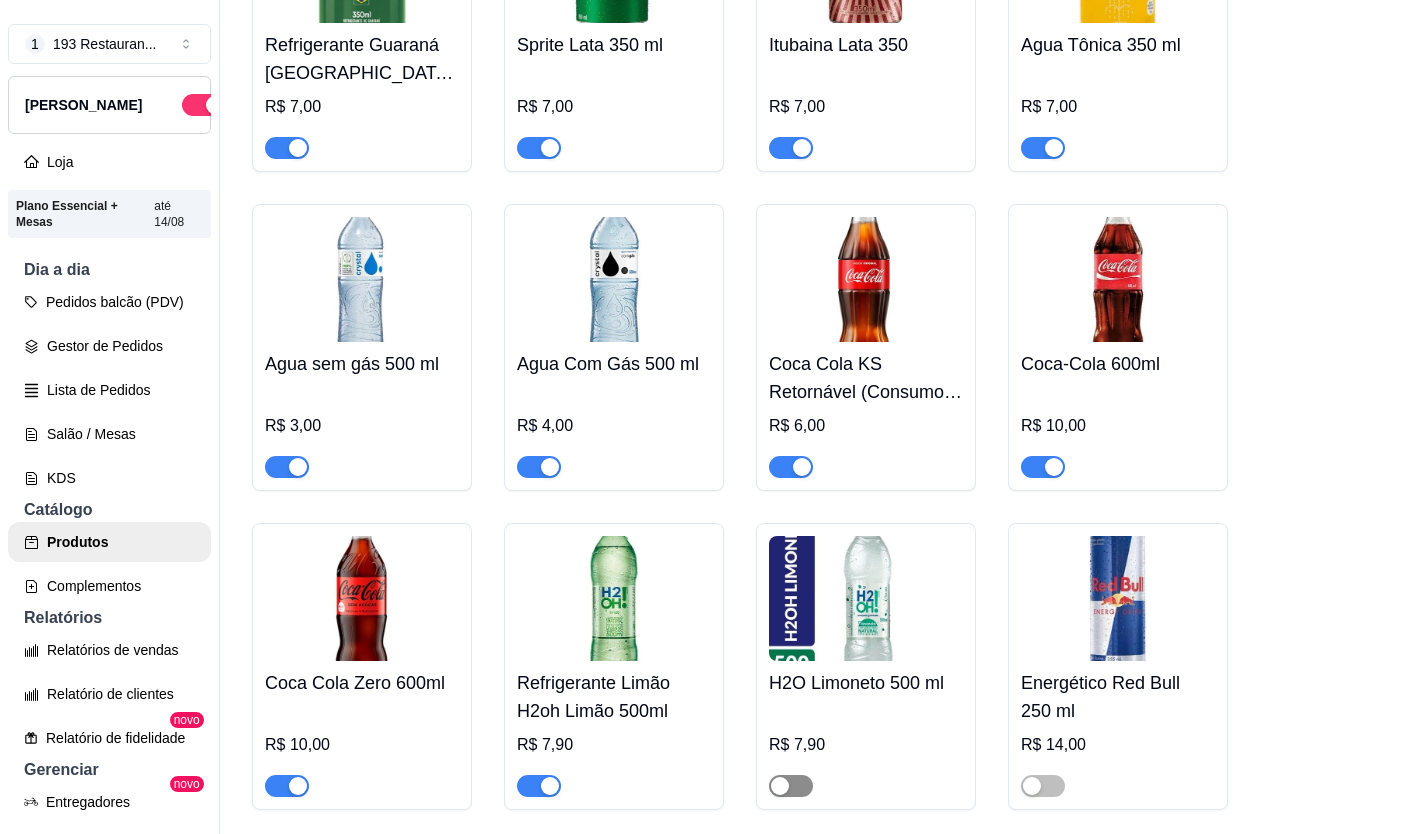 click at bounding box center [791, 786] 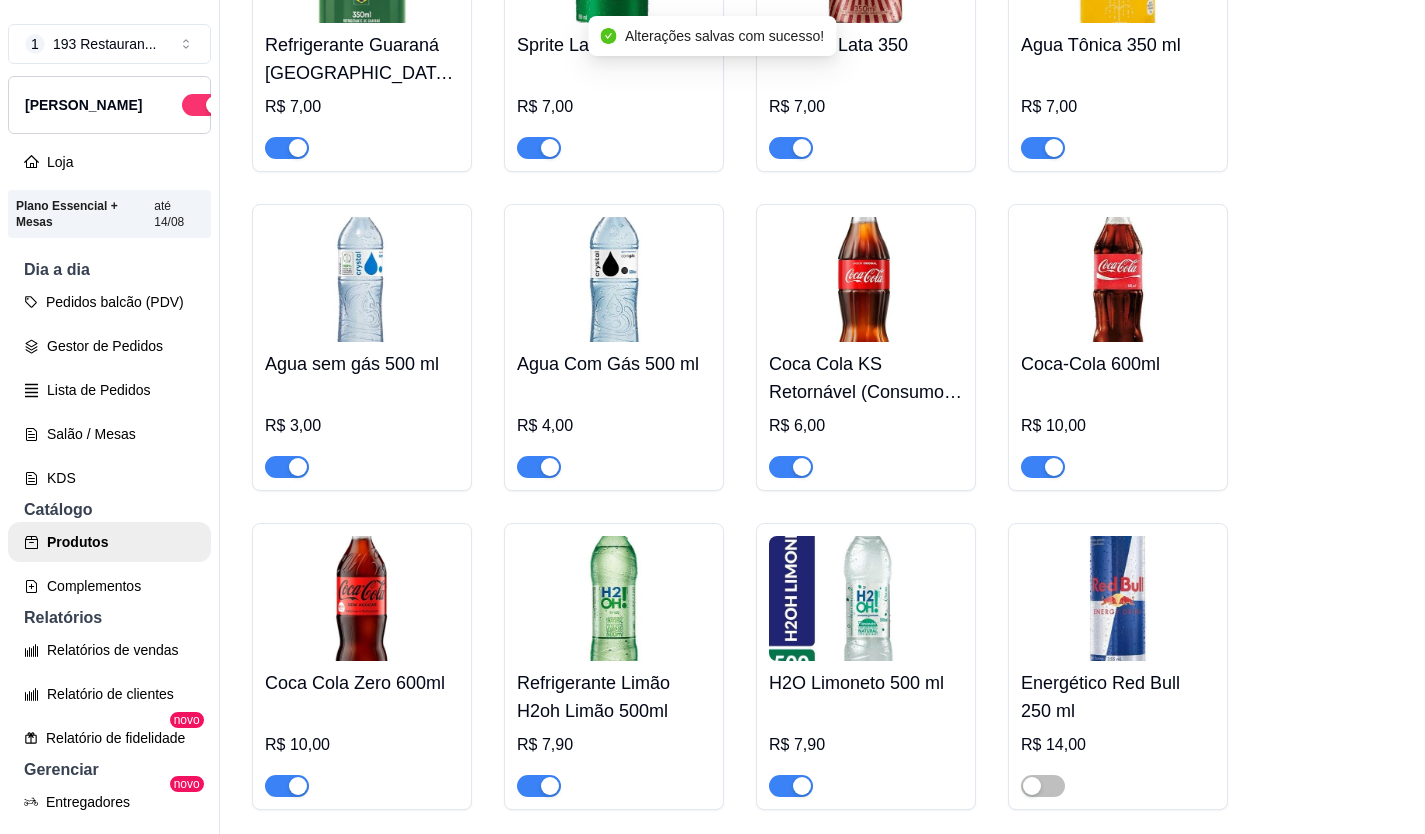 click at bounding box center [802, 786] 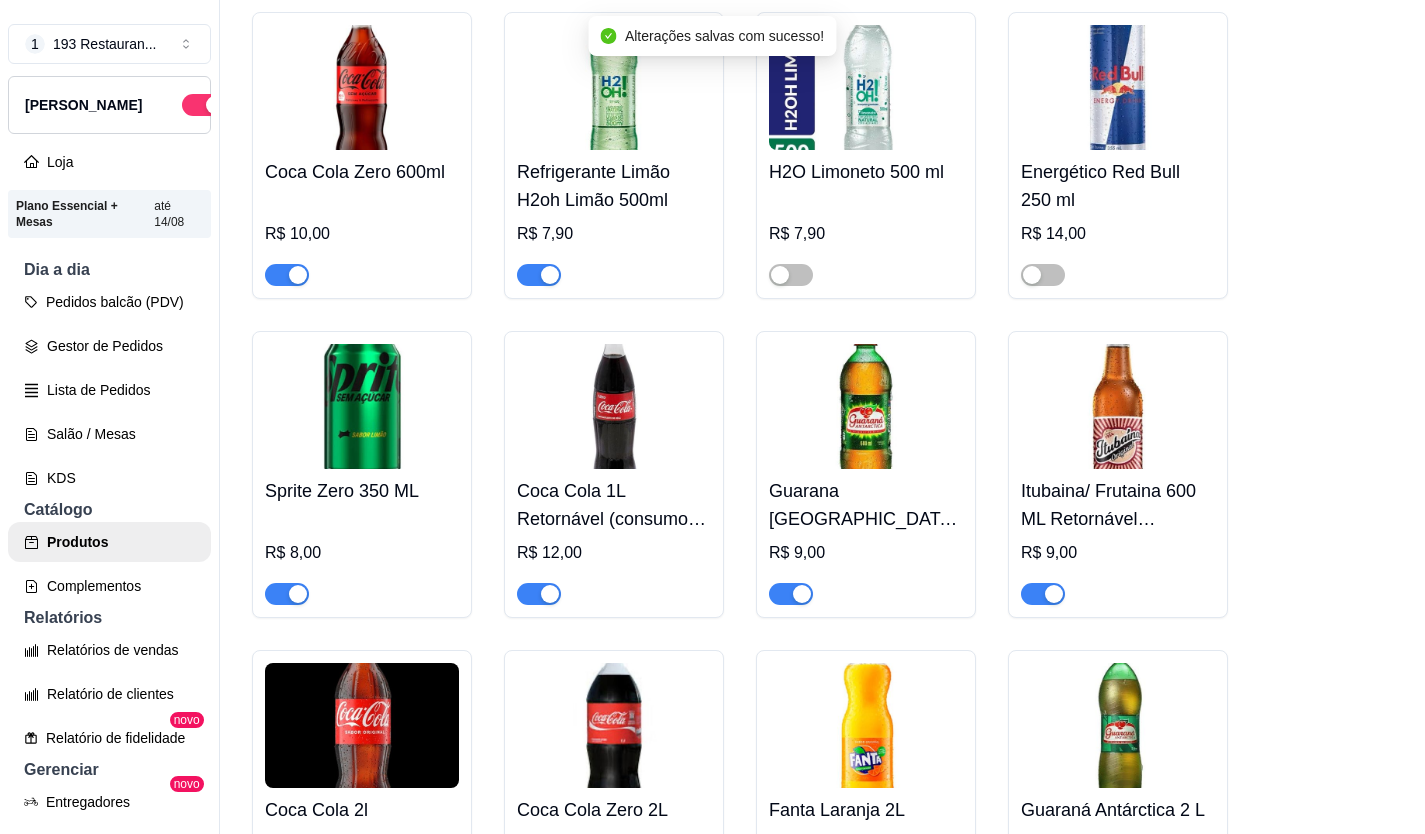 scroll, scrollTop: 9200, scrollLeft: 0, axis: vertical 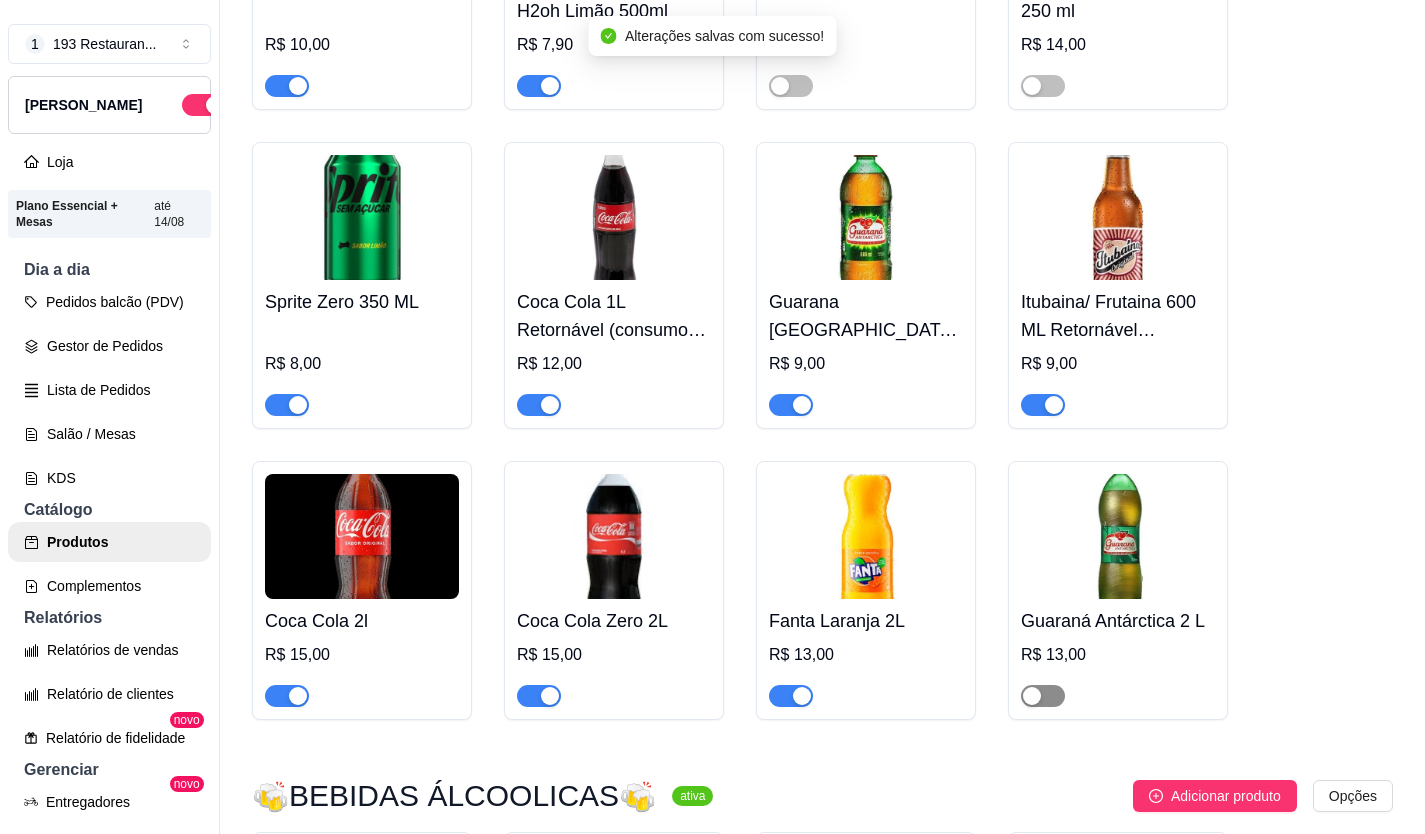 click at bounding box center (1043, 696) 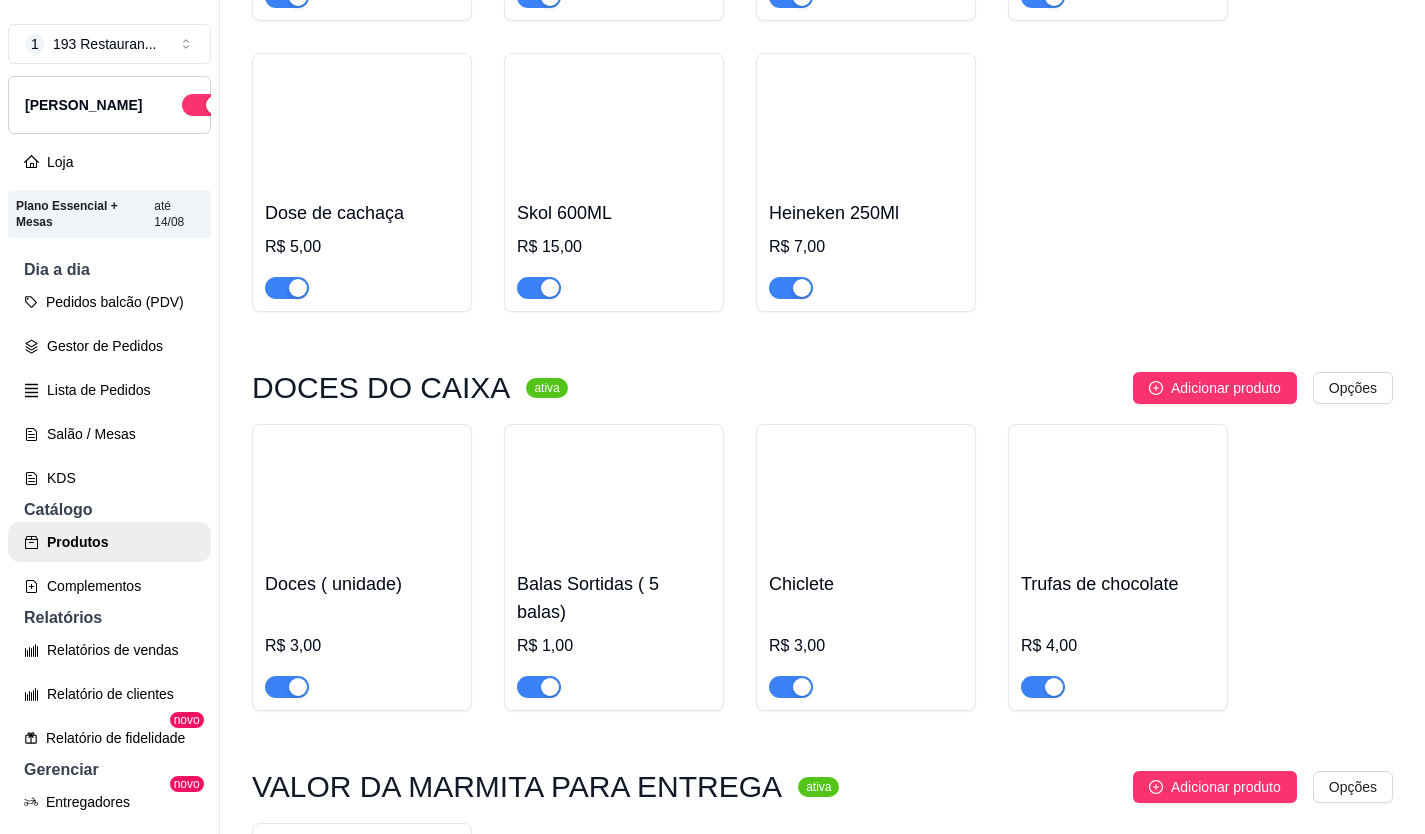 scroll, scrollTop: 10845, scrollLeft: 0, axis: vertical 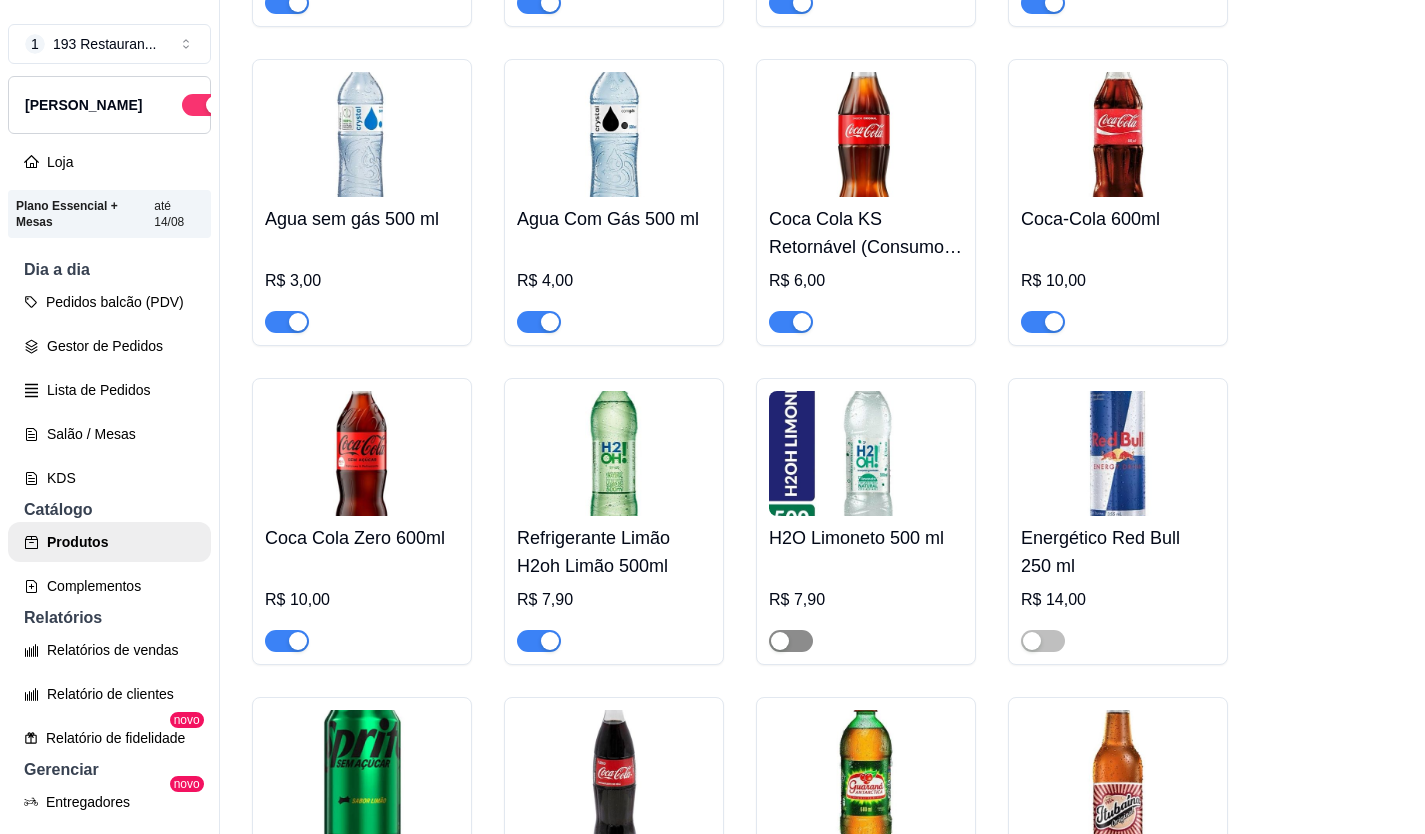 click at bounding box center (791, 641) 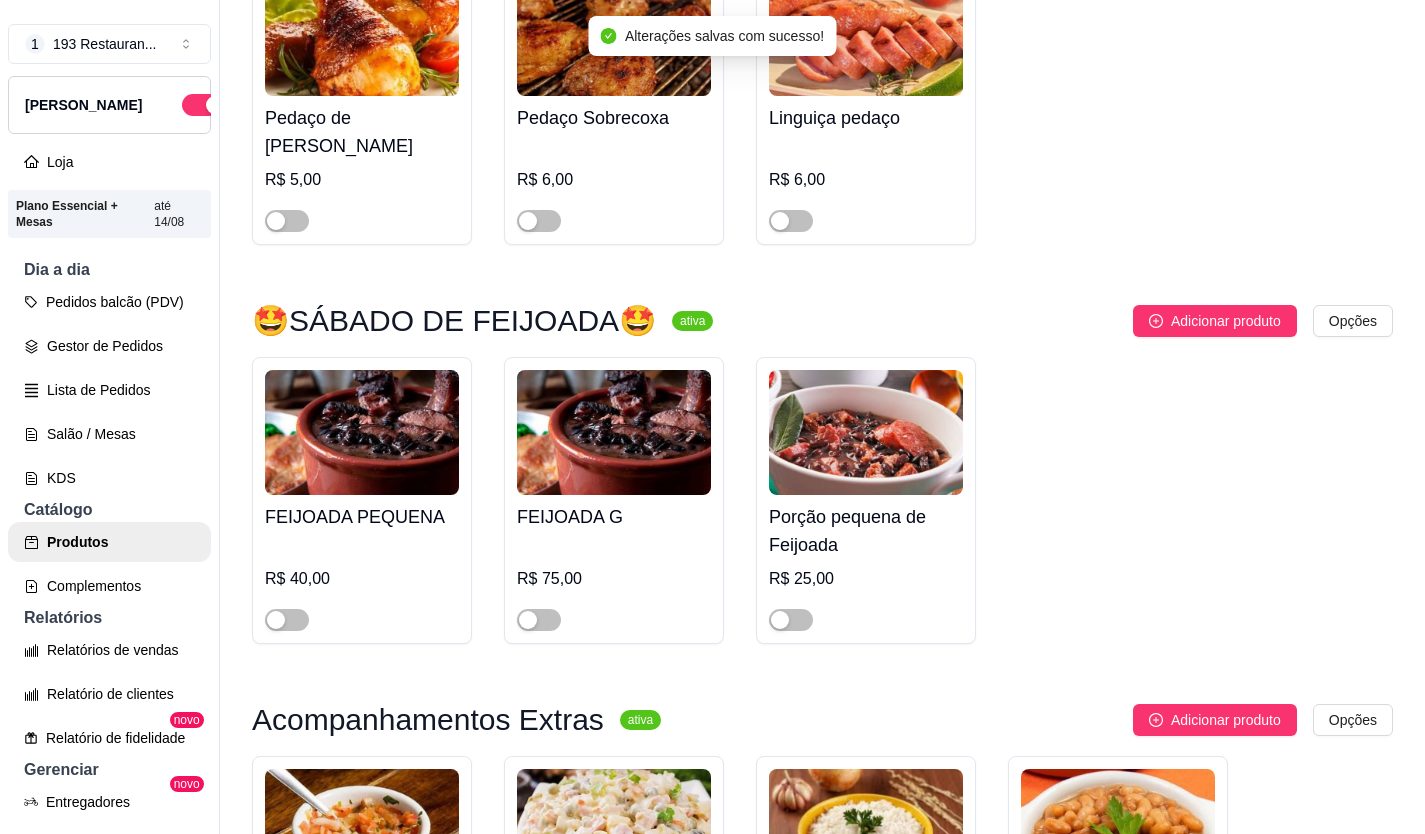 scroll, scrollTop: 5145, scrollLeft: 0, axis: vertical 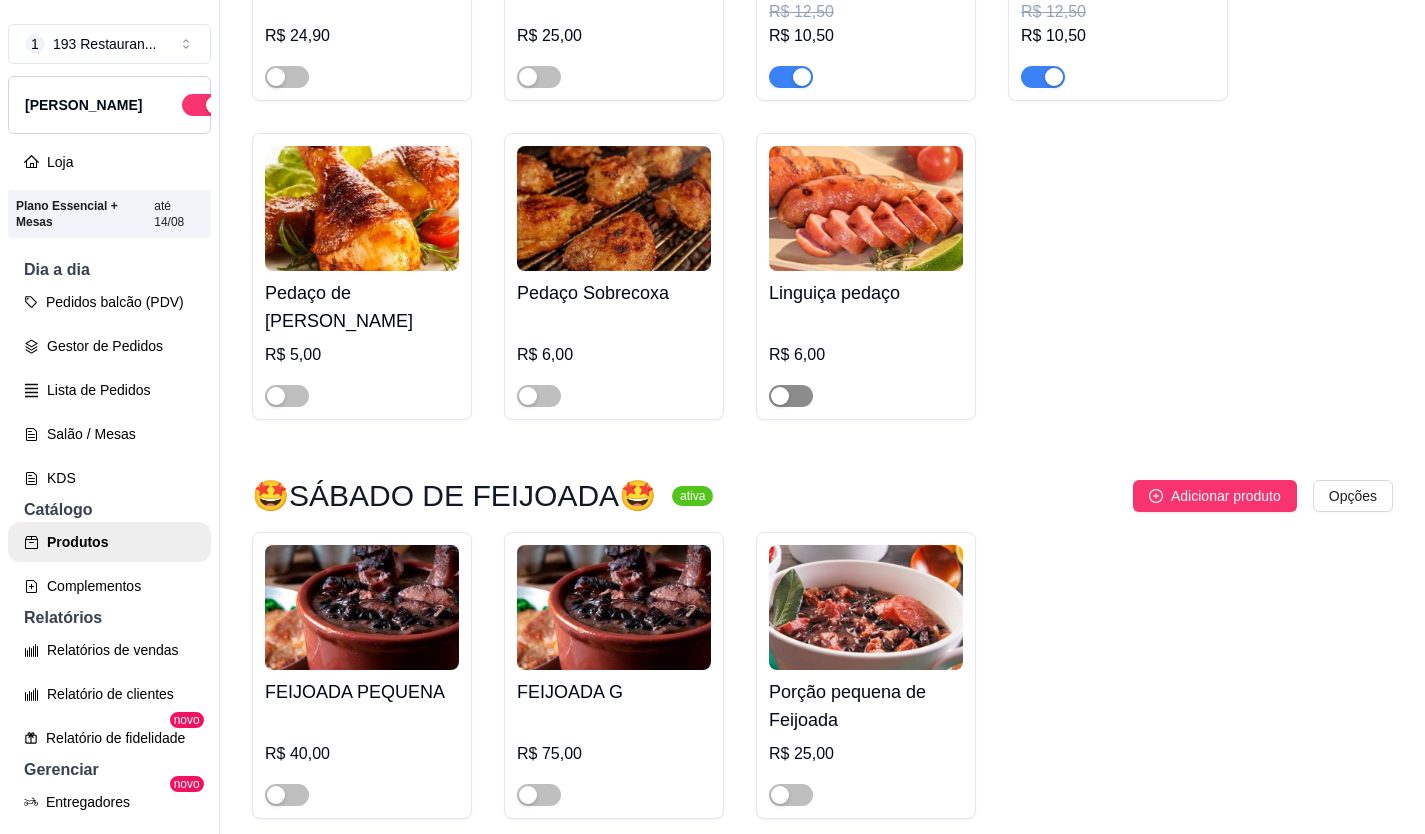 click at bounding box center [791, 396] 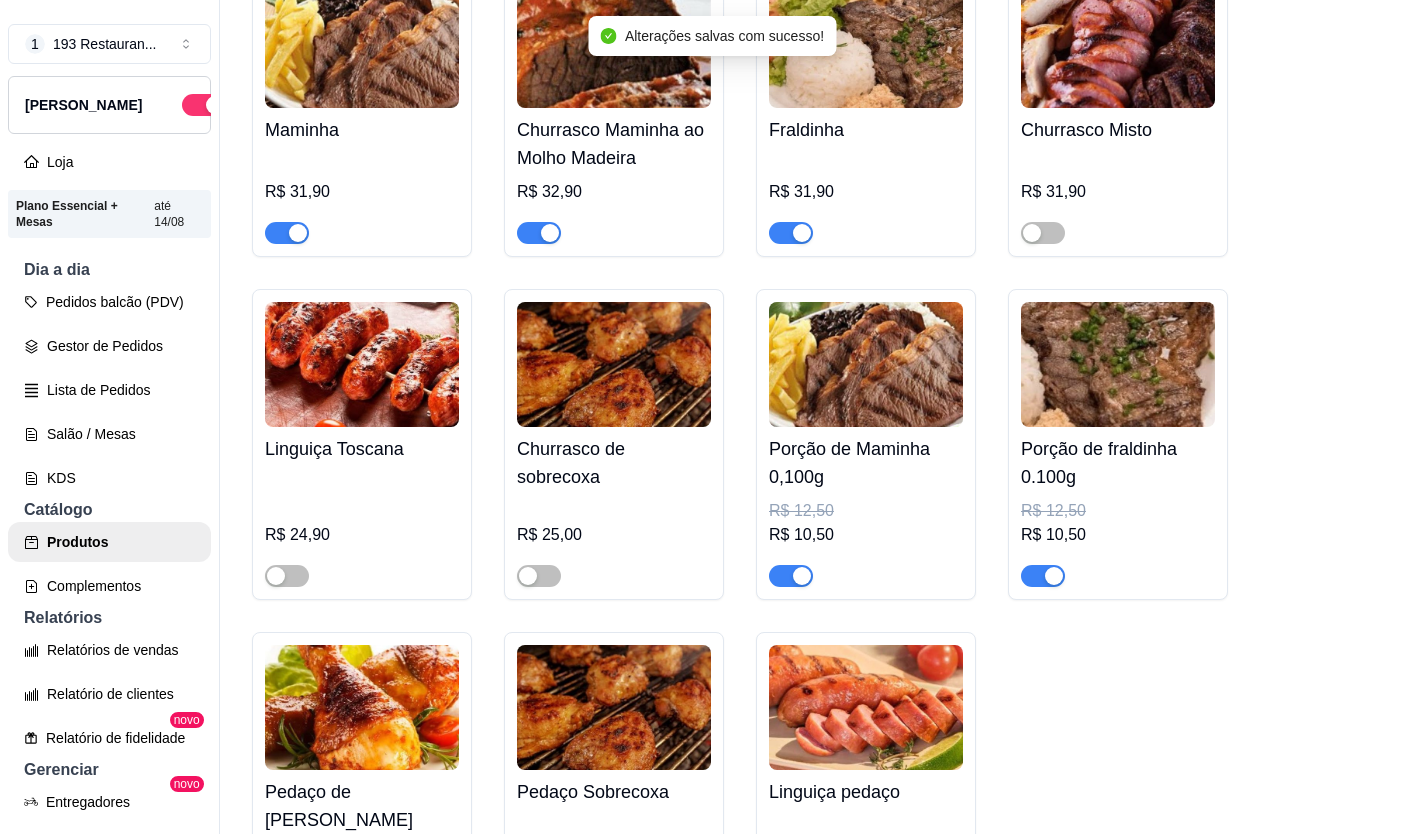 scroll, scrollTop: 4645, scrollLeft: 0, axis: vertical 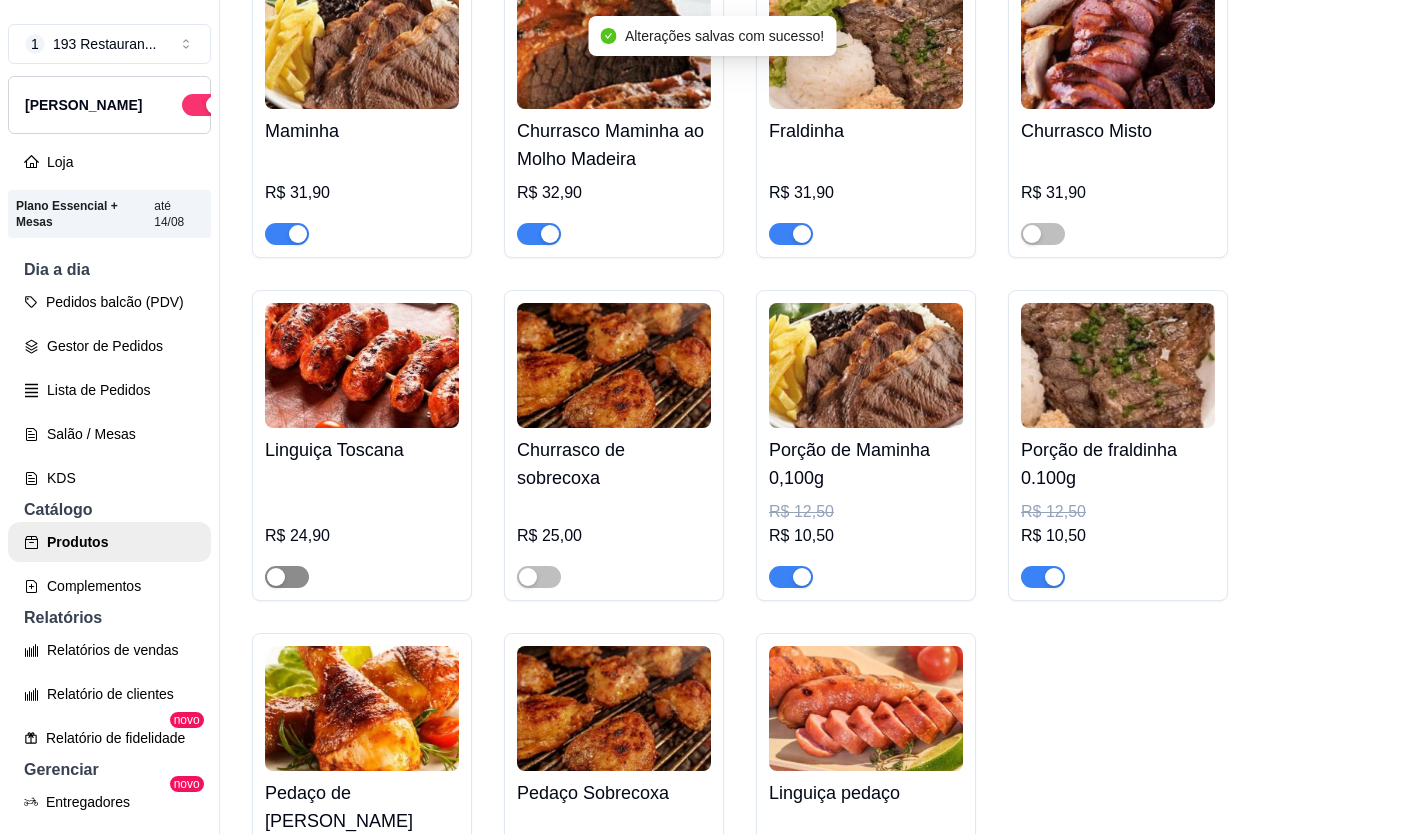 click at bounding box center [287, 577] 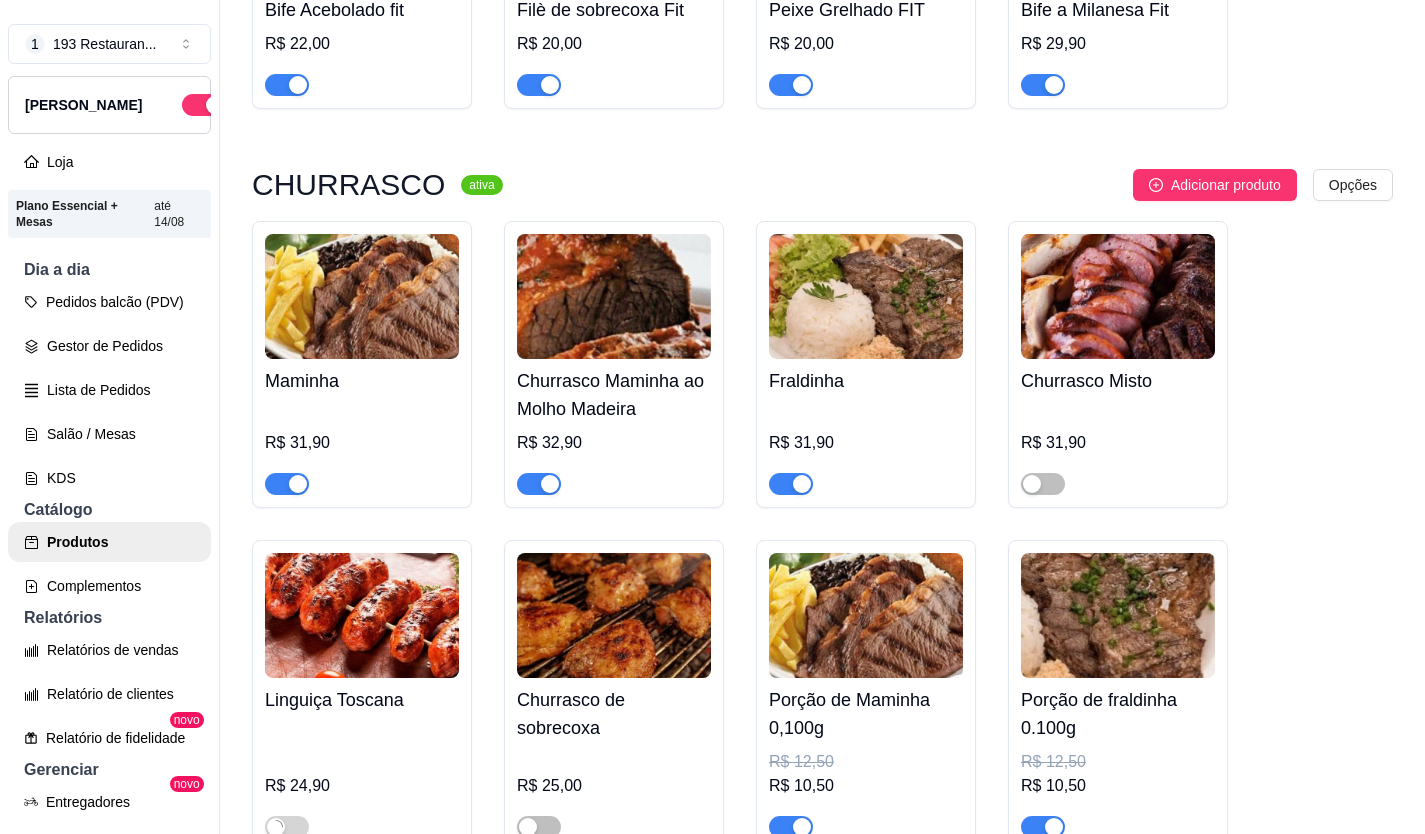 scroll, scrollTop: 4345, scrollLeft: 0, axis: vertical 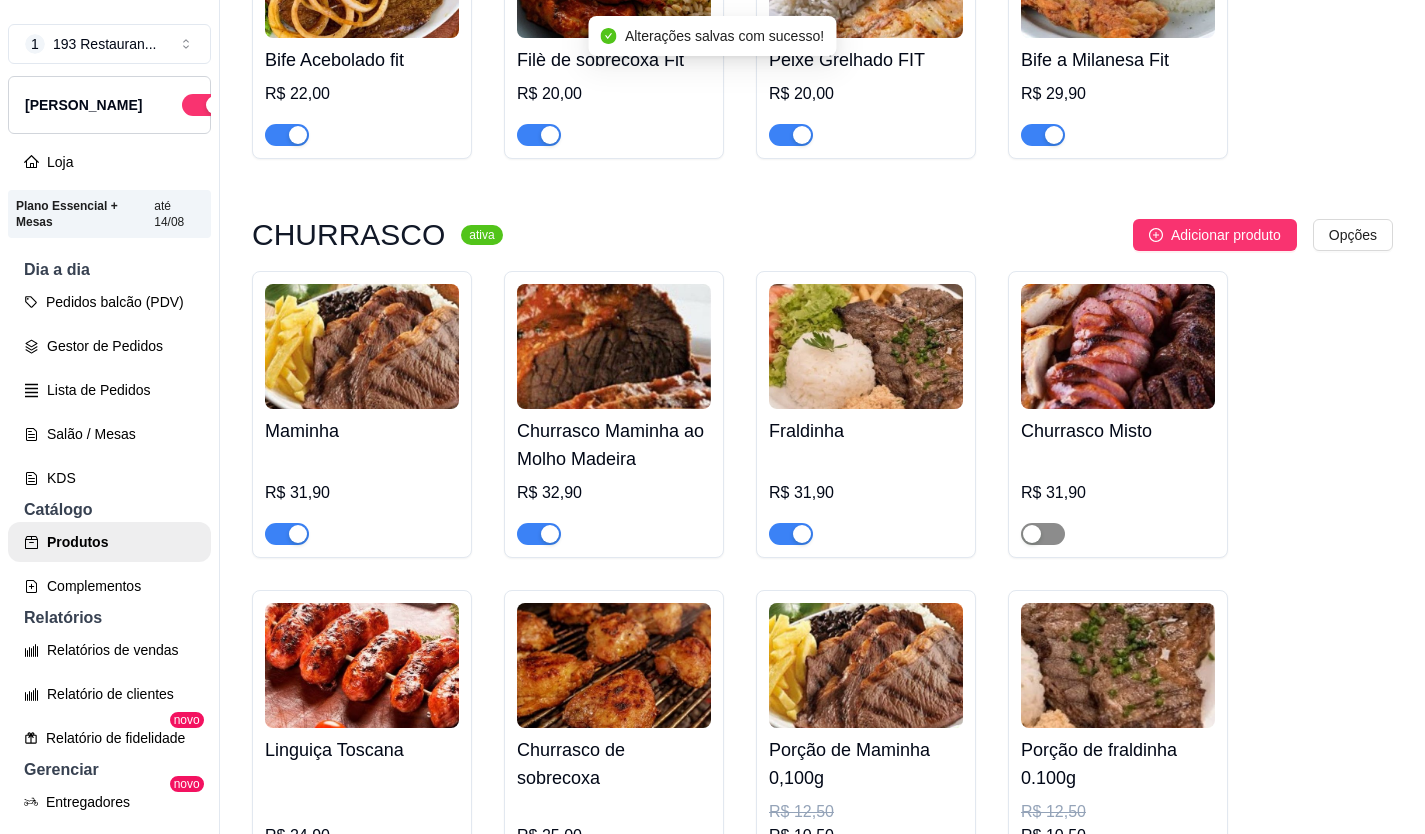 click at bounding box center [1032, 534] 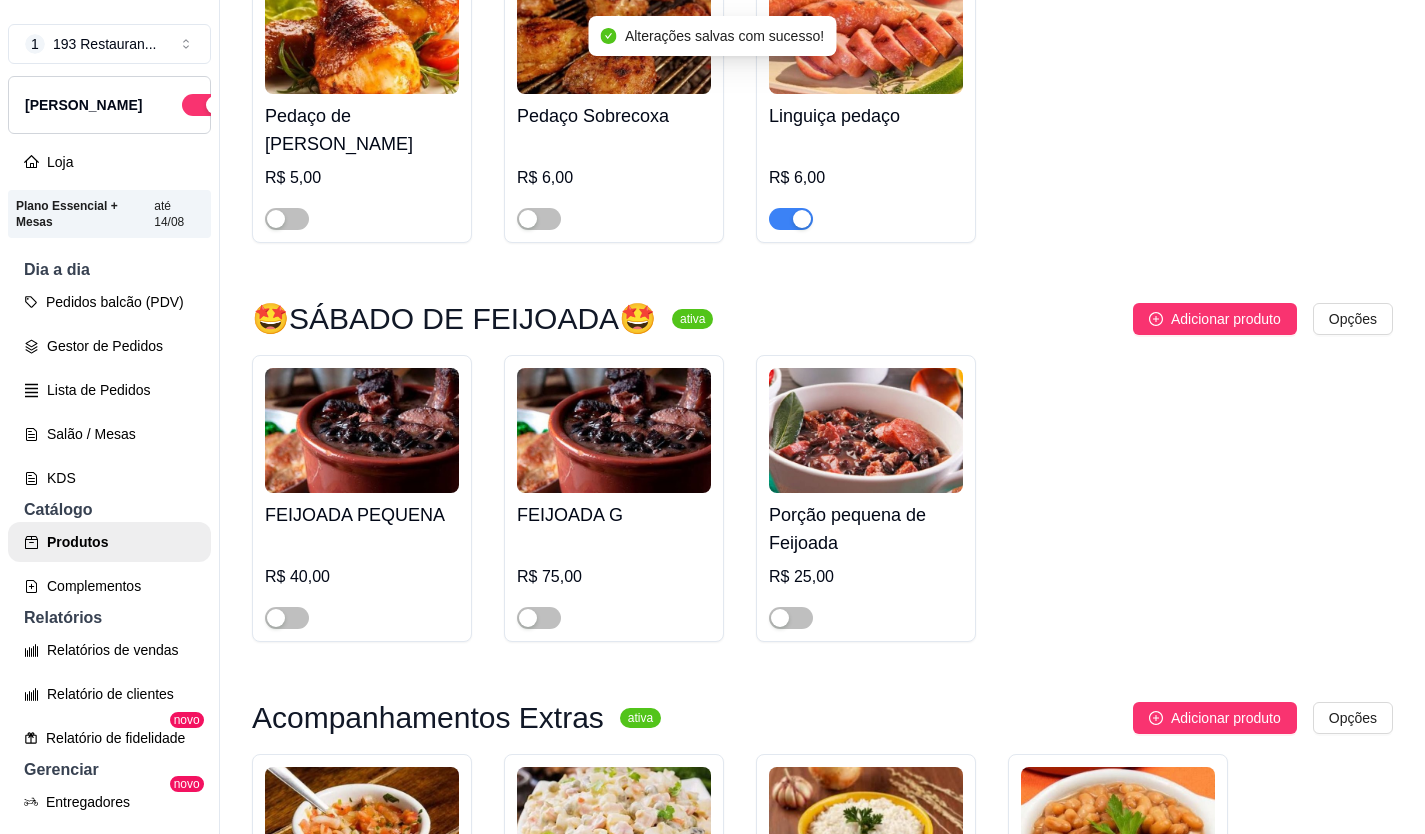 scroll, scrollTop: 5345, scrollLeft: 0, axis: vertical 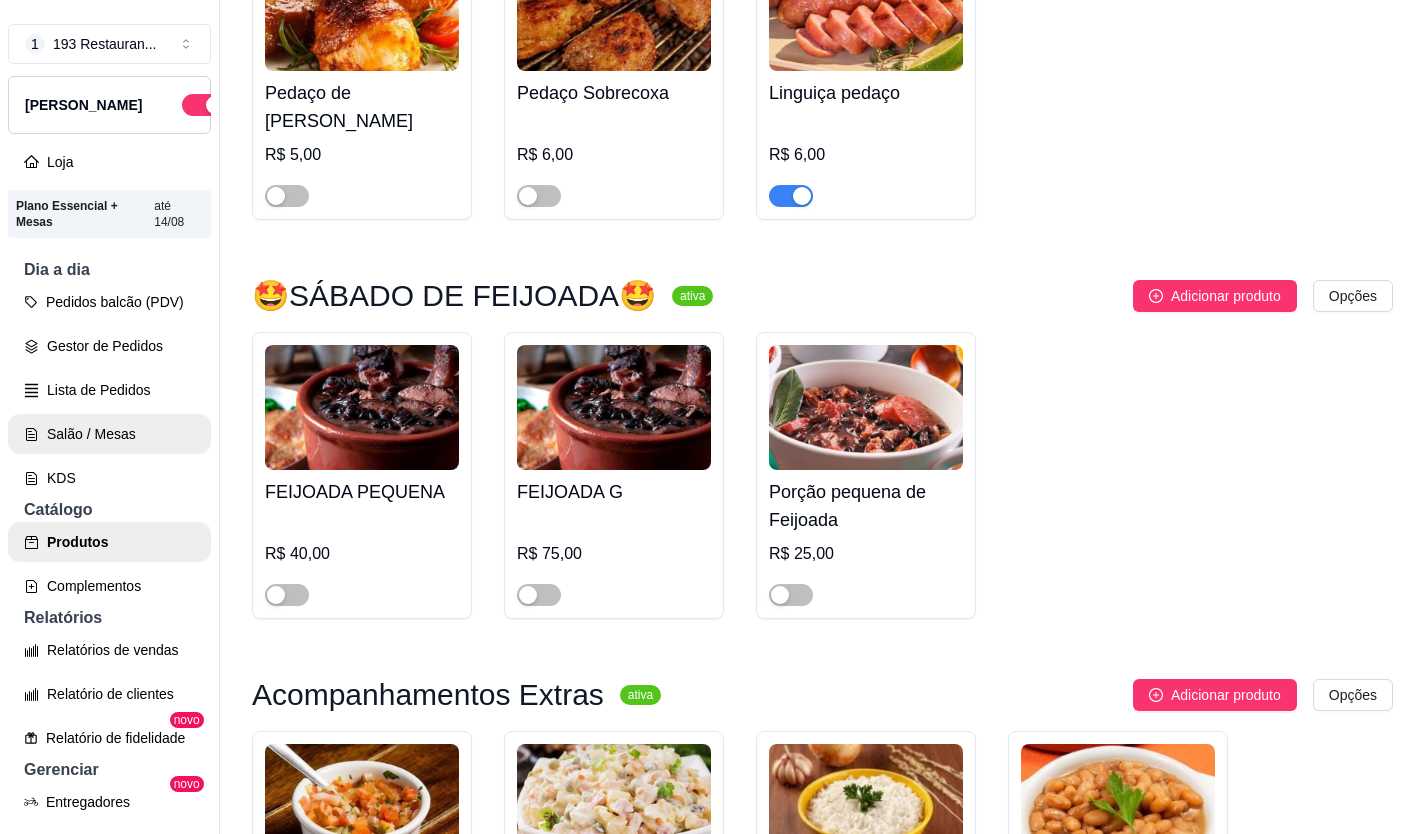 click on "Salão / Mesas" at bounding box center (109, 434) 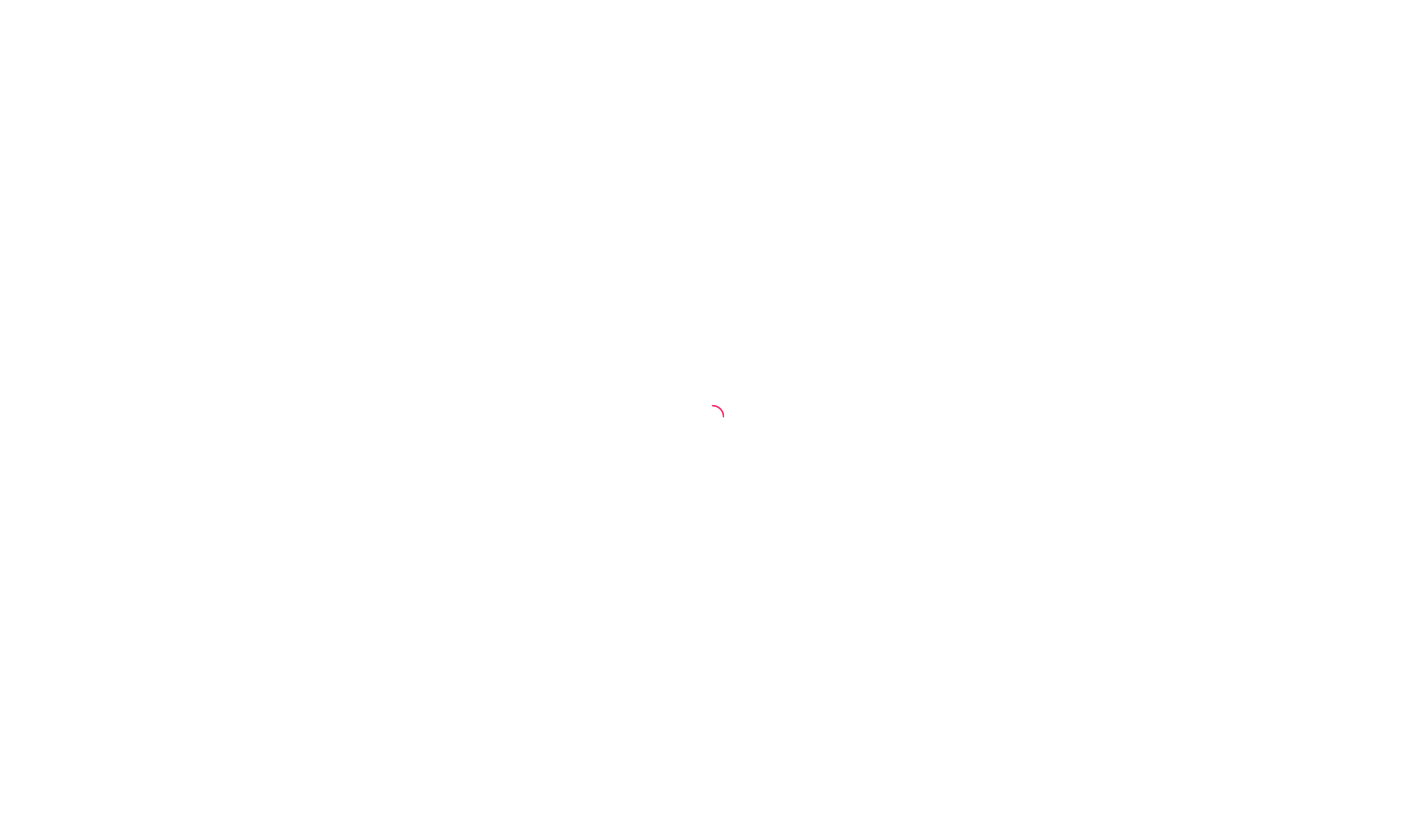 scroll, scrollTop: 0, scrollLeft: 0, axis: both 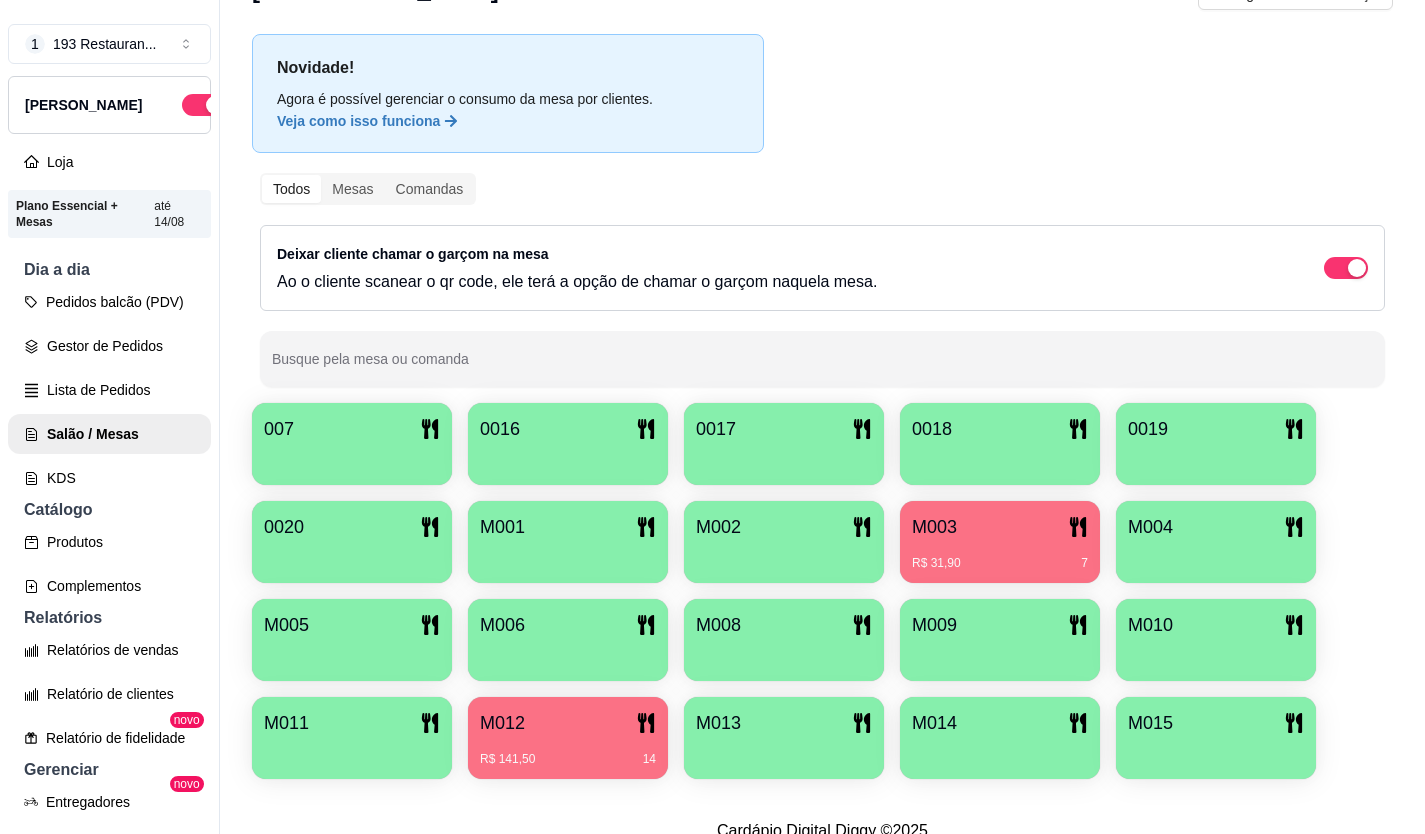 click on "M012" at bounding box center (568, 723) 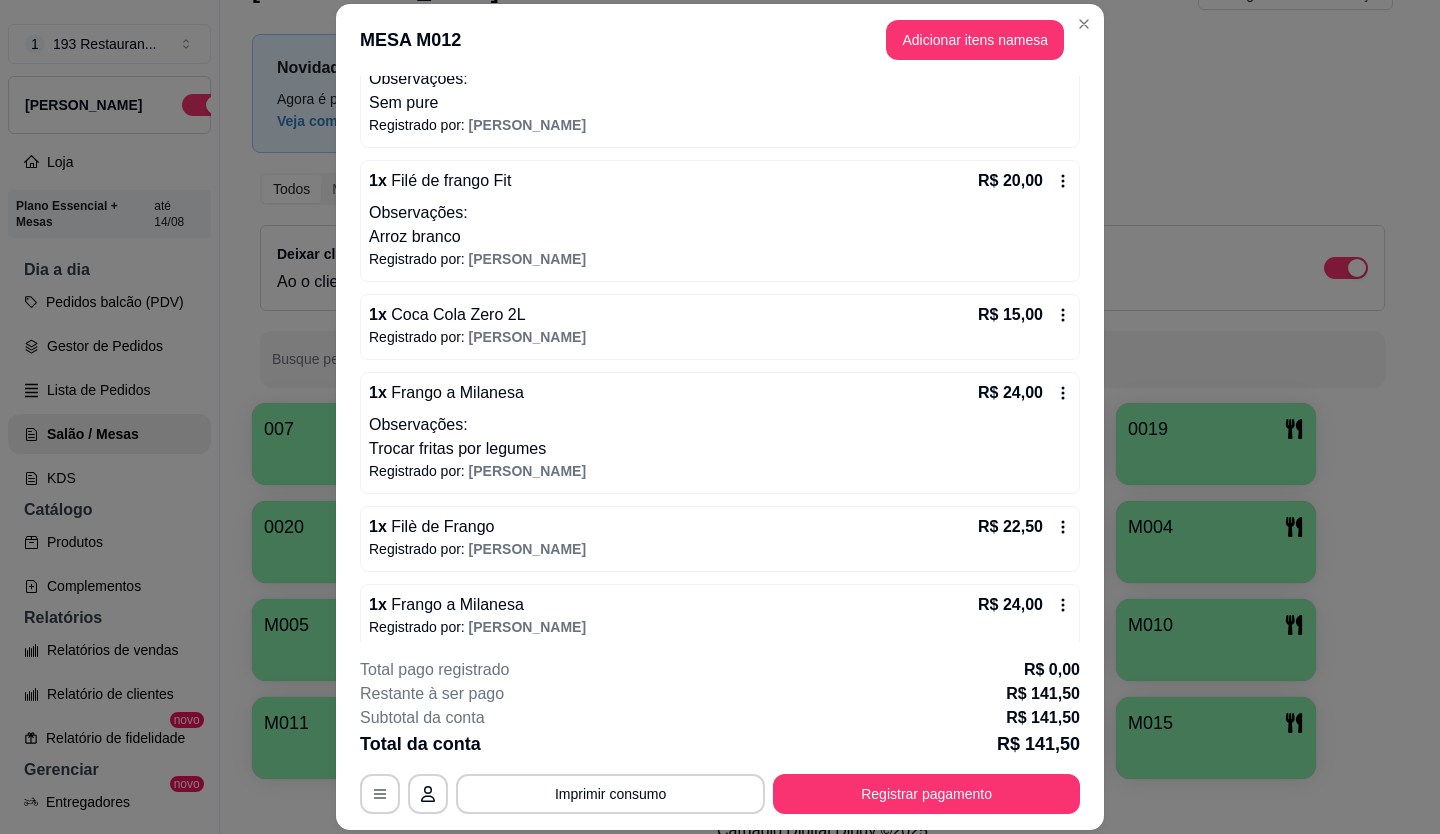 scroll, scrollTop: 255, scrollLeft: 0, axis: vertical 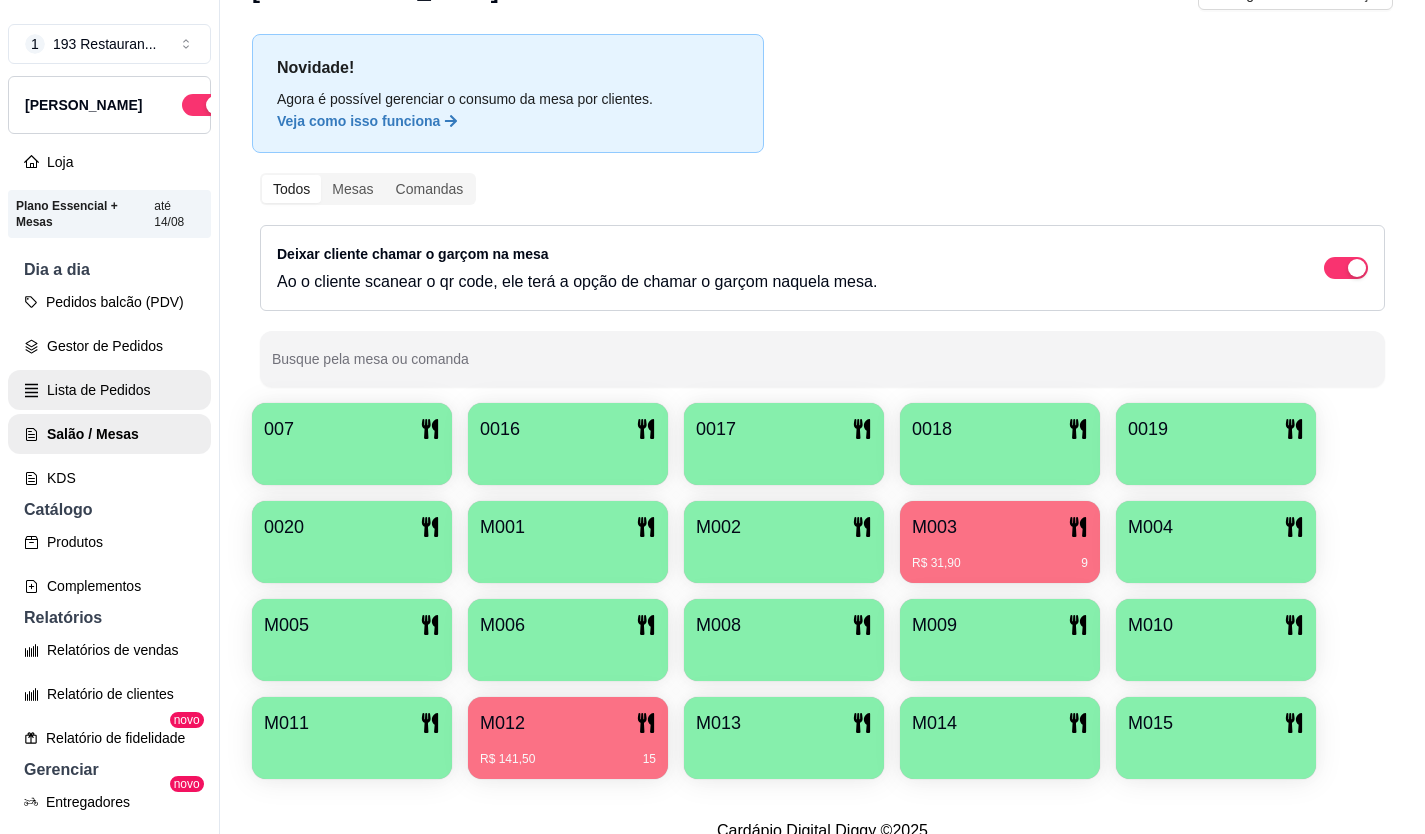 click on "Lista de Pedidos" at bounding box center [109, 390] 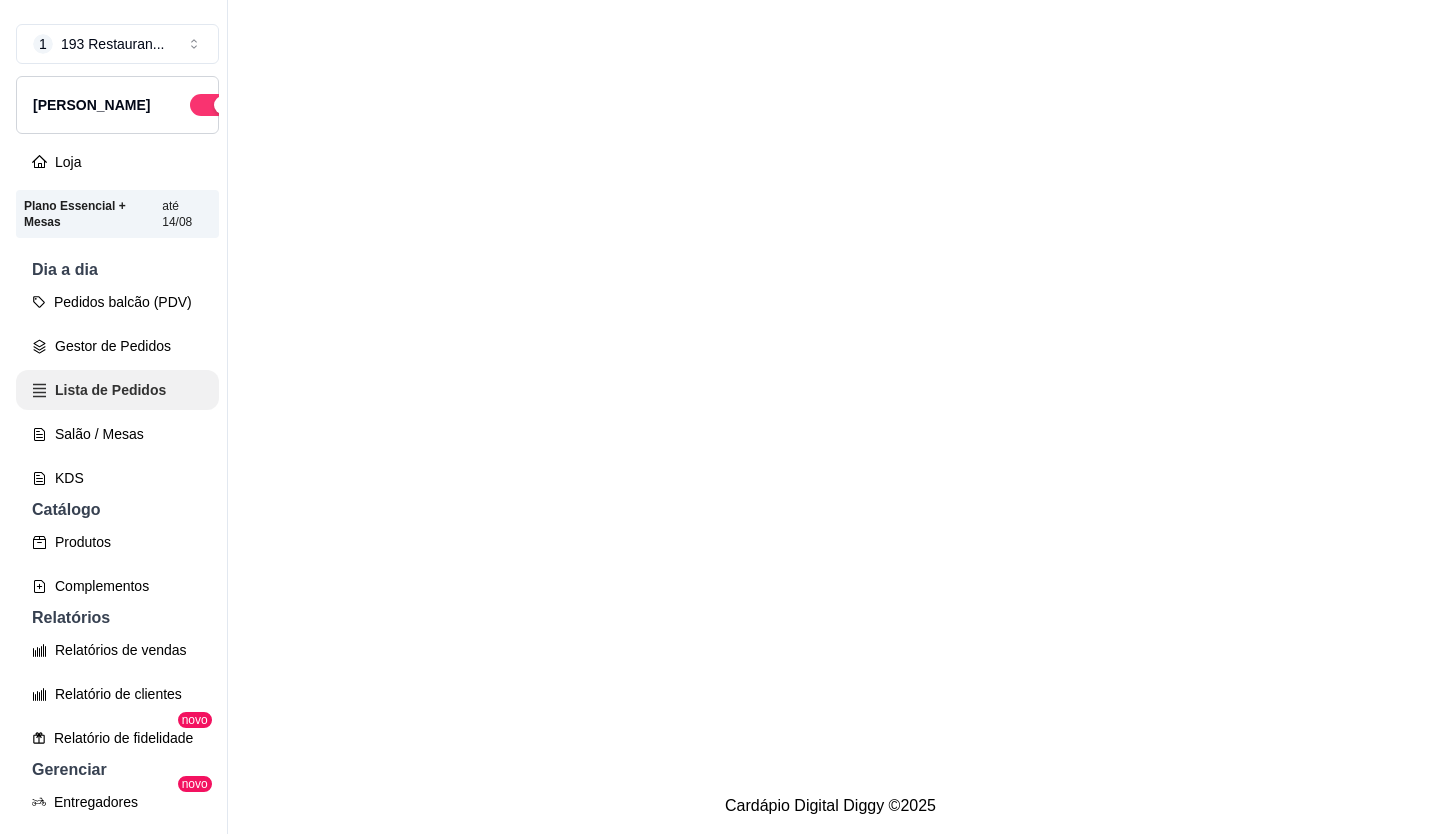 scroll, scrollTop: 0, scrollLeft: 0, axis: both 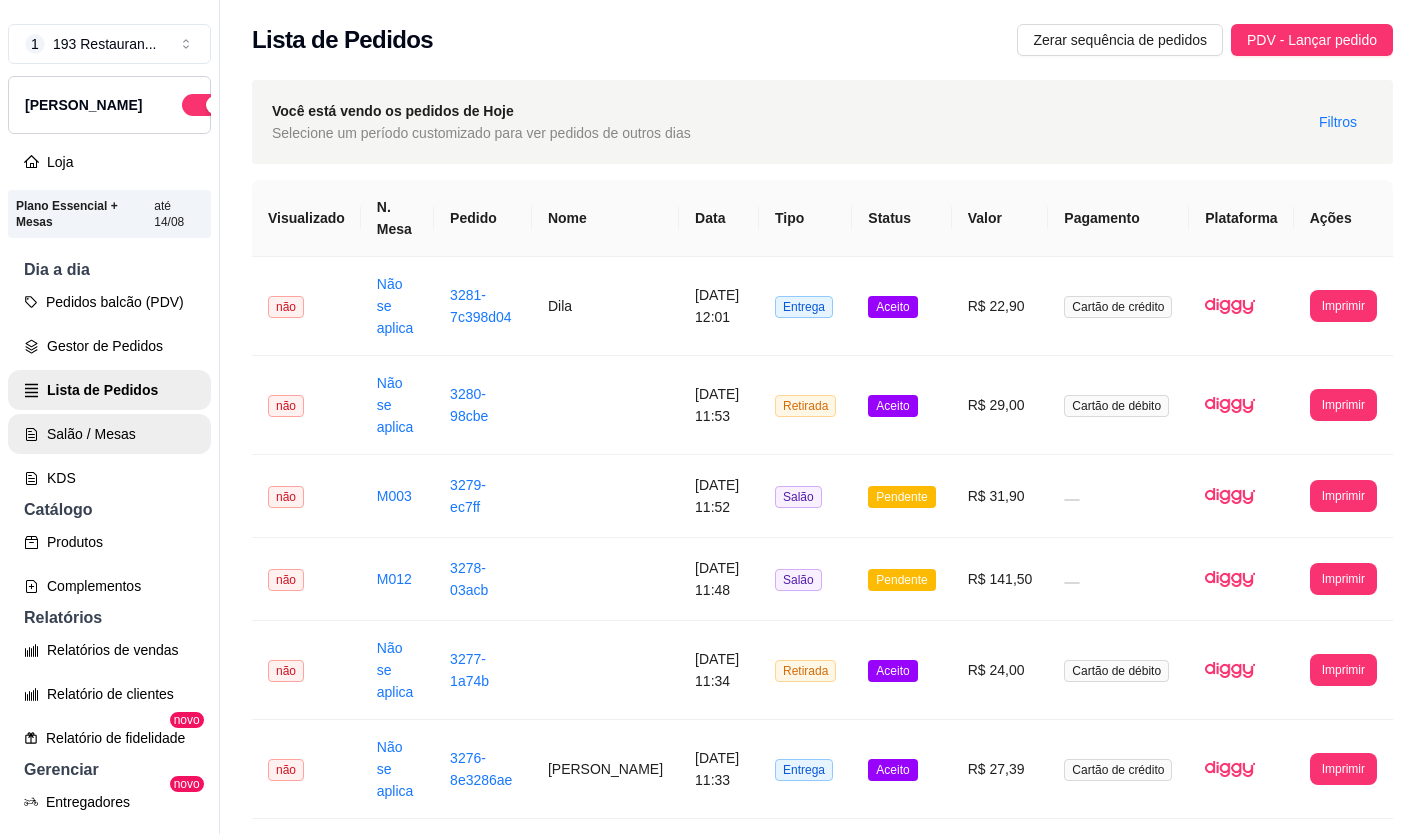 click on "Salão / Mesas" at bounding box center (109, 434) 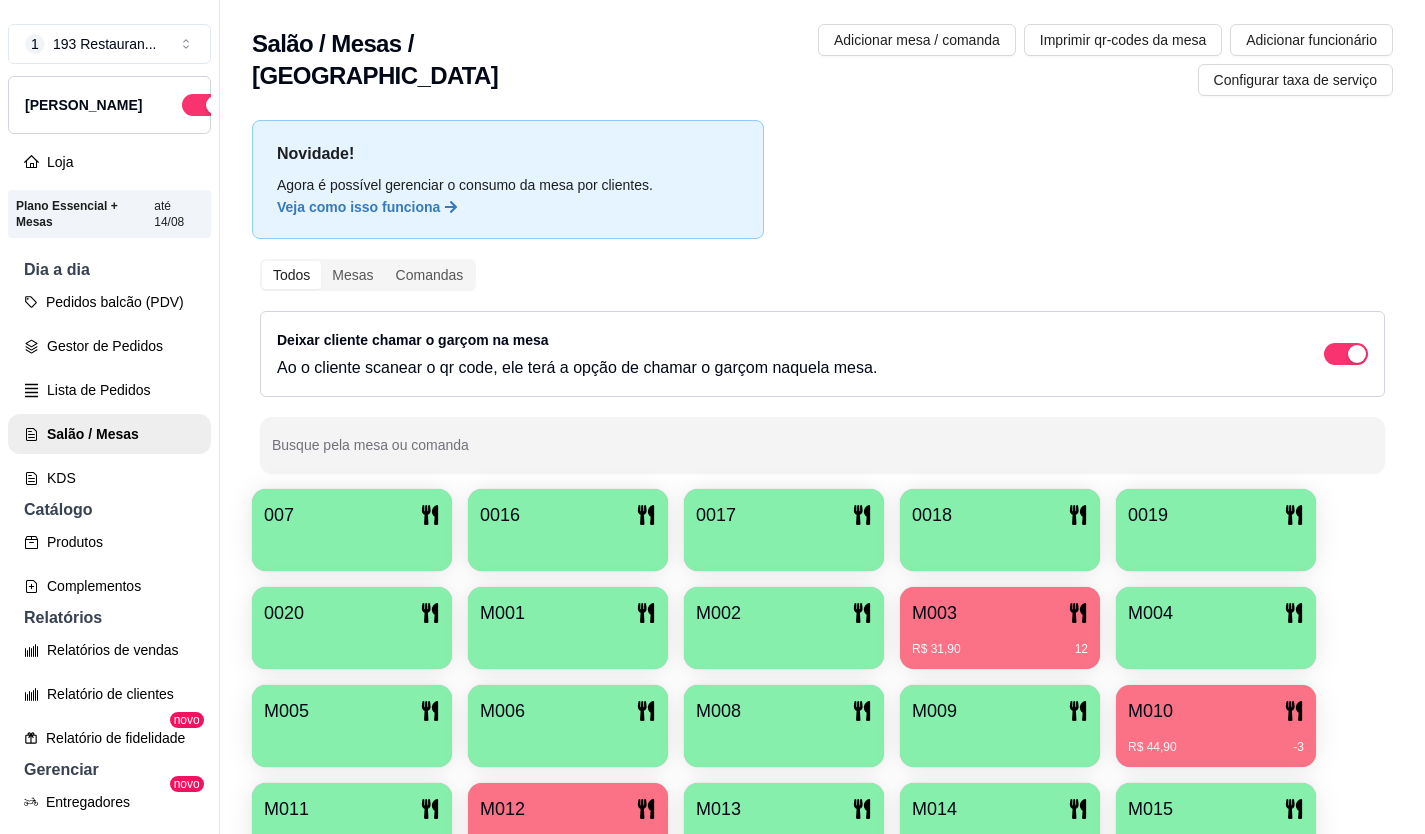 click on "Novidade! Agora é possível gerenciar o consumo da mesa por clientes.   Veja como isso funciona Todos Mesas Comandas Deixar cliente chamar o garçom na mesa Ao o cliente scanear o qr code, ele terá a opção de chamar o garçom naquela mesa. Busque pela mesa ou comanda
007 0016 0017 0018 0019 0020 M001 M002 M003 R$ 31,90 12 M004 M005 M006 M008 M009 M010 R$ 44,90 -3 M011 M012 R$ 141,50 19 M013 M014 M015" at bounding box center (822, 498) 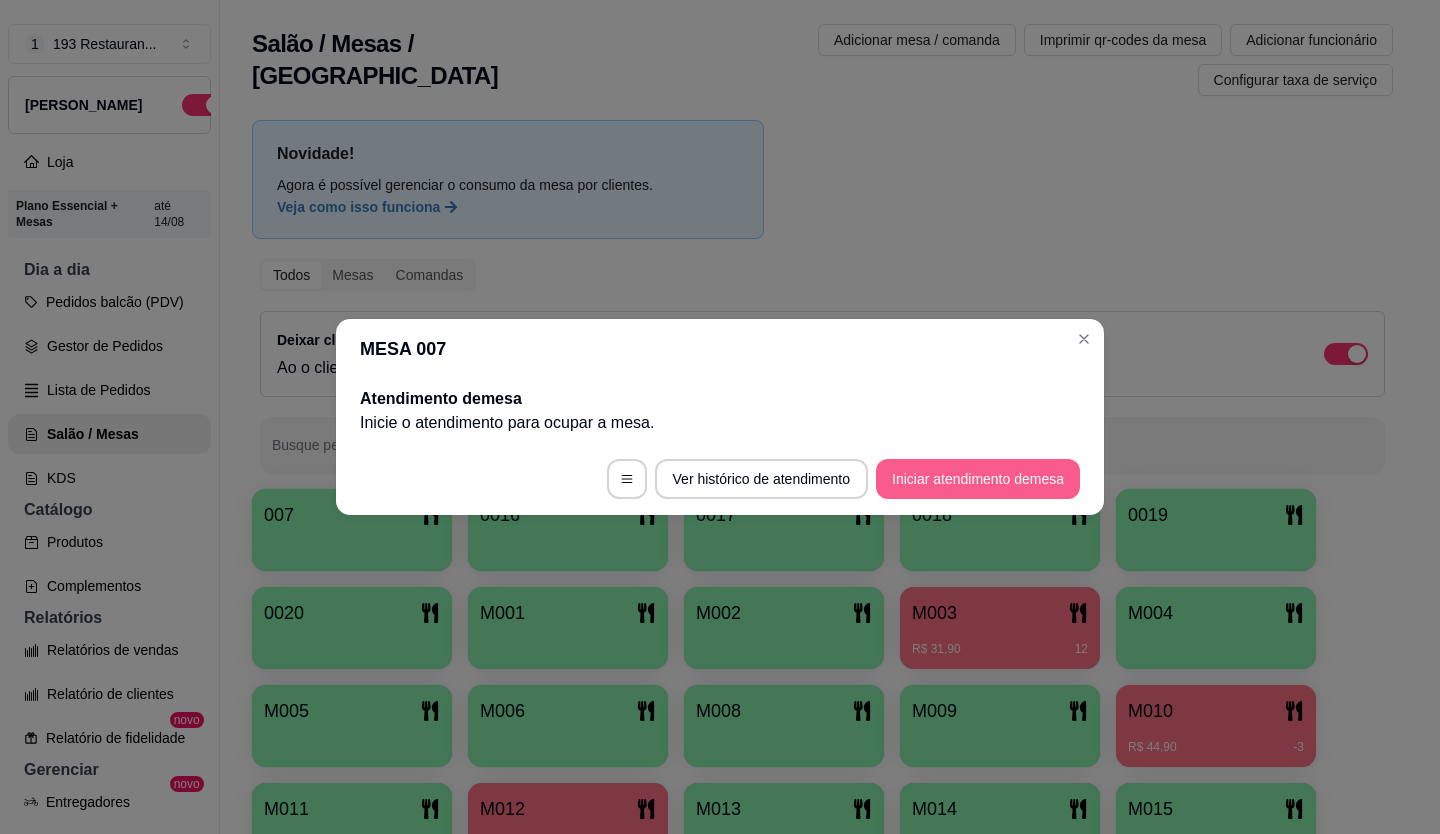click on "Iniciar atendimento de  mesa" at bounding box center (978, 479) 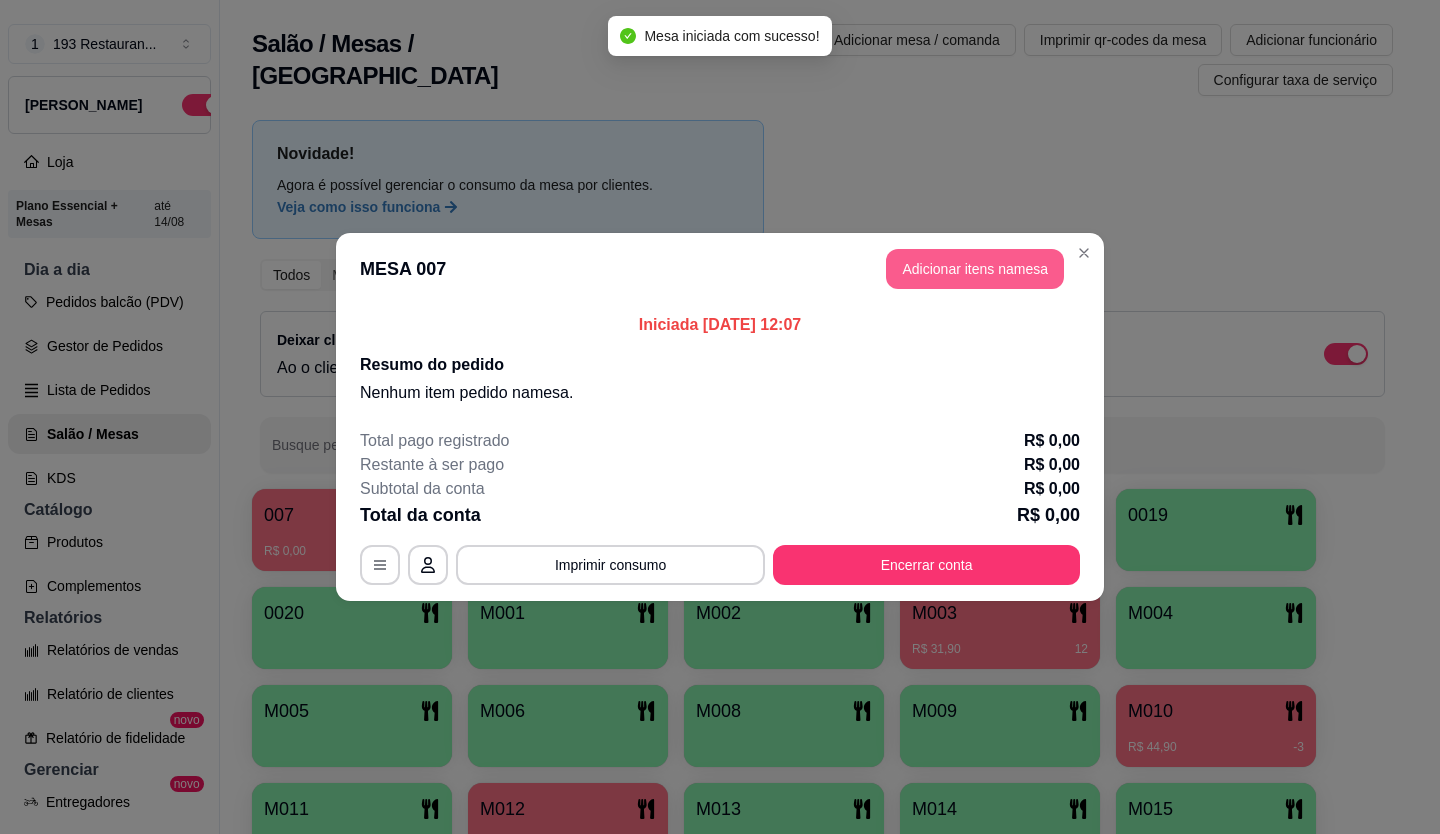 click on "Adicionar itens na  mesa" at bounding box center (975, 269) 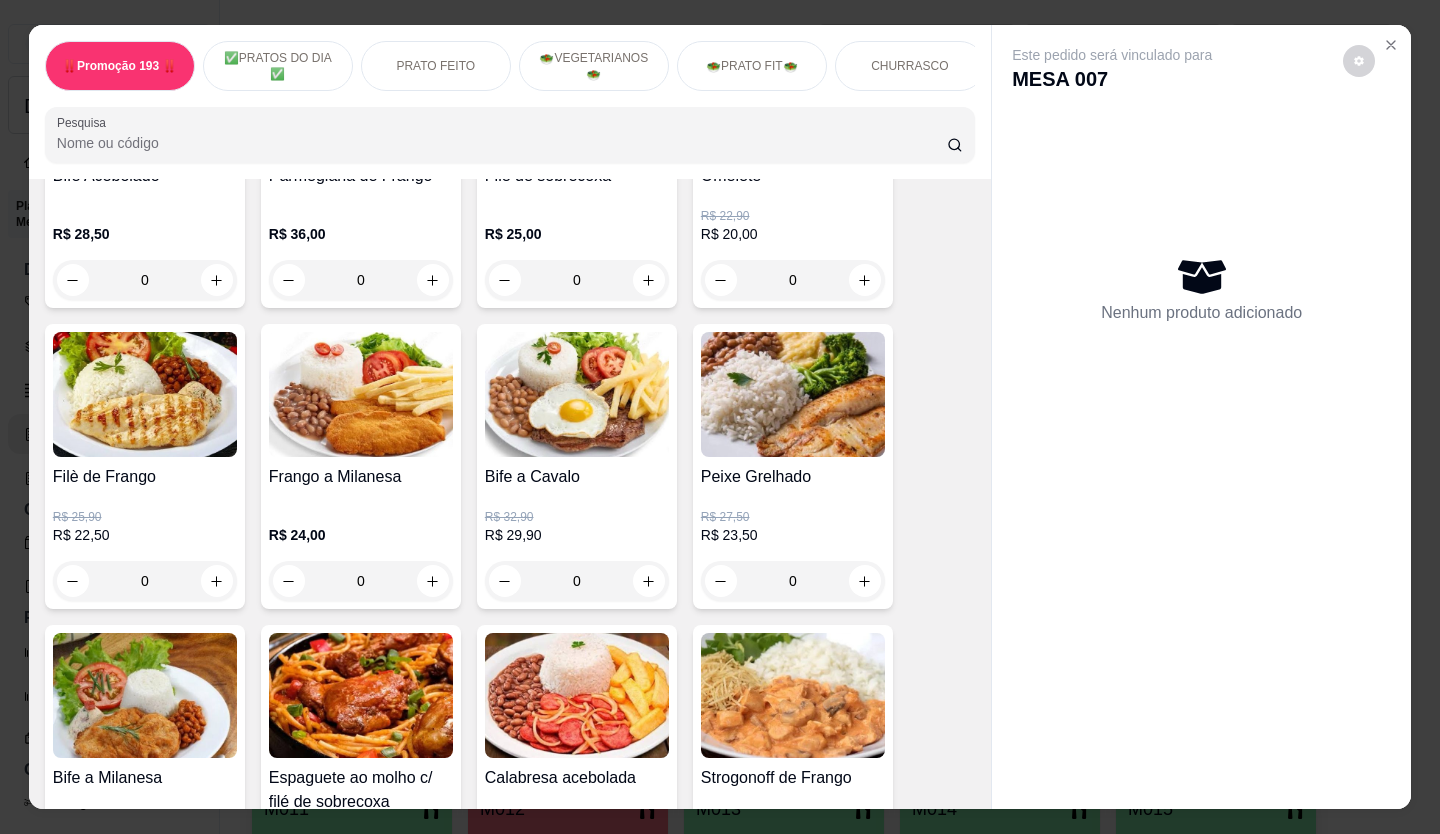 scroll, scrollTop: 1400, scrollLeft: 0, axis: vertical 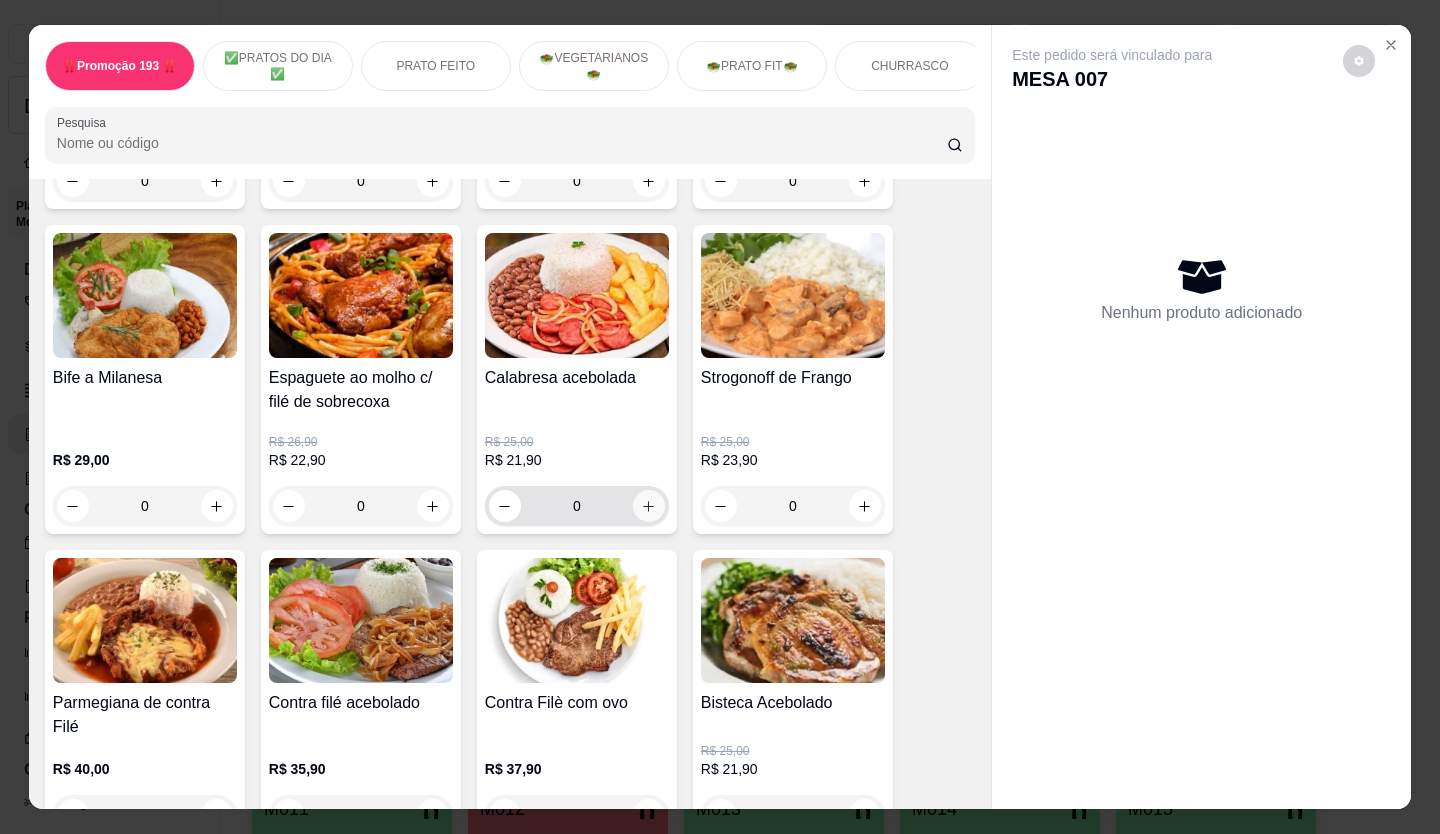click 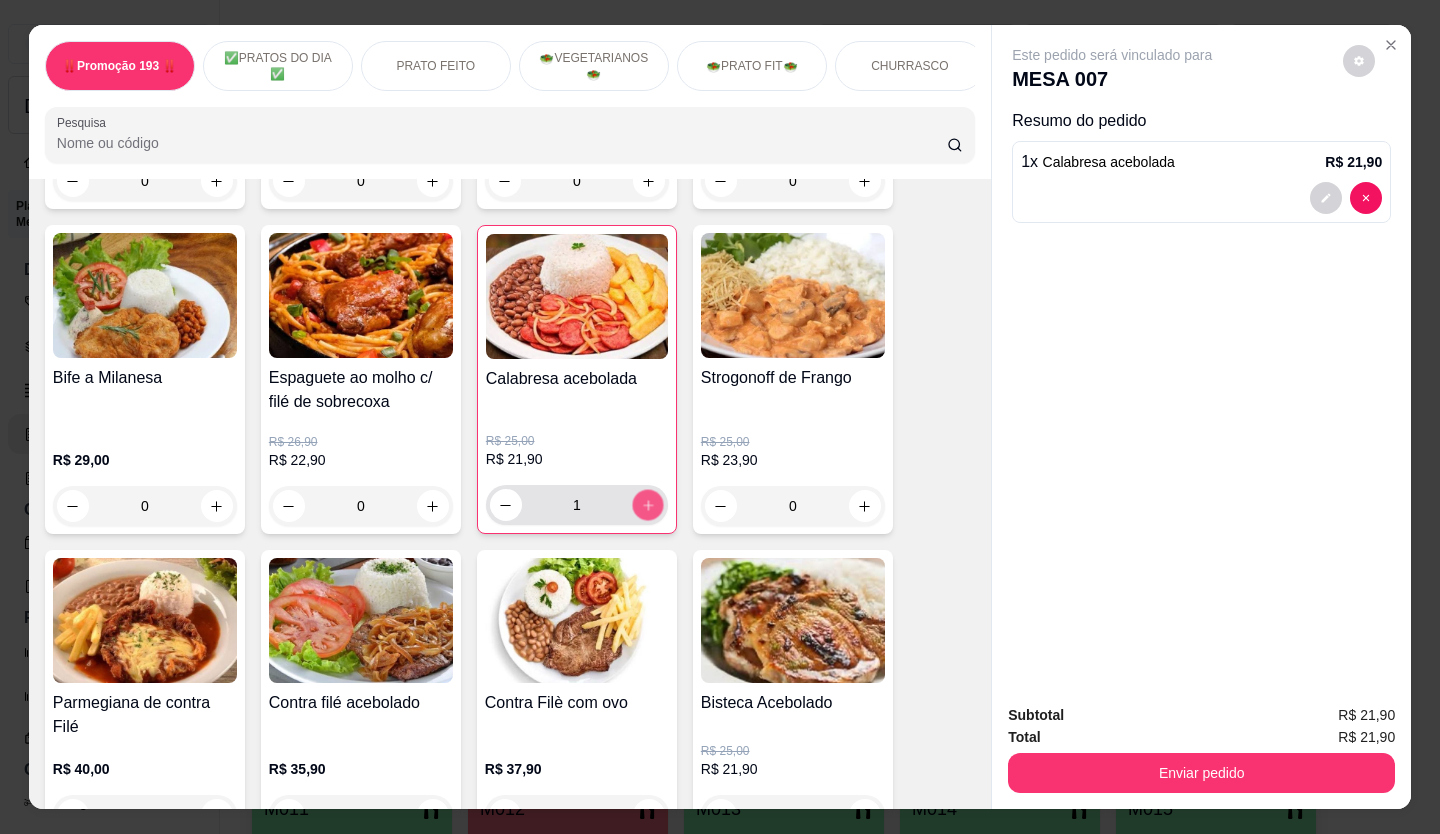 click 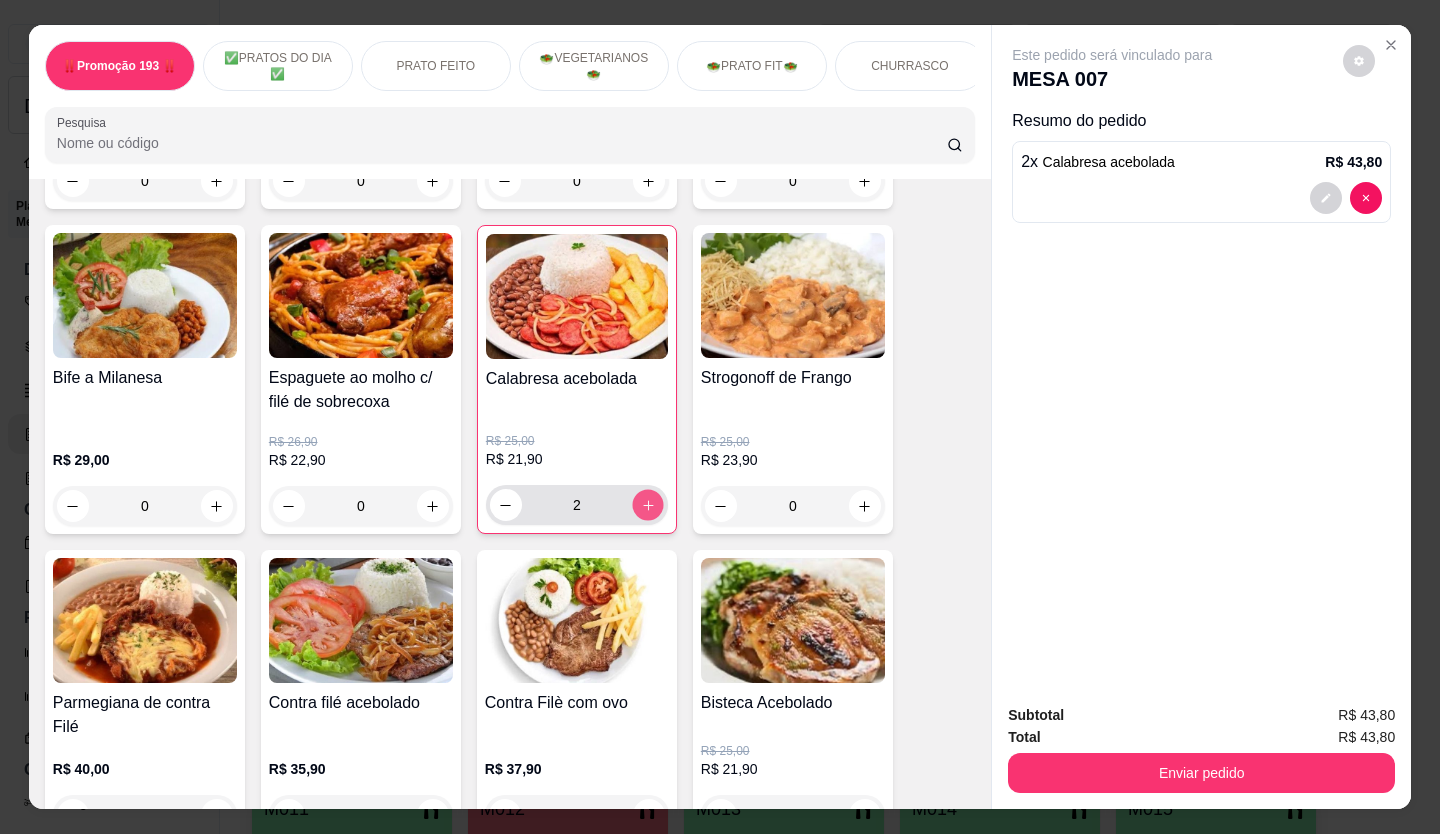 click 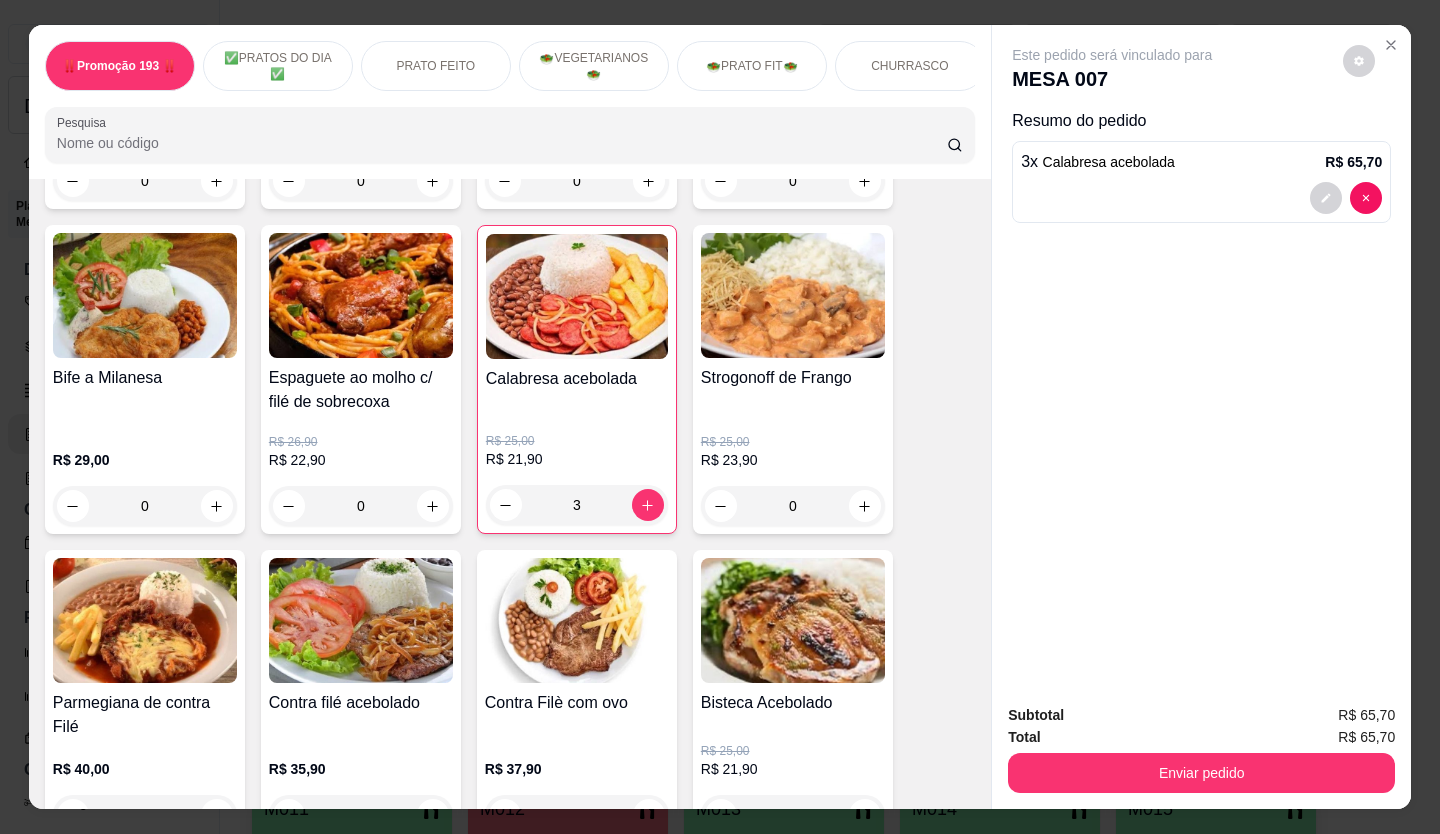 click at bounding box center [1326, 198] 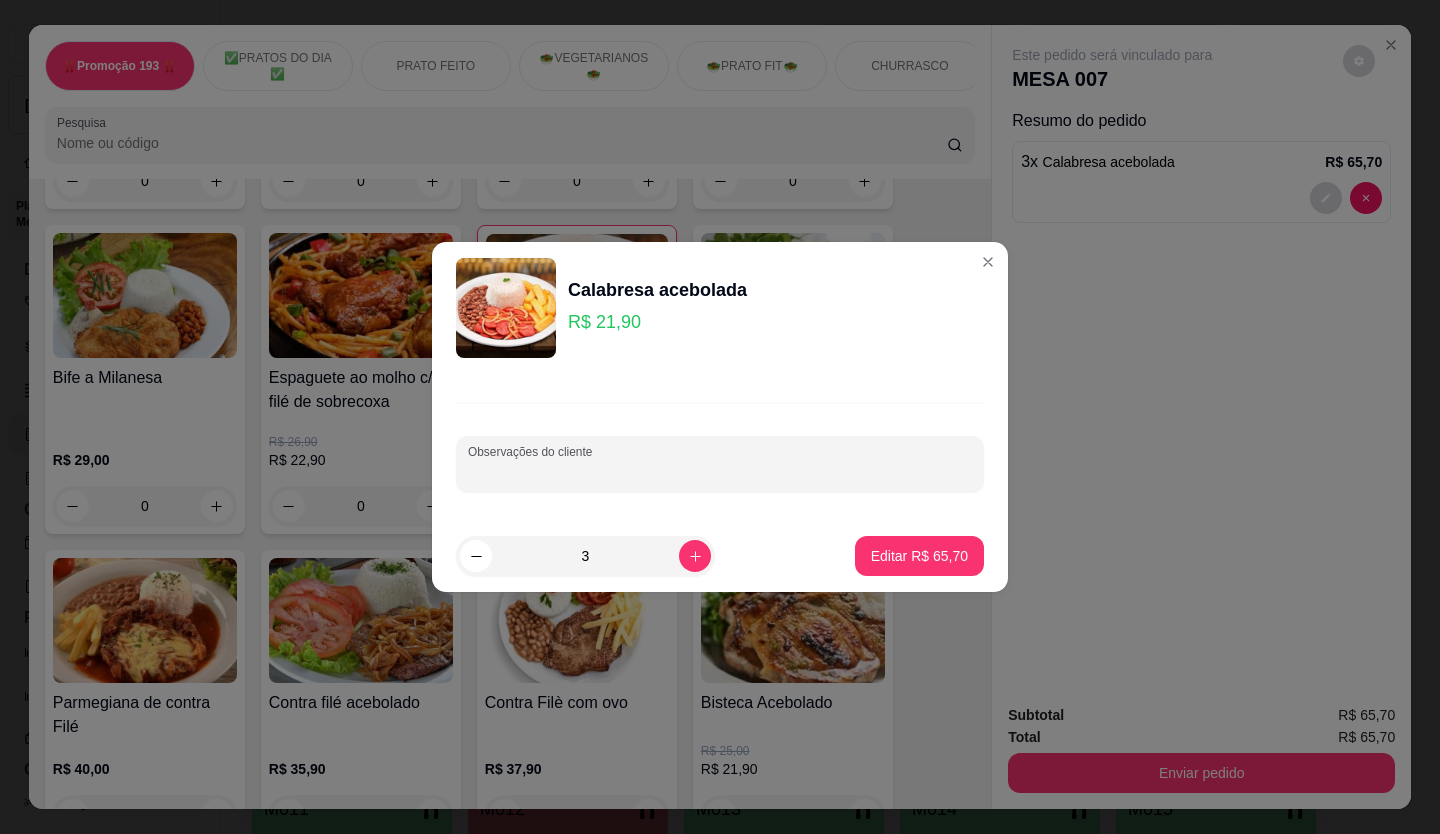 click on "Observações do cliente" at bounding box center [720, 472] 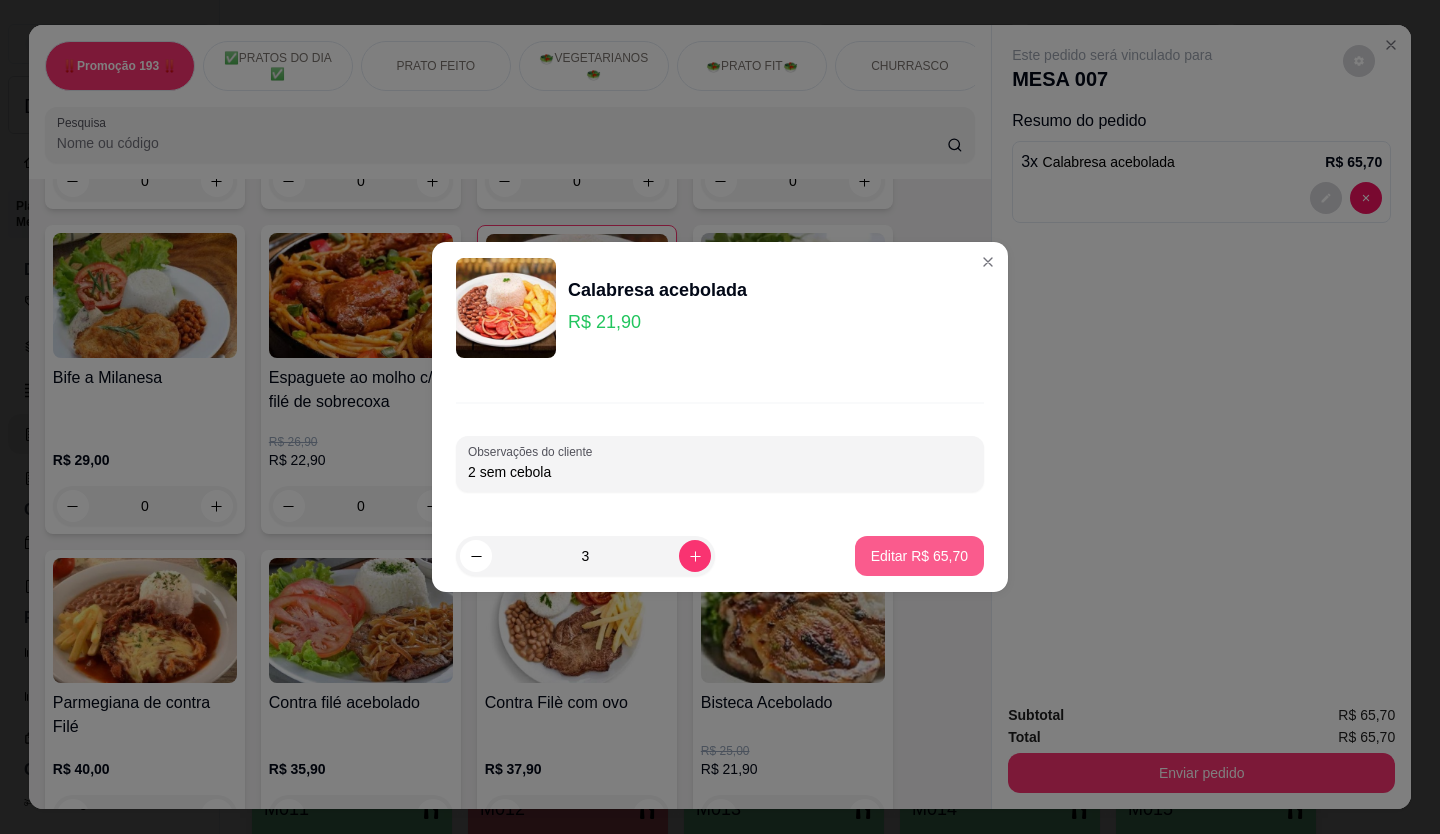 type on "2 sem cebola" 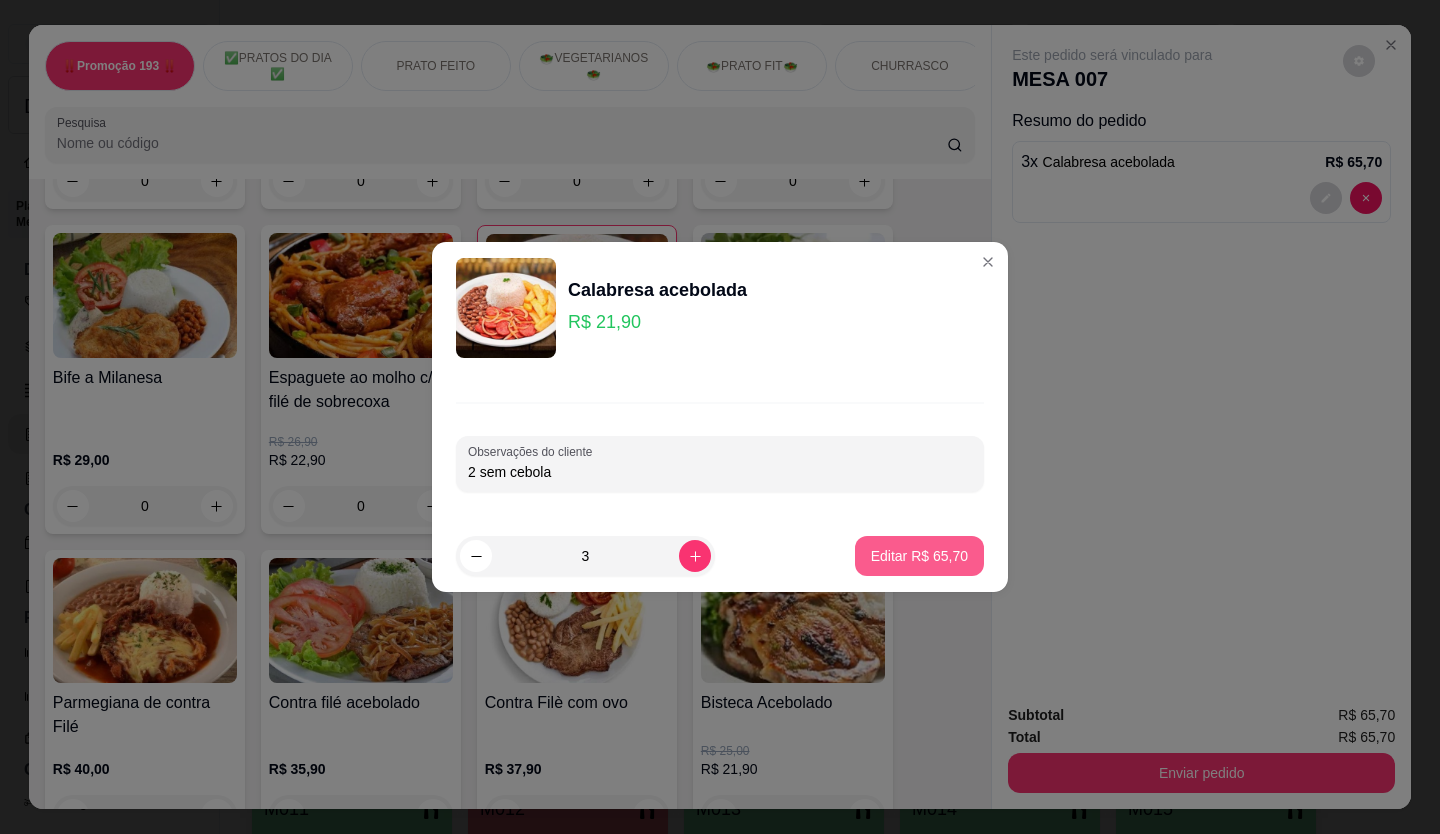 click on "Editar   R$ 65,70" at bounding box center [919, 556] 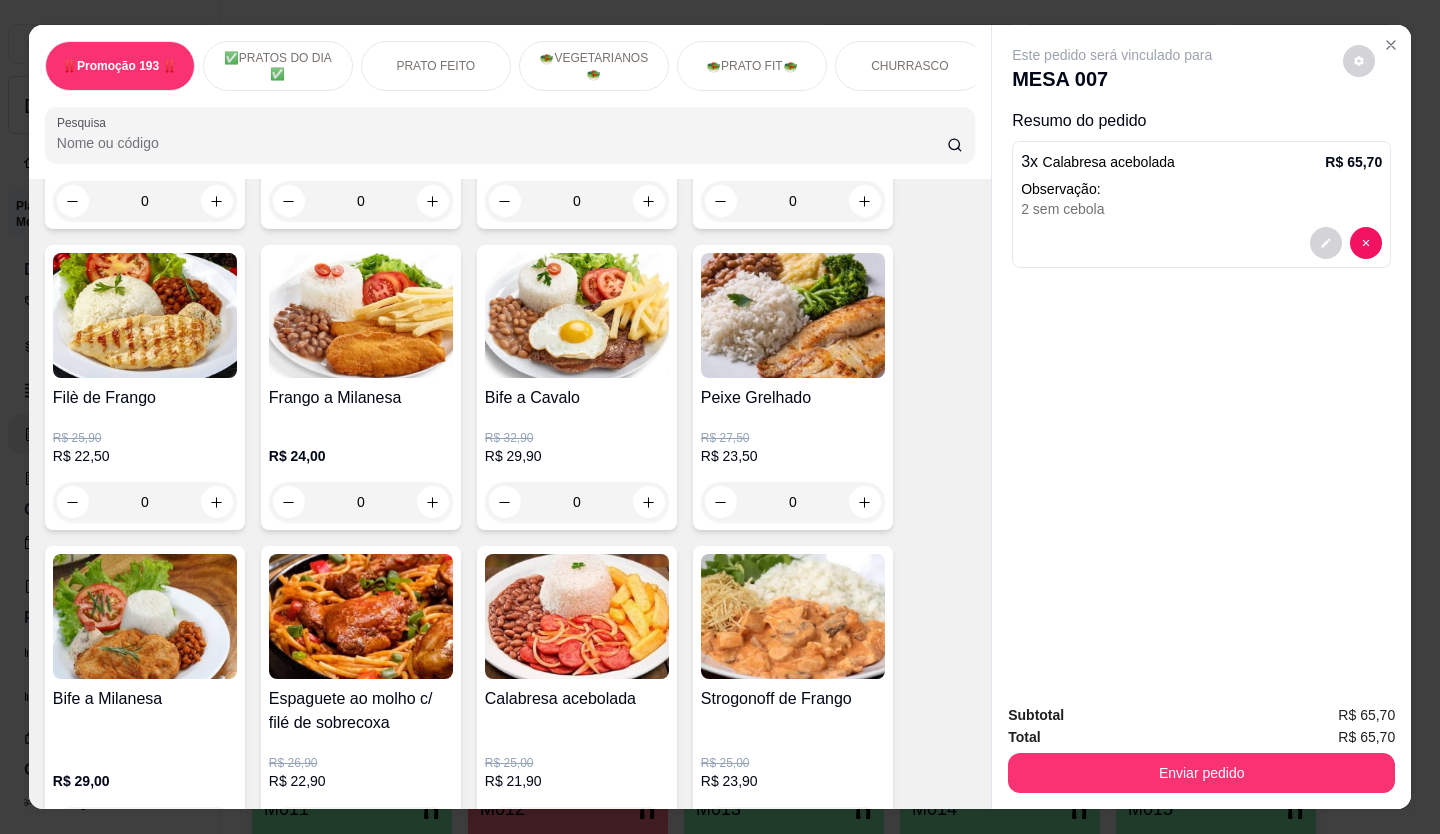scroll, scrollTop: 1000, scrollLeft: 0, axis: vertical 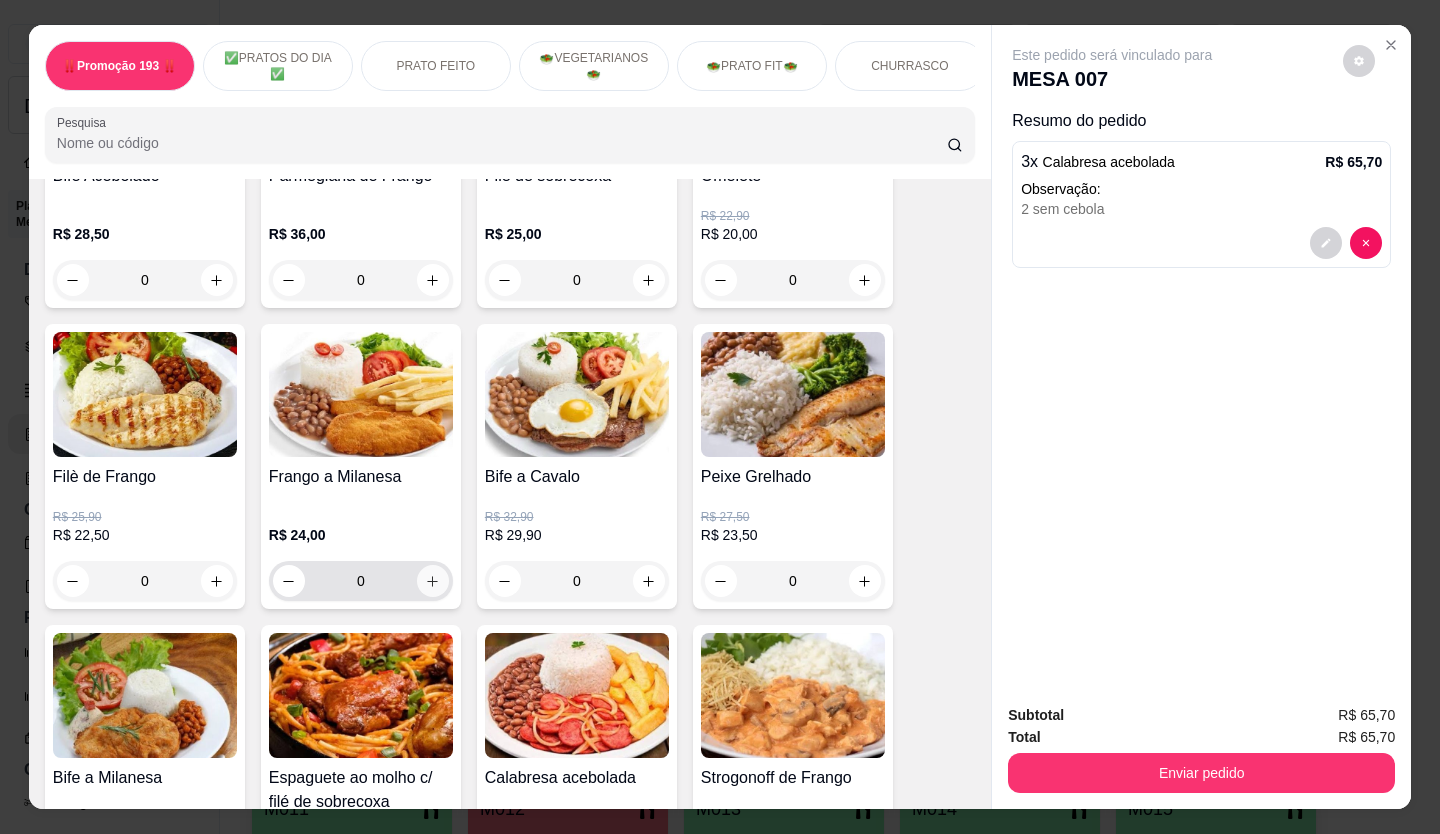 click 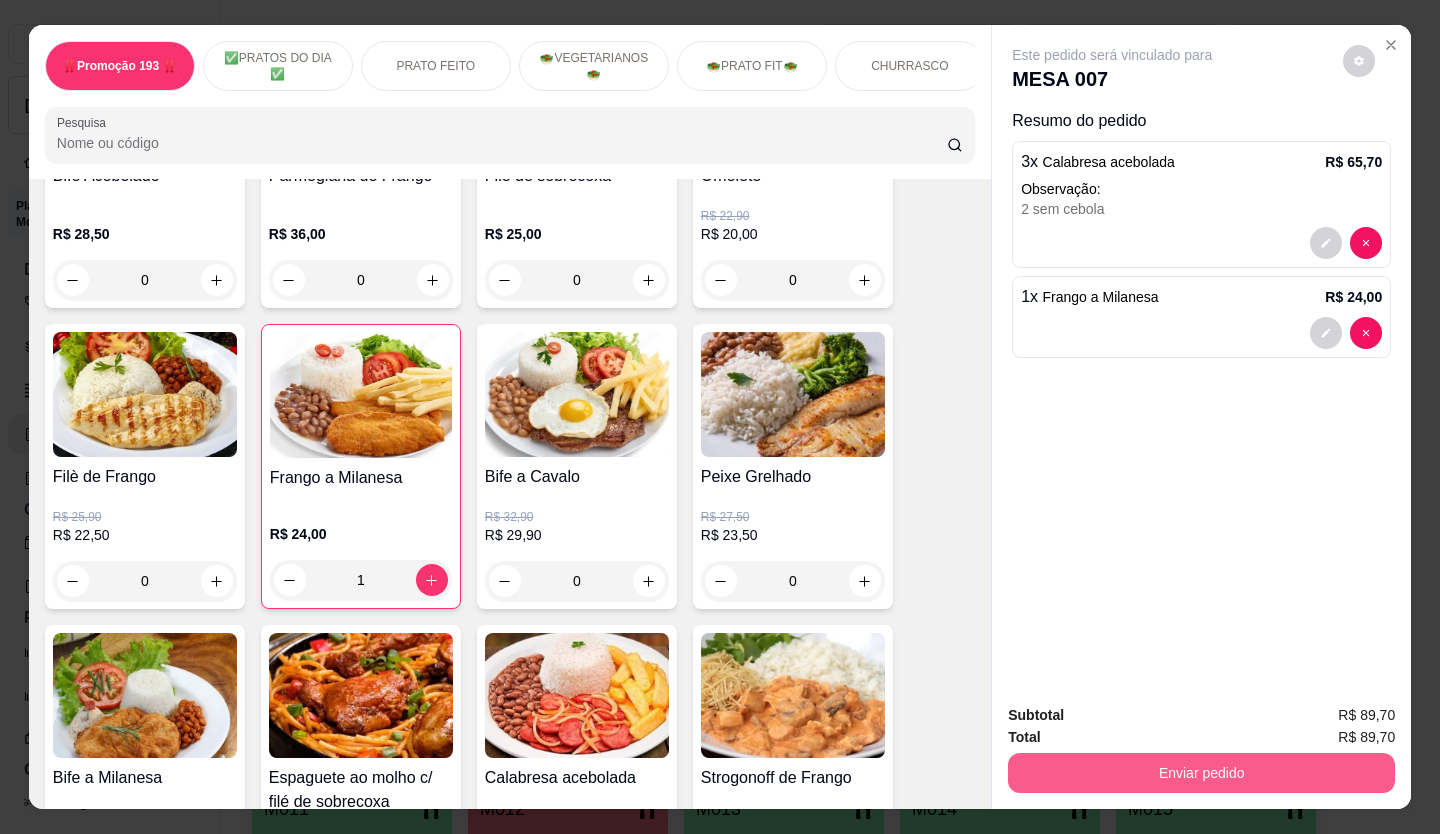 click on "Subtotal R$ 89,70 Total R$ 89,70 Enviar pedido" at bounding box center (1201, 748) 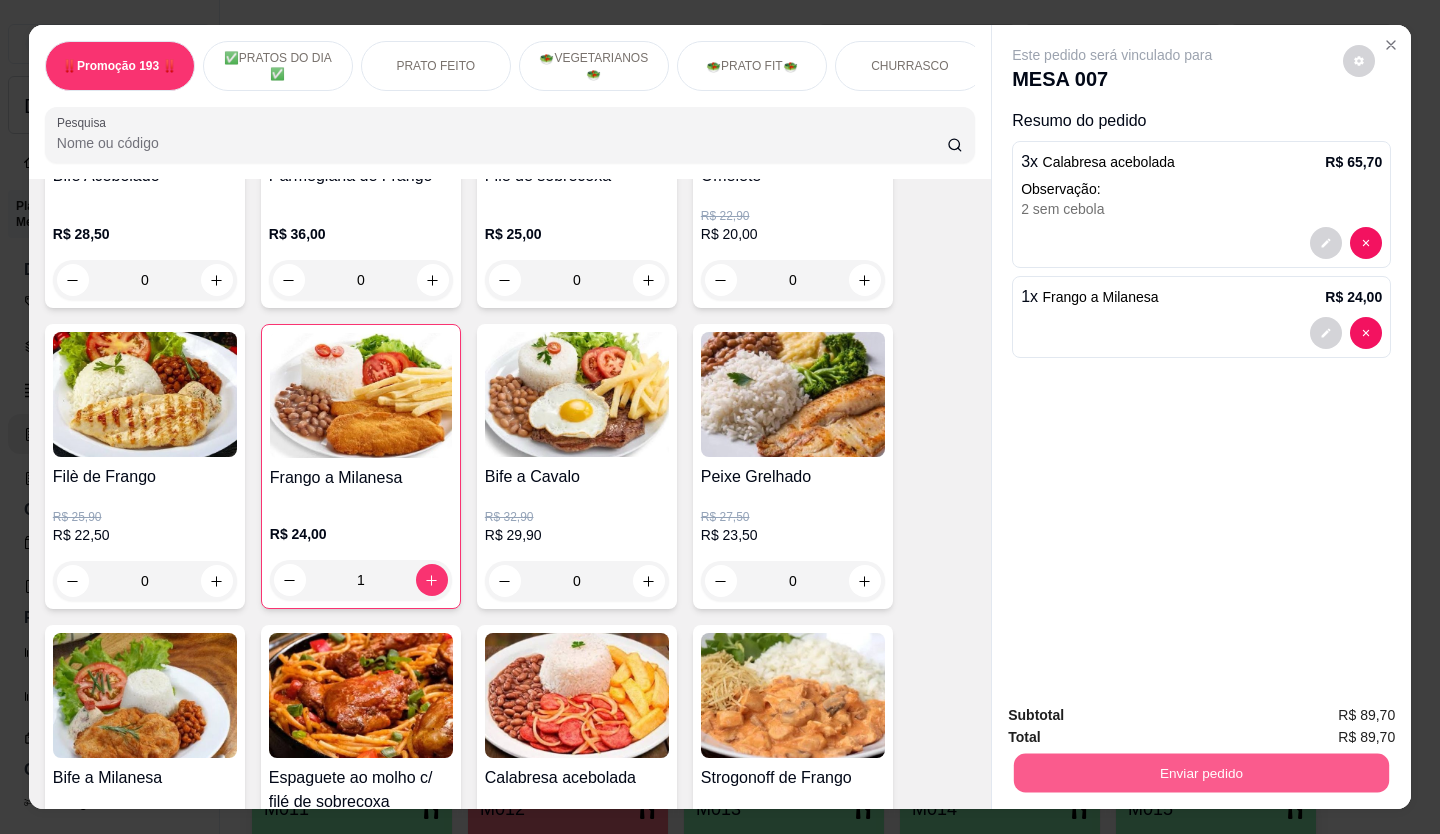 click on "Enviar pedido" at bounding box center (1201, 773) 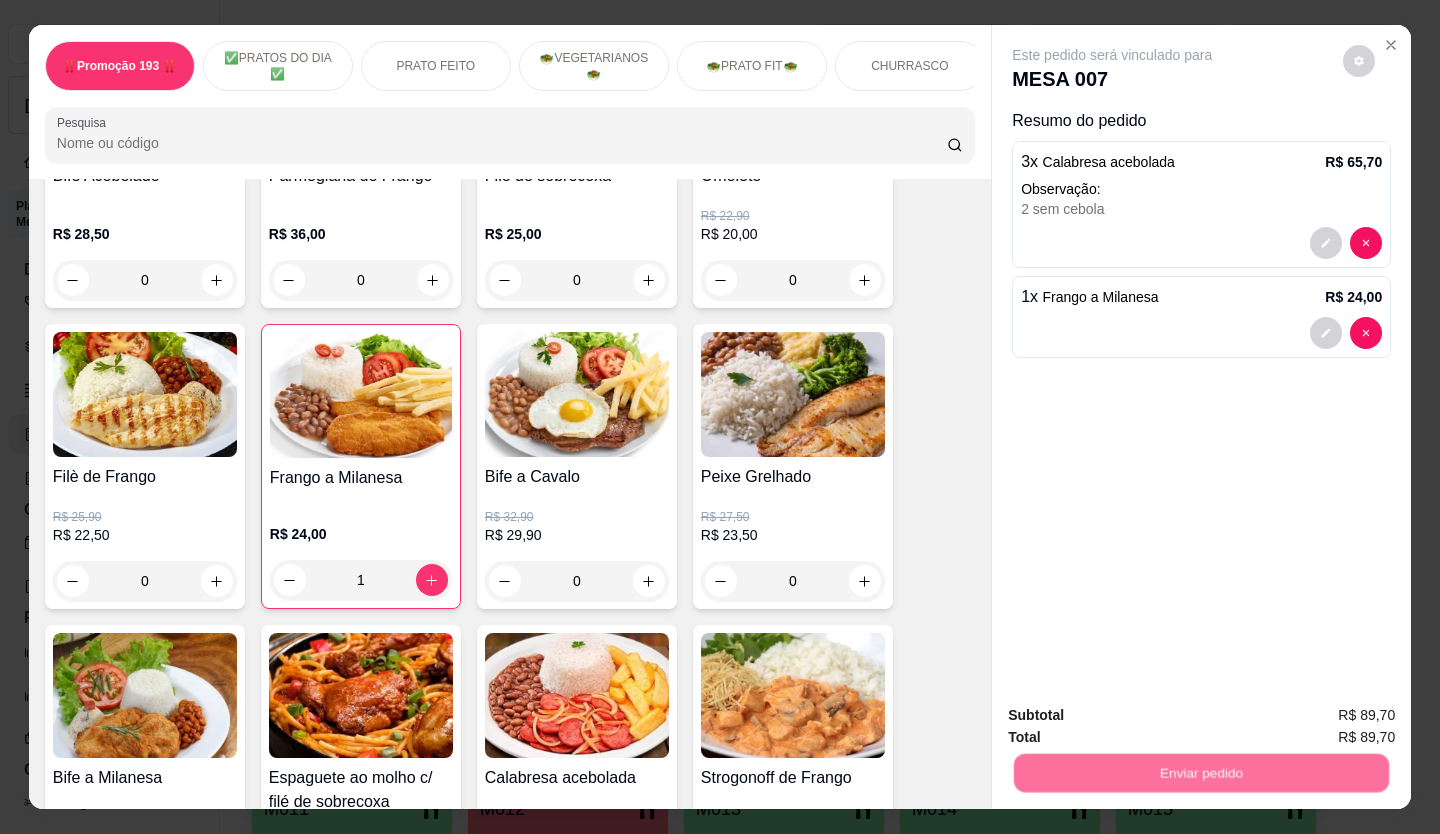 click on "Não registrar e enviar pedido" at bounding box center [1136, 715] 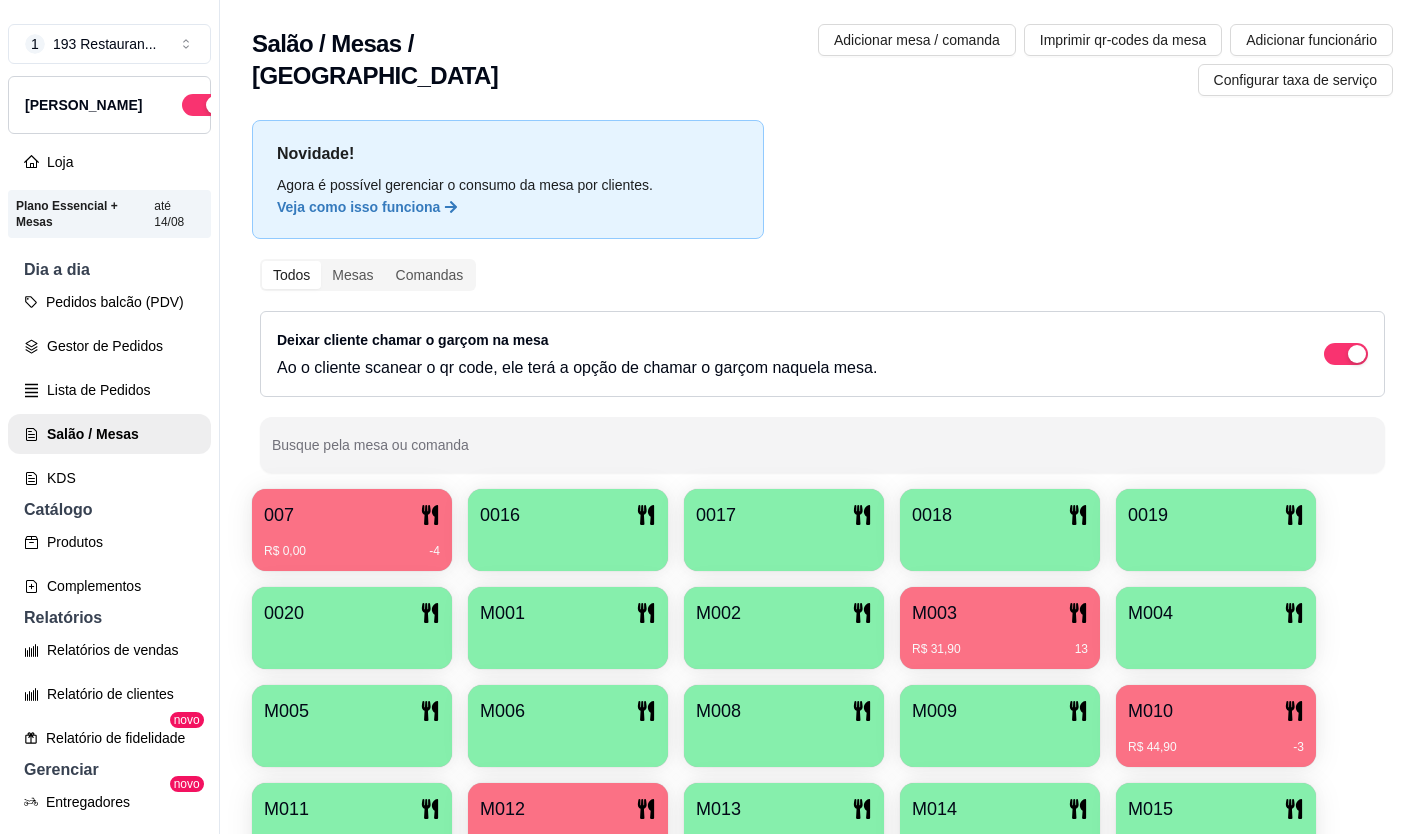 click at bounding box center (568, 642) 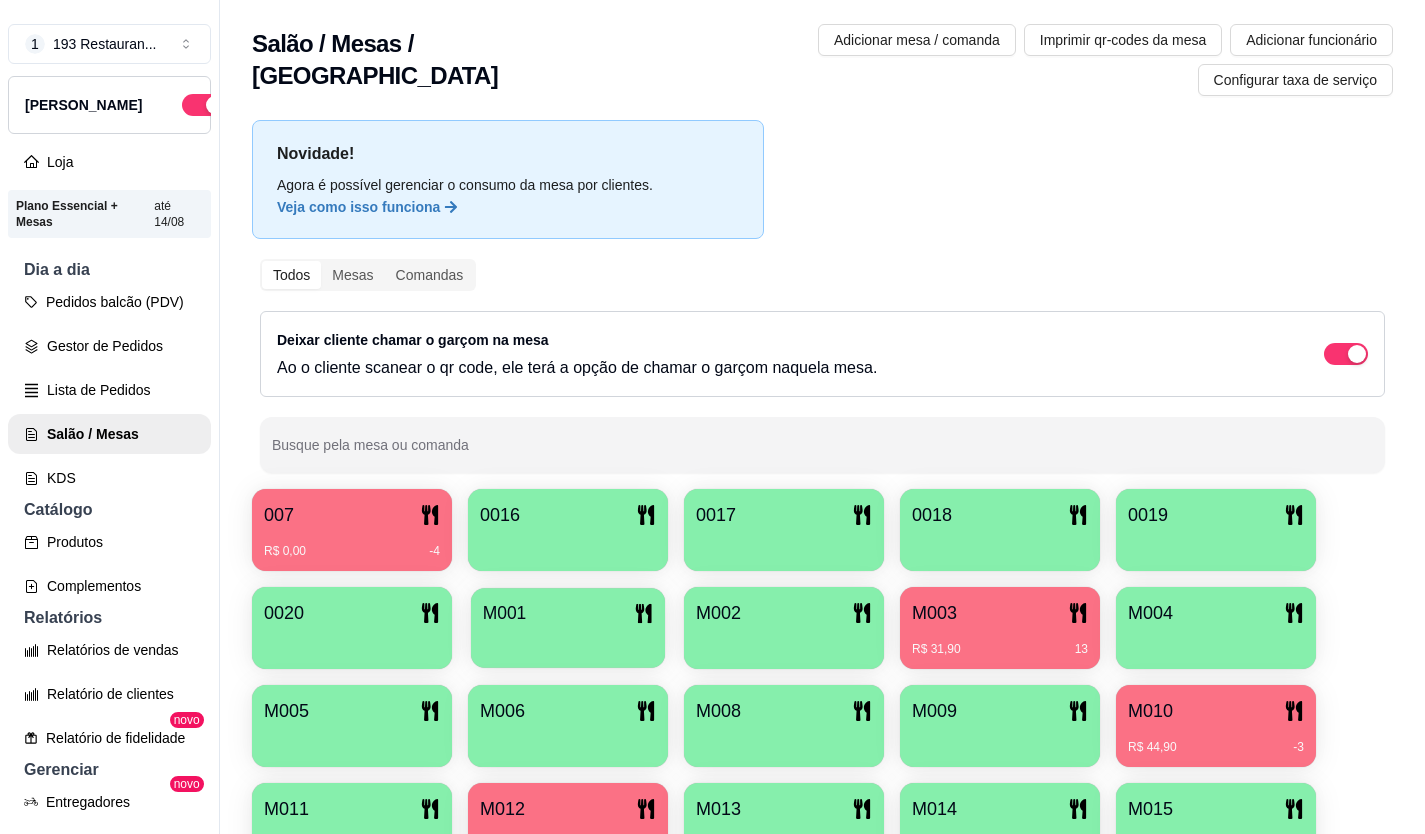 click at bounding box center (568, 641) 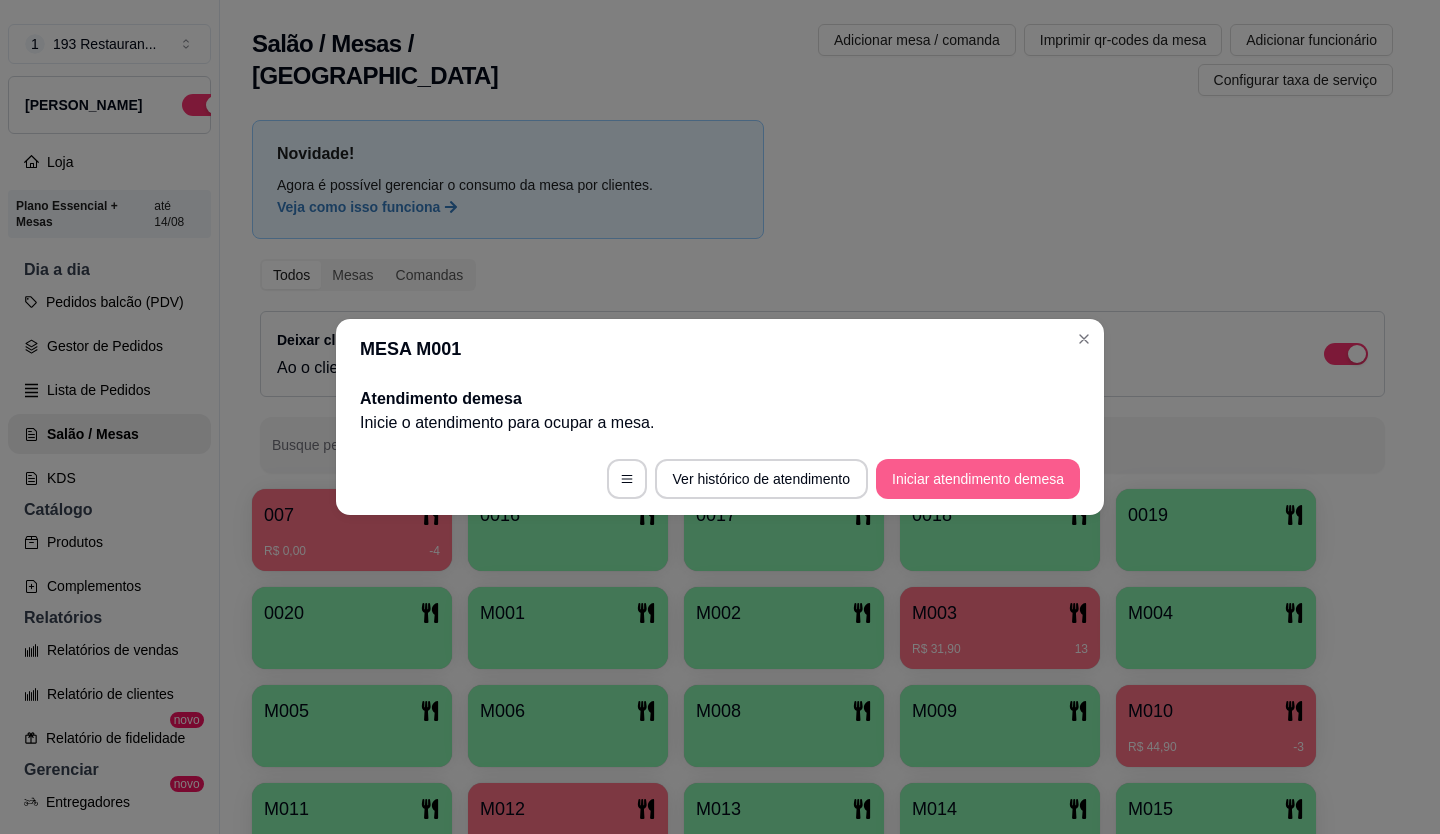 click on "Iniciar atendimento de  mesa" at bounding box center [978, 479] 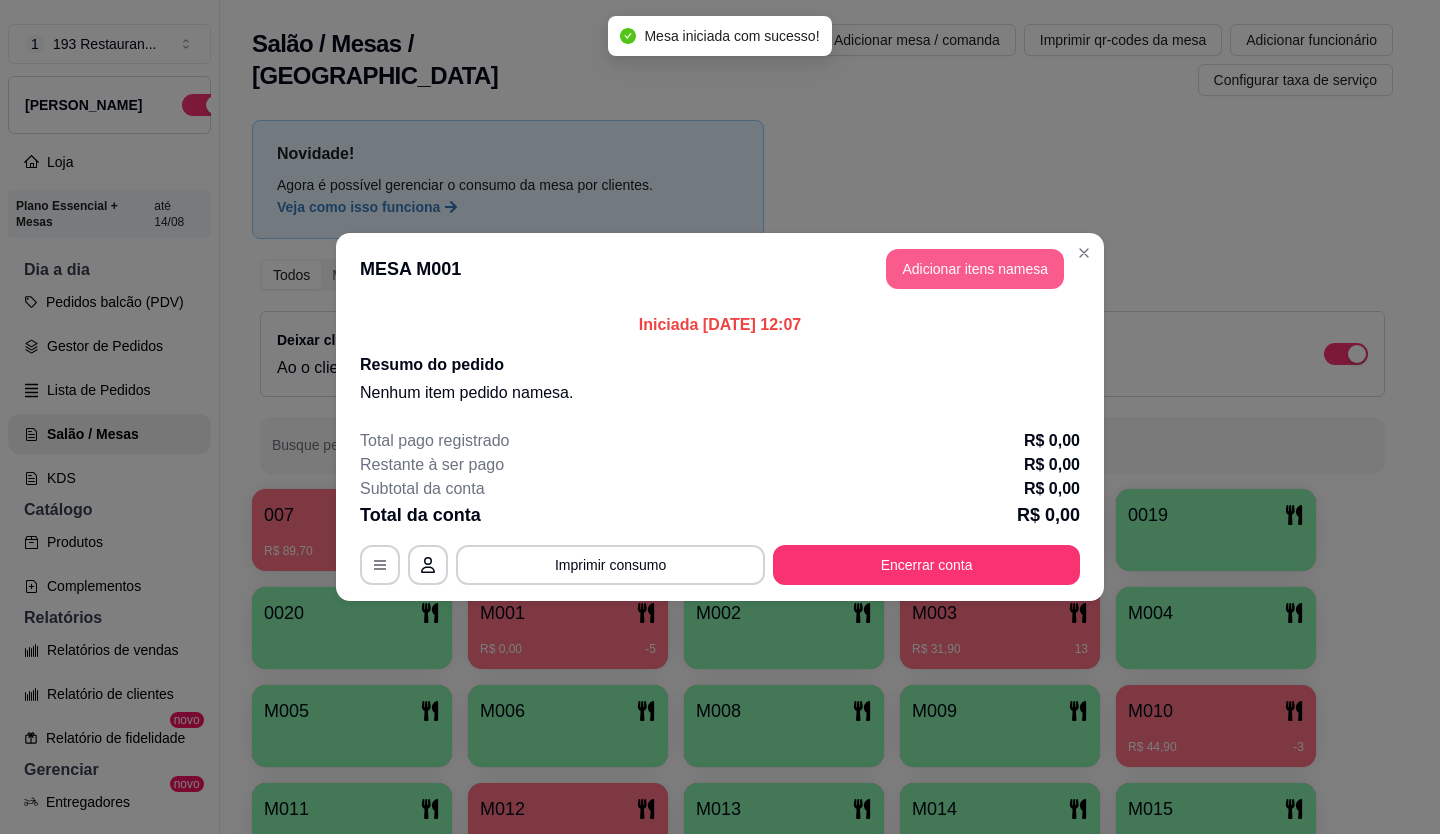 click on "Adicionar itens na  mesa" at bounding box center [975, 269] 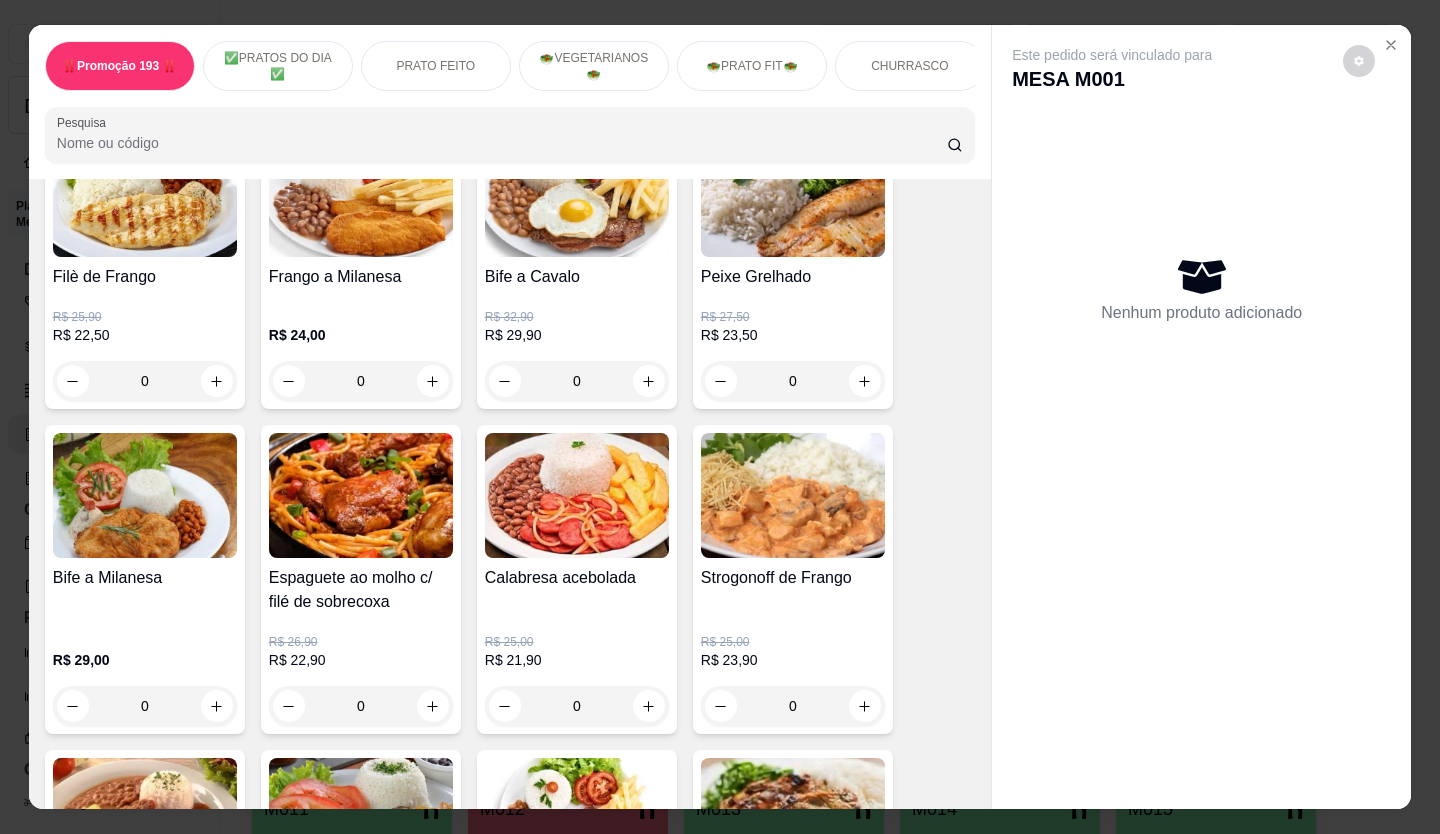 scroll, scrollTop: 700, scrollLeft: 0, axis: vertical 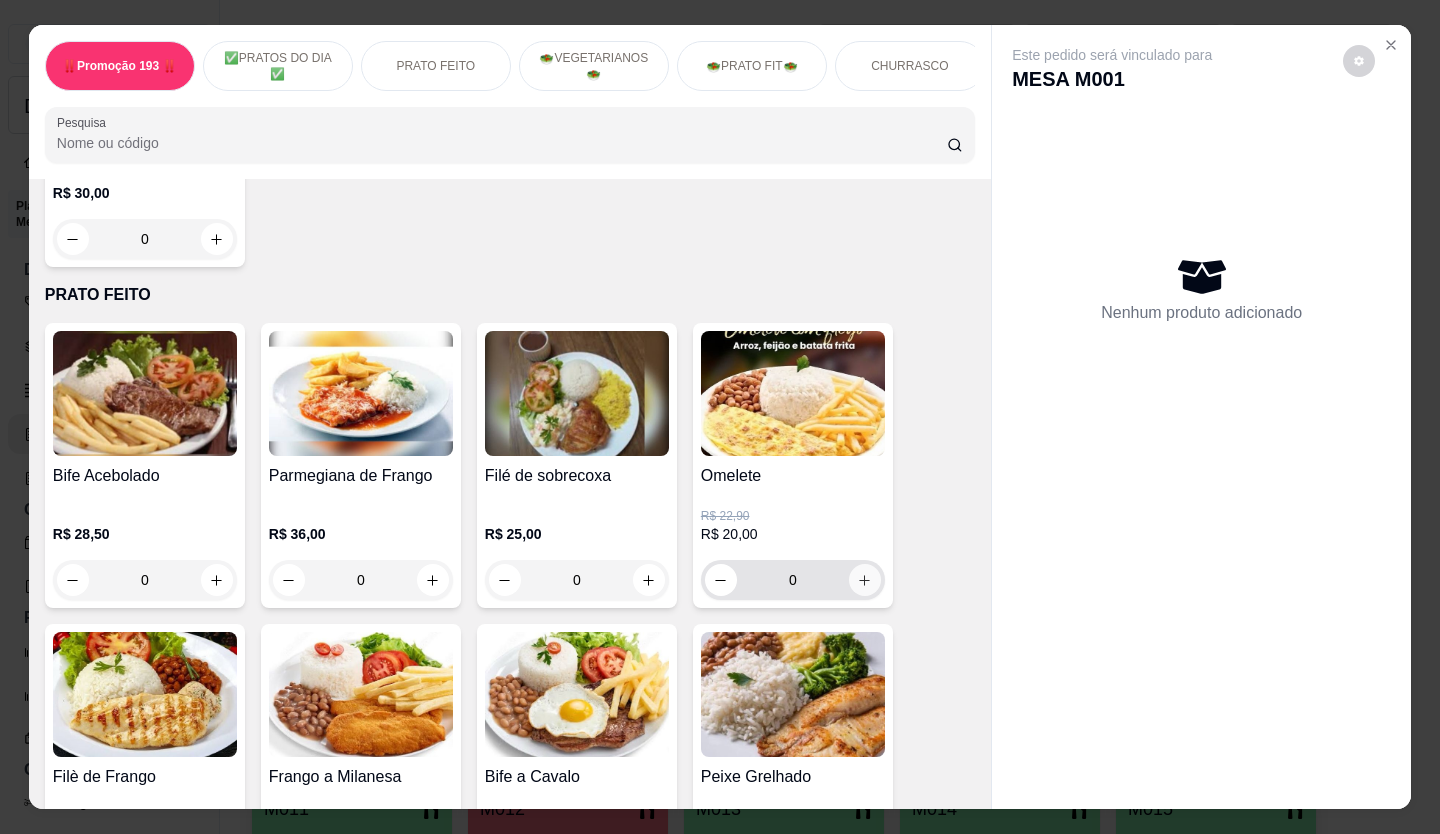 click 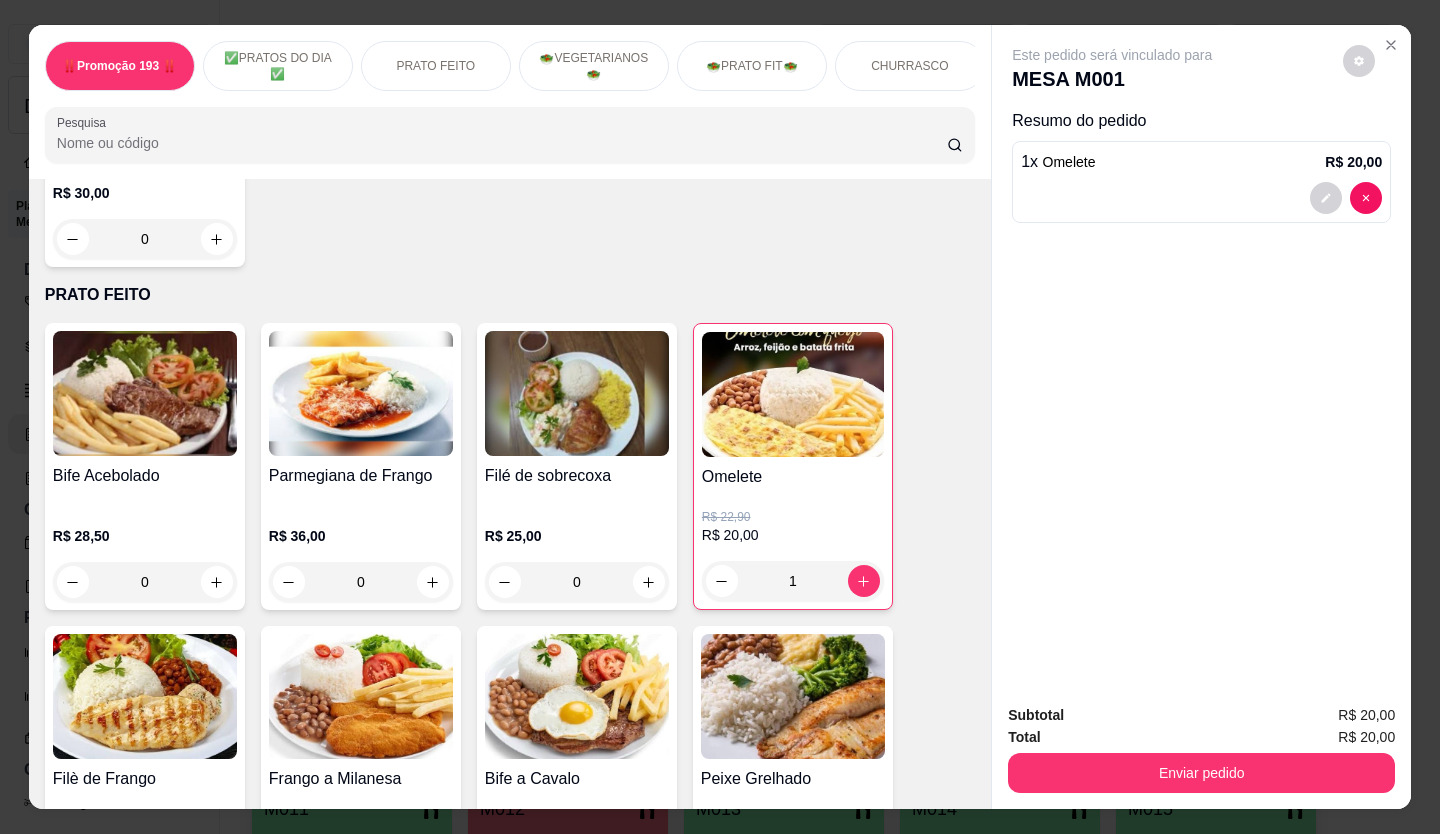 scroll, scrollTop: 1000, scrollLeft: 0, axis: vertical 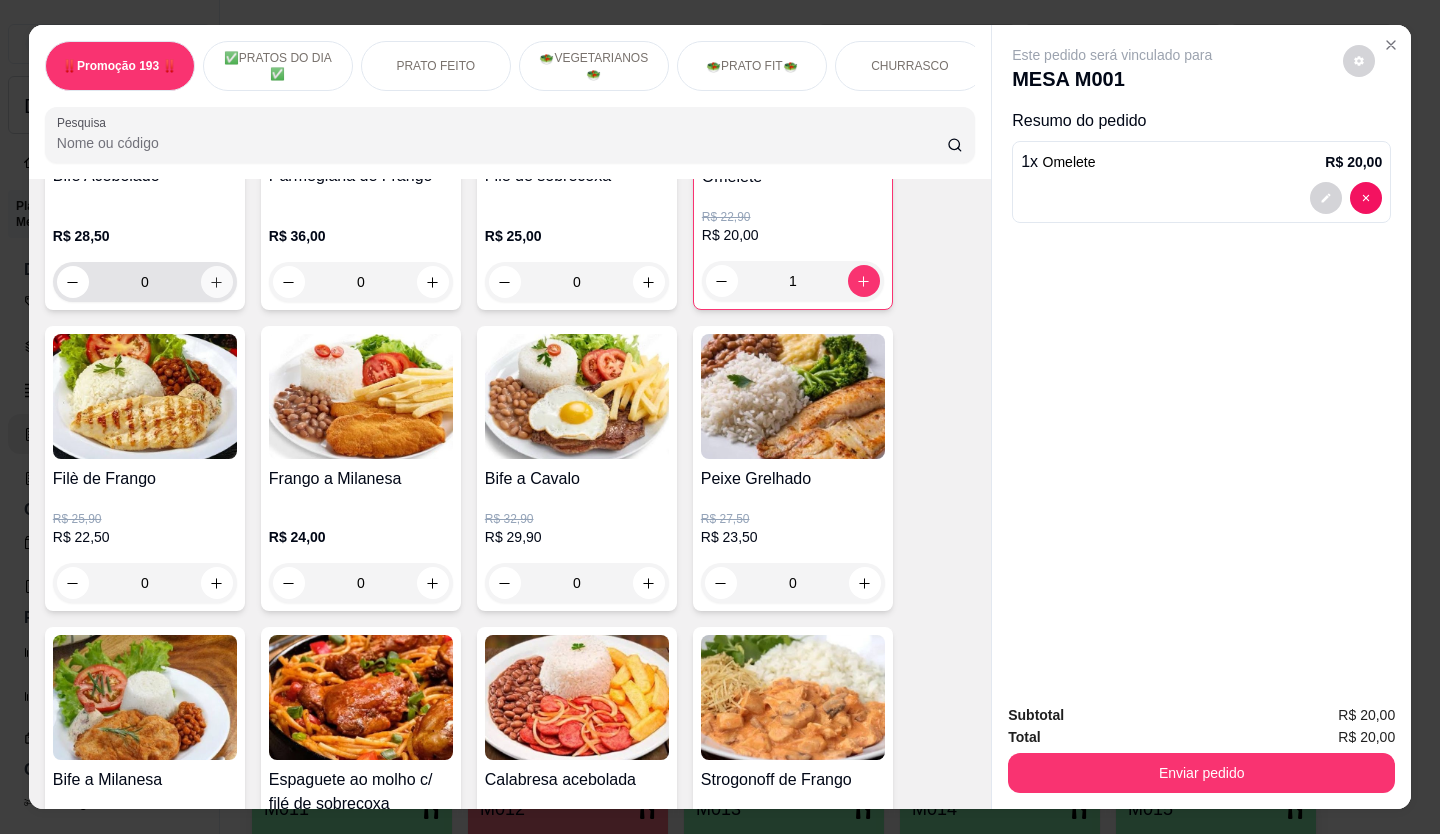 click 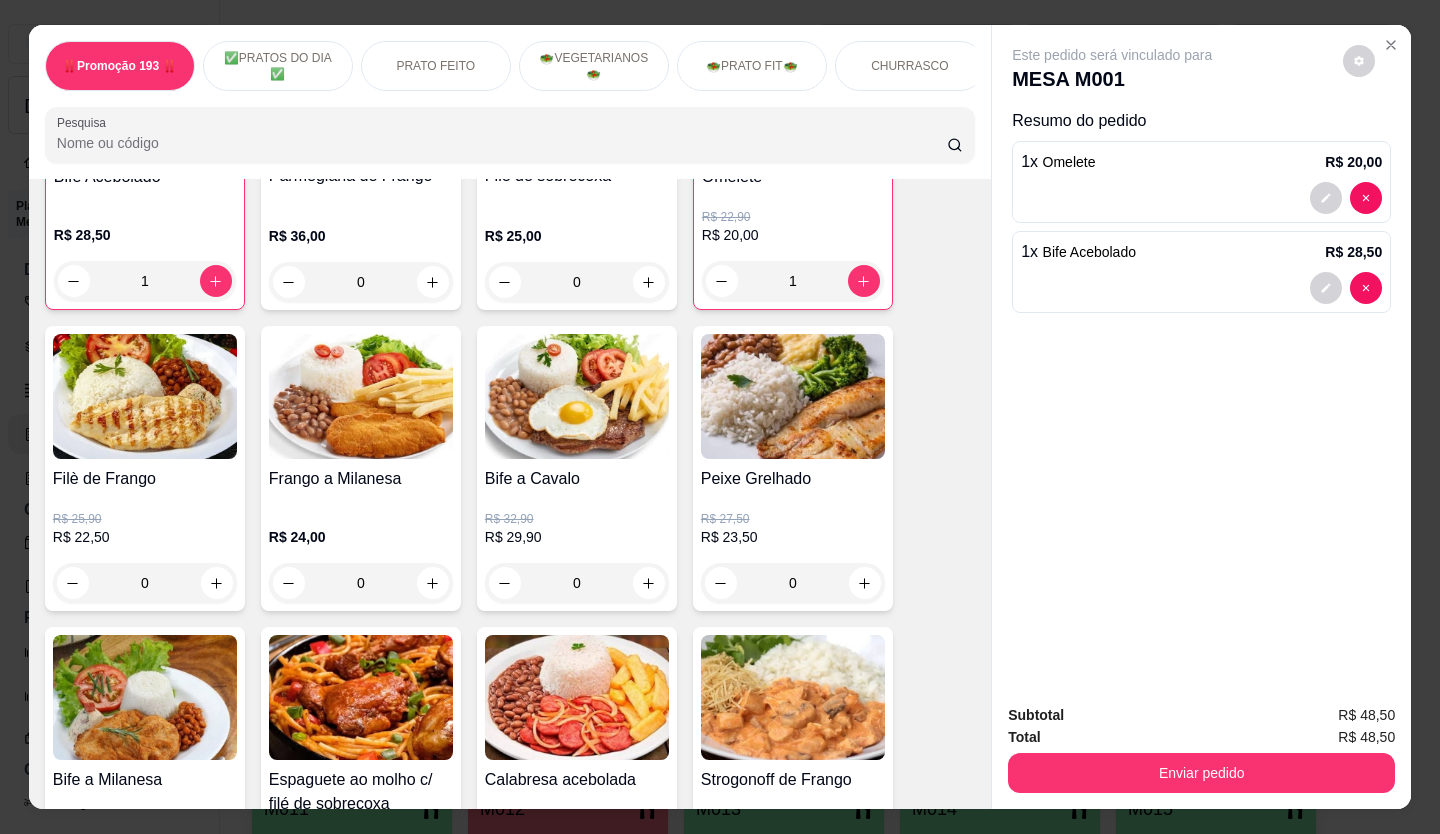 scroll, scrollTop: 1001, scrollLeft: 0, axis: vertical 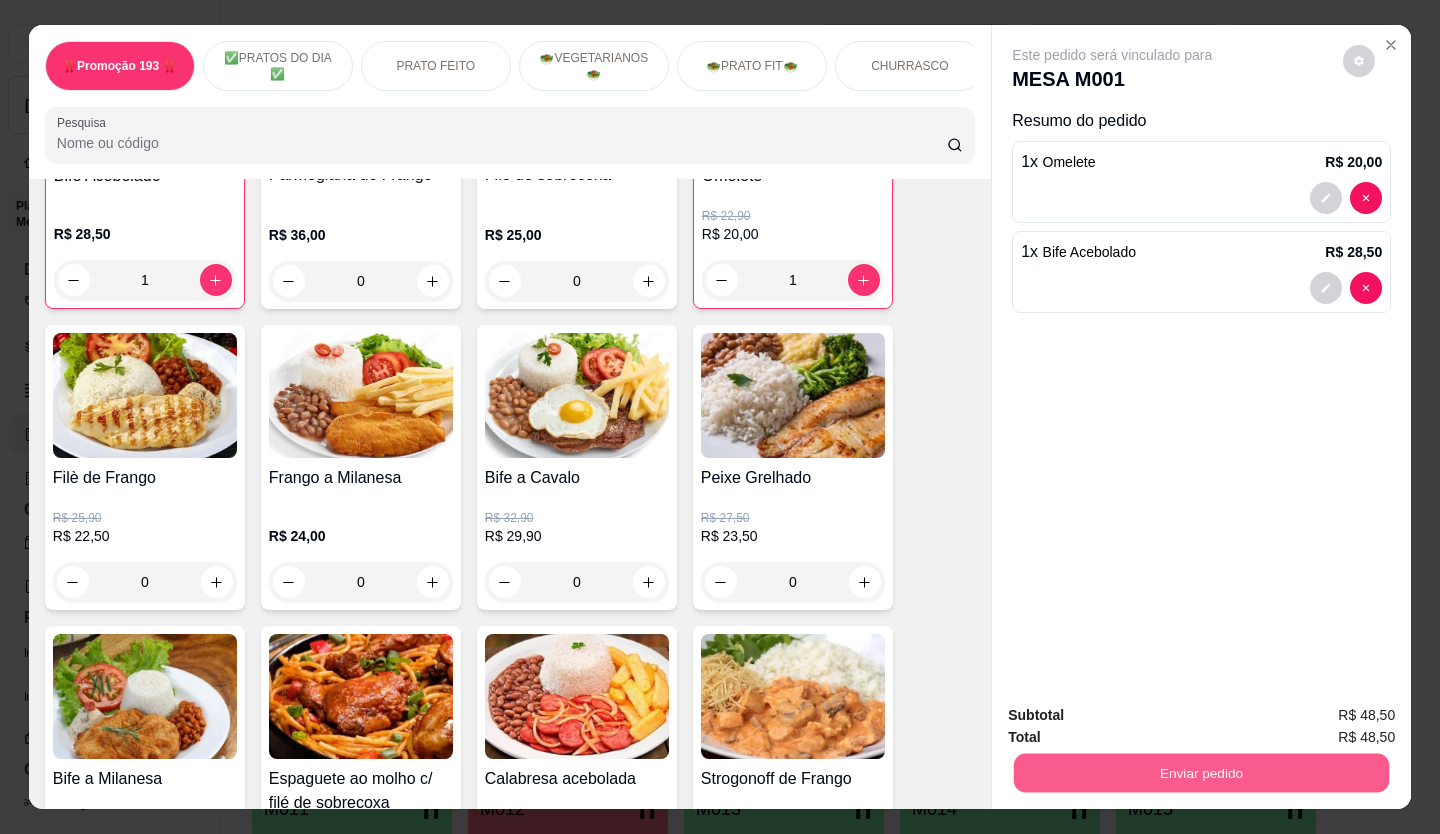 click on "Enviar pedido" at bounding box center (1201, 773) 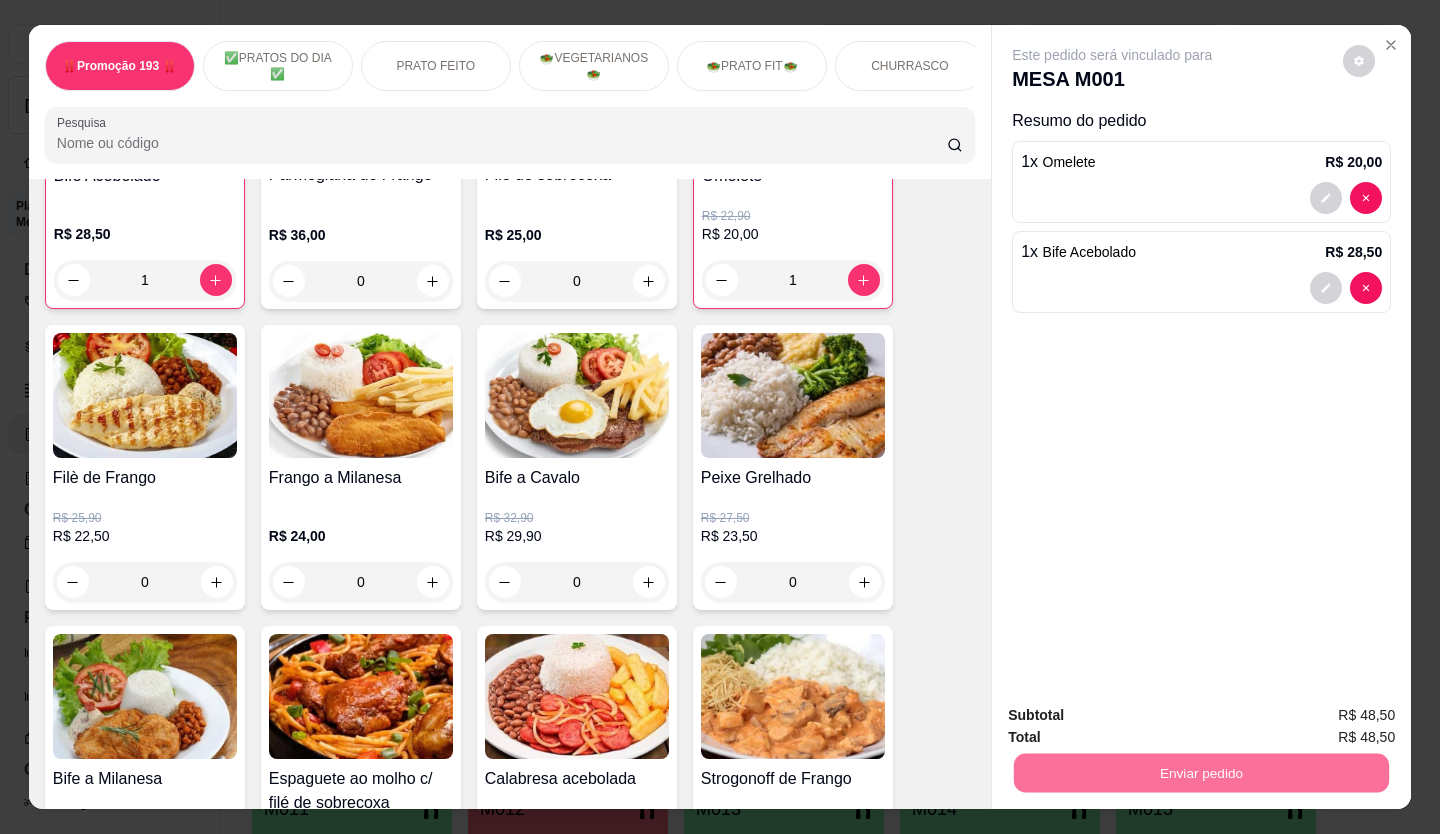 click on "Não registrar e enviar pedido" at bounding box center [1136, 716] 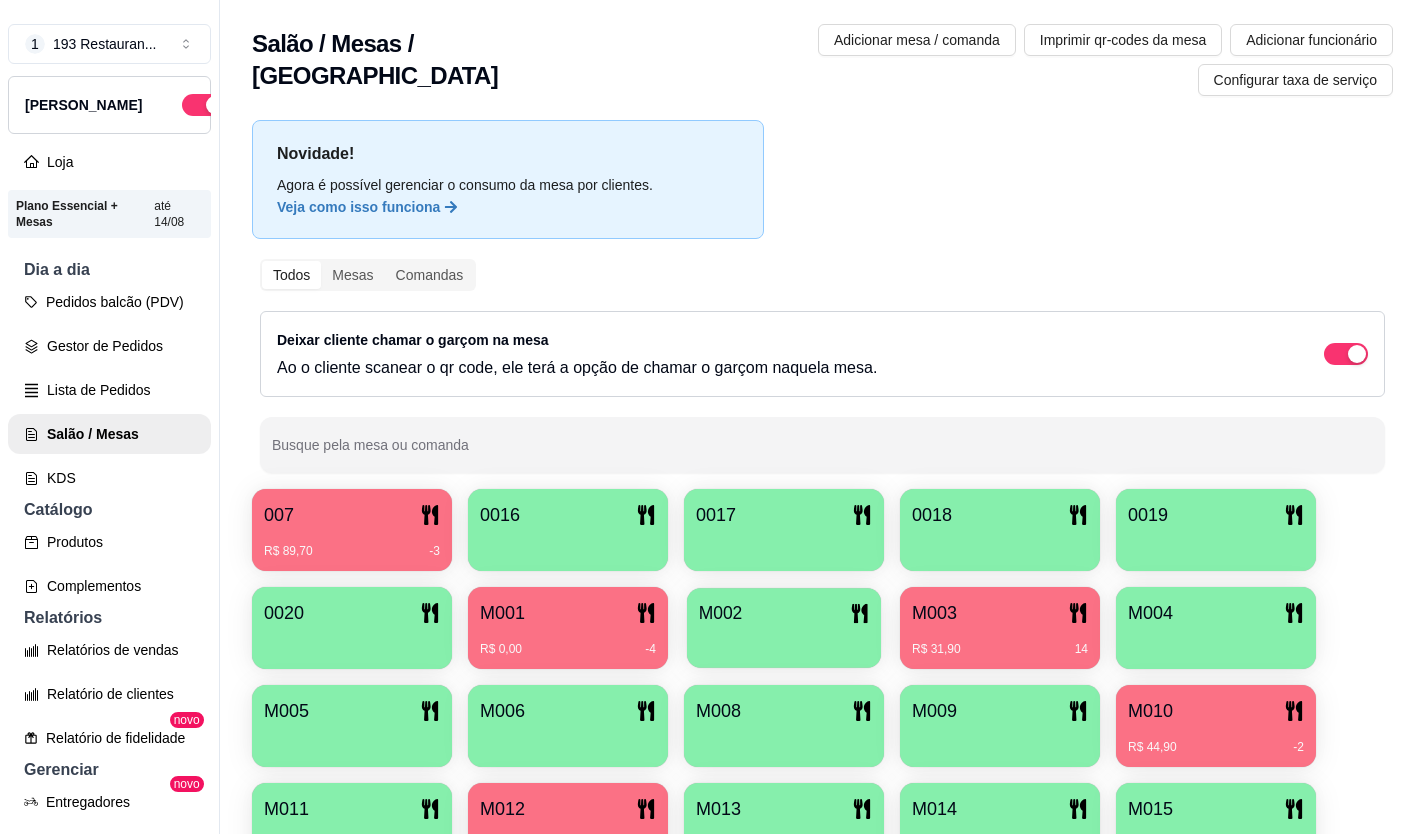 click at bounding box center [784, 641] 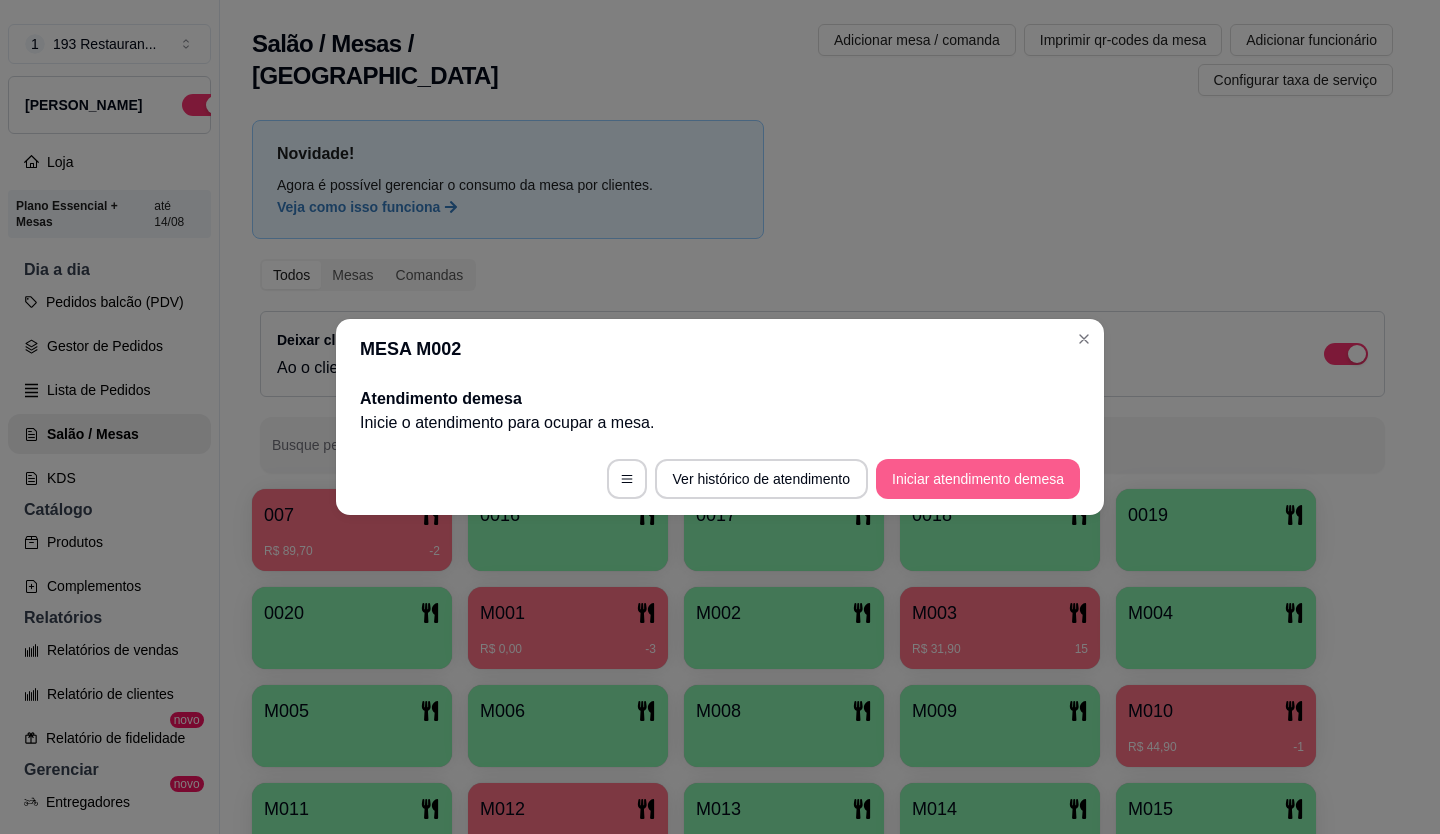 click on "Iniciar atendimento de  mesa" at bounding box center (978, 479) 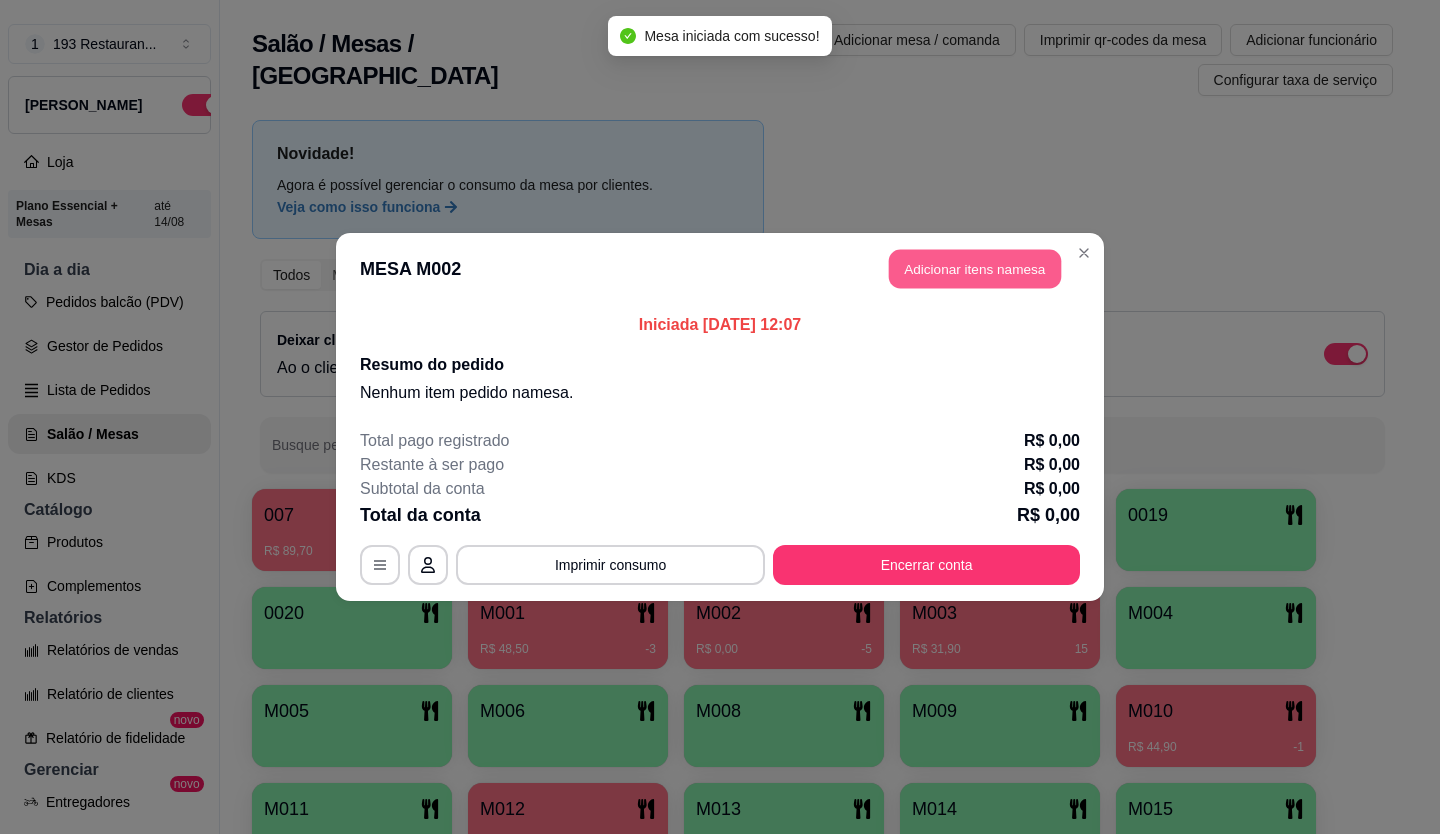 click on "Adicionar itens na  mesa" at bounding box center [975, 269] 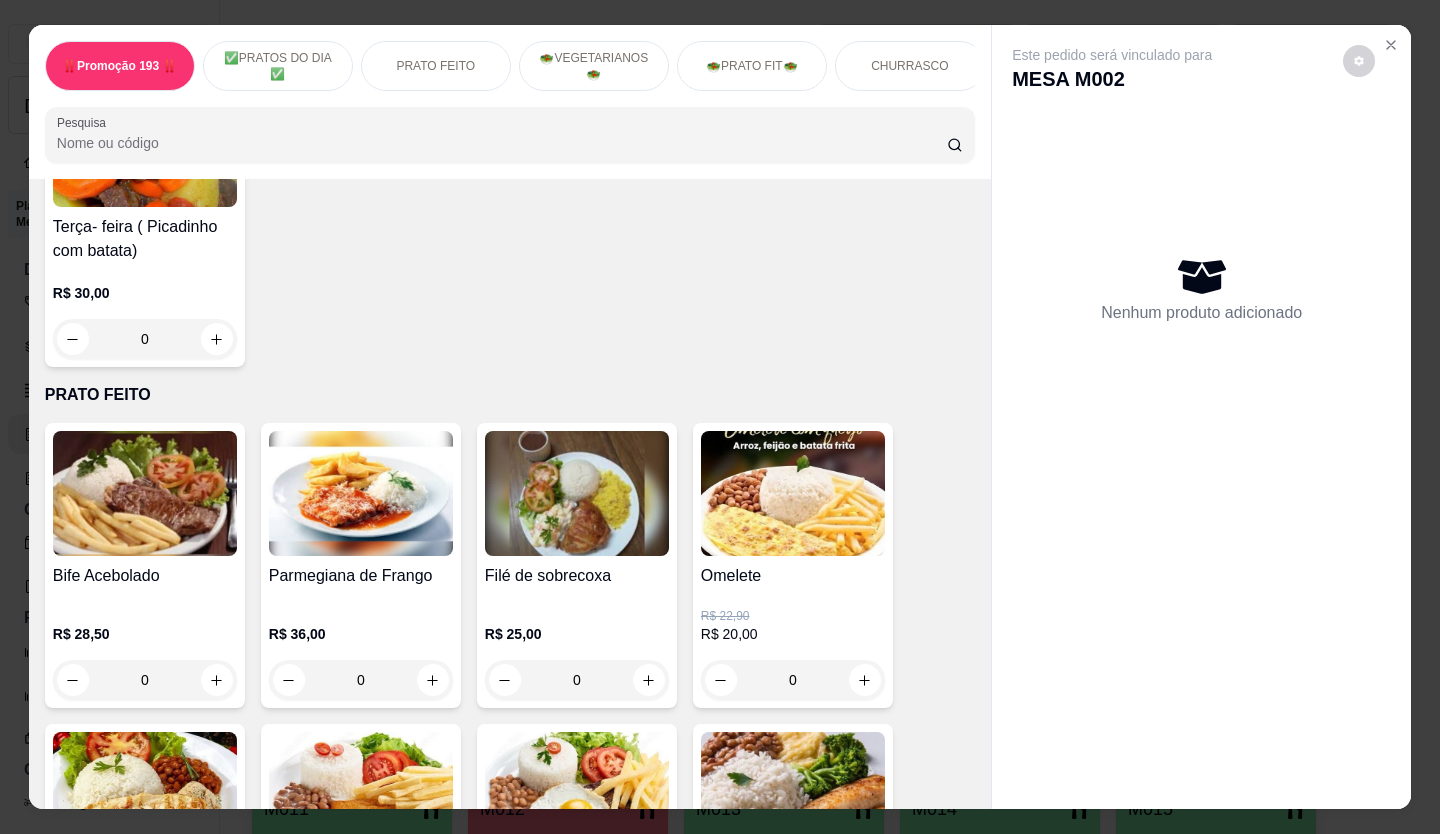 scroll, scrollTop: 900, scrollLeft: 0, axis: vertical 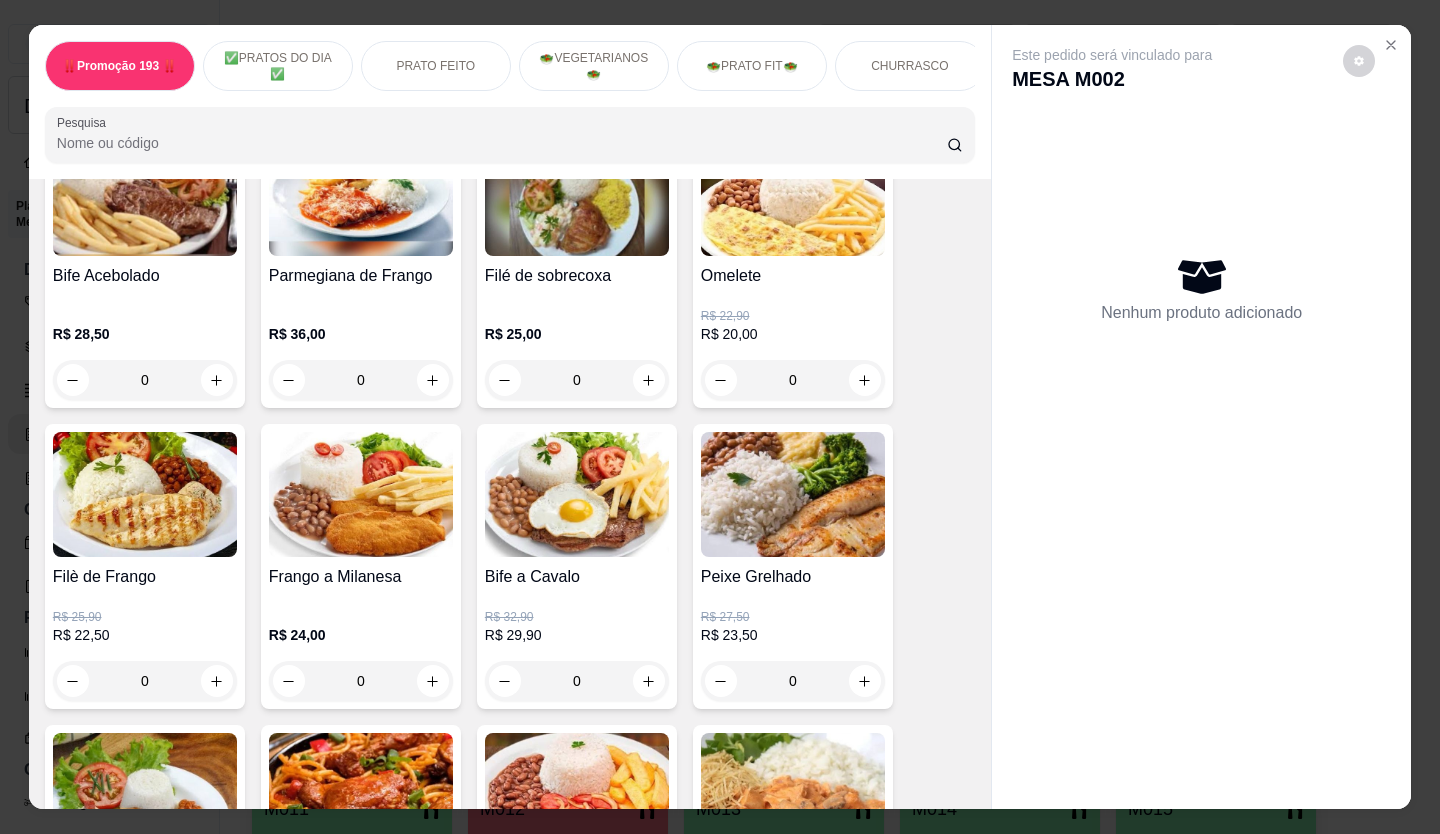 click at bounding box center [433, 380] 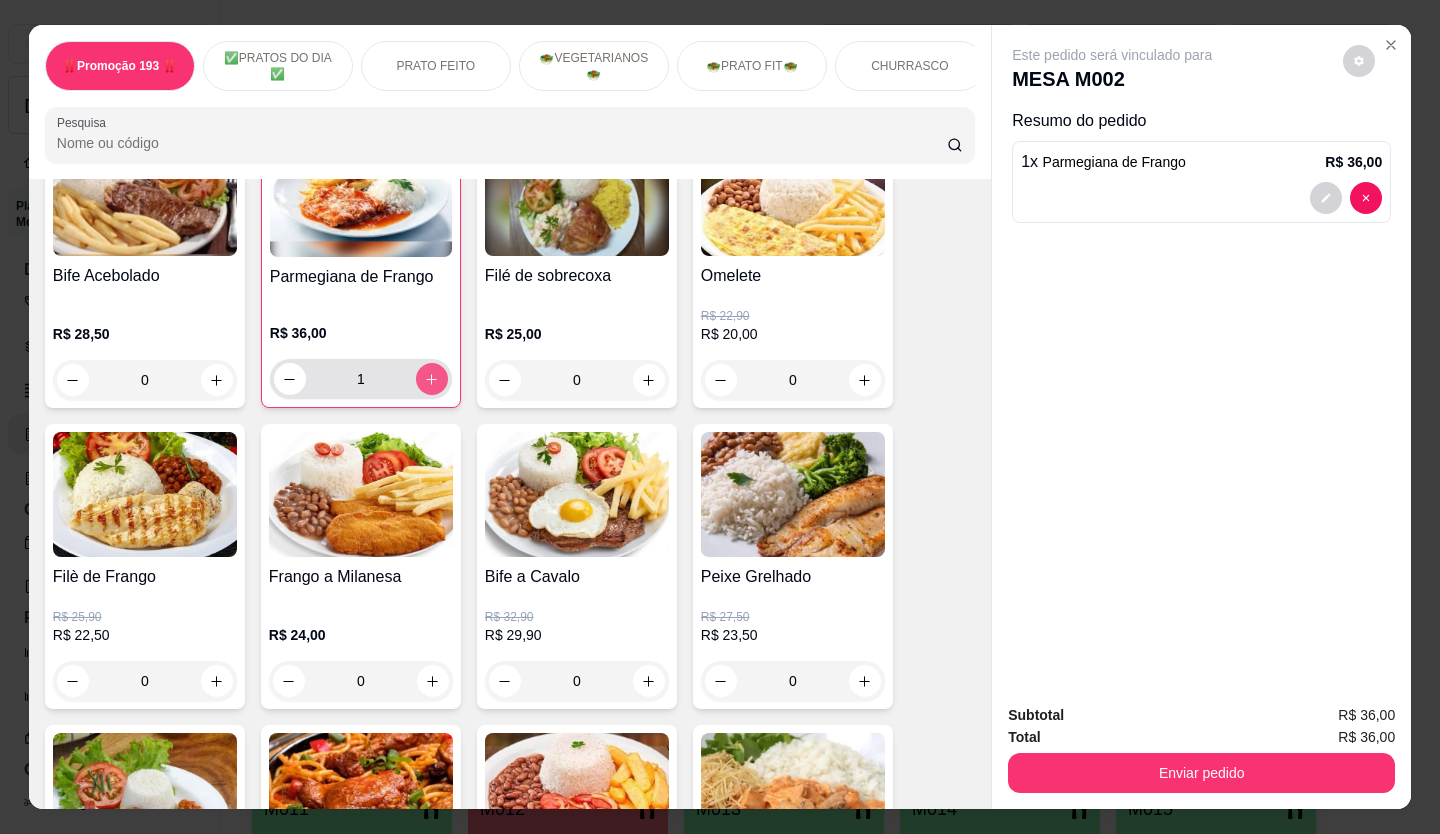 type on "1" 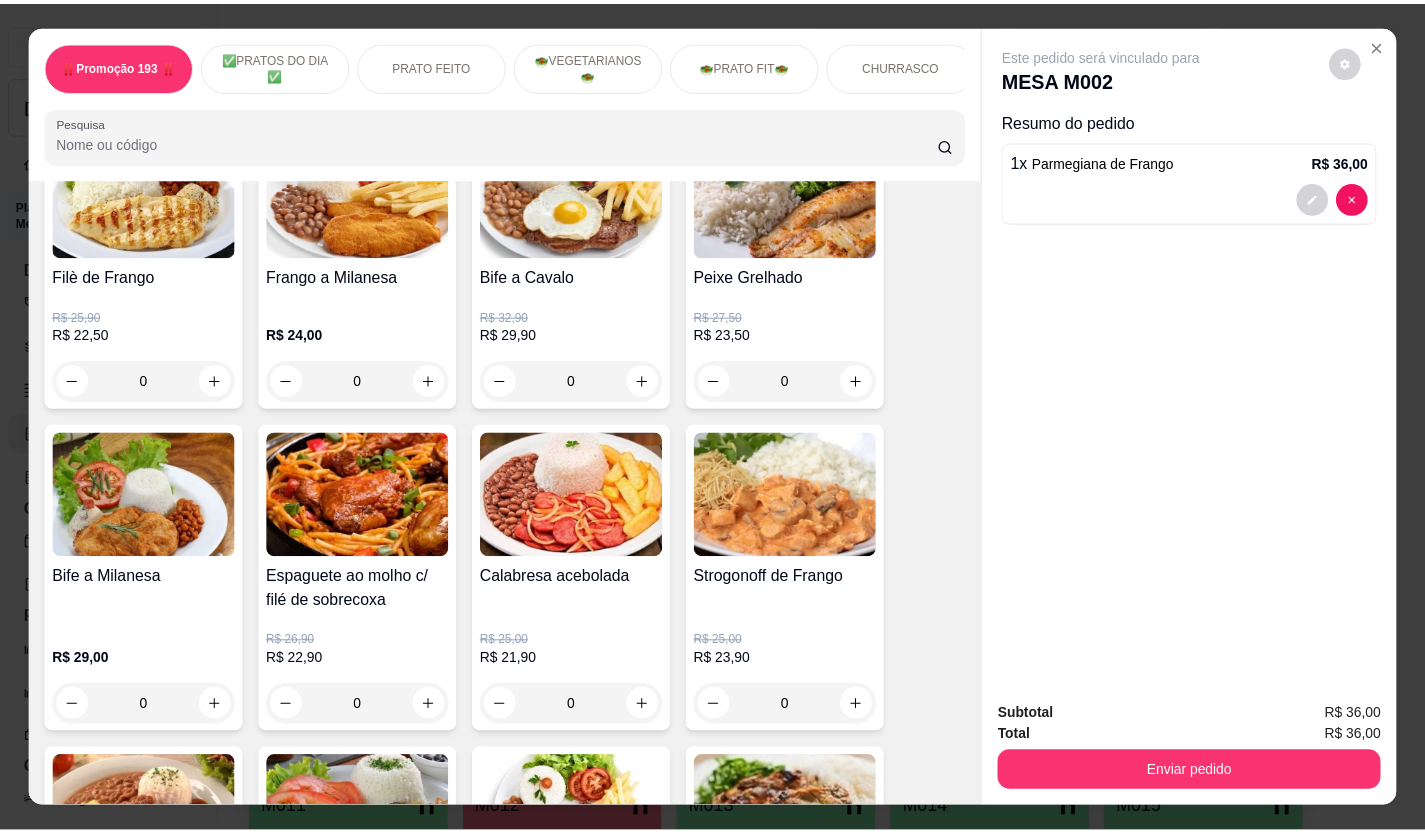scroll, scrollTop: 900, scrollLeft: 0, axis: vertical 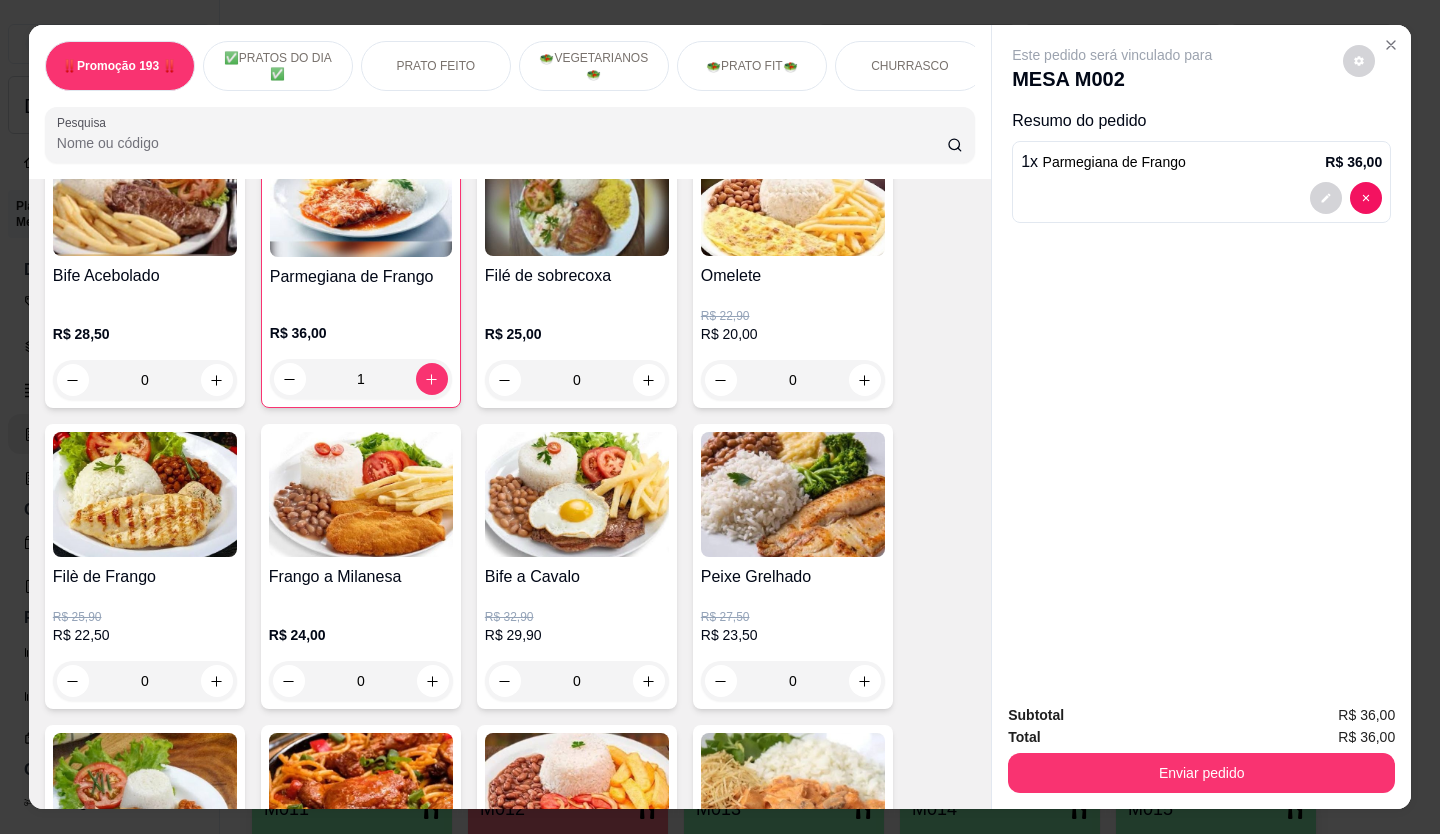 click at bounding box center [649, 380] 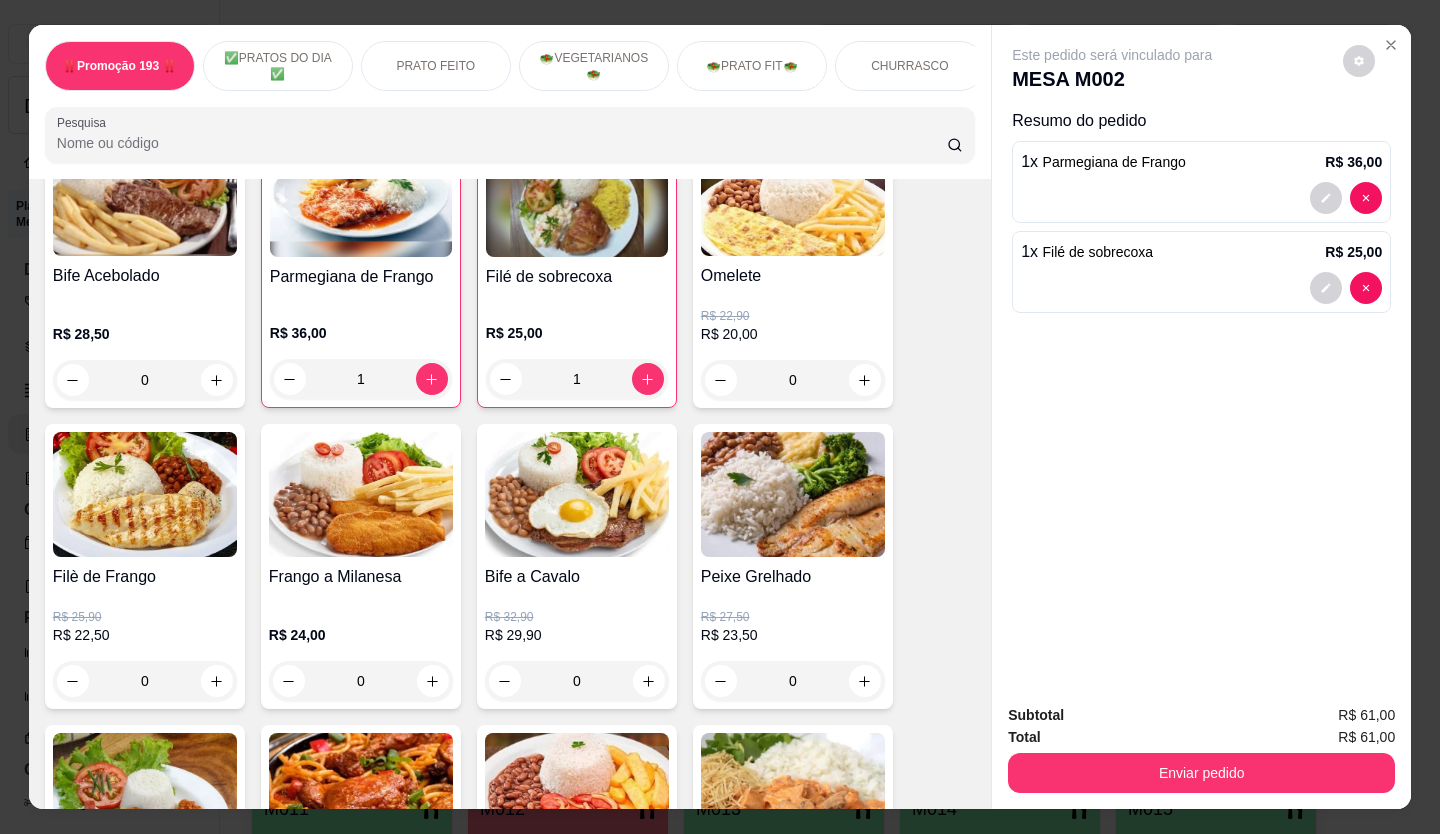 click on "1" at bounding box center [577, 379] 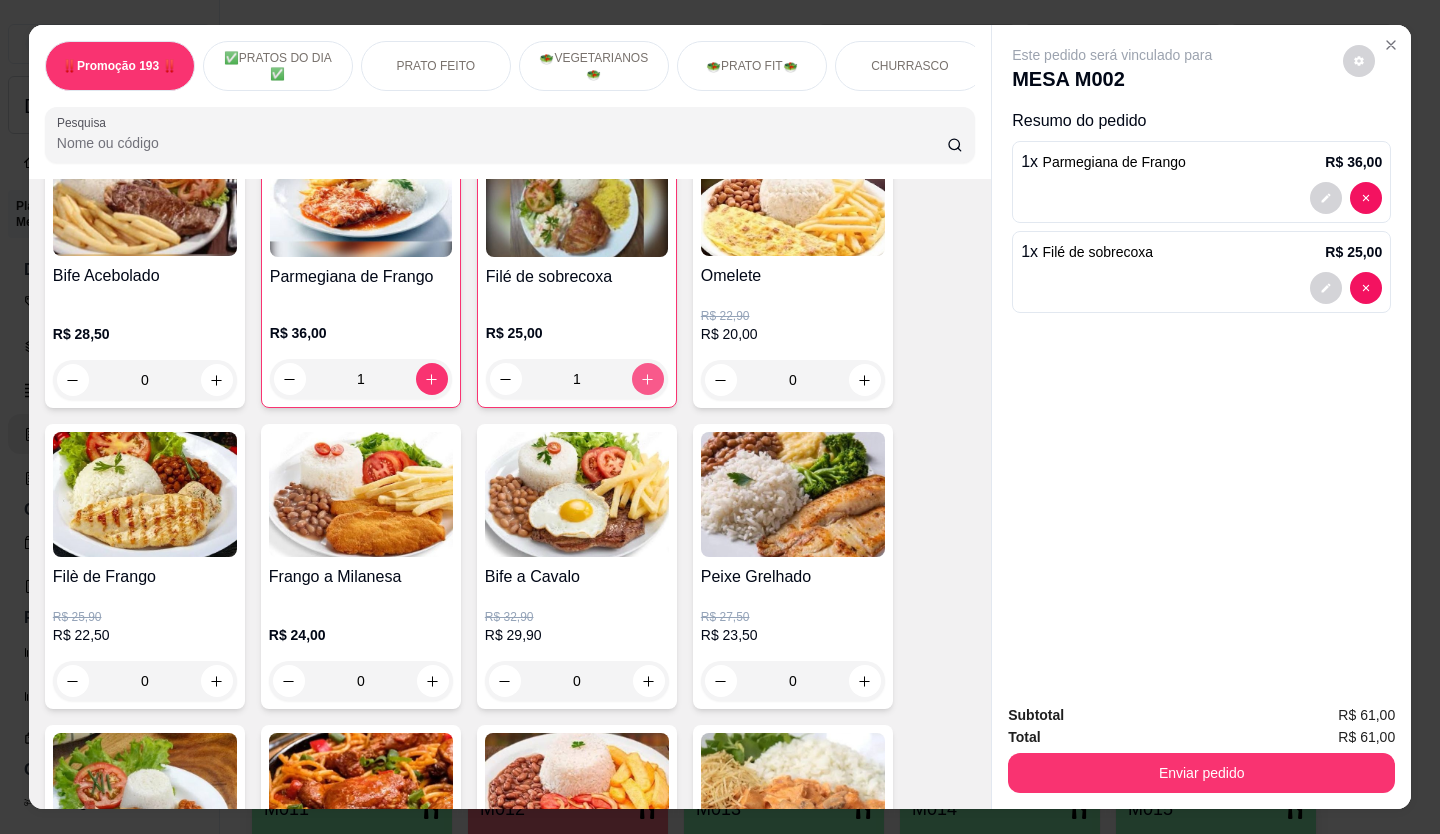click at bounding box center [648, 379] 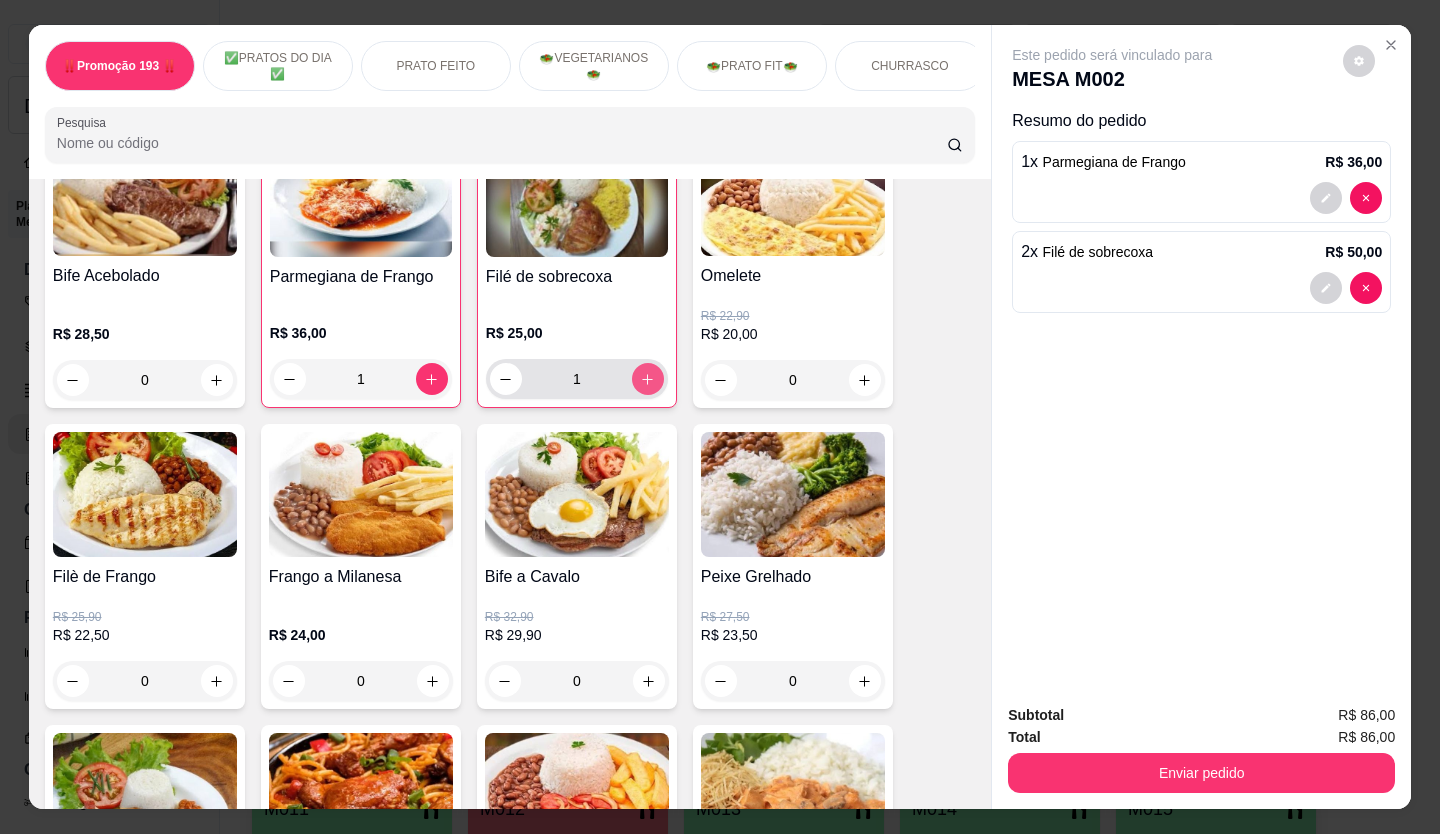 type on "2" 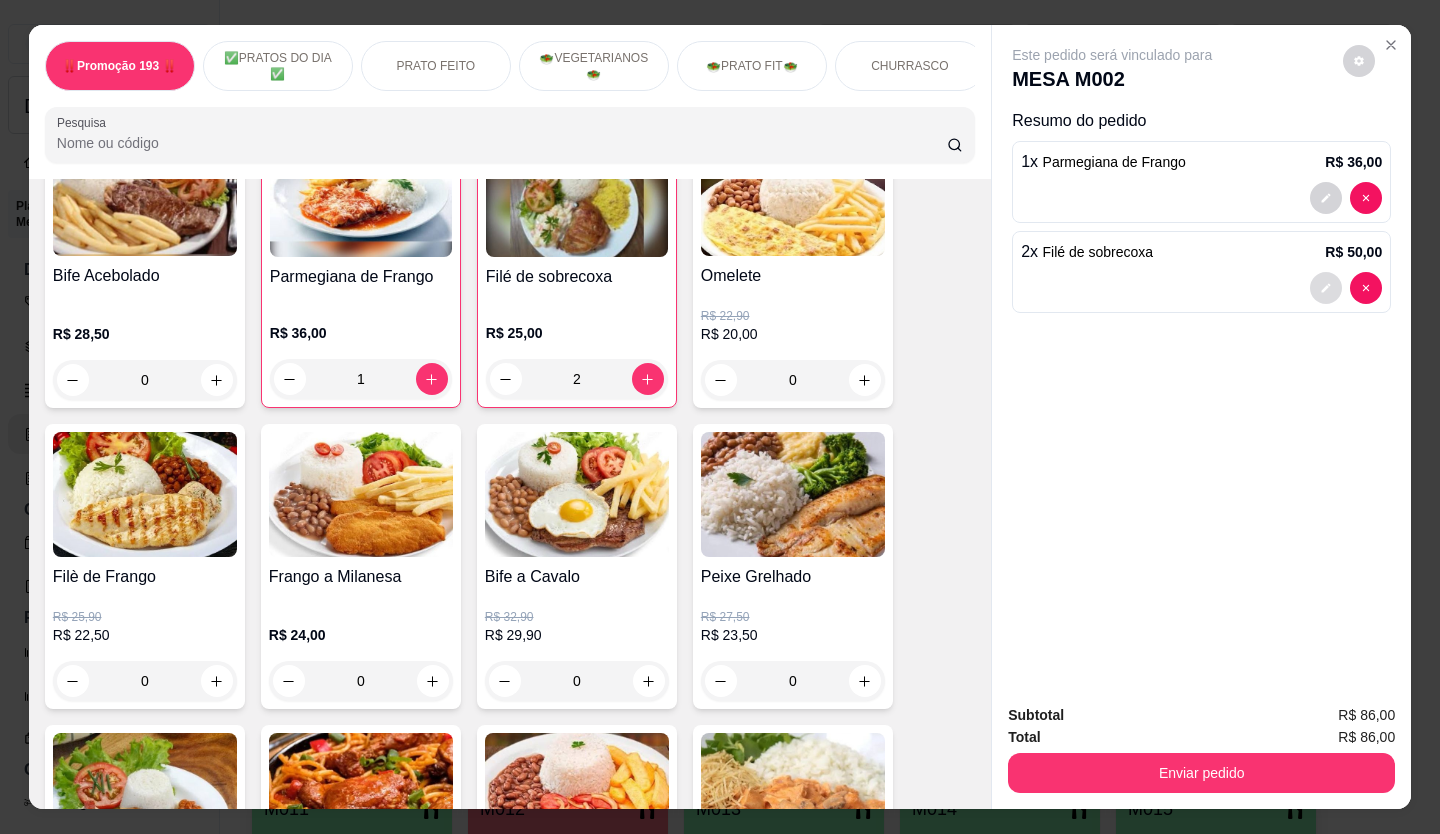 click at bounding box center (1326, 288) 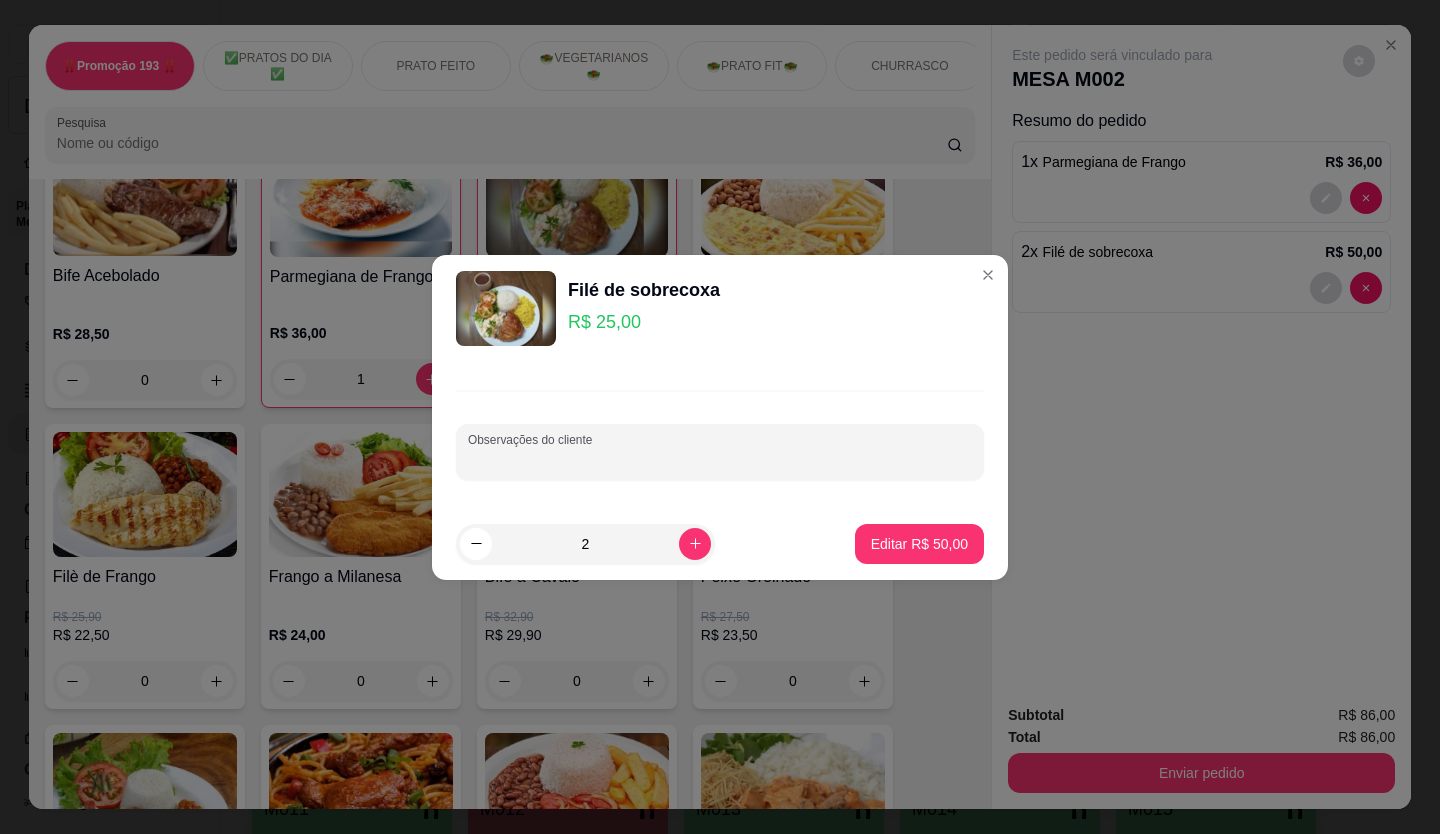click on "Observações do cliente" at bounding box center [720, 460] 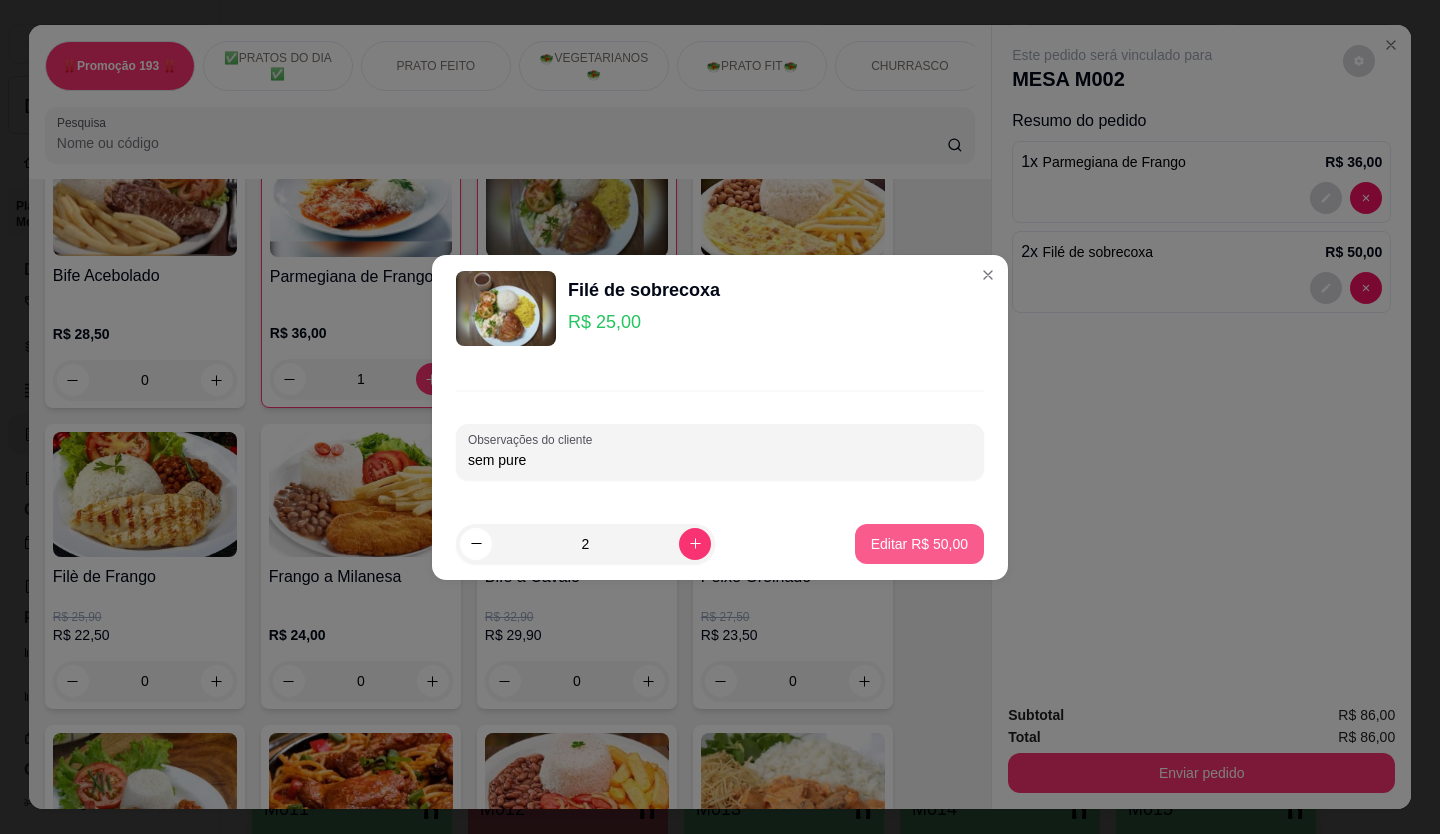 type on "sem pure" 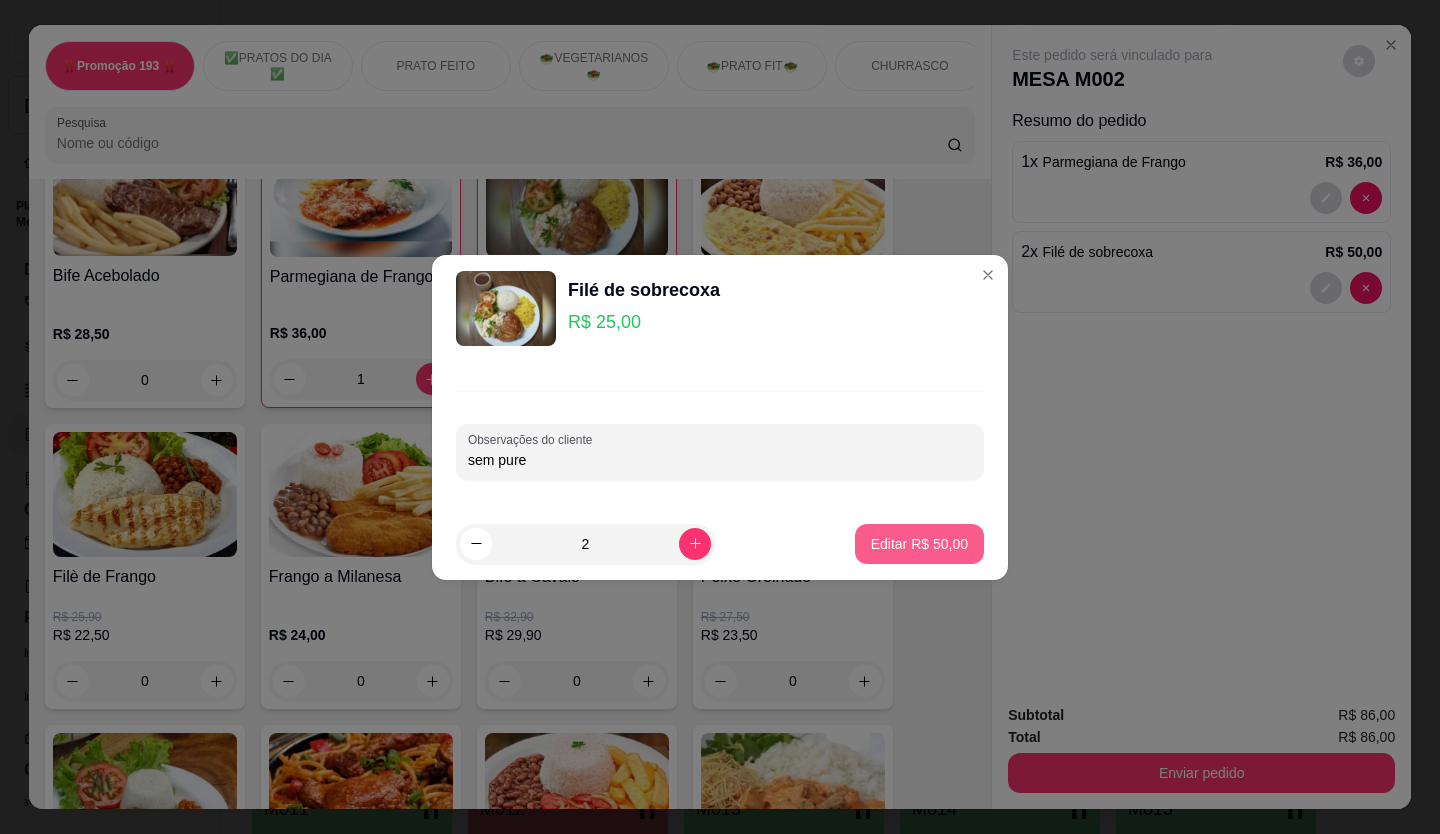 click on "Editar   R$ 50,00" at bounding box center [919, 544] 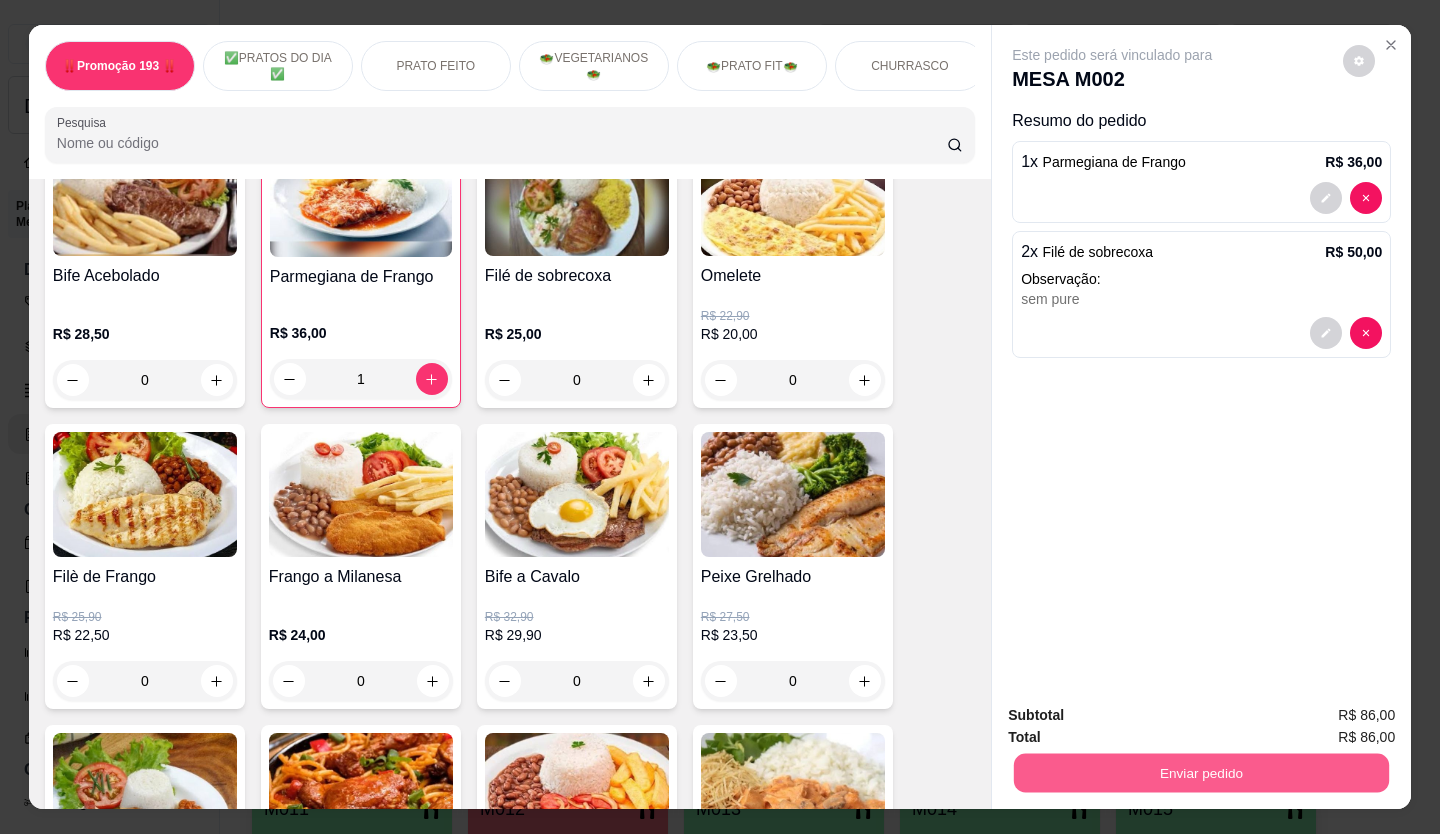 click on "Enviar pedido" at bounding box center [1201, 773] 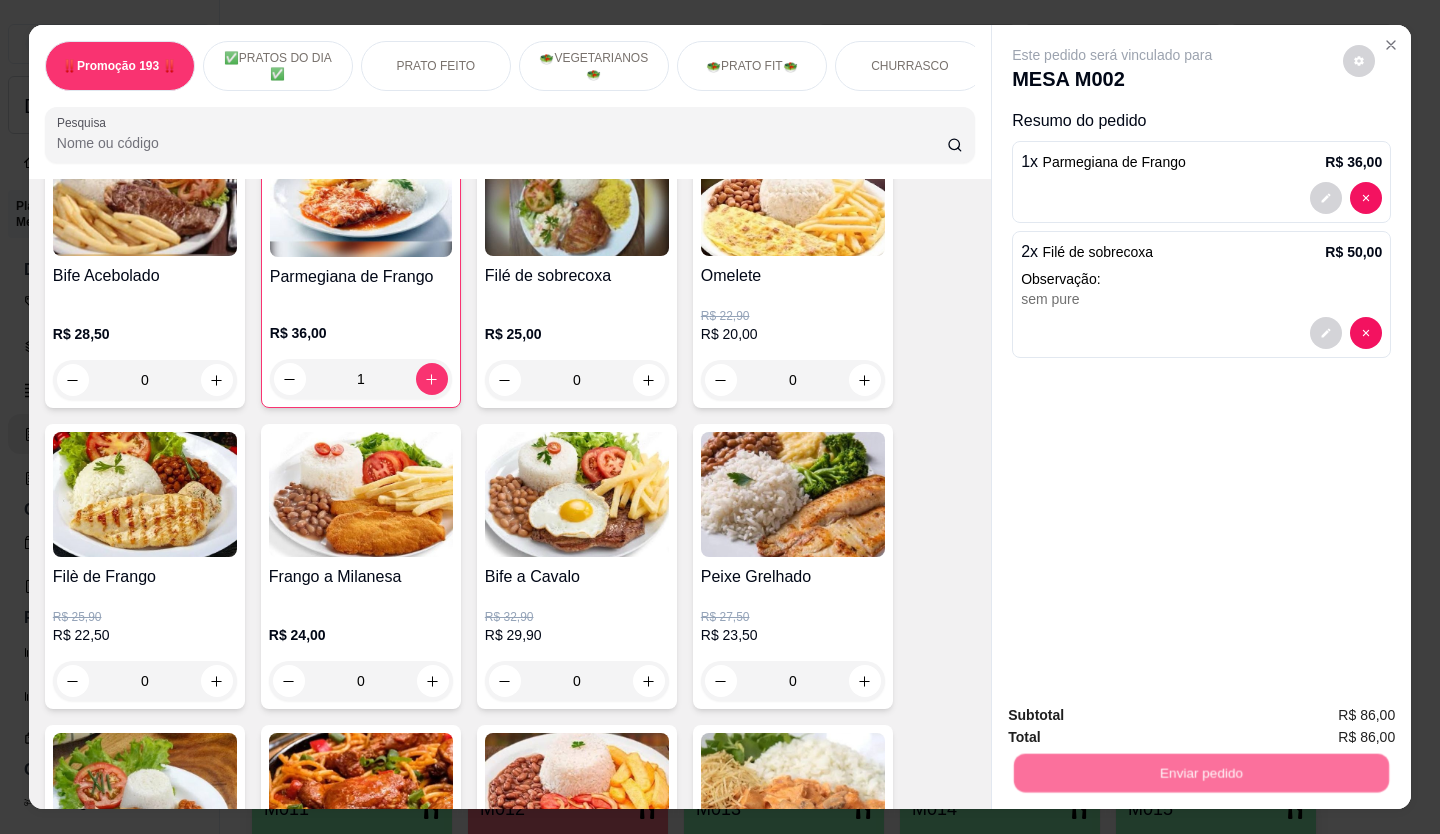 click on "Não registrar e enviar pedido" at bounding box center (1136, 715) 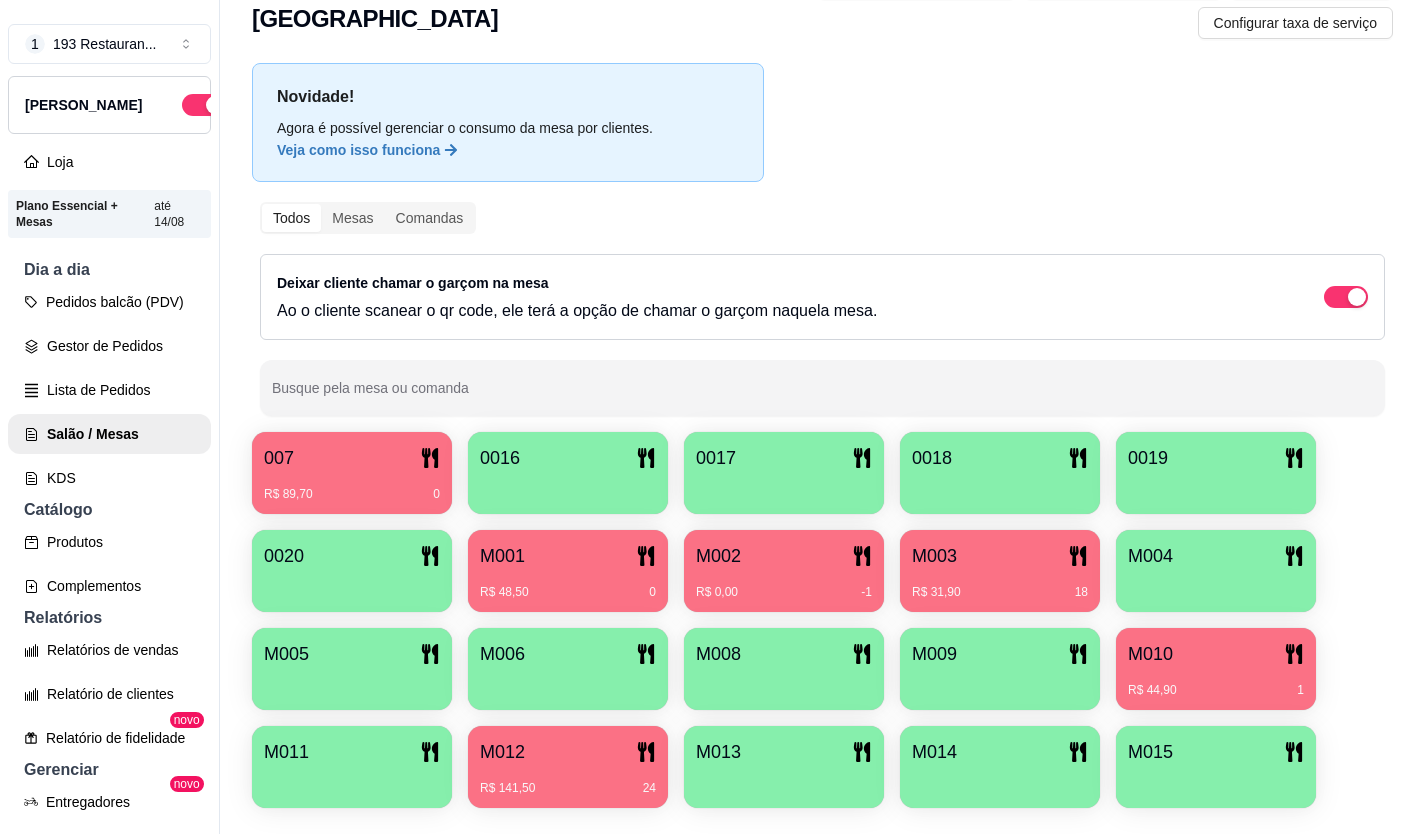 scroll, scrollTop: 86, scrollLeft: 0, axis: vertical 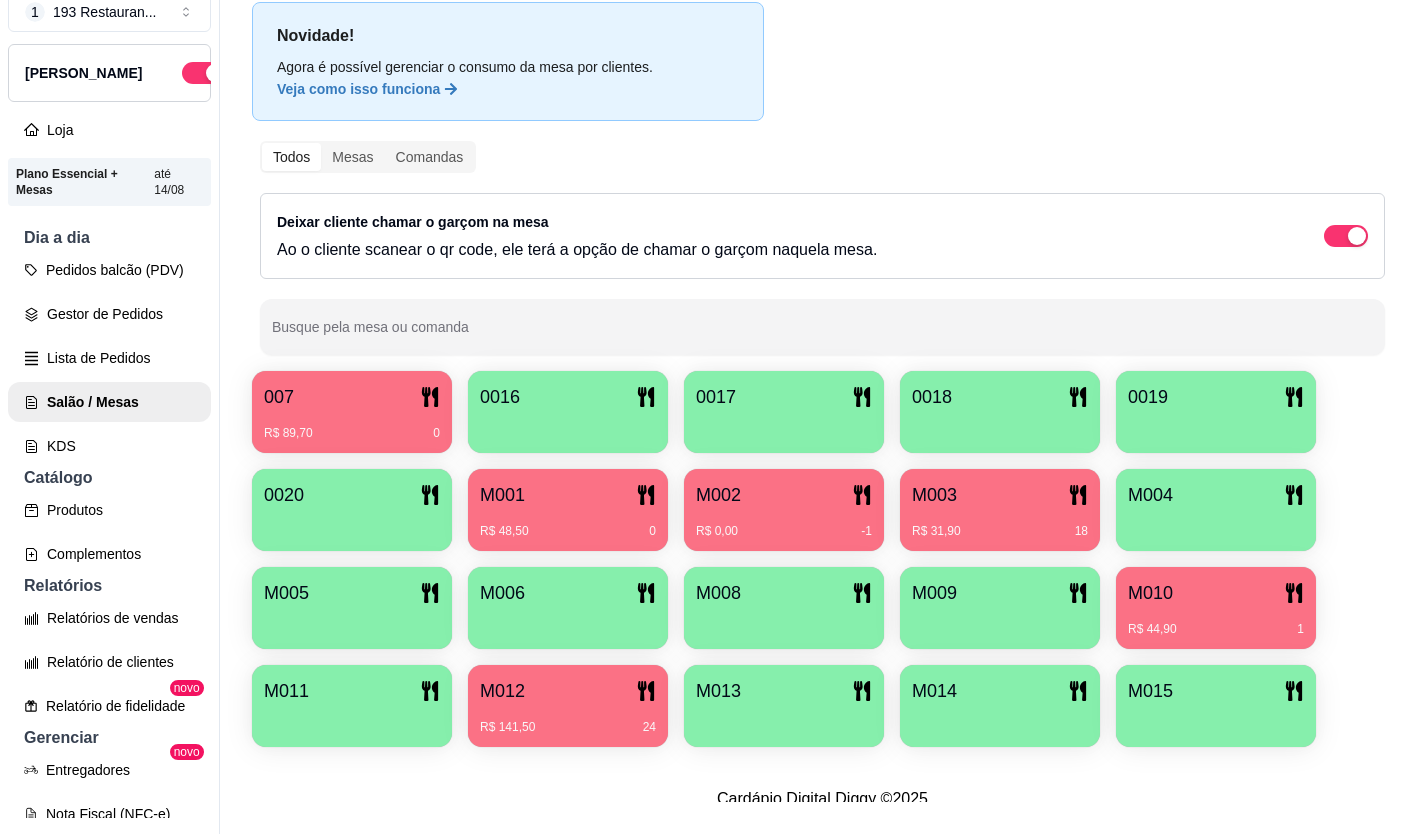 click on "M012 R$ 141,50 24" at bounding box center (568, 706) 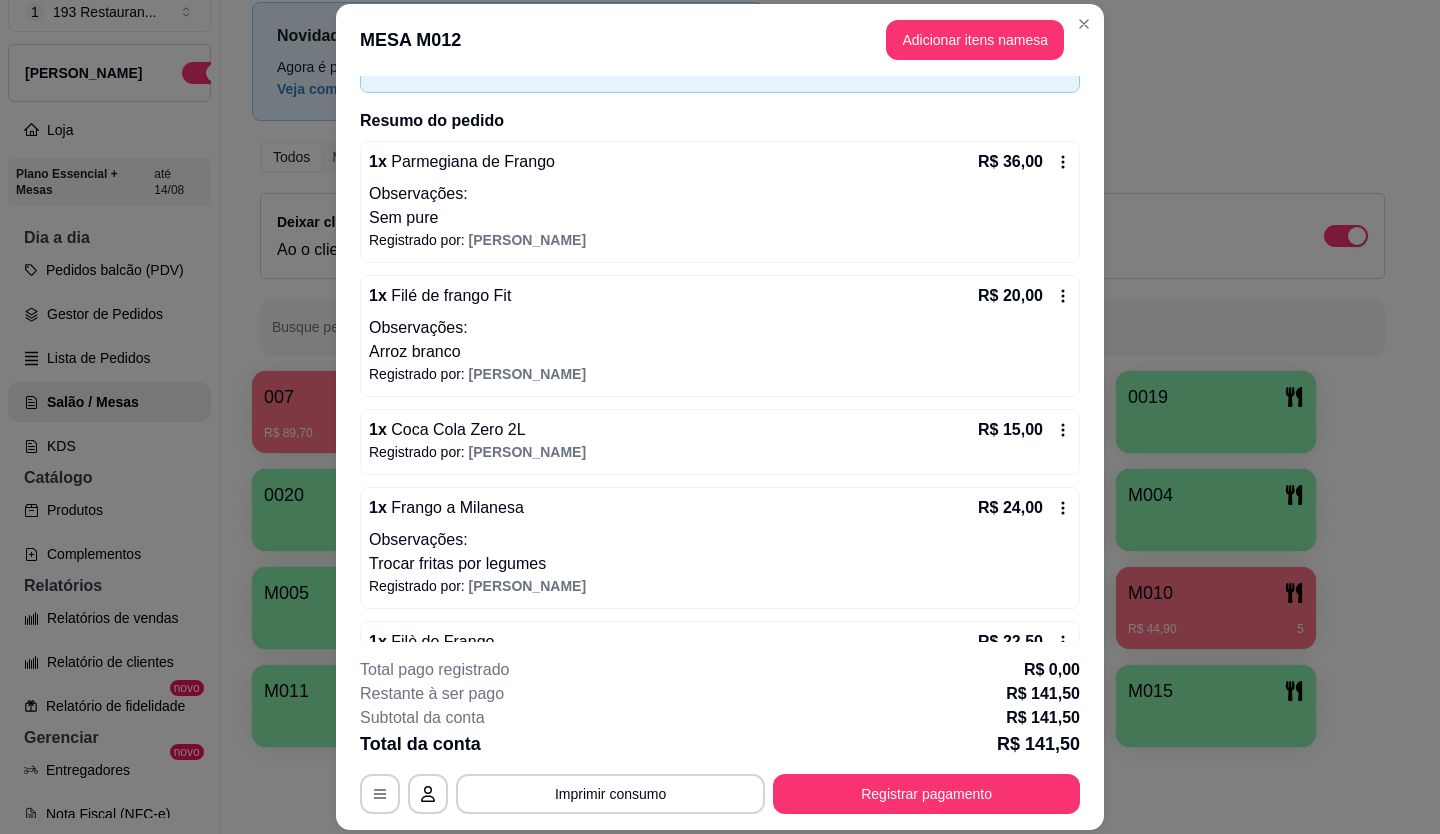 scroll, scrollTop: 255, scrollLeft: 0, axis: vertical 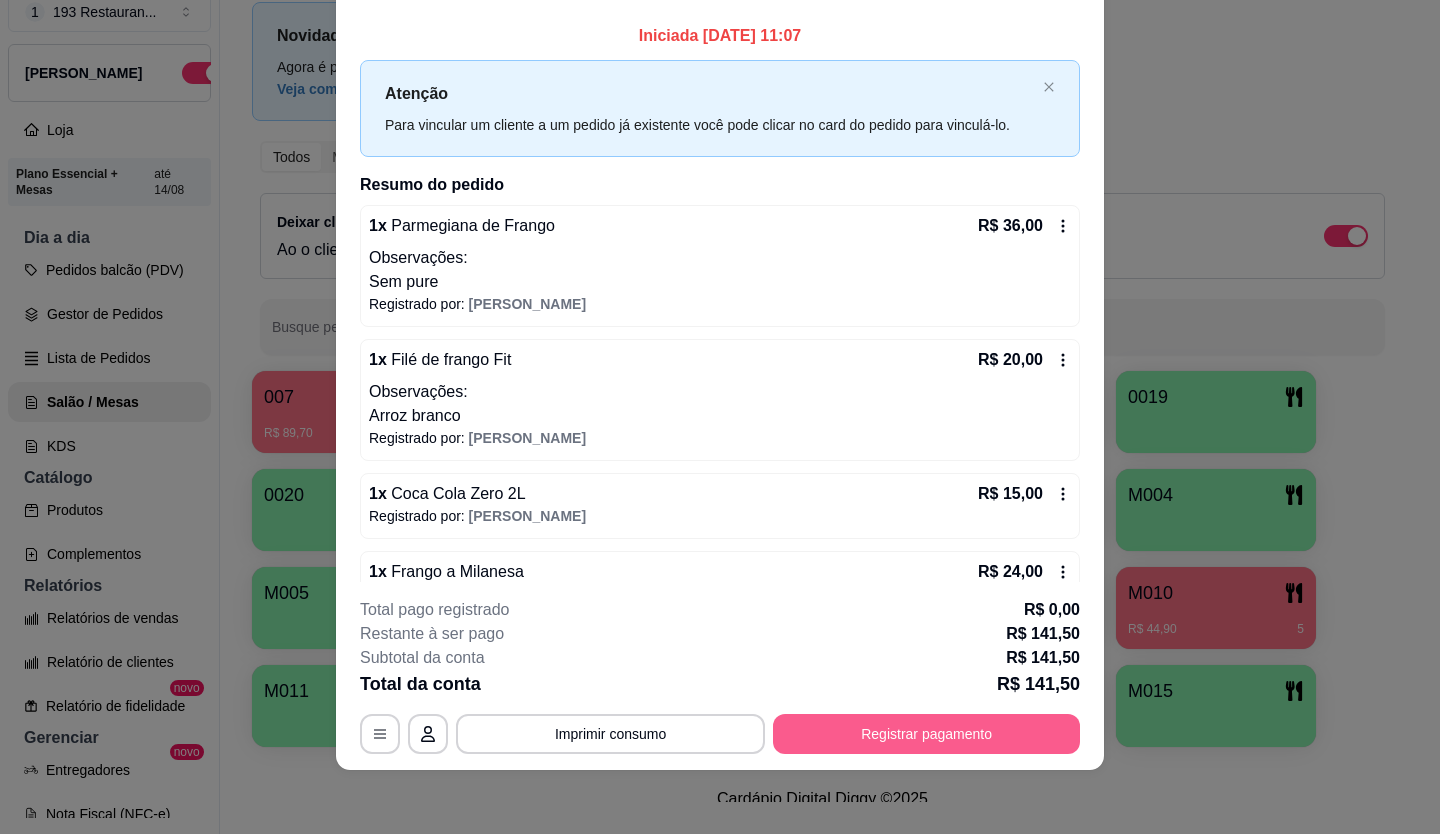 click on "Registrar pagamento" at bounding box center [926, 734] 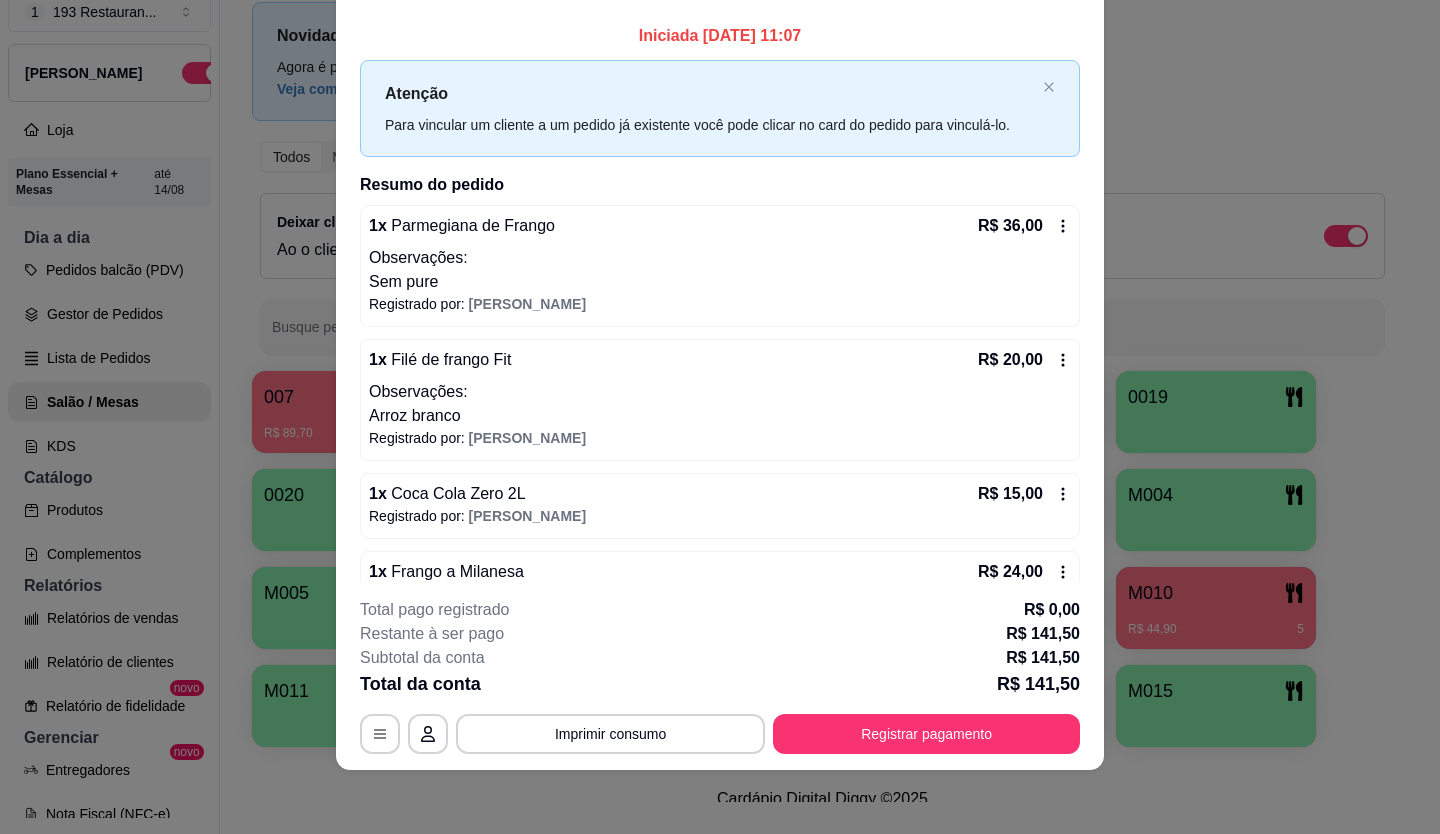 type 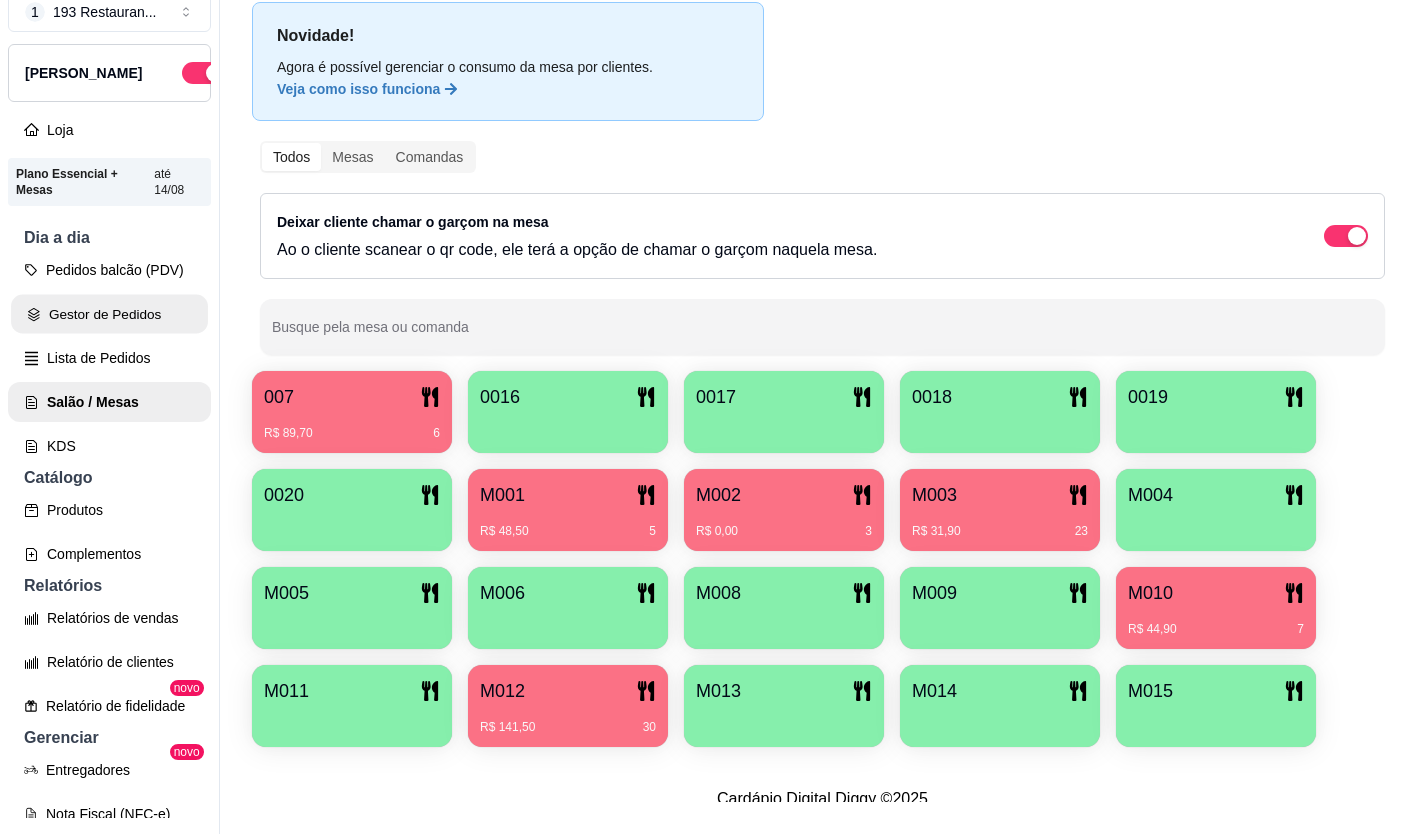 click on "Gestor de Pedidos" at bounding box center [109, 314] 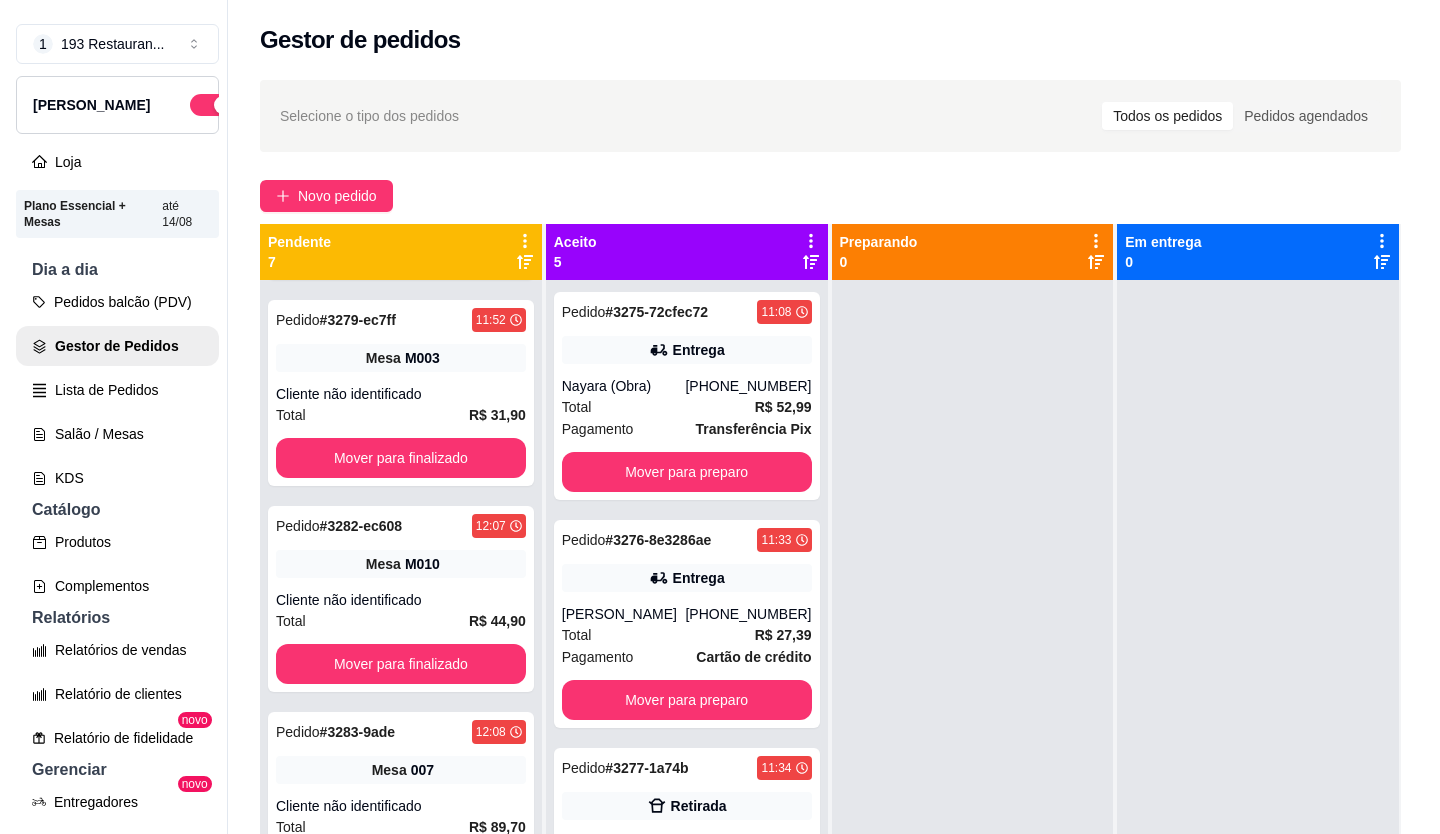 scroll, scrollTop: 200, scrollLeft: 0, axis: vertical 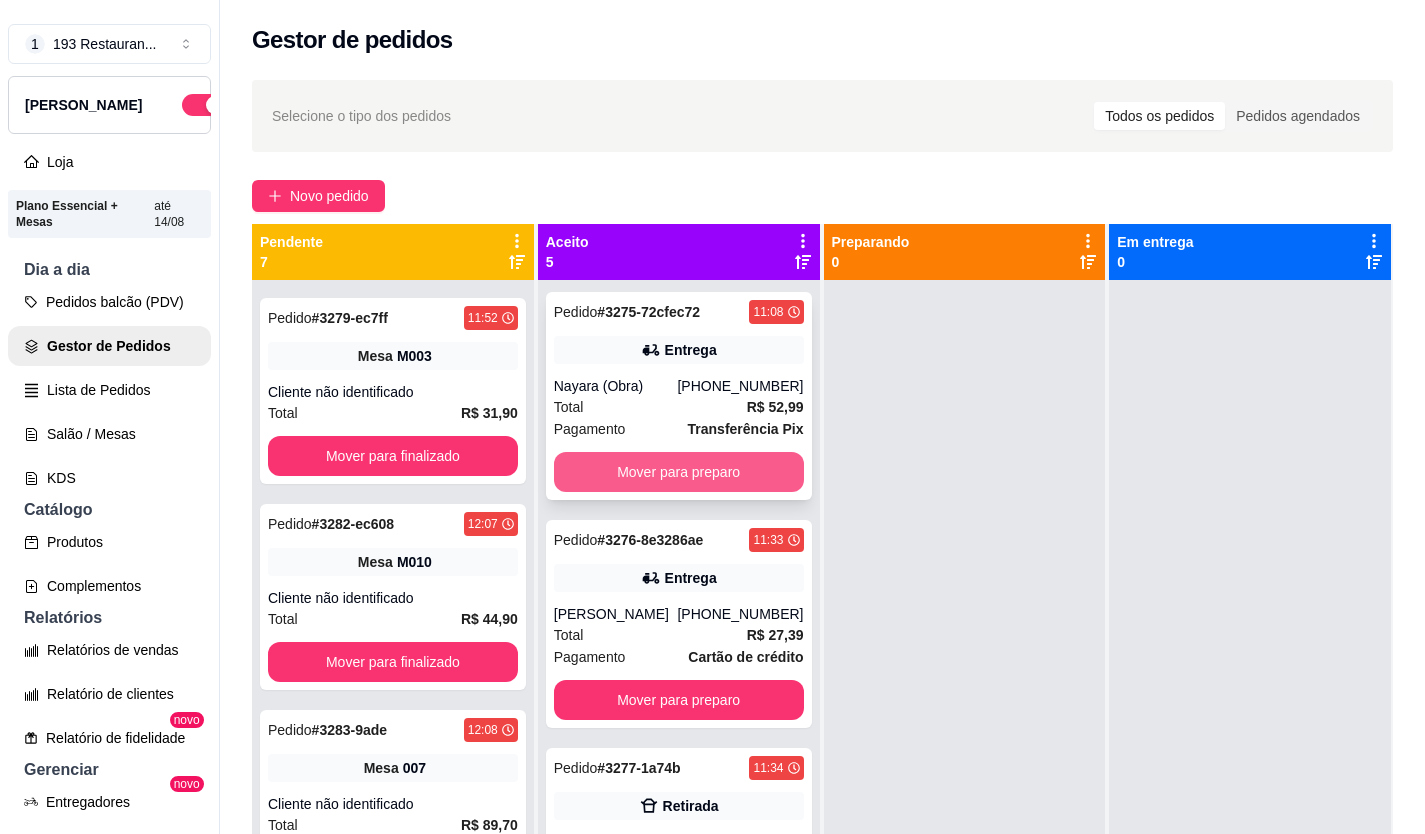 click on "Mover para preparo" at bounding box center (679, 472) 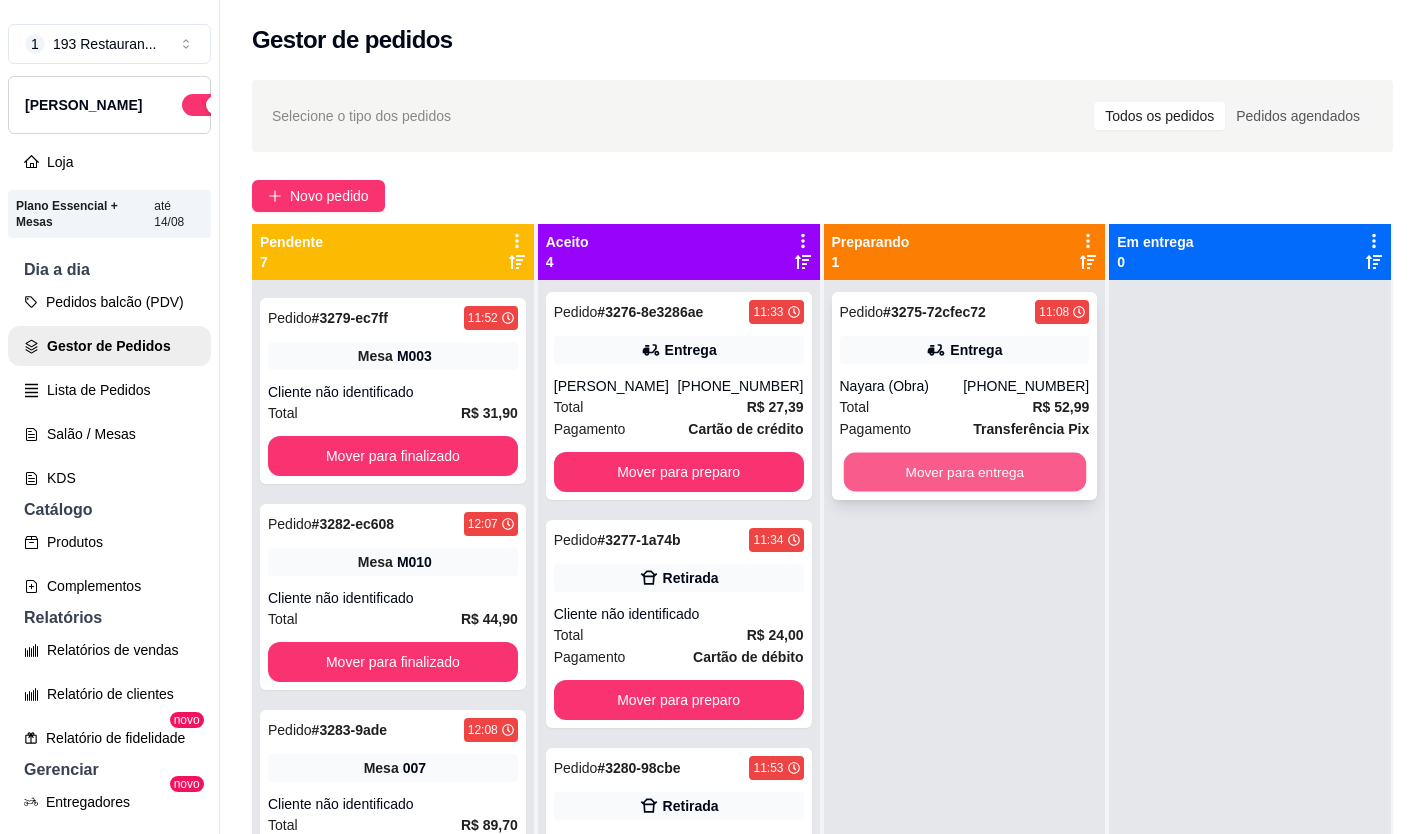 click on "Mover para entrega" at bounding box center (964, 472) 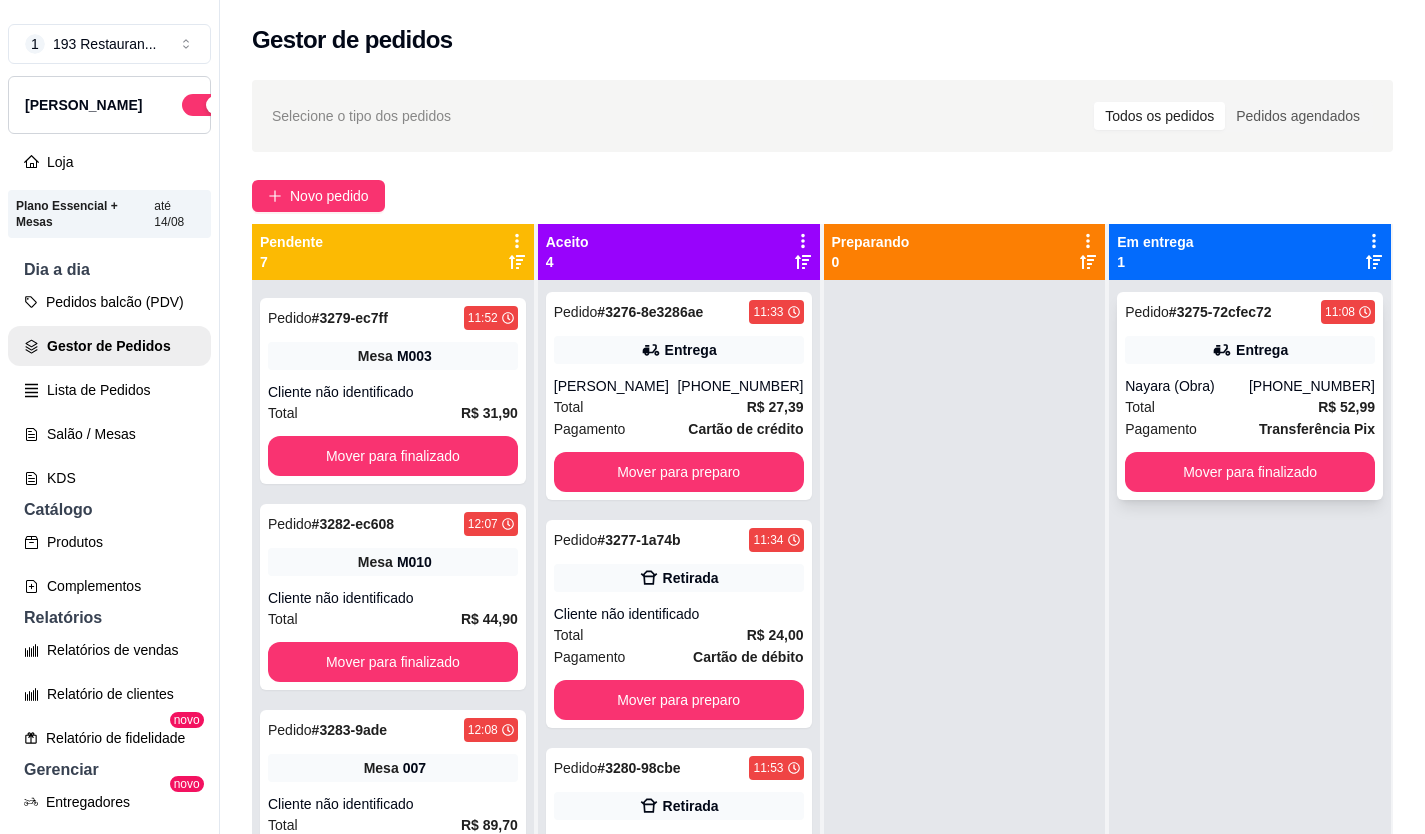 drag, startPoint x: 924, startPoint y: 476, endPoint x: 1350, endPoint y: 349, distance: 444.52783 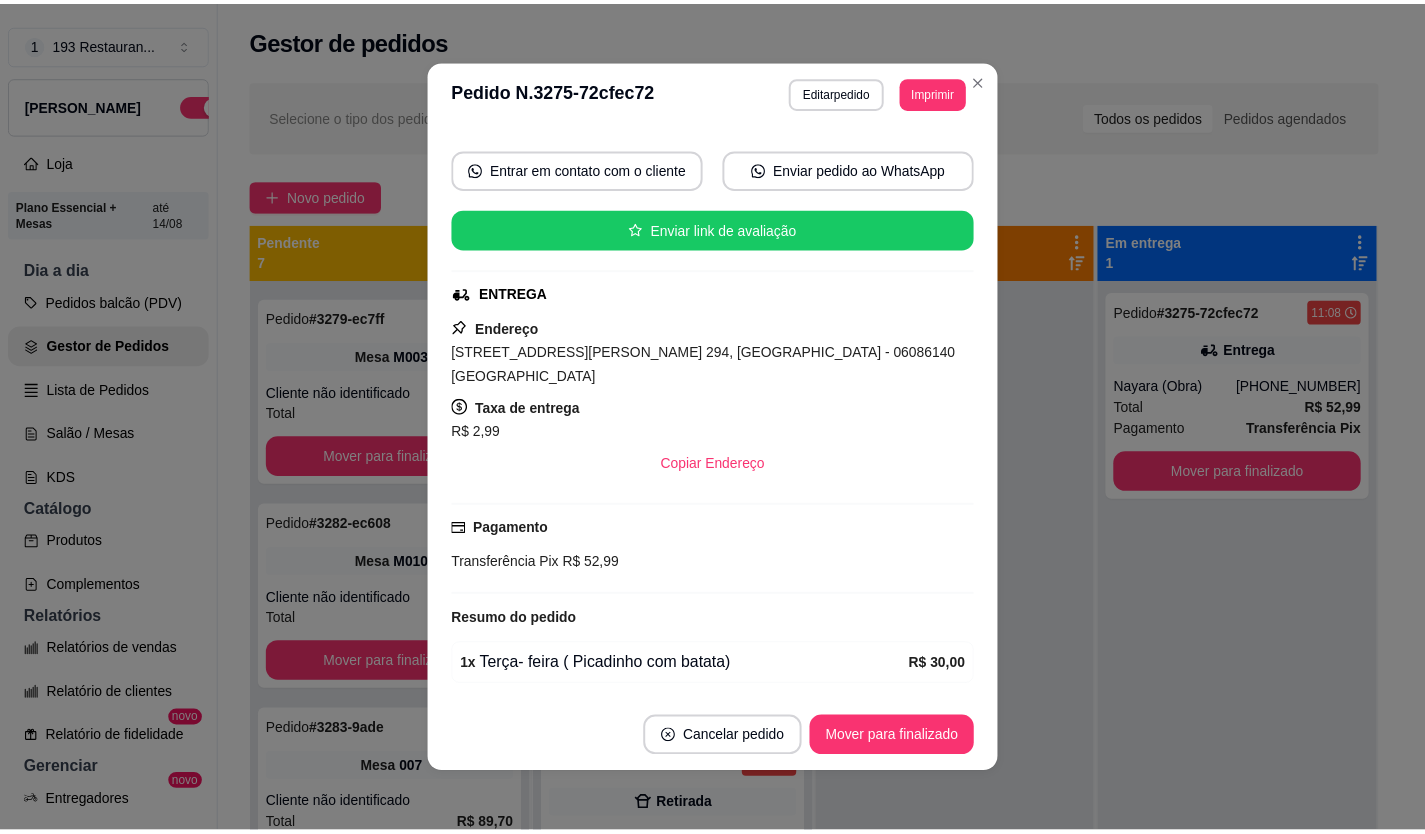 scroll, scrollTop: 0, scrollLeft: 0, axis: both 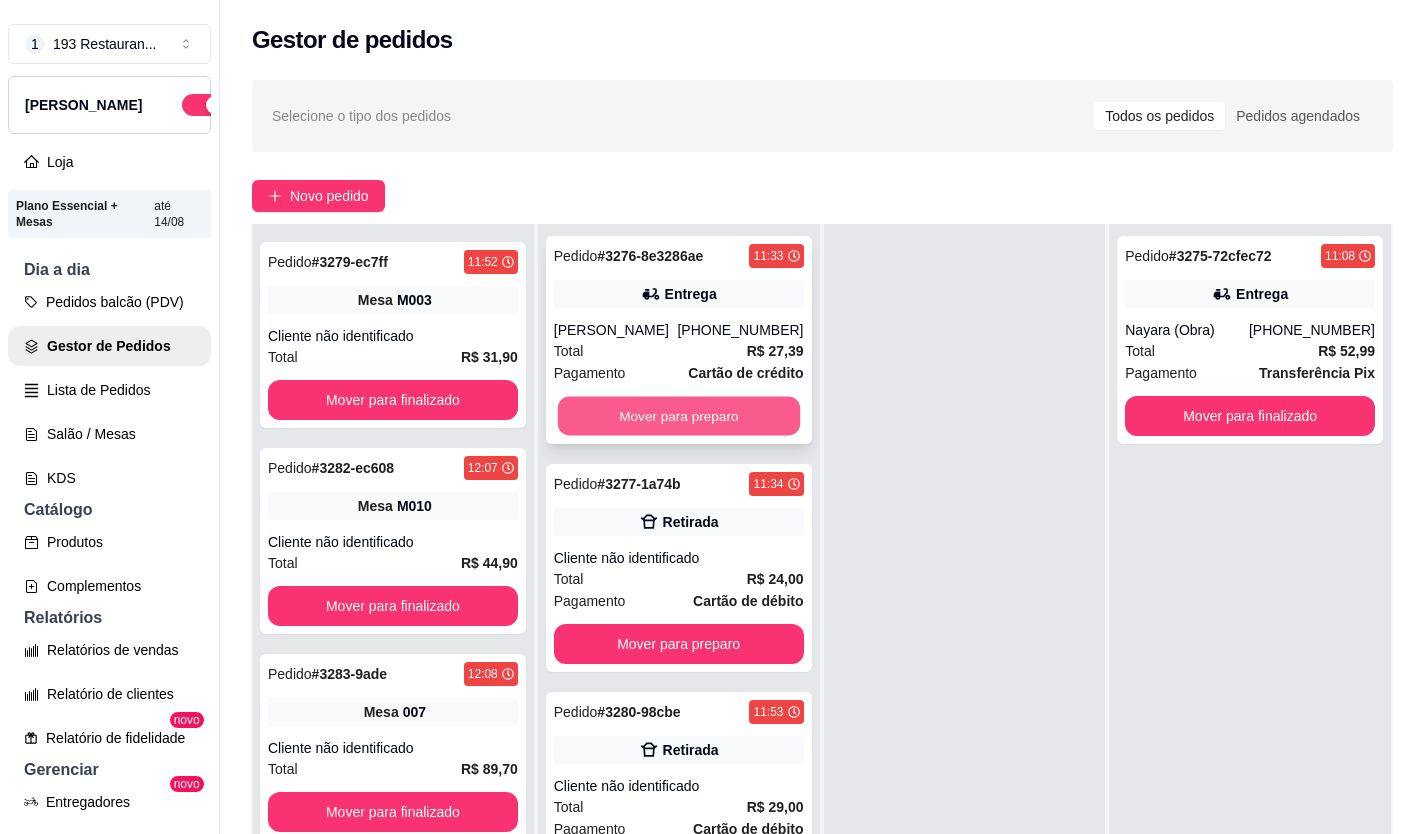 click on "Mover para preparo" at bounding box center [678, 416] 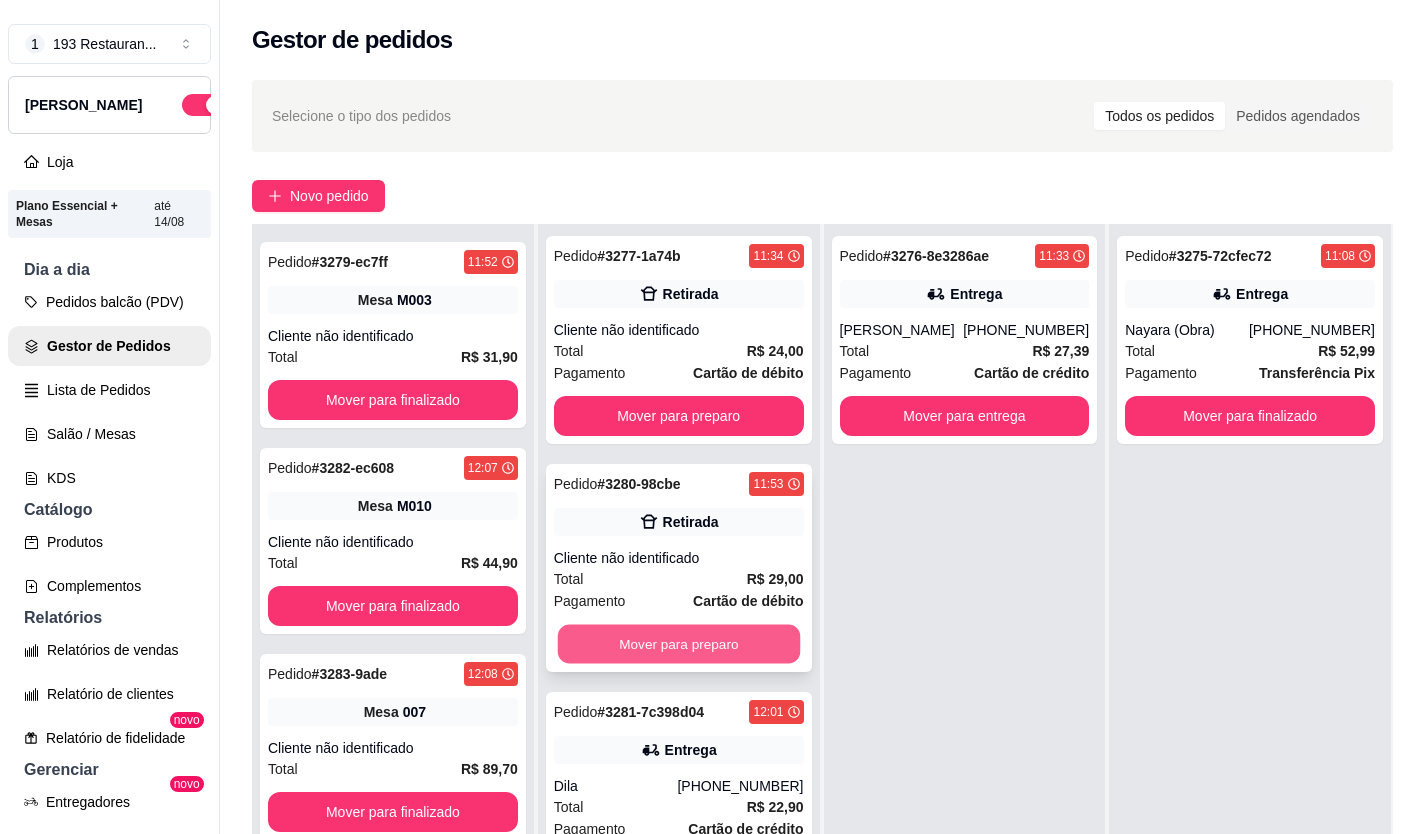 click on "Mover para preparo" at bounding box center [678, 644] 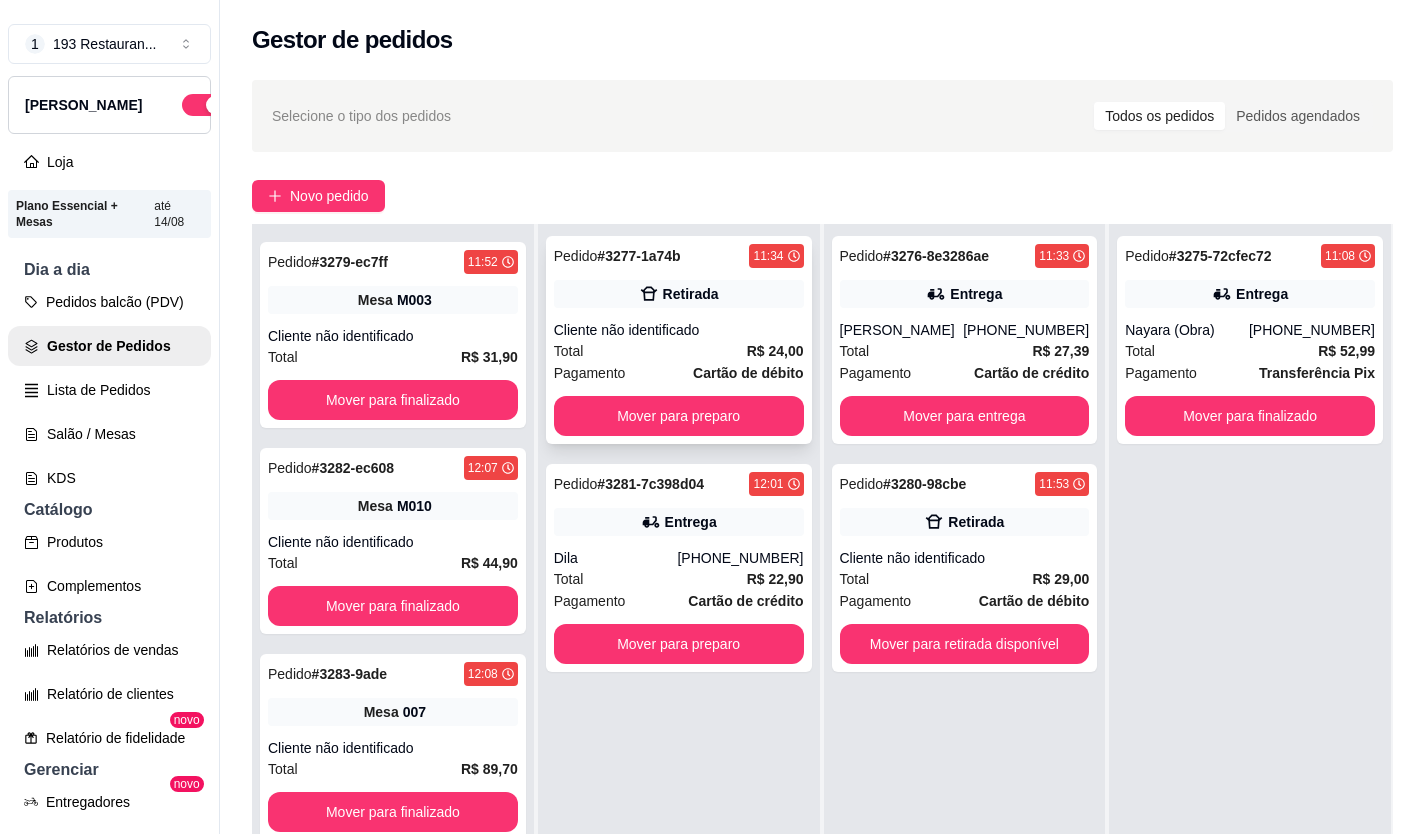 click on "Pedido  # 3277-1a74b 11:34 Retirada Cliente não identificado Total R$ 24,00 Pagamento Cartão de débito Mover para preparo" at bounding box center [679, 340] 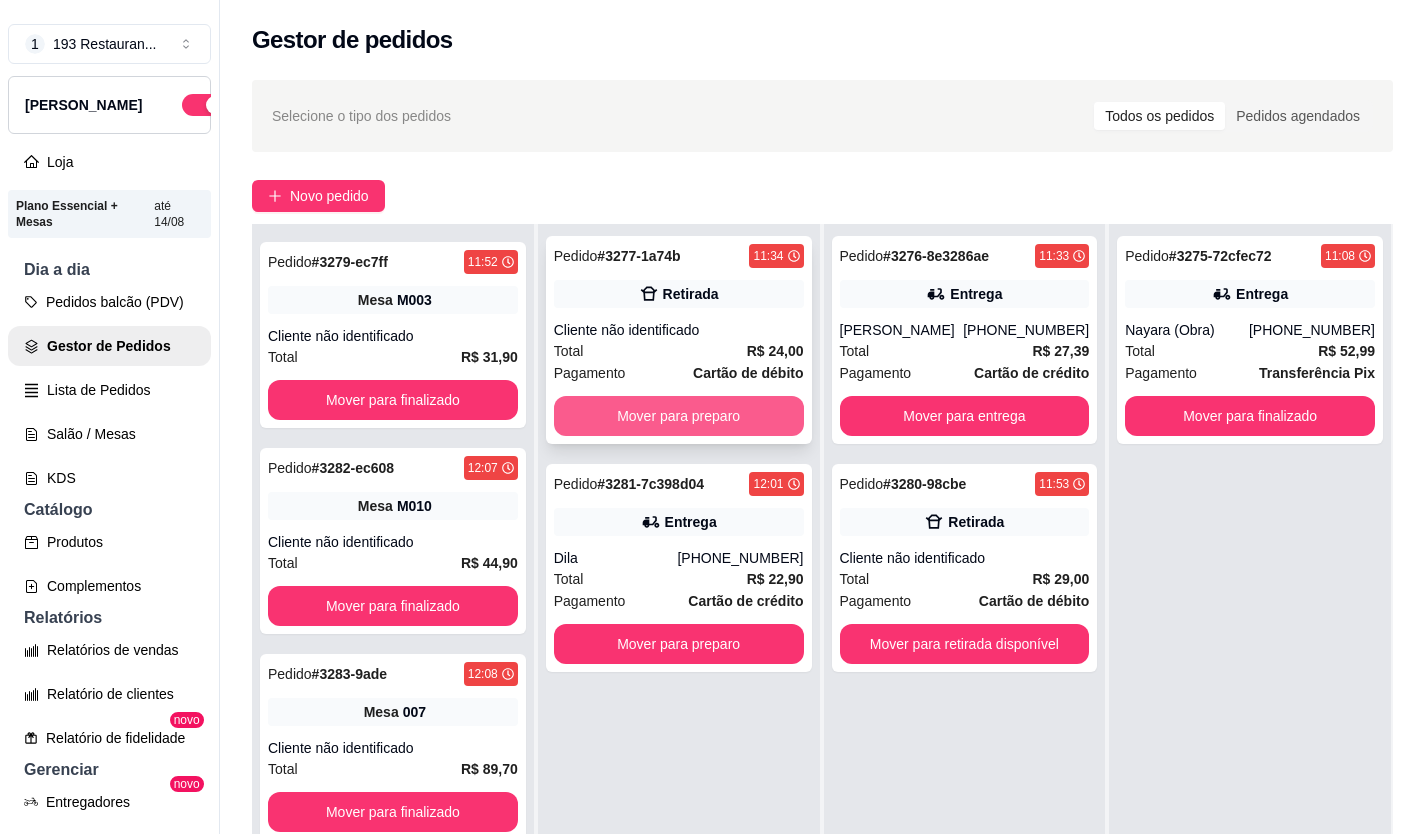 click on "Mover para preparo" at bounding box center [679, 416] 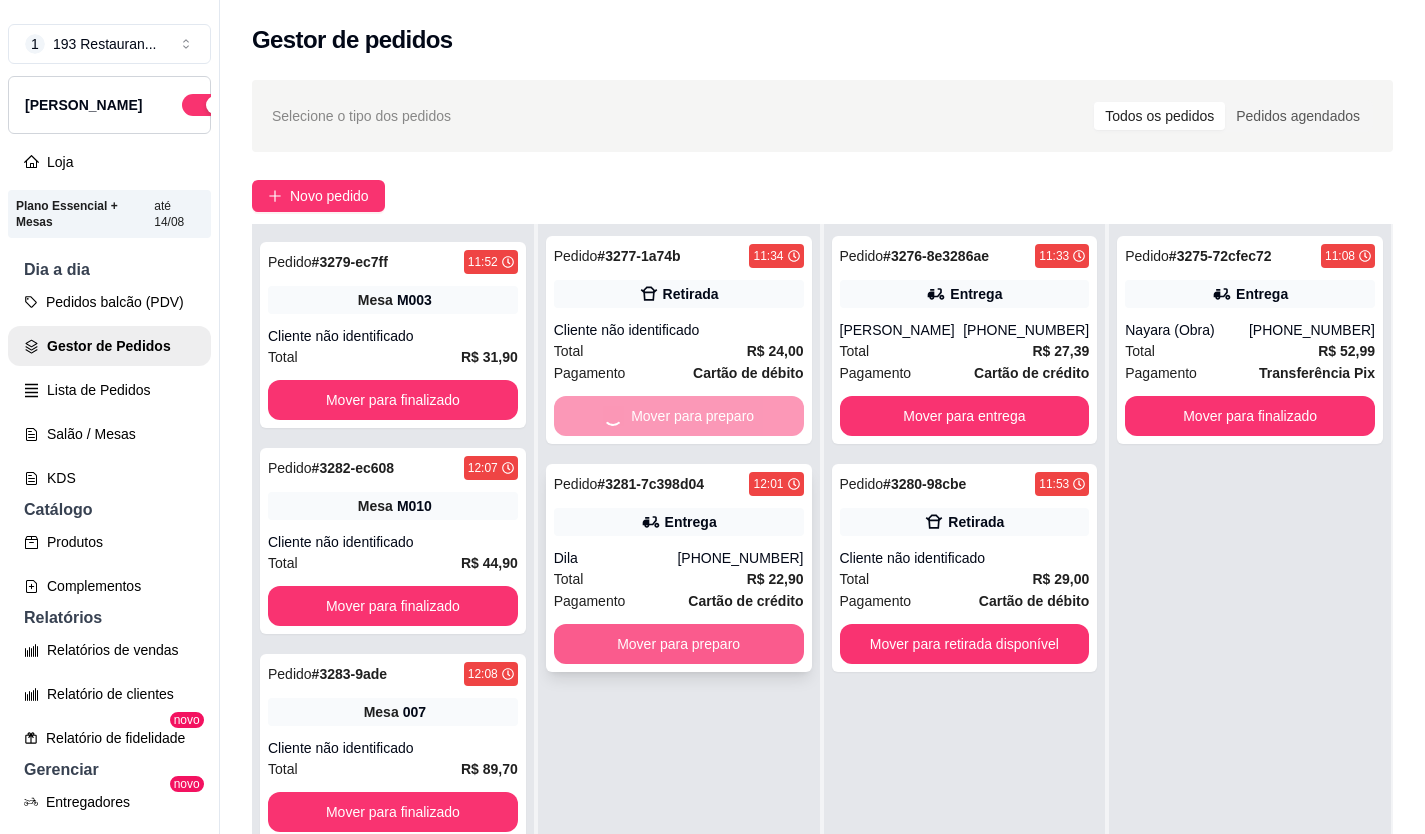 click on "Pedido  # 3277-1a74b 11:34 Retirada Cliente não identificado Total R$ 24,00 Pagamento Cartão de débito Mover para preparo Pedido  # 3281-7c398d04 12:01 Entrega Dila [PHONE_NUMBER] Total R$ 22,90 Pagamento Cartão de crédito Mover para preparo" at bounding box center (679, 641) 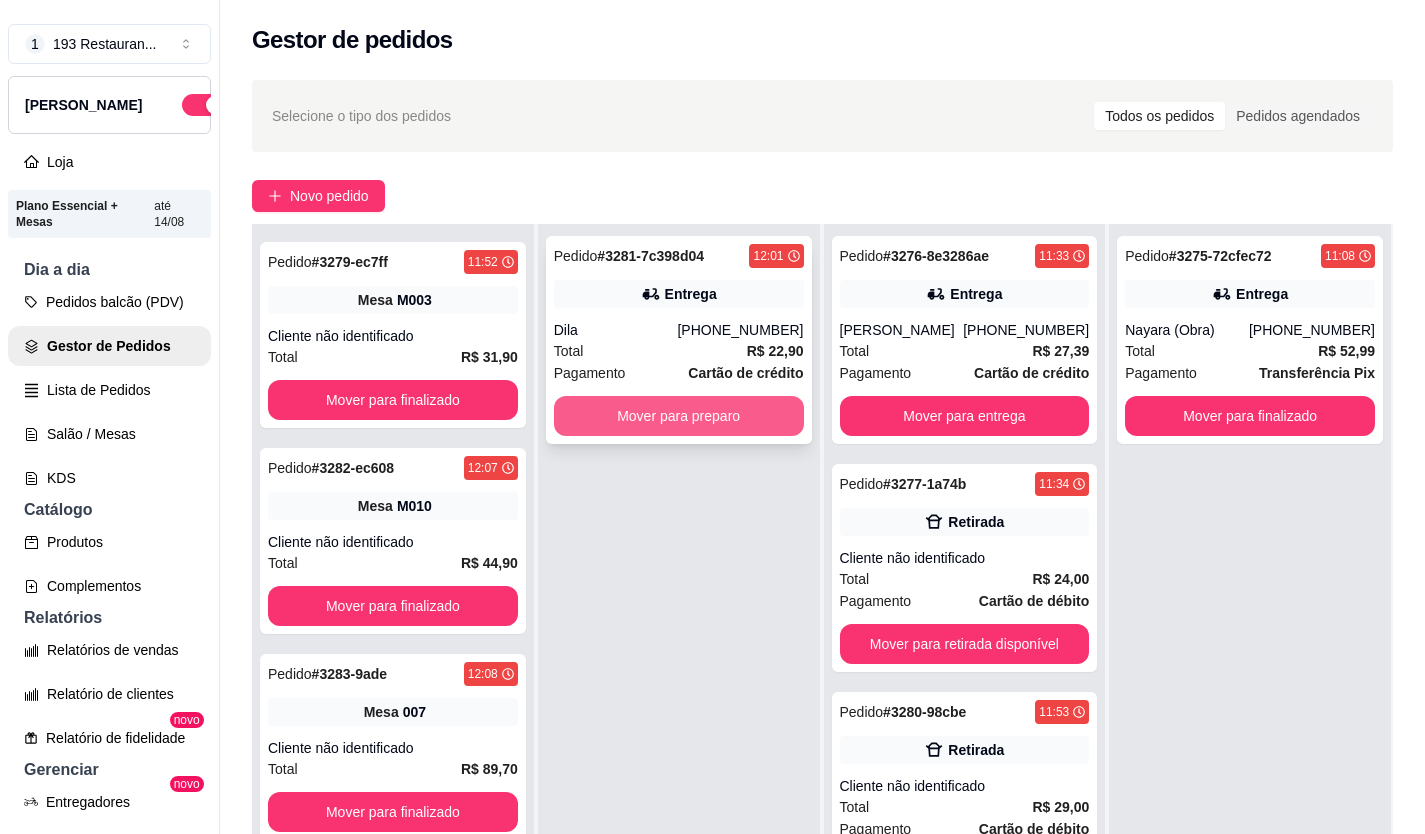 click on "Mover para preparo" at bounding box center [679, 416] 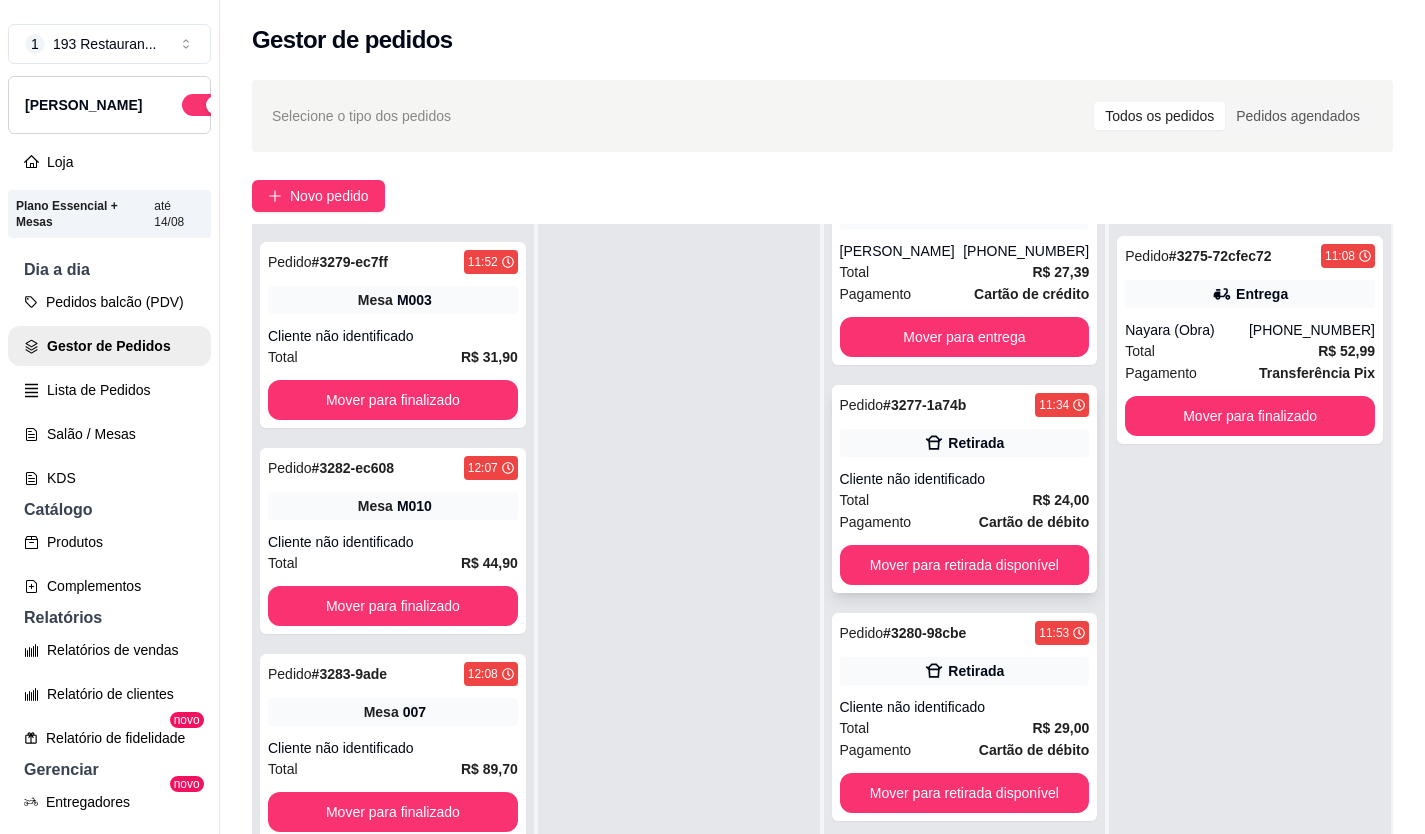 scroll, scrollTop: 118, scrollLeft: 0, axis: vertical 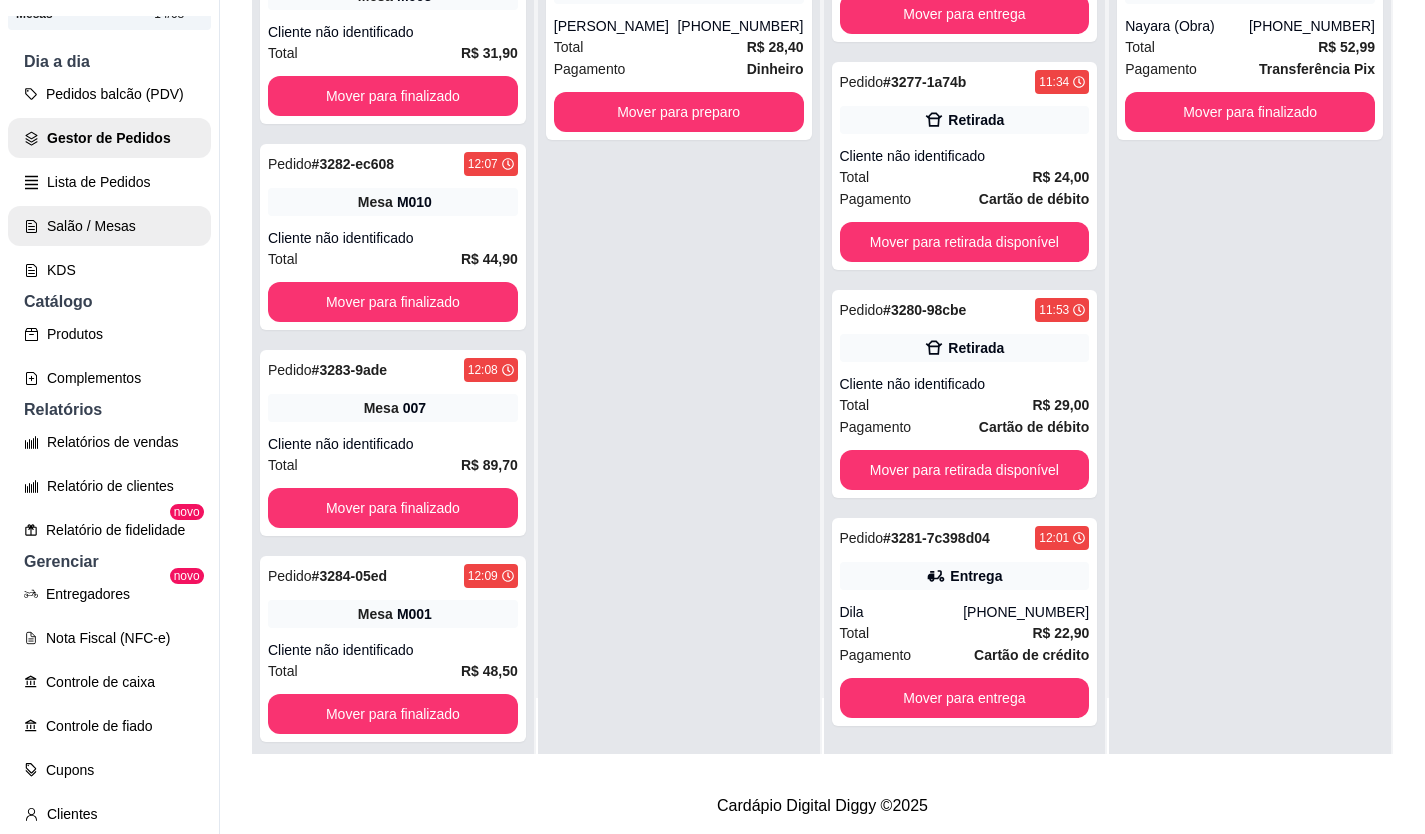 click on "Salão / Mesas" at bounding box center (109, 226) 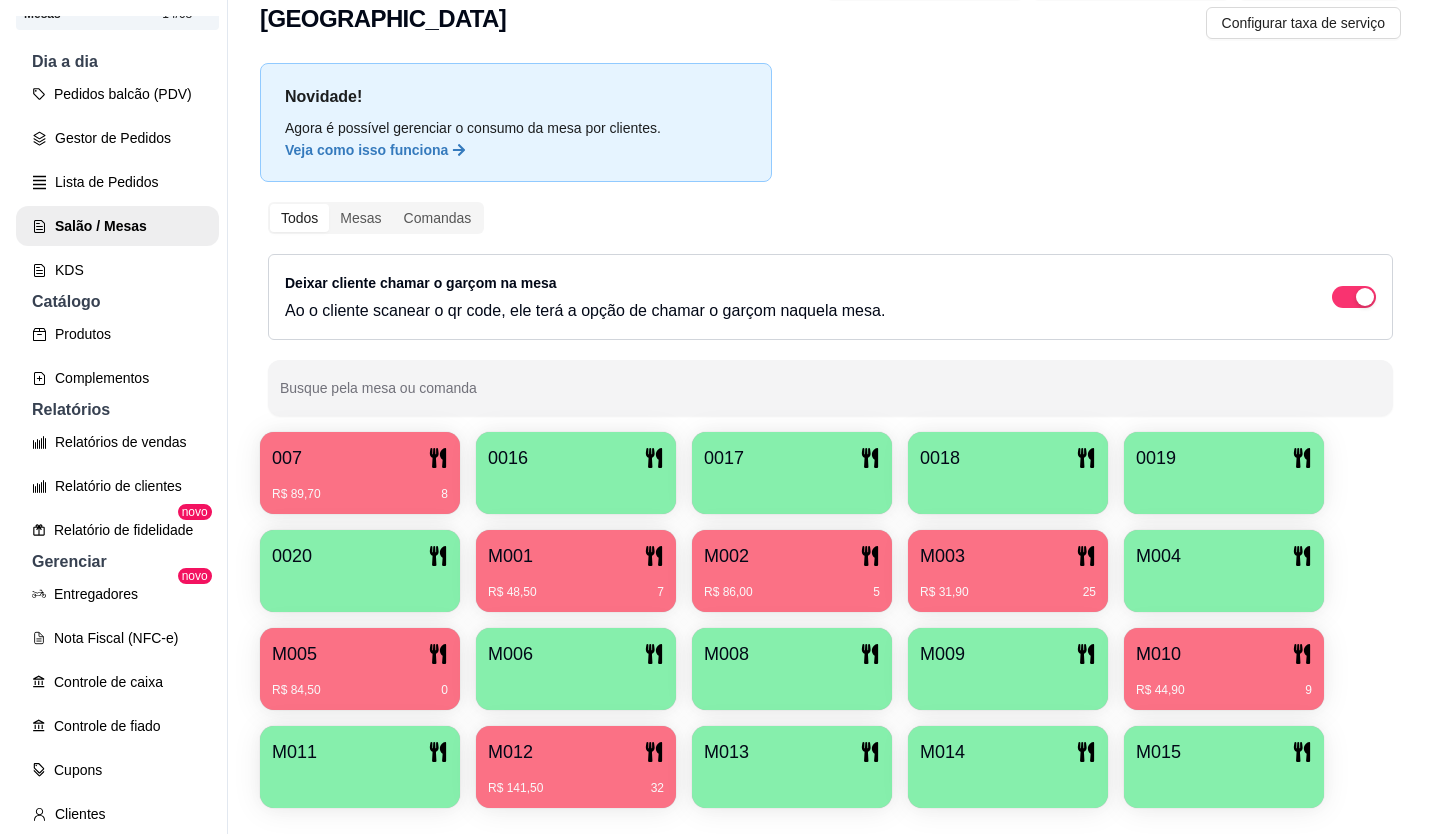 scroll, scrollTop: 86, scrollLeft: 0, axis: vertical 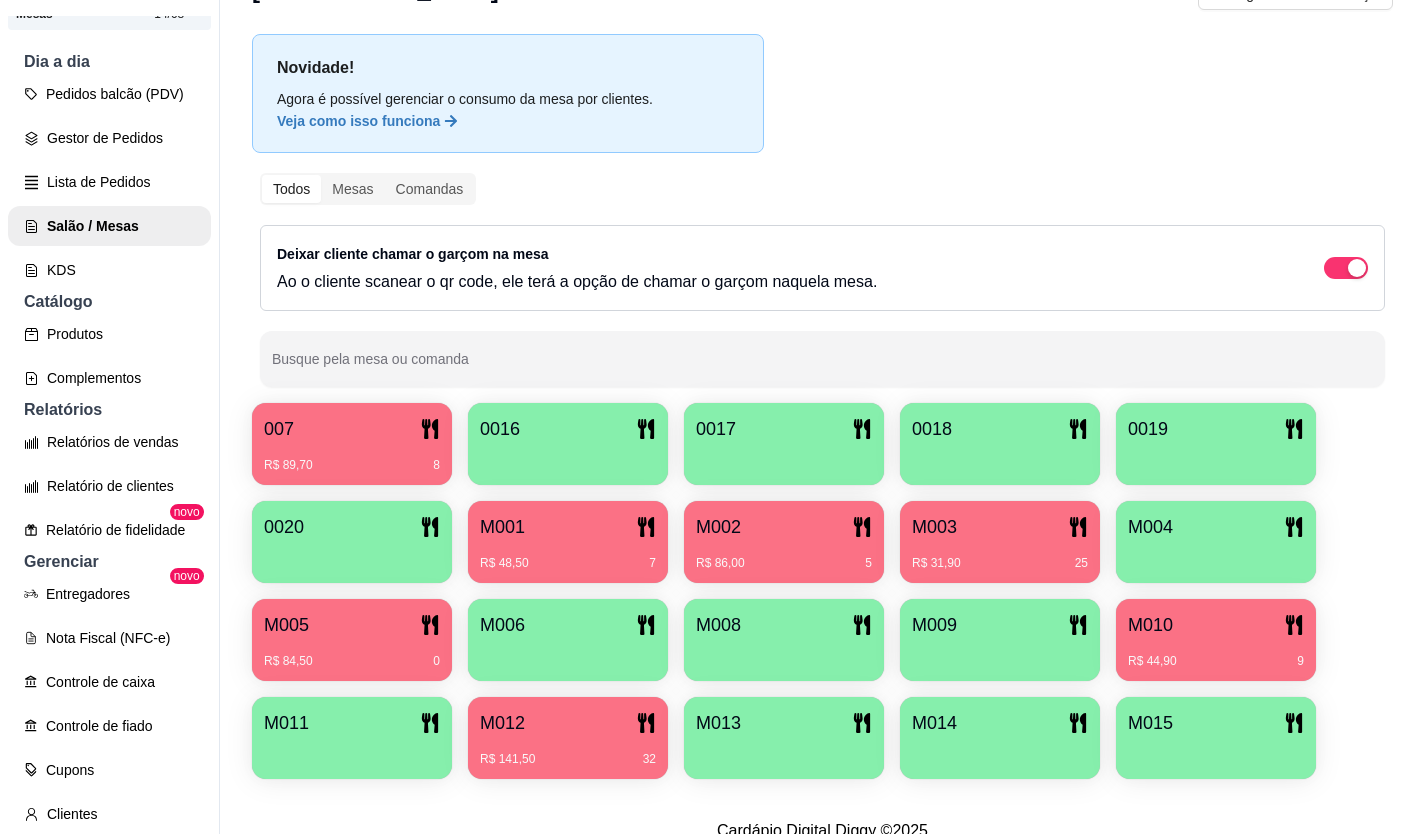 click on "M012" at bounding box center (568, 723) 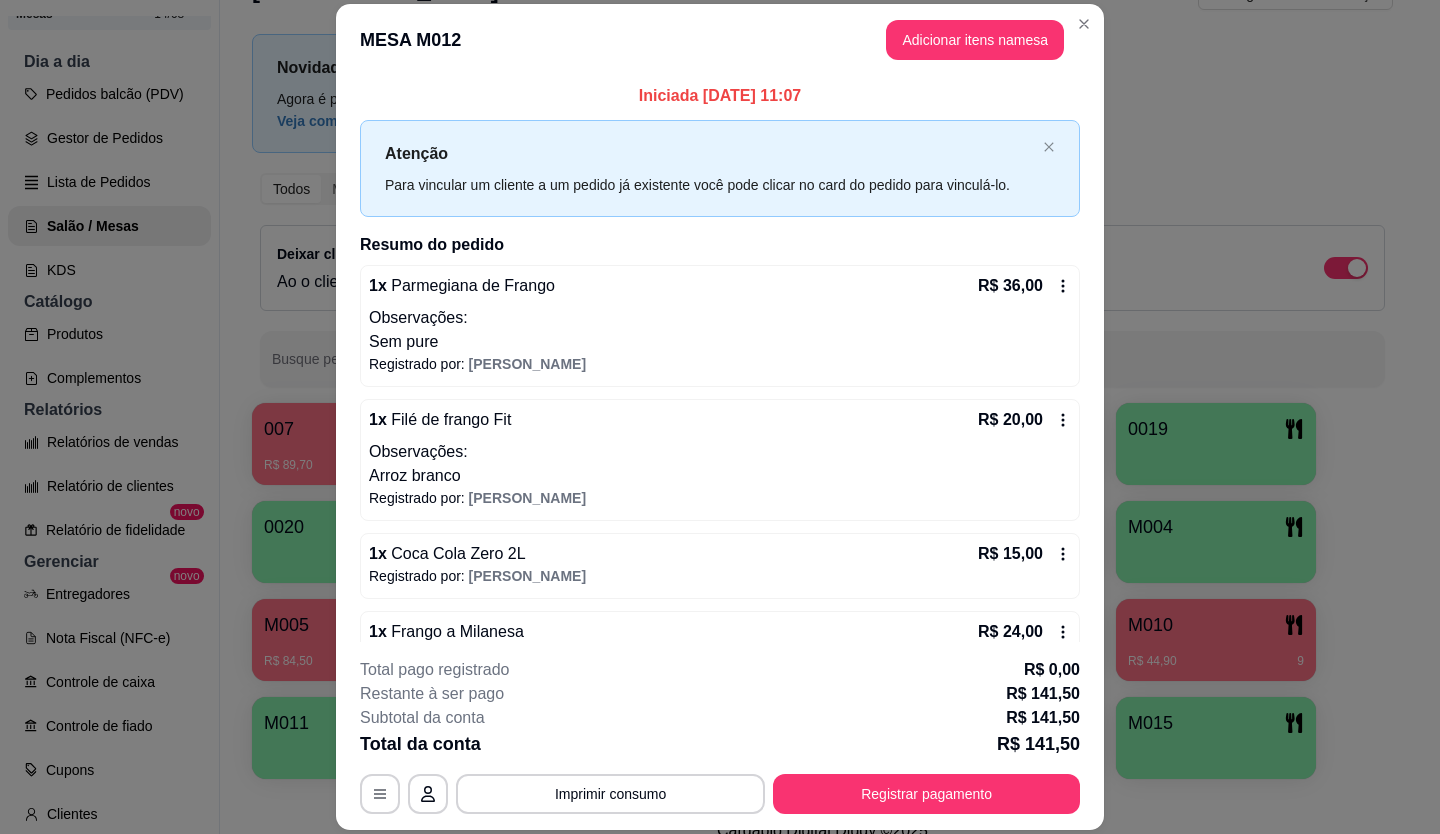 click on "Observações:" at bounding box center [720, 452] 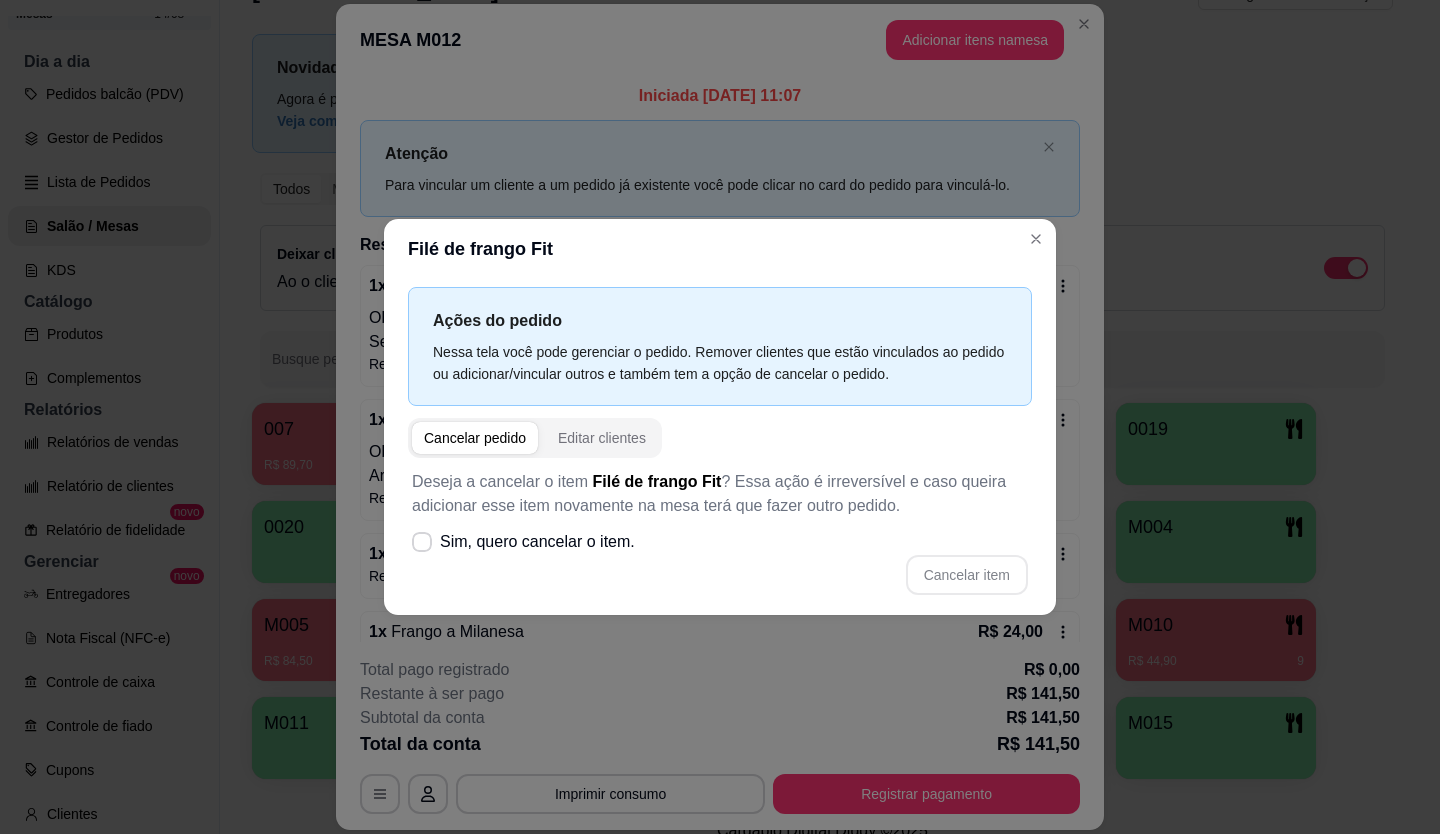 click on "Filé de frango Fit" at bounding box center [720, 249] 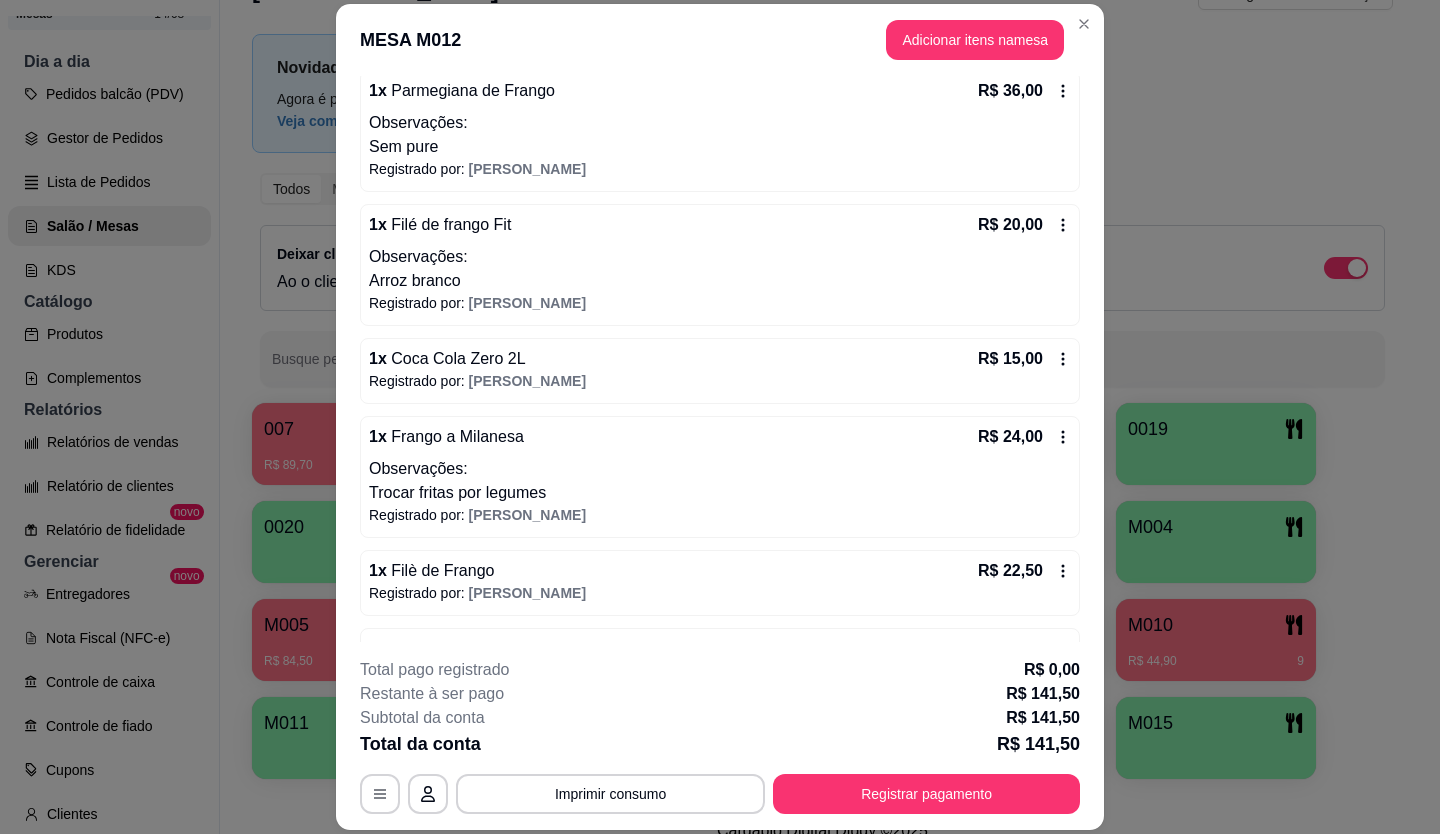scroll, scrollTop: 200, scrollLeft: 0, axis: vertical 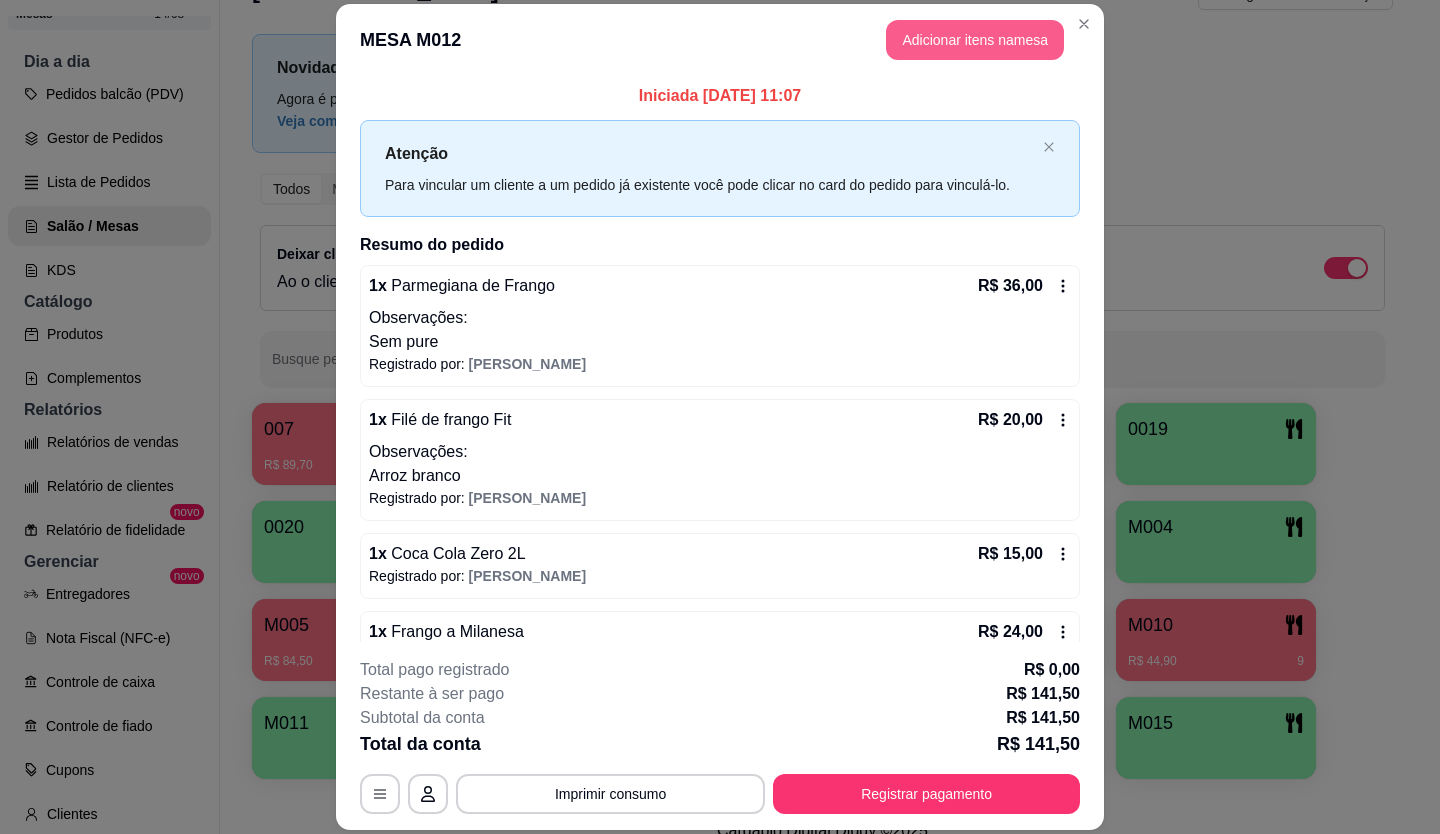 click on "Adicionar itens na  mesa" at bounding box center [975, 40] 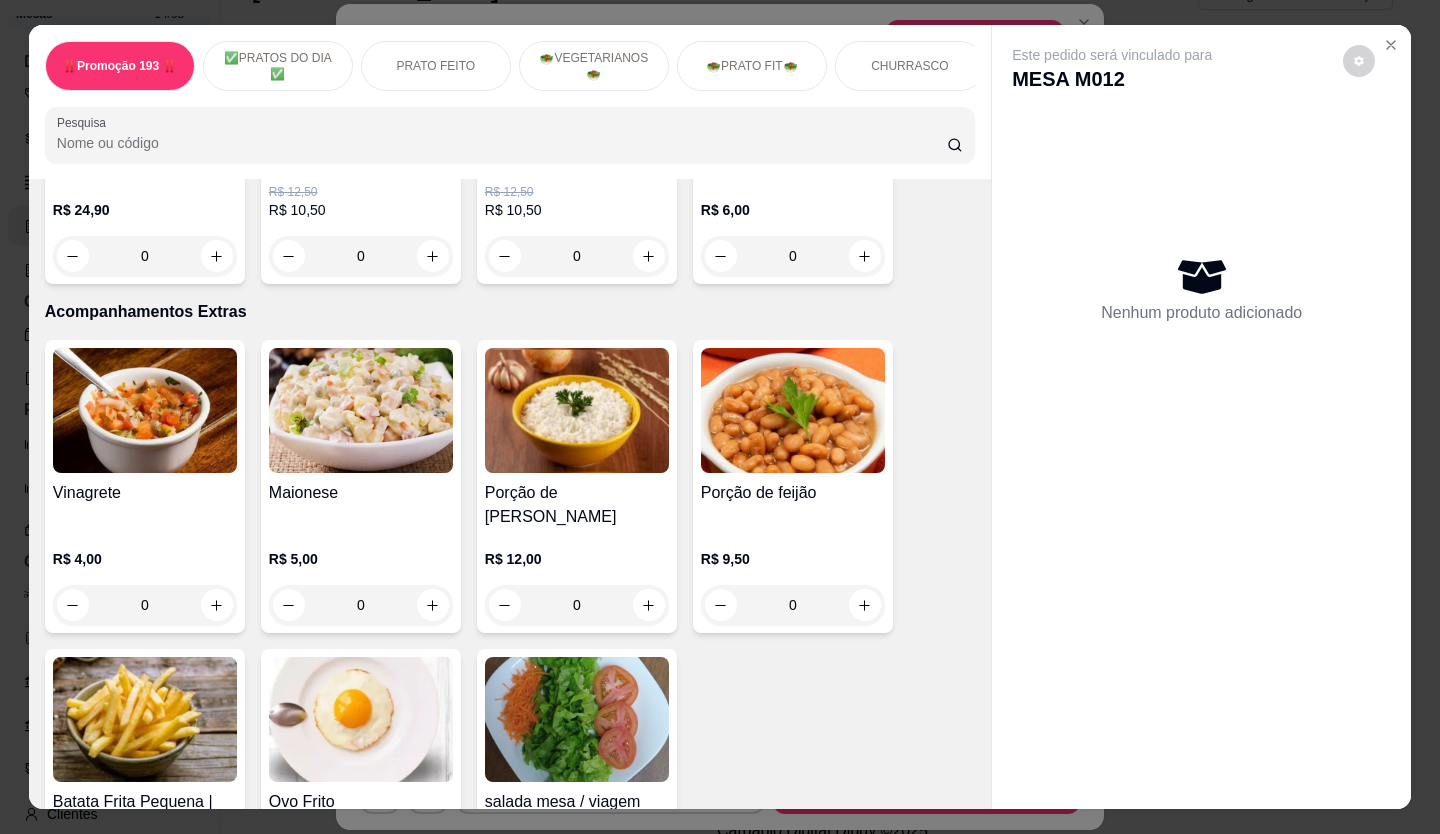 scroll, scrollTop: 3900, scrollLeft: 0, axis: vertical 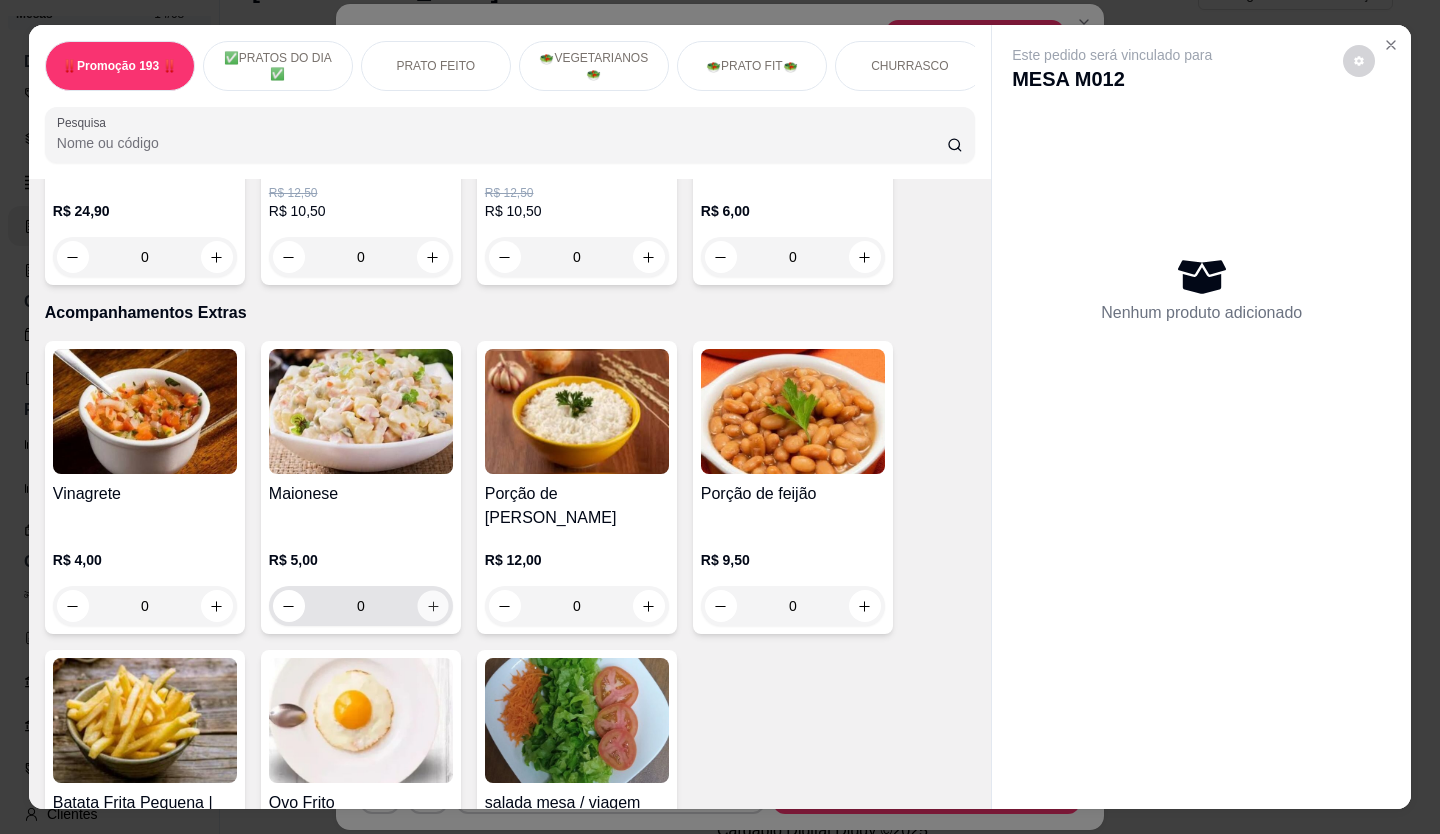 click at bounding box center [432, 606] 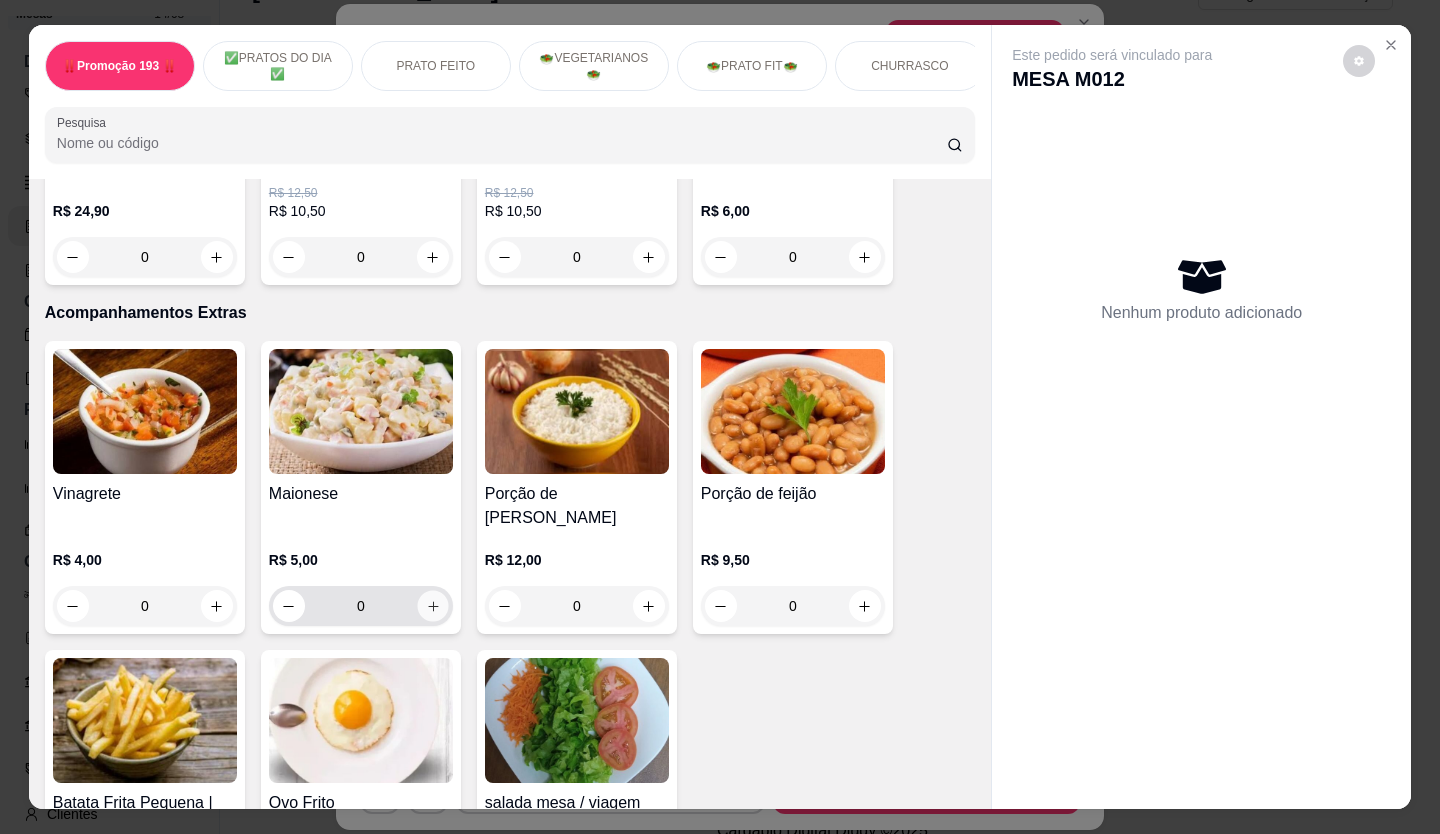 type on "1" 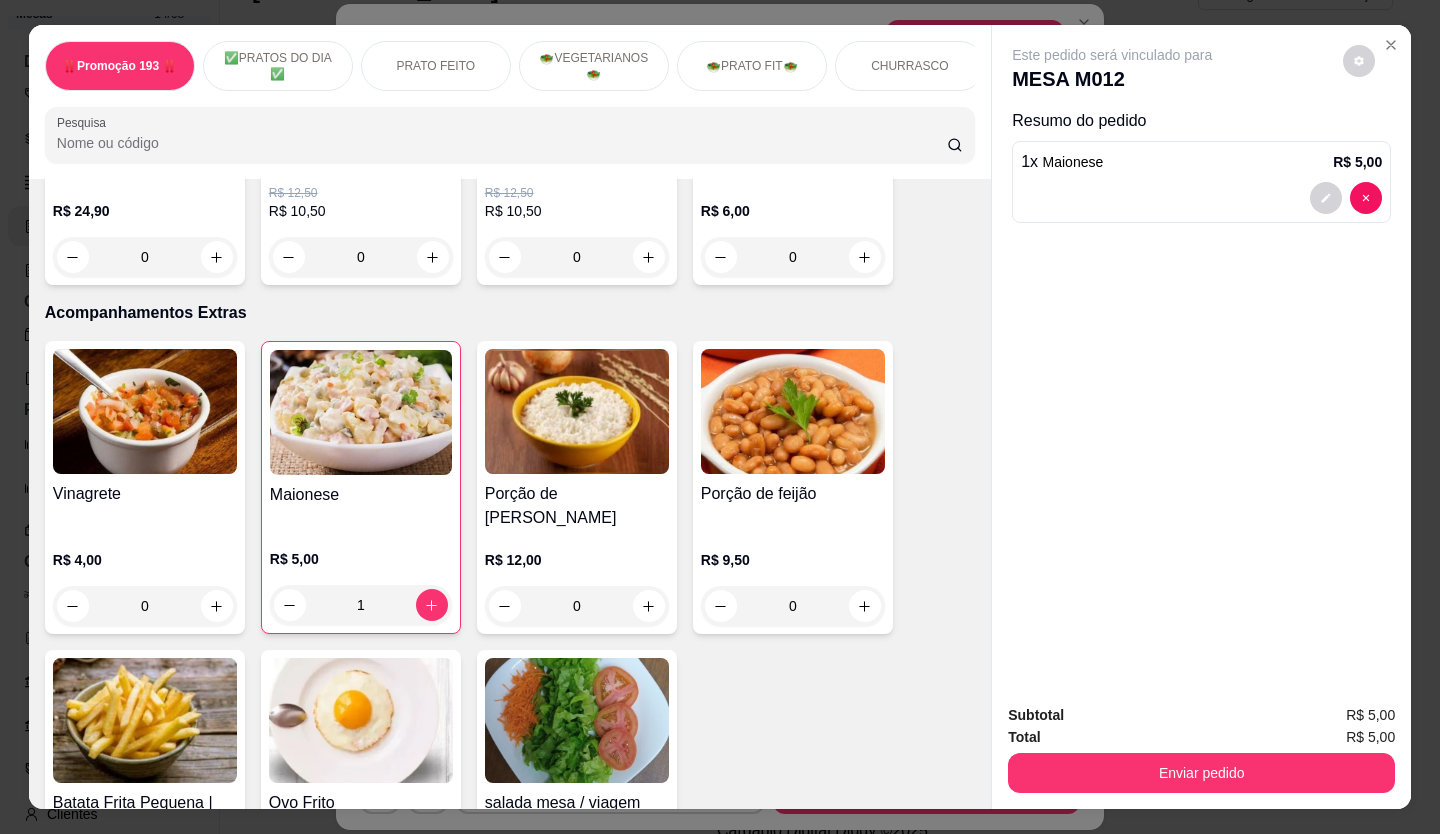 click on "Subtotal R$ 5,00 Total R$ 5,00 Enviar pedido" at bounding box center [1201, 748] 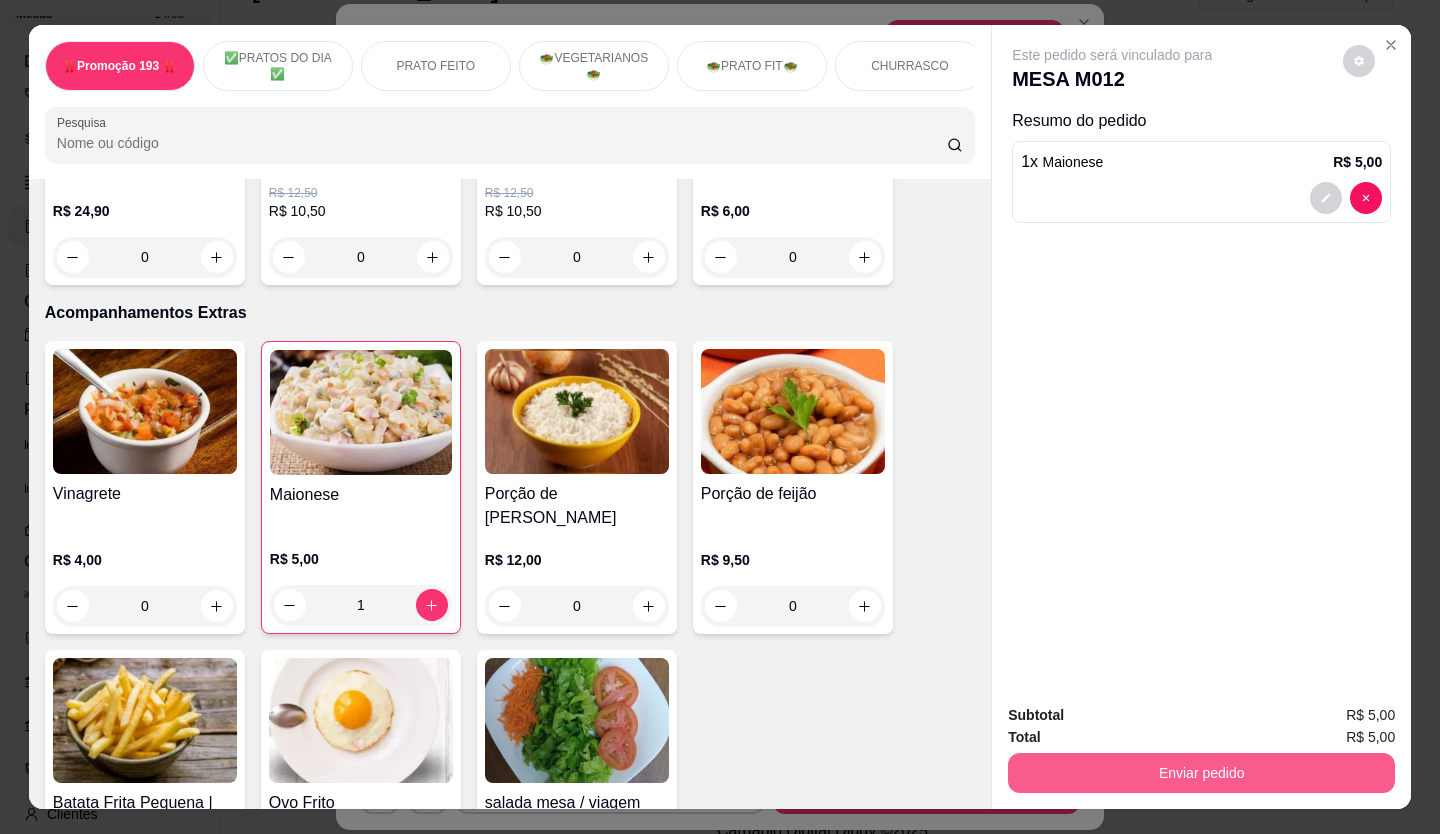 click on "Enviar pedido" at bounding box center (1201, 773) 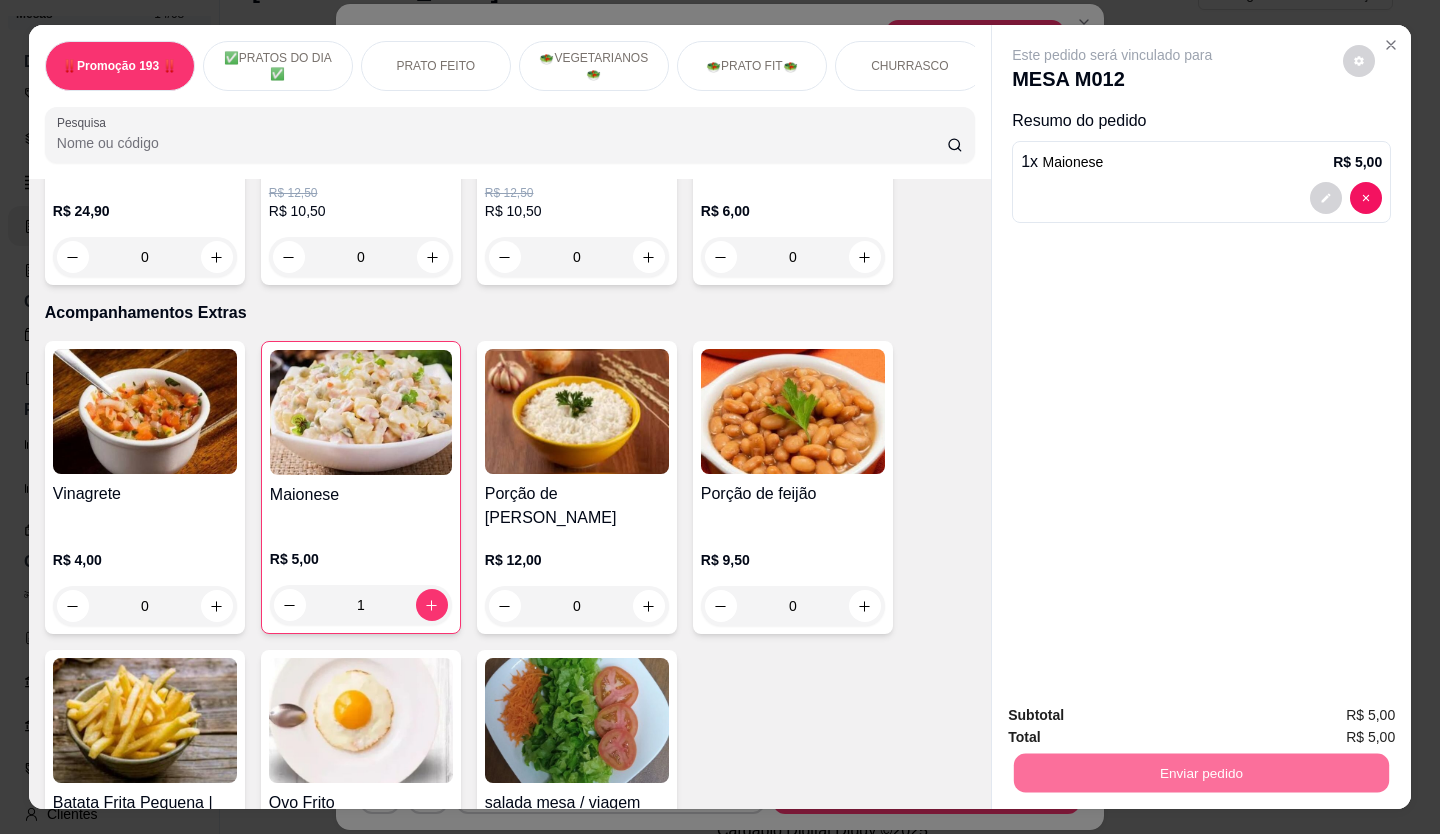 click on "Não registrar e enviar pedido" at bounding box center (1135, 716) 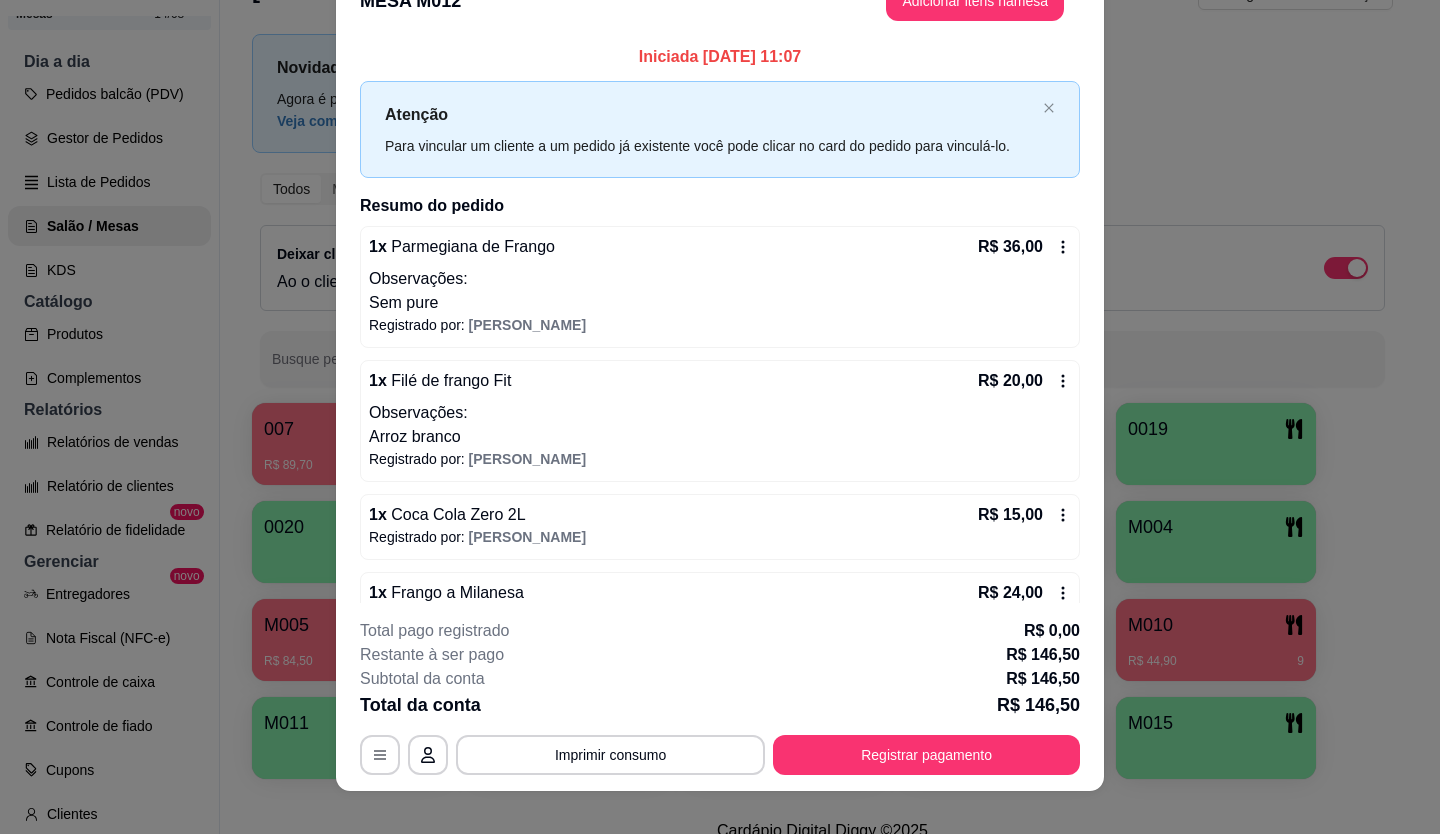 scroll, scrollTop: 60, scrollLeft: 0, axis: vertical 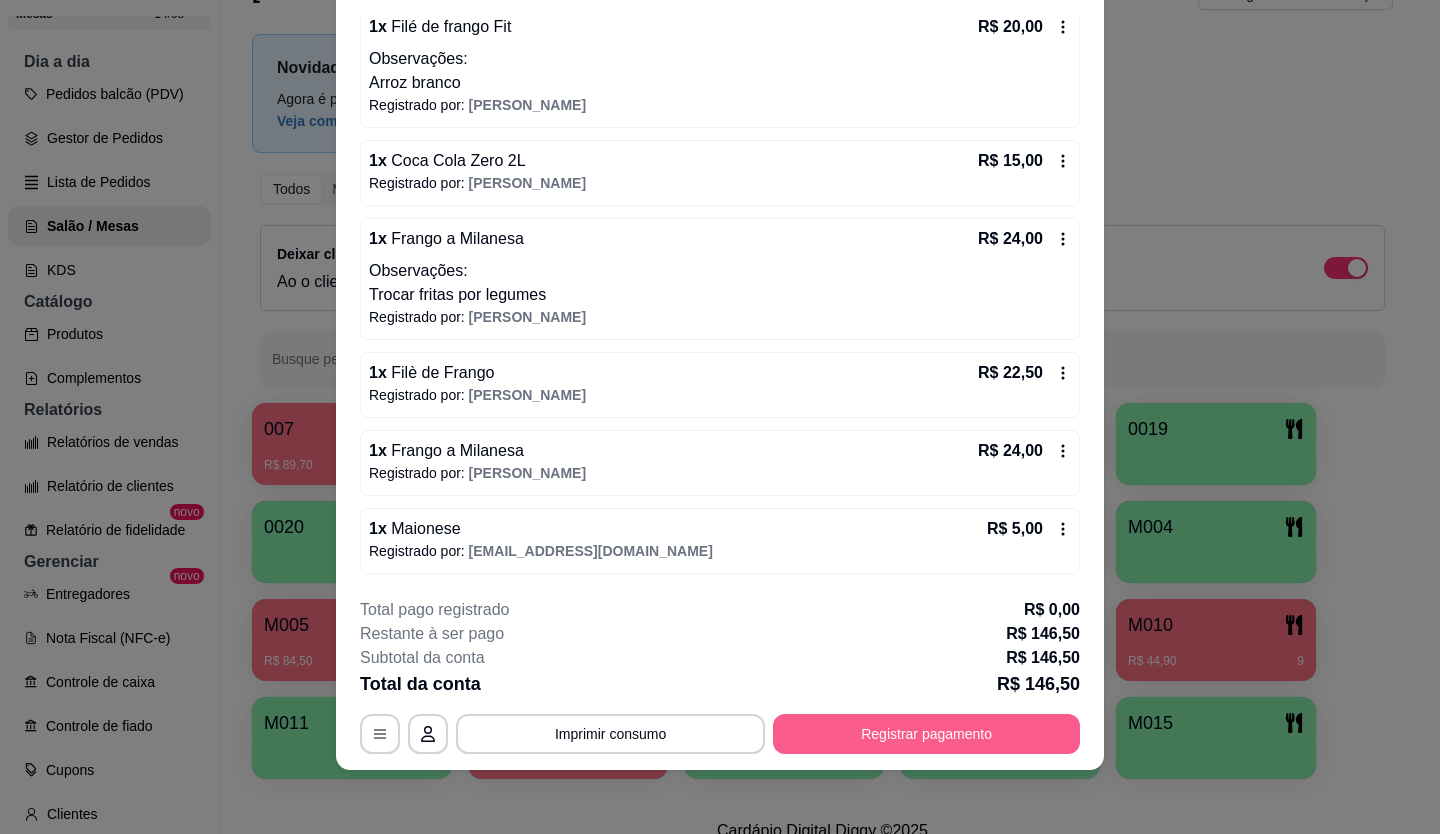 click on "Registrar pagamento" at bounding box center [926, 734] 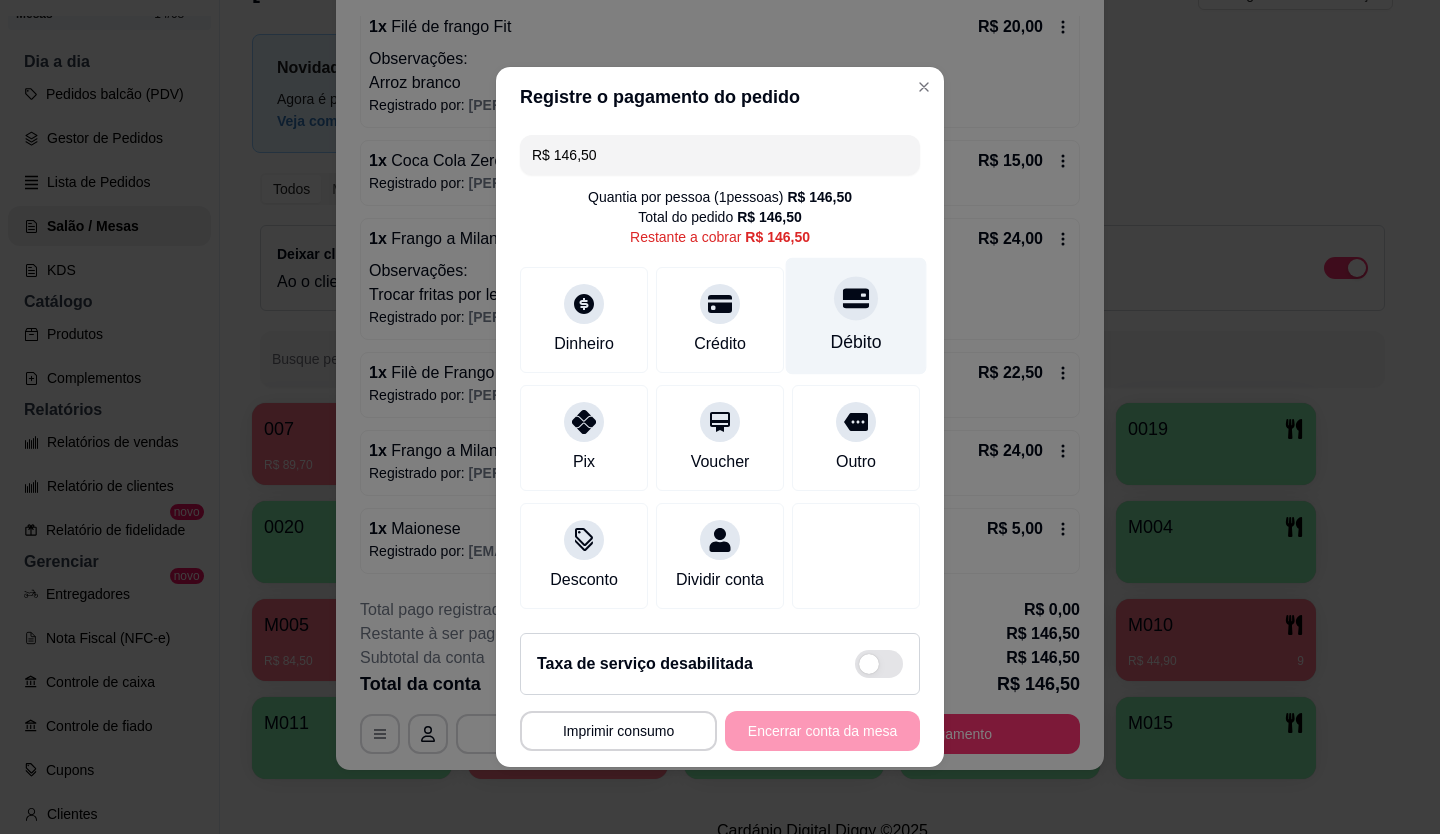 click on "Débito" at bounding box center [856, 316] 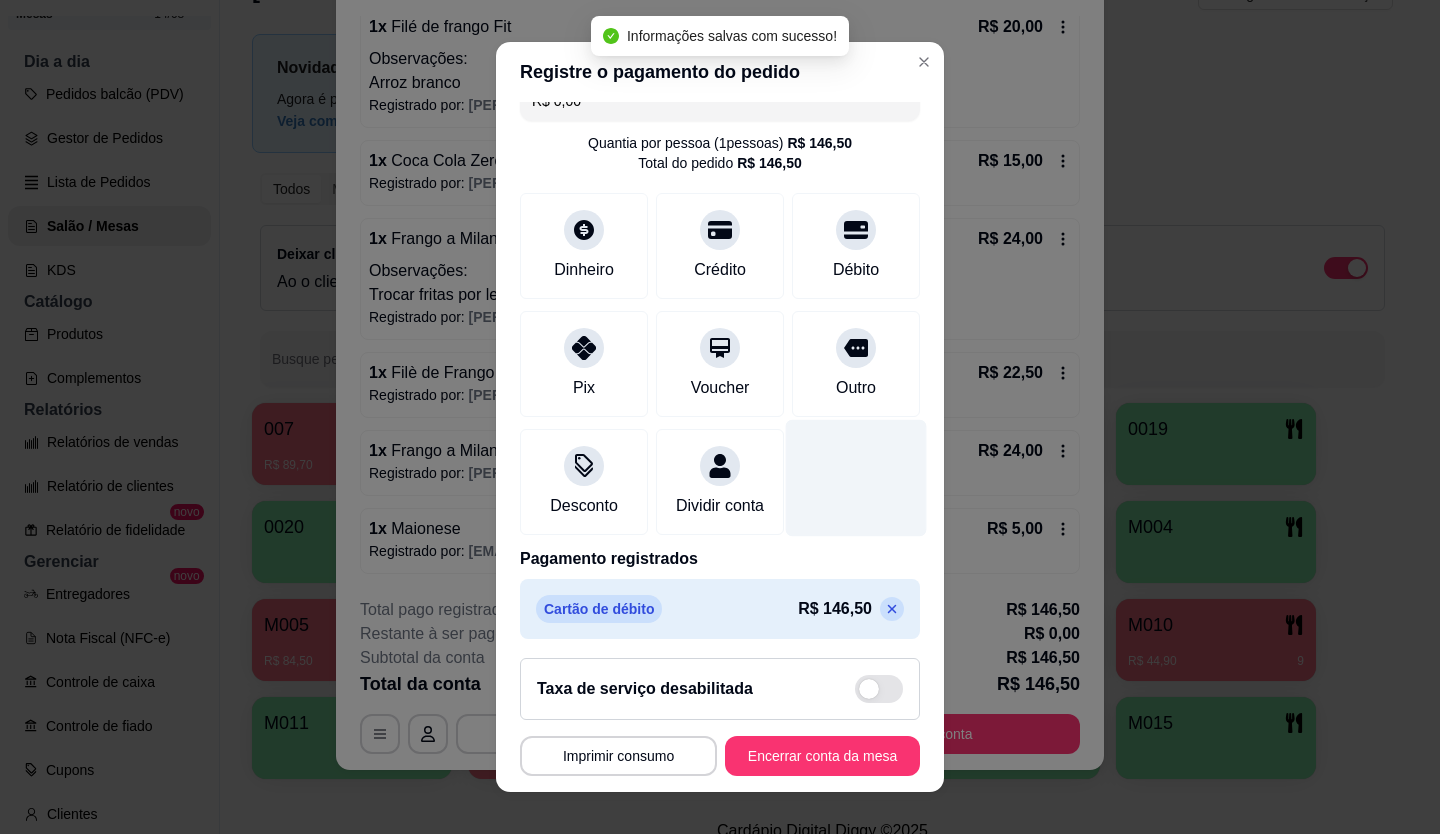 scroll, scrollTop: 57, scrollLeft: 0, axis: vertical 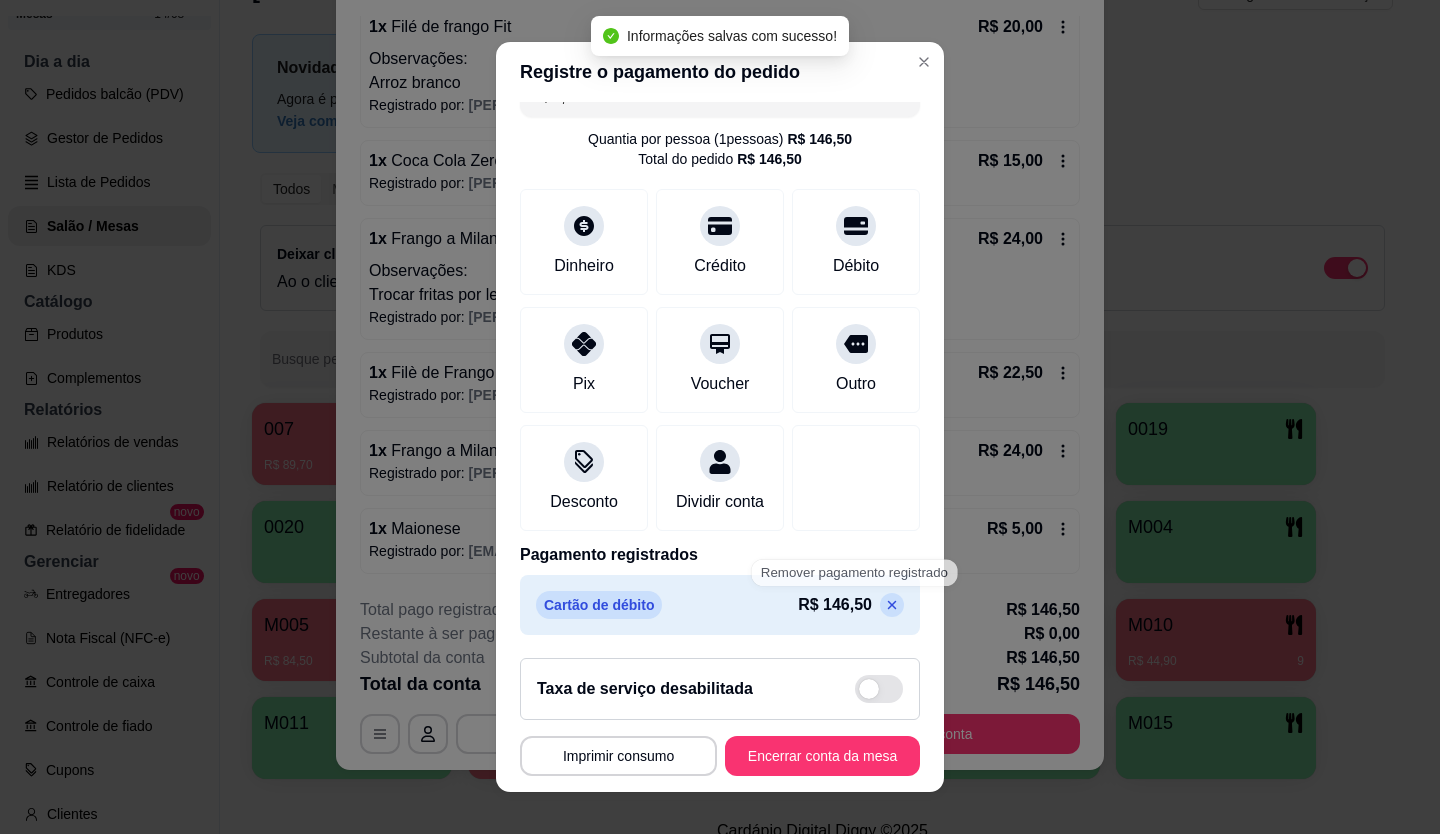 click 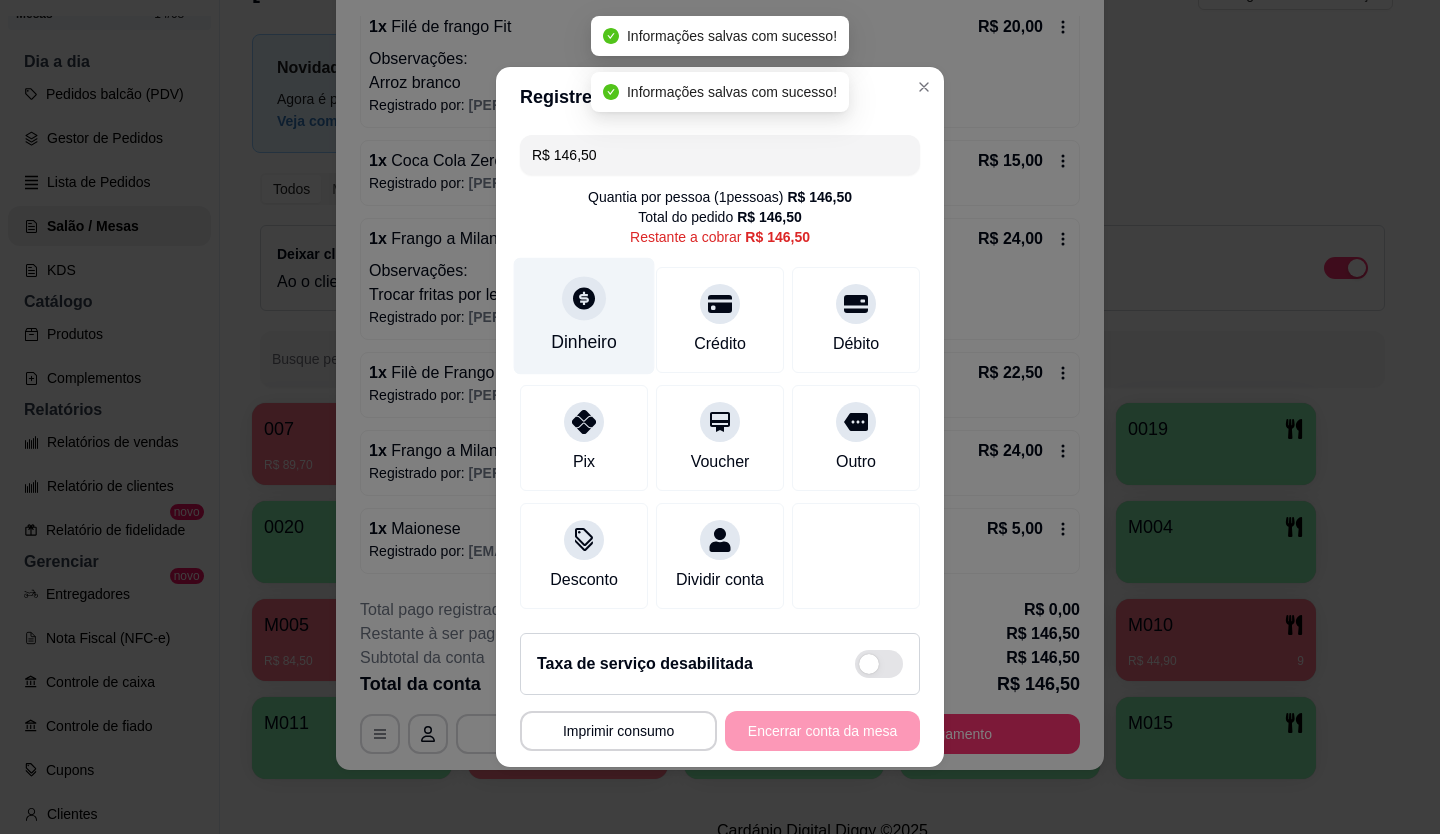 scroll, scrollTop: 0, scrollLeft: 0, axis: both 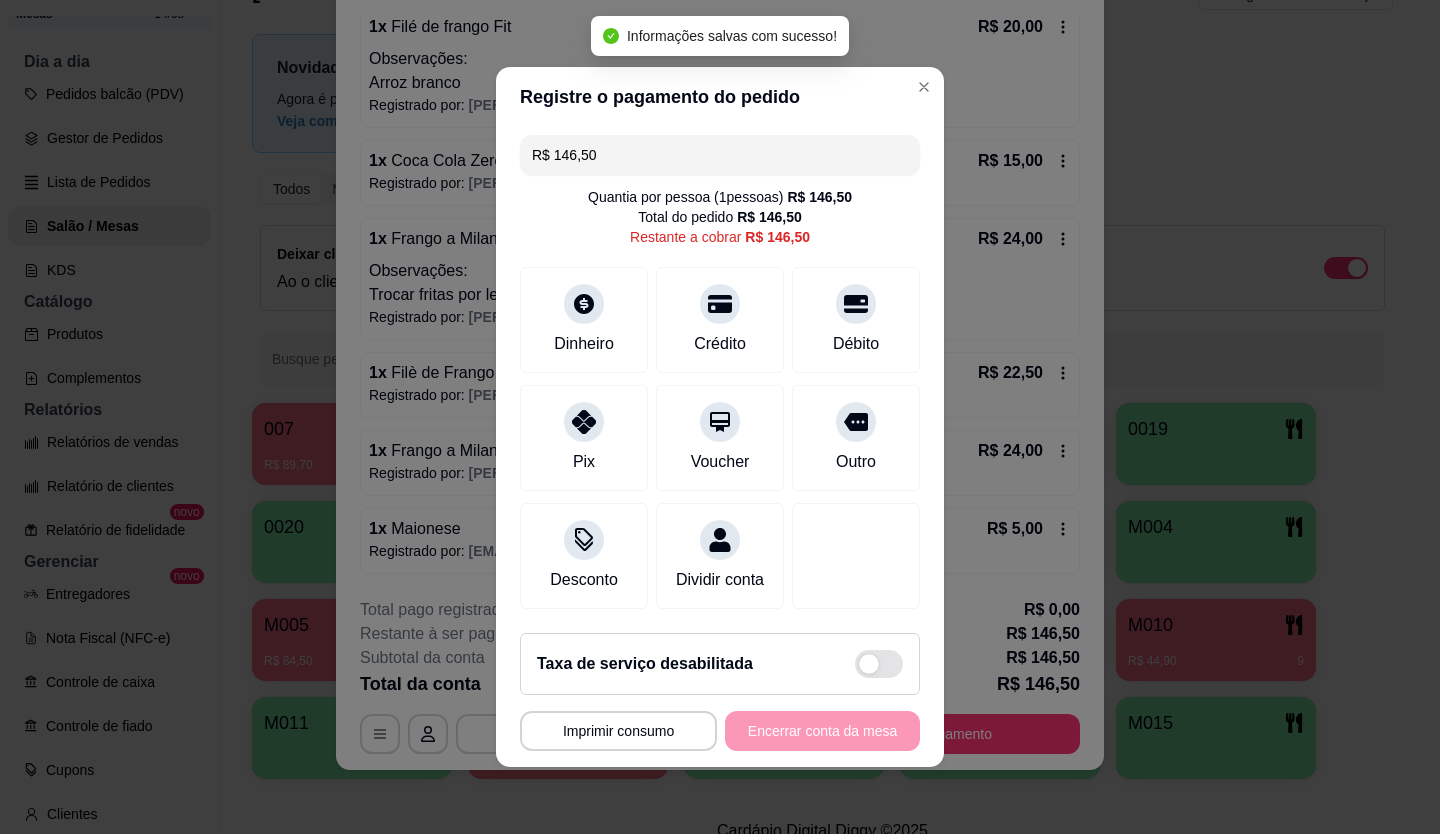 drag, startPoint x: 622, startPoint y: 140, endPoint x: 349, endPoint y: 153, distance: 273.30936 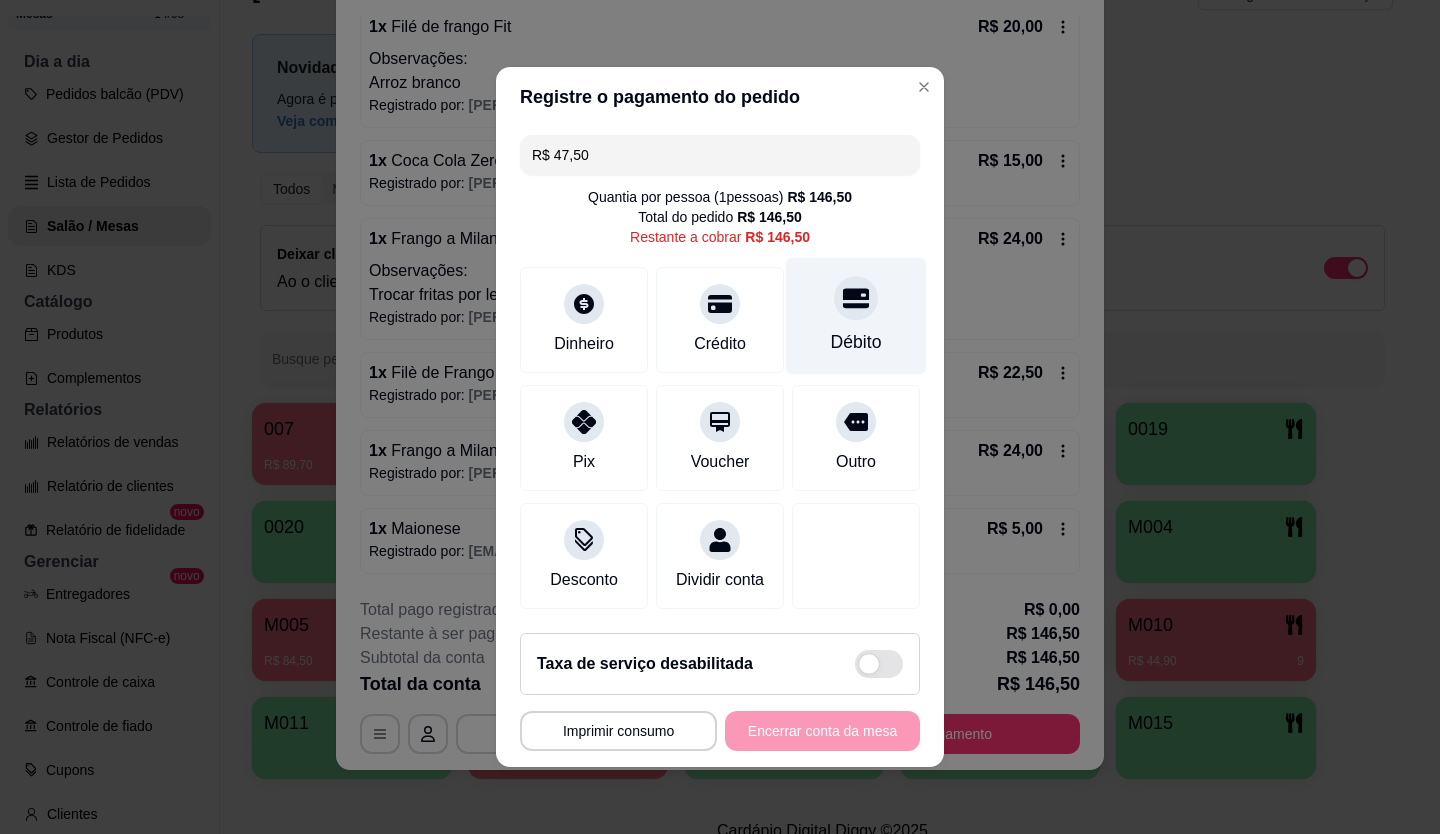 click at bounding box center (856, 298) 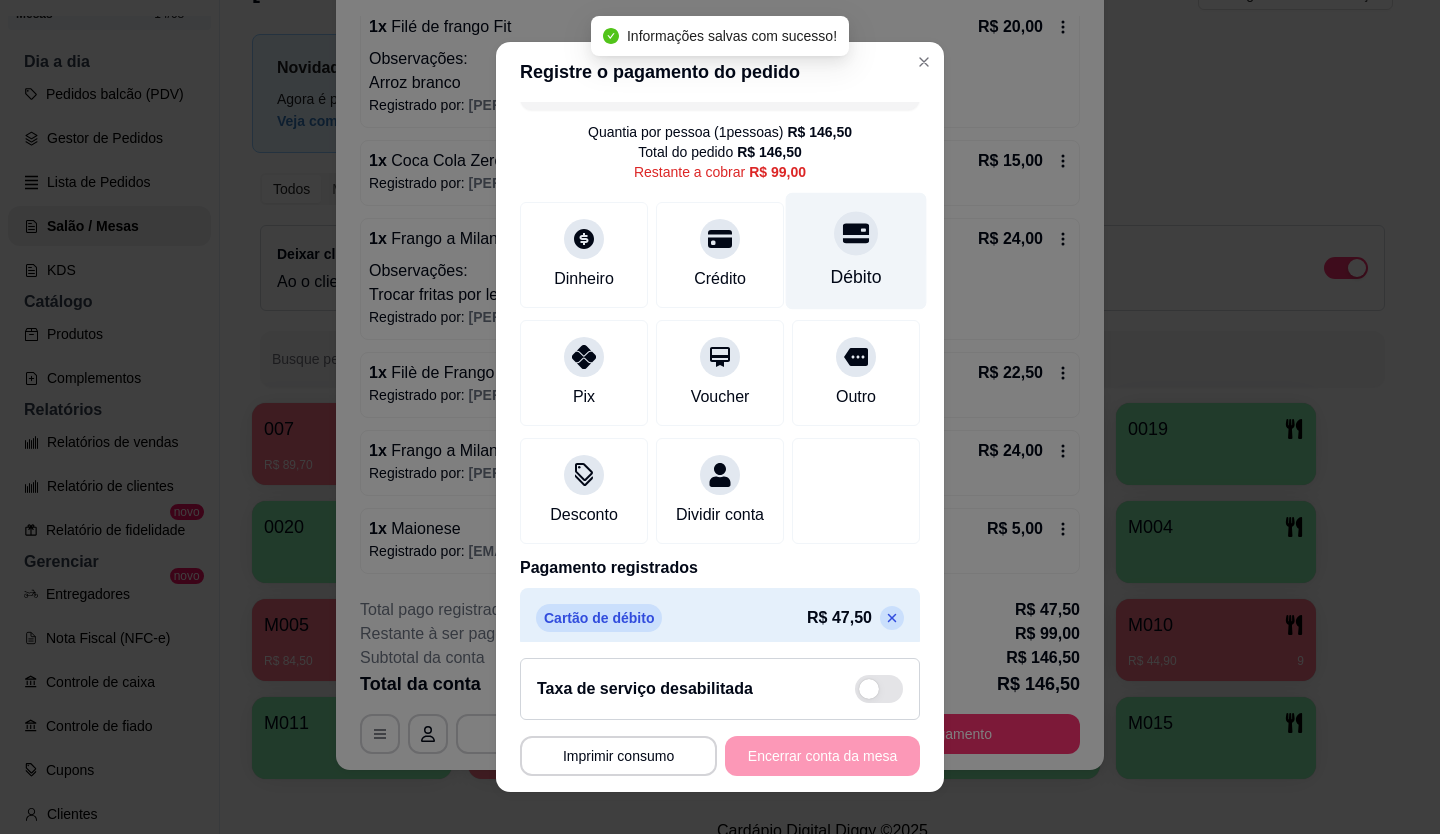 scroll, scrollTop: 77, scrollLeft: 0, axis: vertical 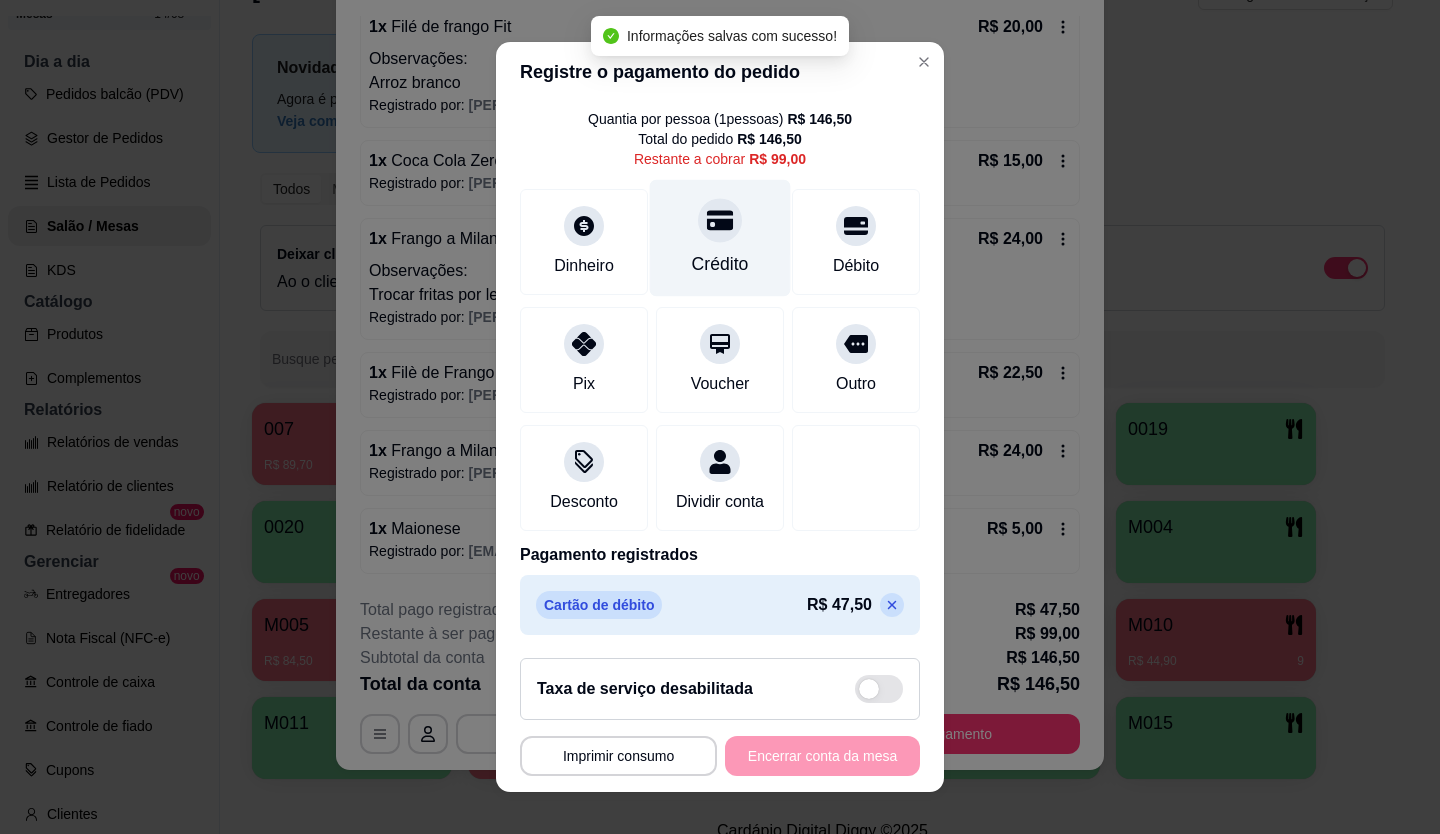 click on "Crédito" at bounding box center (720, 264) 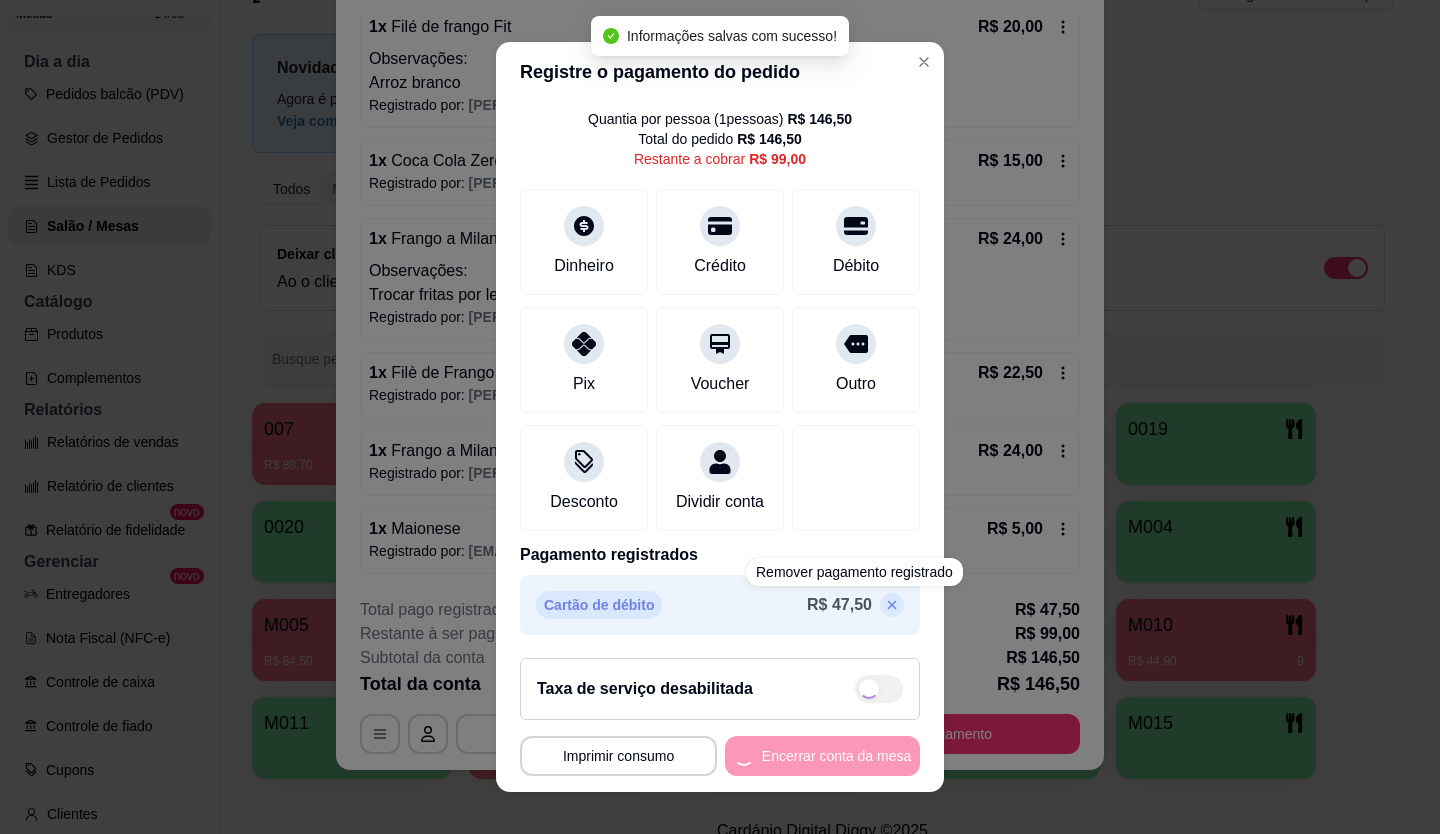 type on "R$ 0,00" 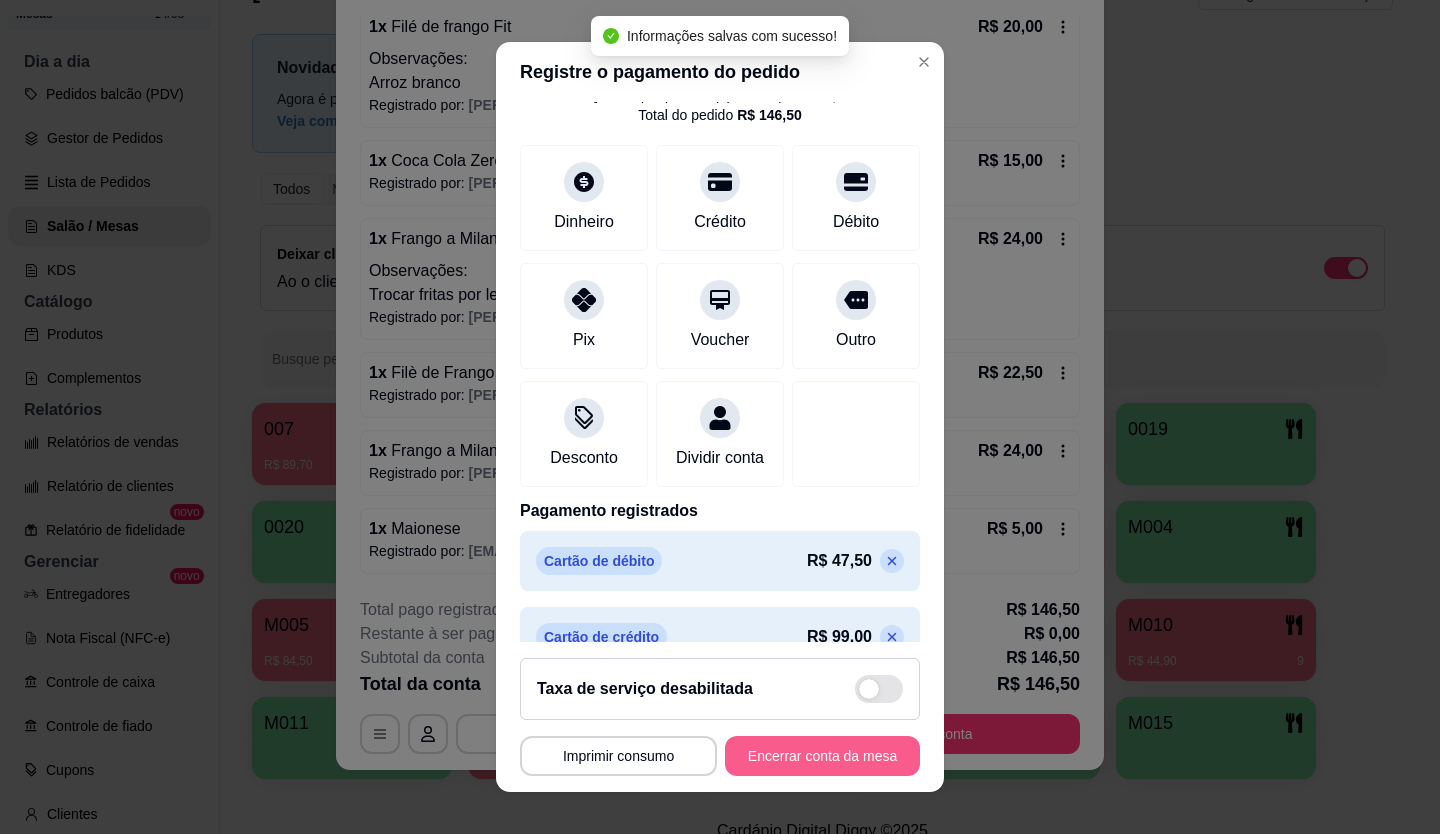 click on "**********" at bounding box center (720, 717) 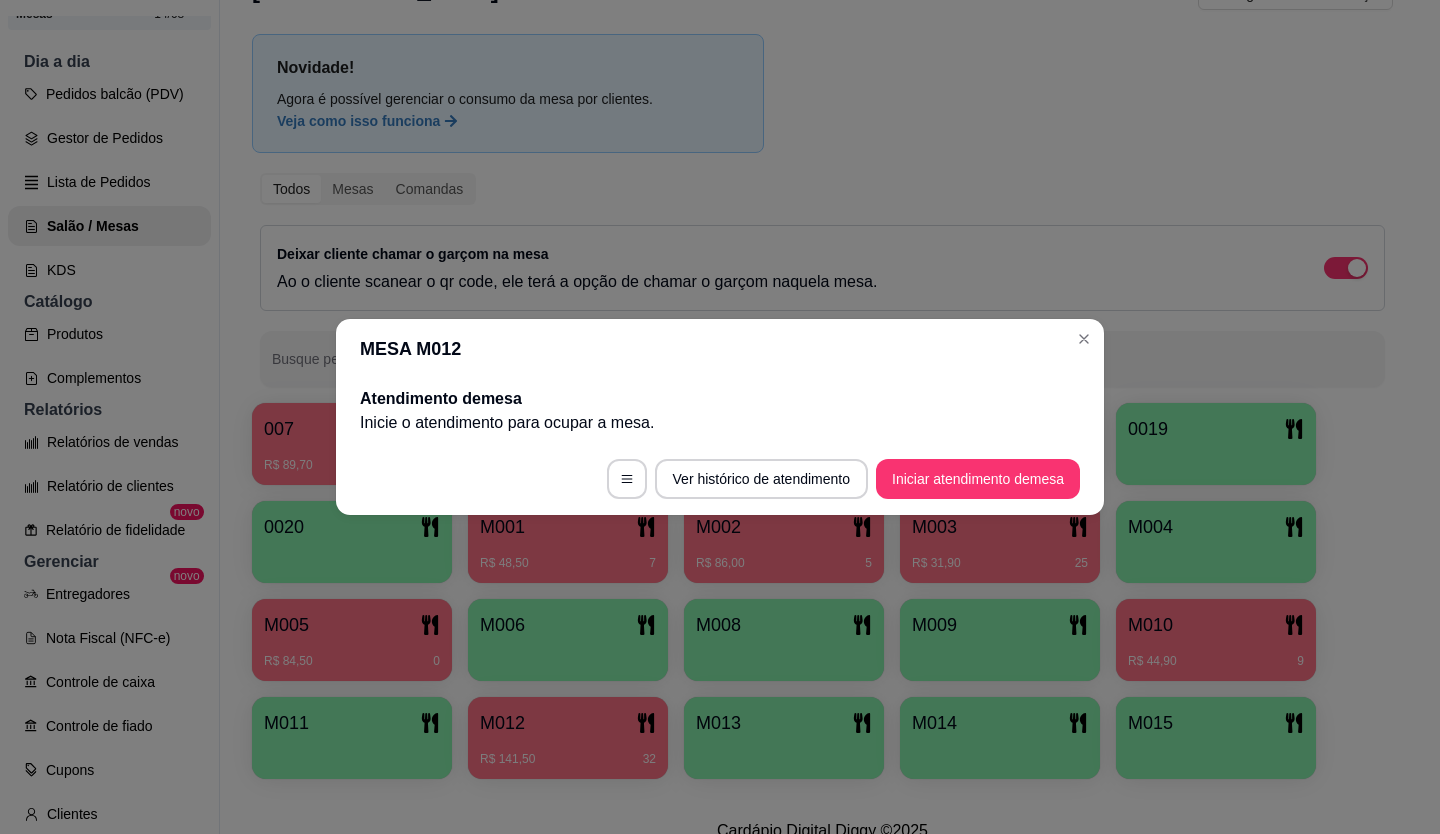 scroll, scrollTop: 0, scrollLeft: 0, axis: both 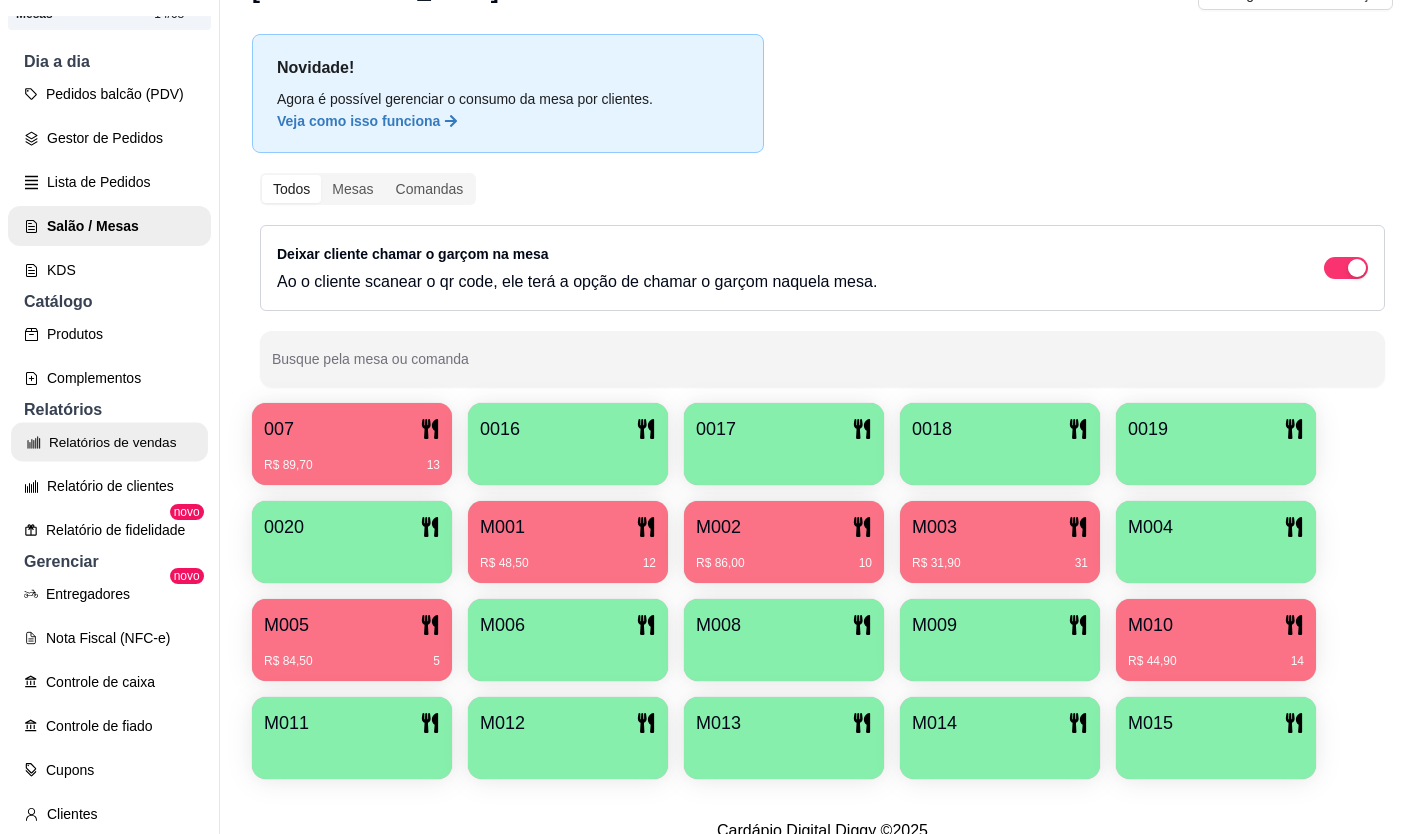 click on "Relatórios de vendas" at bounding box center [109, 442] 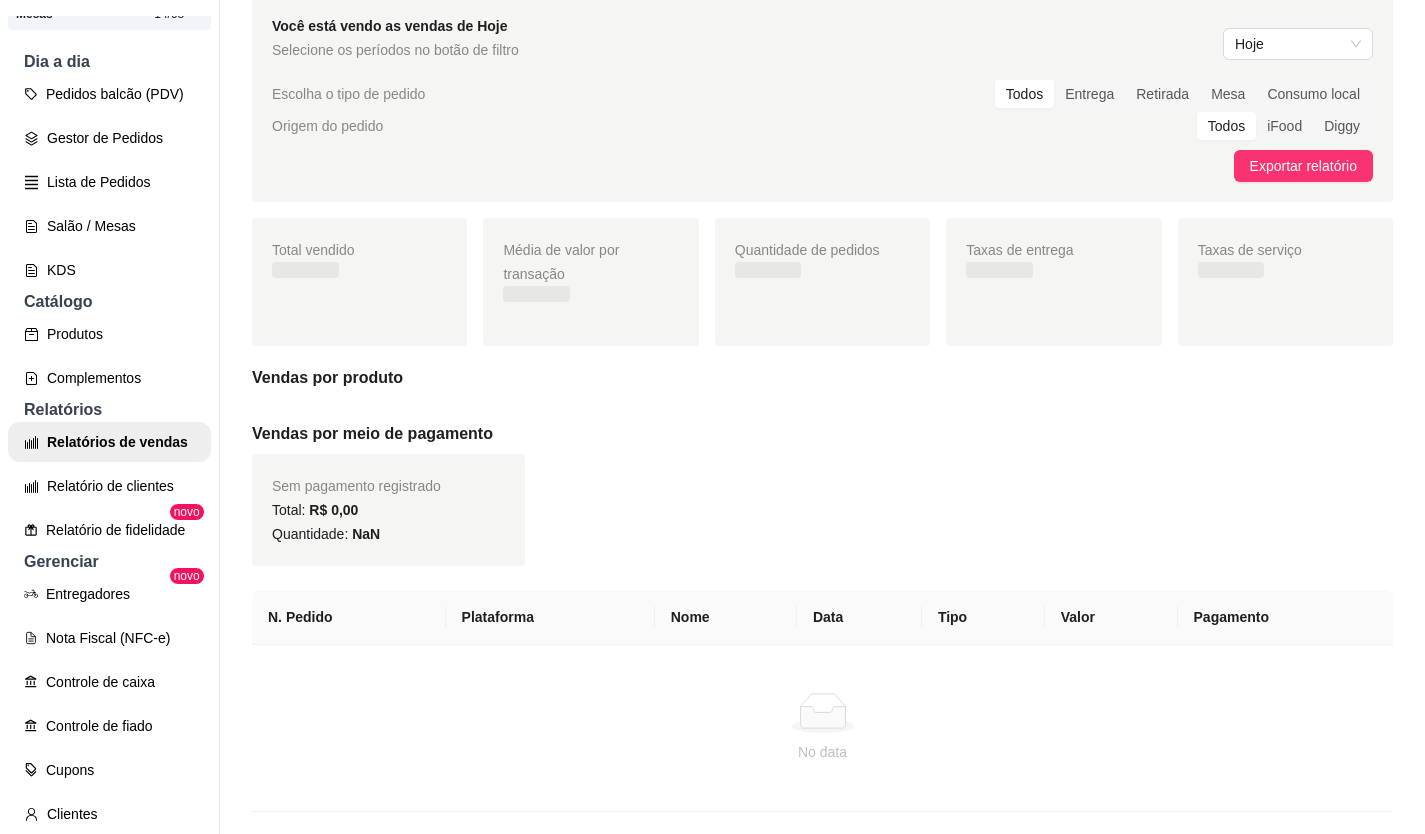 scroll, scrollTop: 0, scrollLeft: 0, axis: both 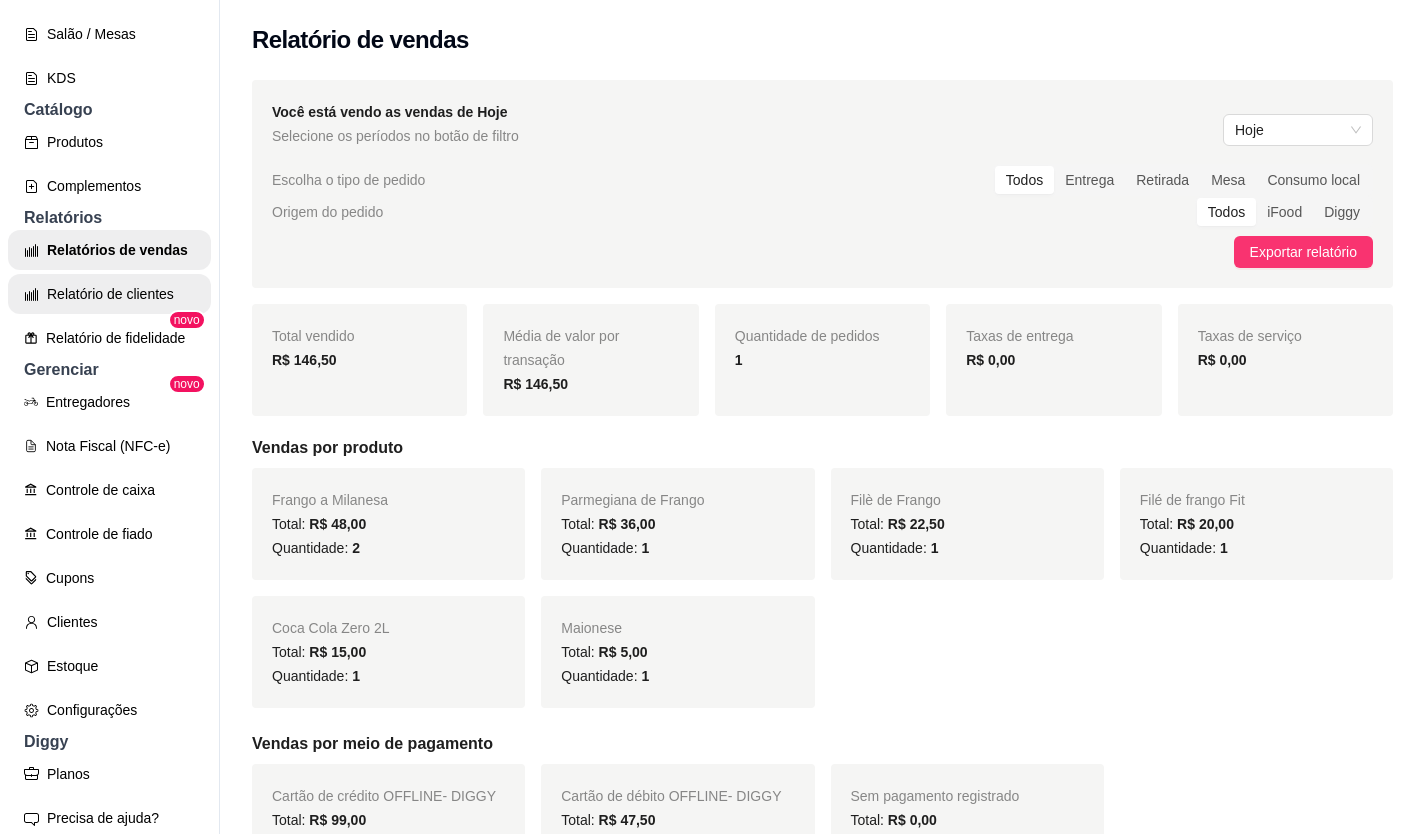 click on "Relatório de clientes" at bounding box center (109, 294) 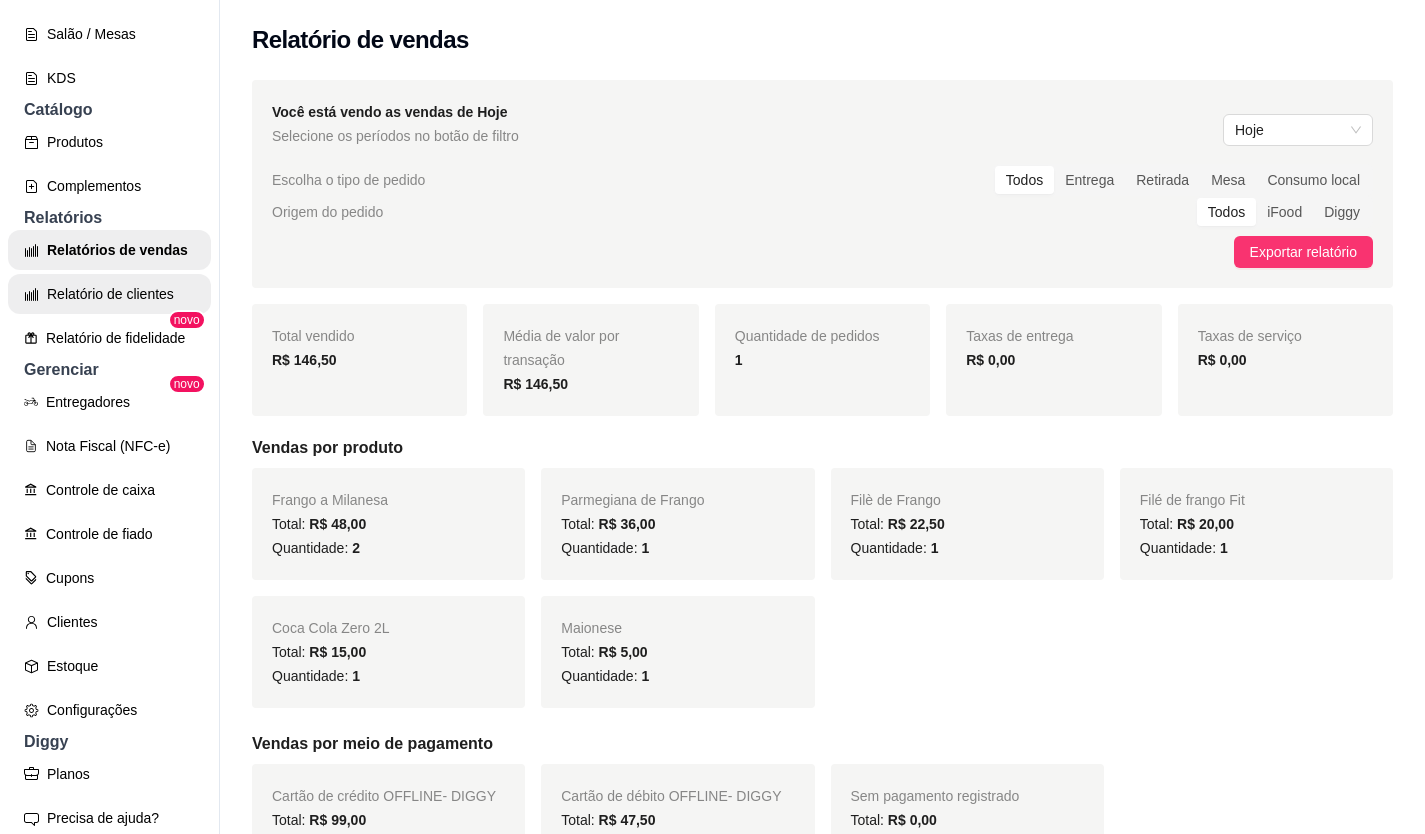 select on "30" 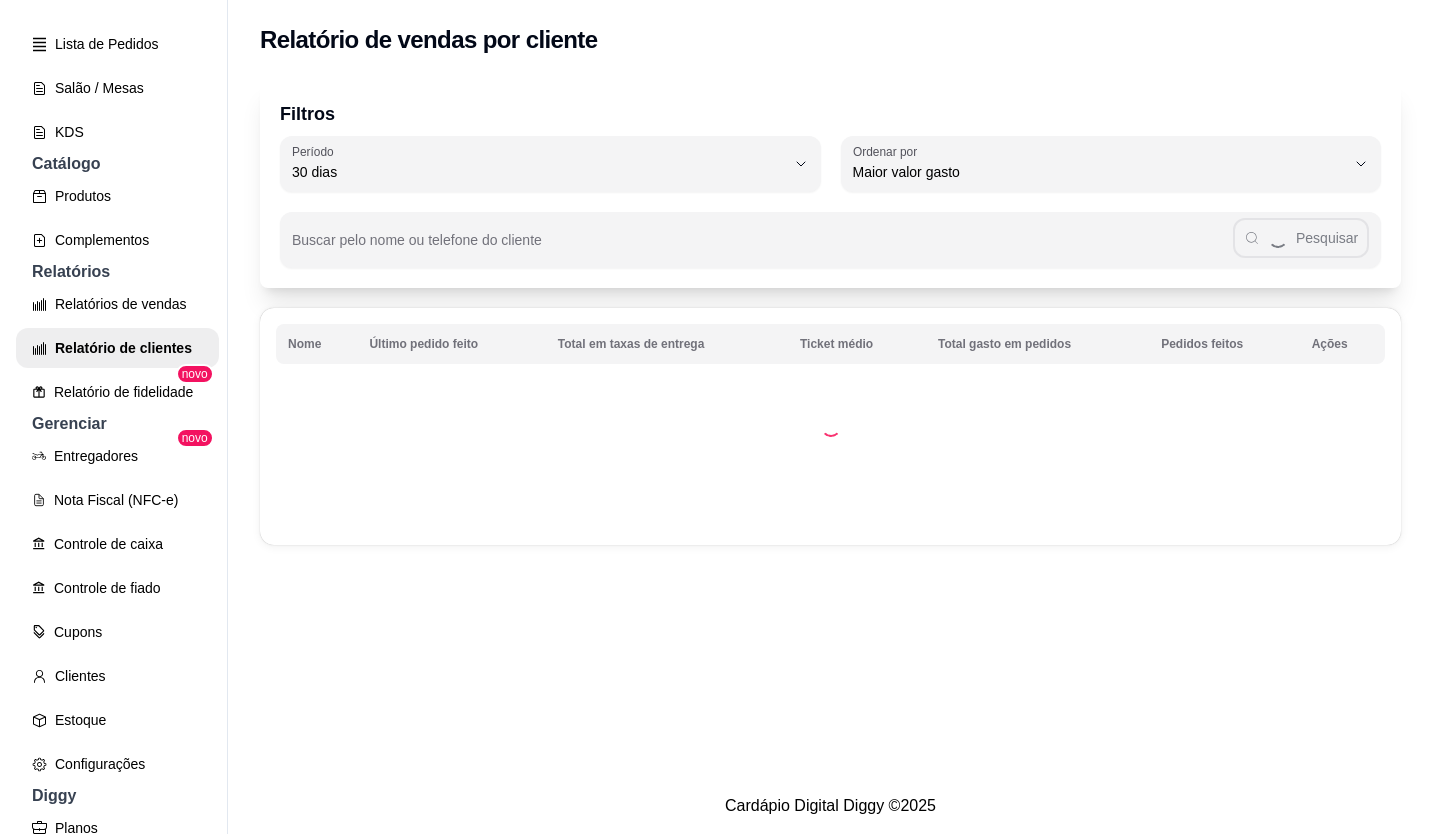 scroll, scrollTop: 200, scrollLeft: 0, axis: vertical 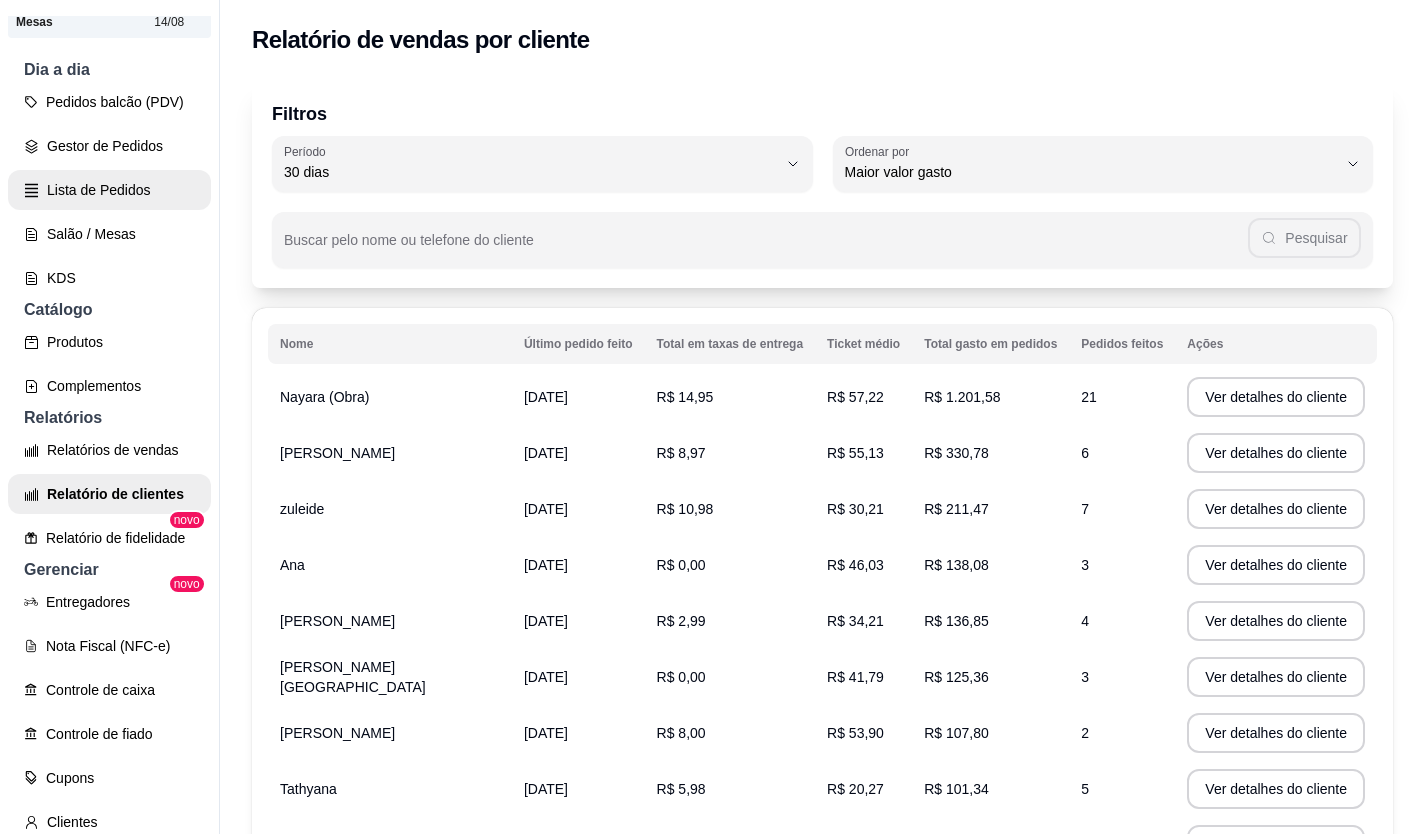 click on "Lista de Pedidos" at bounding box center (109, 190) 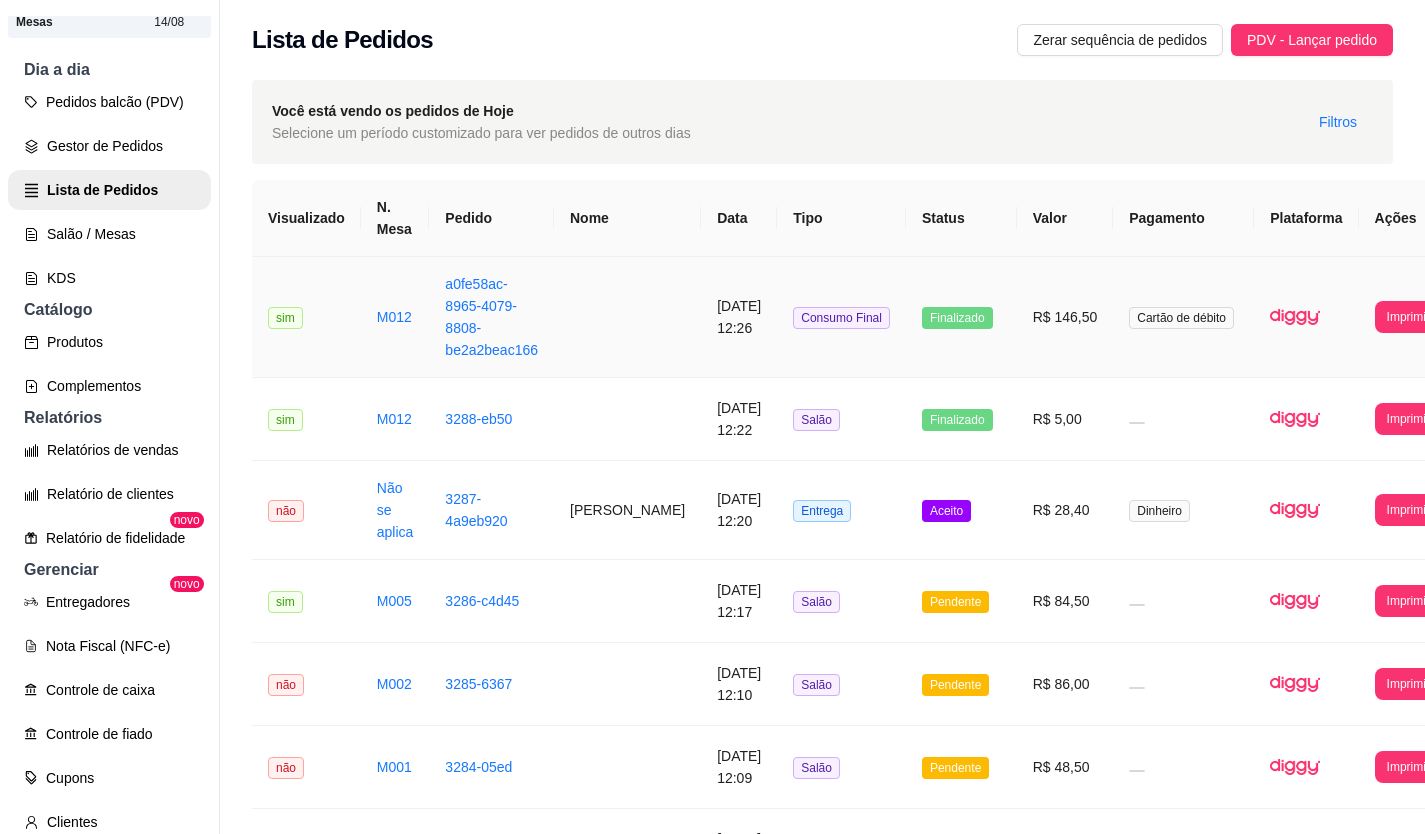 click on "a0fe58ac-8965-4079-8808-be2a2beac166" at bounding box center (491, 317) 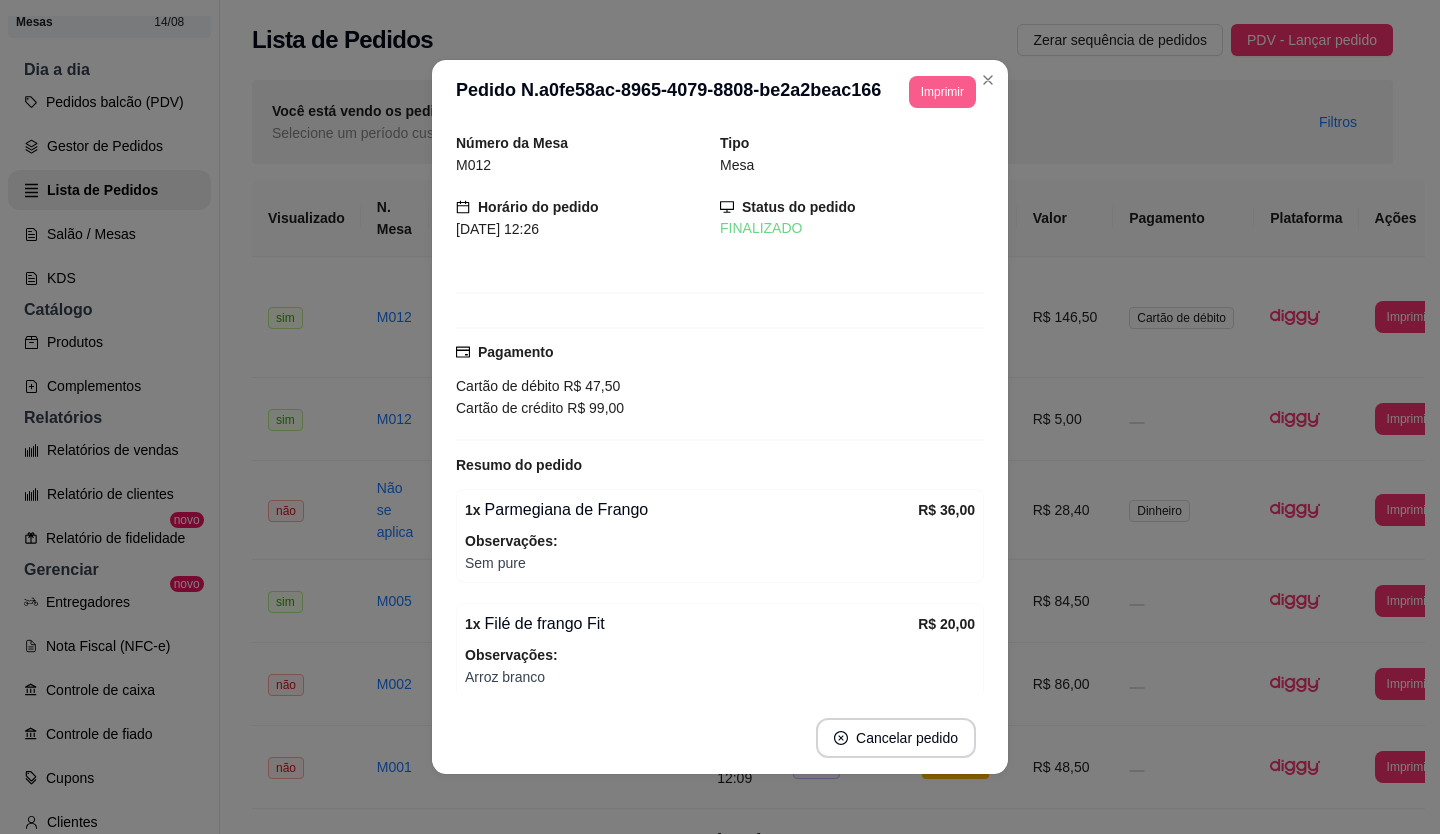 click on "Imprimir" at bounding box center (942, 92) 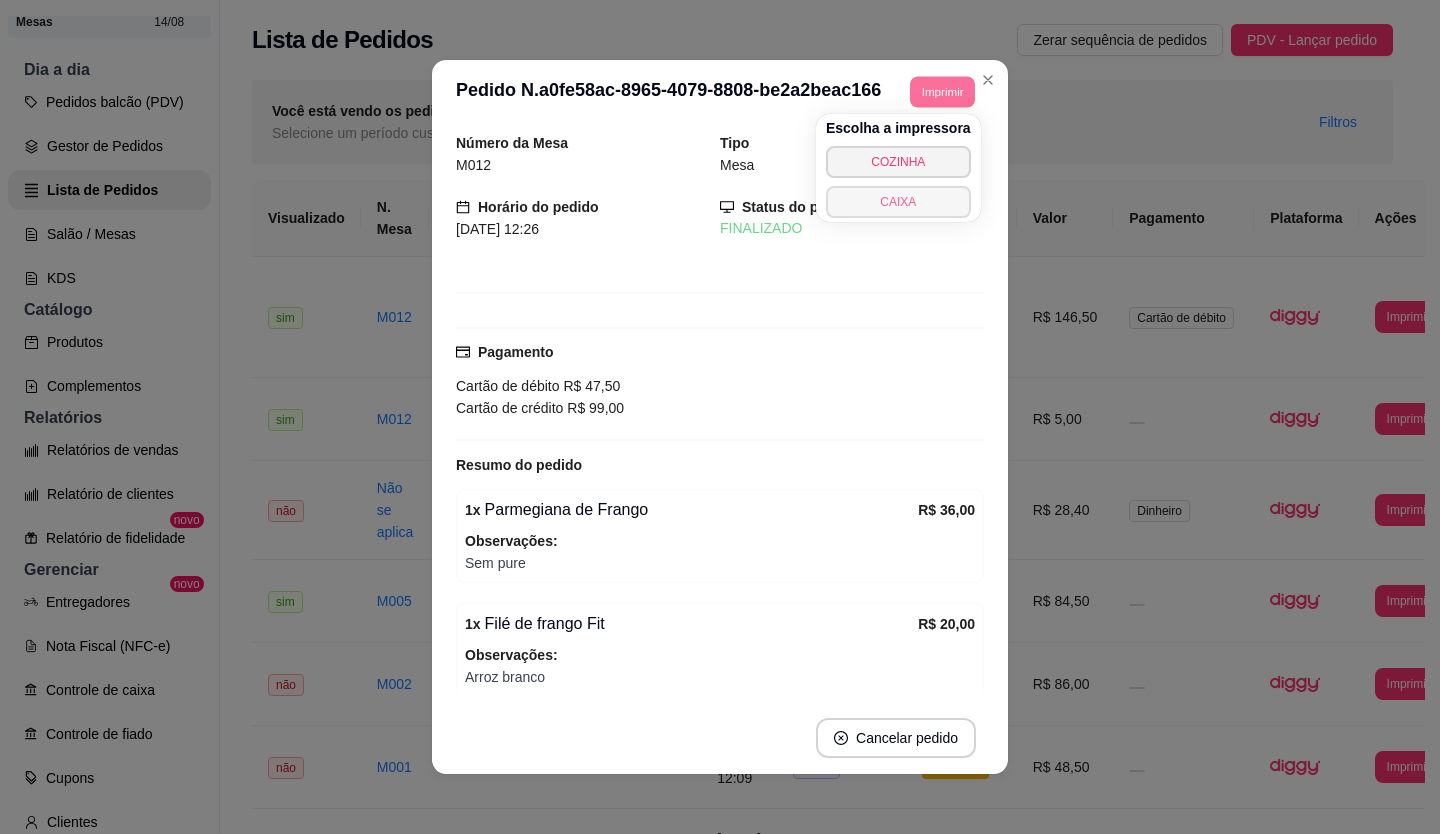 click on "CAIXA" at bounding box center [898, 202] 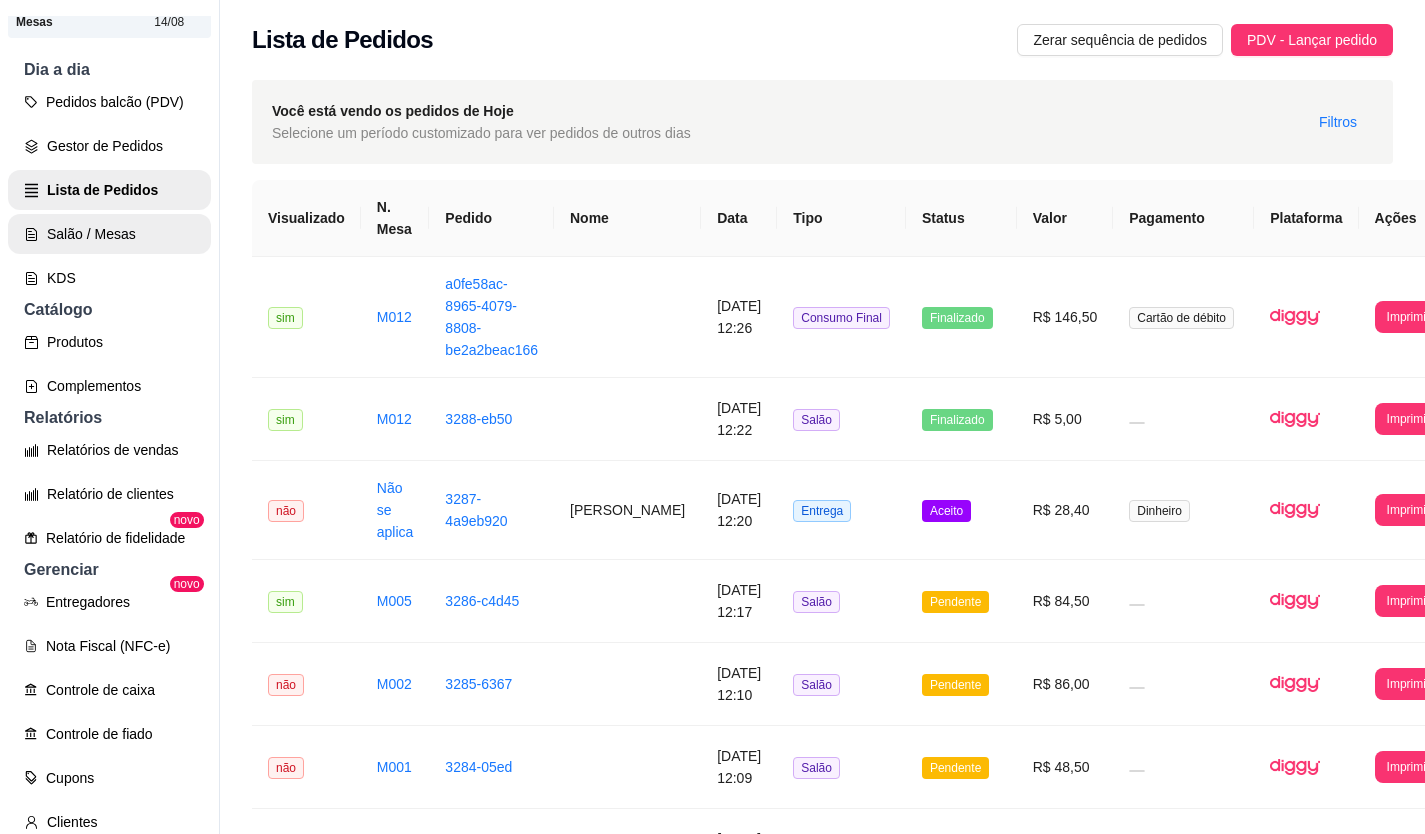 click on "Salão / Mesas" at bounding box center (109, 234) 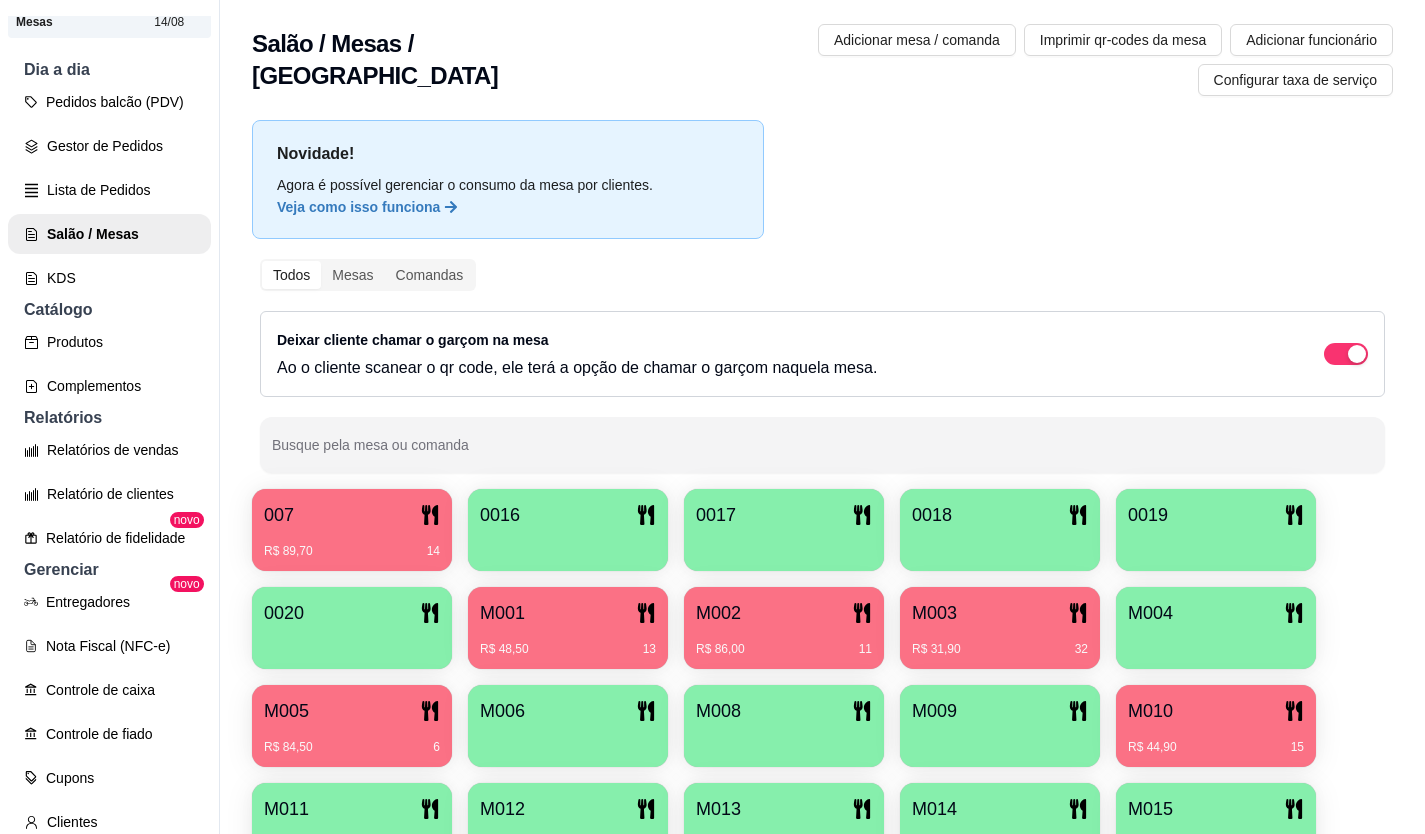 click at bounding box center [352, 838] 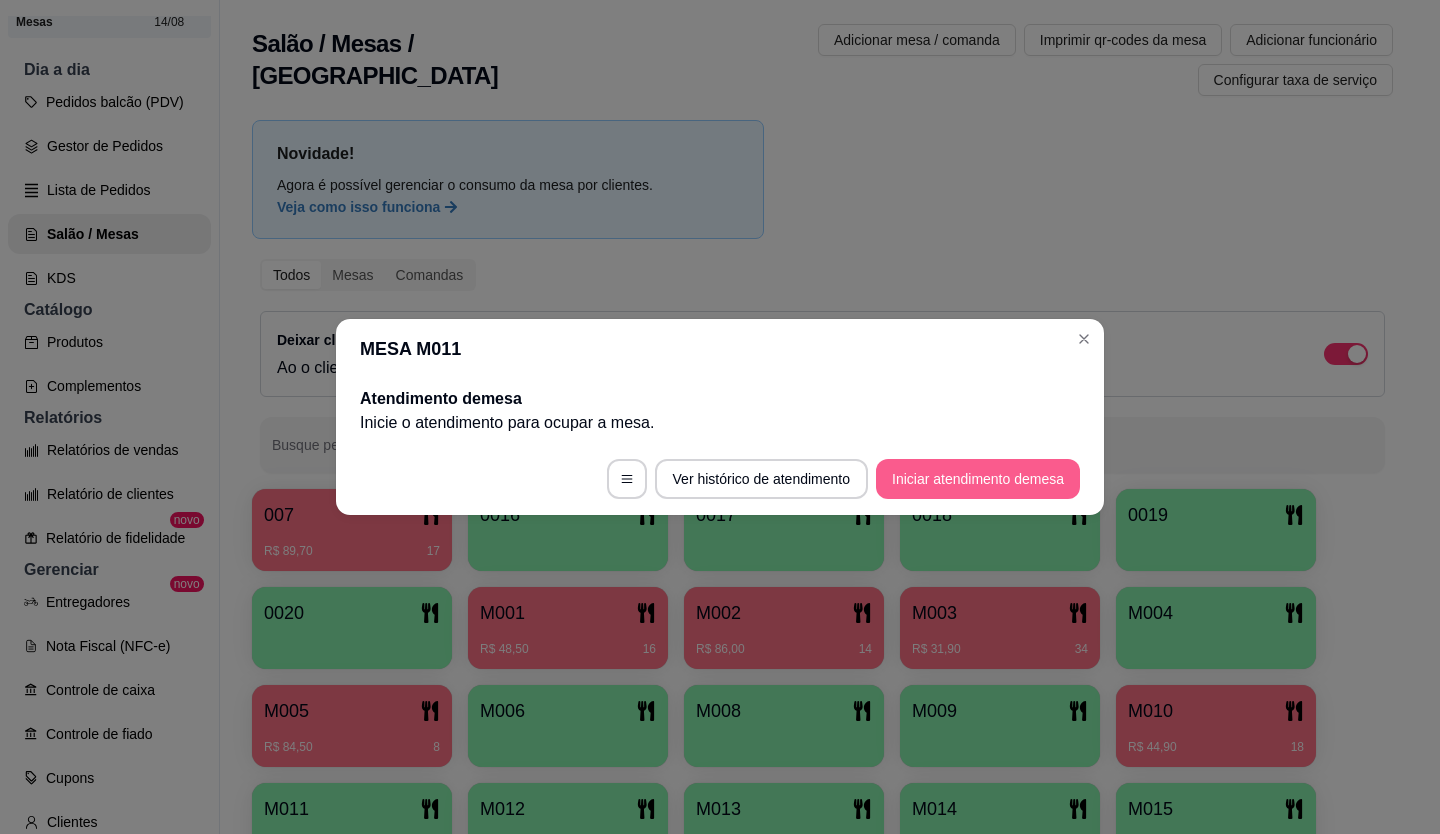click on "Iniciar atendimento de  mesa" at bounding box center [978, 479] 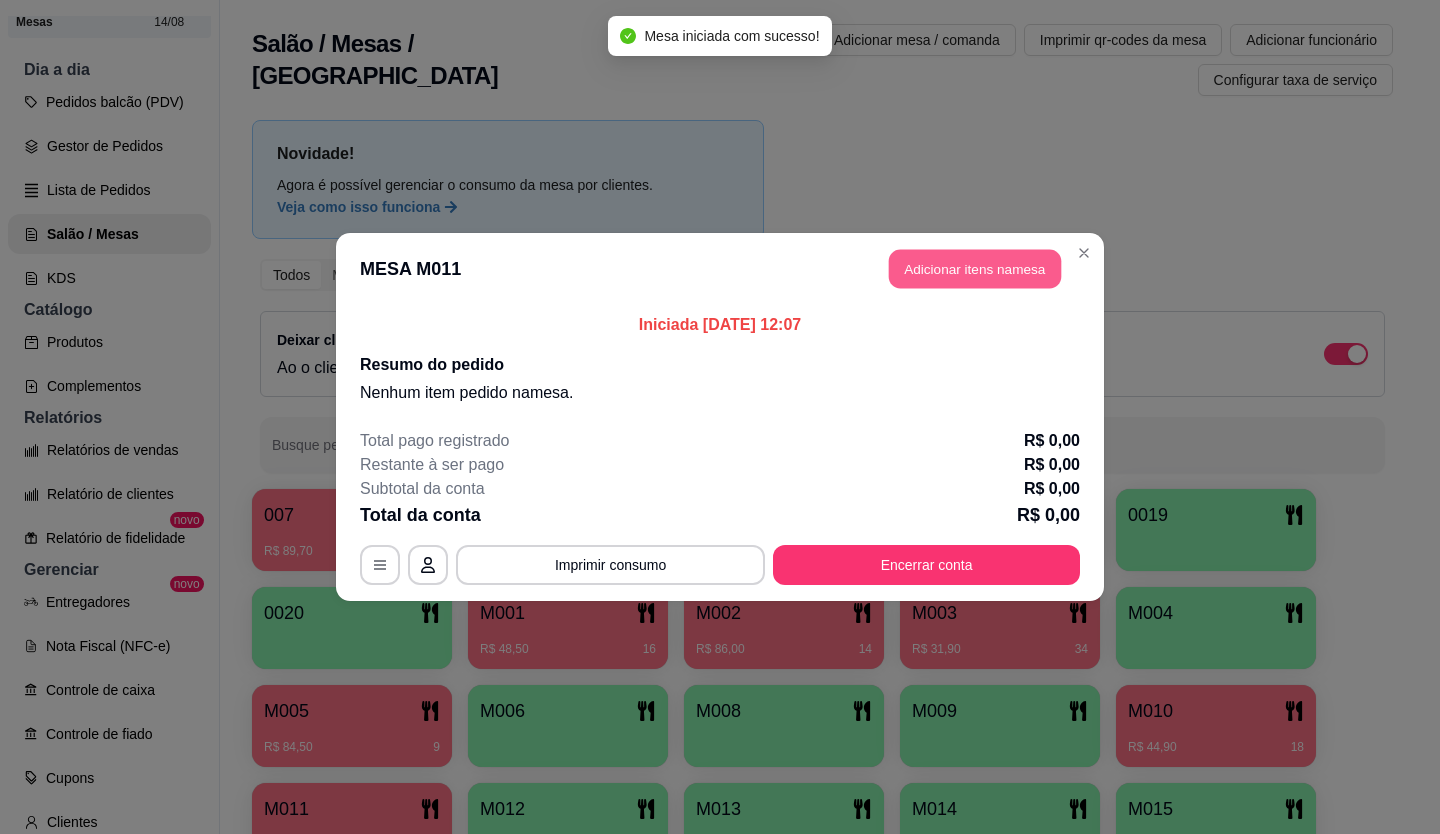 click on "Adicionar itens na  mesa" at bounding box center [975, 269] 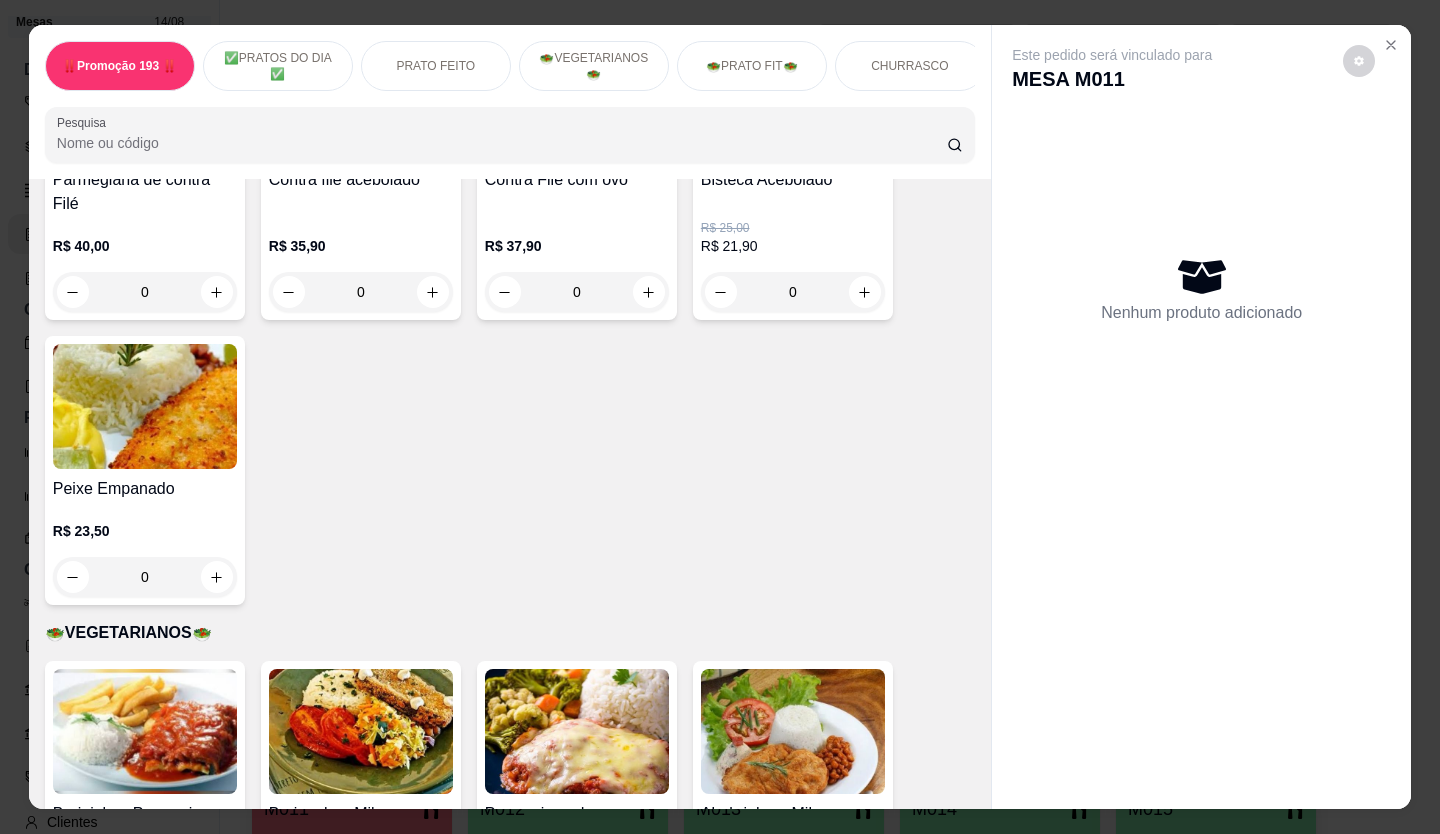scroll, scrollTop: 2000, scrollLeft: 0, axis: vertical 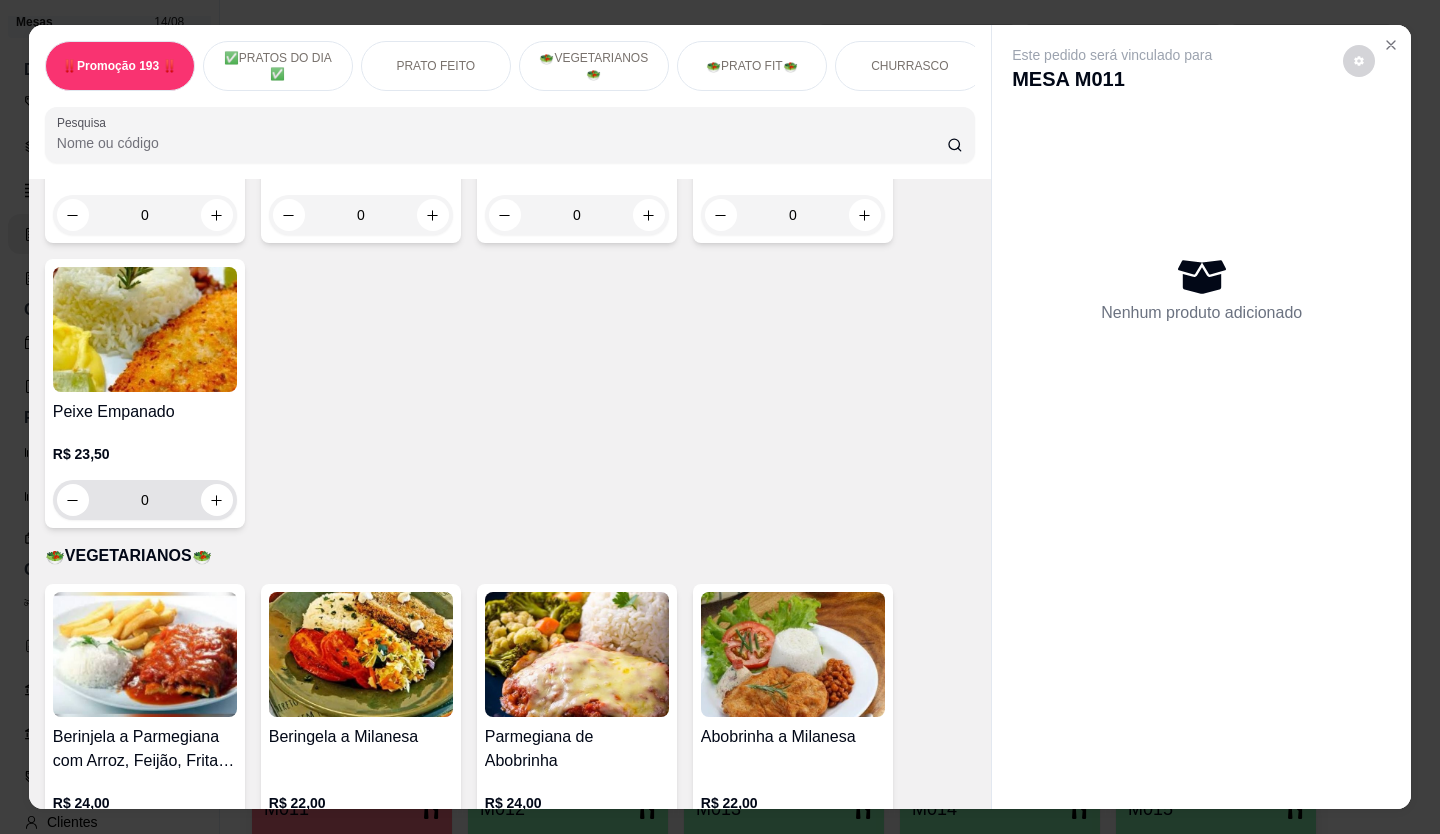 click on "0" at bounding box center [145, 500] 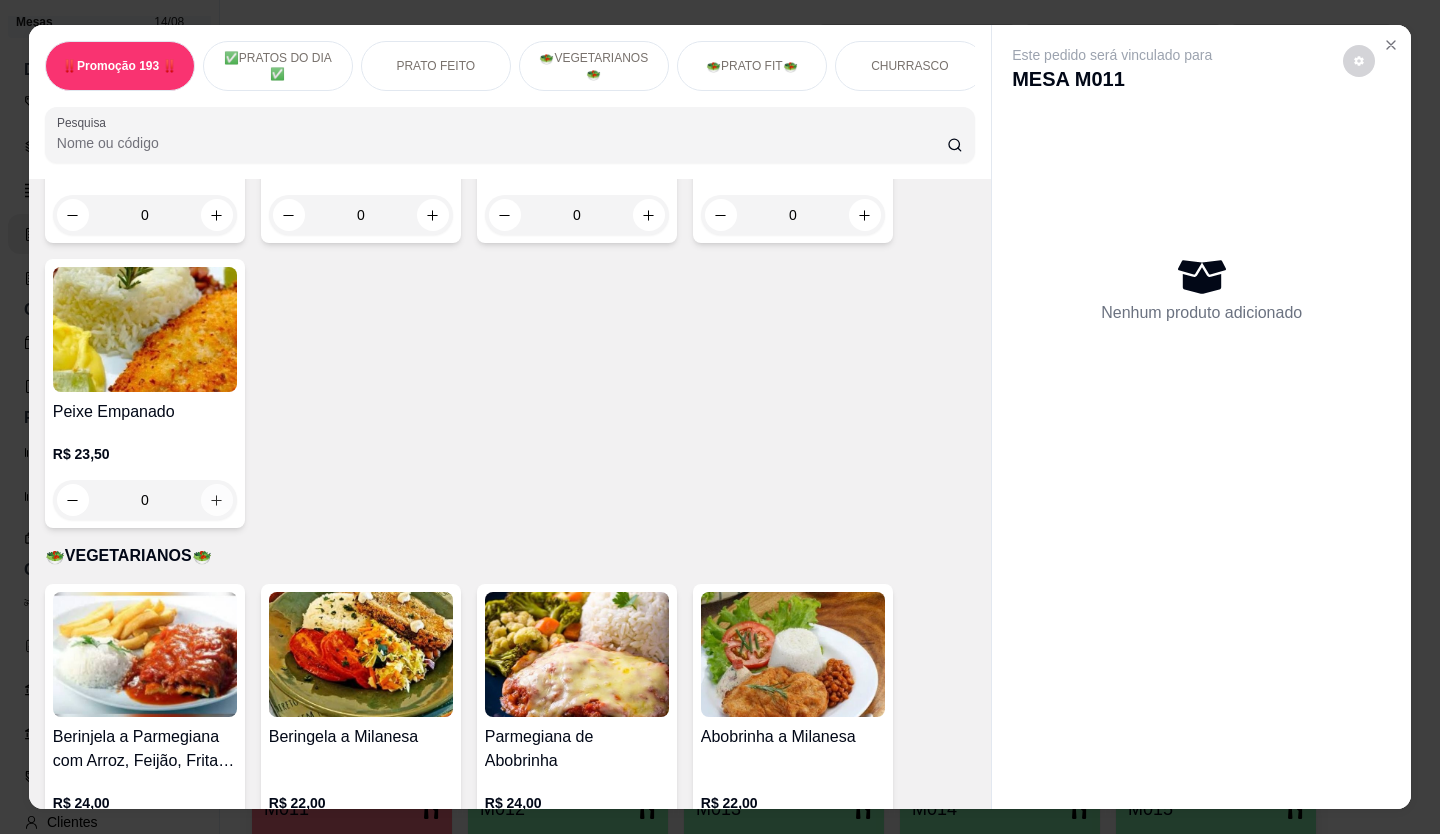 click at bounding box center [217, 500] 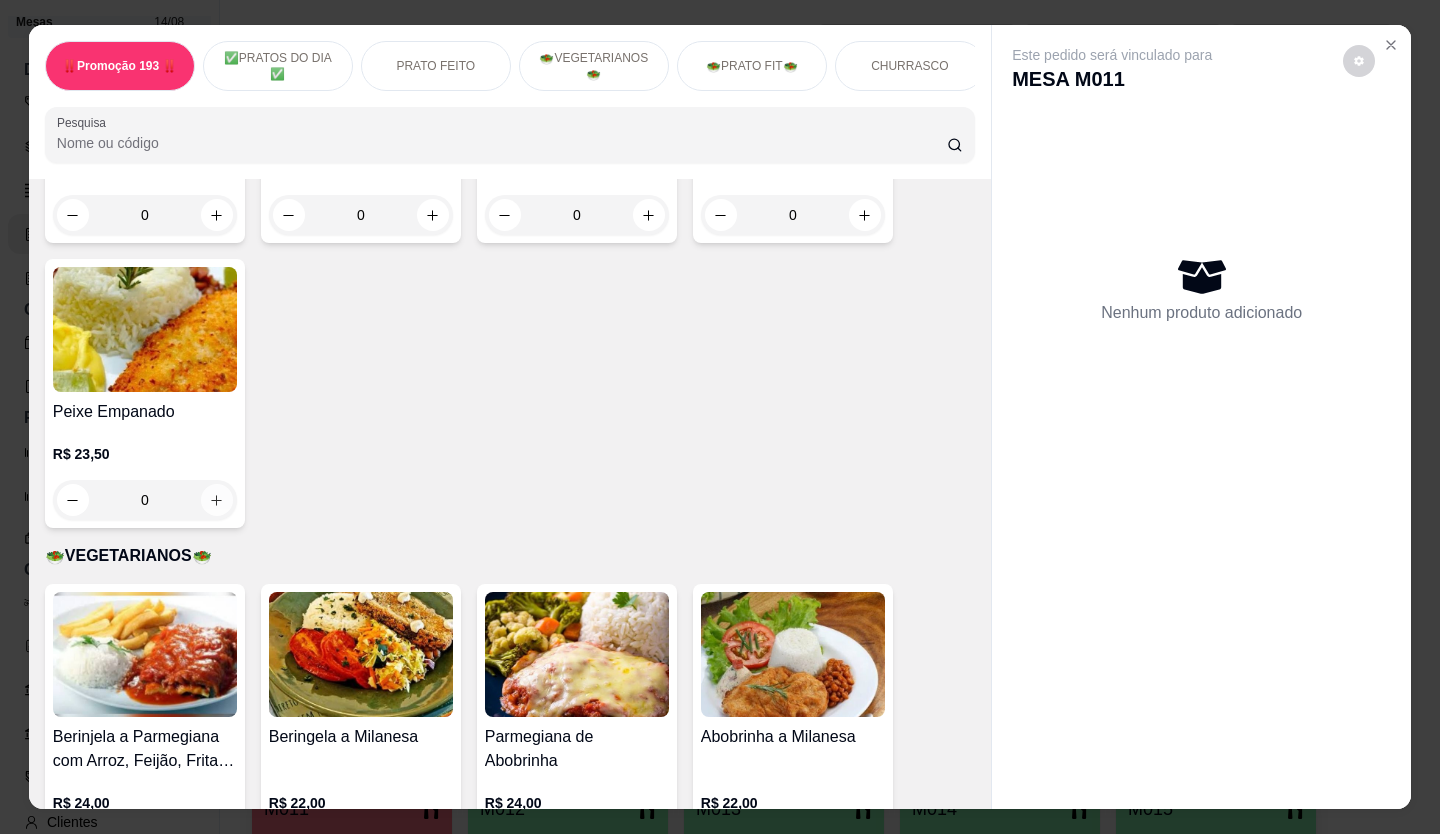 type on "1" 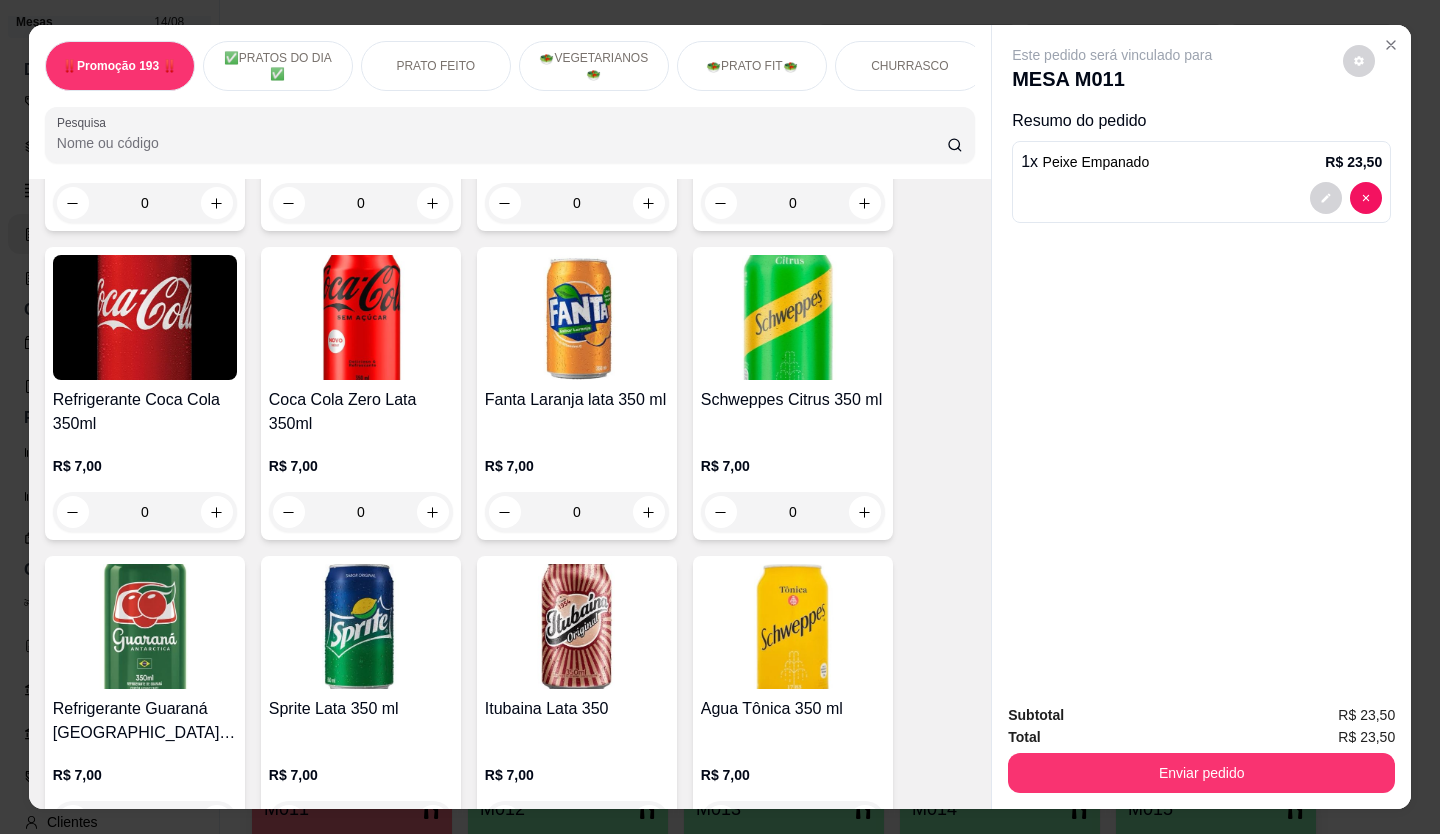 scroll, scrollTop: 5300, scrollLeft: 0, axis: vertical 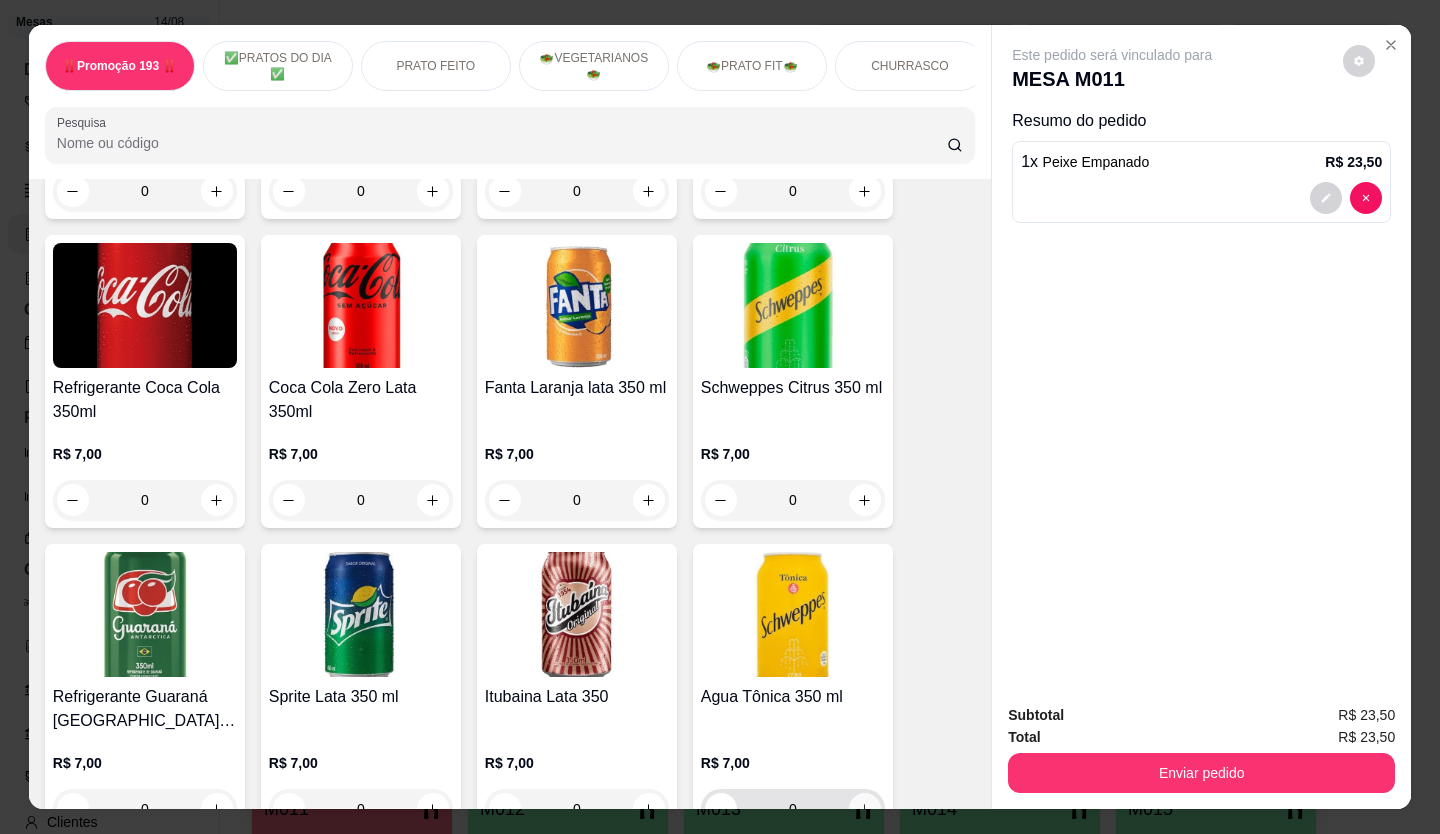 click 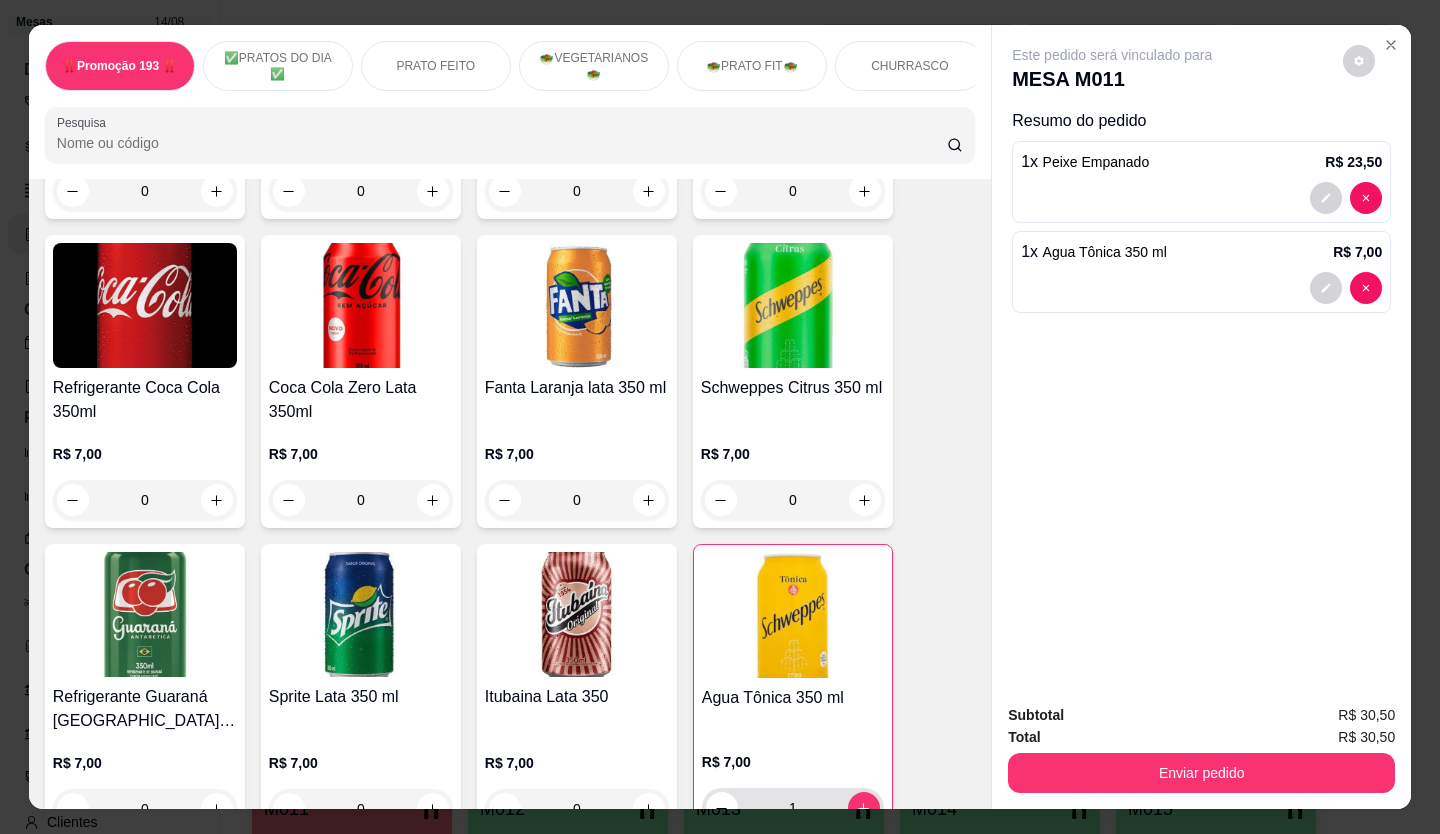 type on "1" 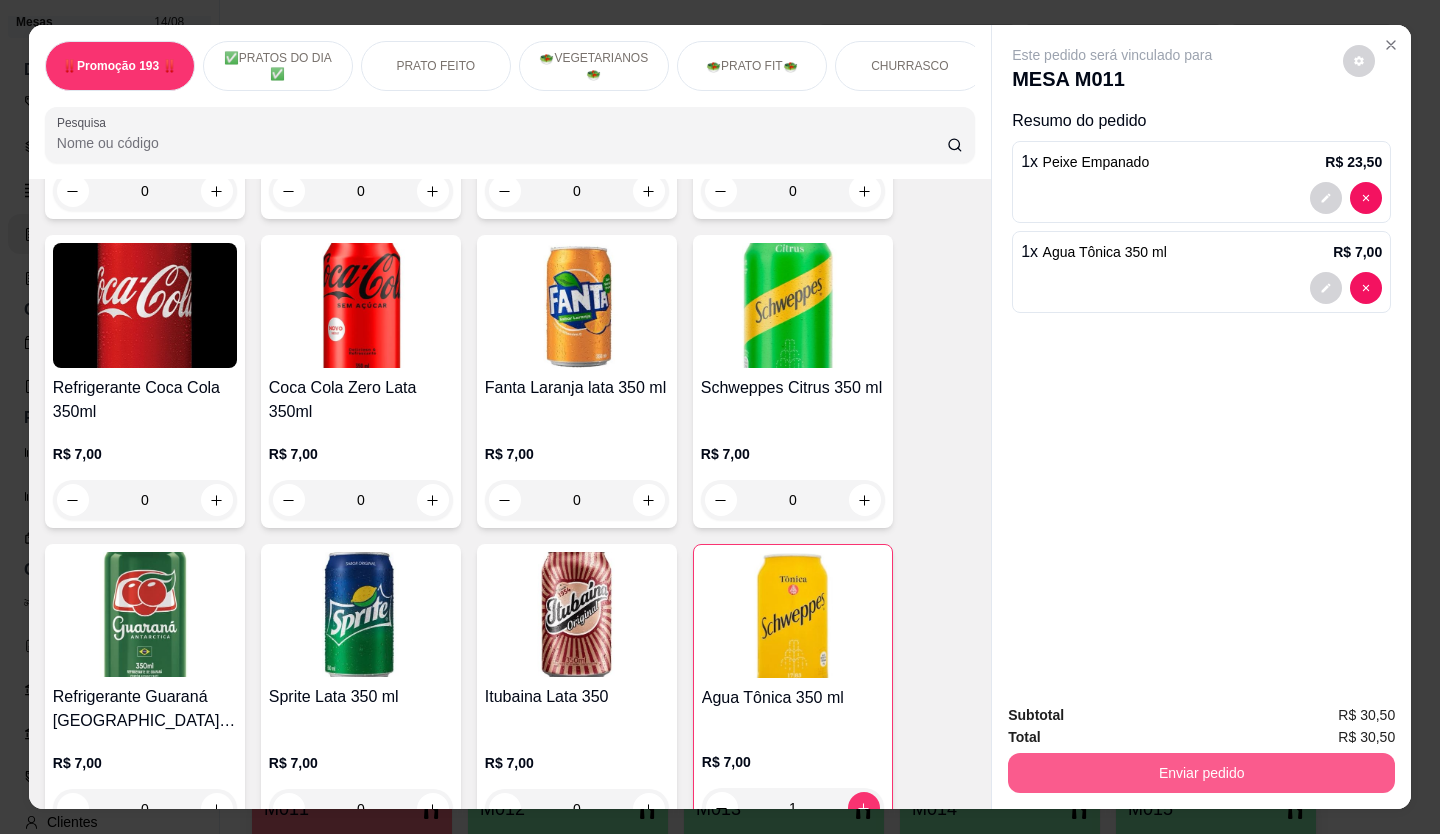 click on "Enviar pedido" at bounding box center (1201, 773) 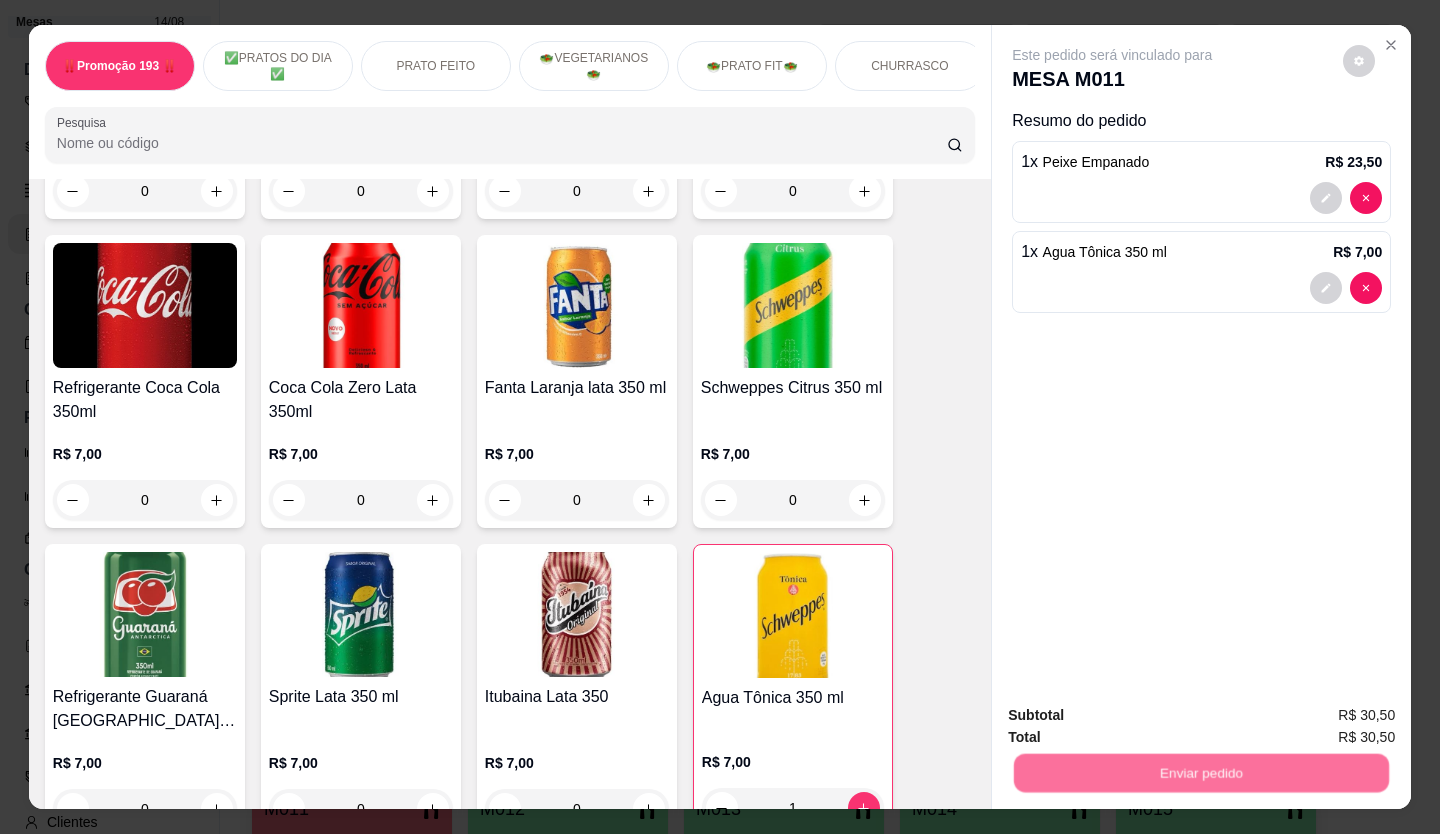 click on "Não registrar e enviar pedido" at bounding box center [1136, 715] 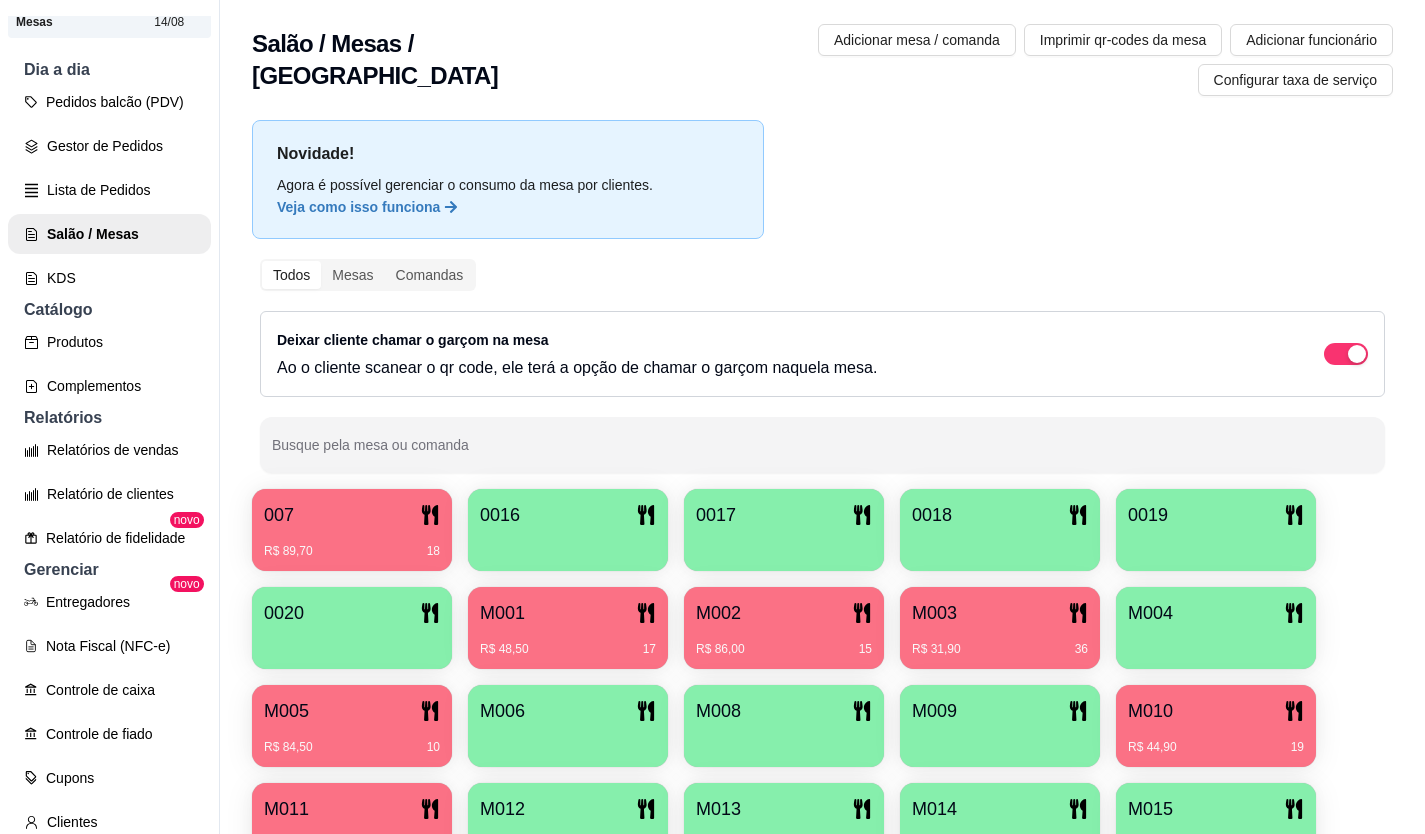 click on "R$ 44,90 19" at bounding box center [1216, 740] 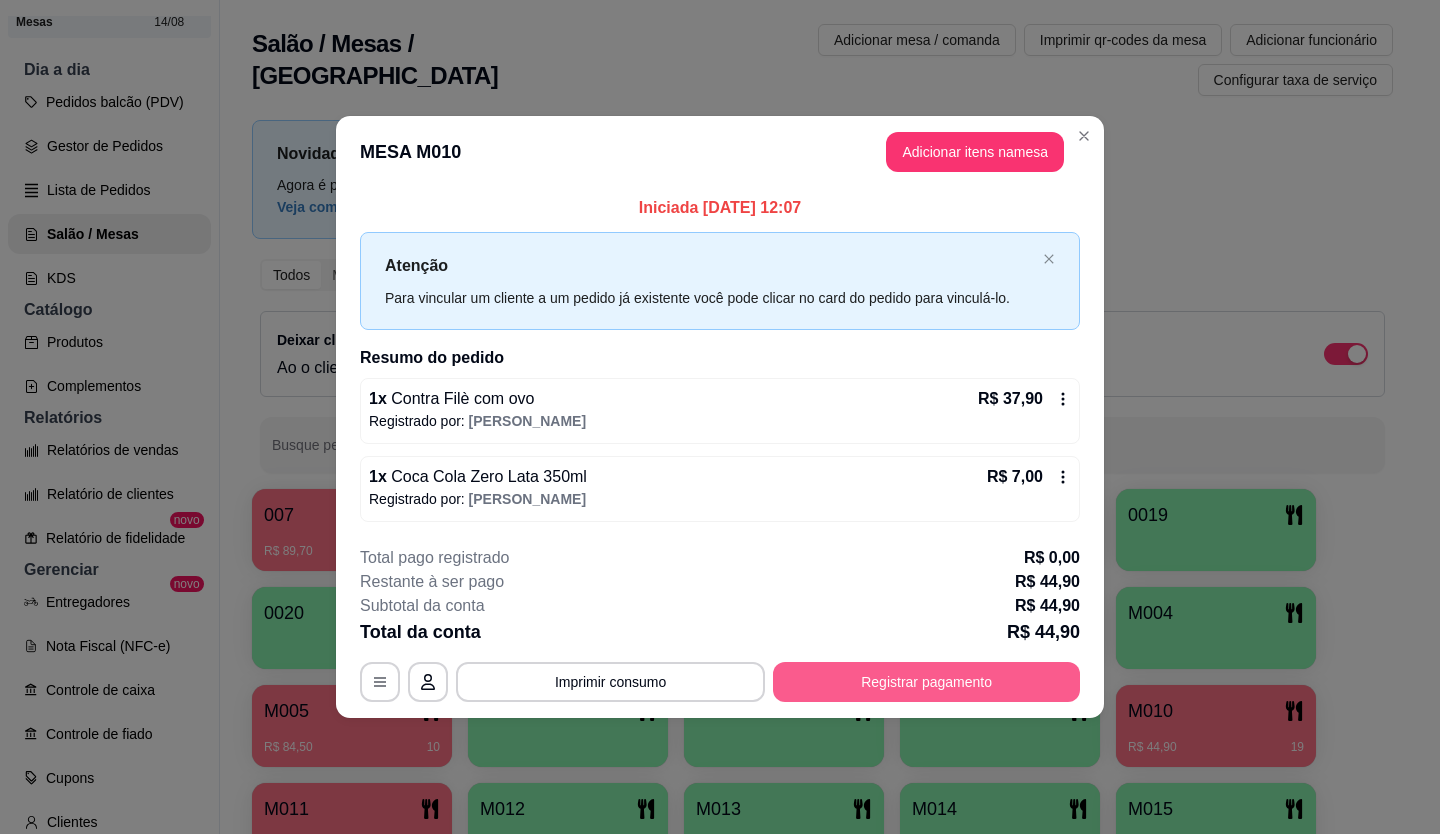 click on "Registrar pagamento" at bounding box center [926, 682] 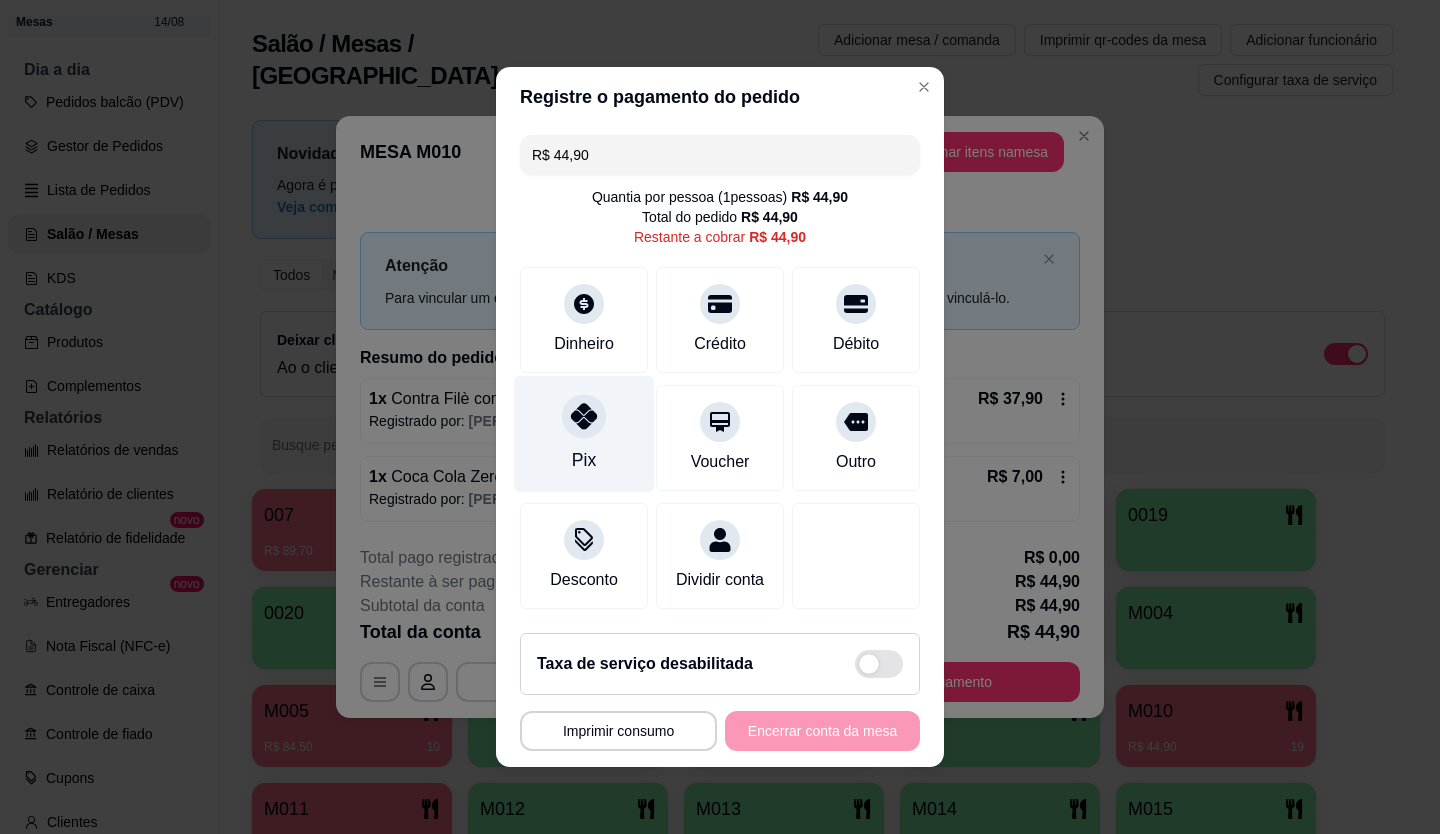 click 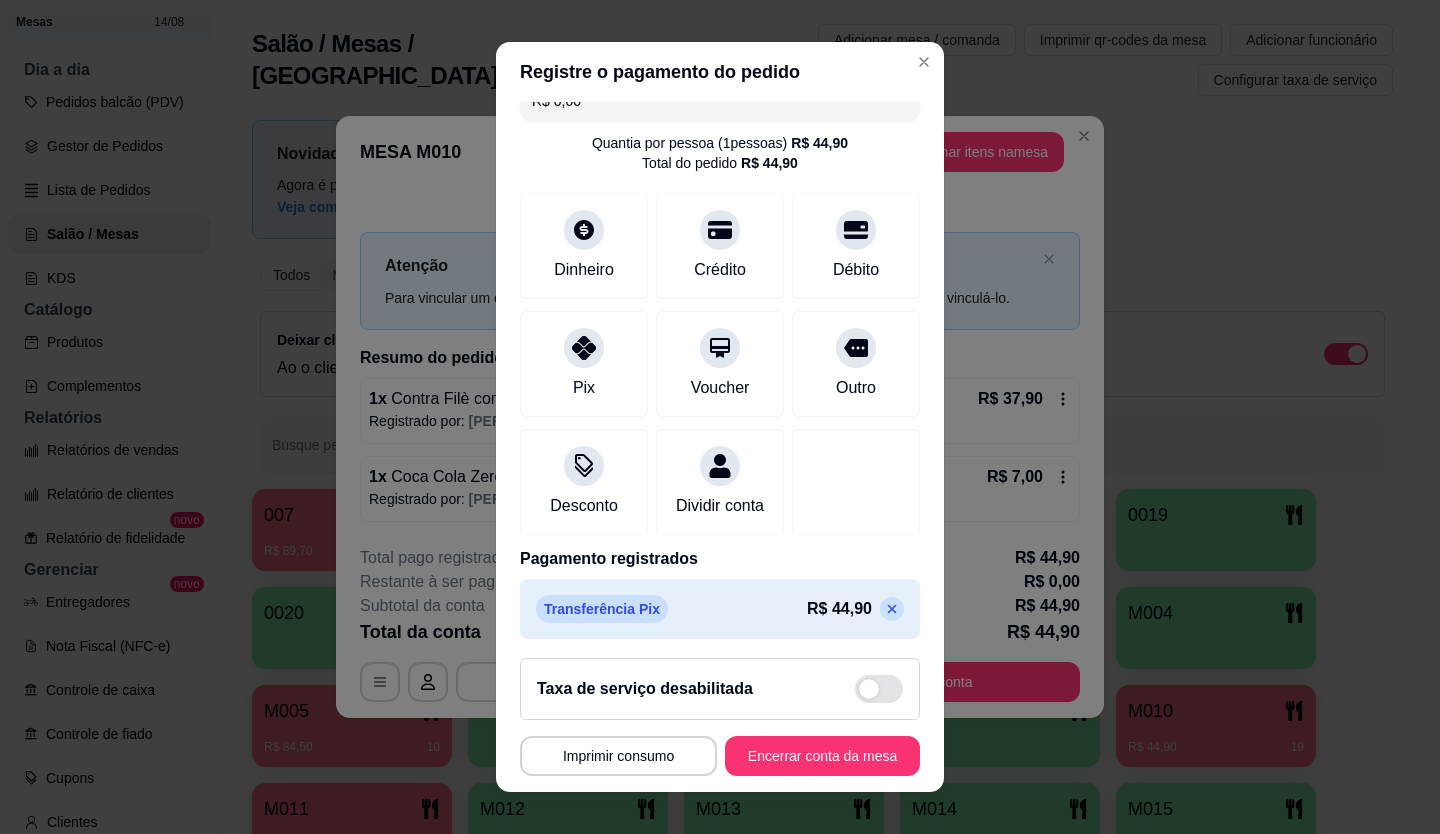 scroll, scrollTop: 40, scrollLeft: 0, axis: vertical 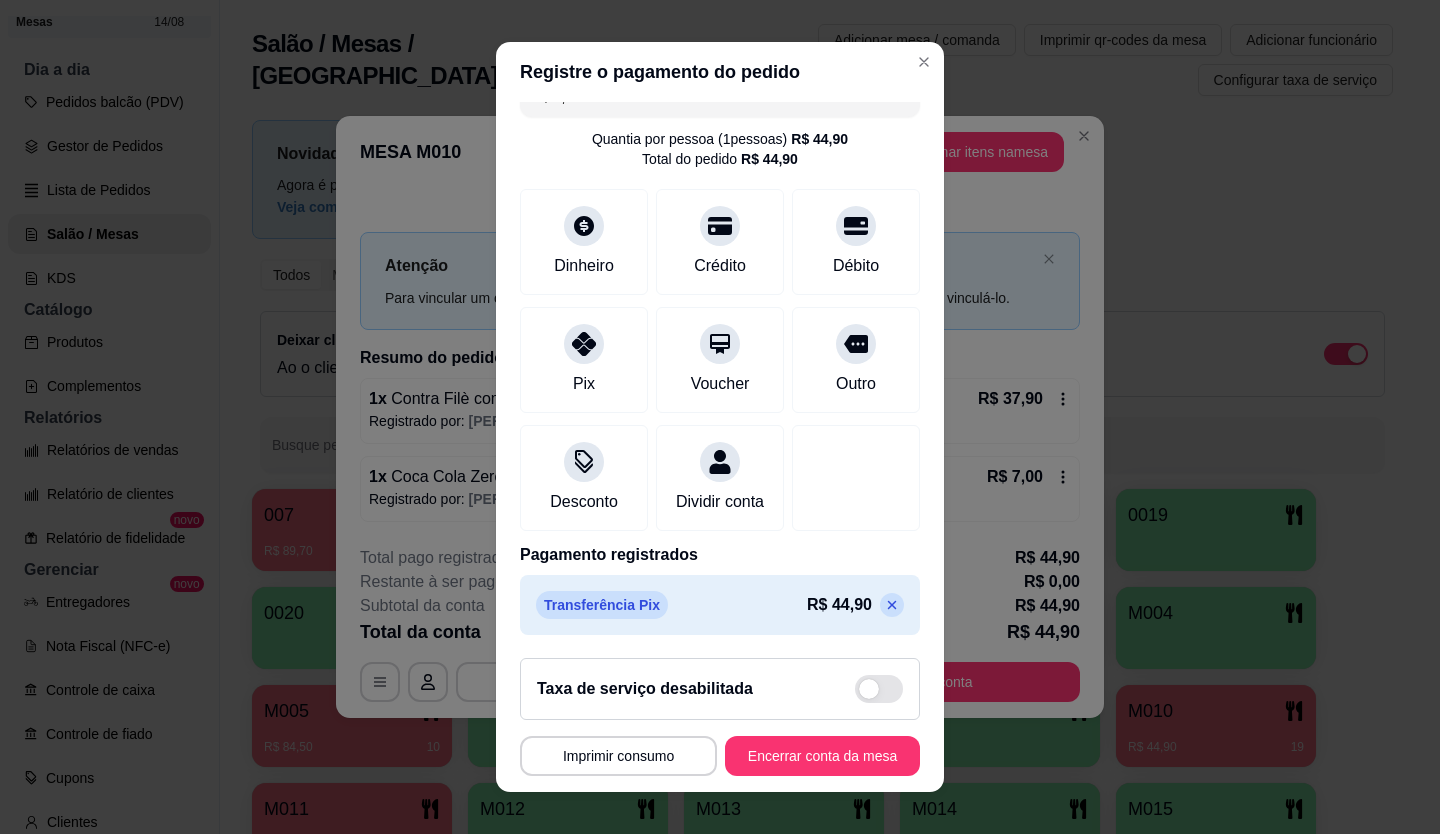 click 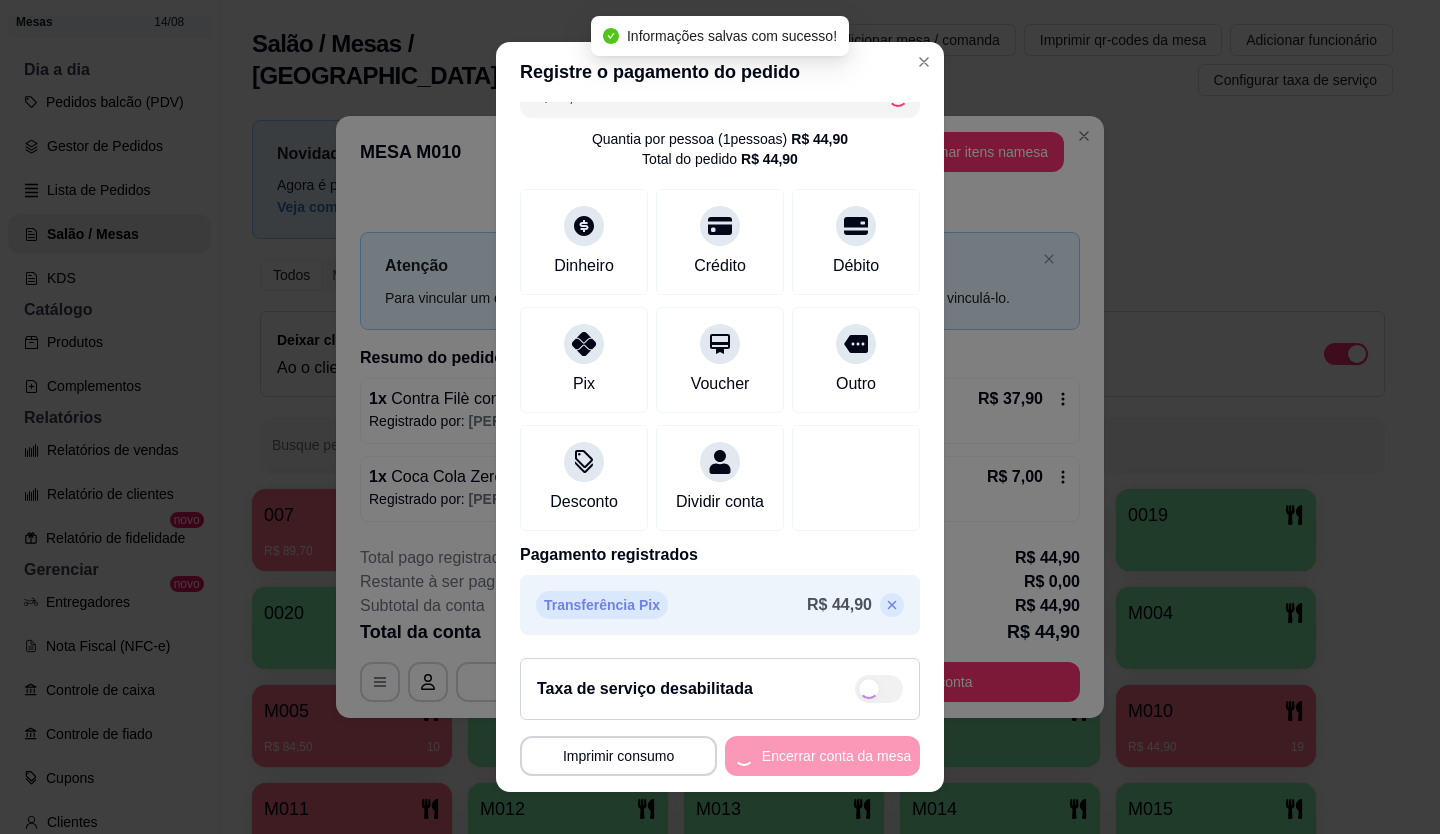 scroll, scrollTop: 0, scrollLeft: 0, axis: both 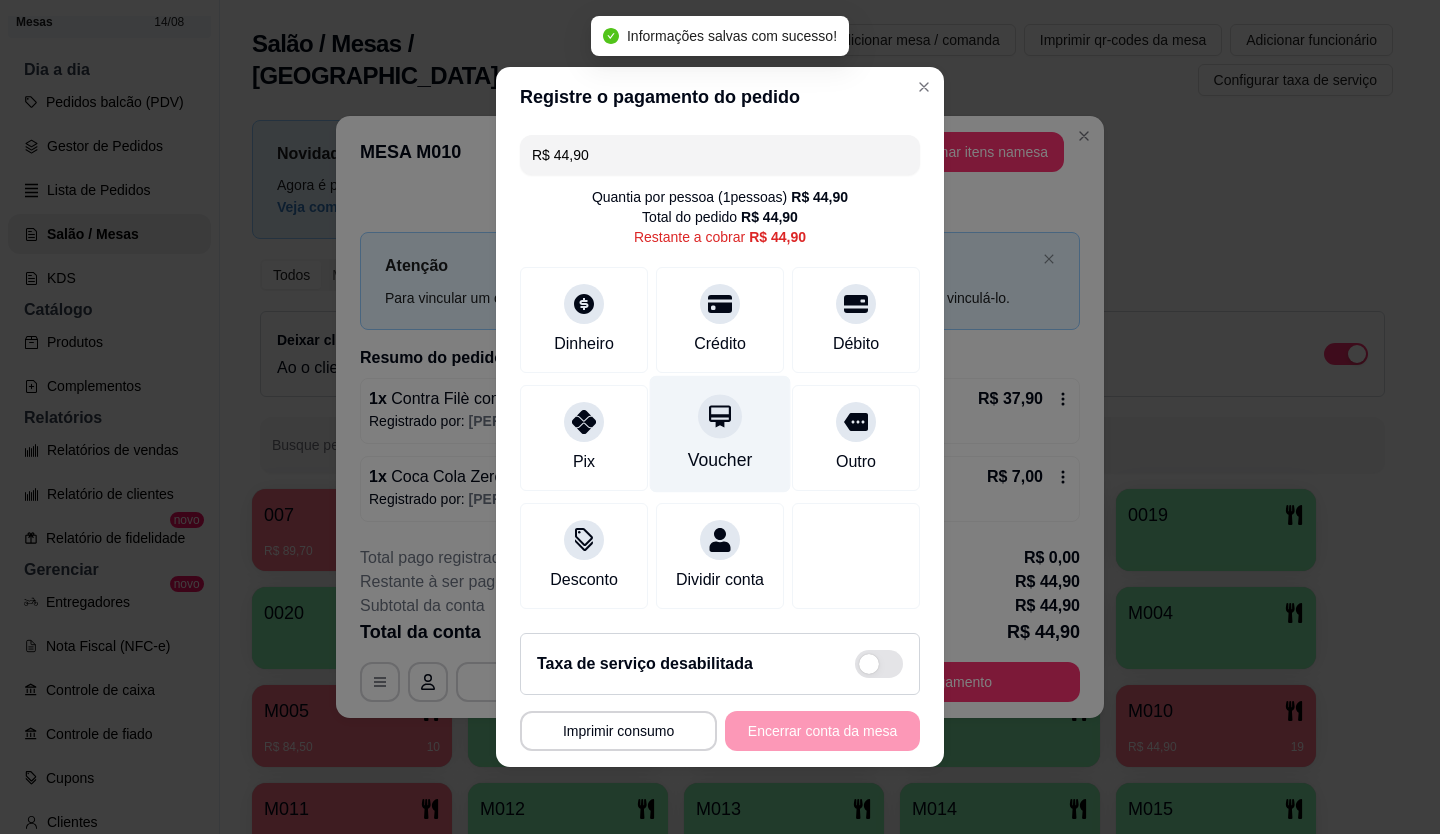 click at bounding box center [720, 416] 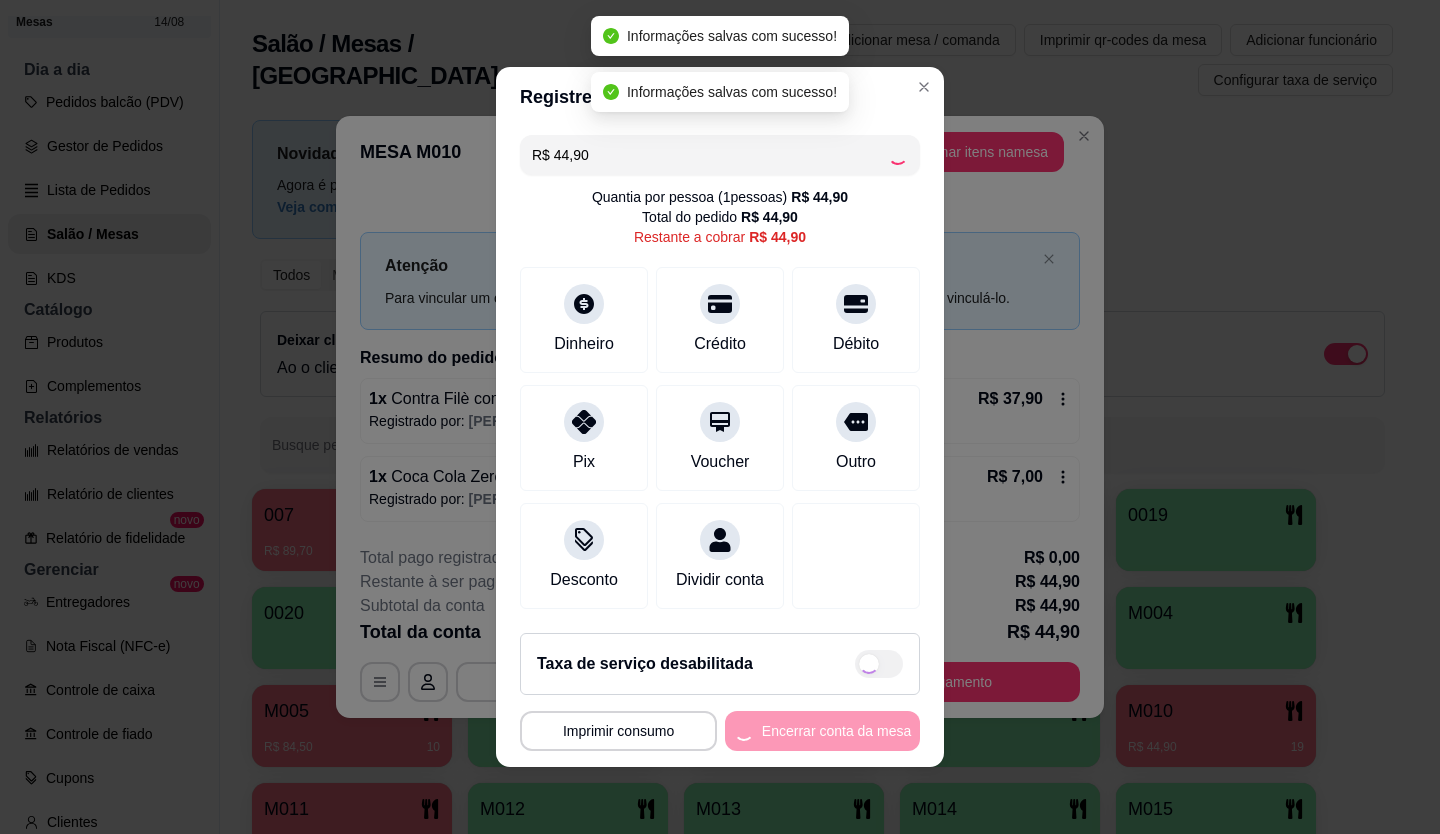type on "R$ 0,00" 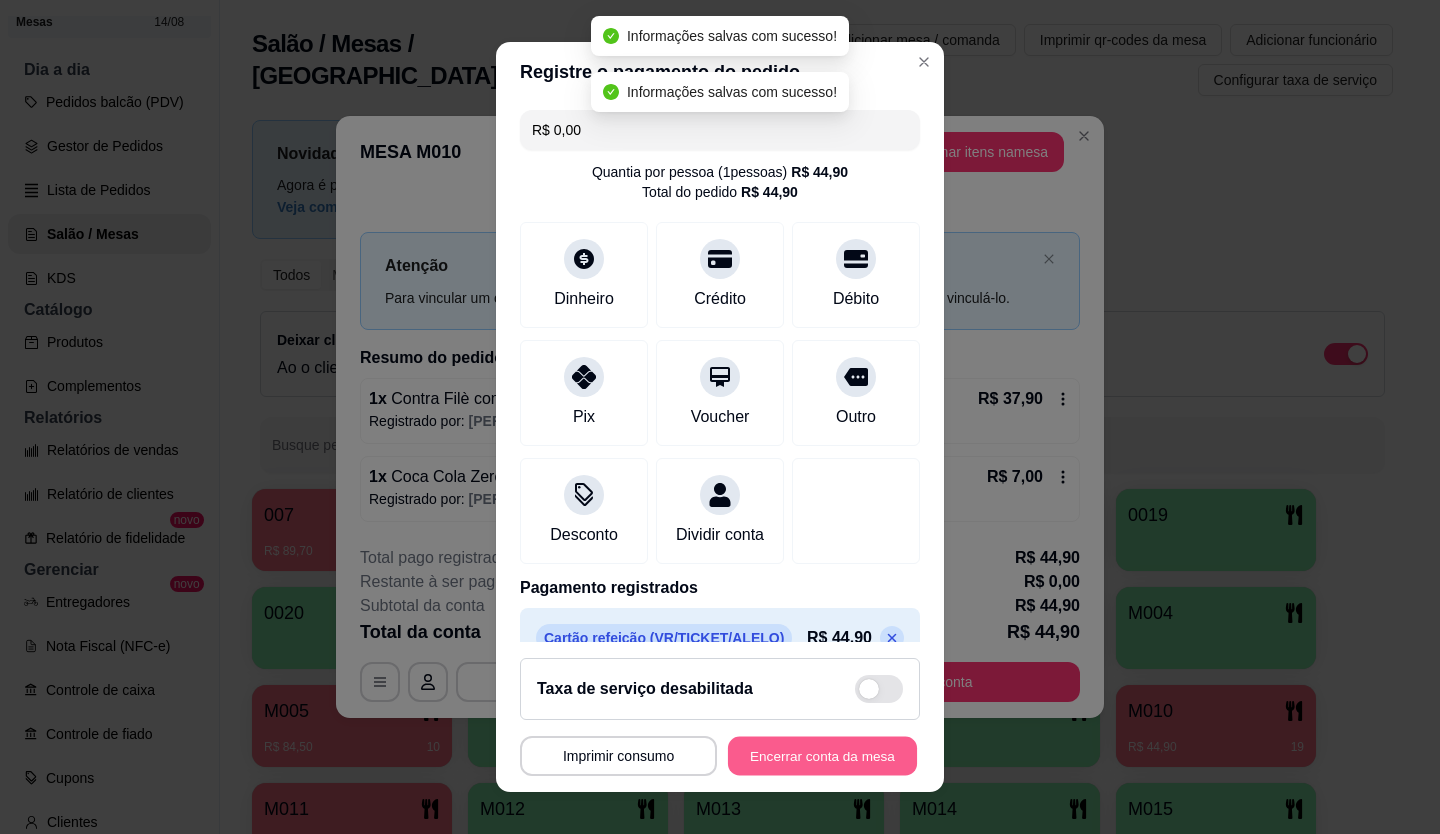 click on "Encerrar conta da mesa" at bounding box center [822, 756] 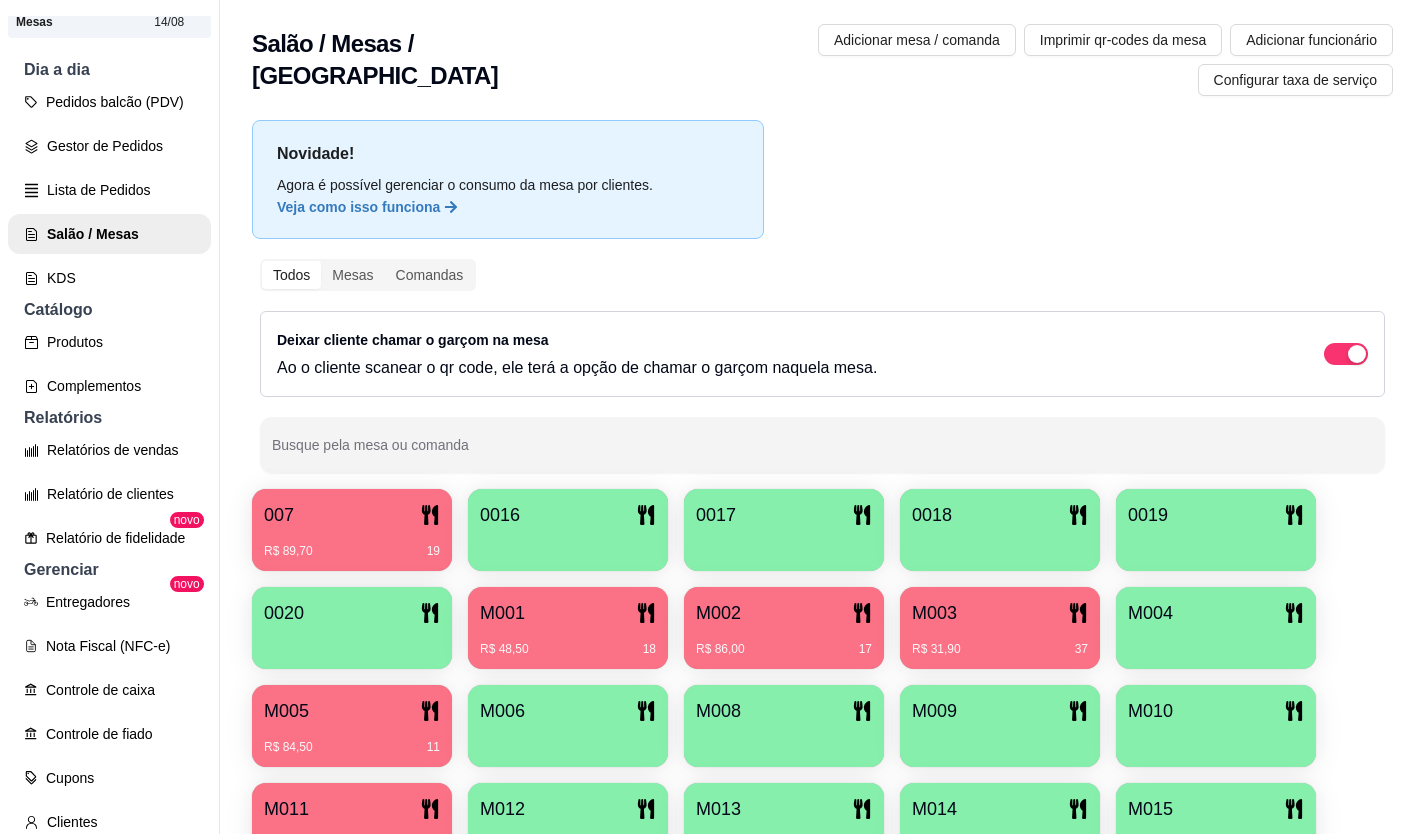 click on "M002 R$ 86,00 17" at bounding box center (784, 628) 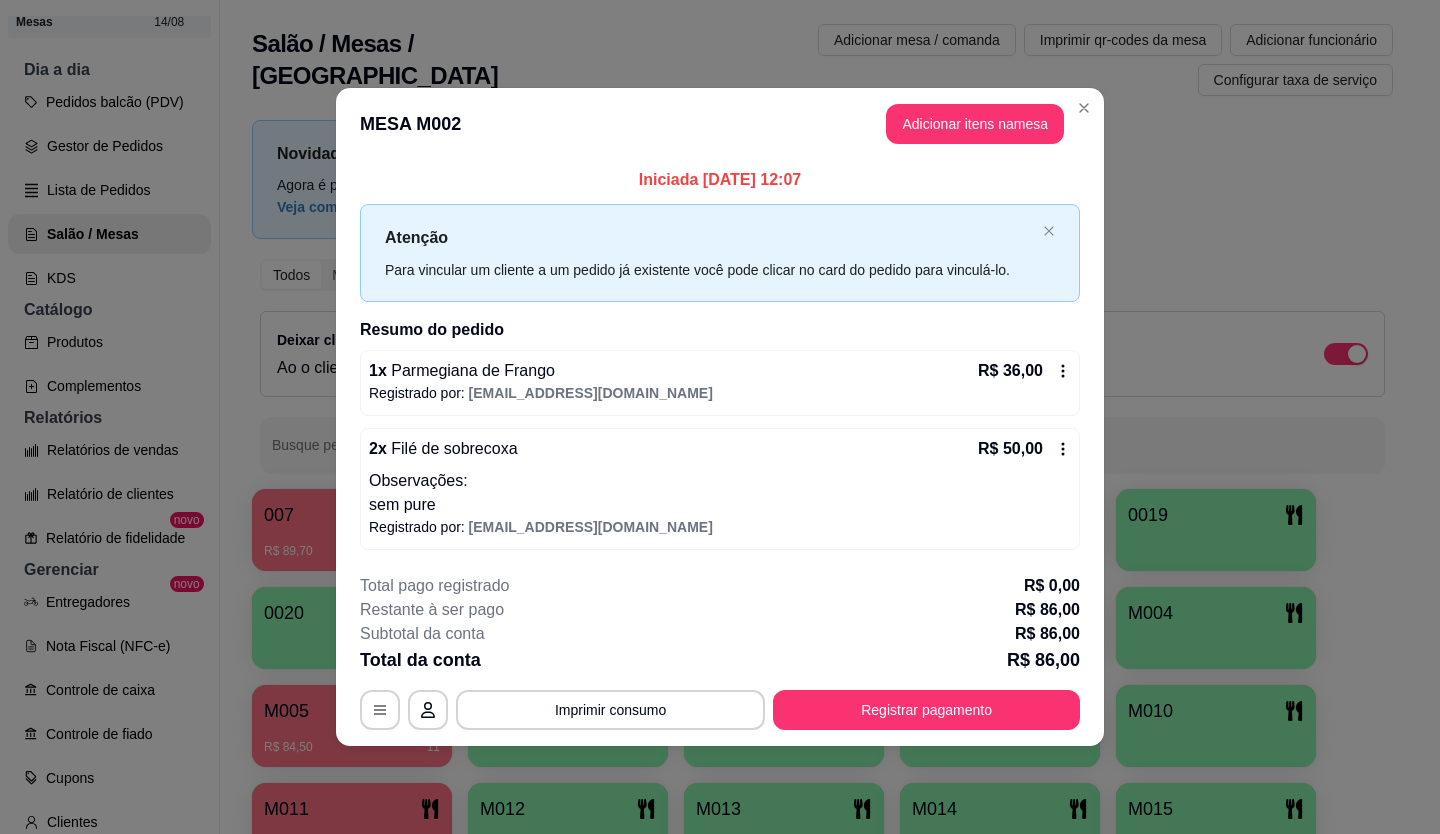 click on "MESA M002 Adicionar itens na  mesa" at bounding box center (720, 124) 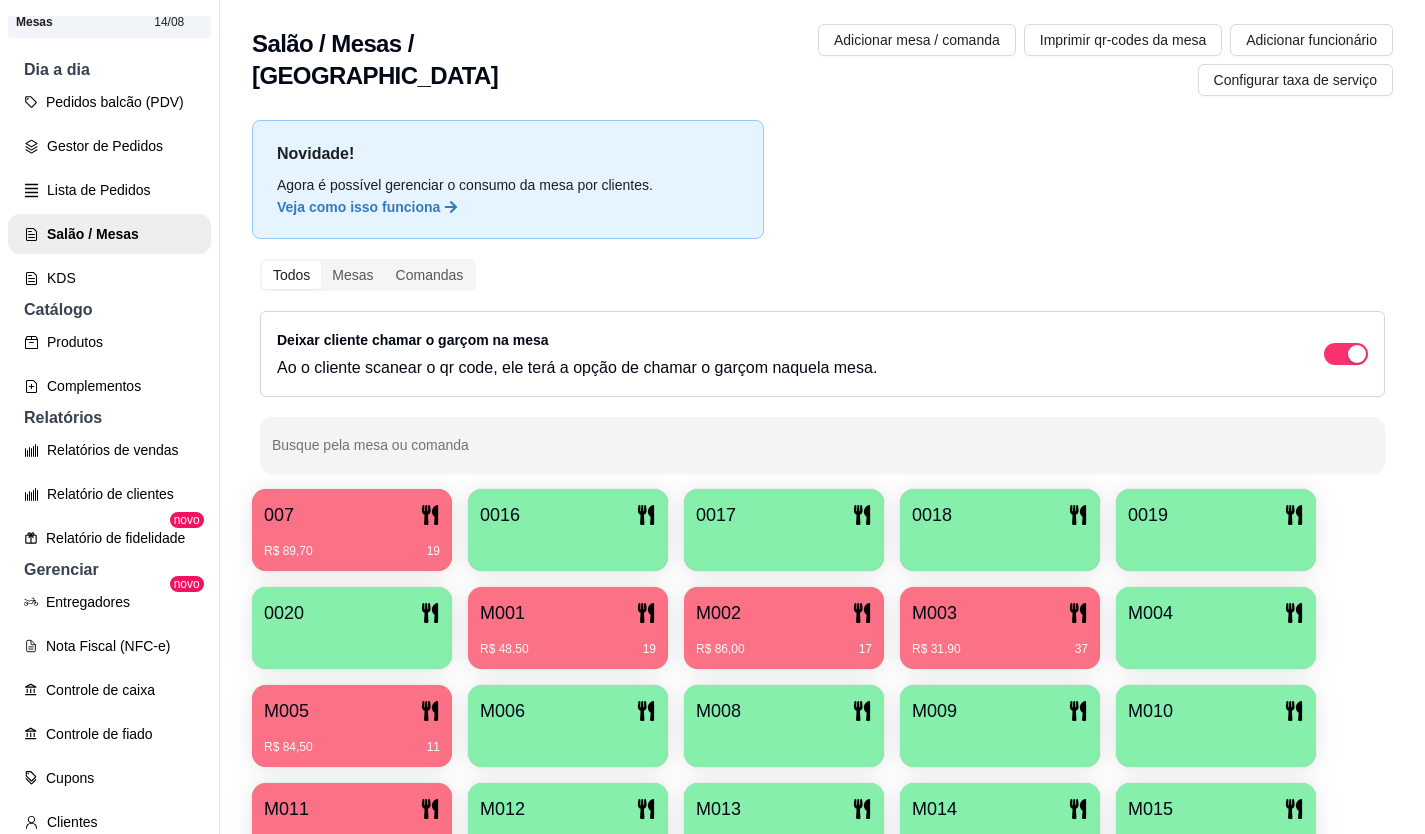 click on "M002" at bounding box center [784, 613] 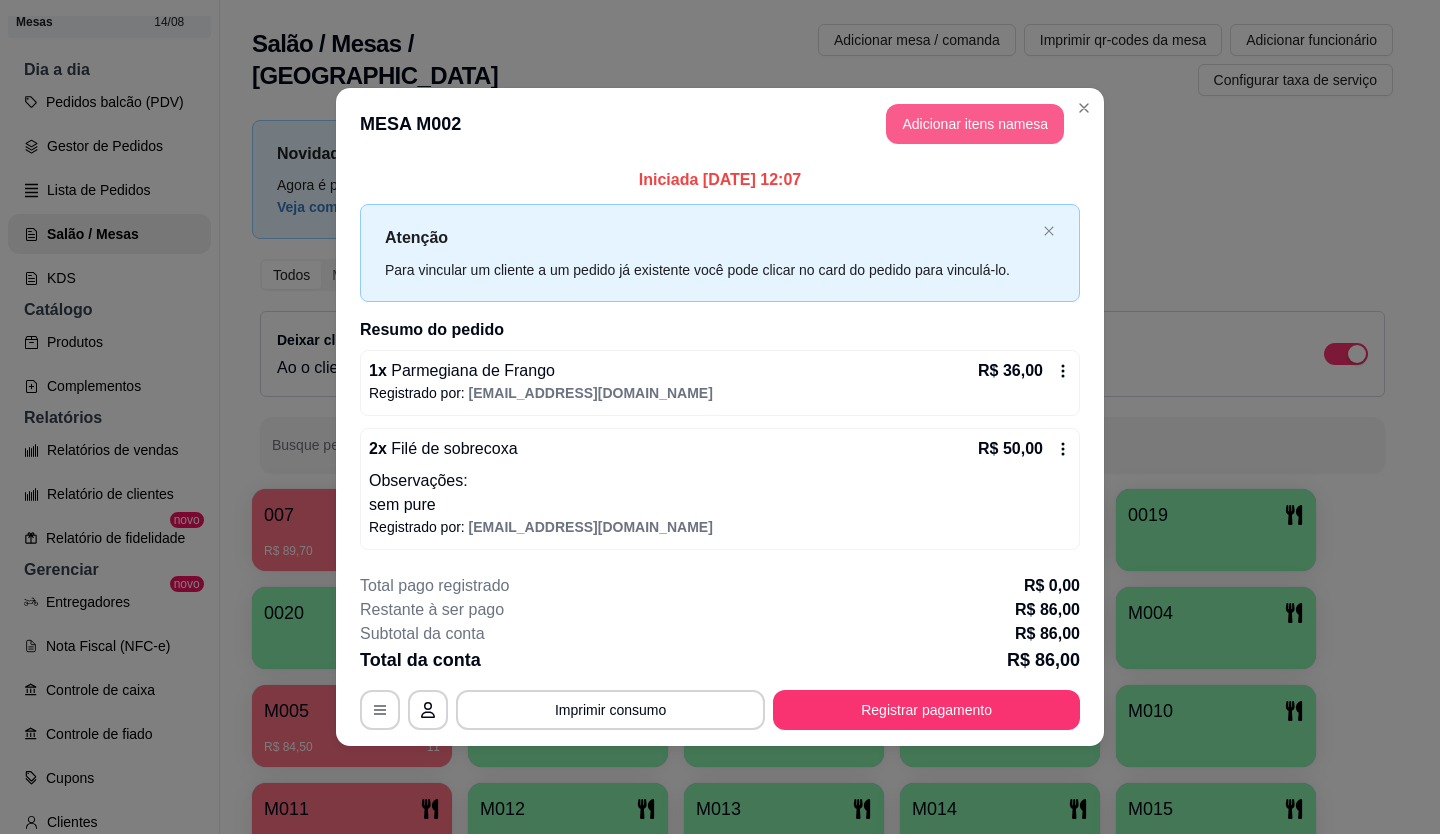 click on "Adicionar itens na  mesa" at bounding box center [975, 124] 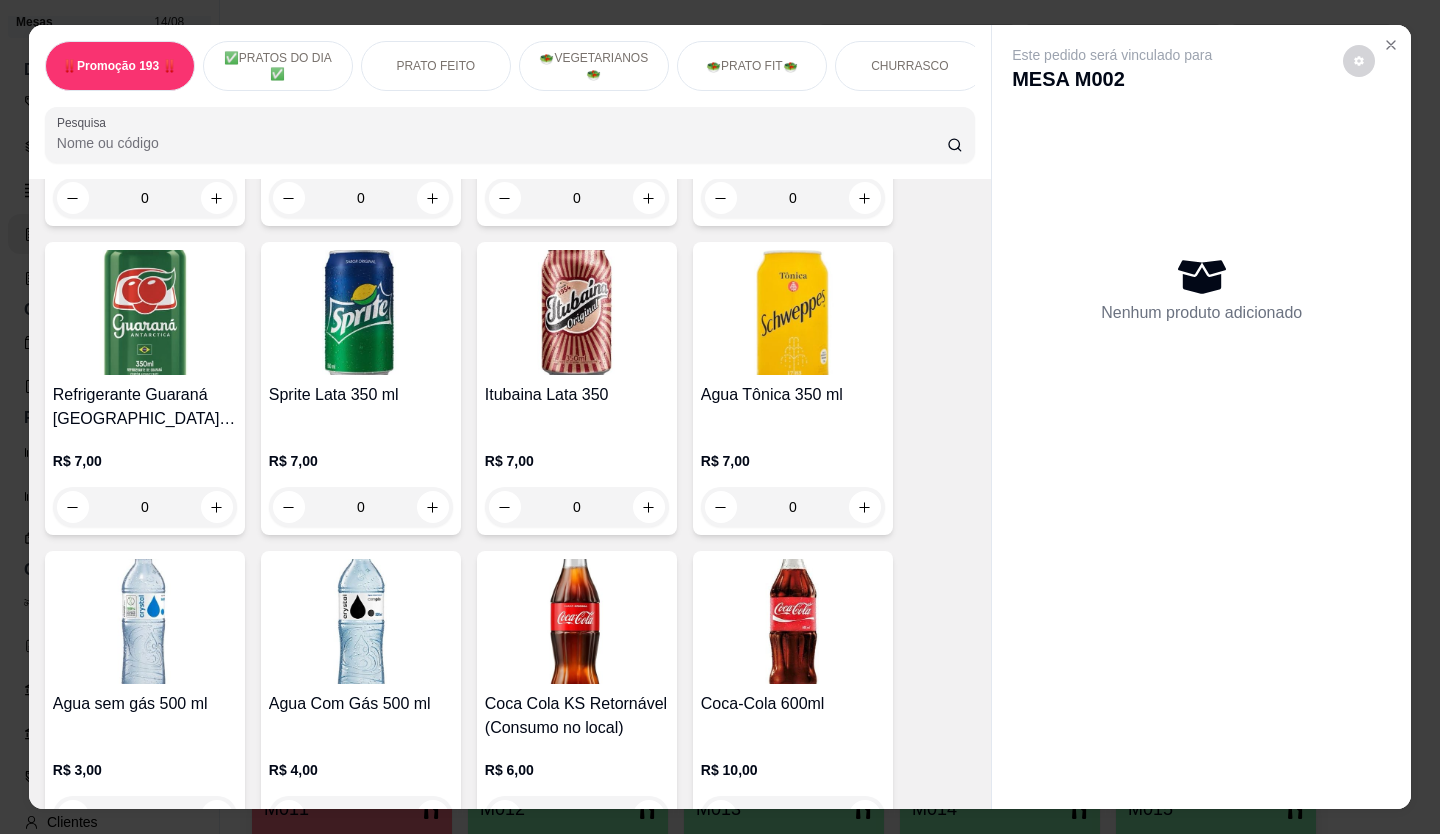 scroll, scrollTop: 6200, scrollLeft: 0, axis: vertical 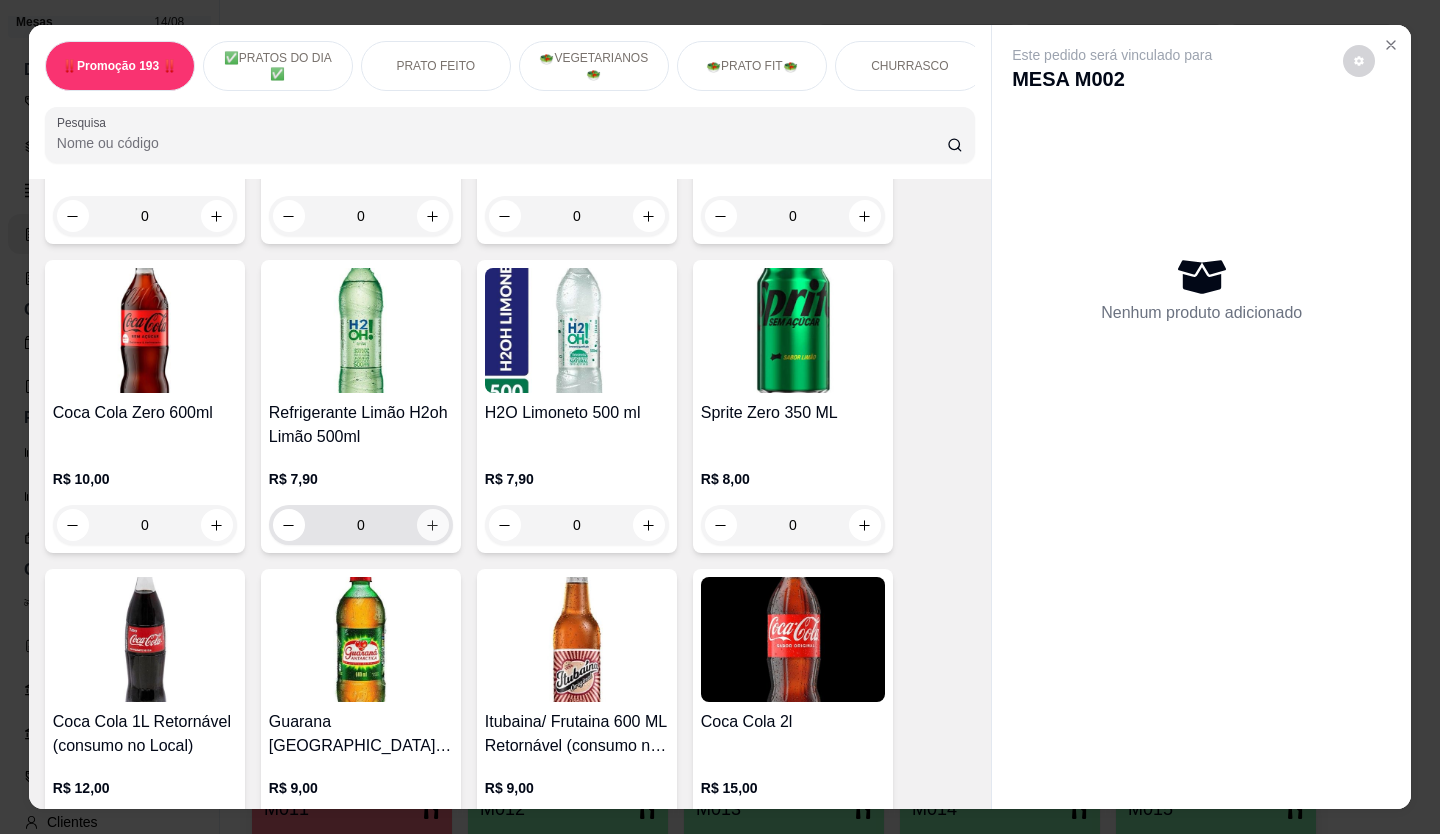 click at bounding box center (433, 525) 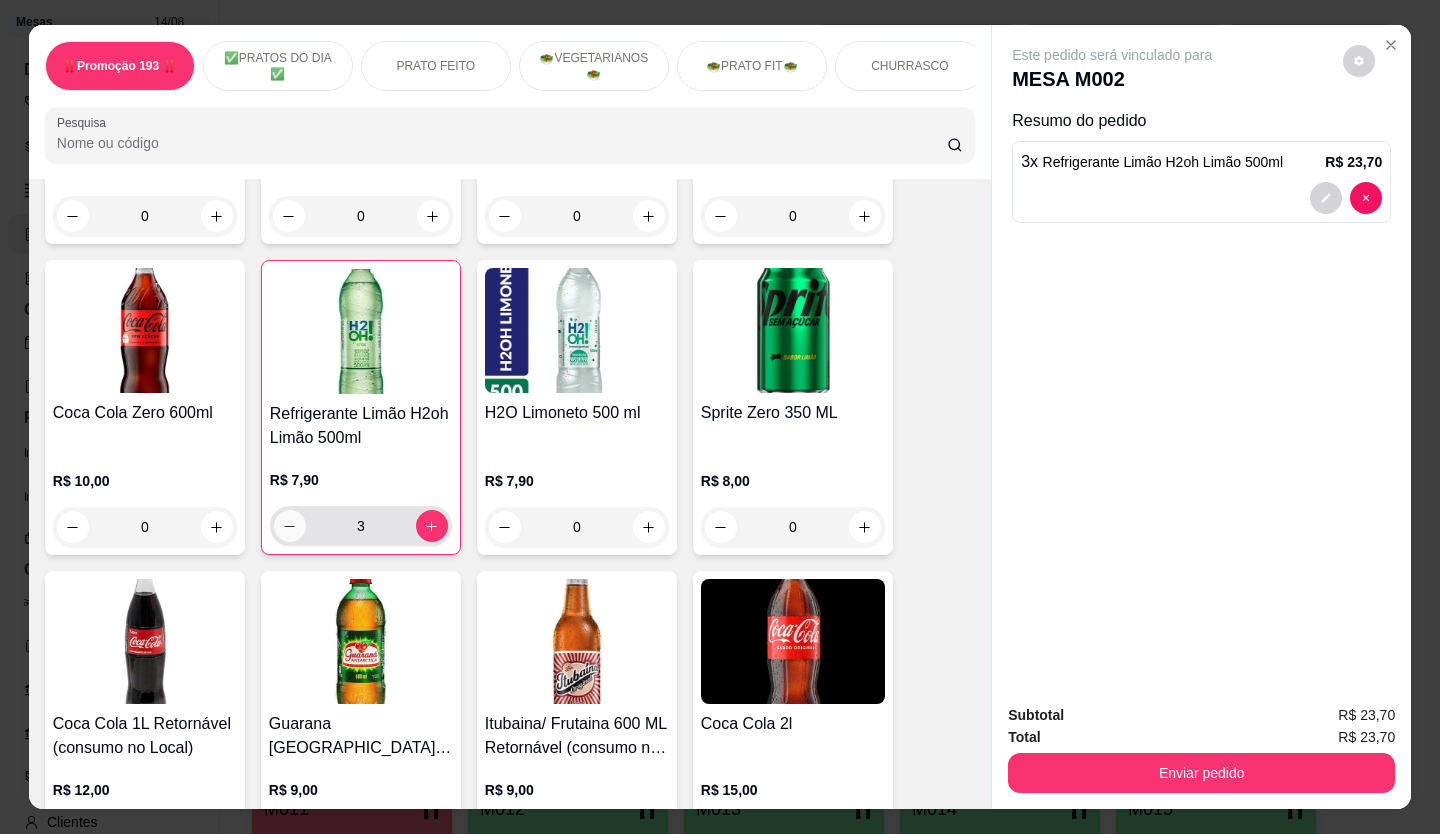click 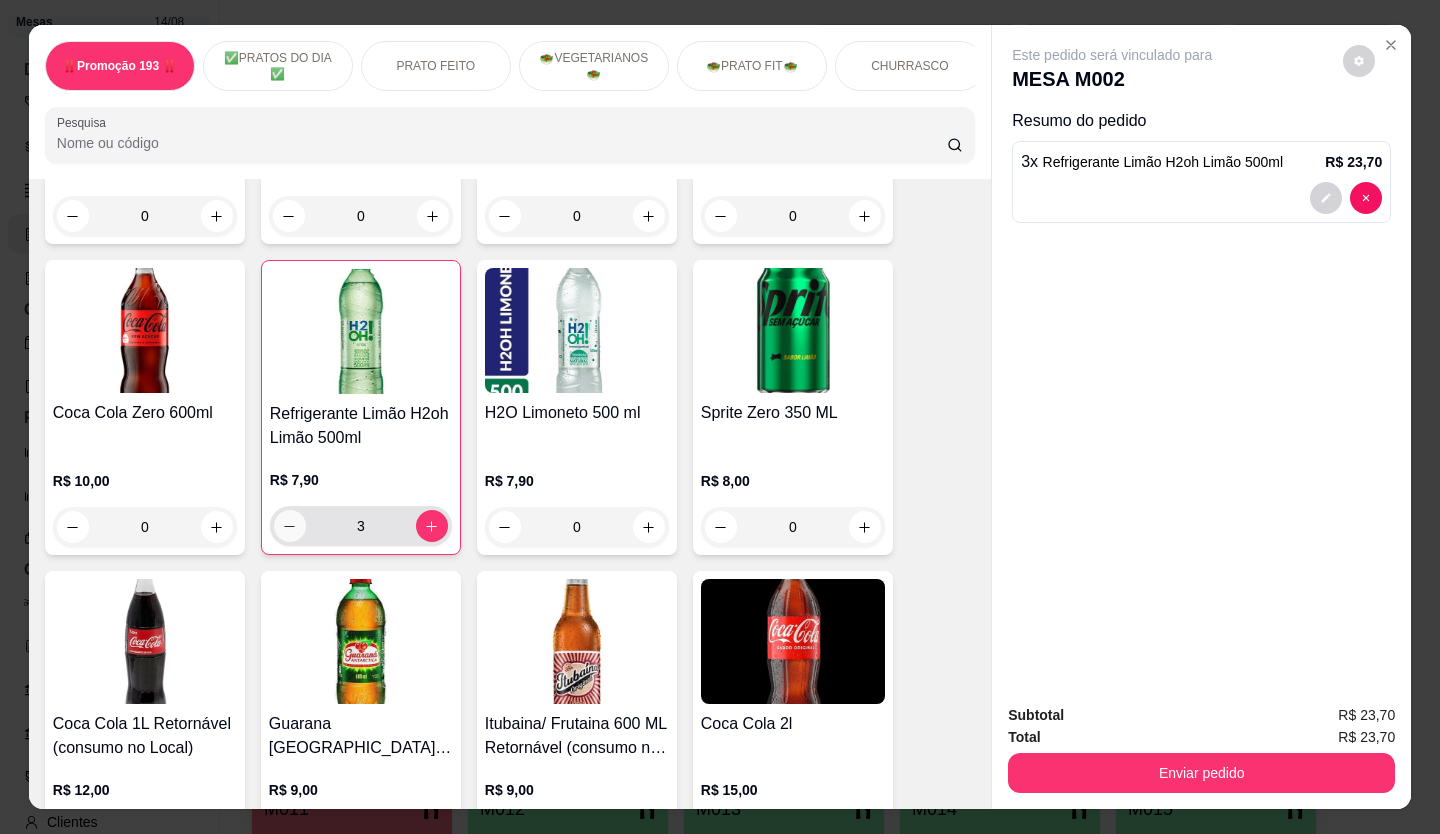 type on "2" 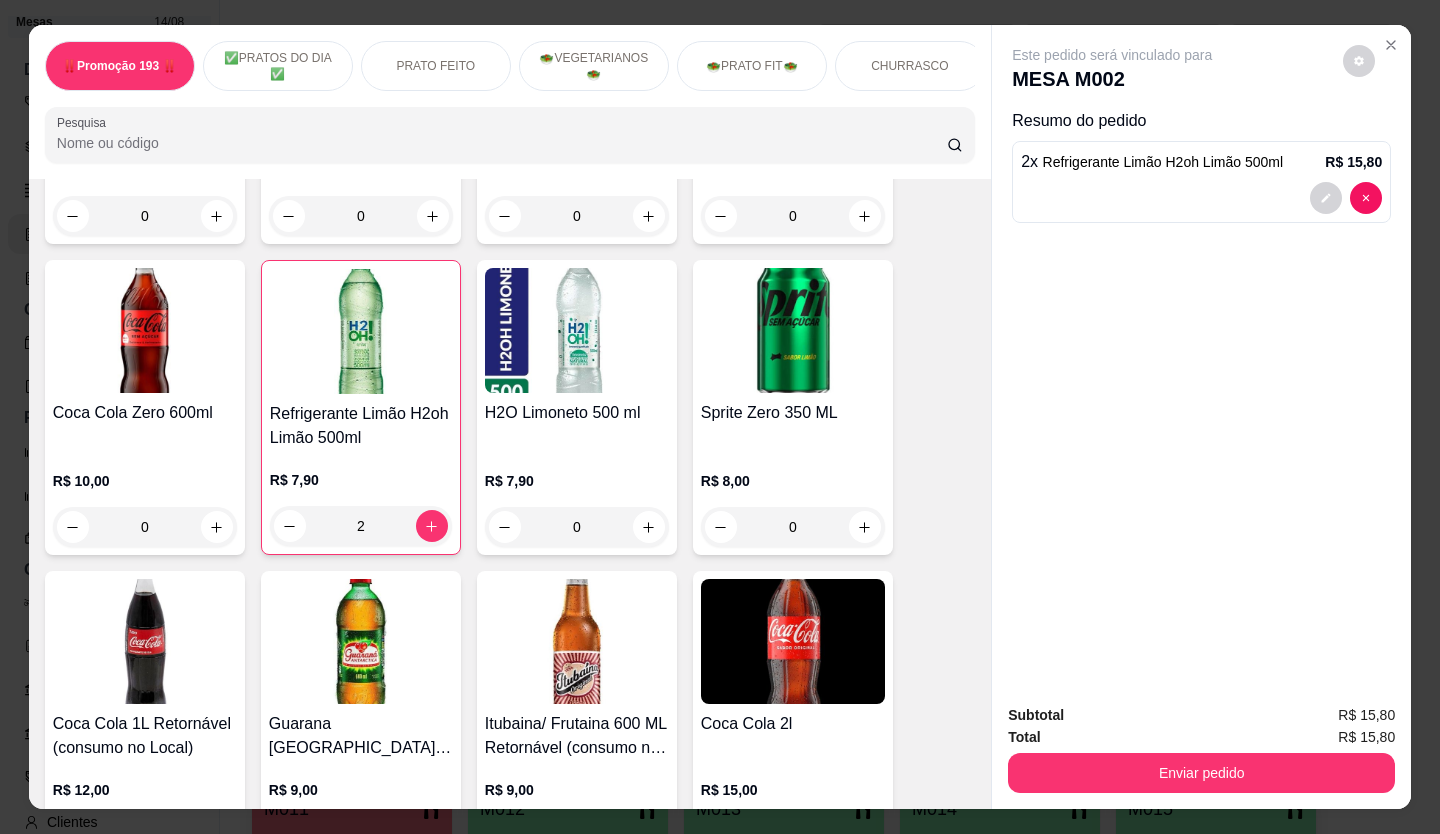 click on "Subtotal R$ 15,80 Total R$ 15,80 Enviar pedido" at bounding box center (1201, 748) 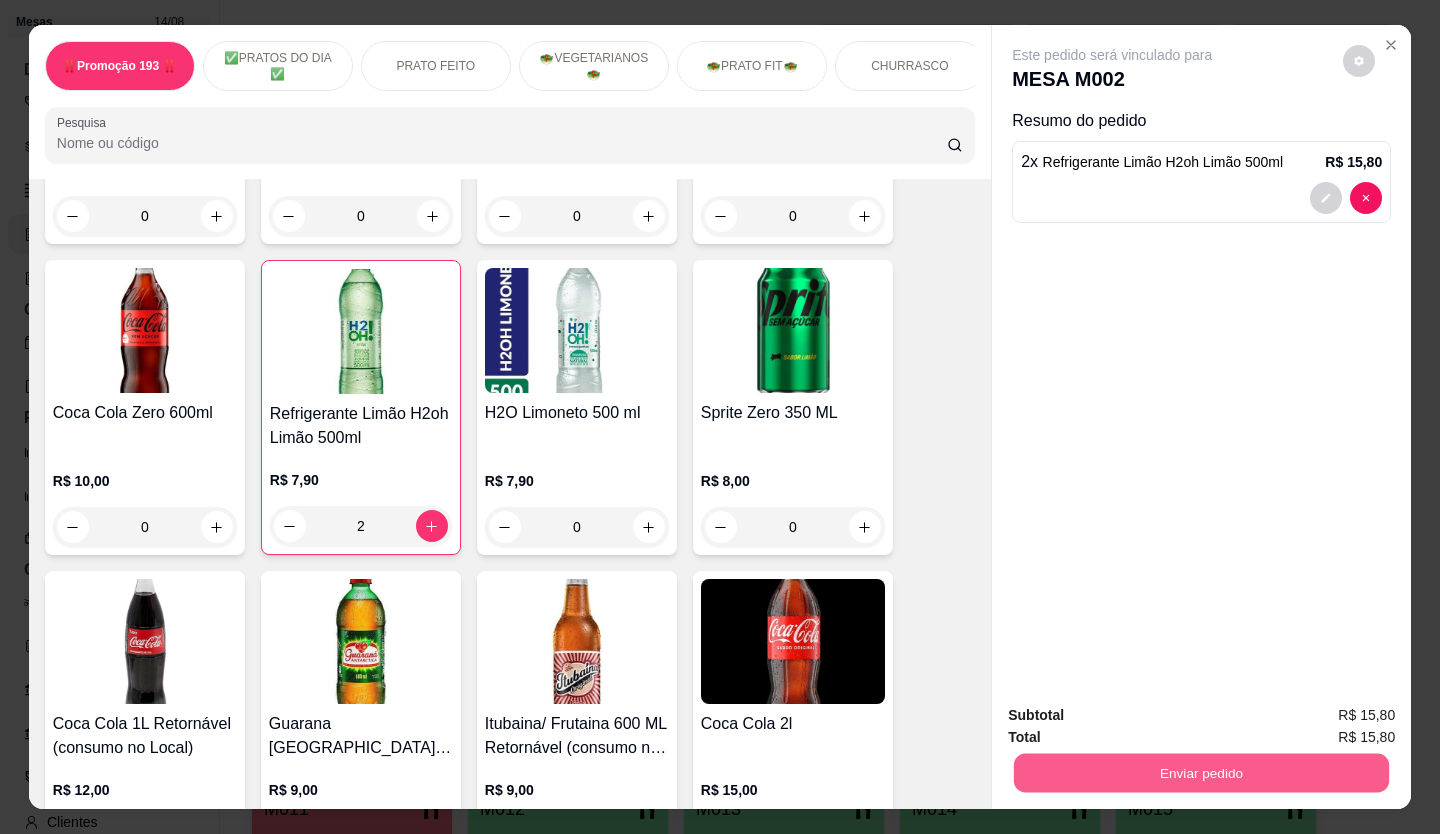 click on "Enviar pedido" at bounding box center (1201, 773) 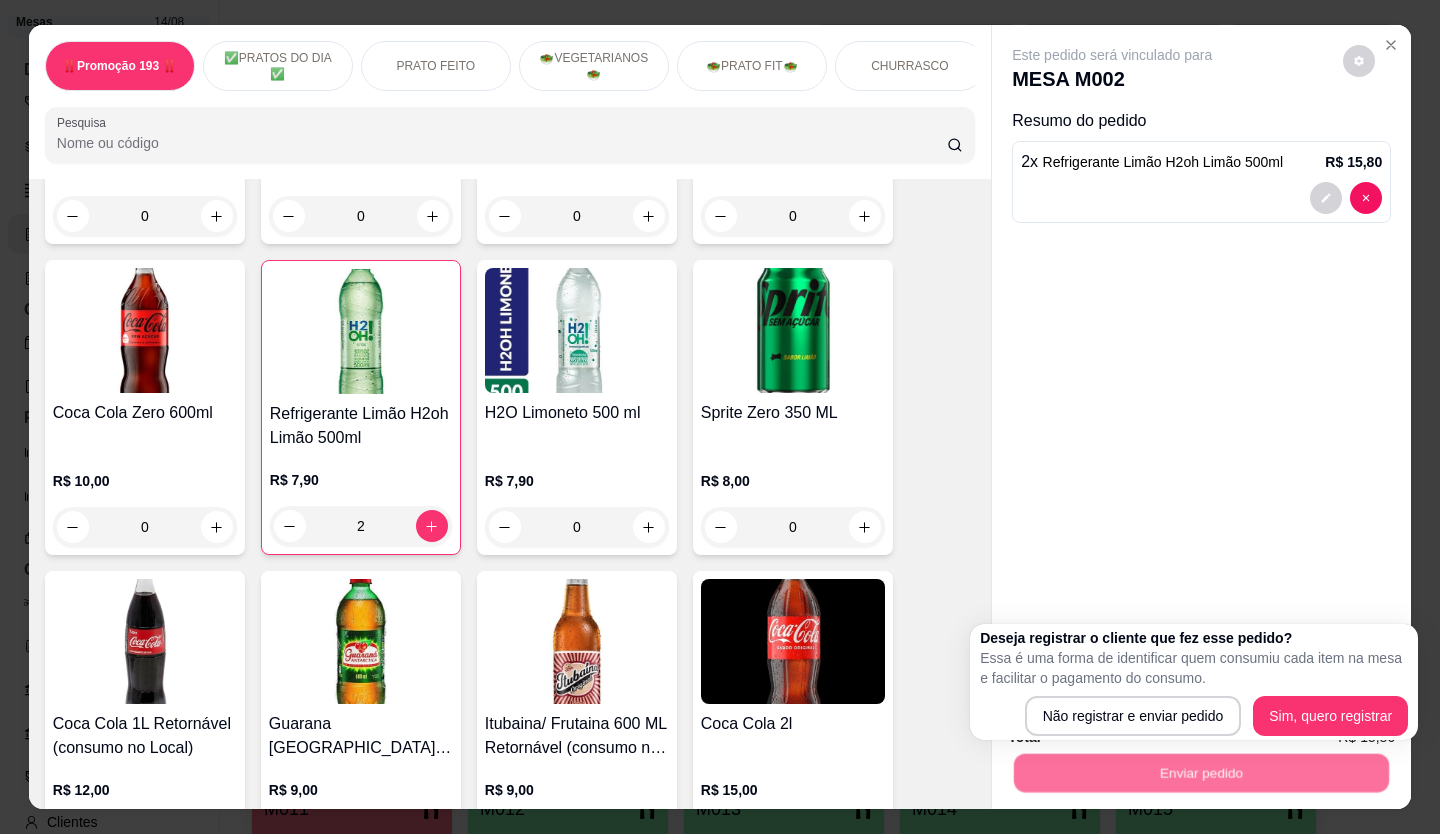 click on "Deseja registrar o cliente que fez esse pedido? Essa é uma forma de identificar quem consumiu cada item na mesa e facilitar o pagamento do consumo. Não registrar e enviar pedido Sim, quero registrar" at bounding box center (1194, 682) 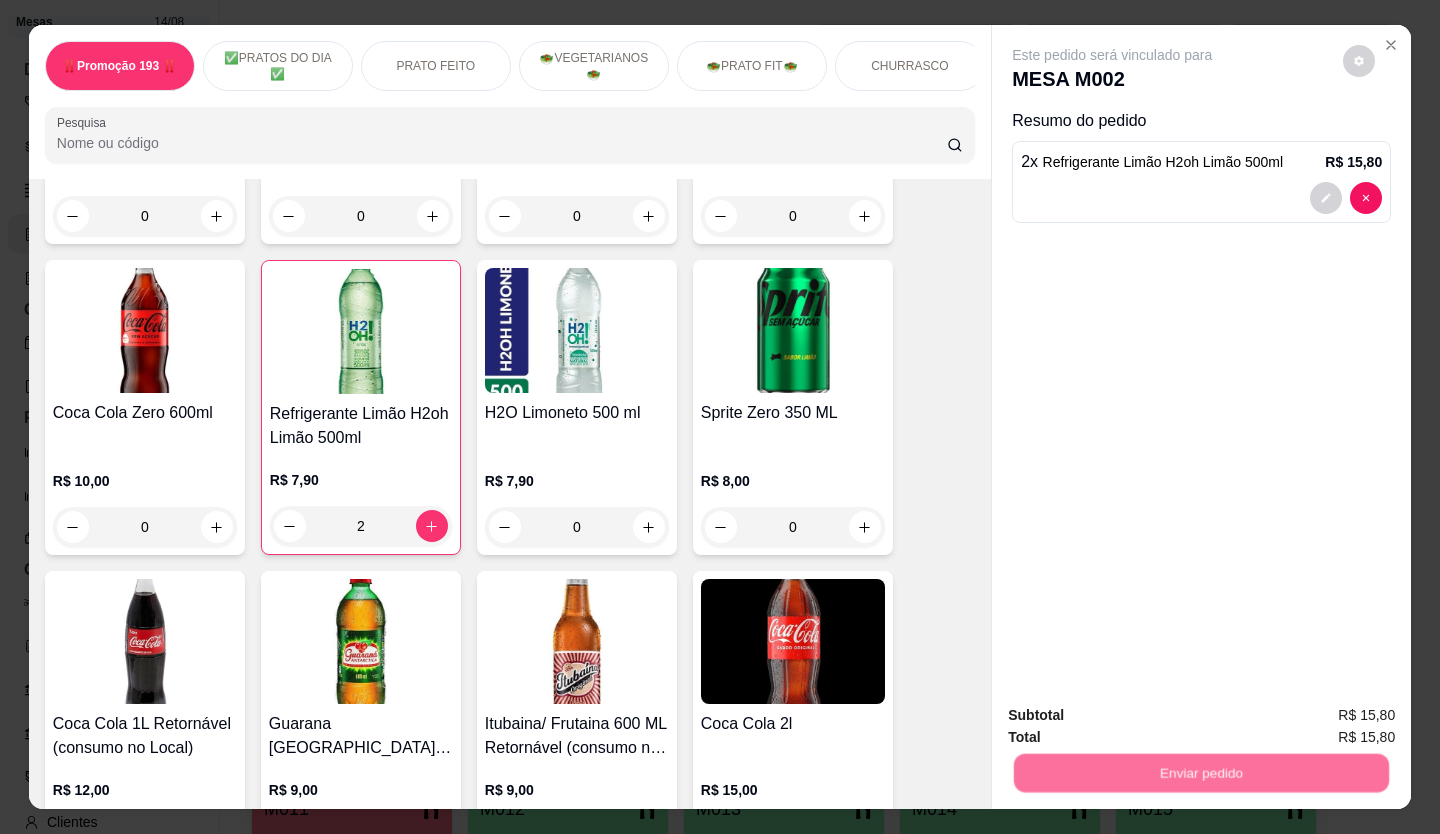 click on "Não registrar e enviar pedido" at bounding box center (1136, 716) 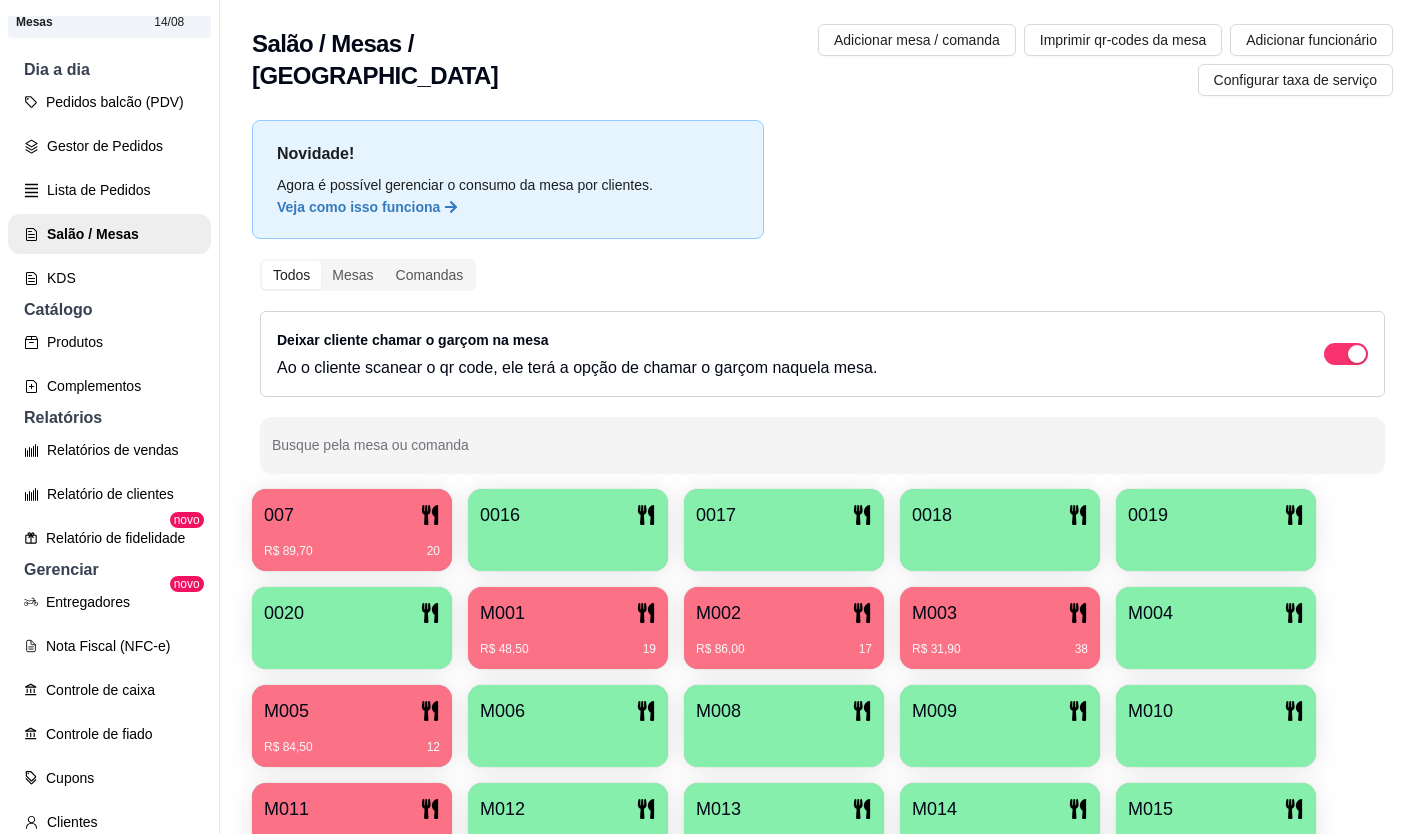click on "M001" at bounding box center (568, 613) 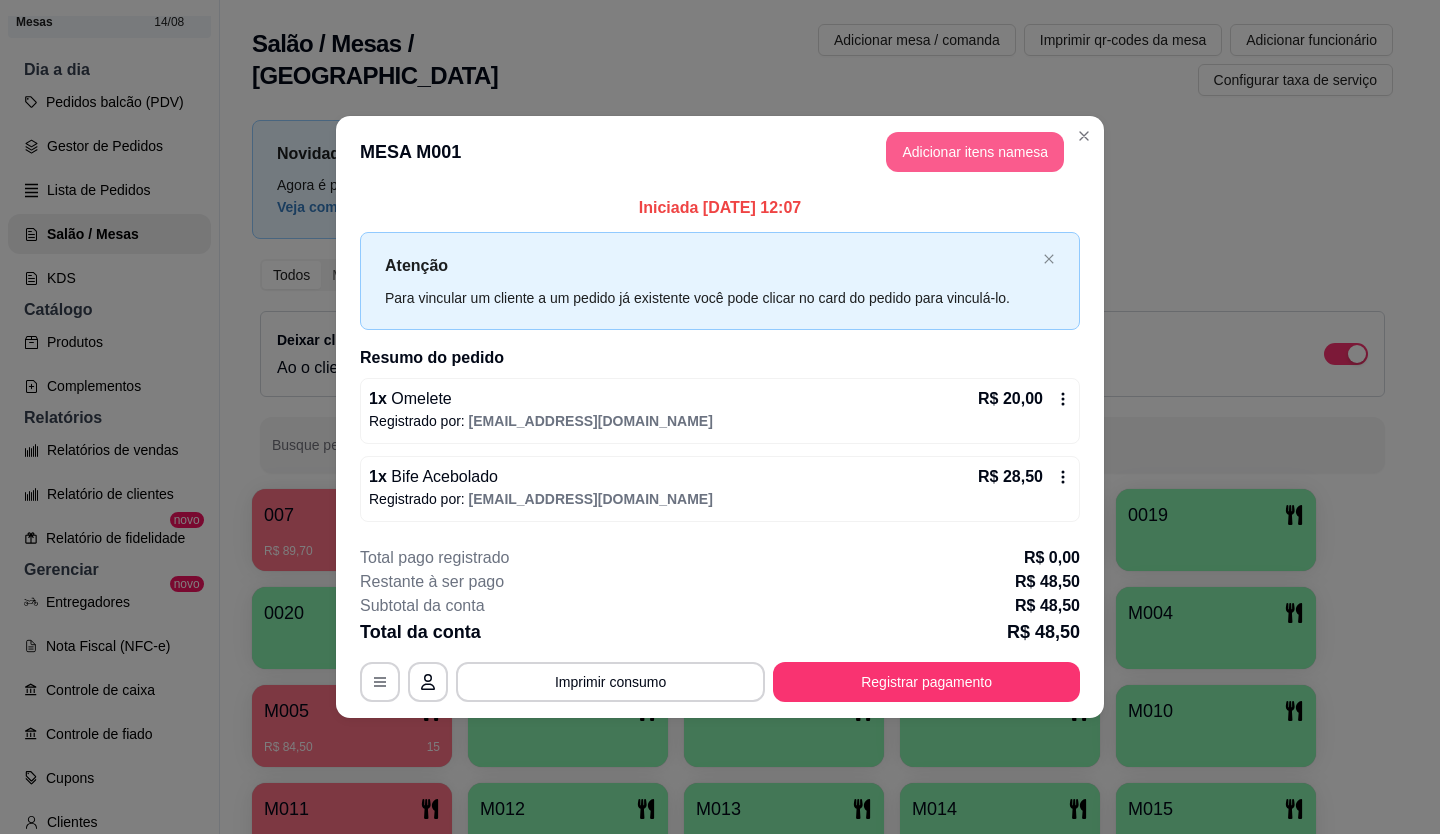 click on "Adicionar itens na  mesa" at bounding box center [975, 152] 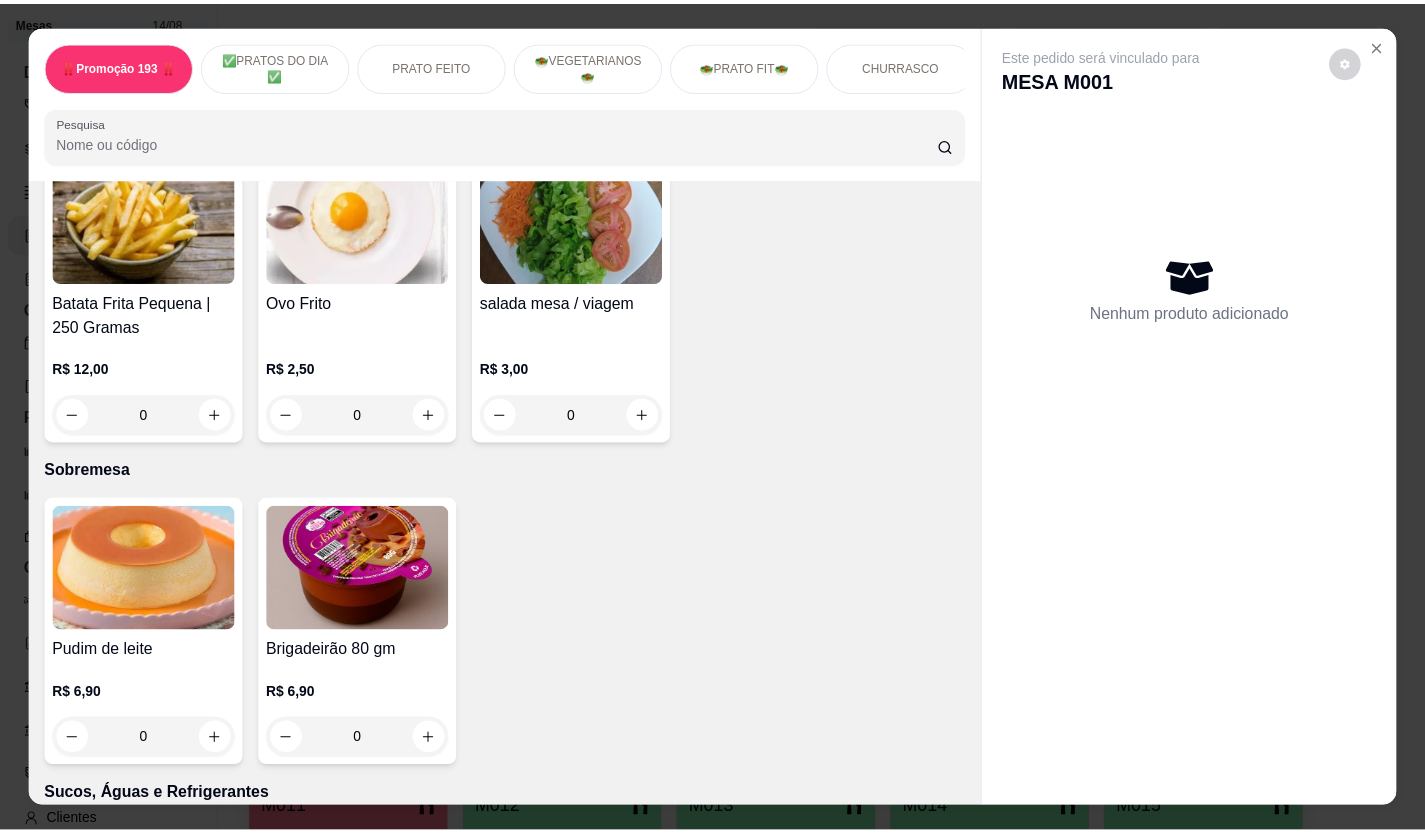 scroll, scrollTop: 4900, scrollLeft: 0, axis: vertical 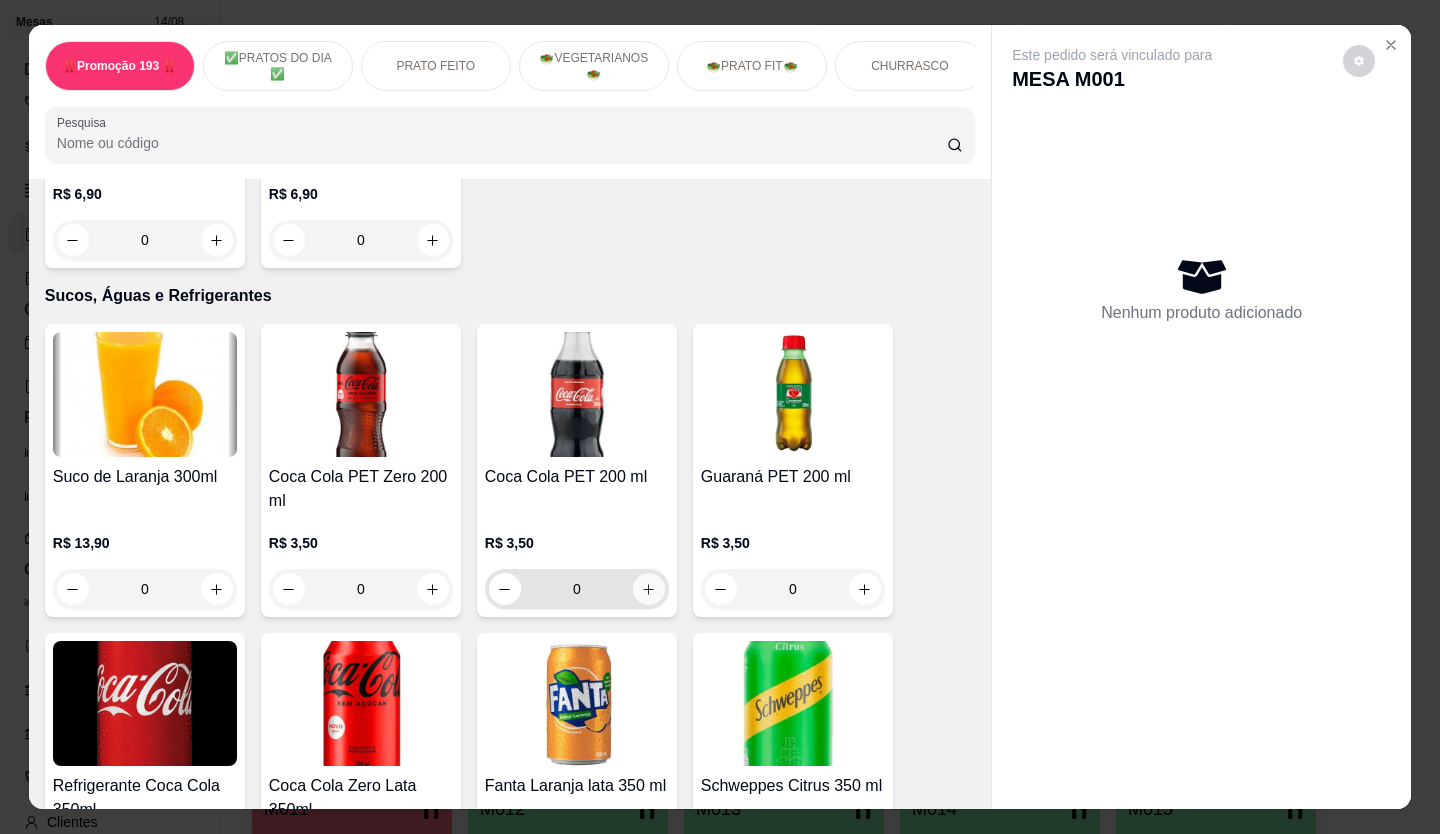 click 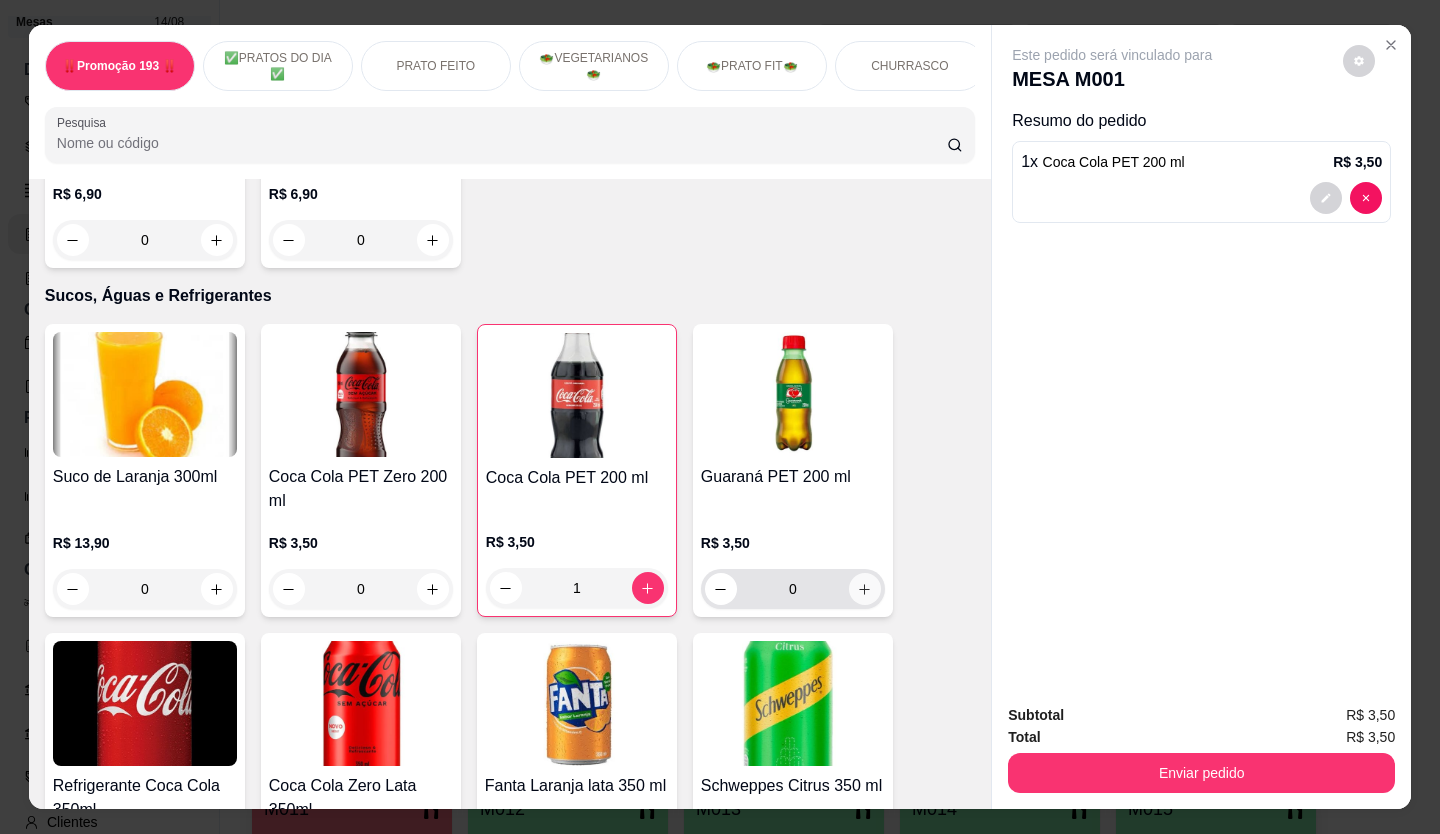 click 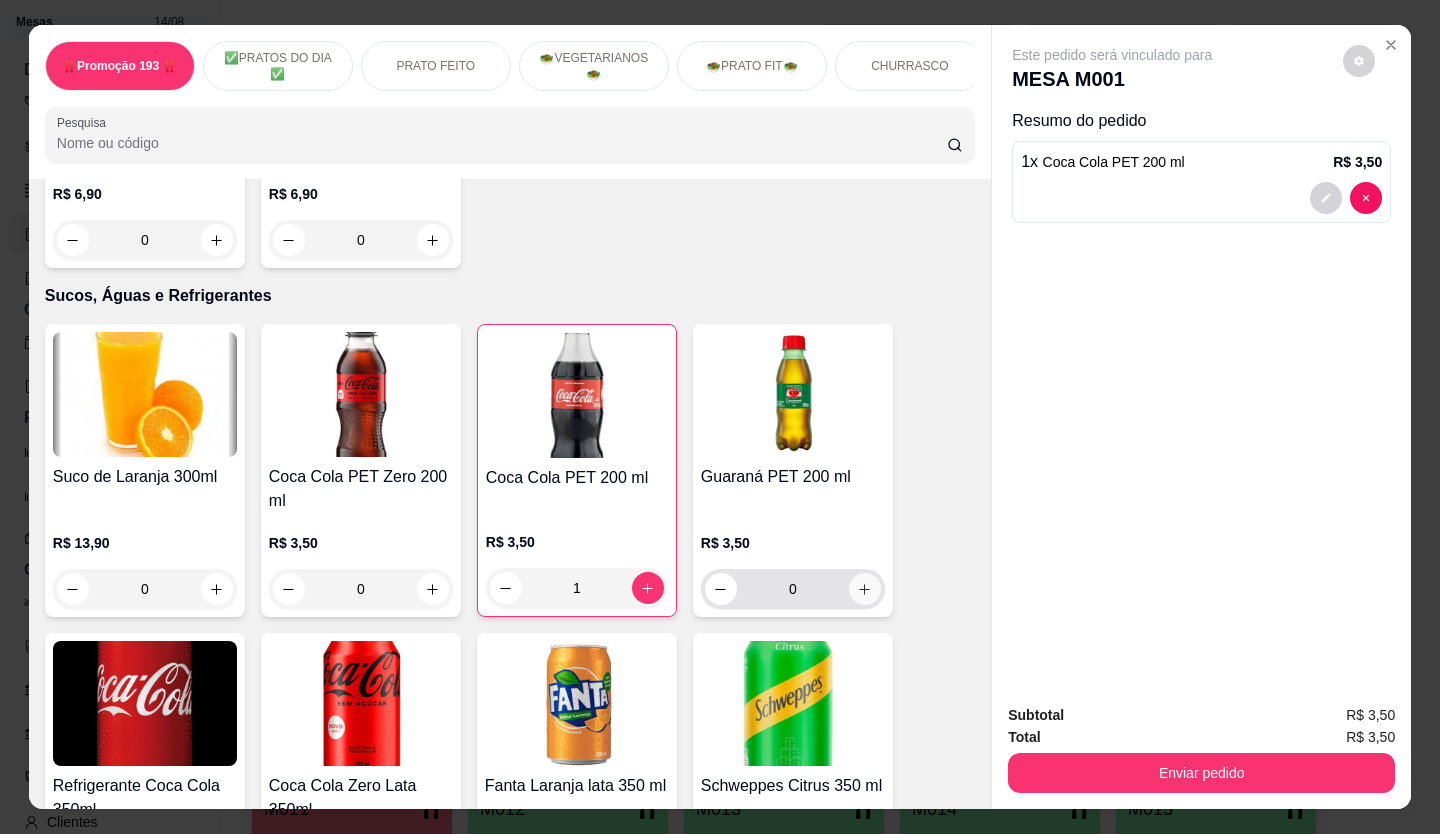 type on "1" 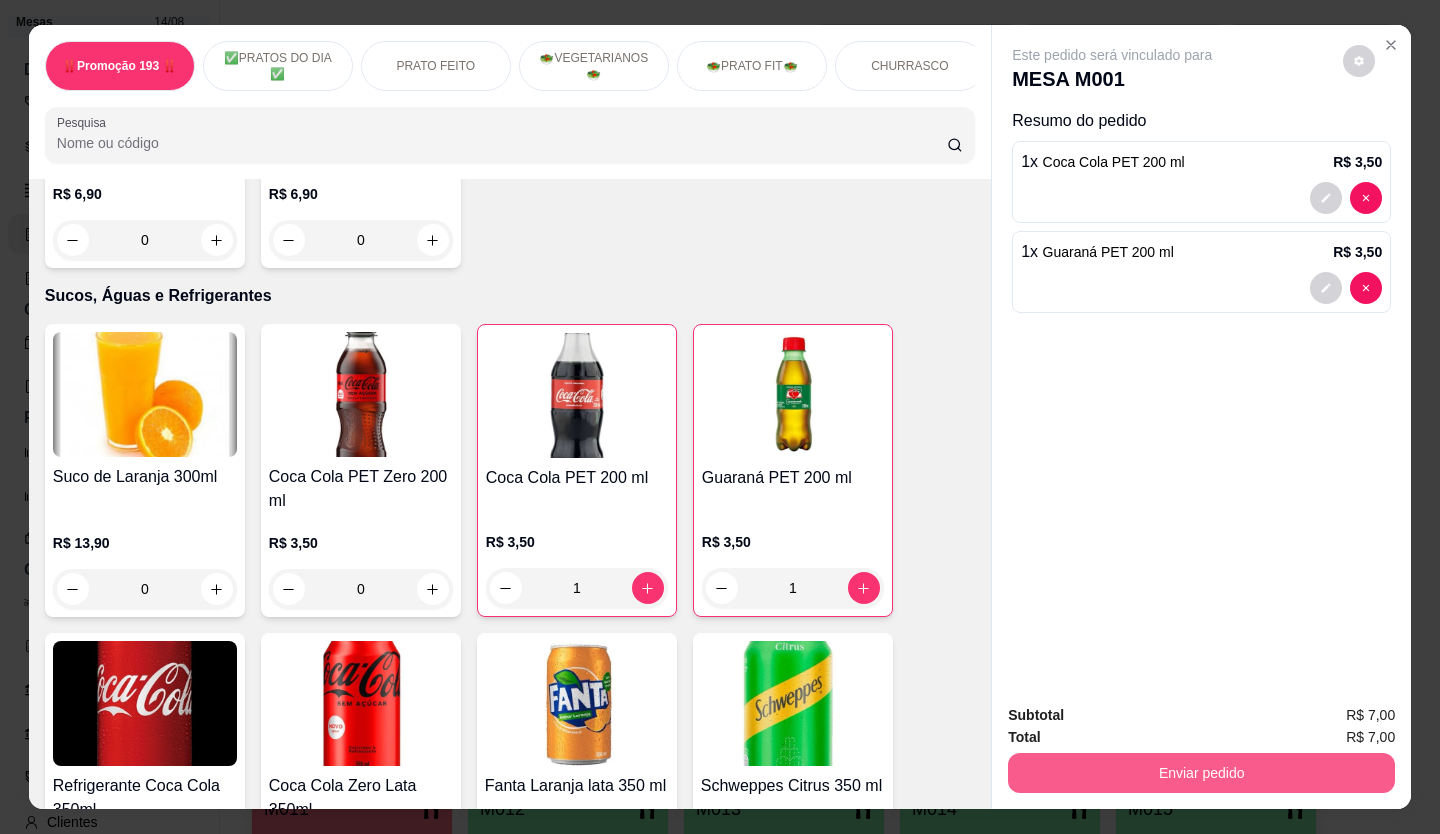 click on "Enviar pedido" at bounding box center [1201, 773] 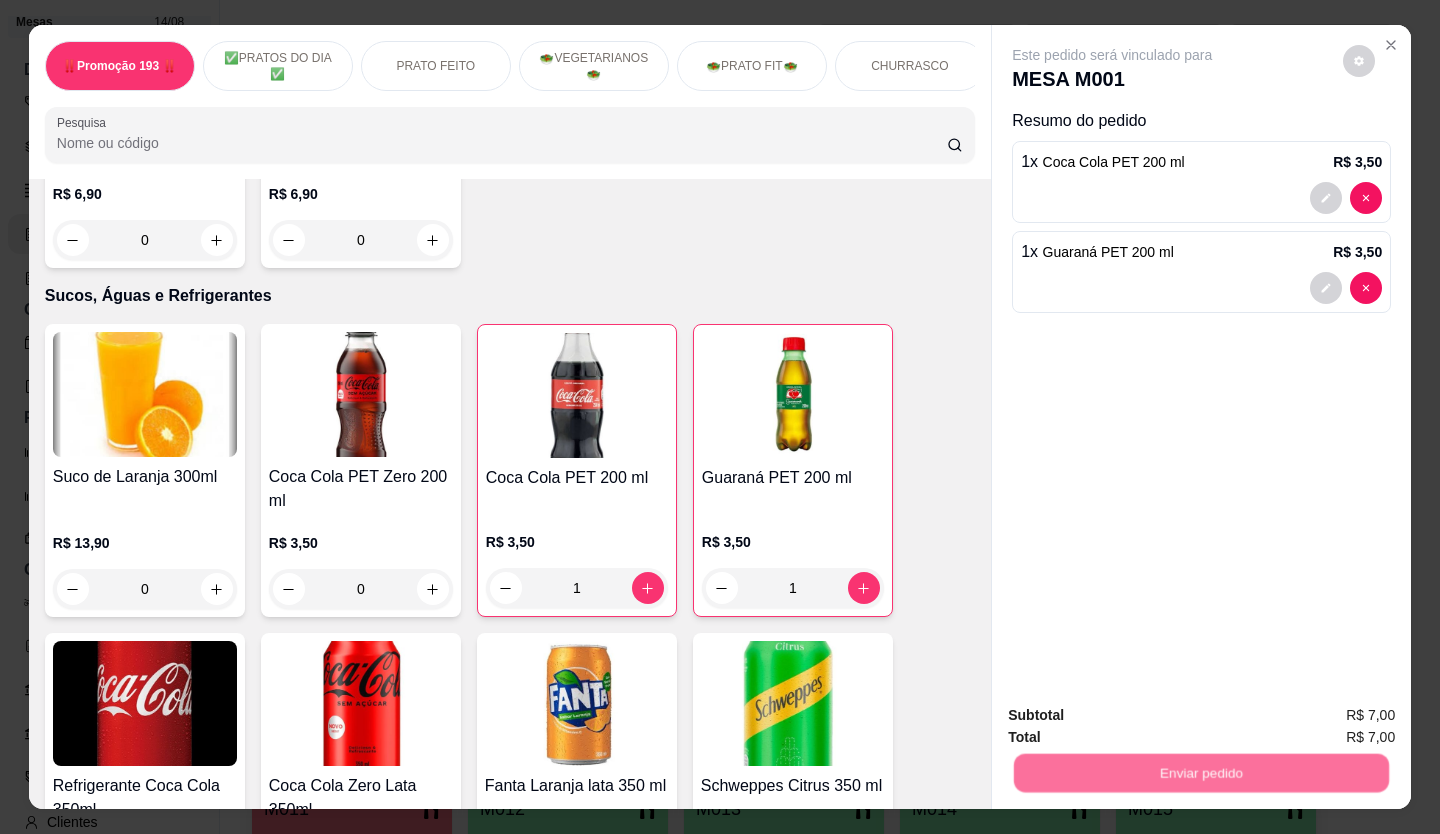 click on "Não registrar e enviar pedido" at bounding box center (1136, 715) 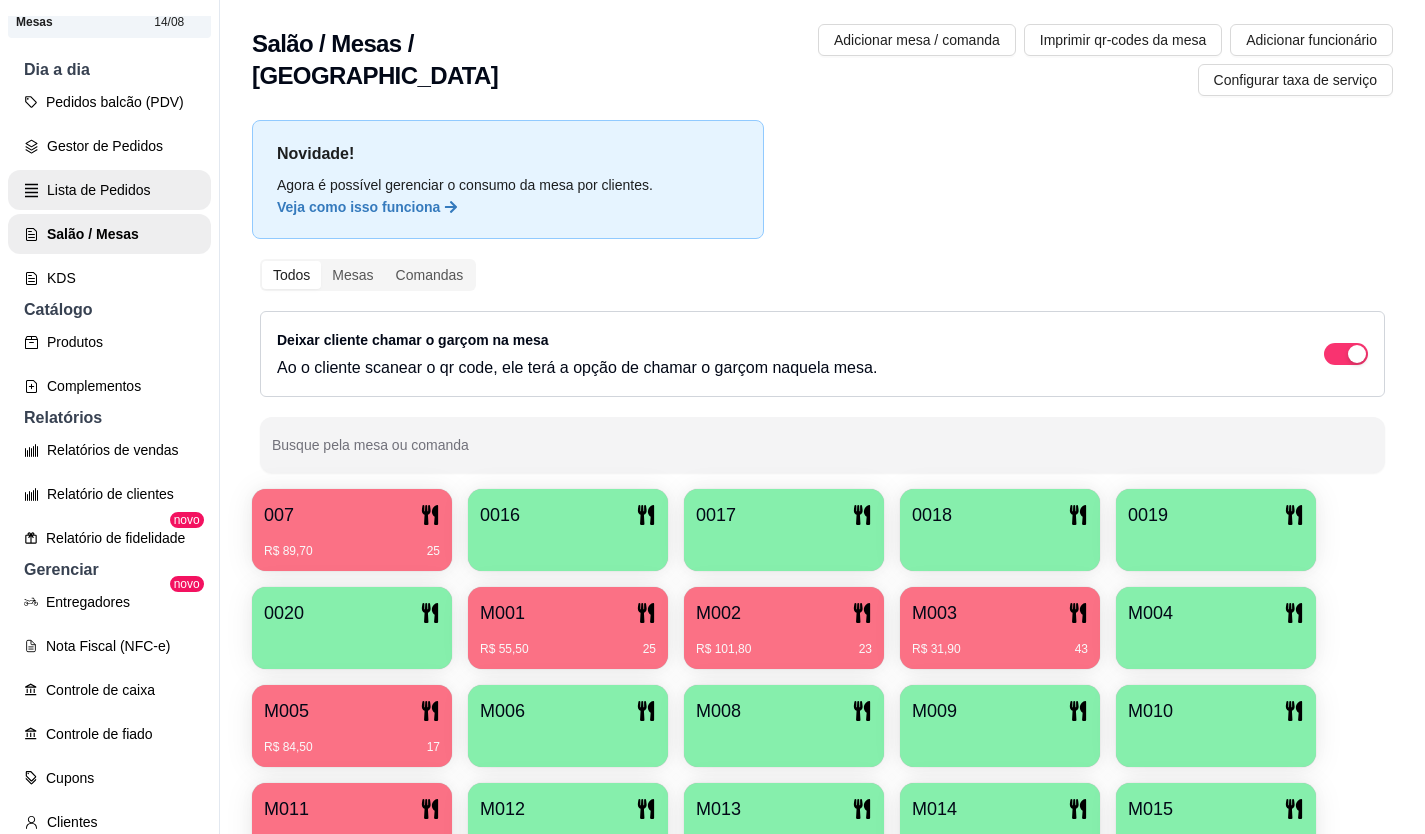 click on "Lista de Pedidos" at bounding box center [109, 190] 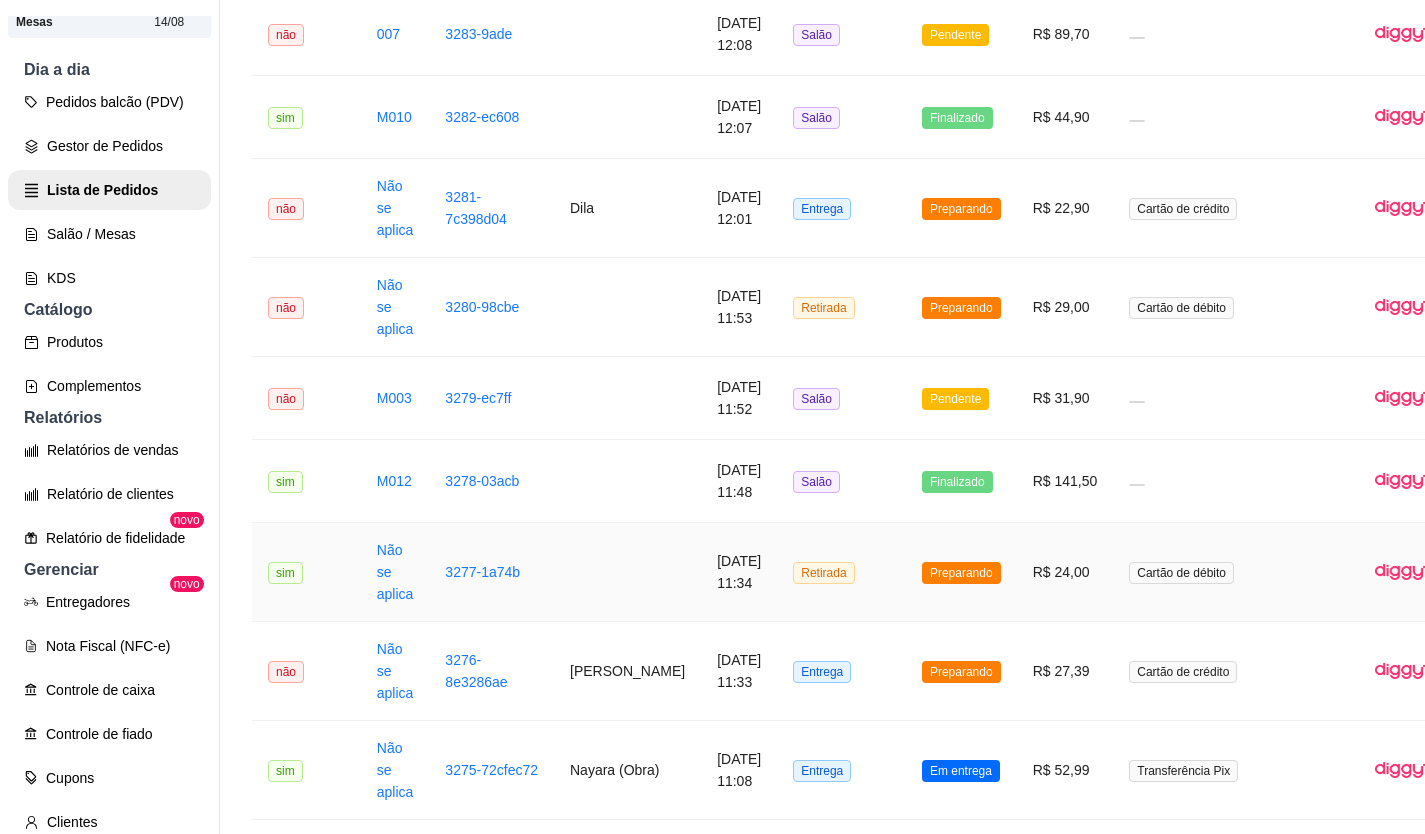 scroll, scrollTop: 1353, scrollLeft: 0, axis: vertical 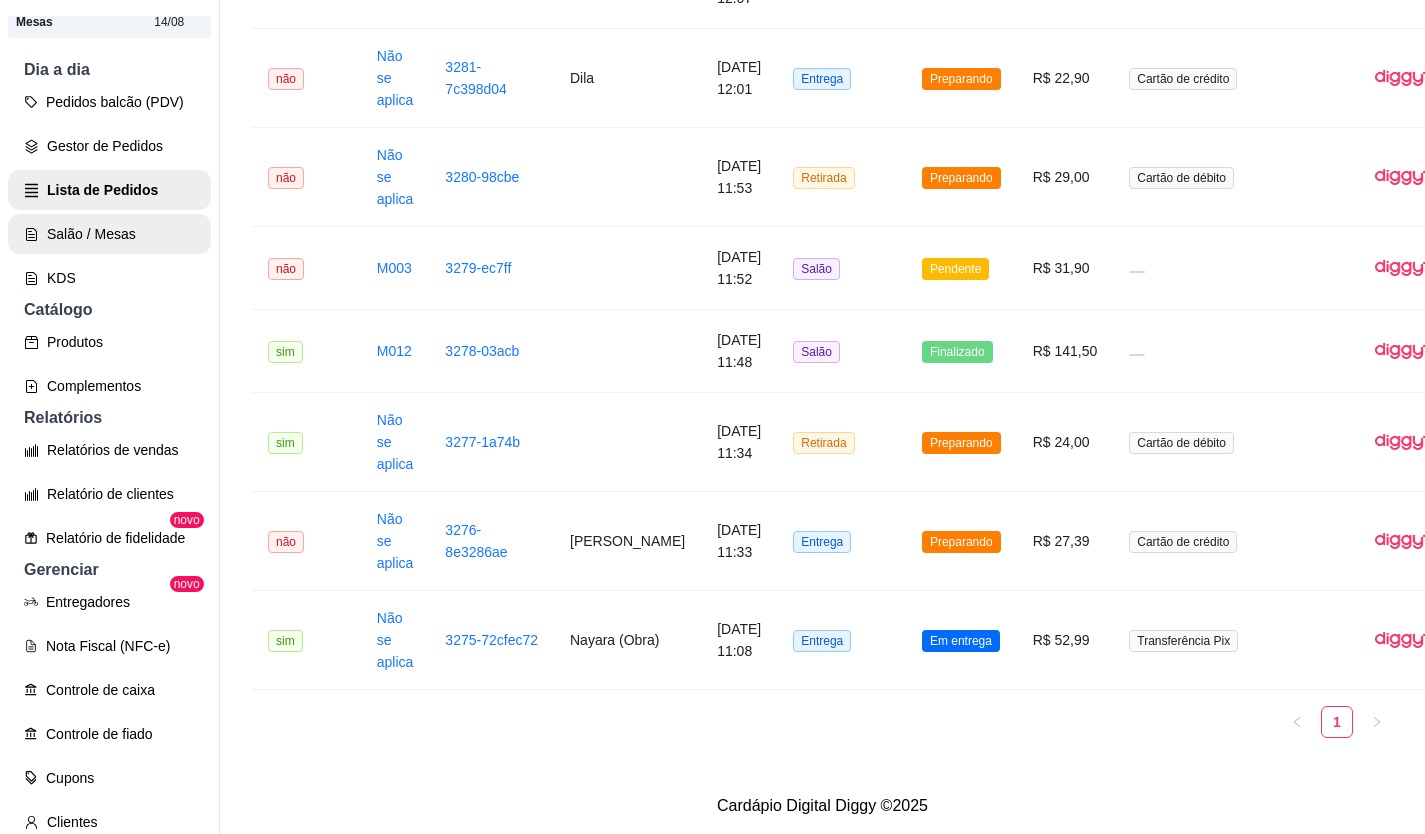 click on "Salão / Mesas" at bounding box center (109, 234) 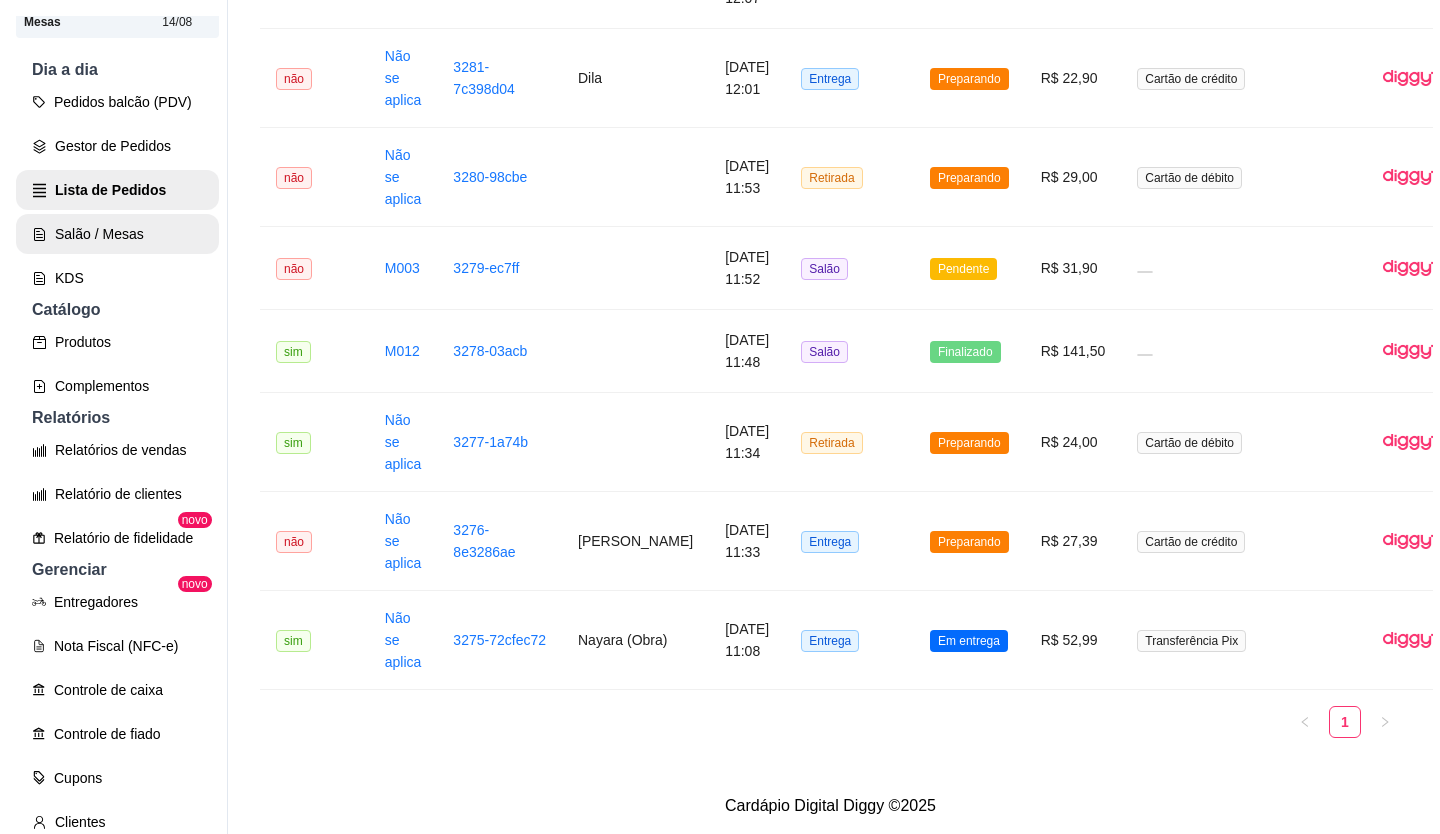 scroll, scrollTop: 0, scrollLeft: 0, axis: both 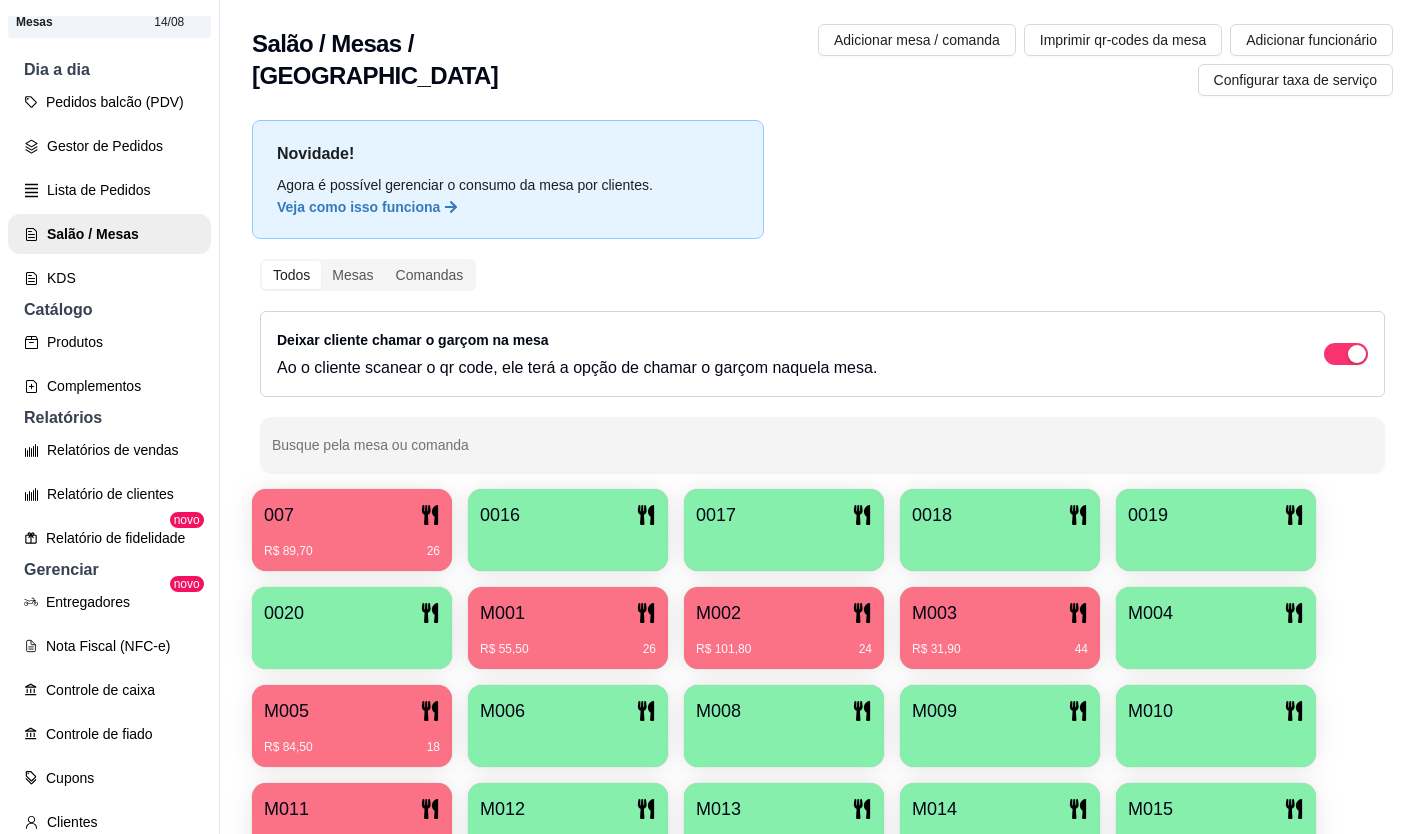 click at bounding box center (568, 838) 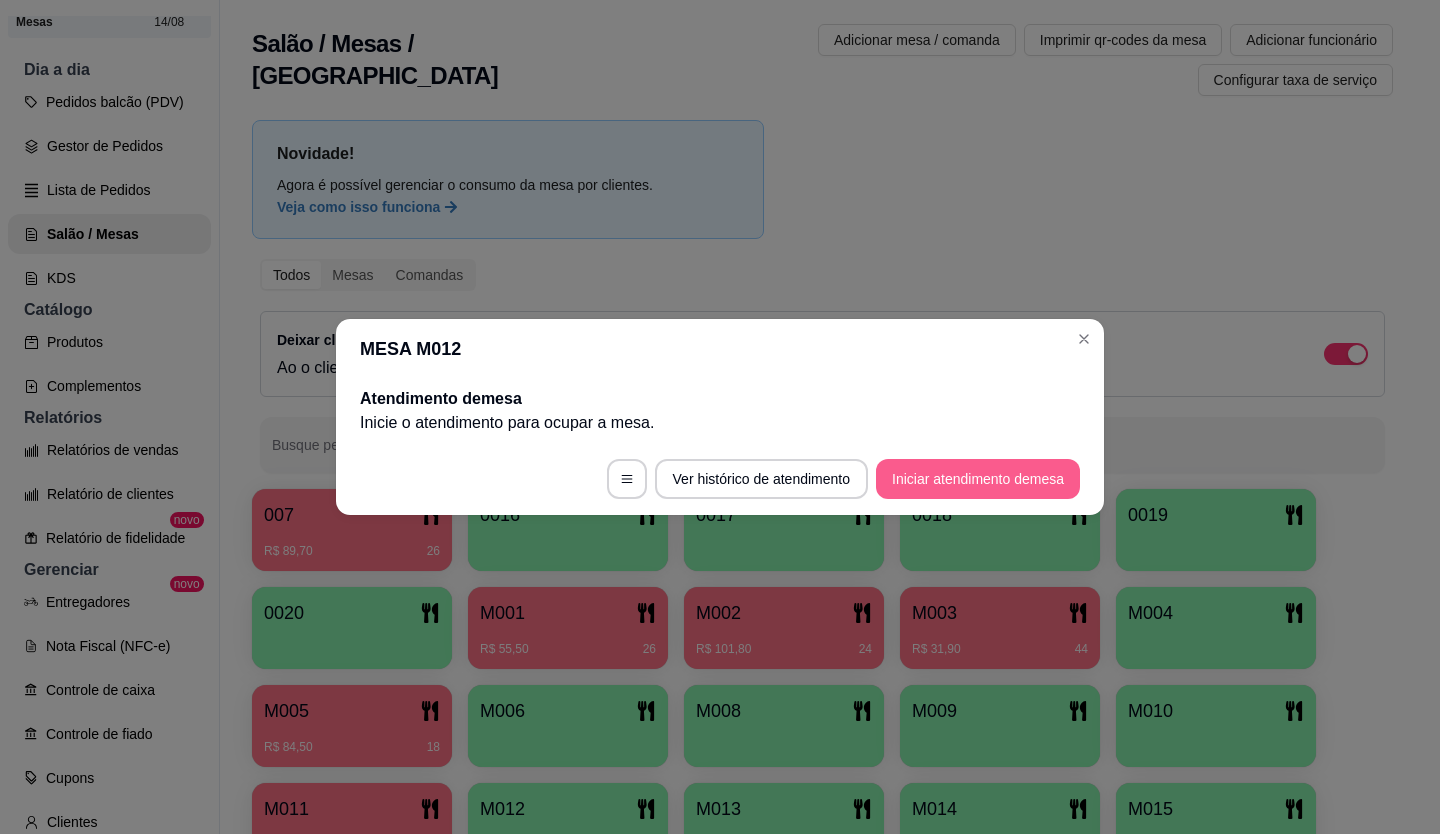 click on "Iniciar atendimento de  mesa" at bounding box center (978, 479) 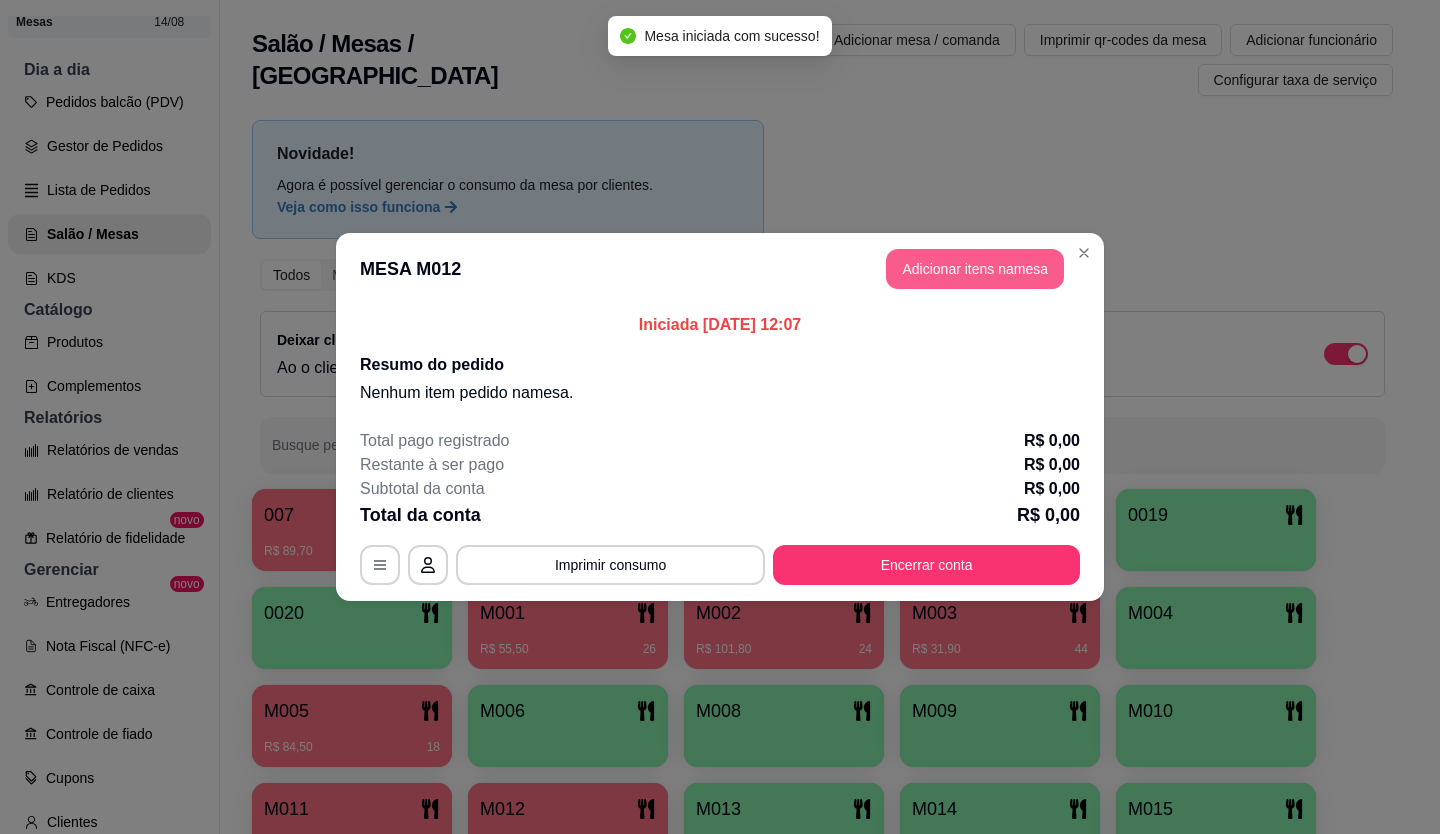 click on "Adicionar itens na  mesa" at bounding box center [975, 269] 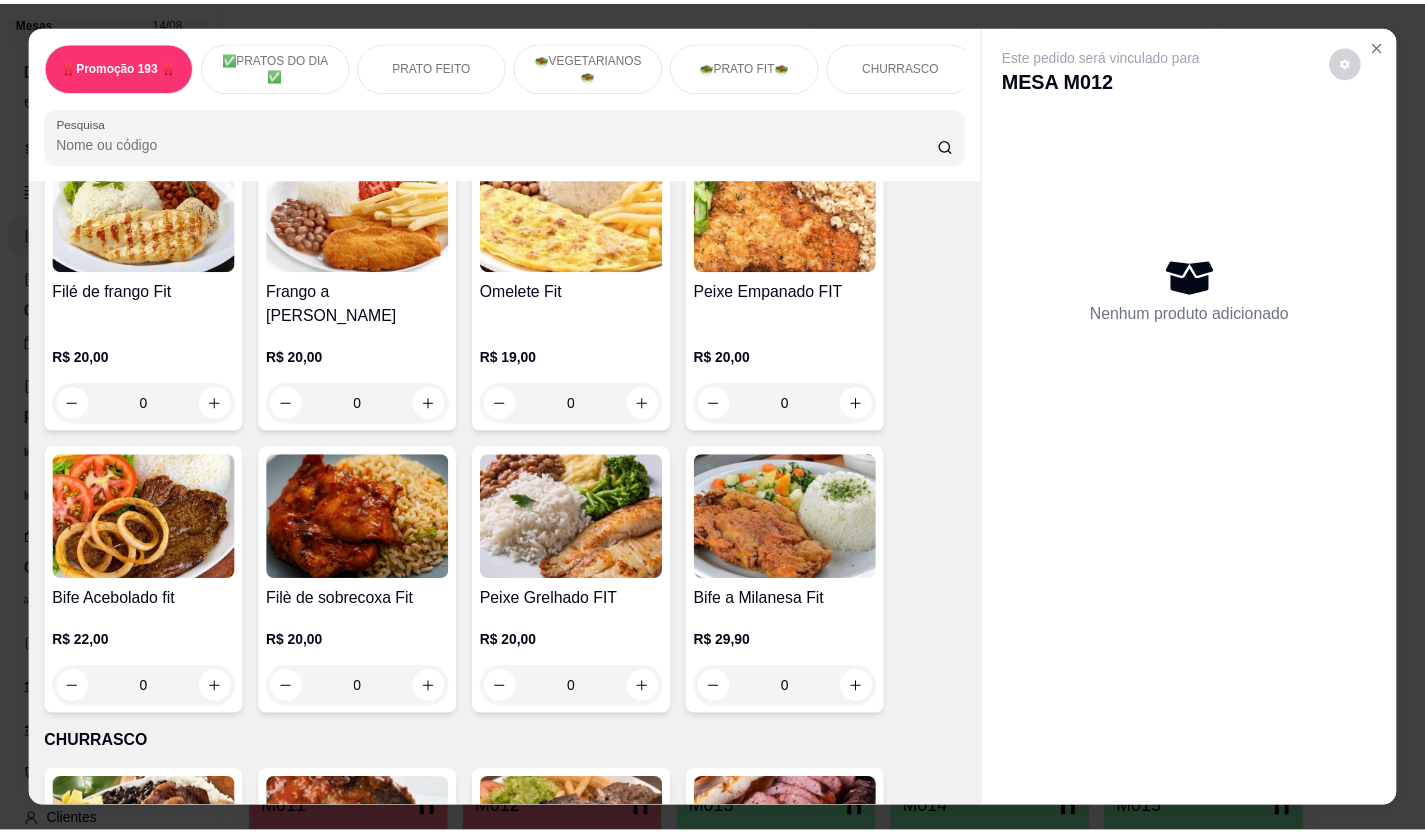 scroll, scrollTop: 2700, scrollLeft: 0, axis: vertical 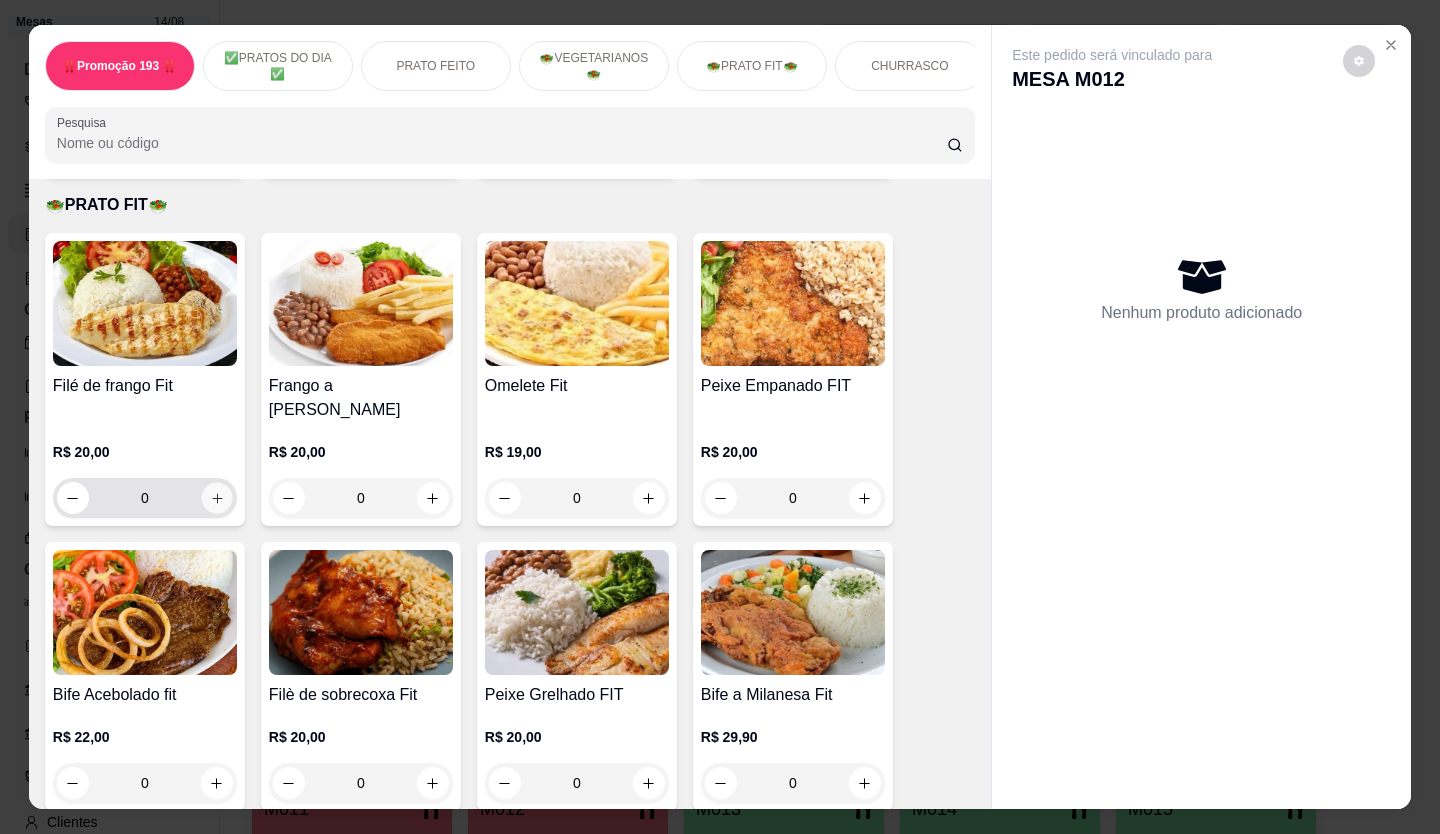 click 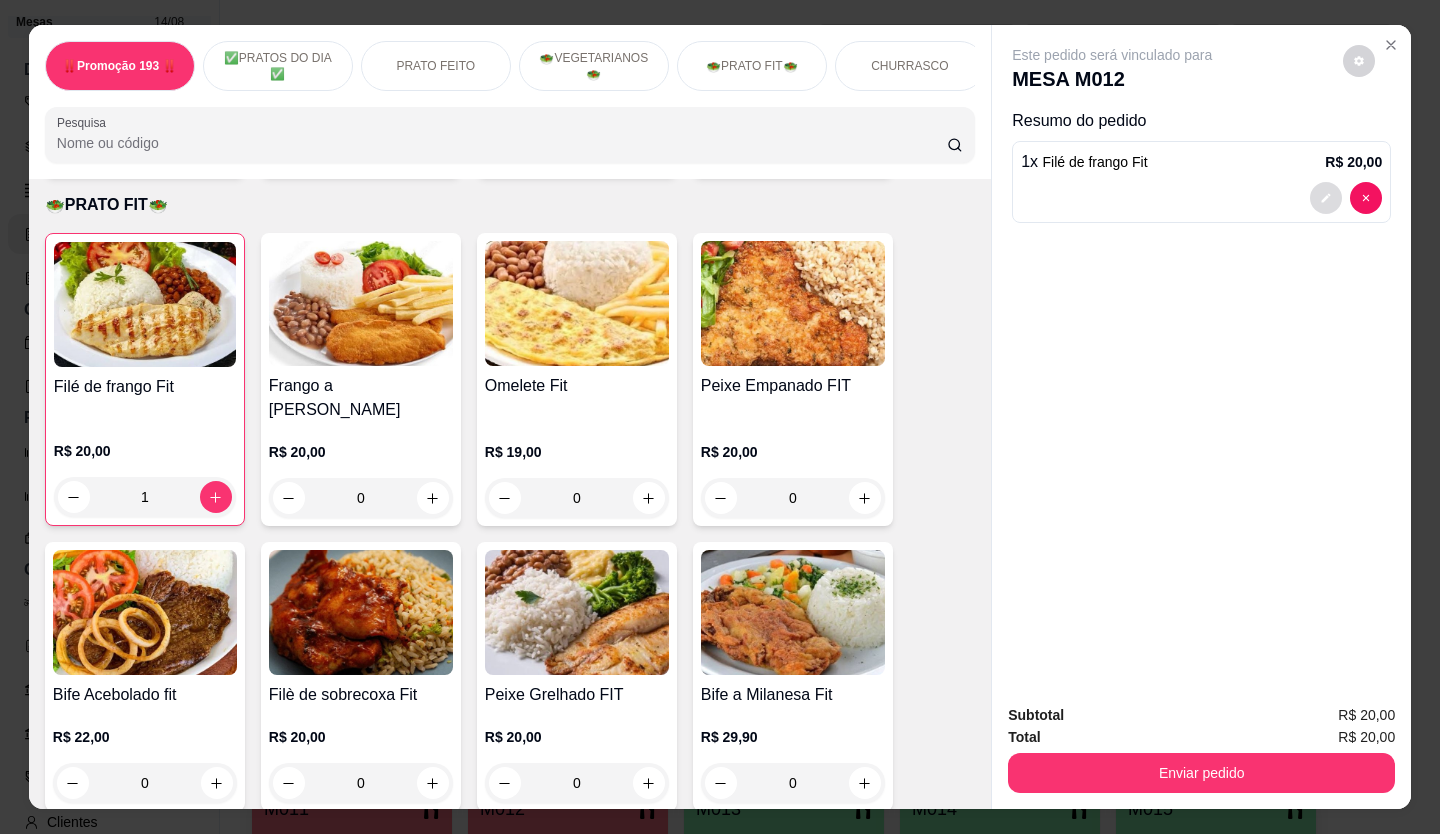 click at bounding box center (1326, 198) 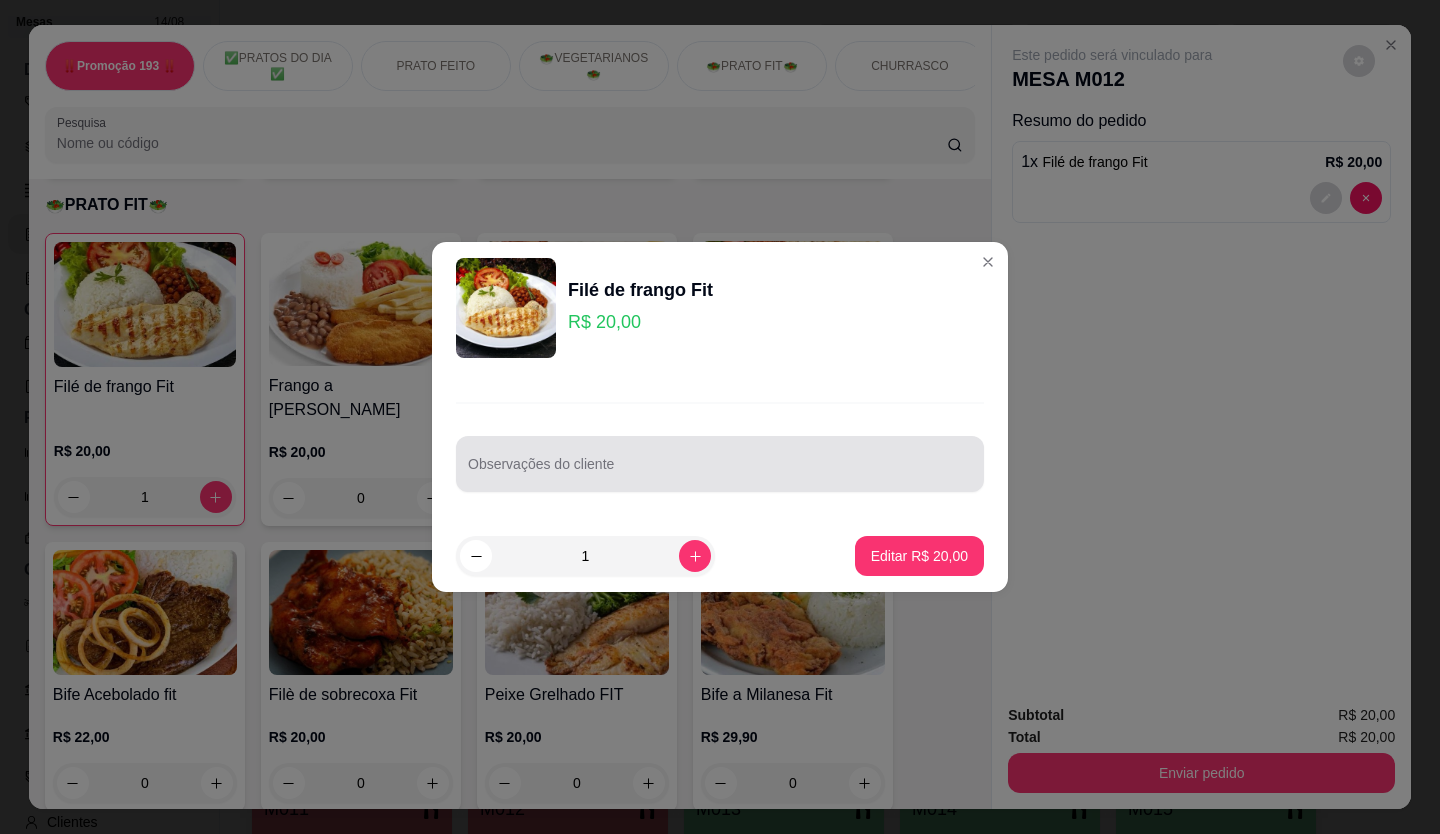 click at bounding box center [720, 464] 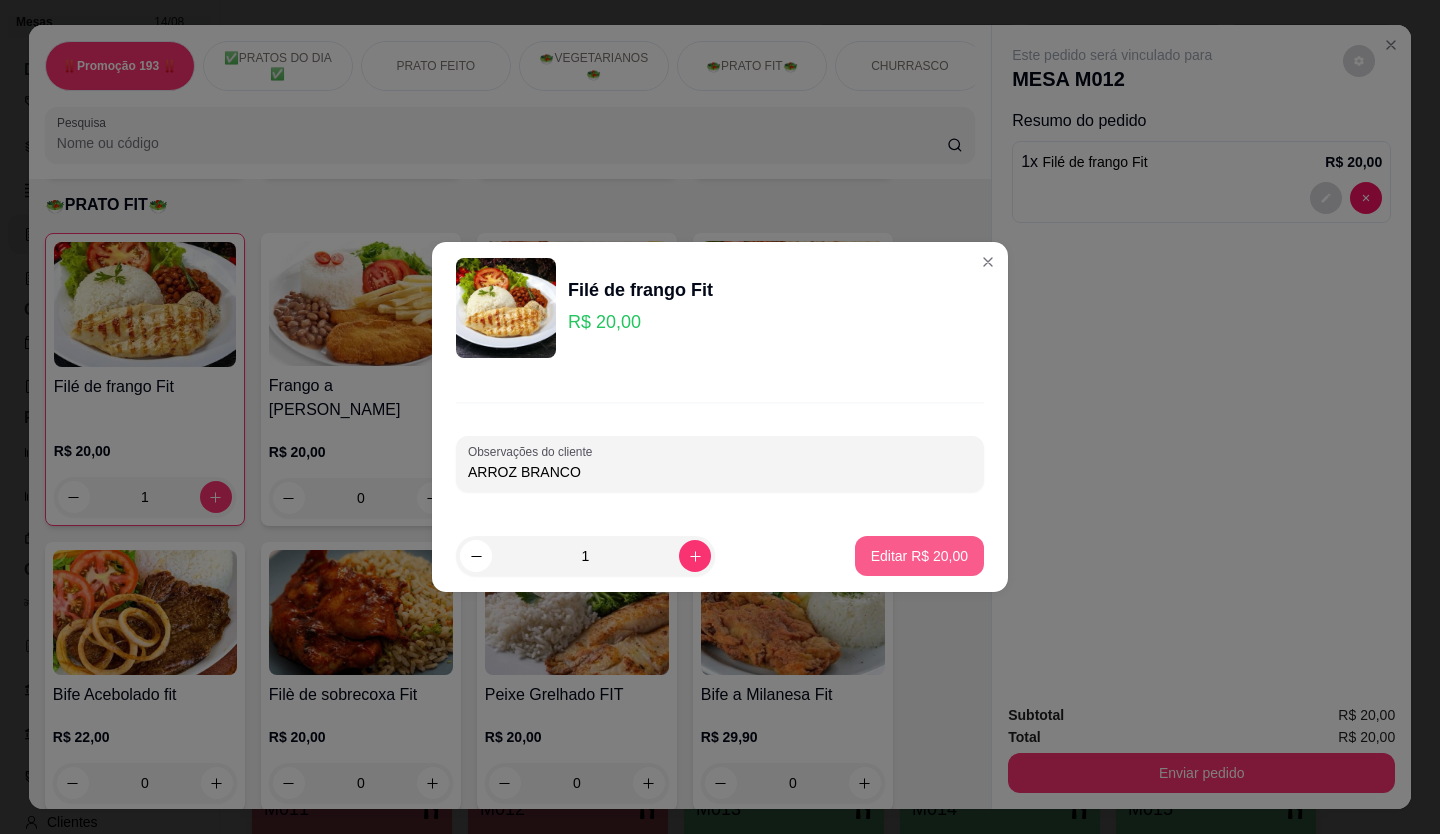 type on "ARROZ BRANCO" 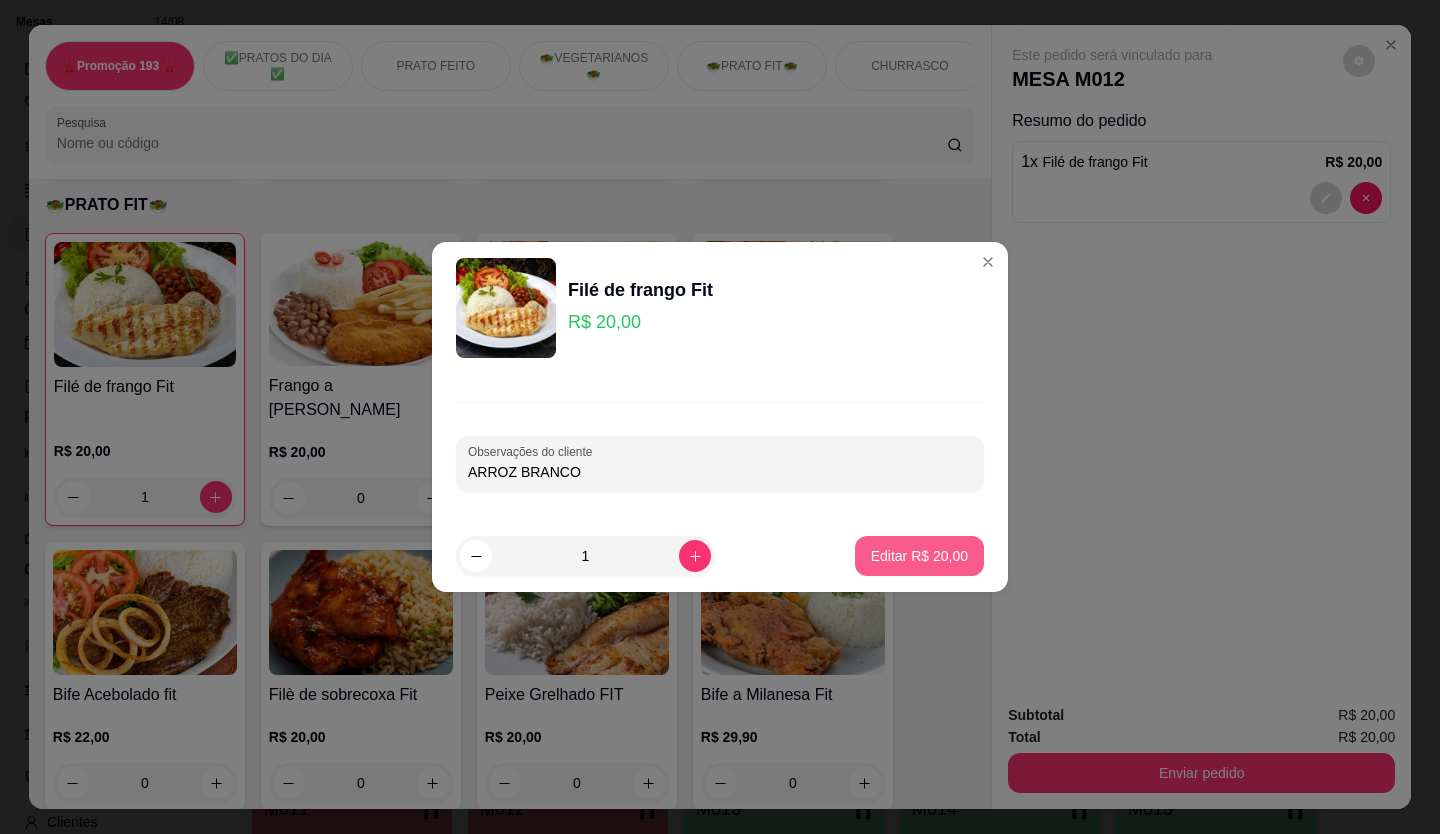 click on "Editar   R$ 20,00" at bounding box center [919, 556] 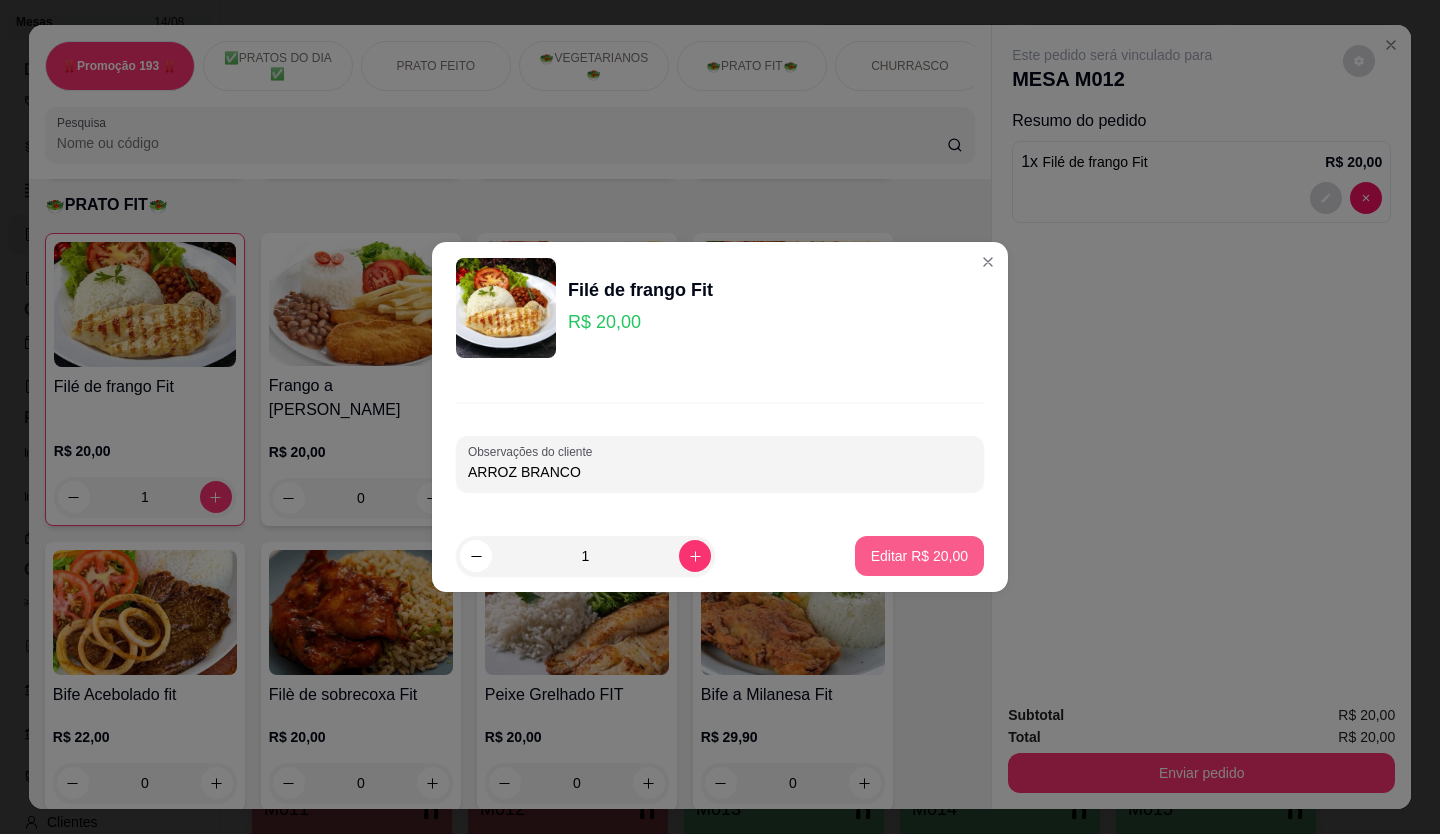 type on "0" 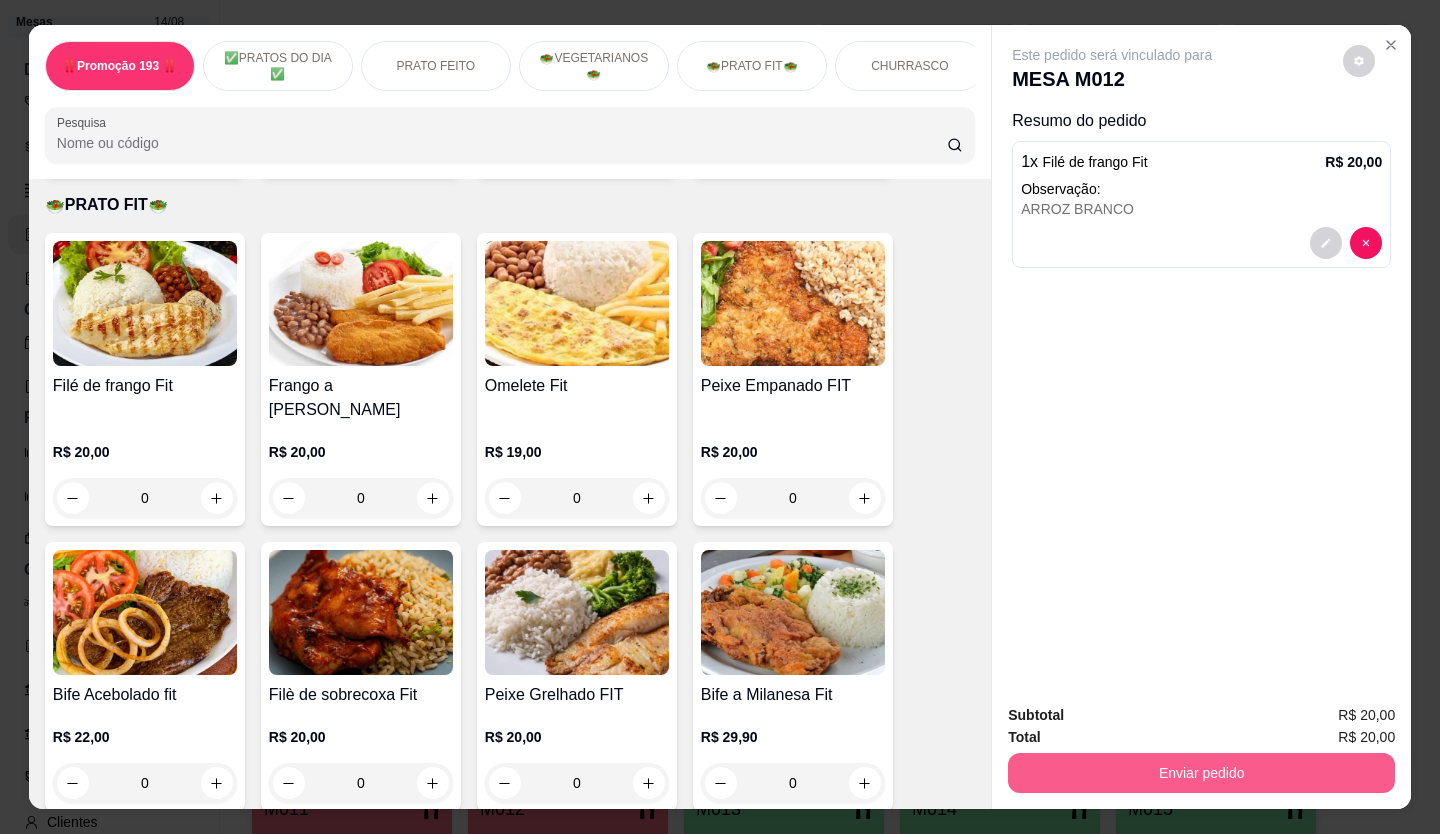 click on "Enviar pedido" at bounding box center [1201, 773] 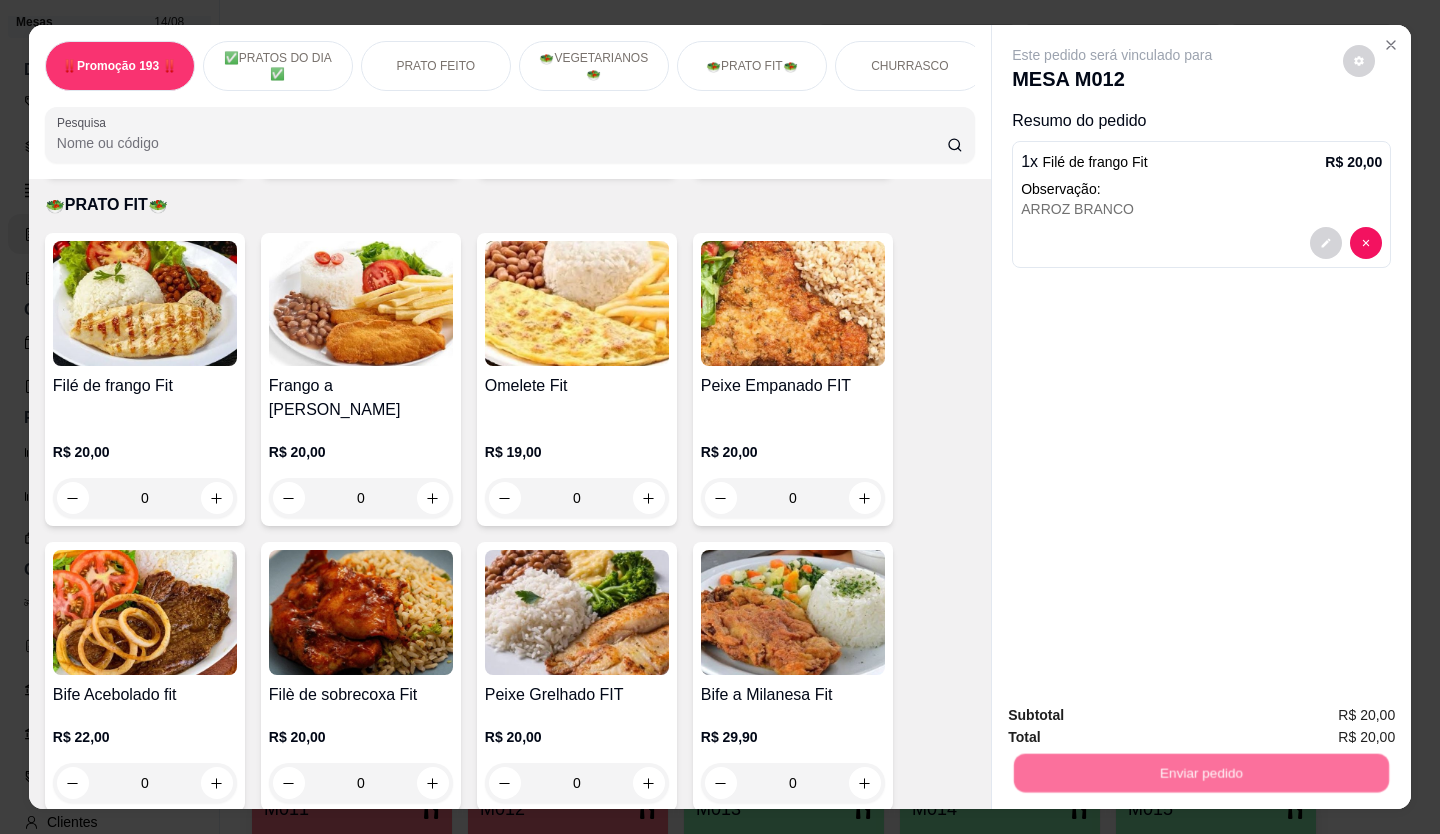 click on "Não registrar e enviar pedido" at bounding box center [1135, 716] 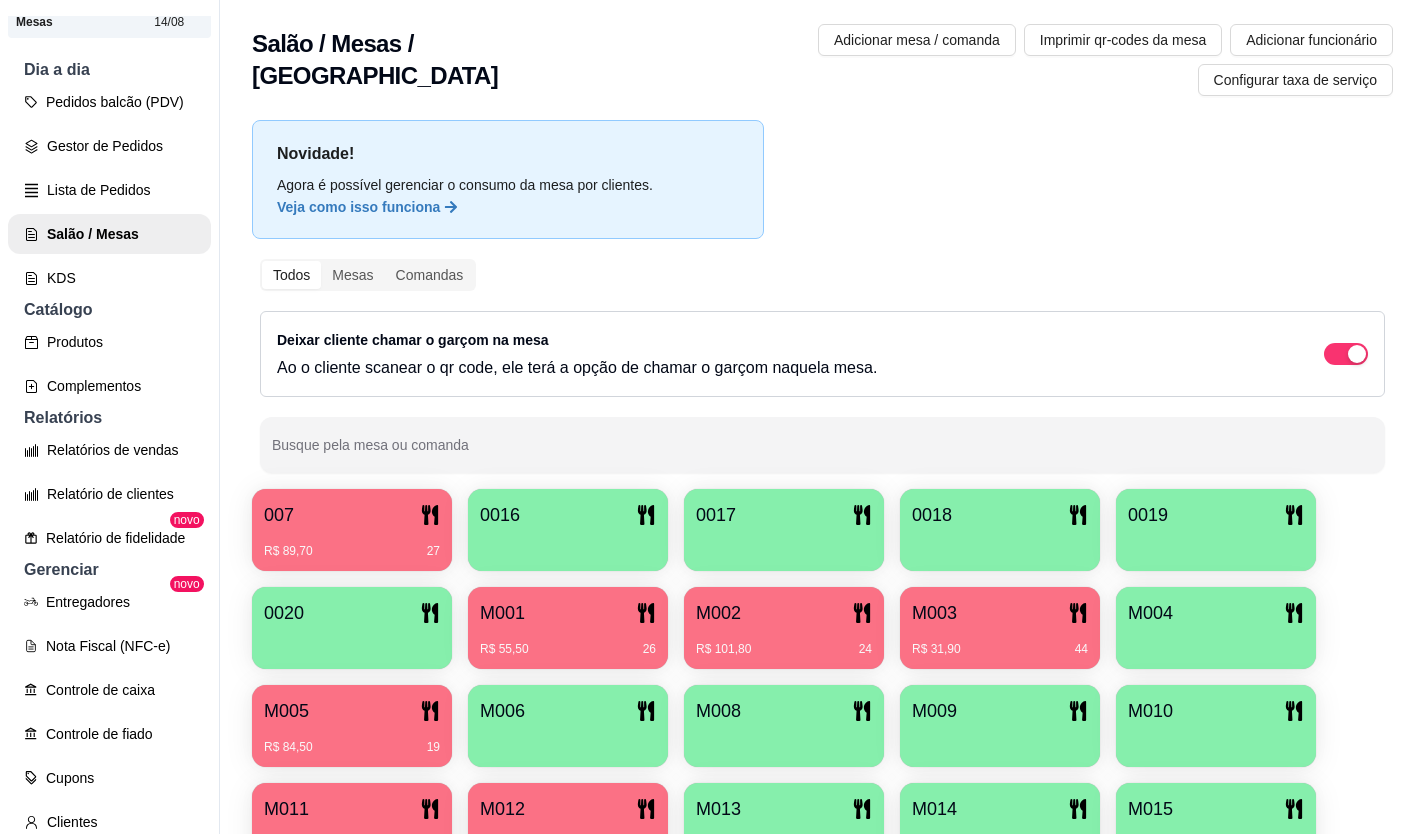 click on "R$ 31,90 44" at bounding box center [1000, 642] 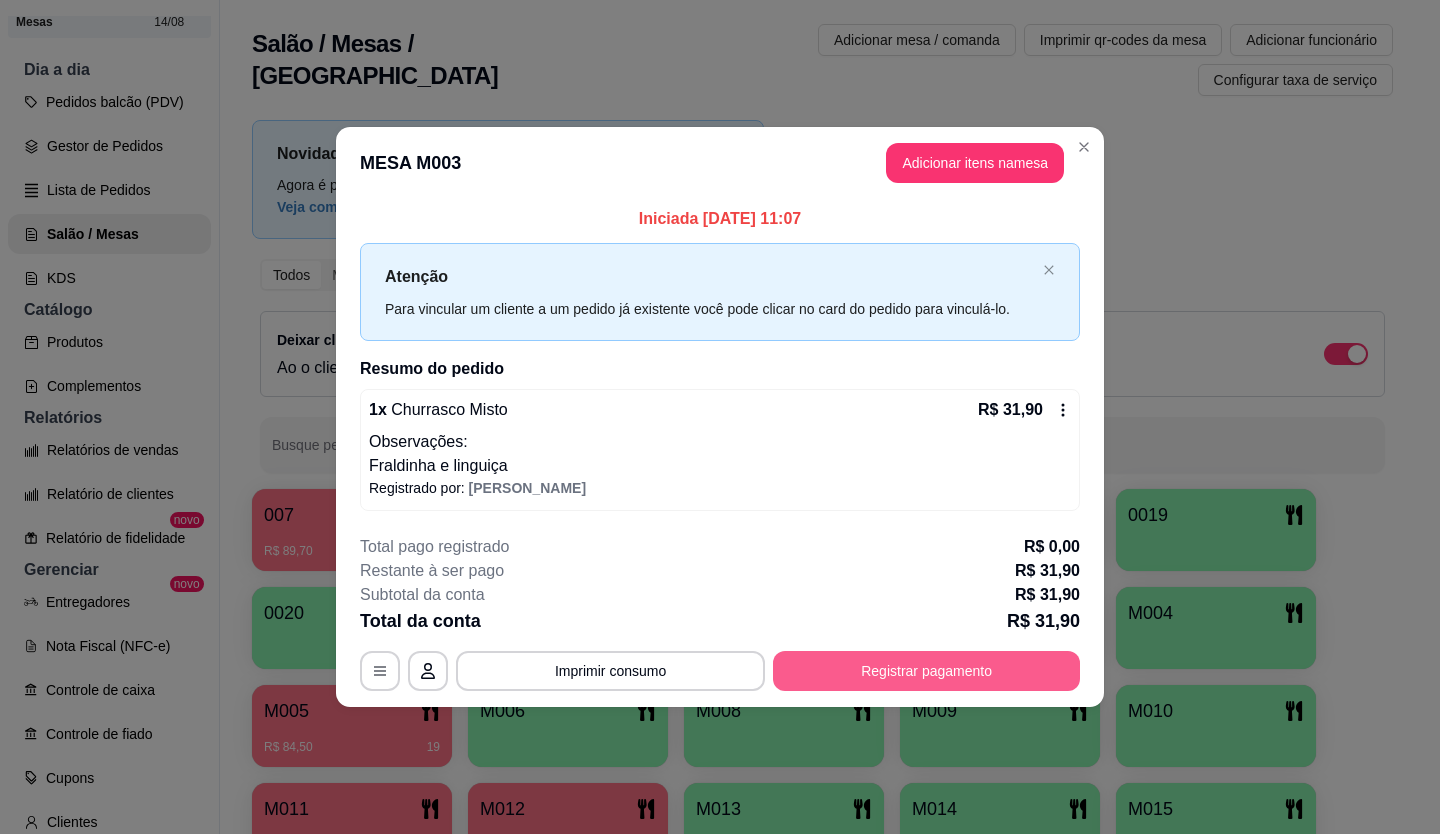 click on "Registrar pagamento" at bounding box center [926, 671] 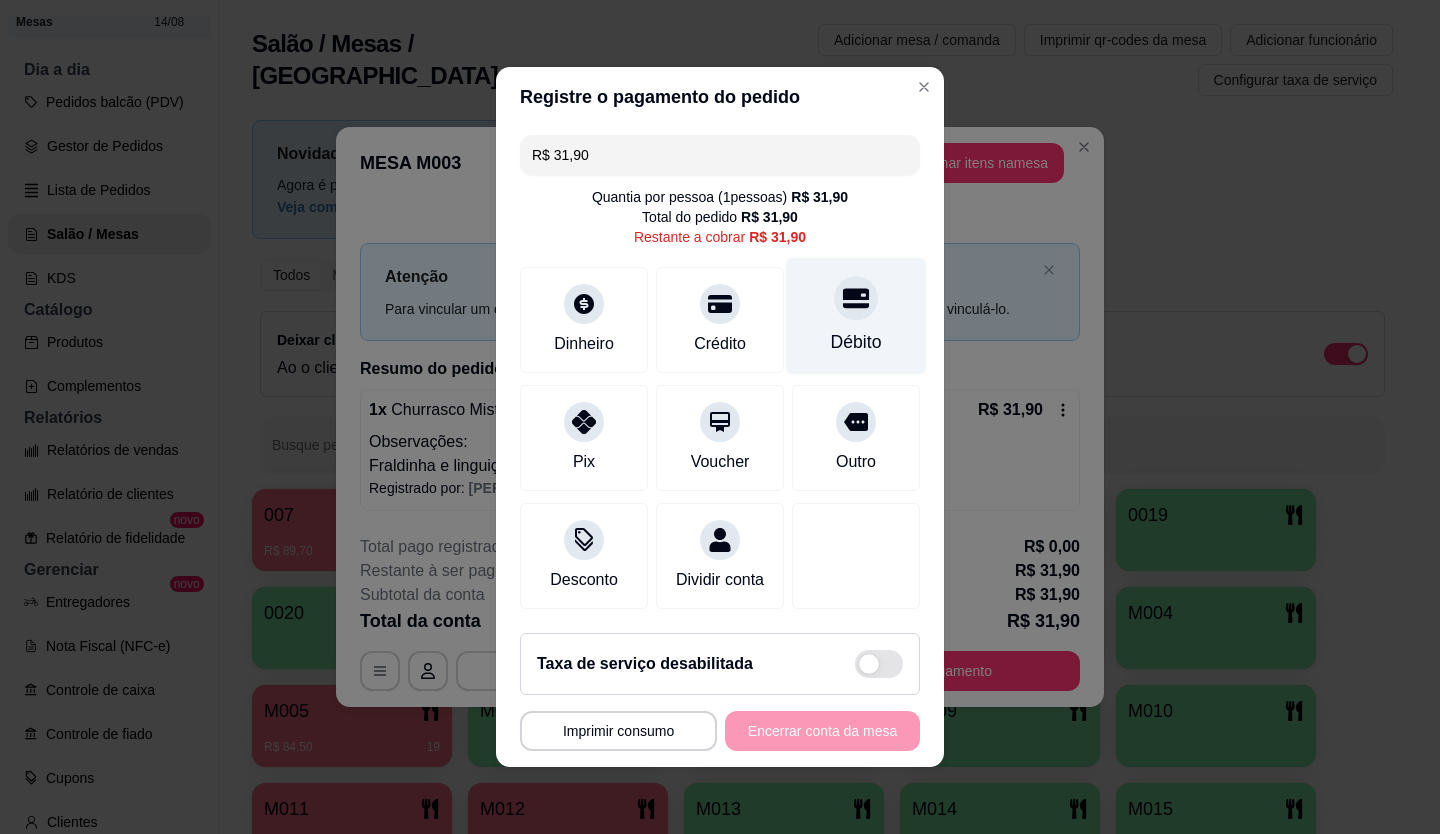 click on "Débito" at bounding box center [856, 342] 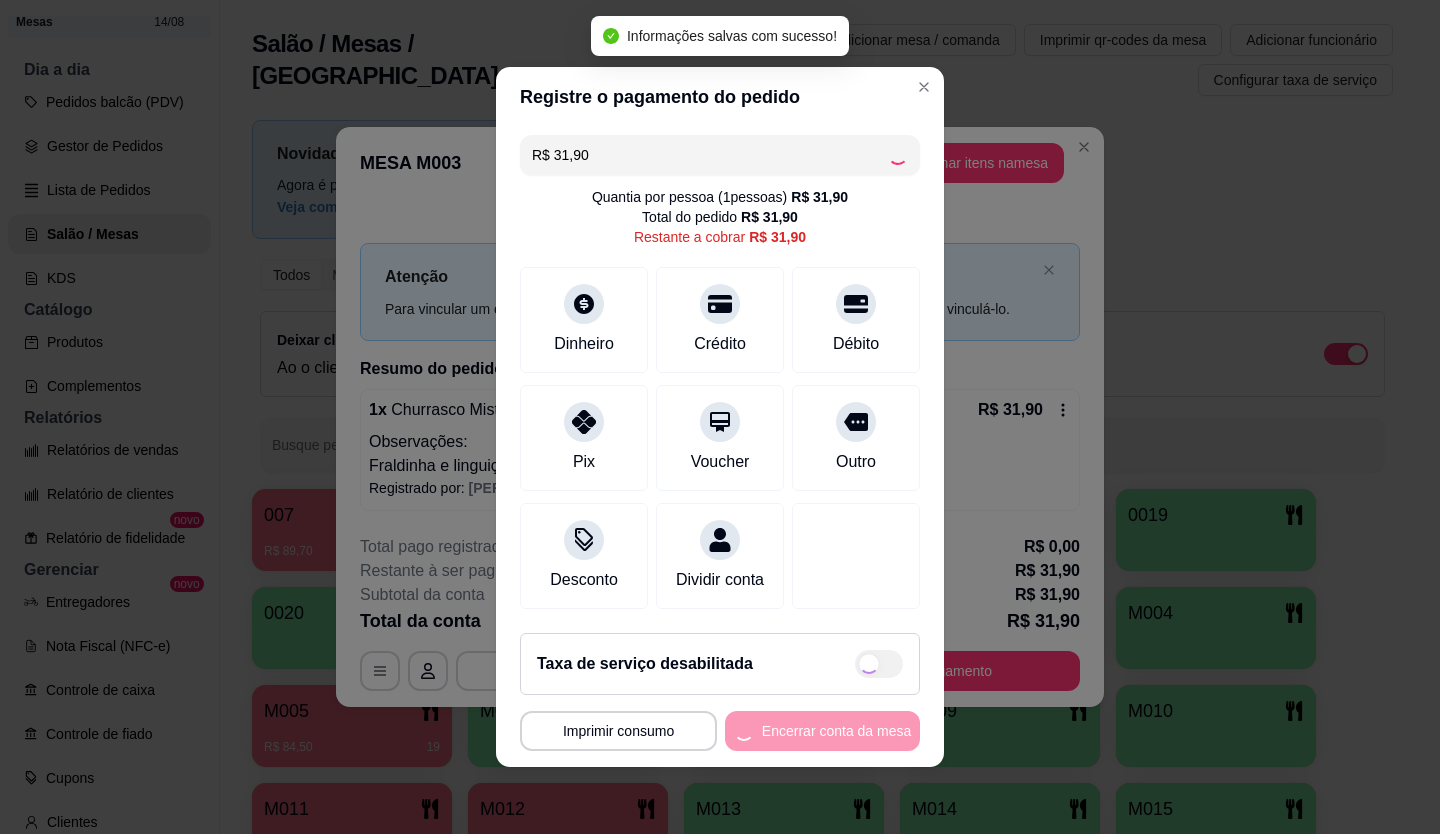 type on "R$ 0,00" 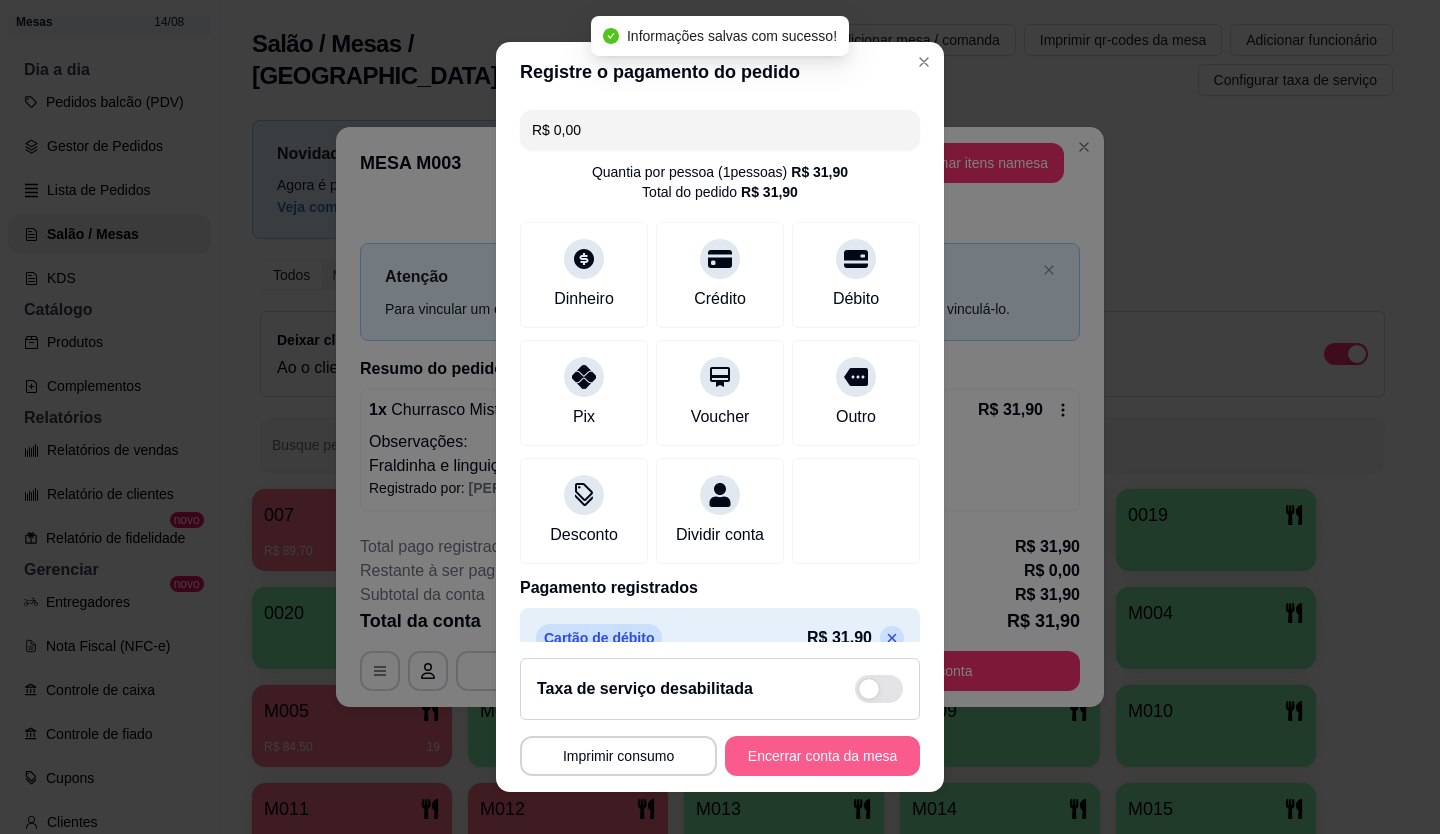click on "Encerrar conta da mesa" at bounding box center [822, 756] 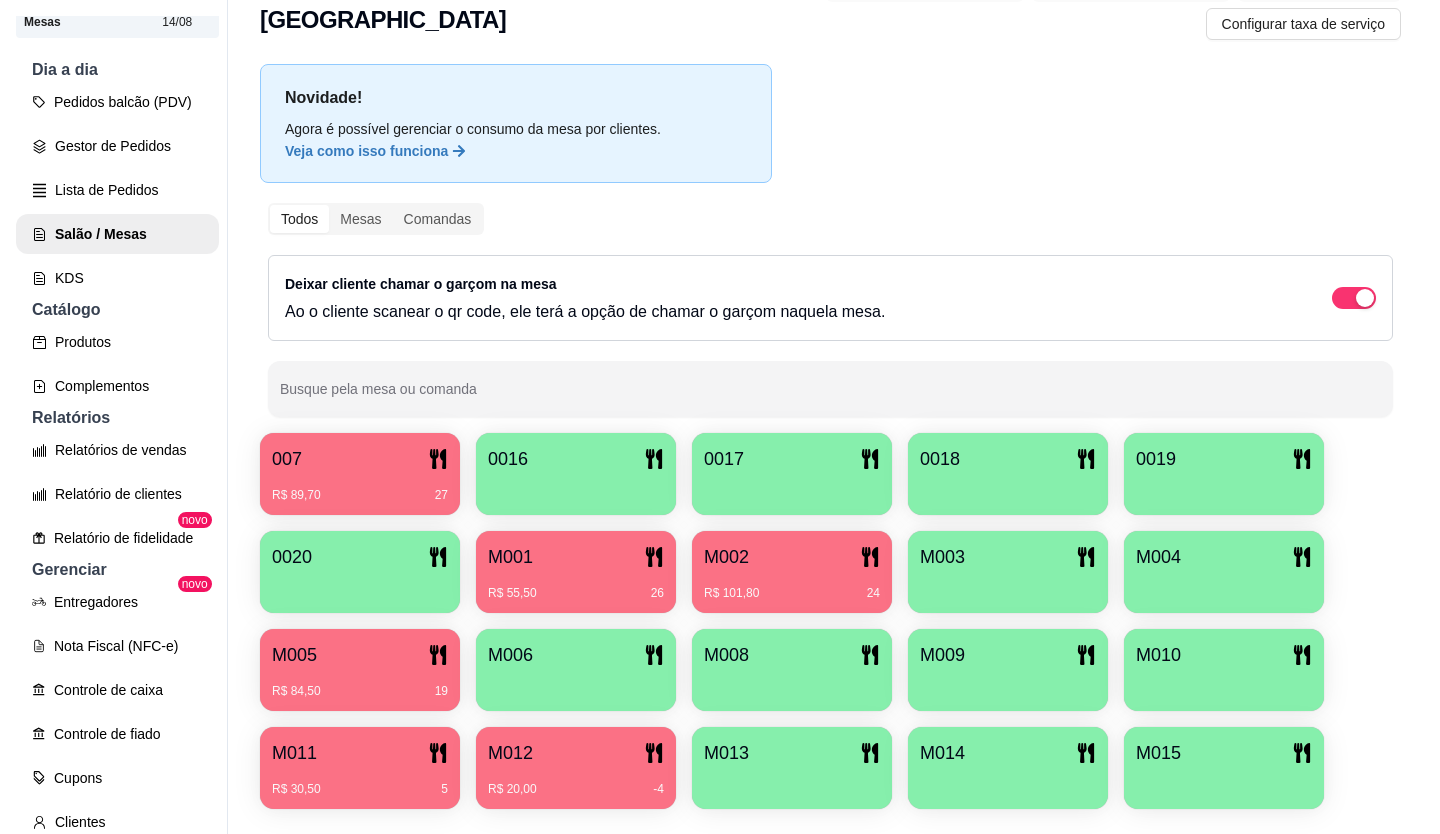 scroll, scrollTop: 86, scrollLeft: 0, axis: vertical 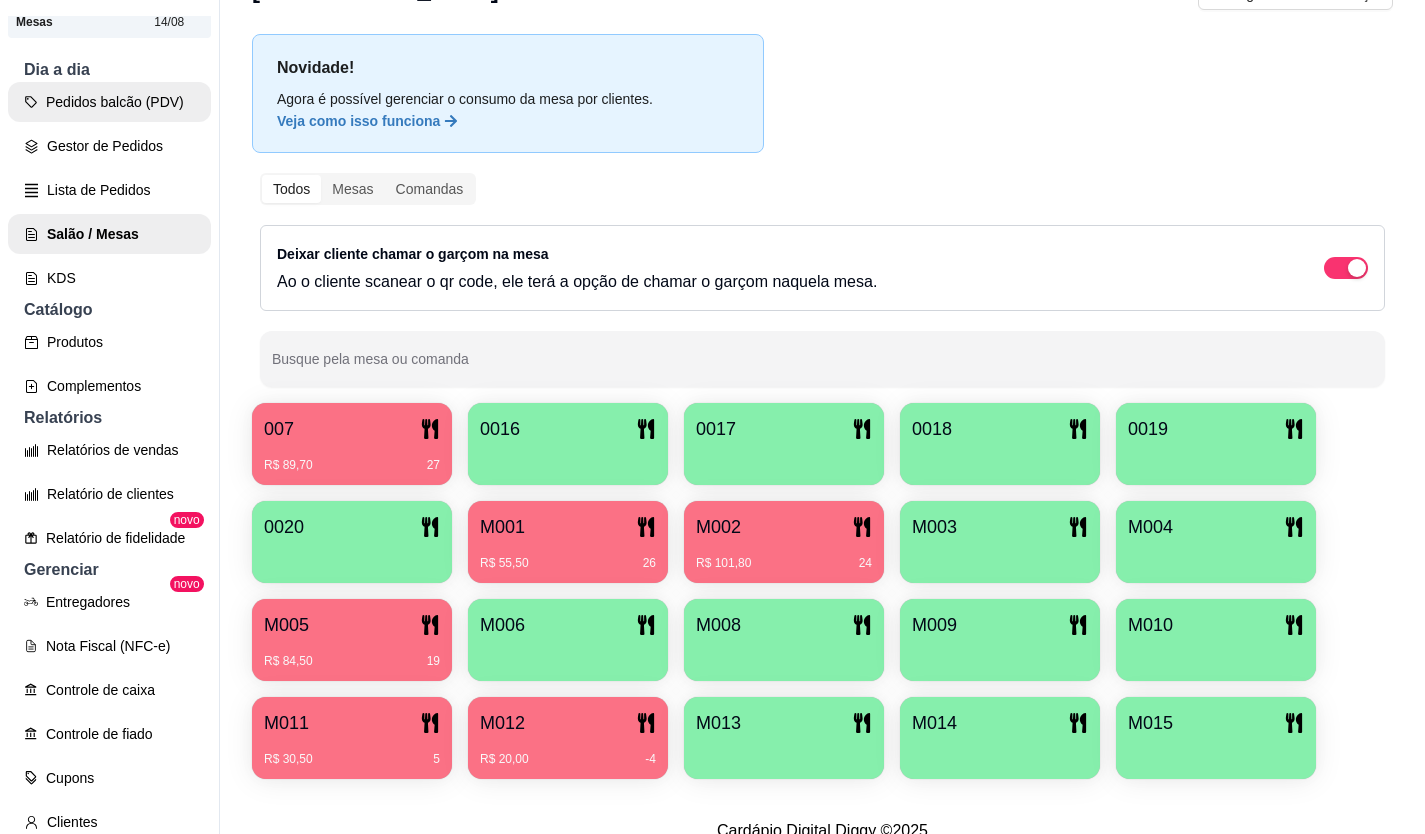 click on "Pedidos balcão (PDV)" at bounding box center (109, 102) 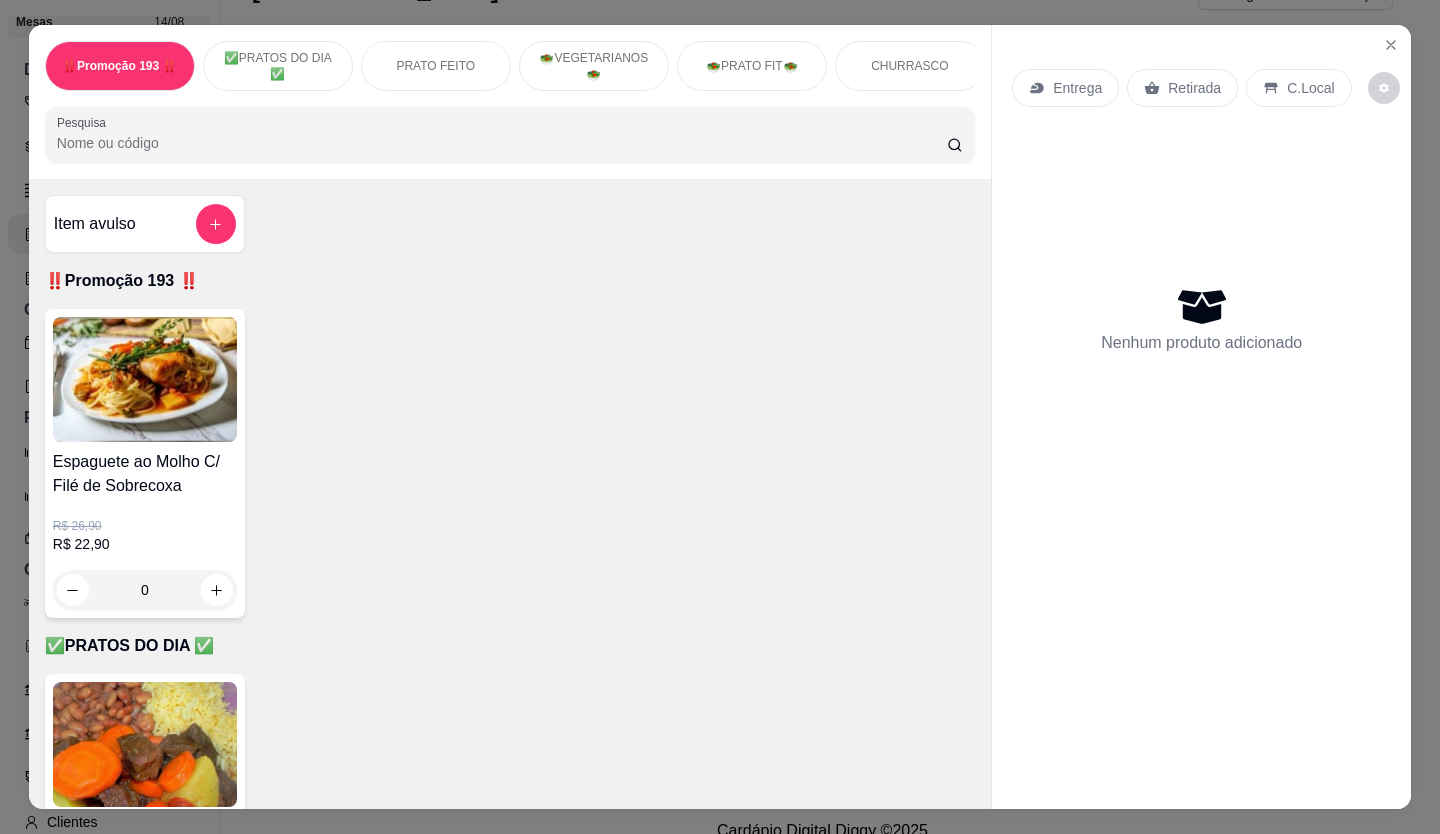 click on "Retirada" at bounding box center [1182, 88] 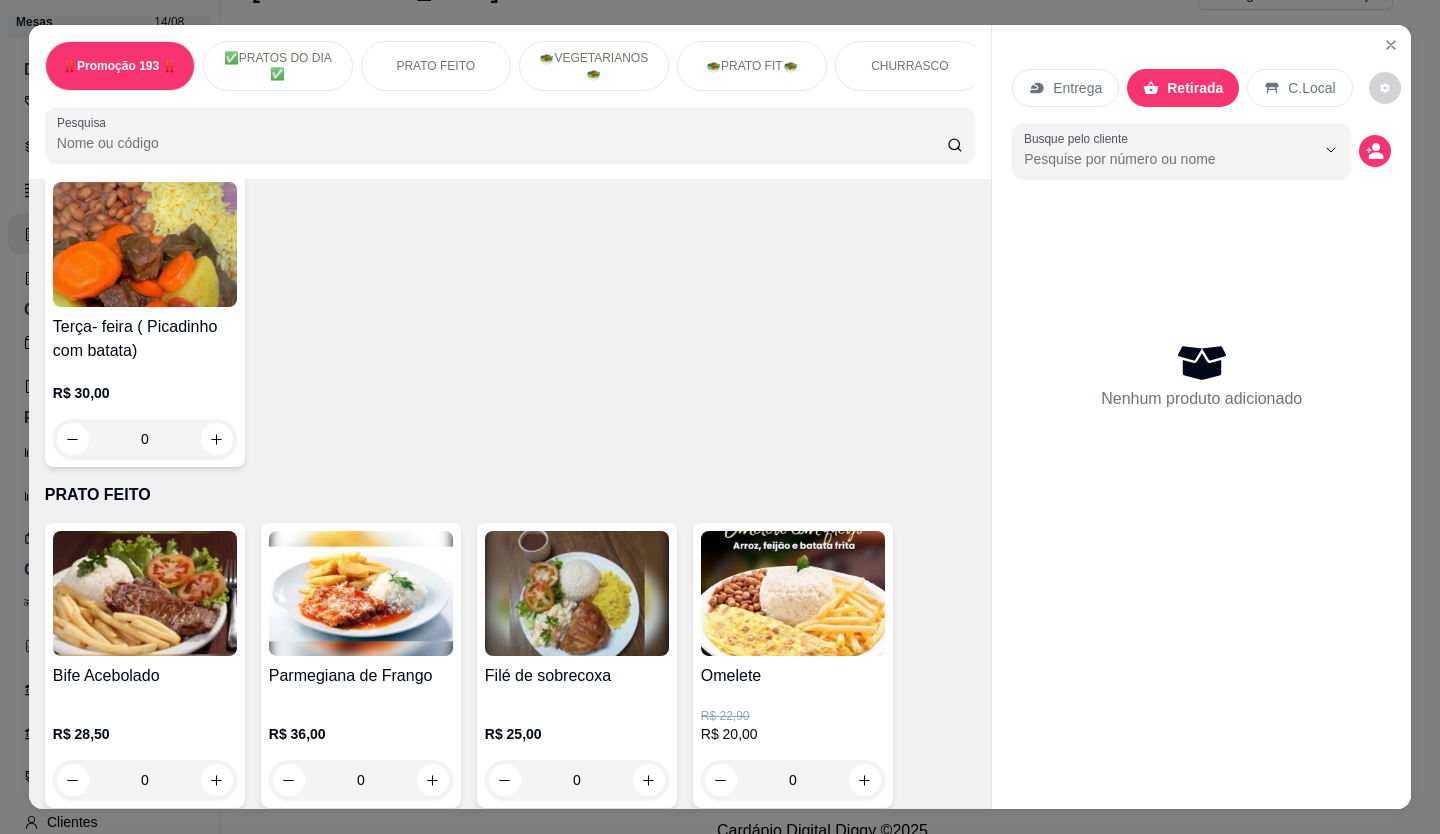 scroll, scrollTop: 800, scrollLeft: 0, axis: vertical 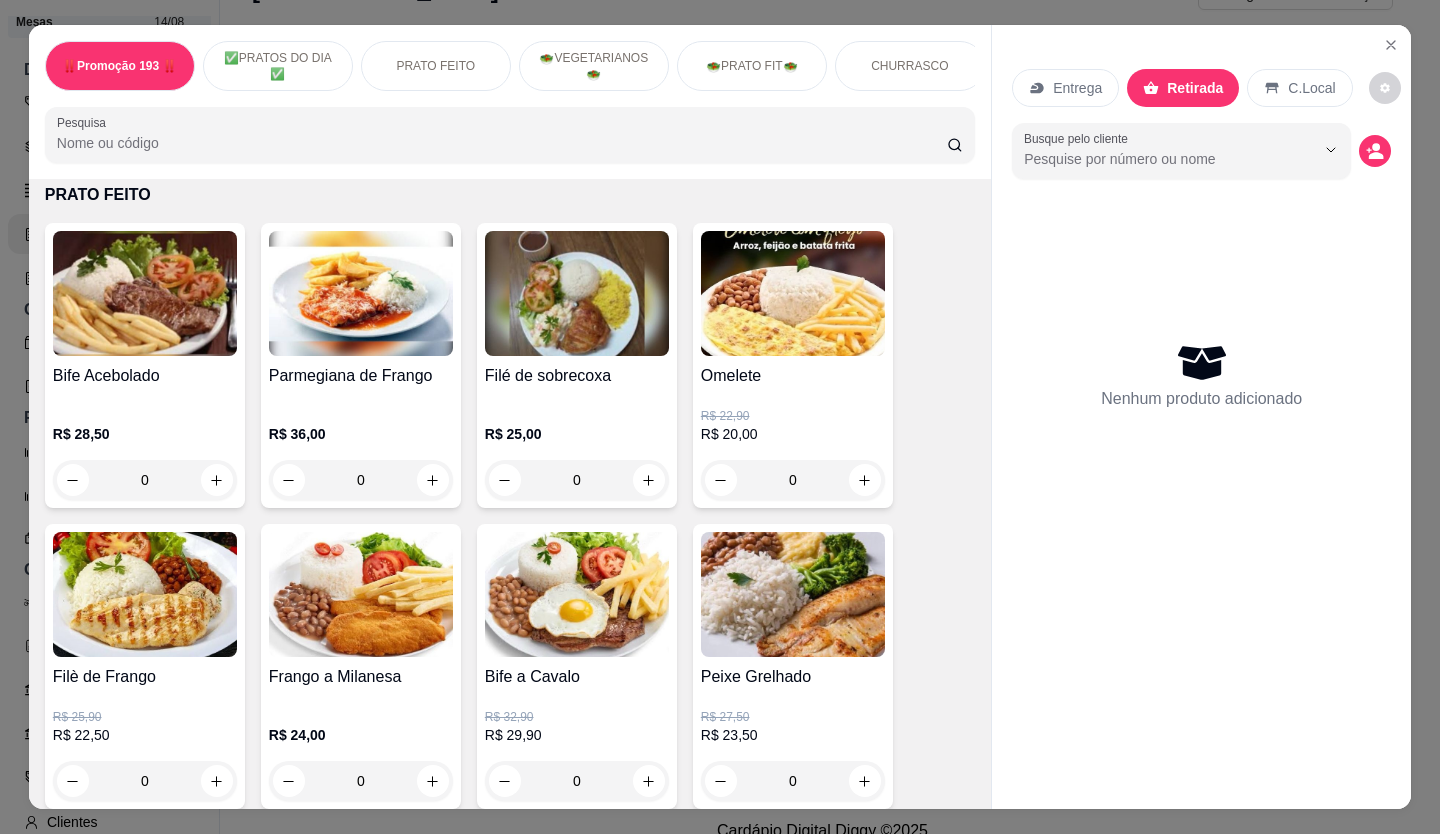 drag, startPoint x: 213, startPoint y: 771, endPoint x: 224, endPoint y: 793, distance: 24.596748 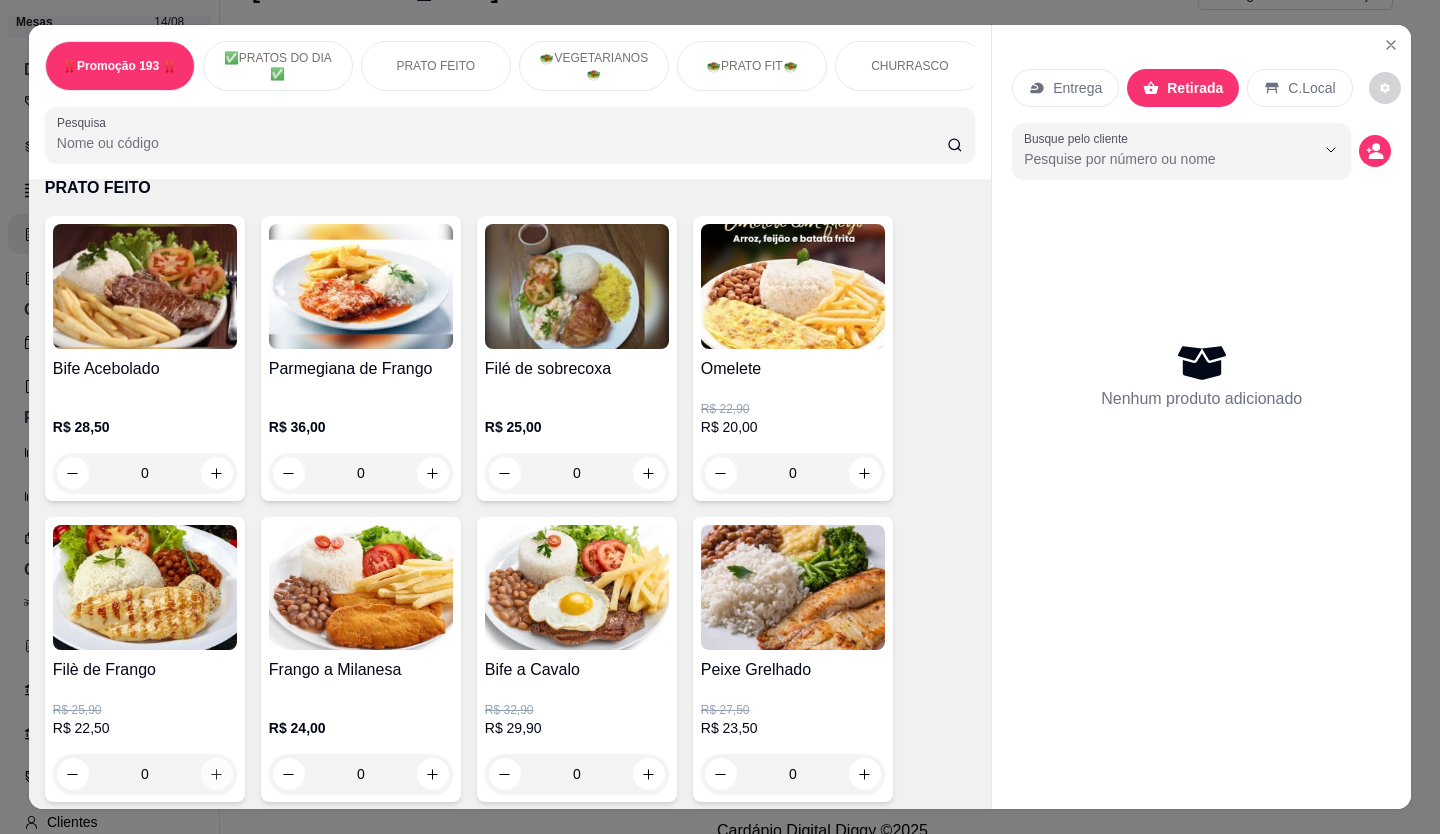 click at bounding box center [217, 774] 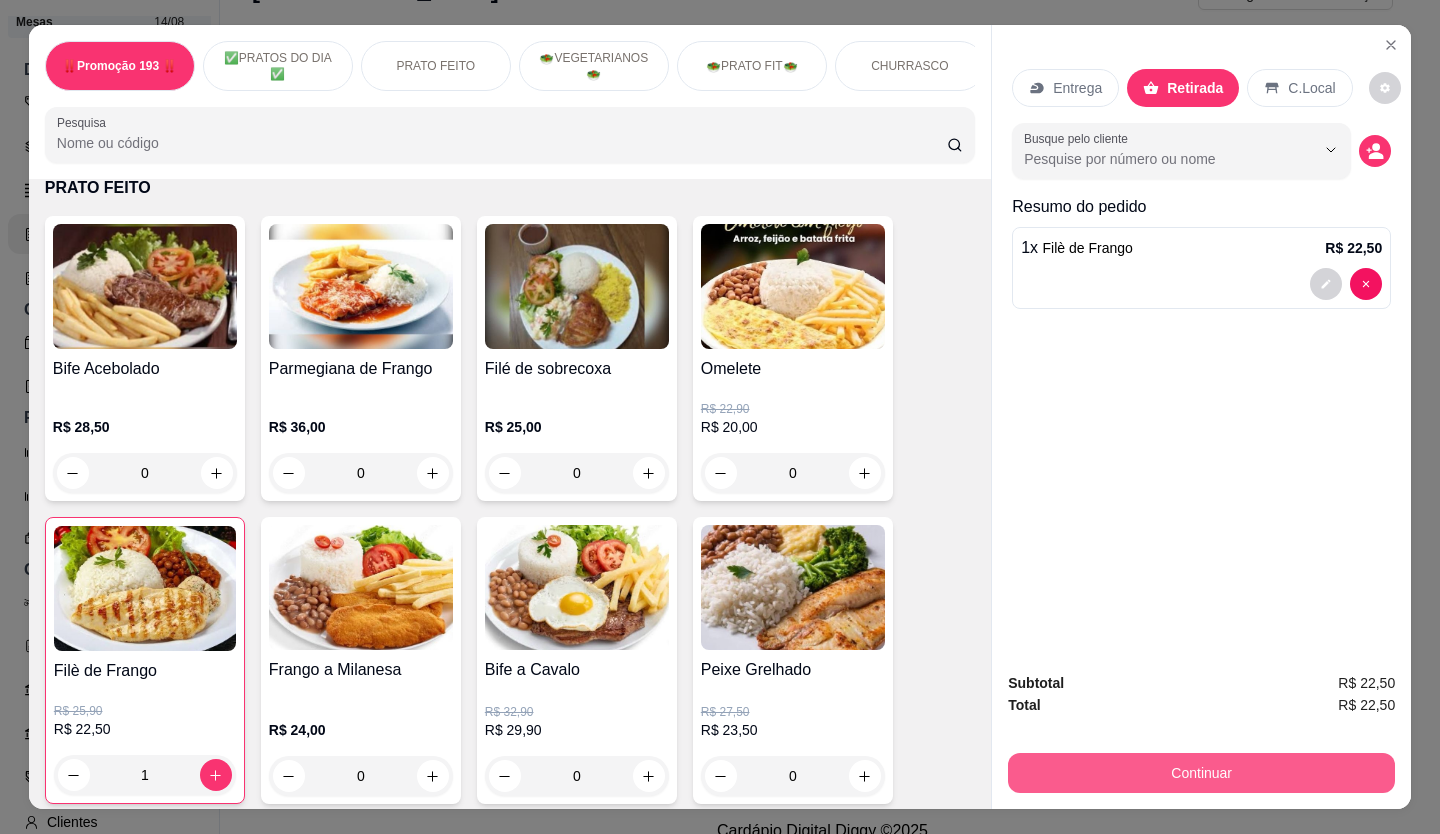 click on "Continuar" at bounding box center (1201, 773) 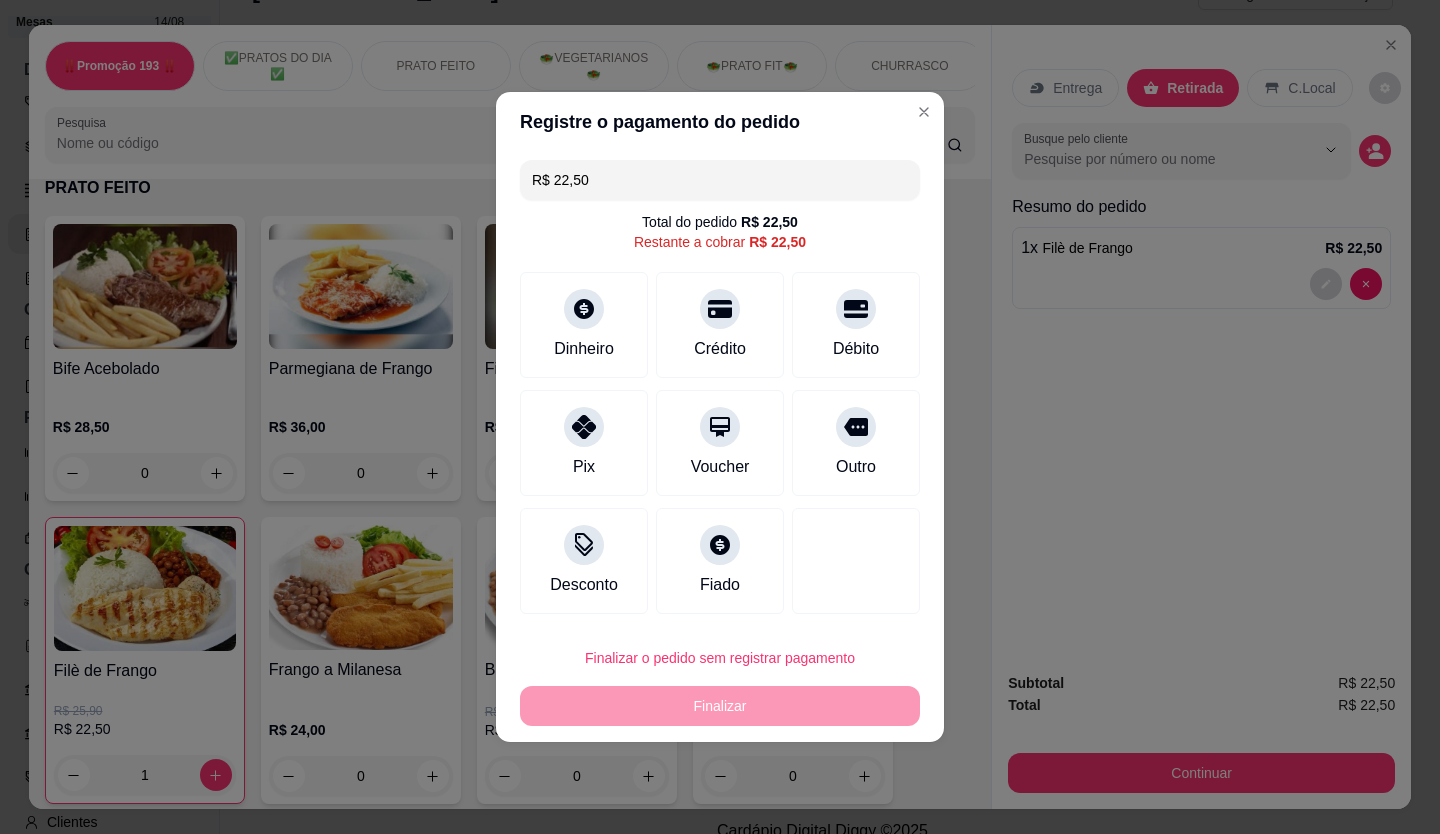 click on "R$ 22,50" at bounding box center (720, 180) 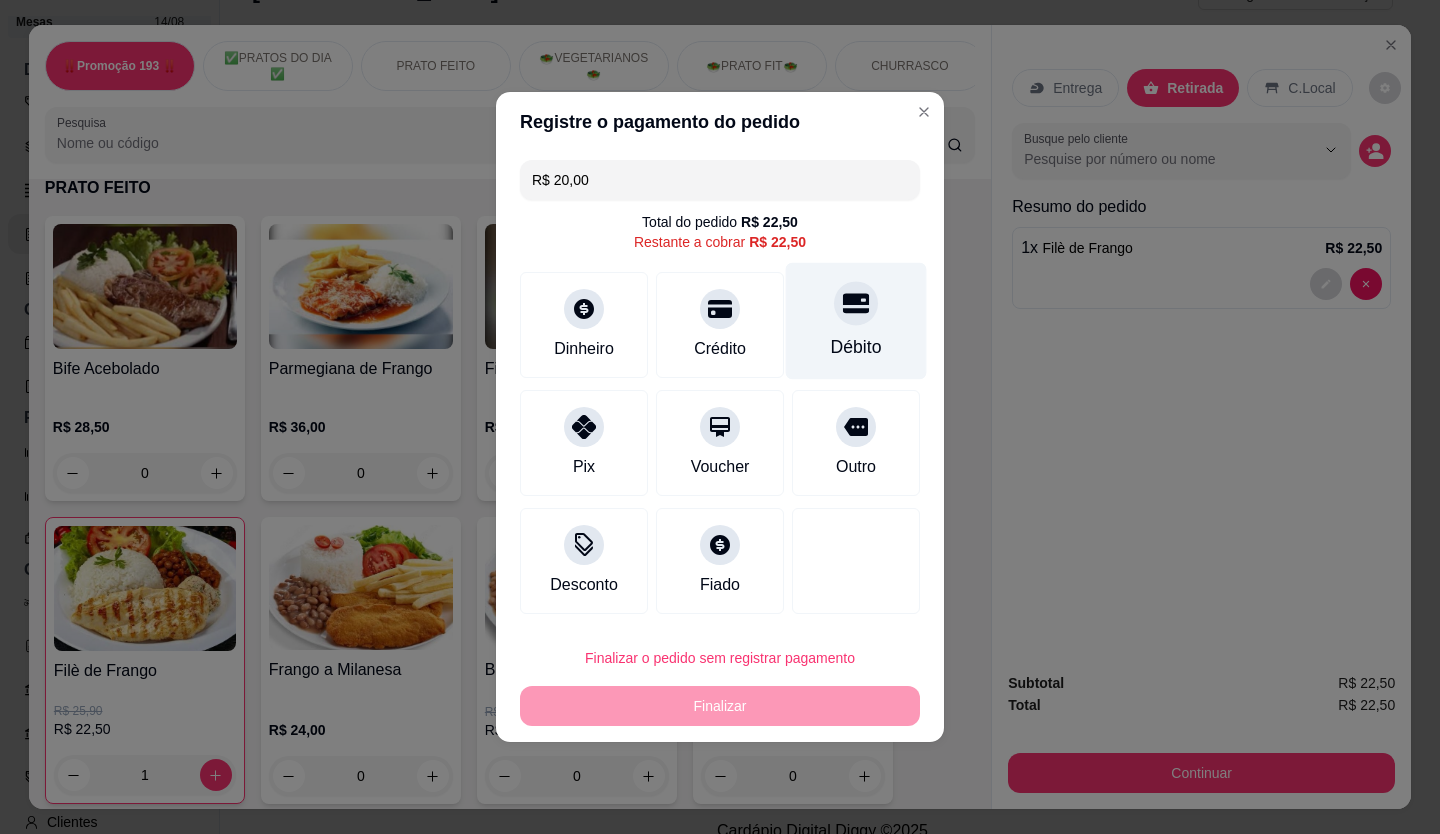 click 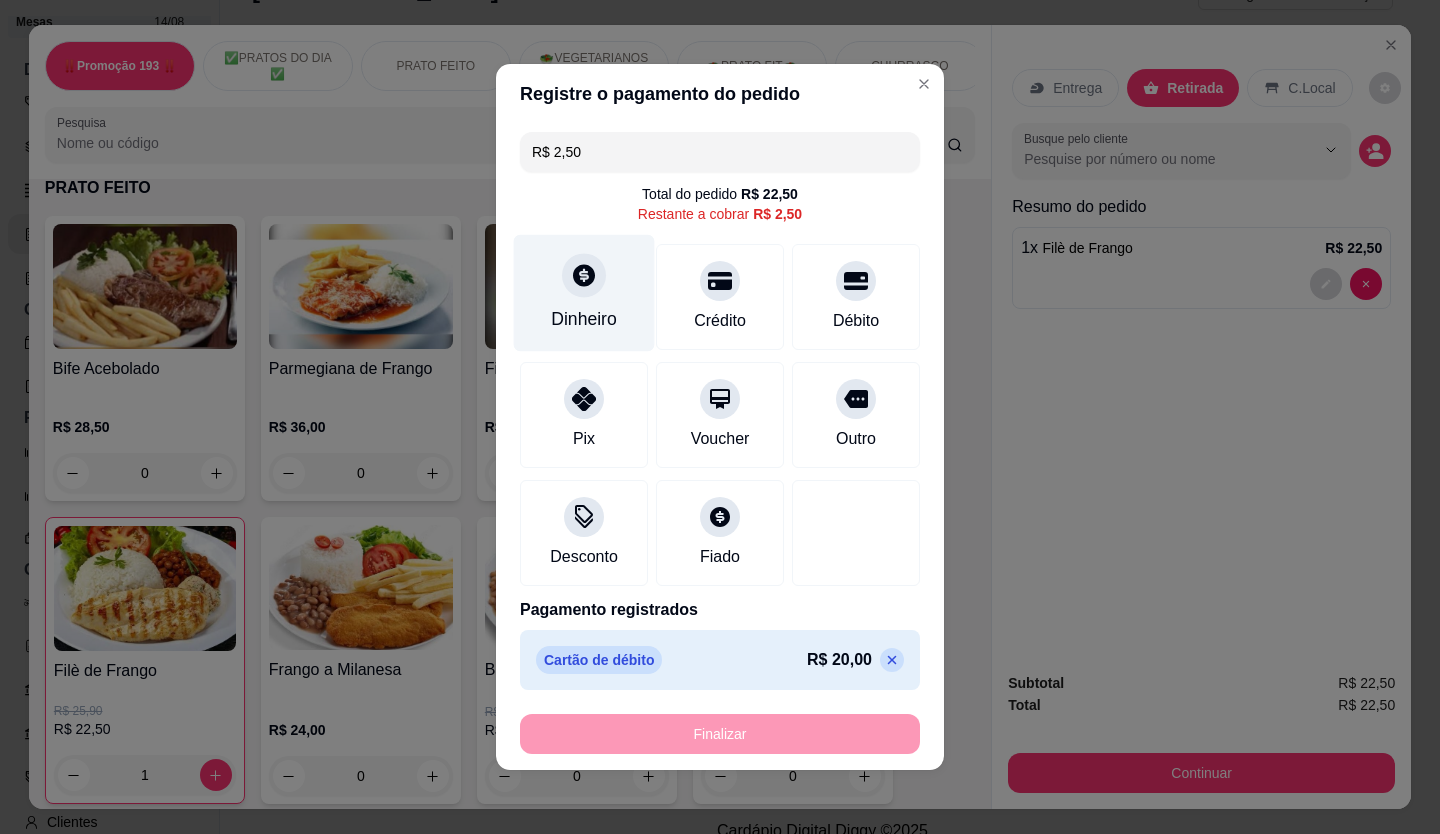 click 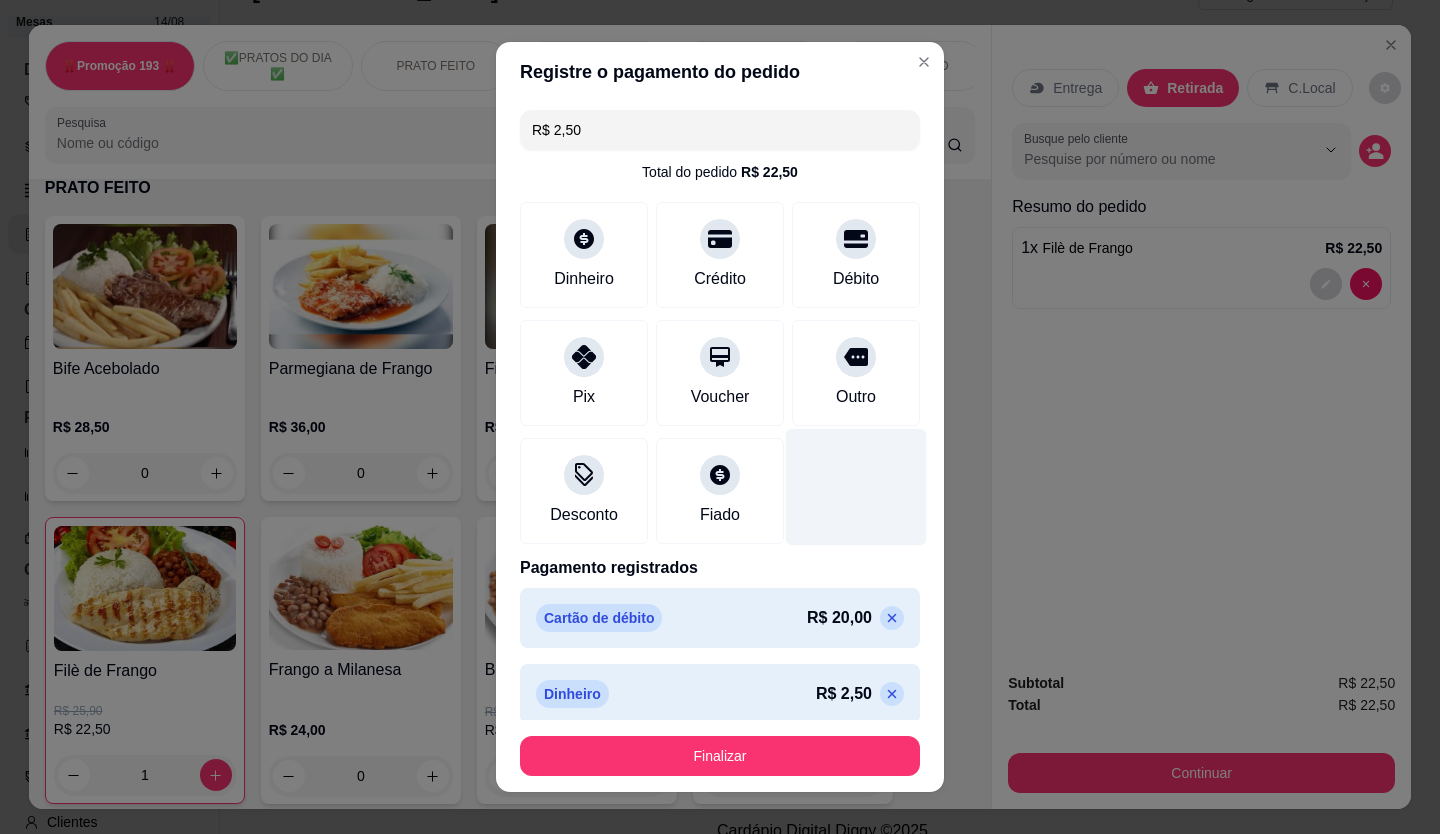 type on "R$ 0,00" 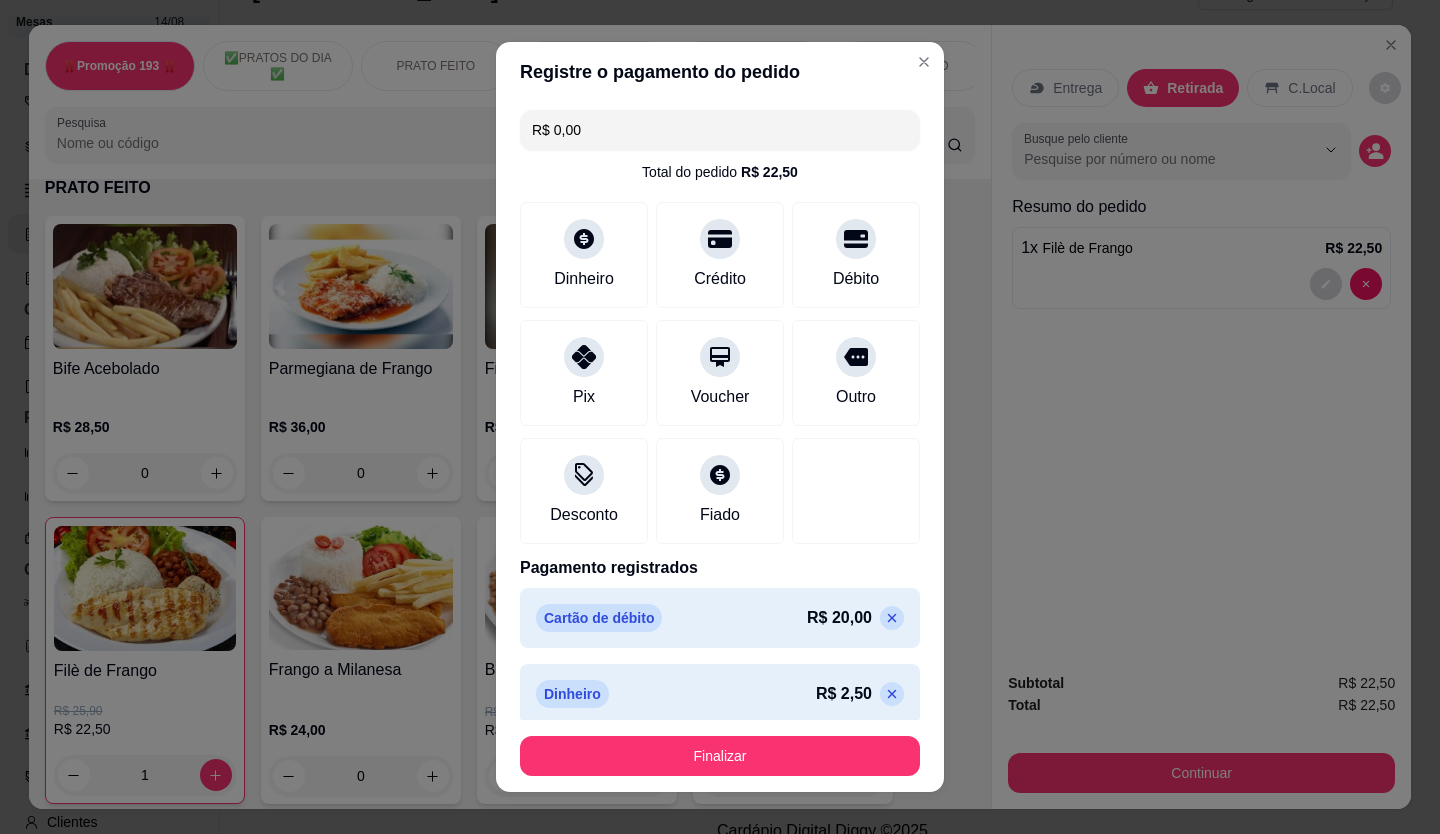 click on "Finalizar" at bounding box center [720, 756] 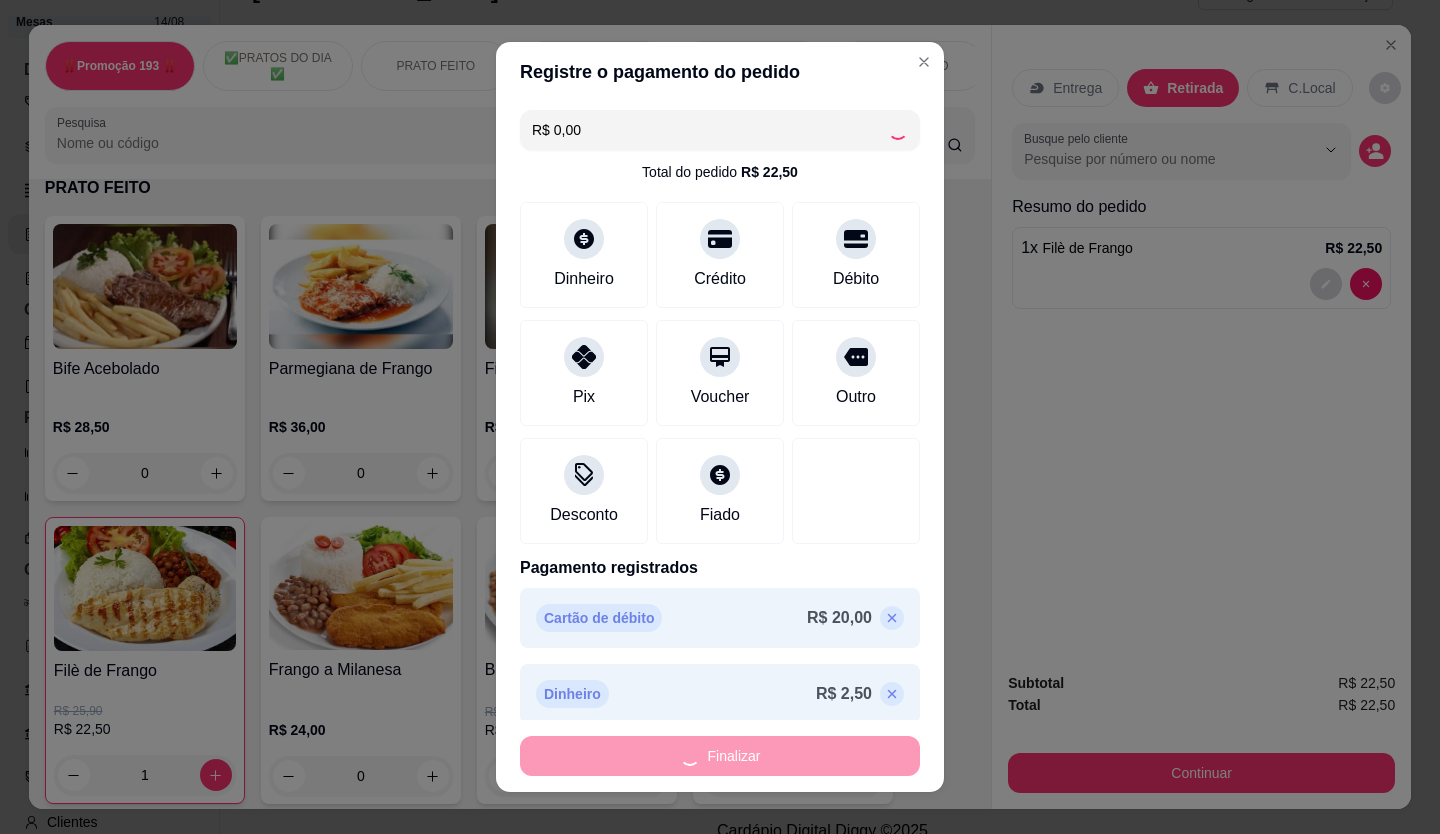 type on "0" 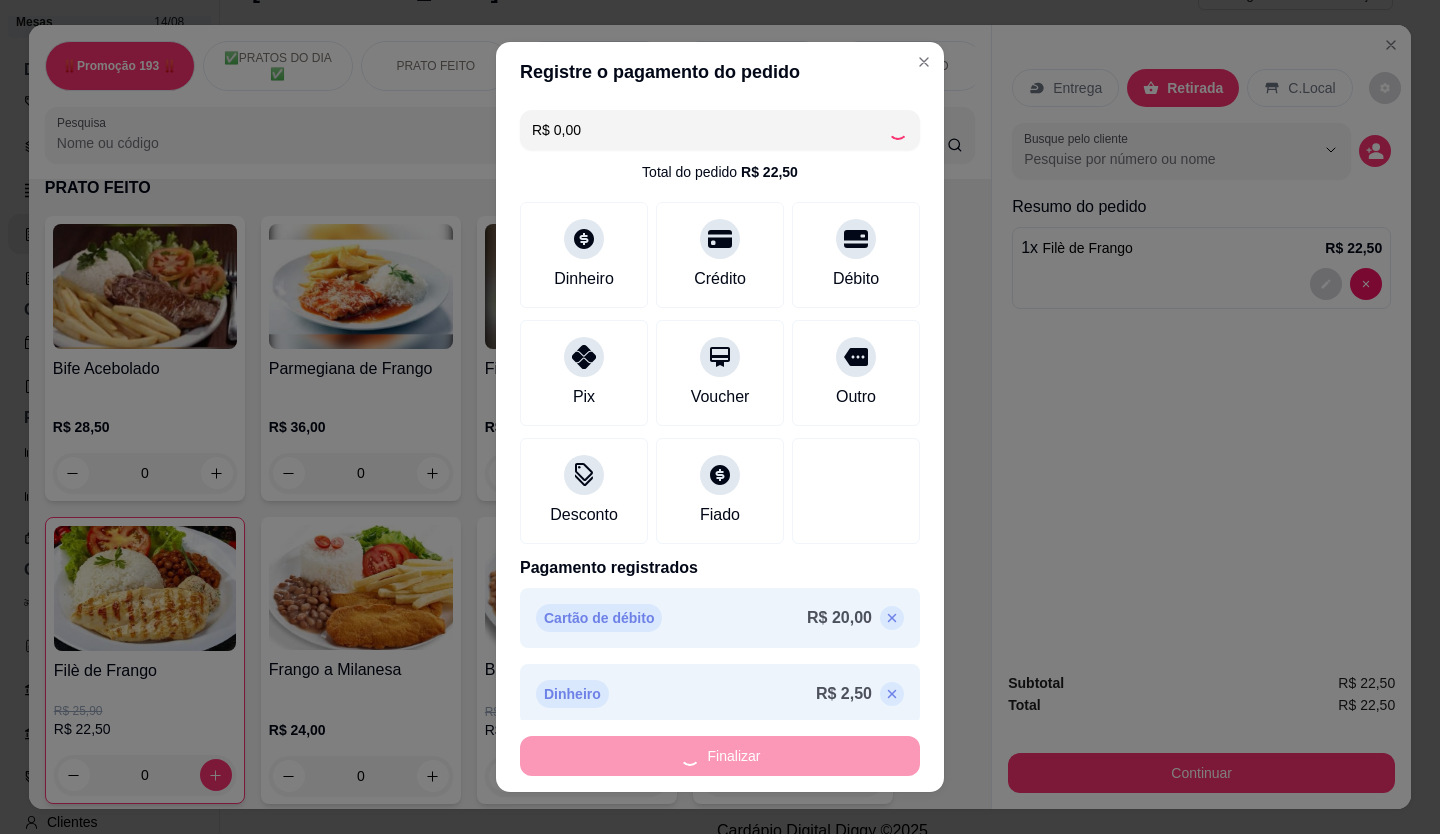type on "-R$ 22,50" 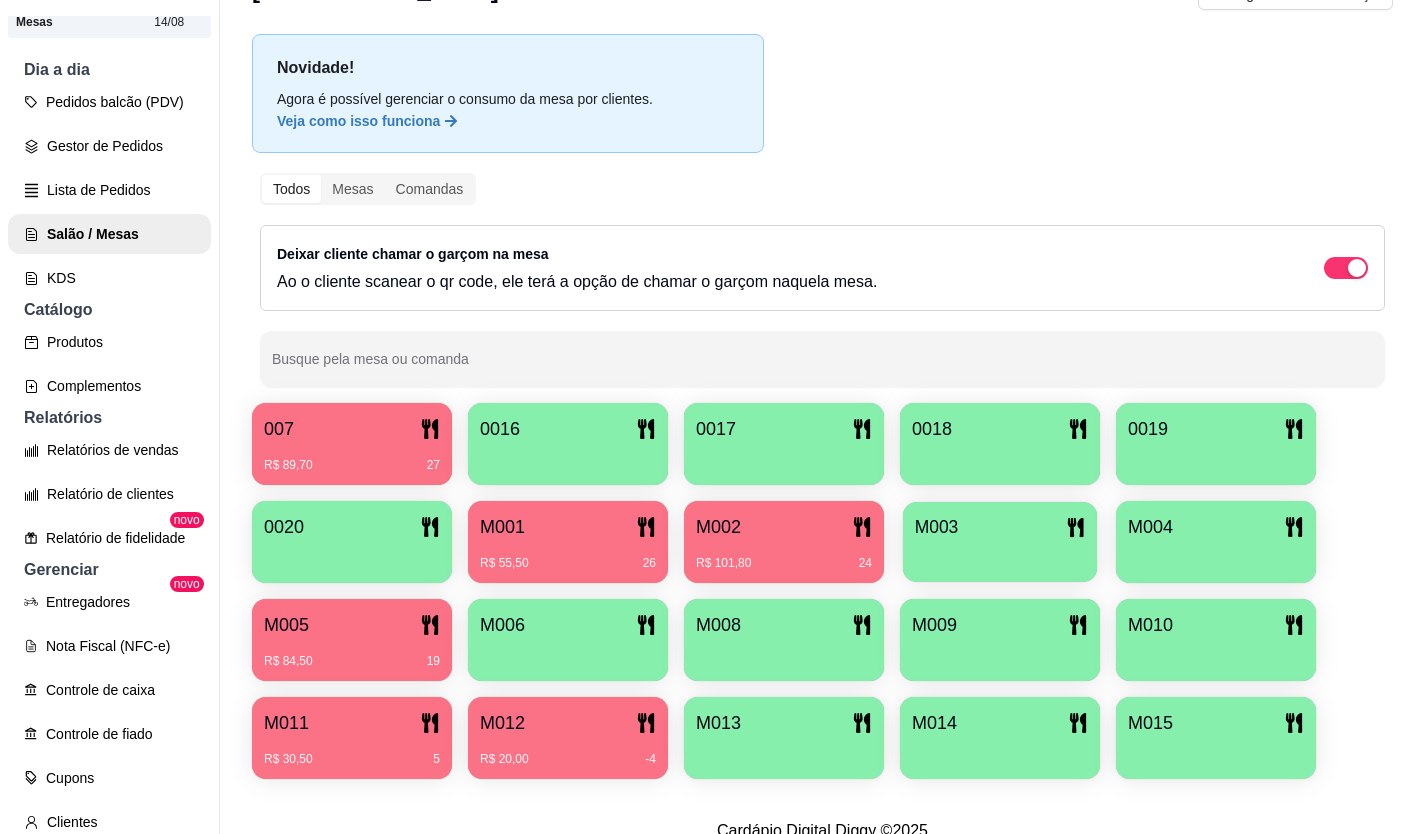 click on "M003" at bounding box center [1000, 527] 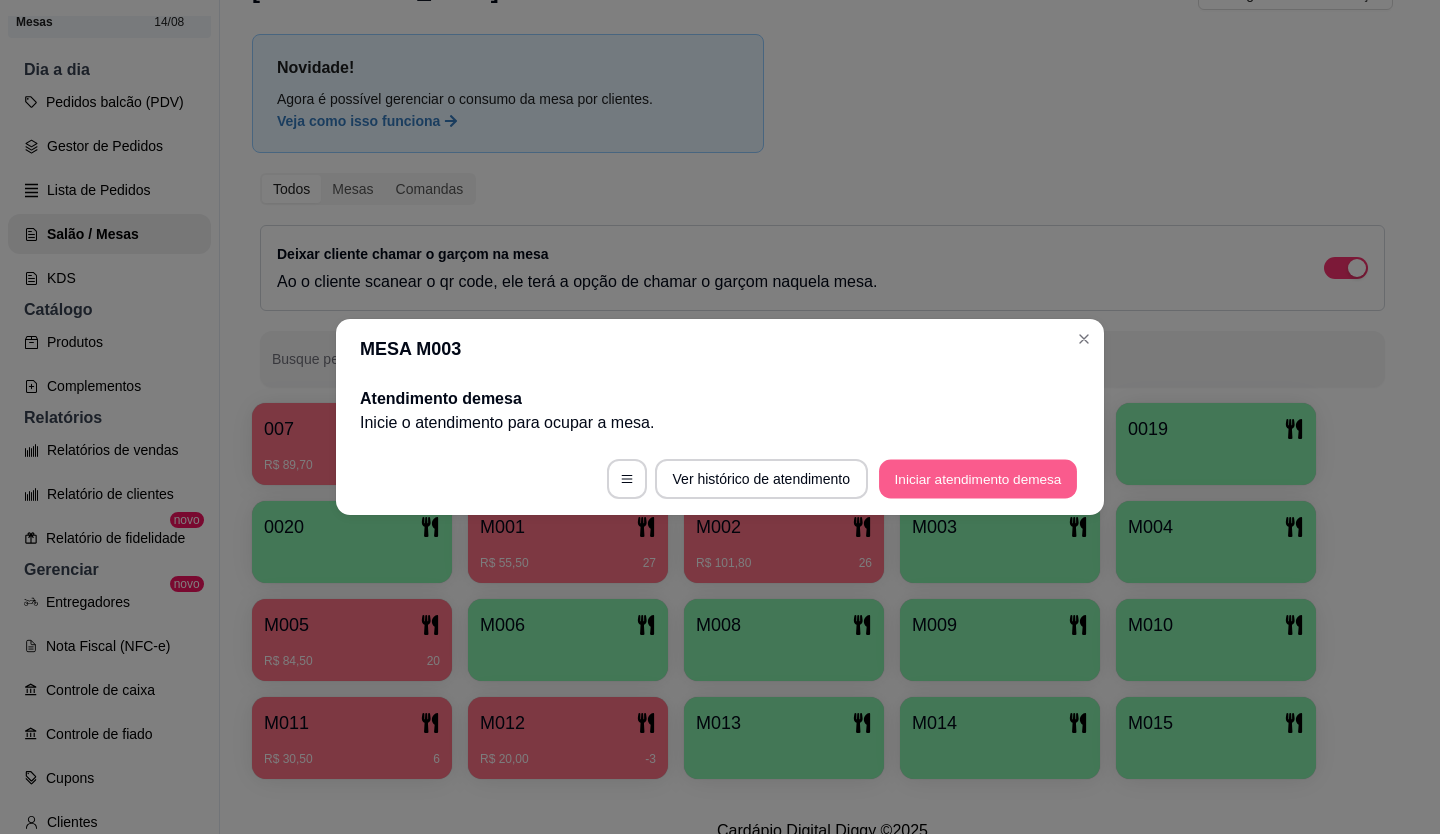 click on "Iniciar atendimento de  mesa" at bounding box center (978, 479) 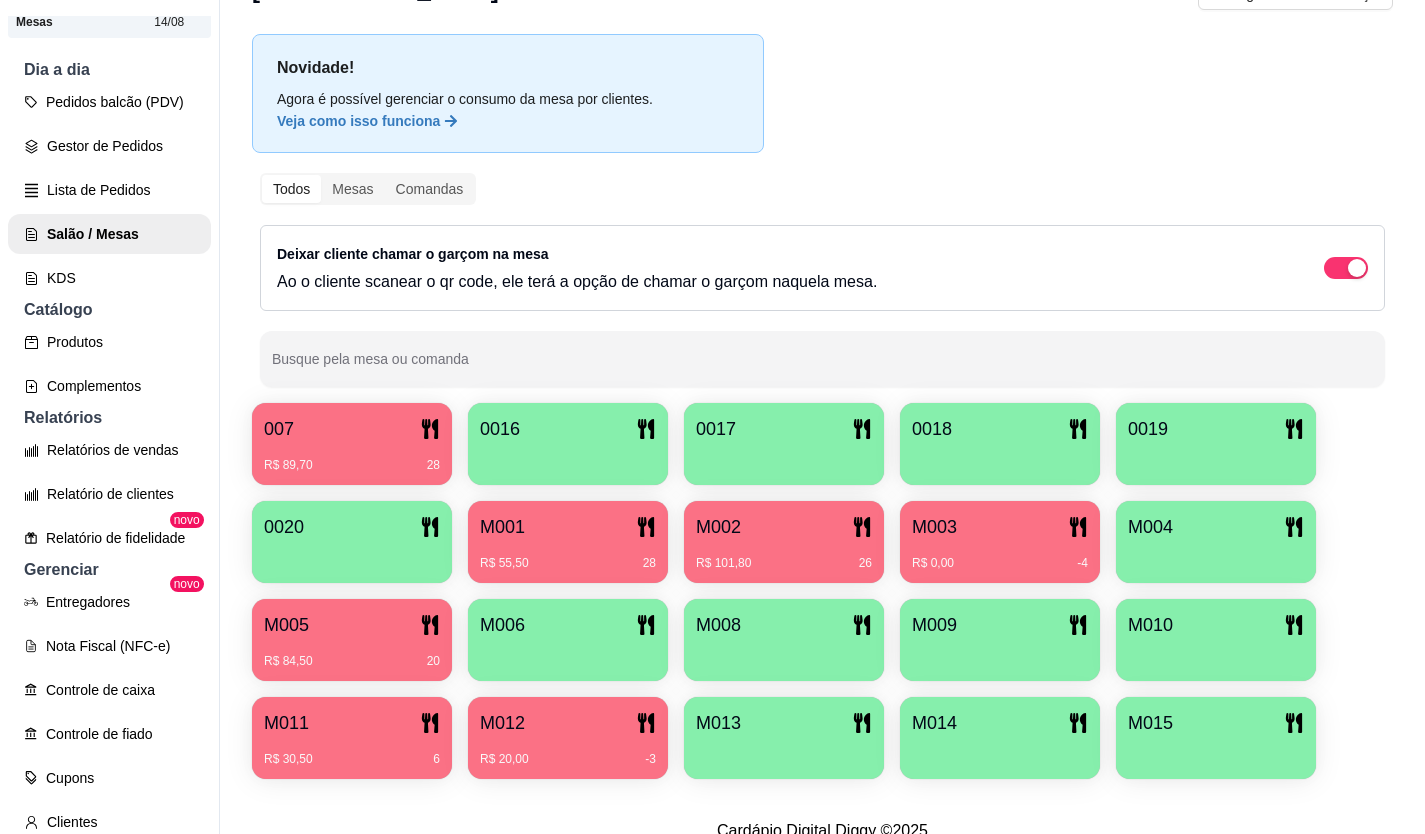 click on "M003 R$ 0,00 -4" at bounding box center (1000, 542) 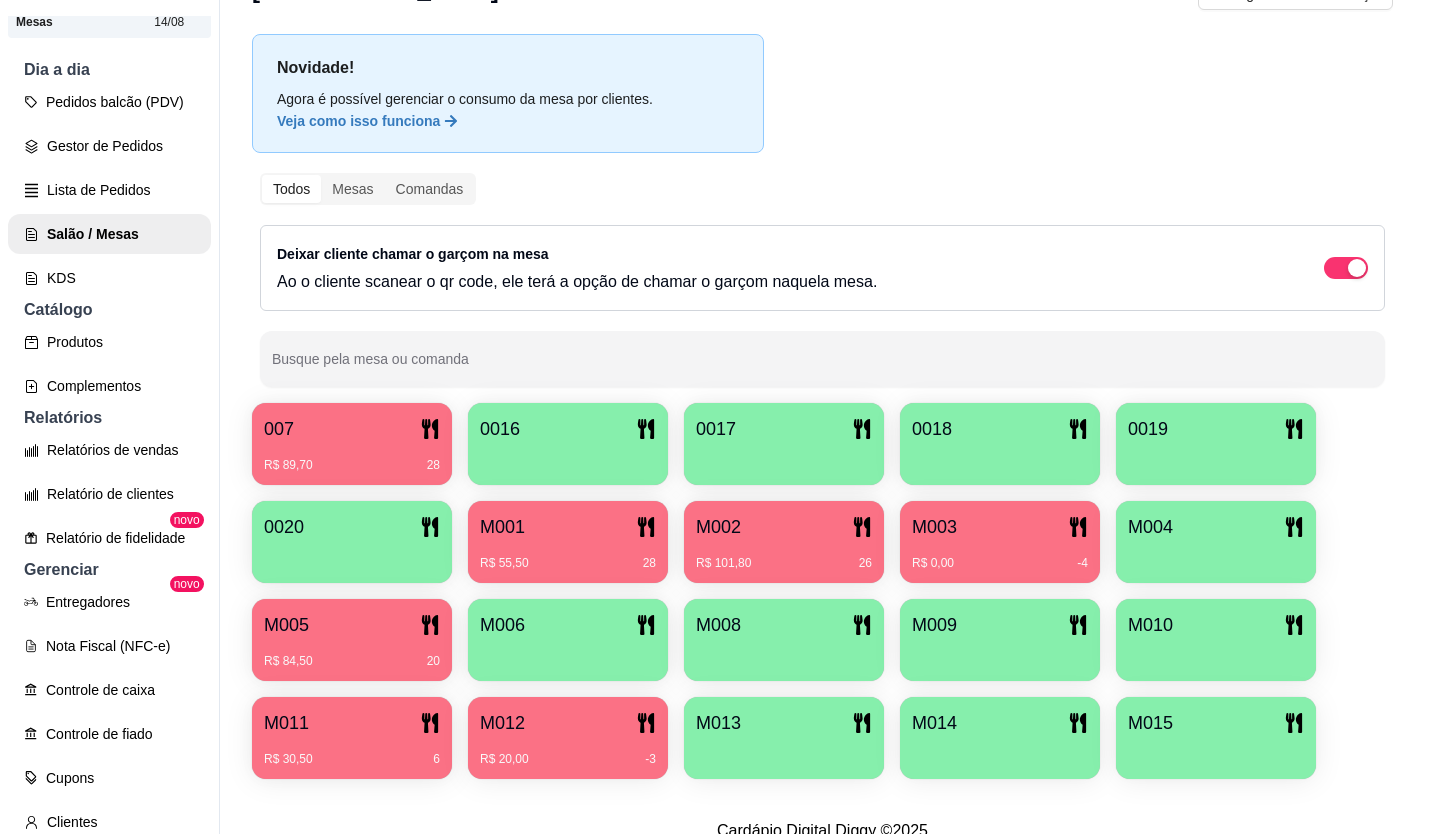 click on "Adicionar itens na  mesa" at bounding box center [976, 269] 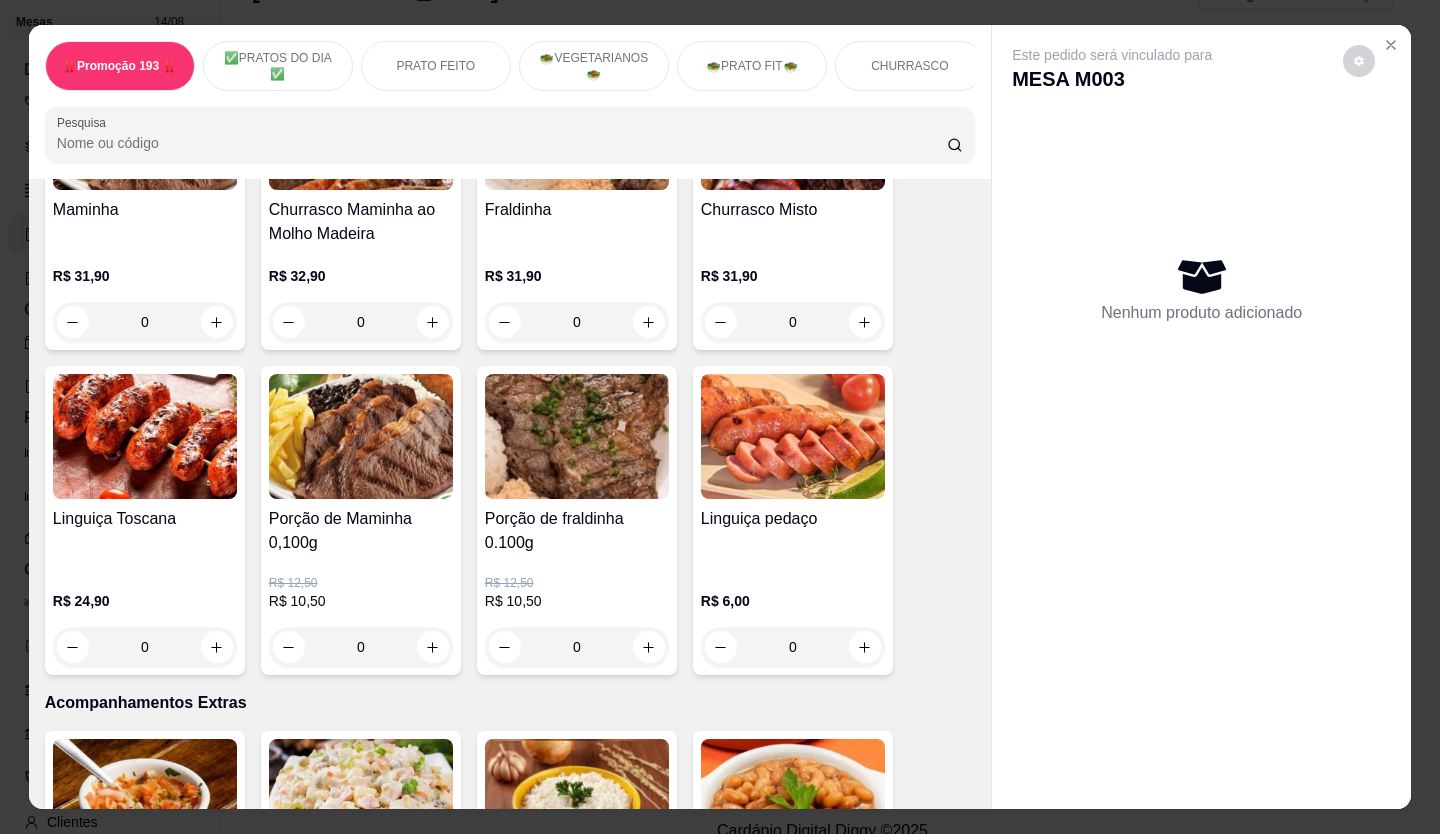 scroll, scrollTop: 3400, scrollLeft: 0, axis: vertical 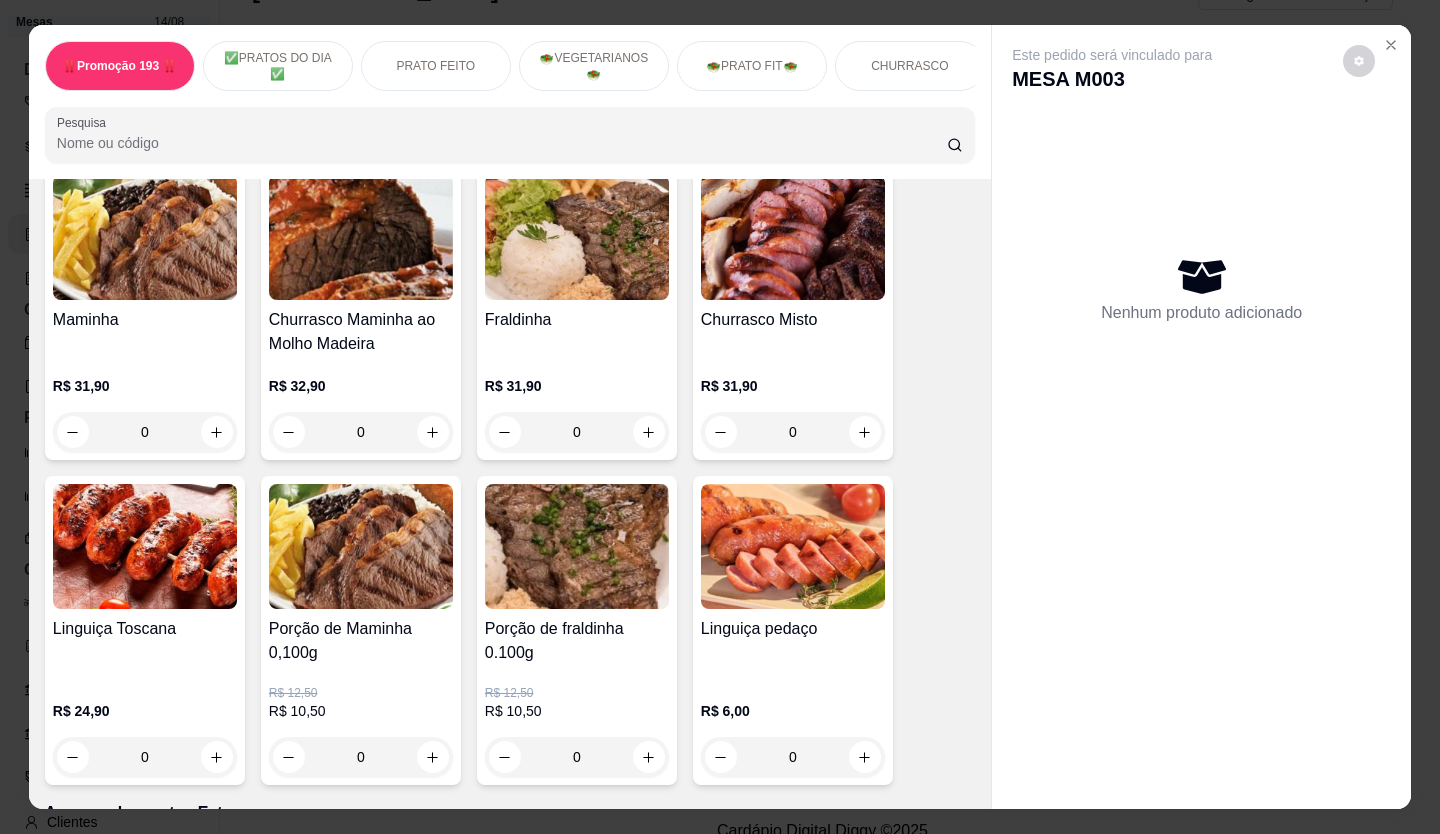 click 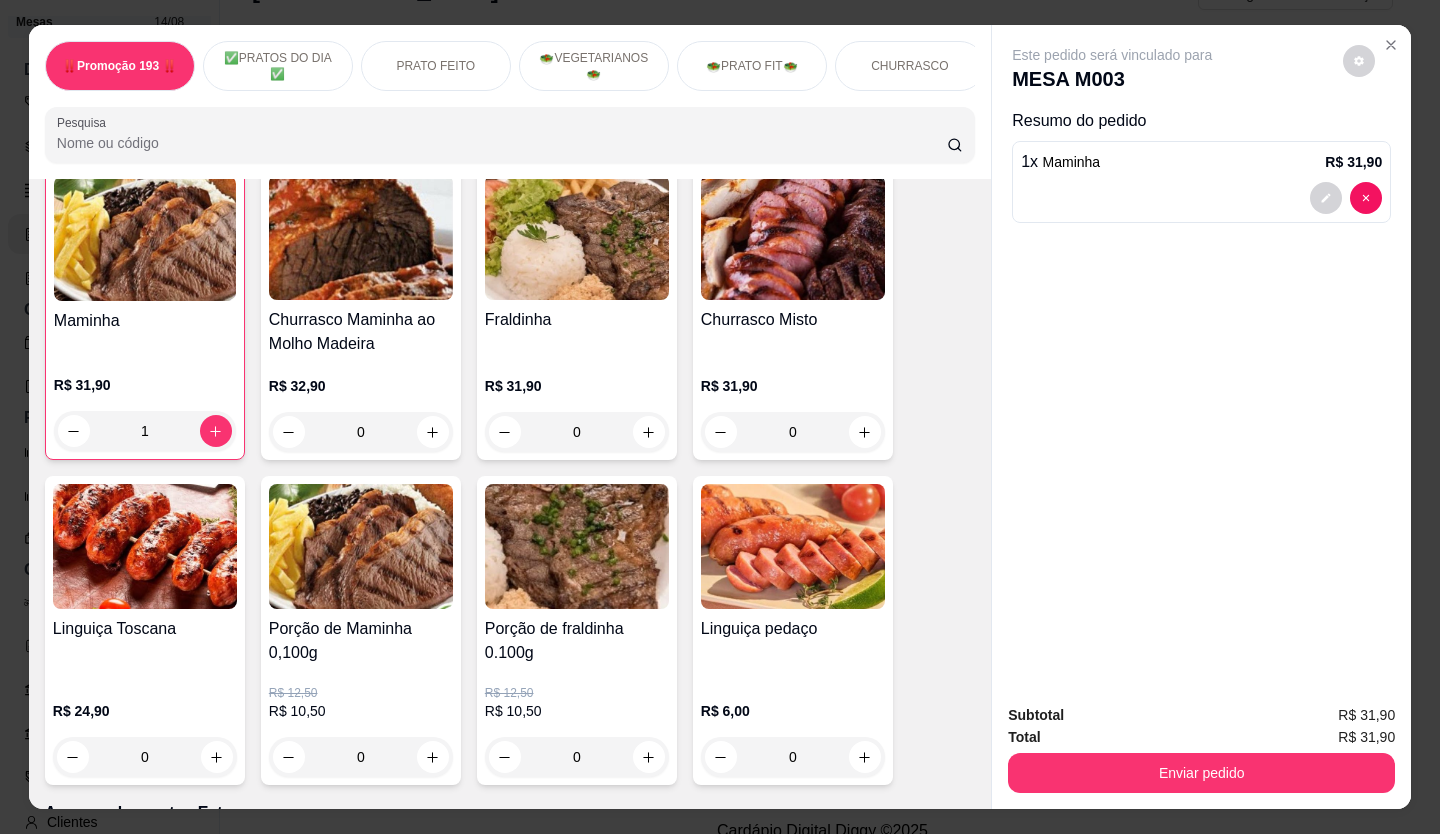 type on "1" 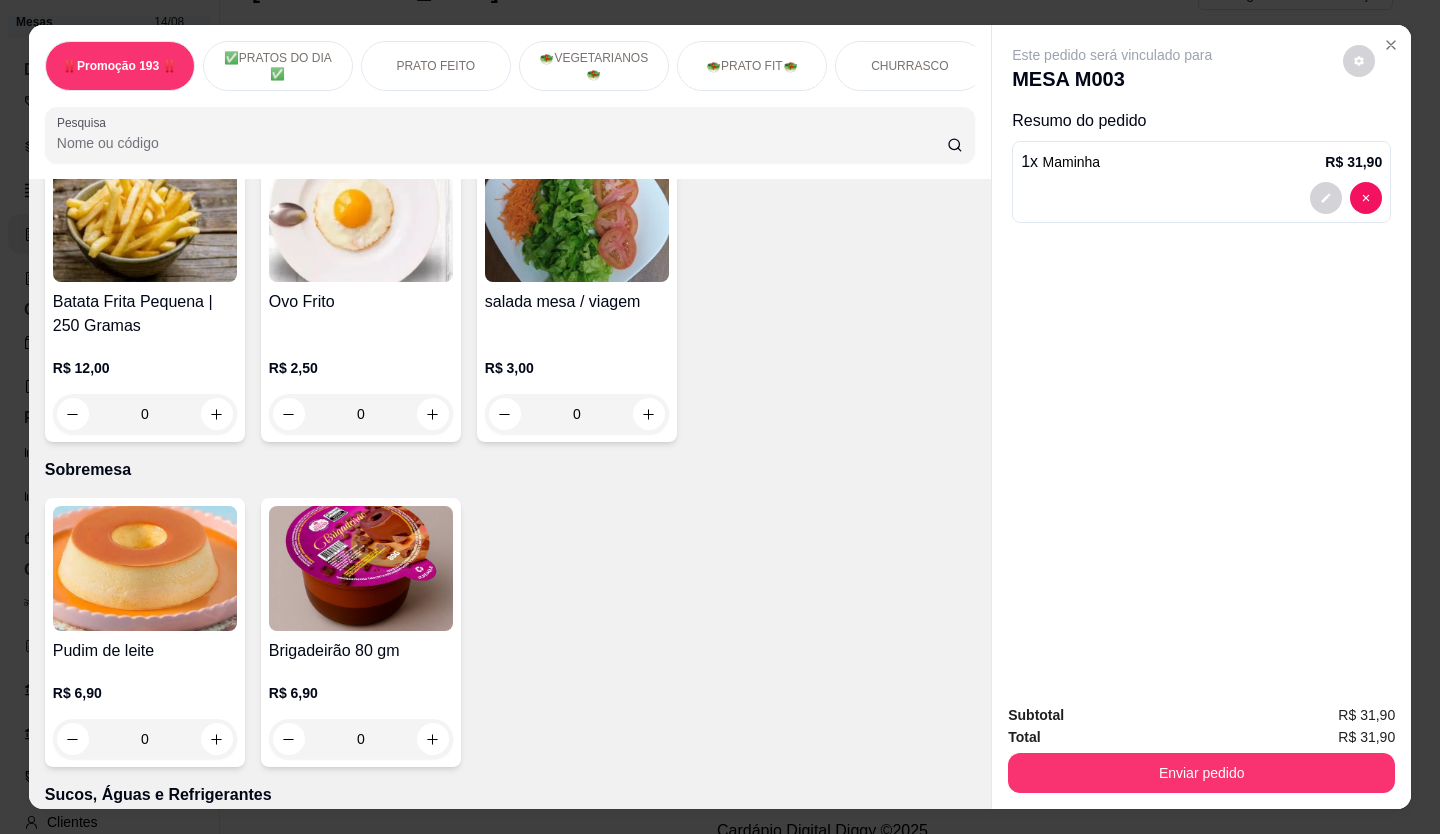 scroll, scrollTop: 5101, scrollLeft: 0, axis: vertical 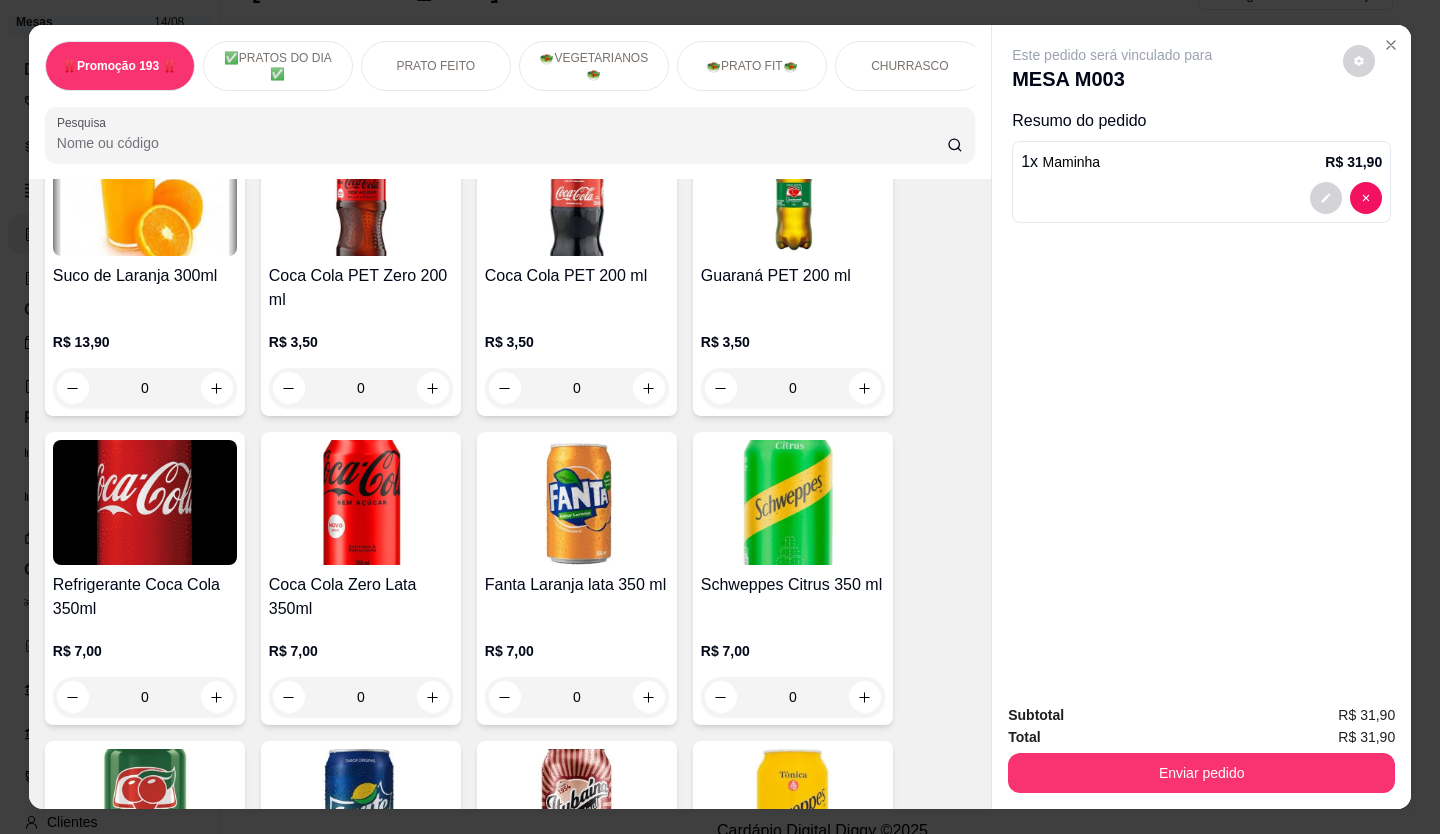 click 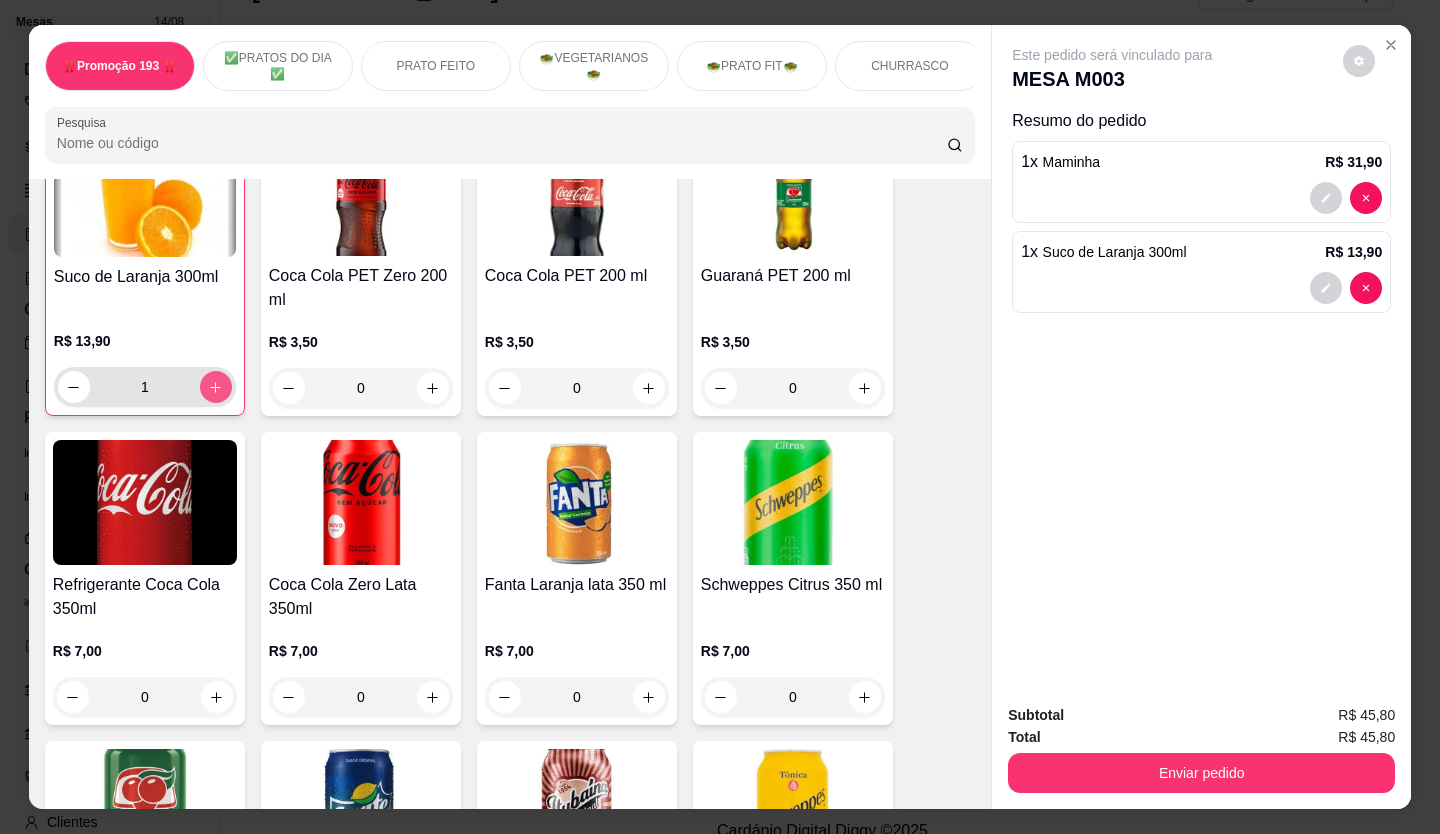 type on "1" 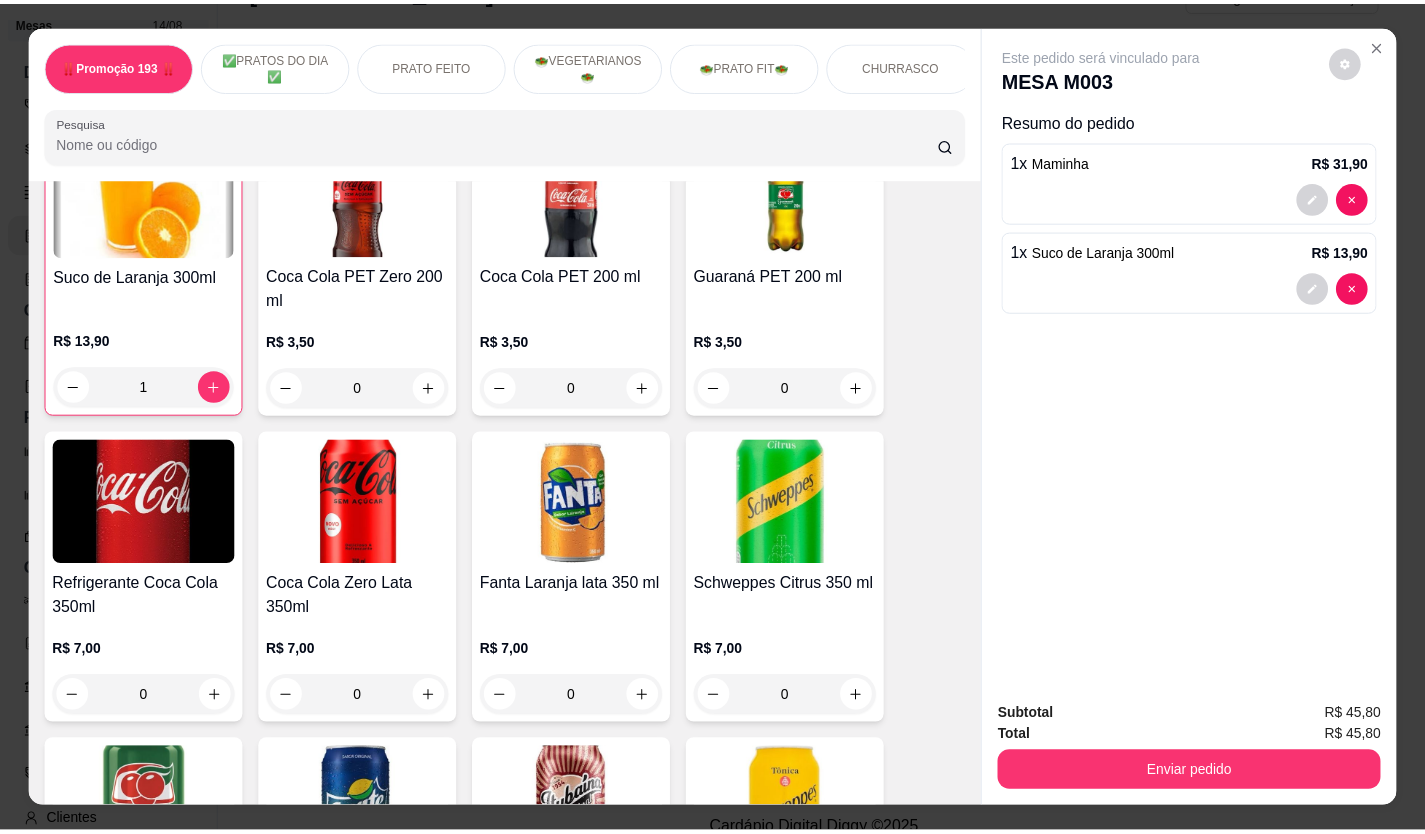 scroll, scrollTop: 5102, scrollLeft: 0, axis: vertical 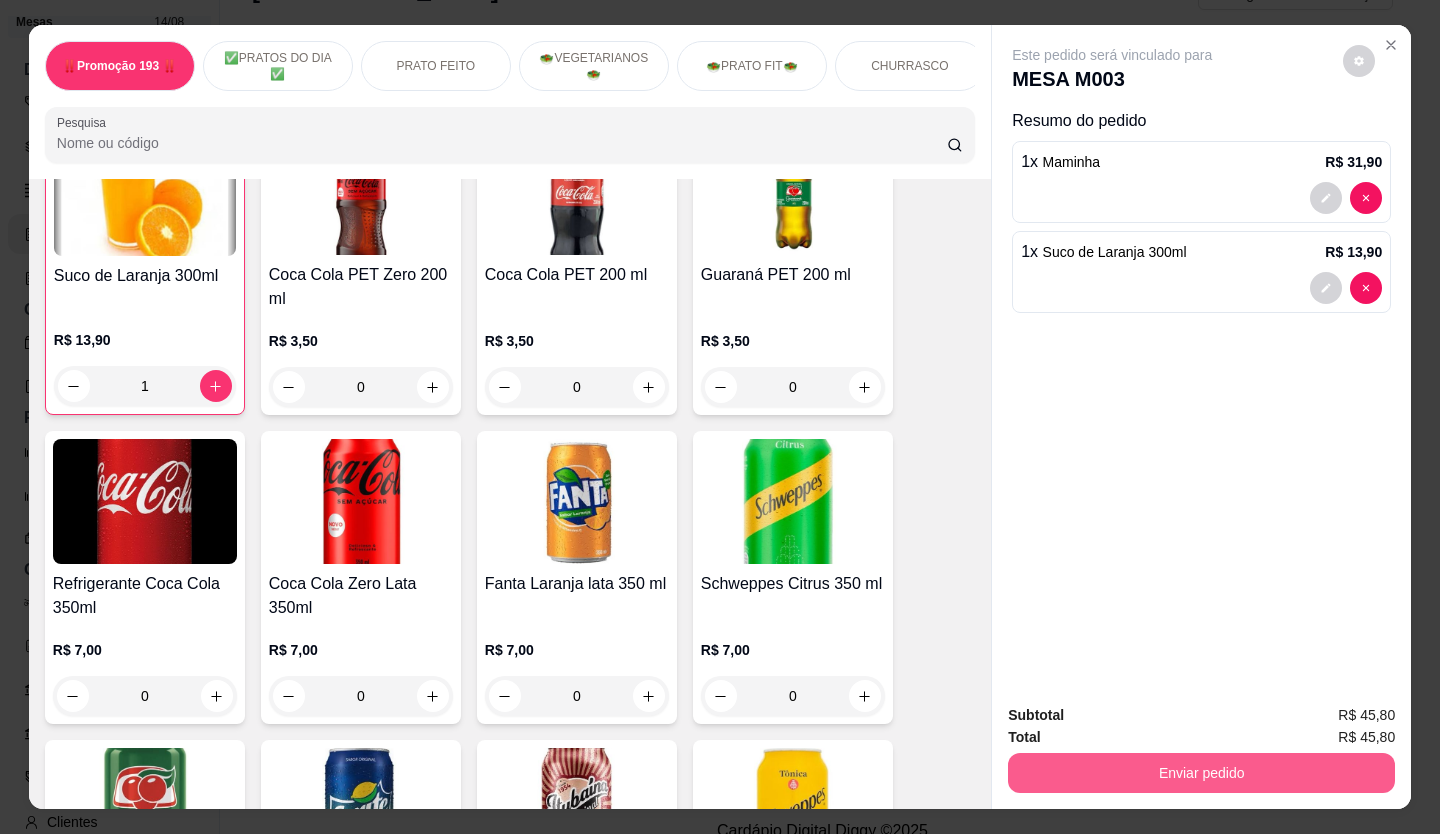 click on "Enviar pedido" at bounding box center [1201, 773] 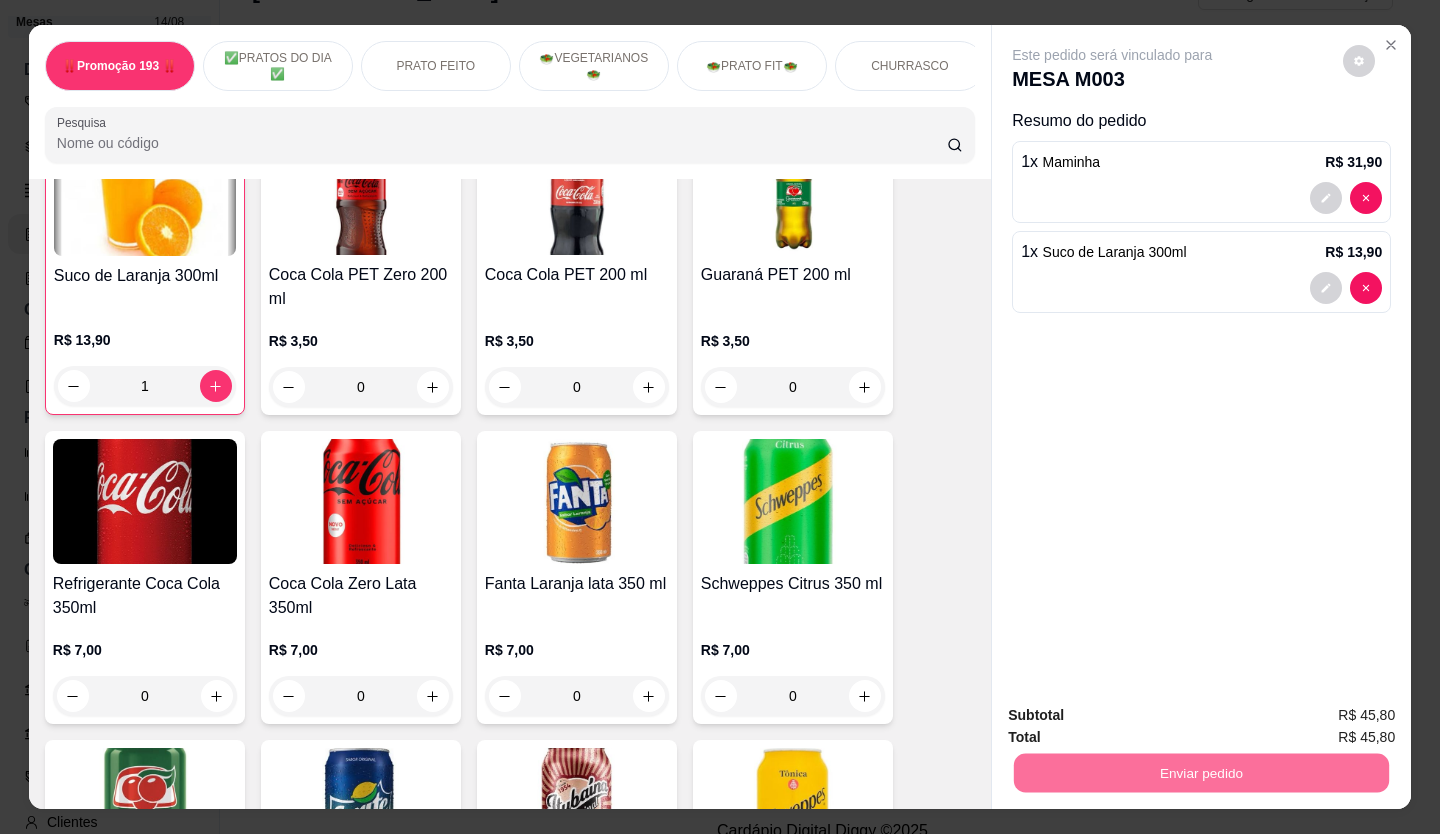 click on "Não registrar e enviar pedido" at bounding box center (1135, 716) 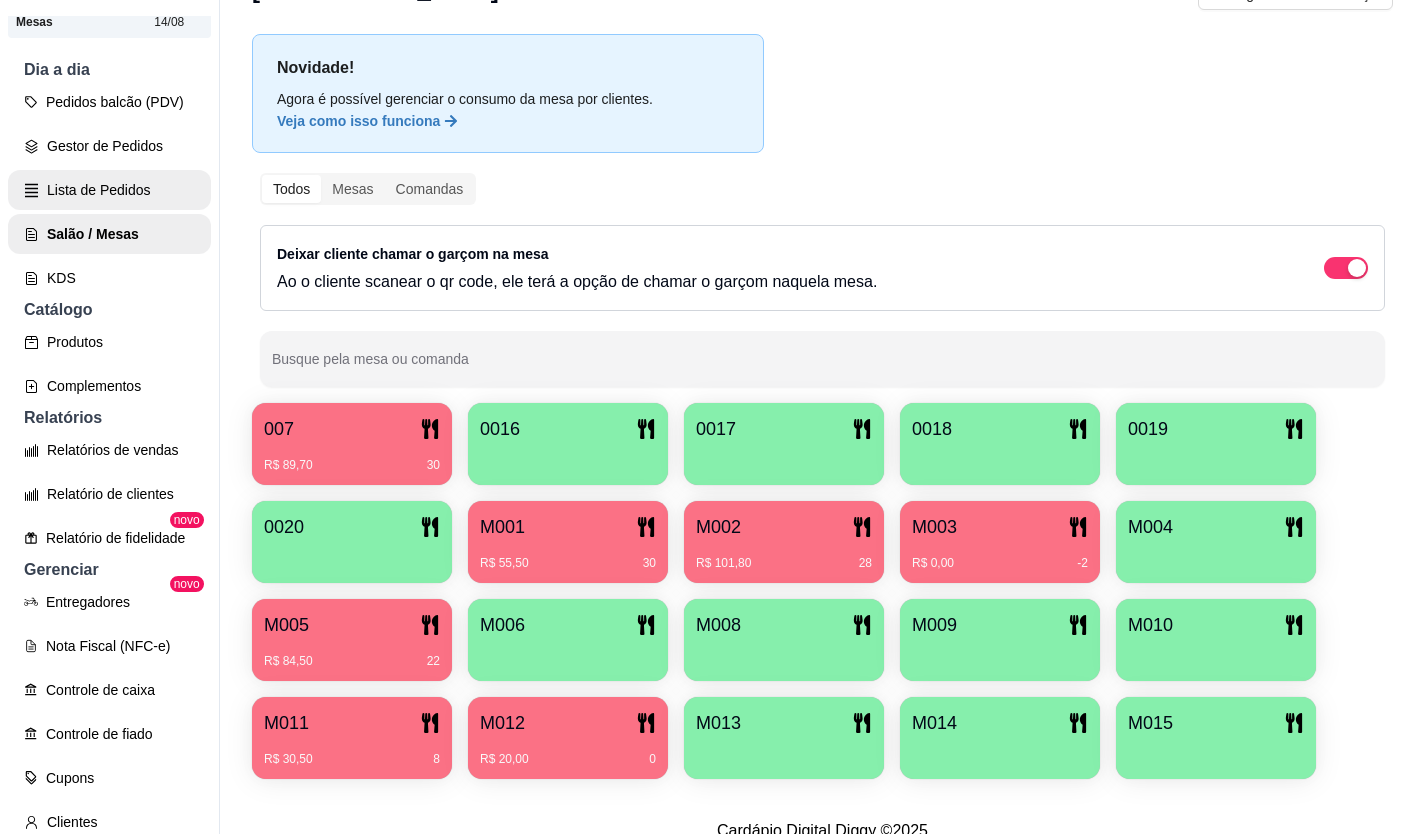 click on "Lista de Pedidos" at bounding box center [109, 190] 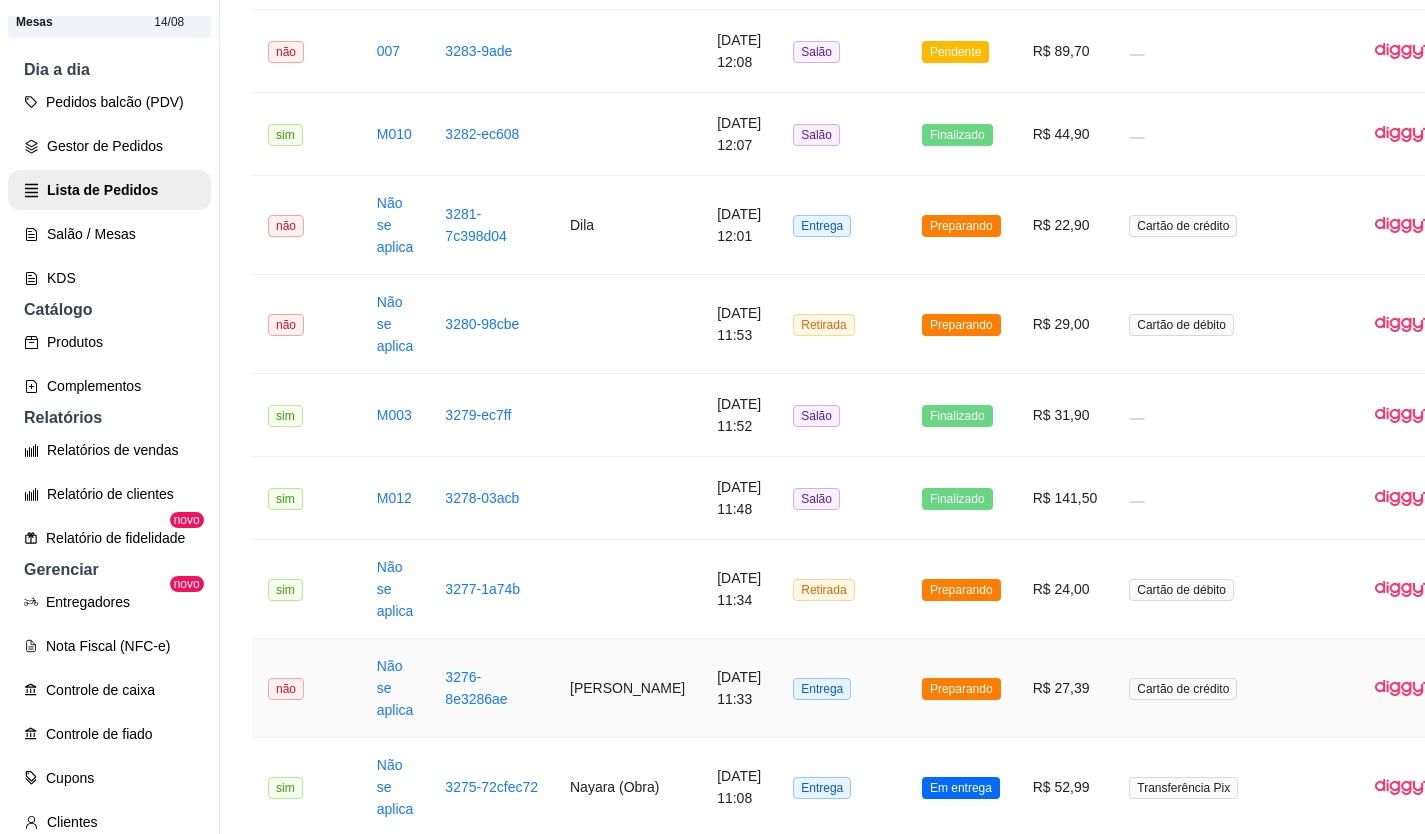 scroll, scrollTop: 1739, scrollLeft: 0, axis: vertical 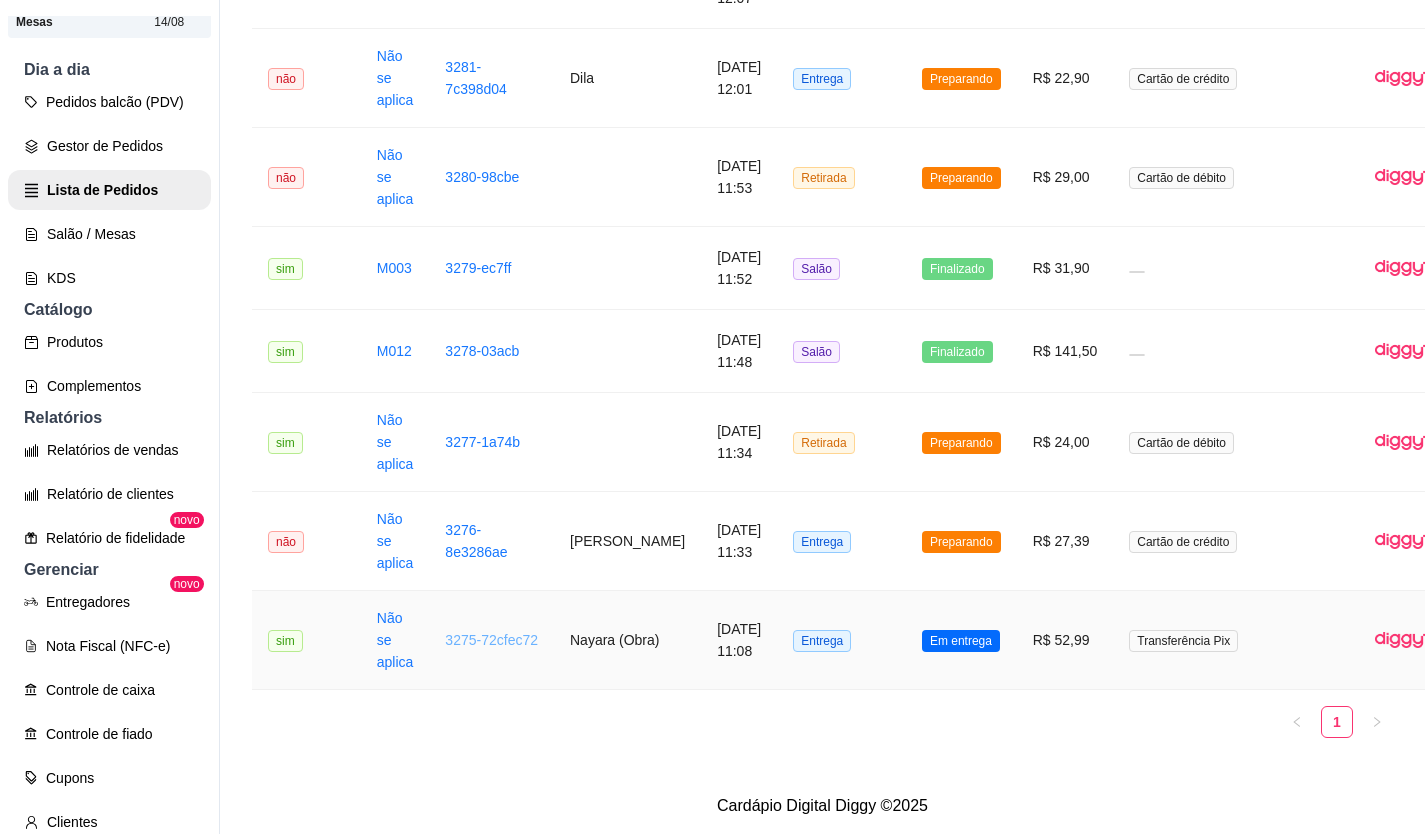 click on "3275-72cfec72" at bounding box center (491, 640) 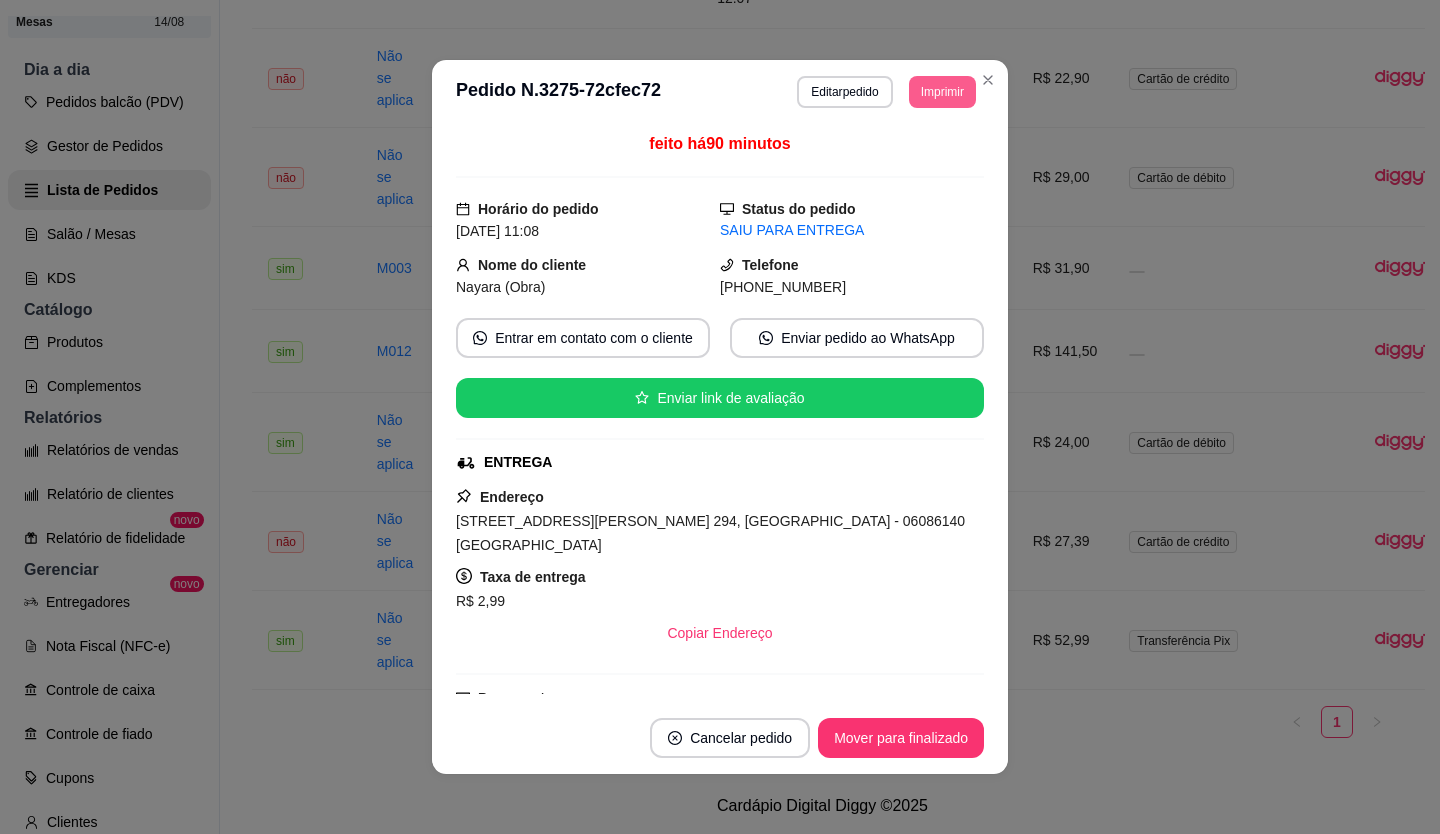 click on "Imprimir" at bounding box center (942, 92) 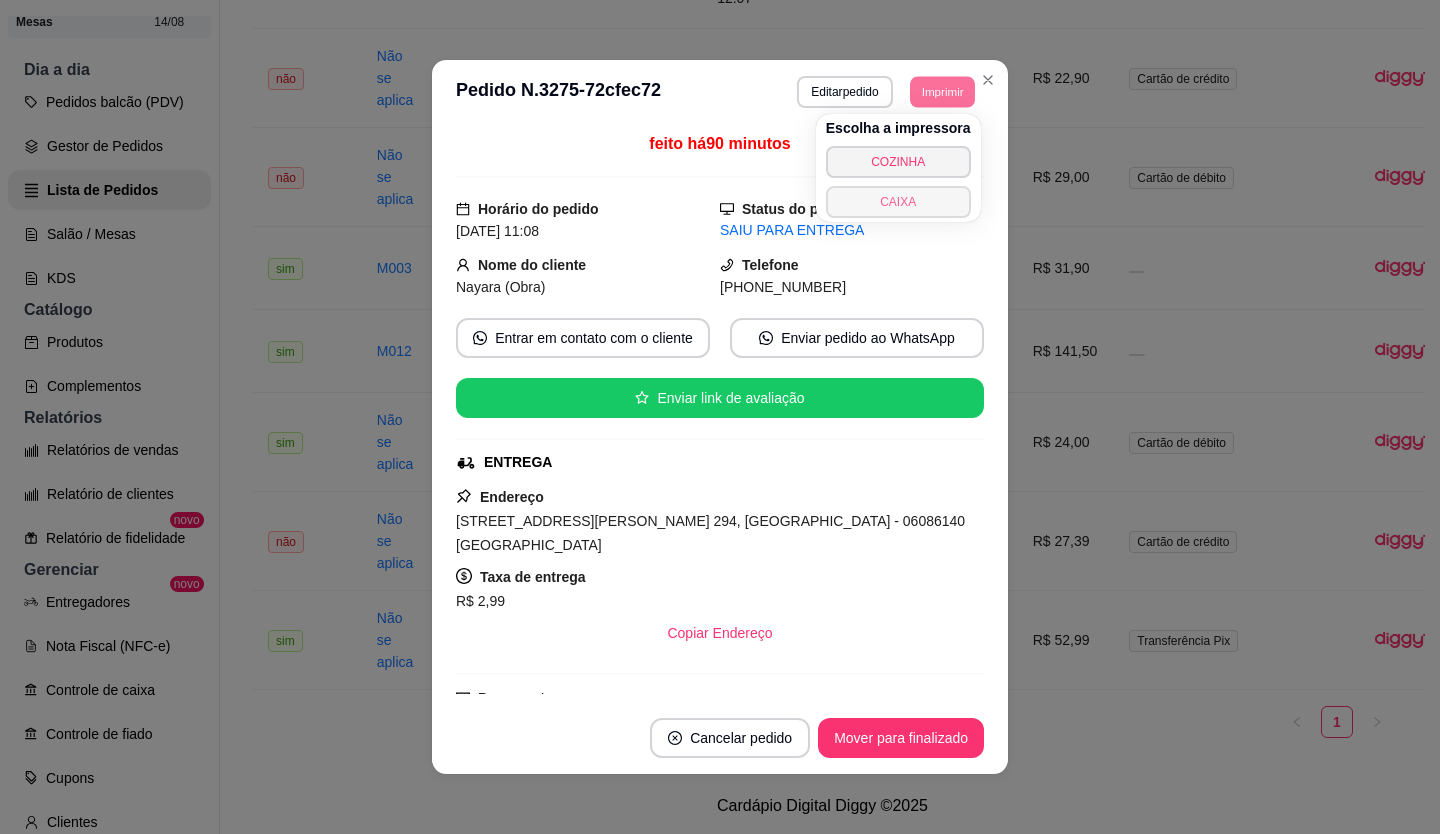 click on "CAIXA" at bounding box center [898, 202] 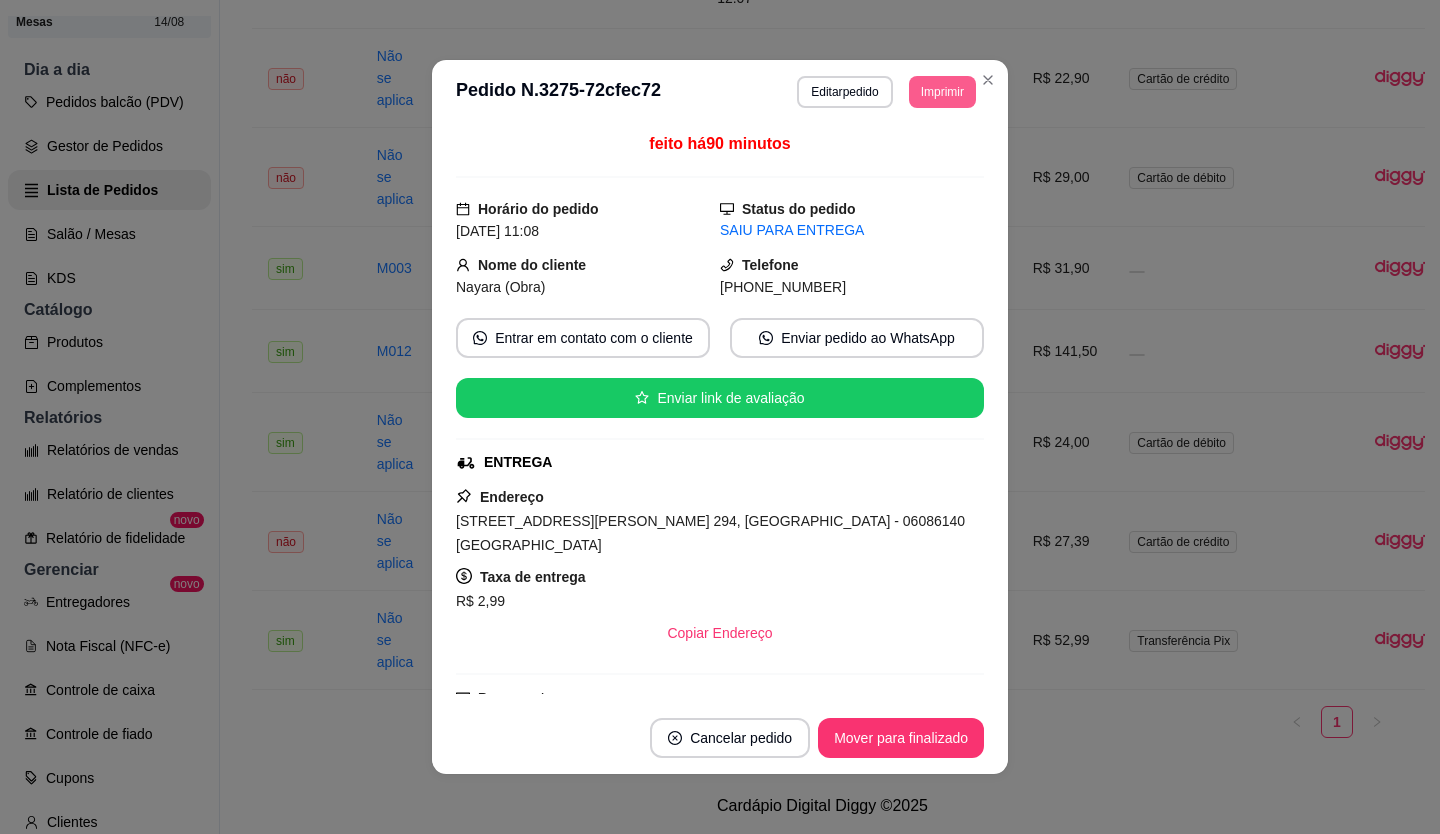 click on "Imprimir" at bounding box center (942, 92) 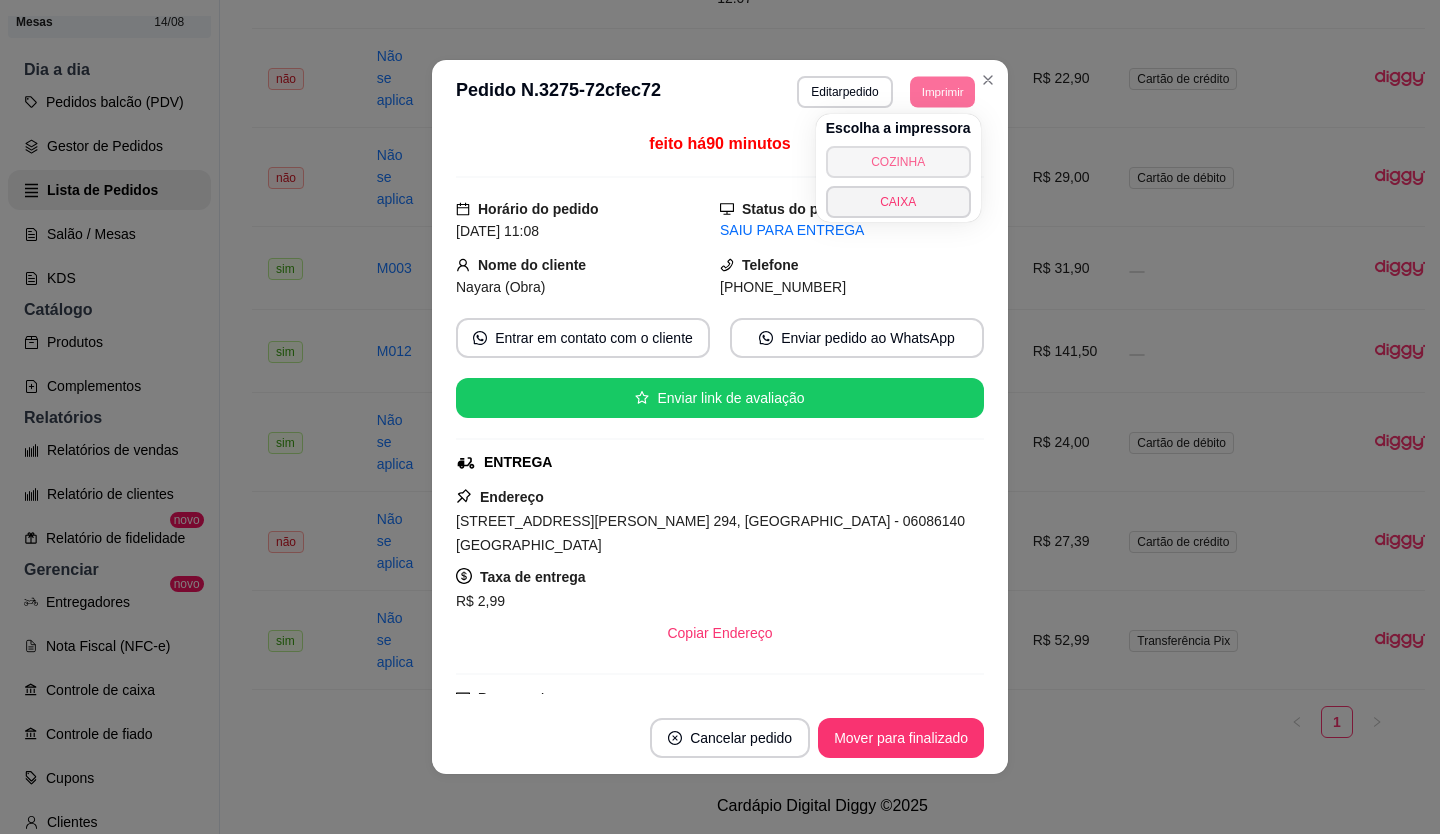 click on "COZINHA" at bounding box center [898, 162] 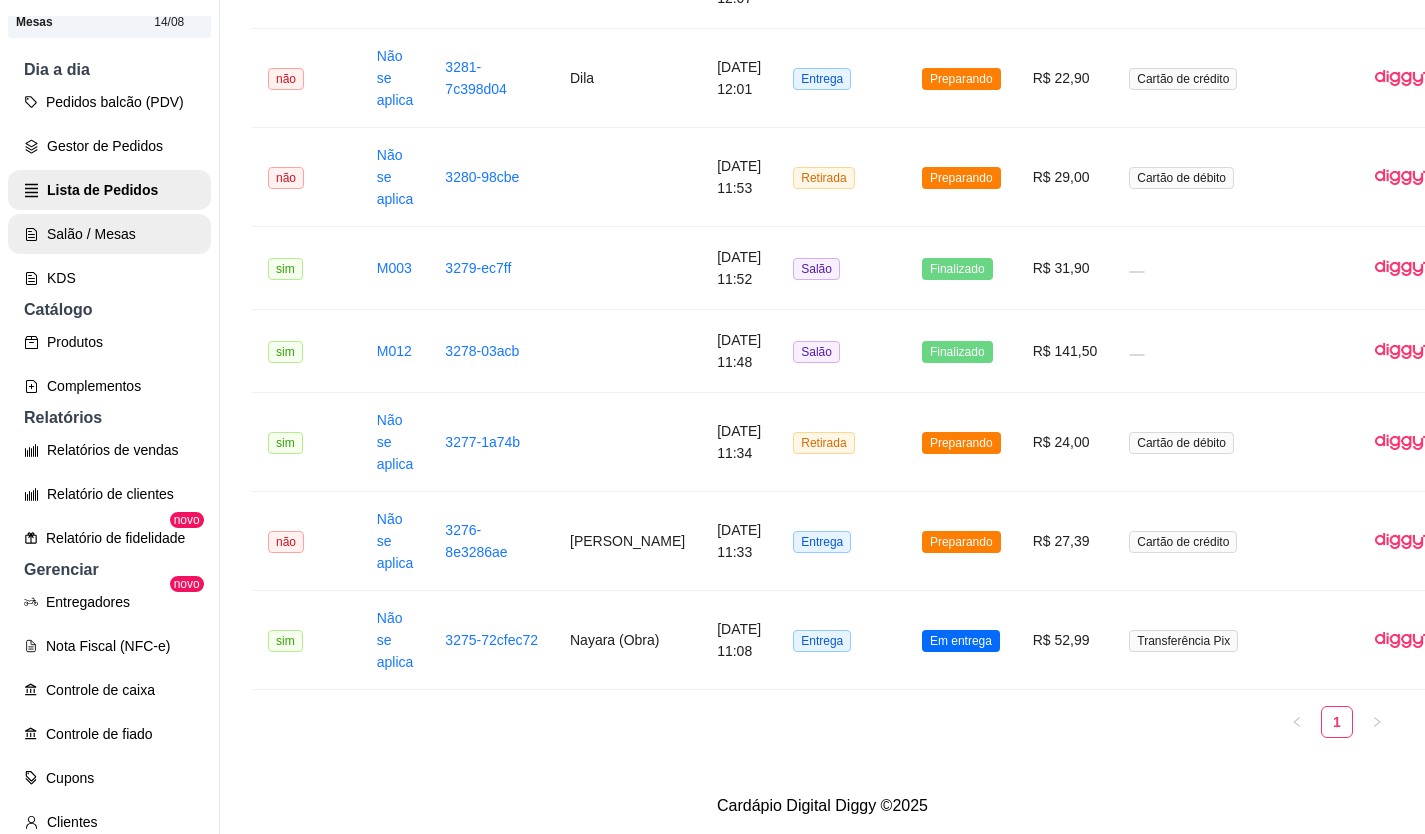 click on "Salão / Mesas" at bounding box center [109, 234] 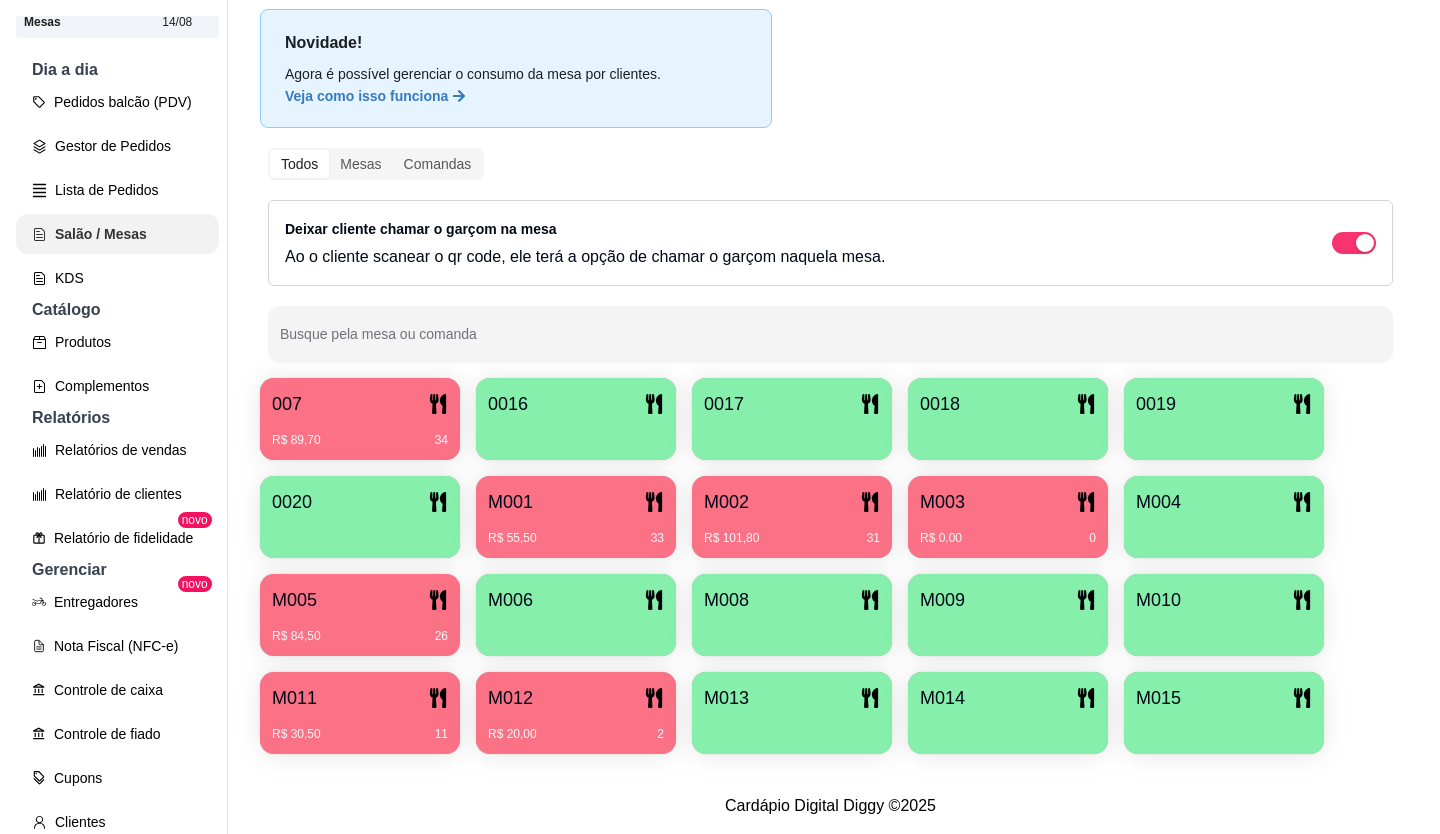 scroll, scrollTop: 0, scrollLeft: 0, axis: both 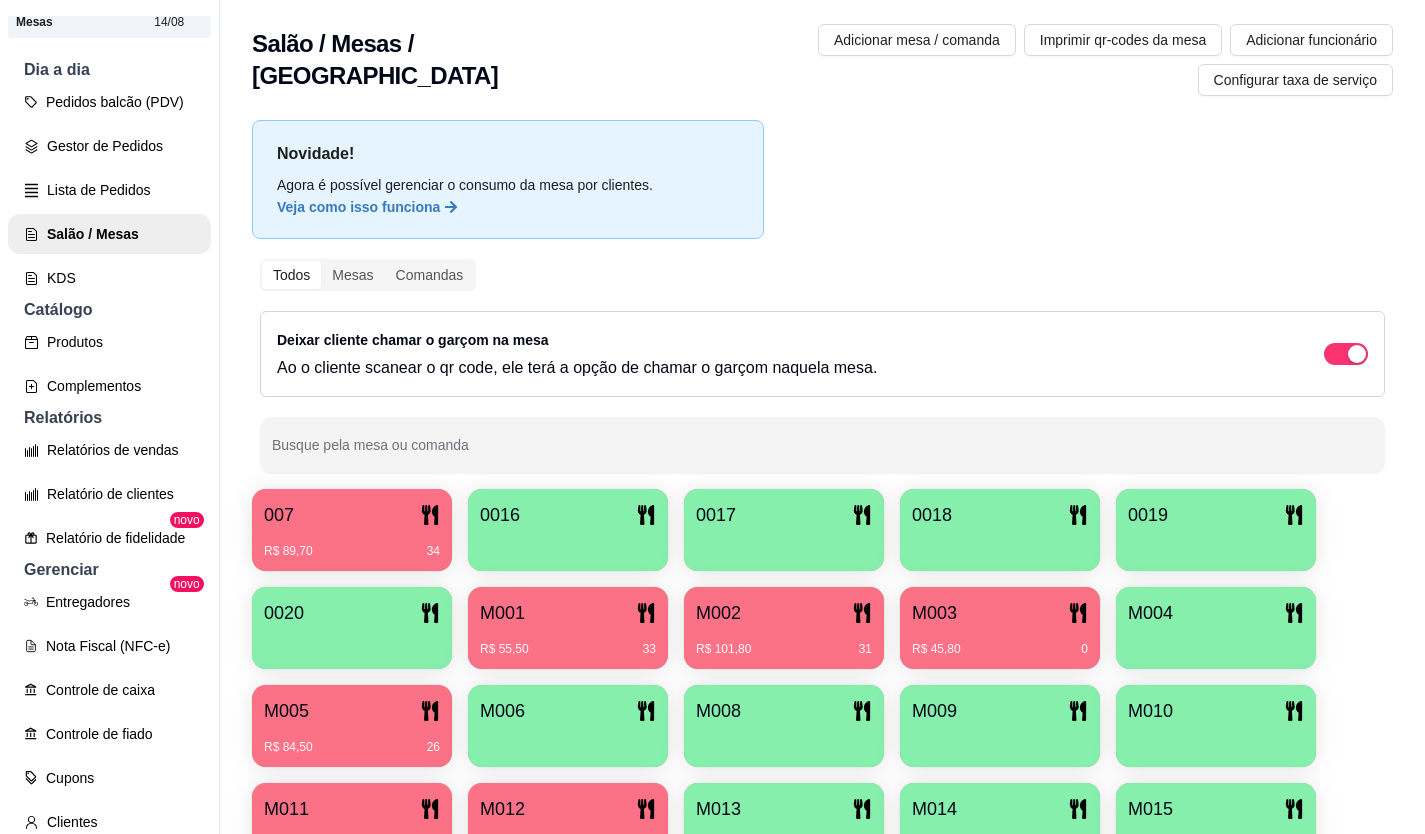 click on "007" at bounding box center (352, 515) 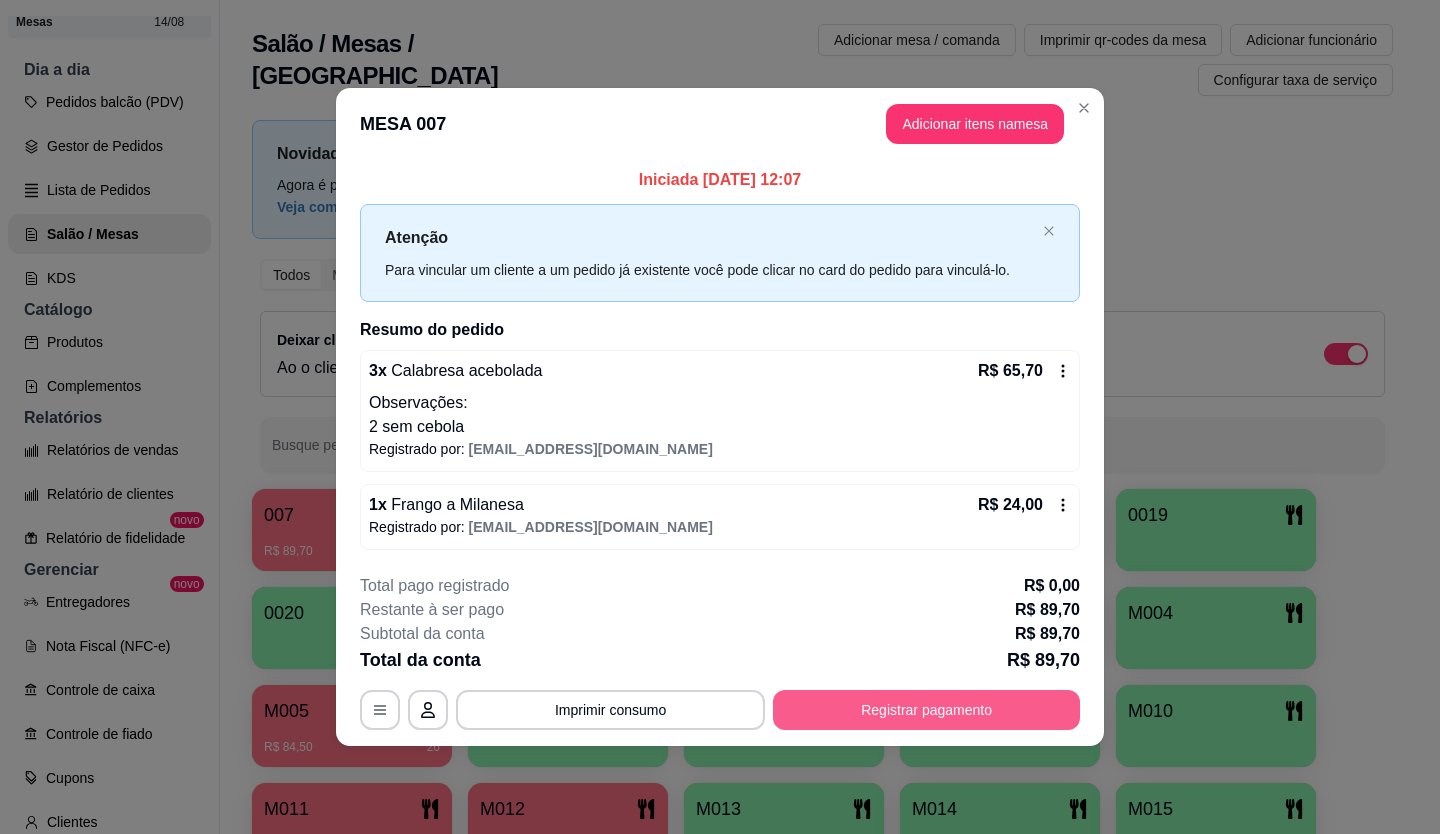 click on "Registrar pagamento" at bounding box center [926, 710] 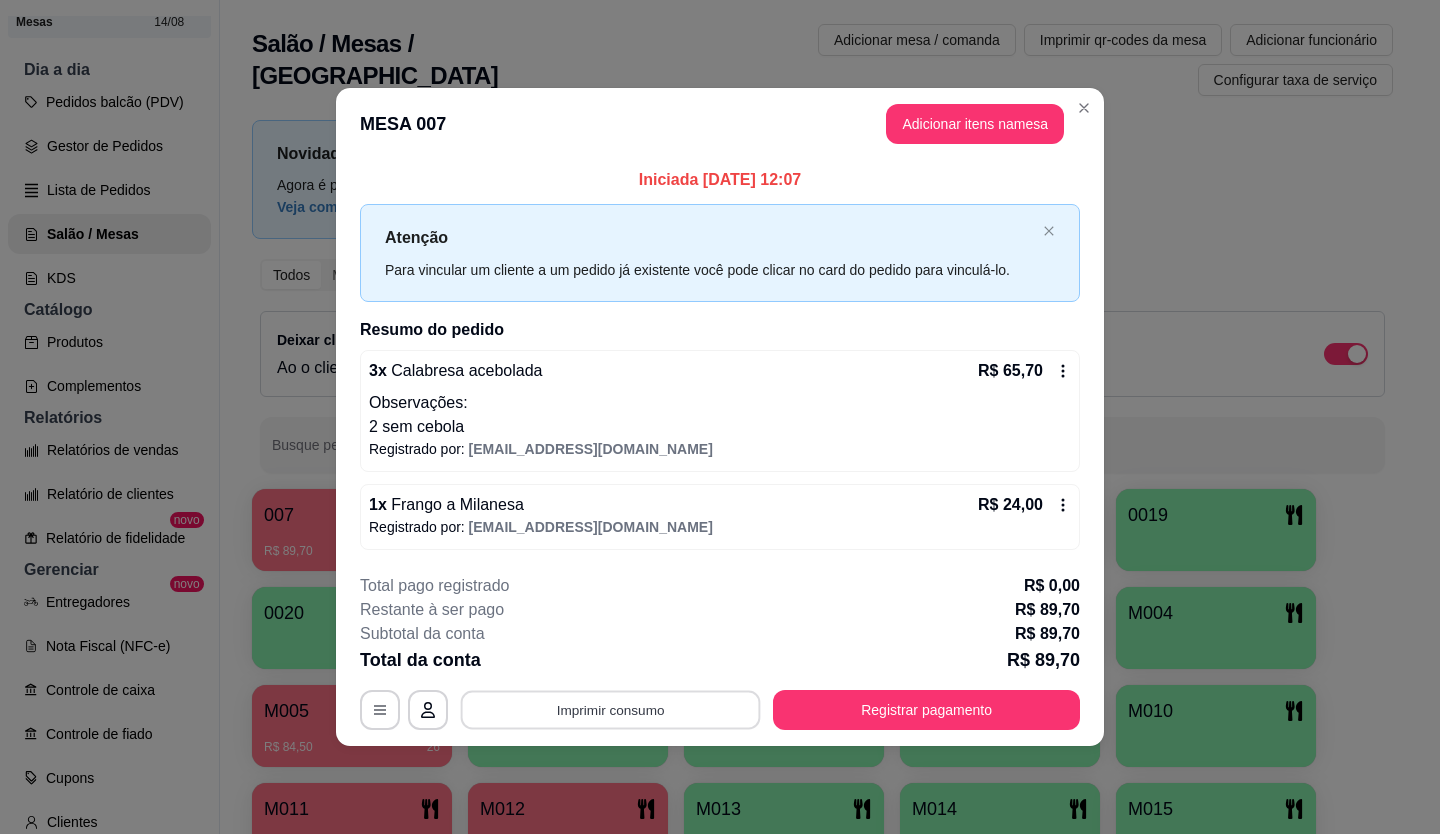 click on "Imprimir consumo" at bounding box center [611, 709] 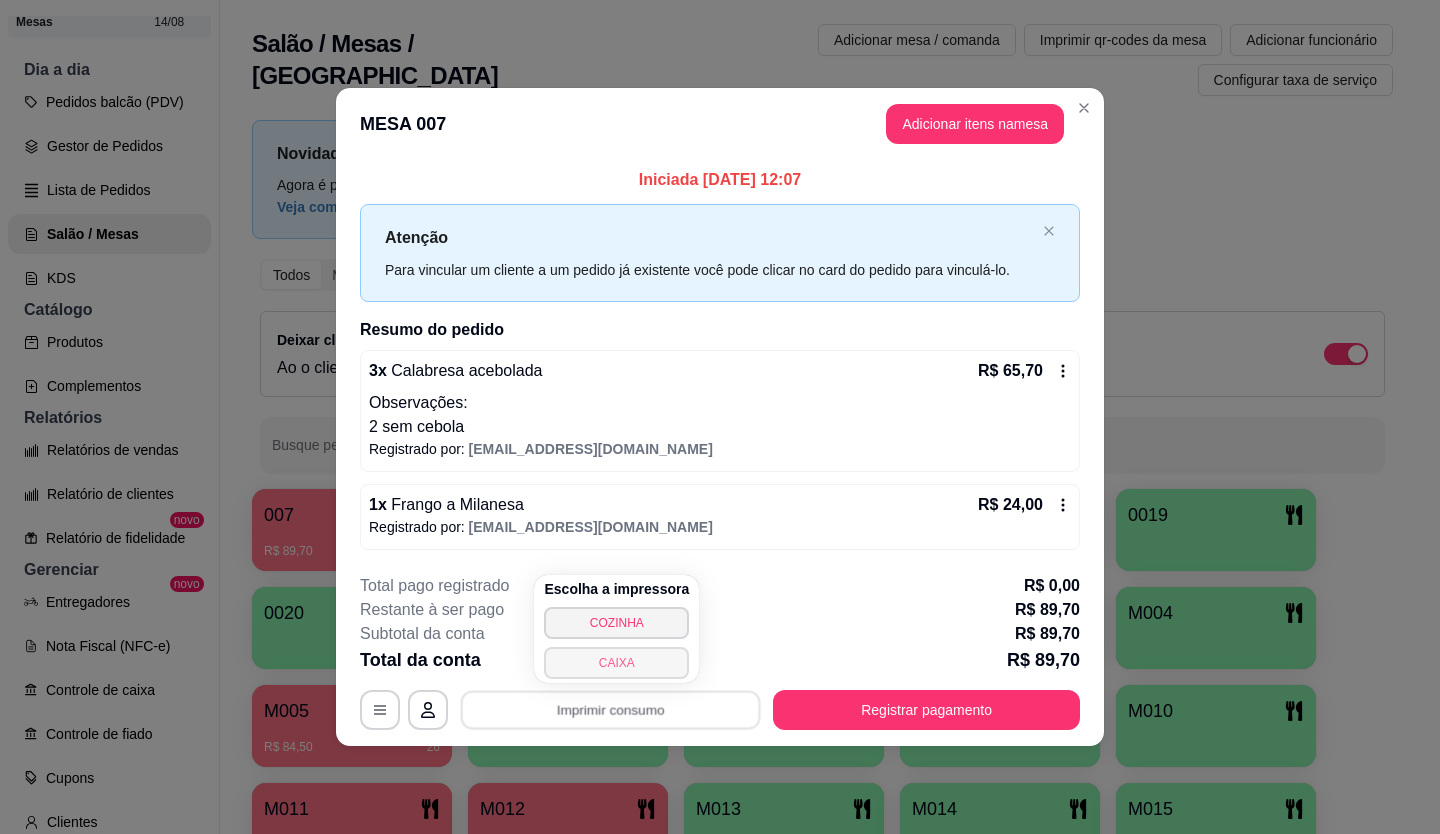 click on "CAIXA" at bounding box center [616, 663] 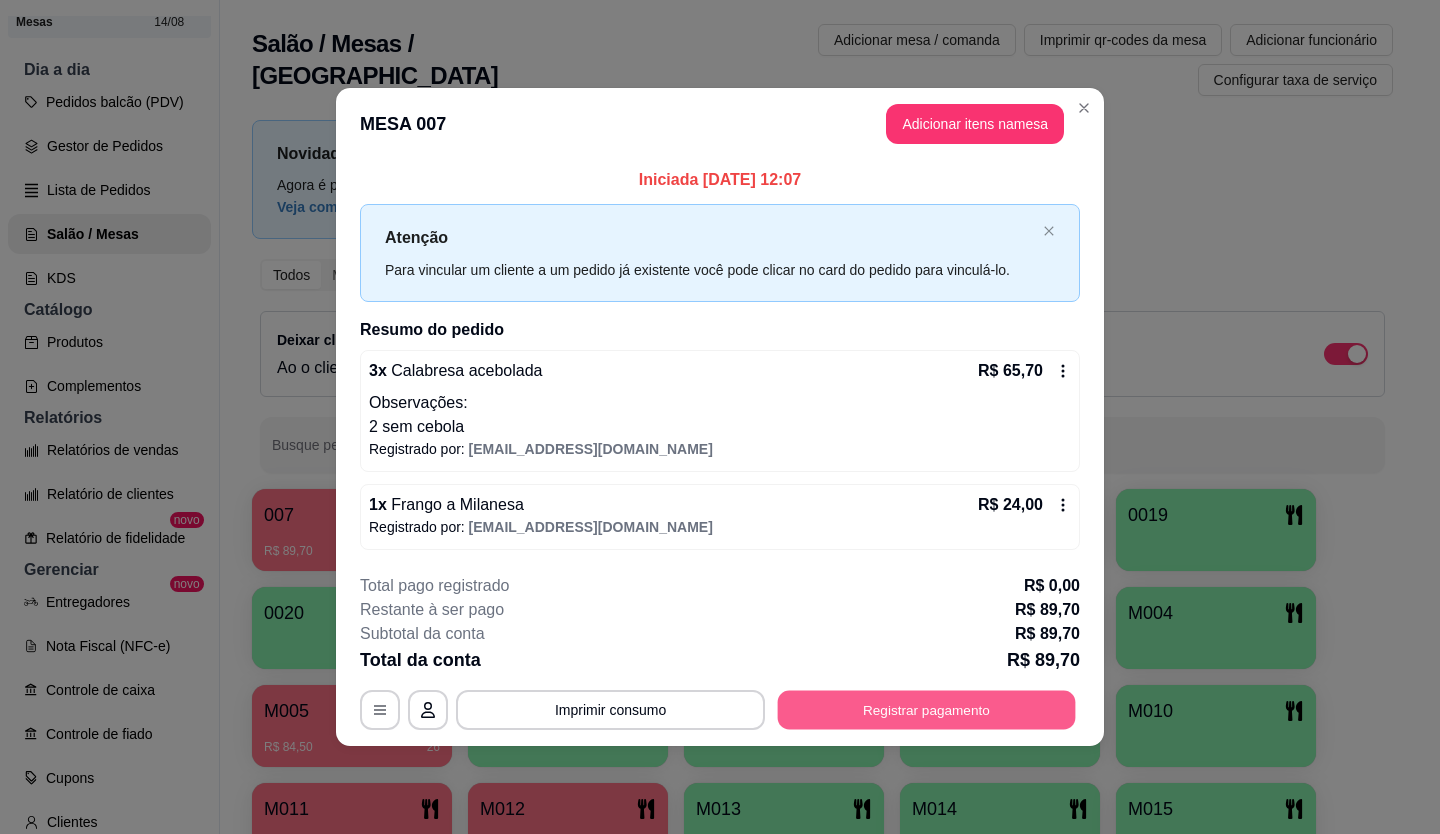 click on "Registrar pagamento" at bounding box center [927, 709] 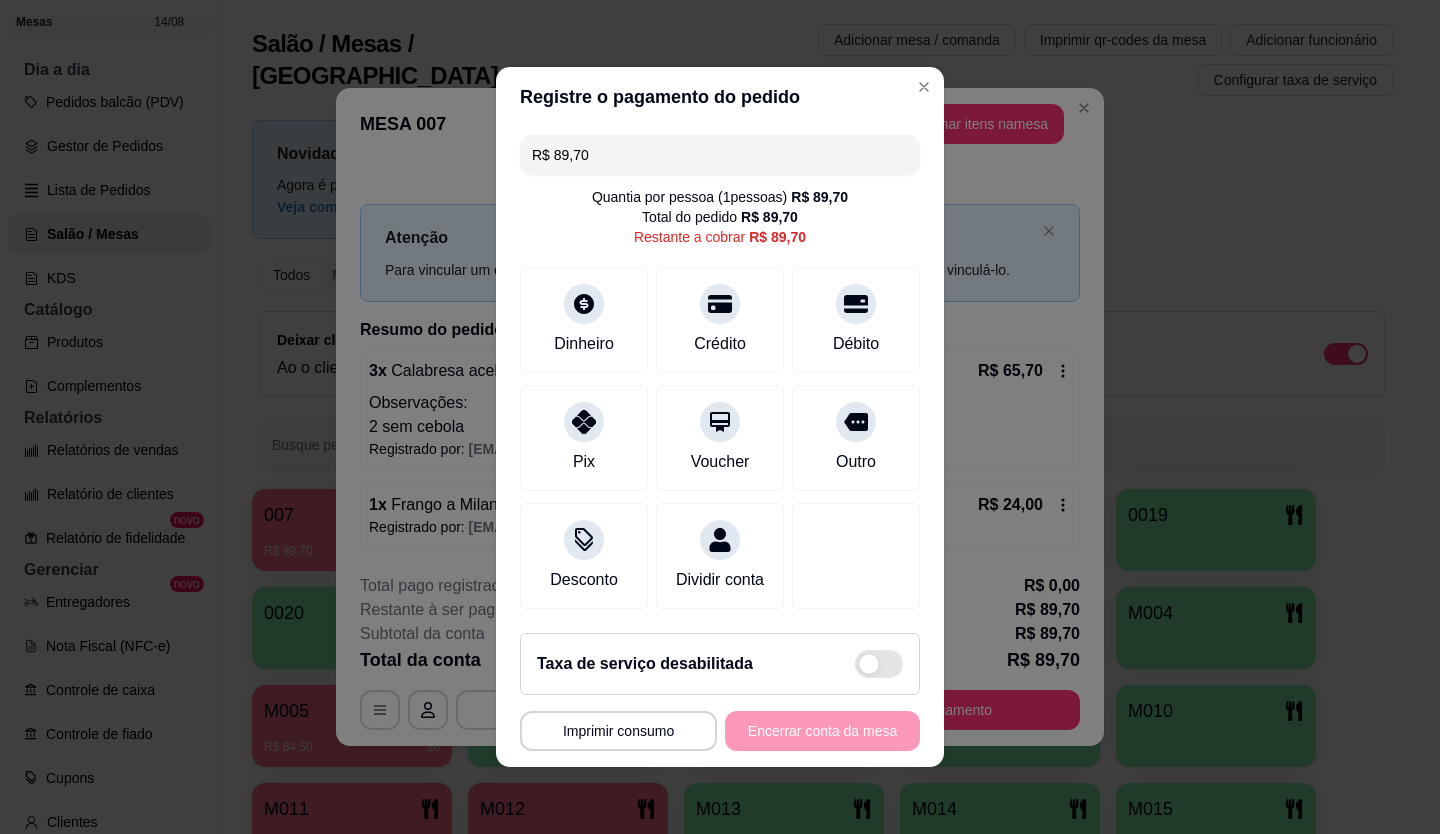 click on "R$ 89,70 Quantia por pessoa ( 1  pessoas)   R$ 89,70 Total do pedido   R$ 89,70 Restante a cobrar   R$ 89,70 Dinheiro Crédito Débito Pix Voucher Outro Desconto Dividir conta" at bounding box center [720, 372] 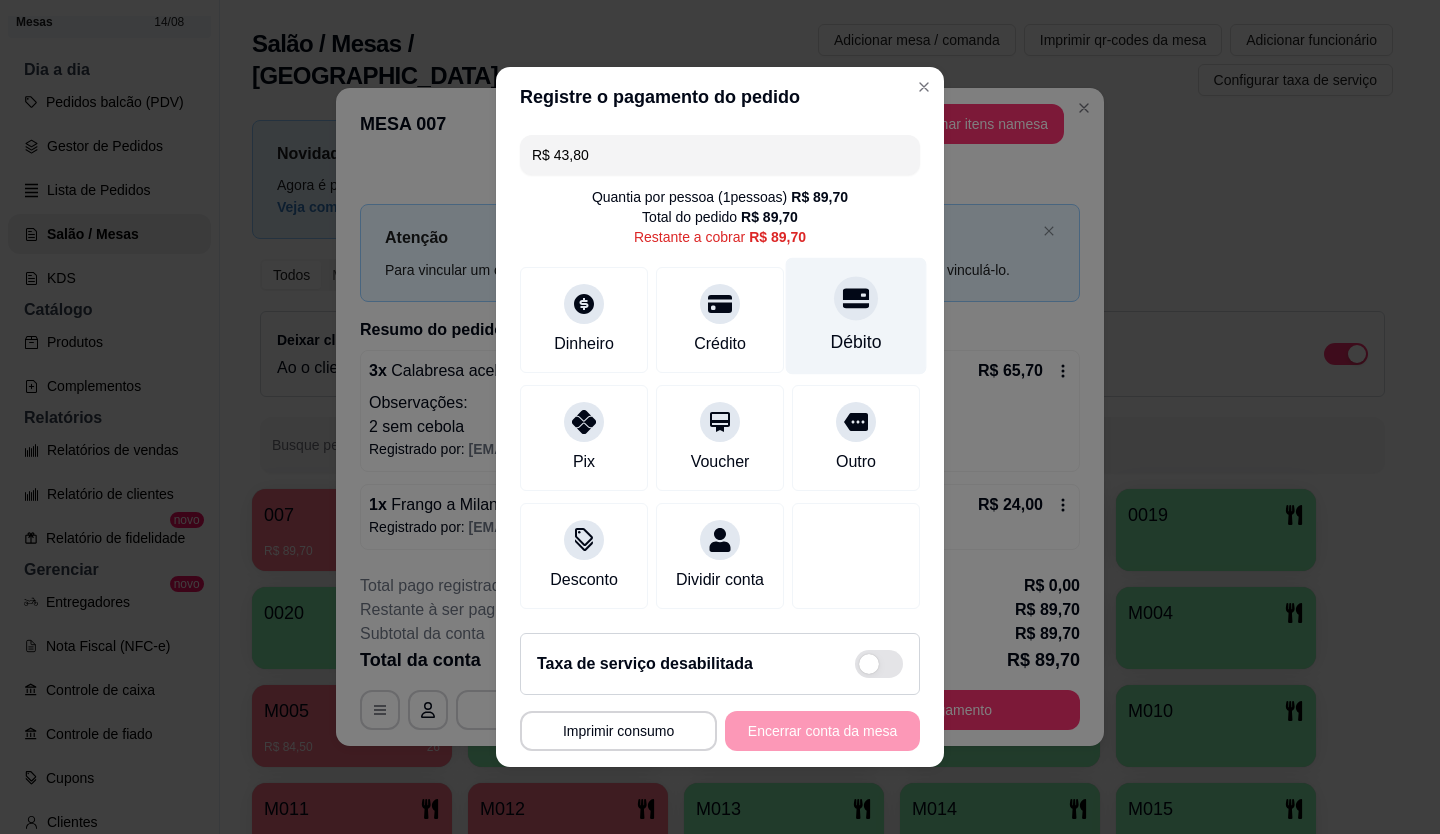 click on "Débito" at bounding box center (856, 316) 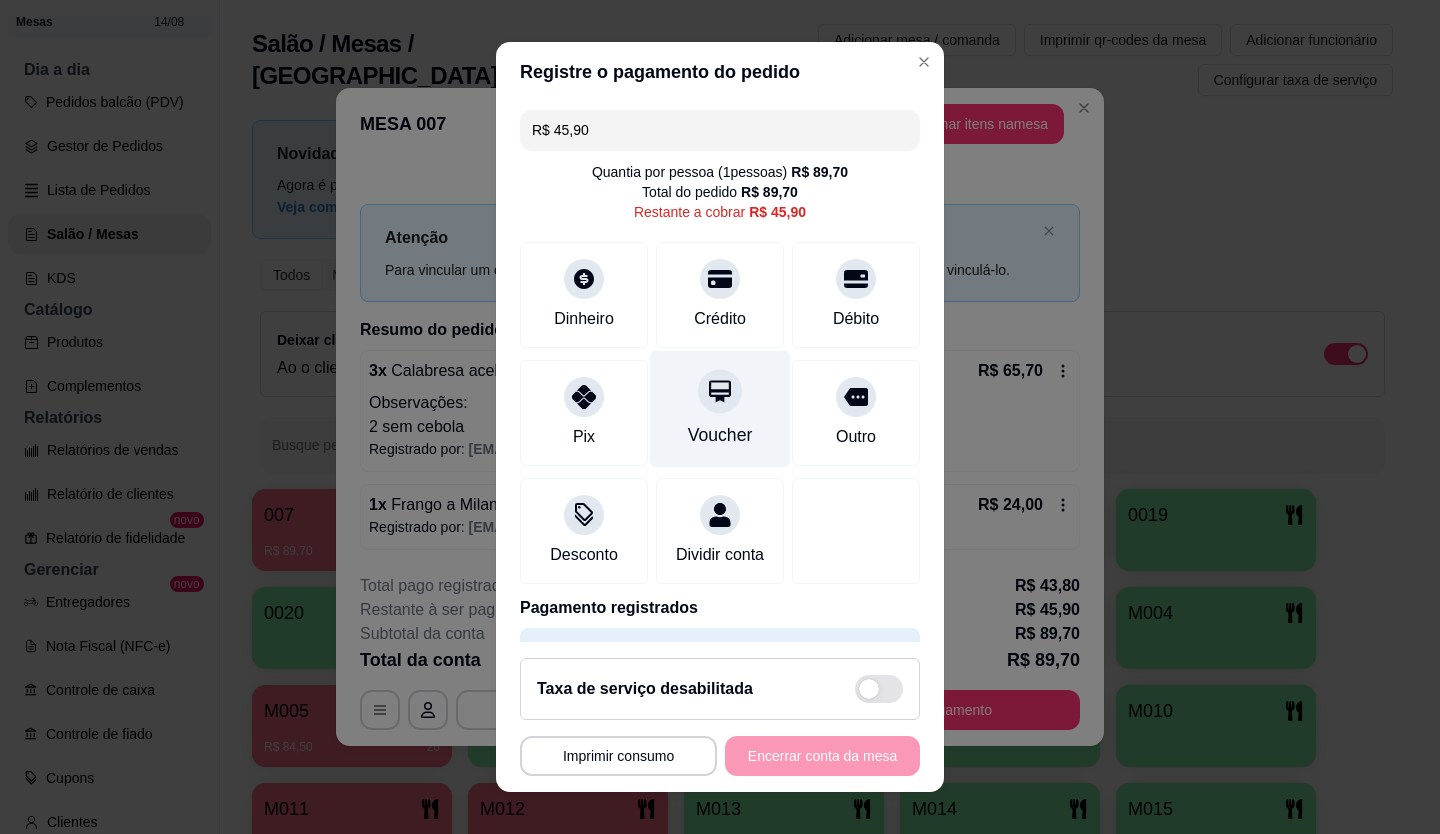 click at bounding box center [720, 391] 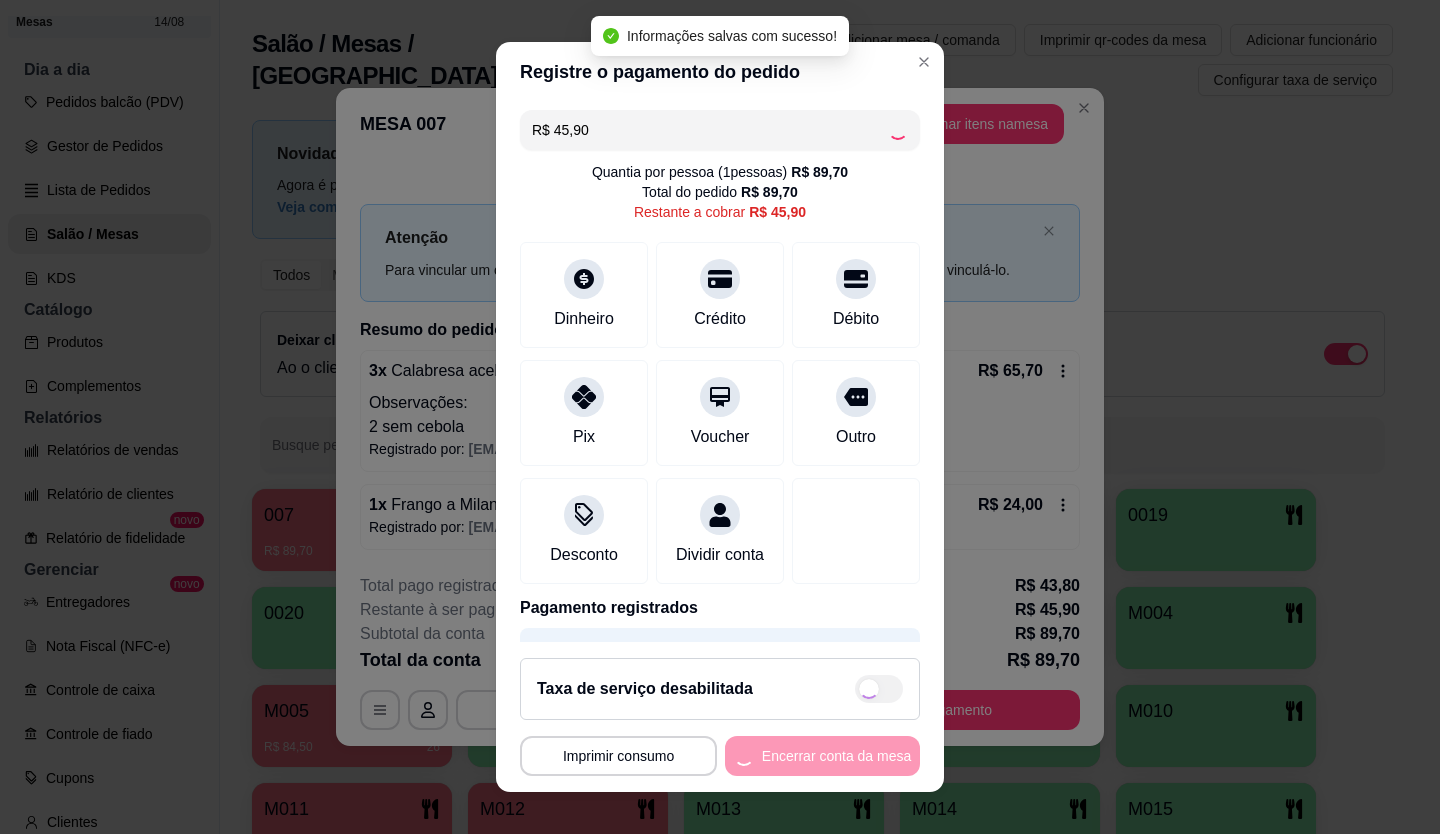 type on "R$ 0,00" 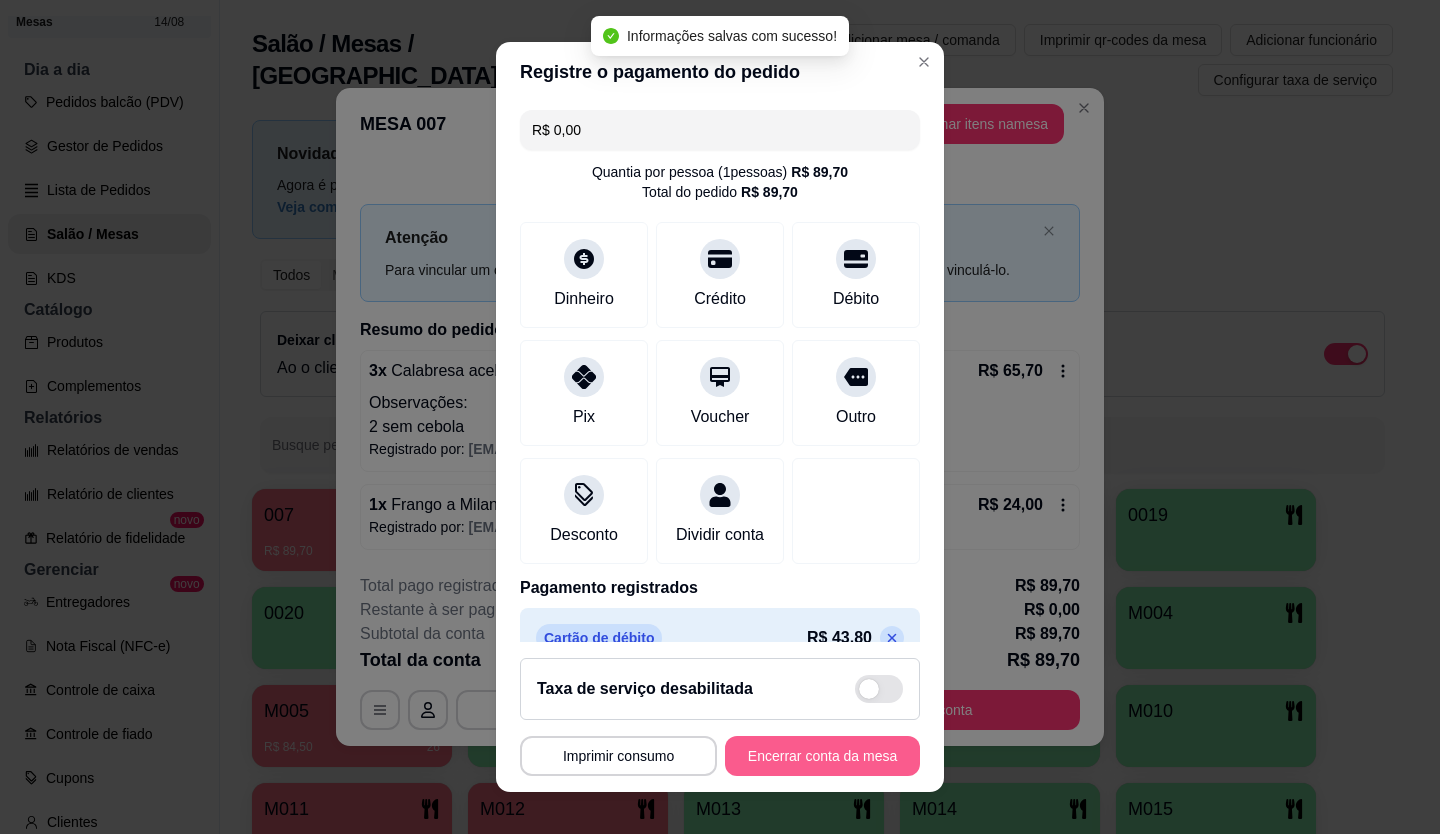 click on "Encerrar conta da mesa" at bounding box center [822, 756] 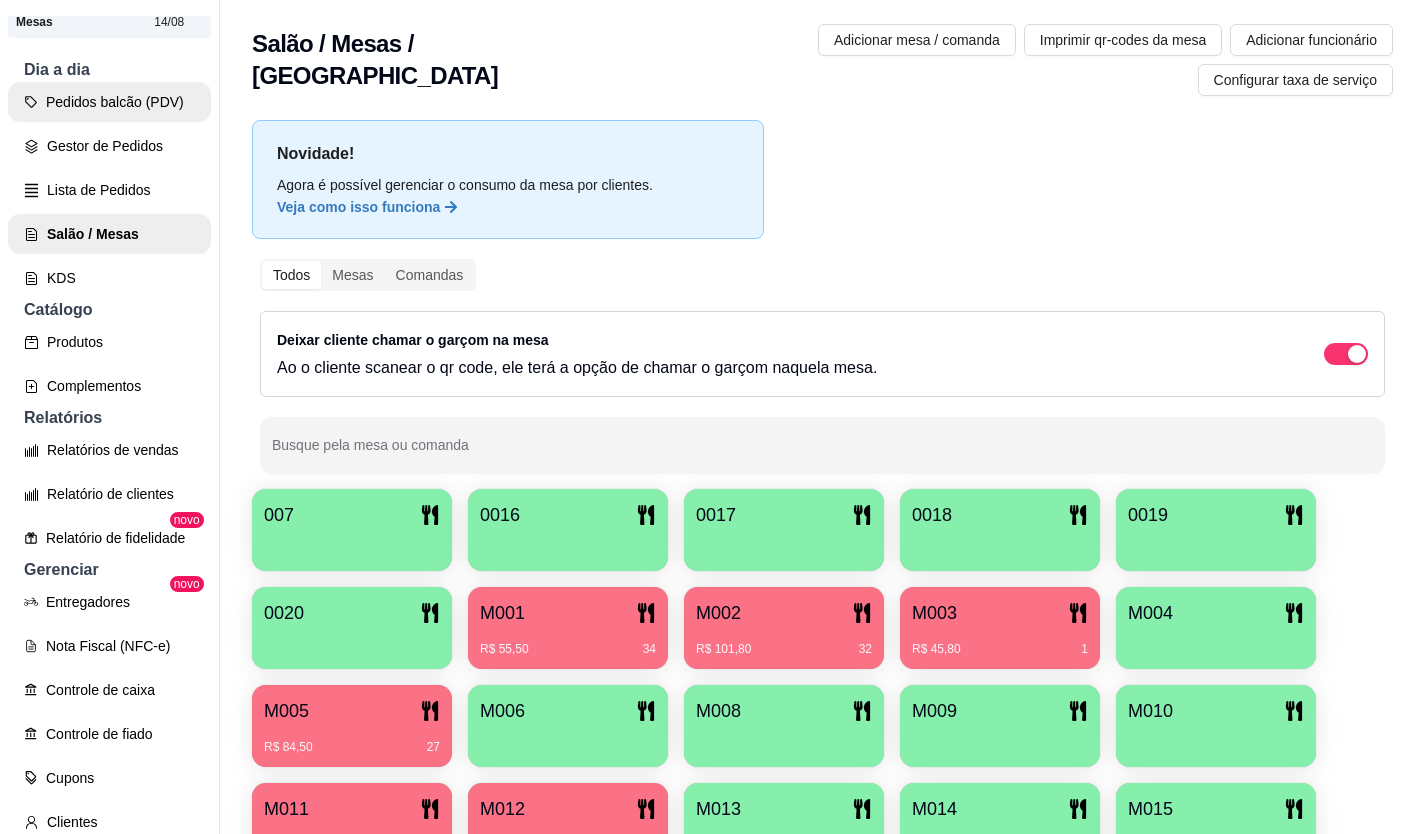 click on "Pedidos balcão (PDV)" at bounding box center (109, 102) 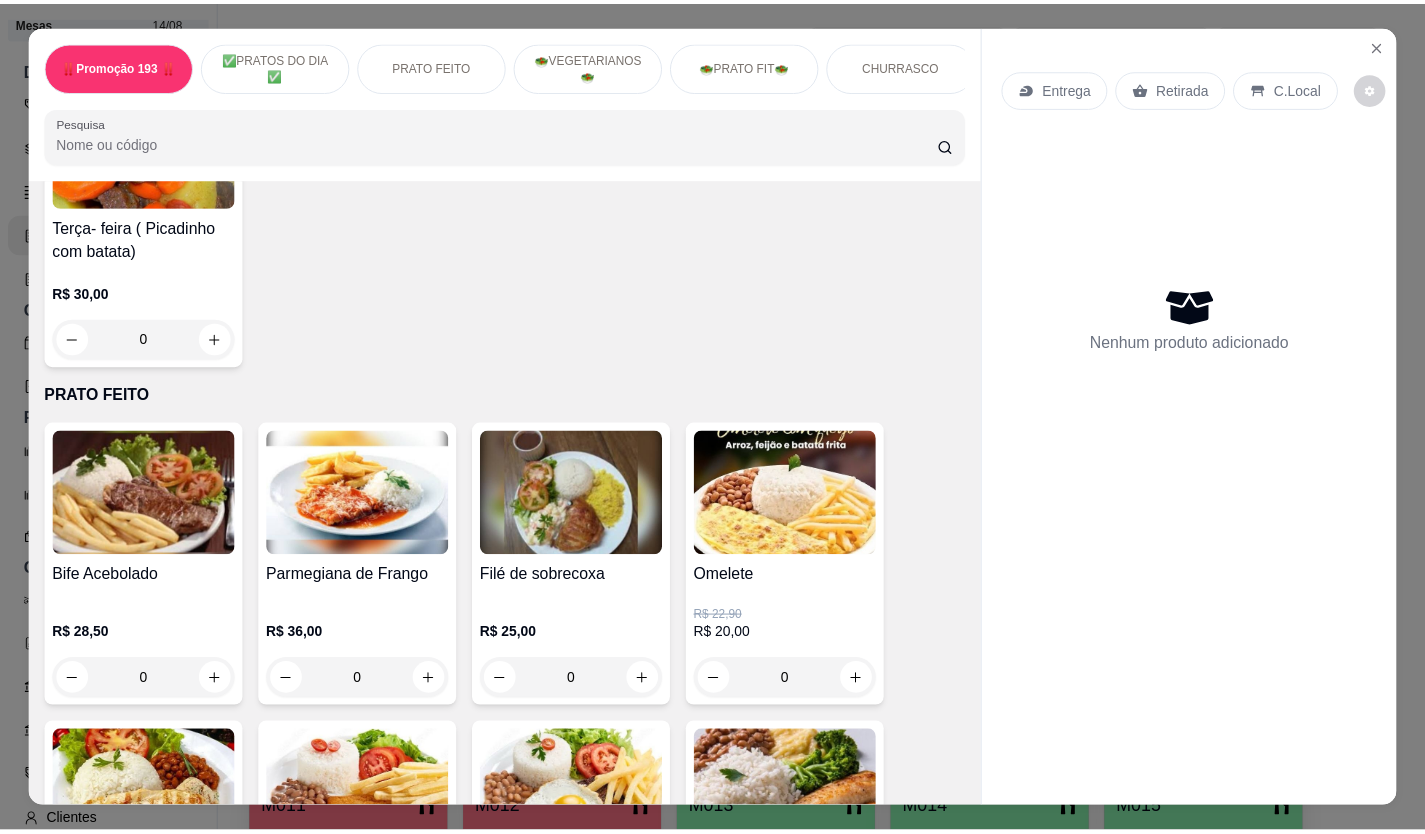 scroll, scrollTop: 1400, scrollLeft: 0, axis: vertical 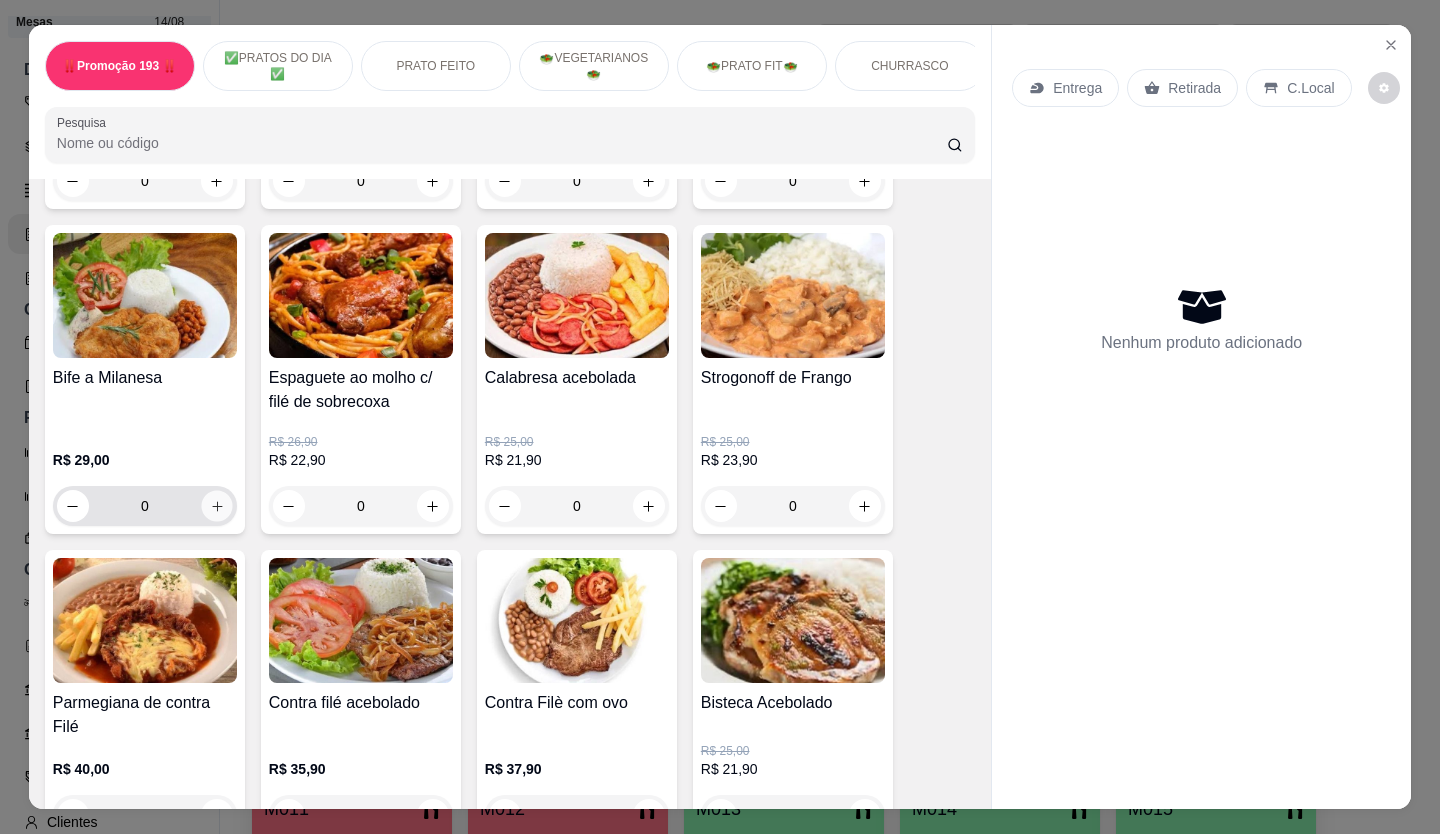 click 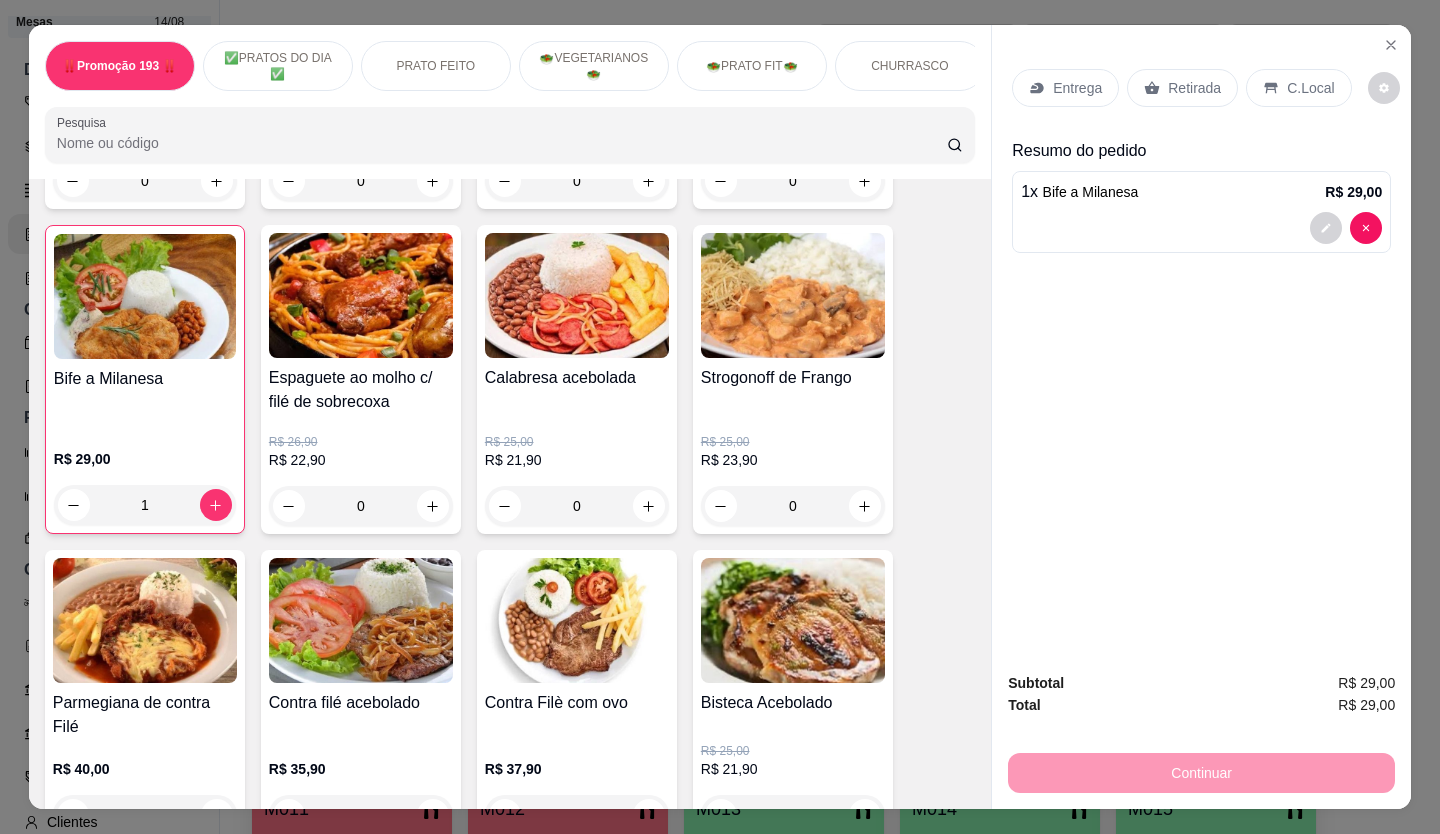 click on "Retirada" at bounding box center (1194, 88) 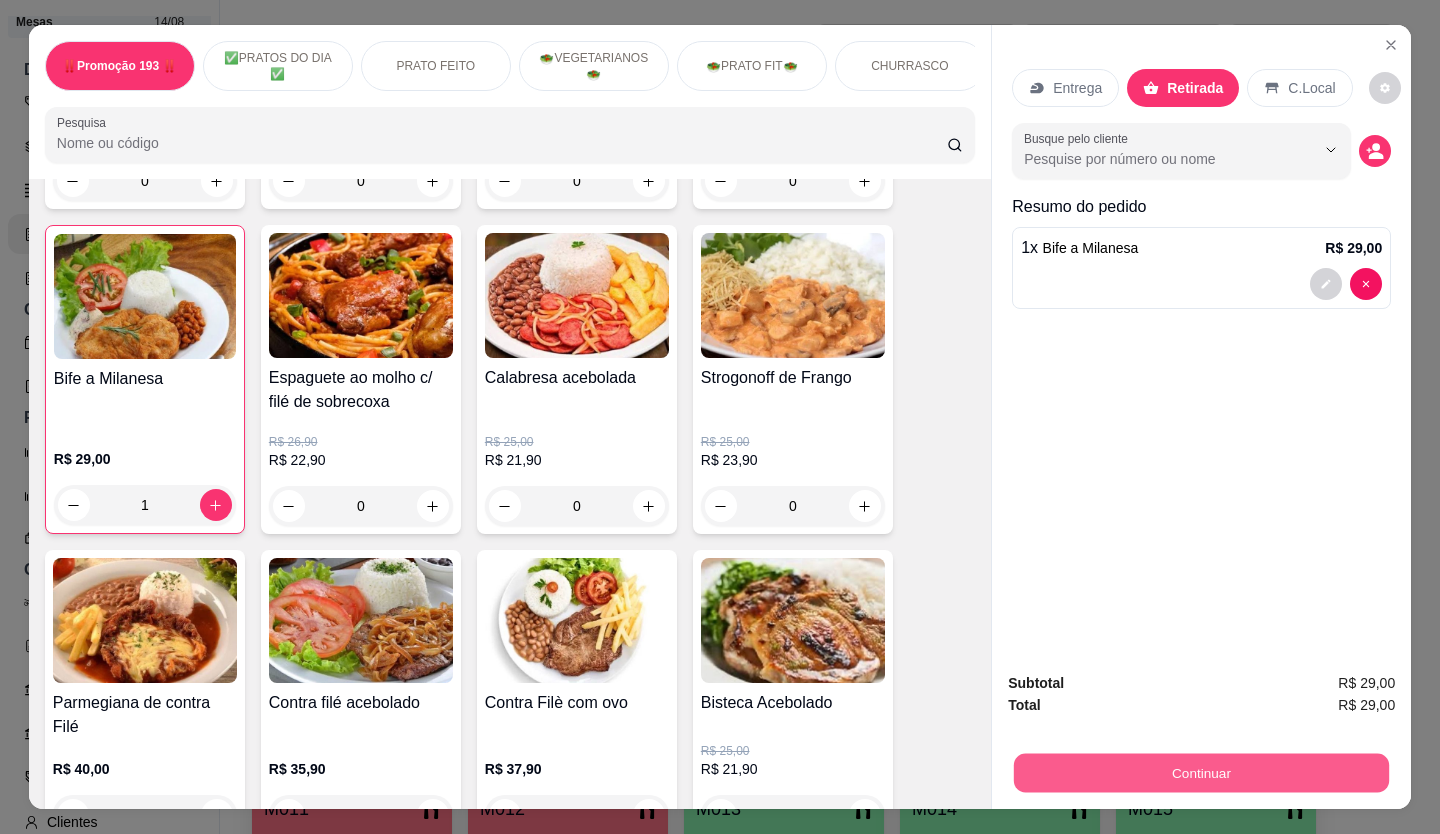 click on "Continuar" at bounding box center (1201, 773) 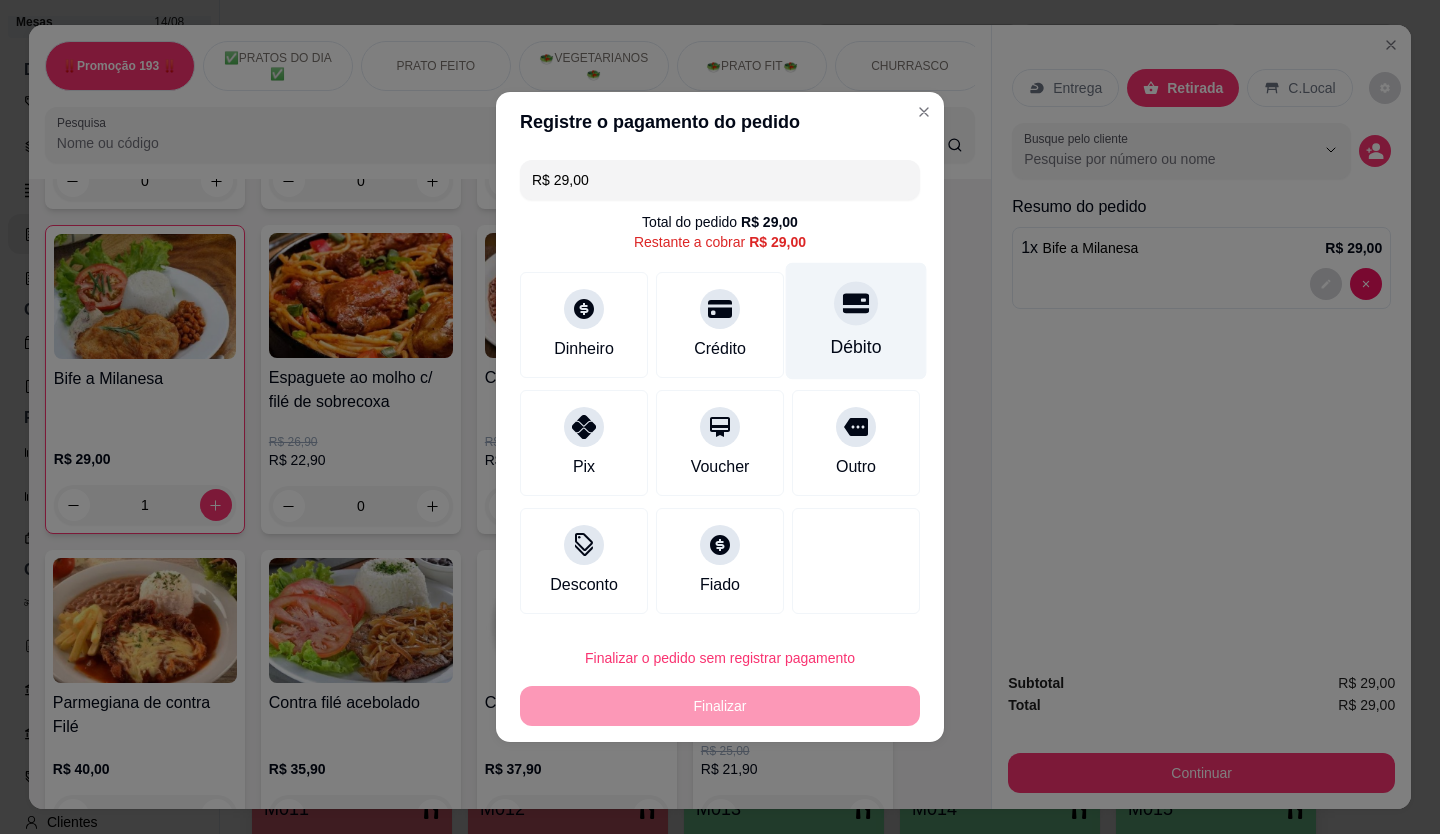 click 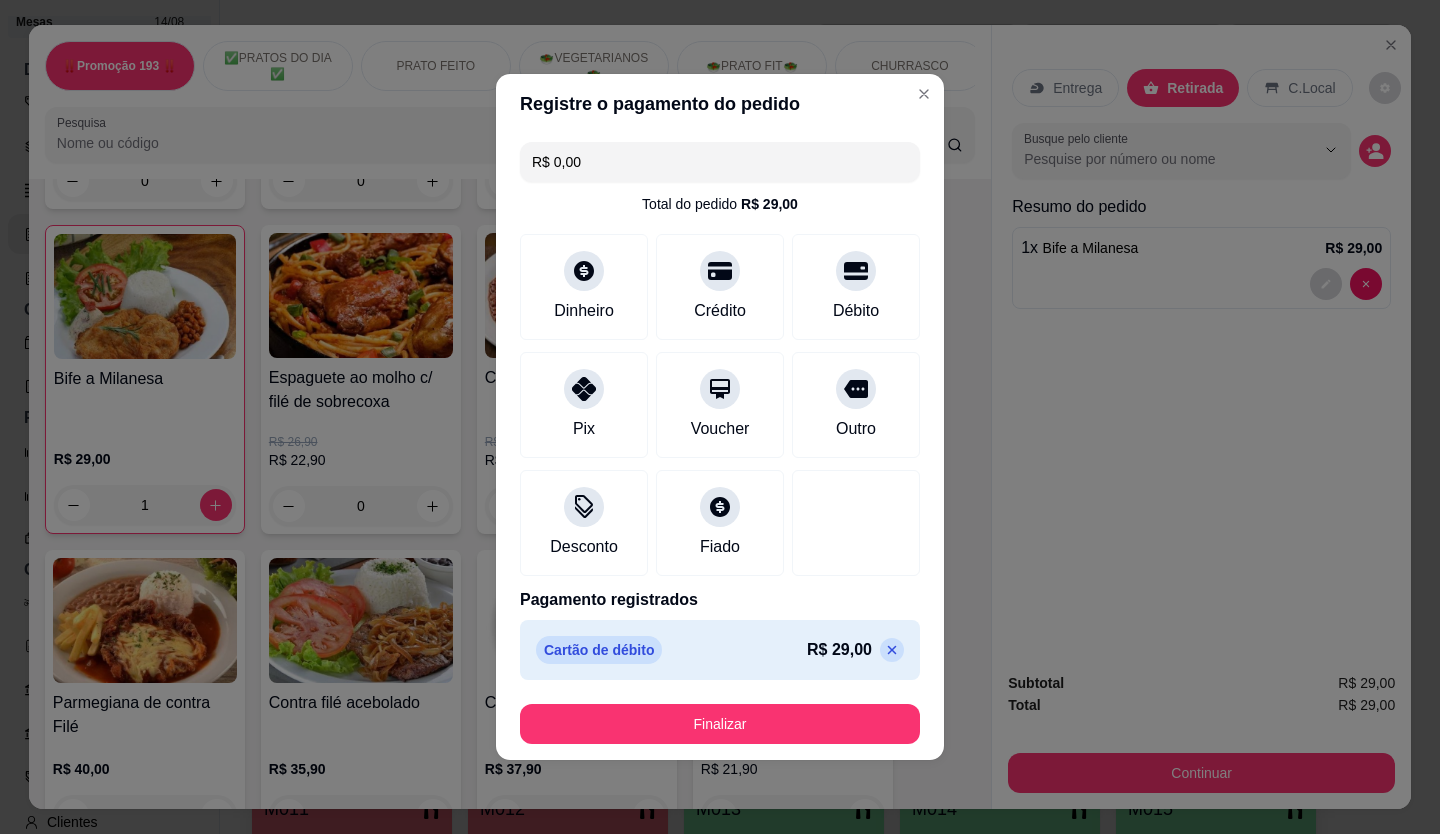 click on "Finalizar" at bounding box center [720, 724] 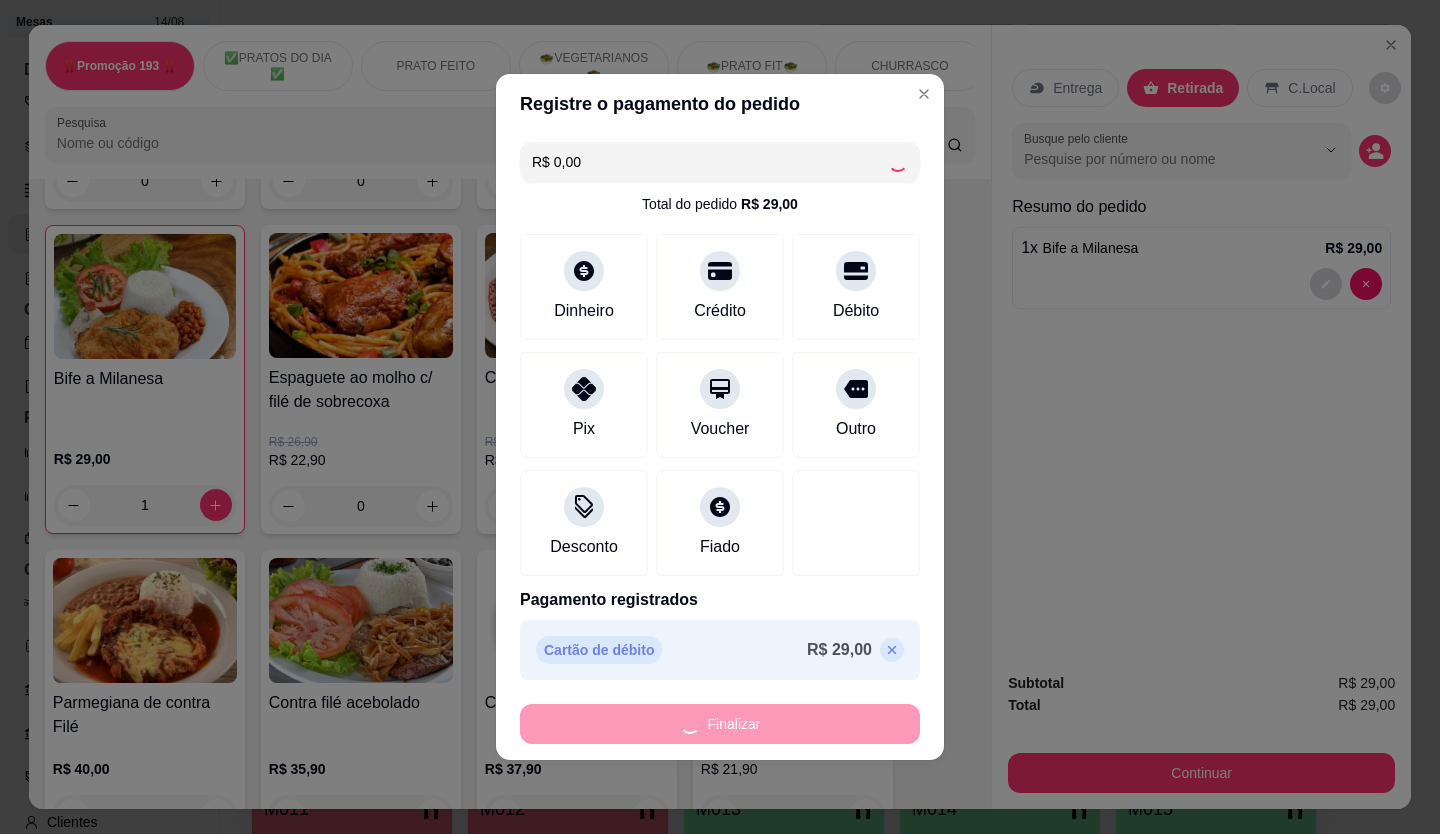 type on "0" 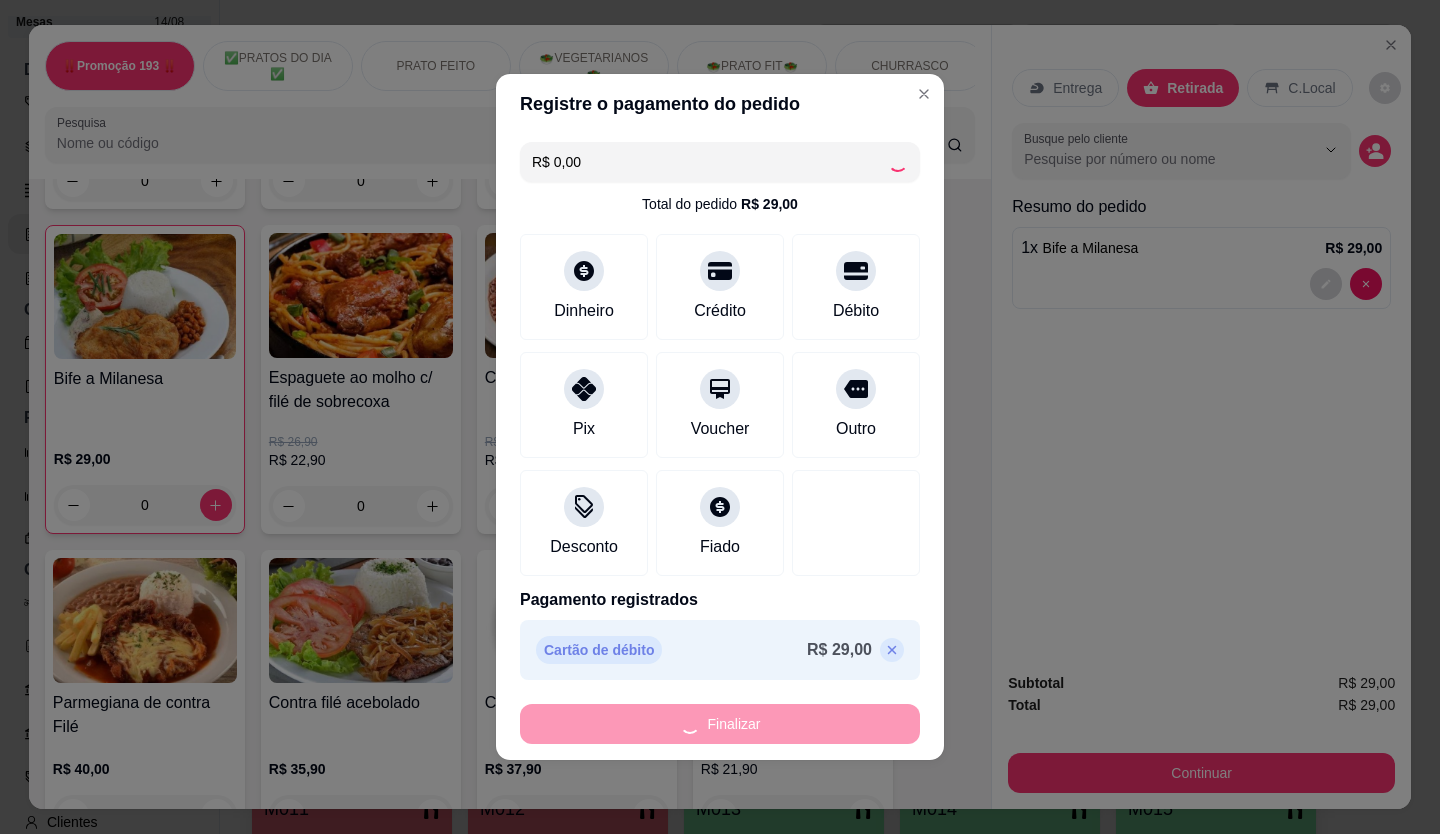 type on "-R$ 29,00" 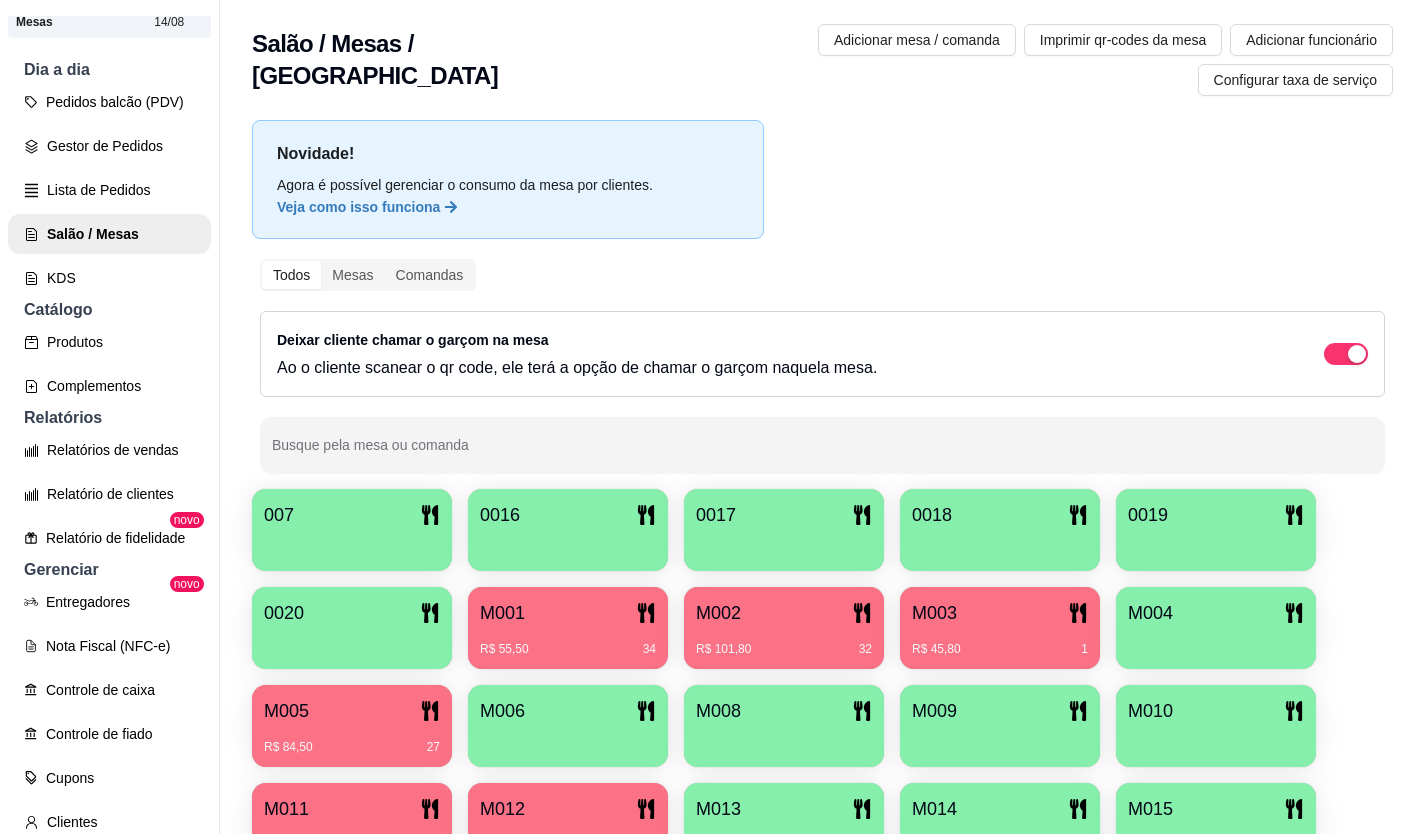 click on "M012" at bounding box center (568, 809) 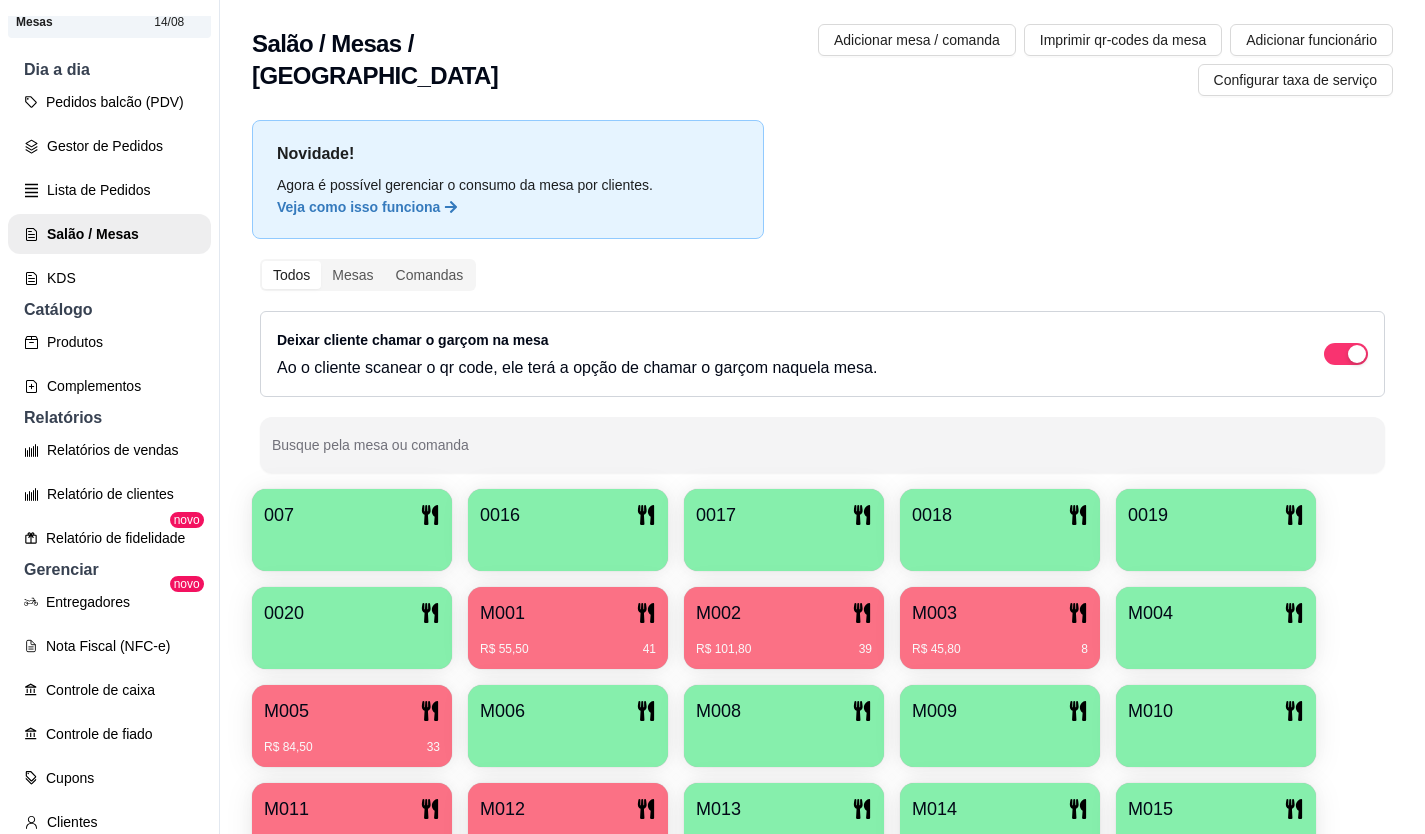click on "M002" at bounding box center (784, 613) 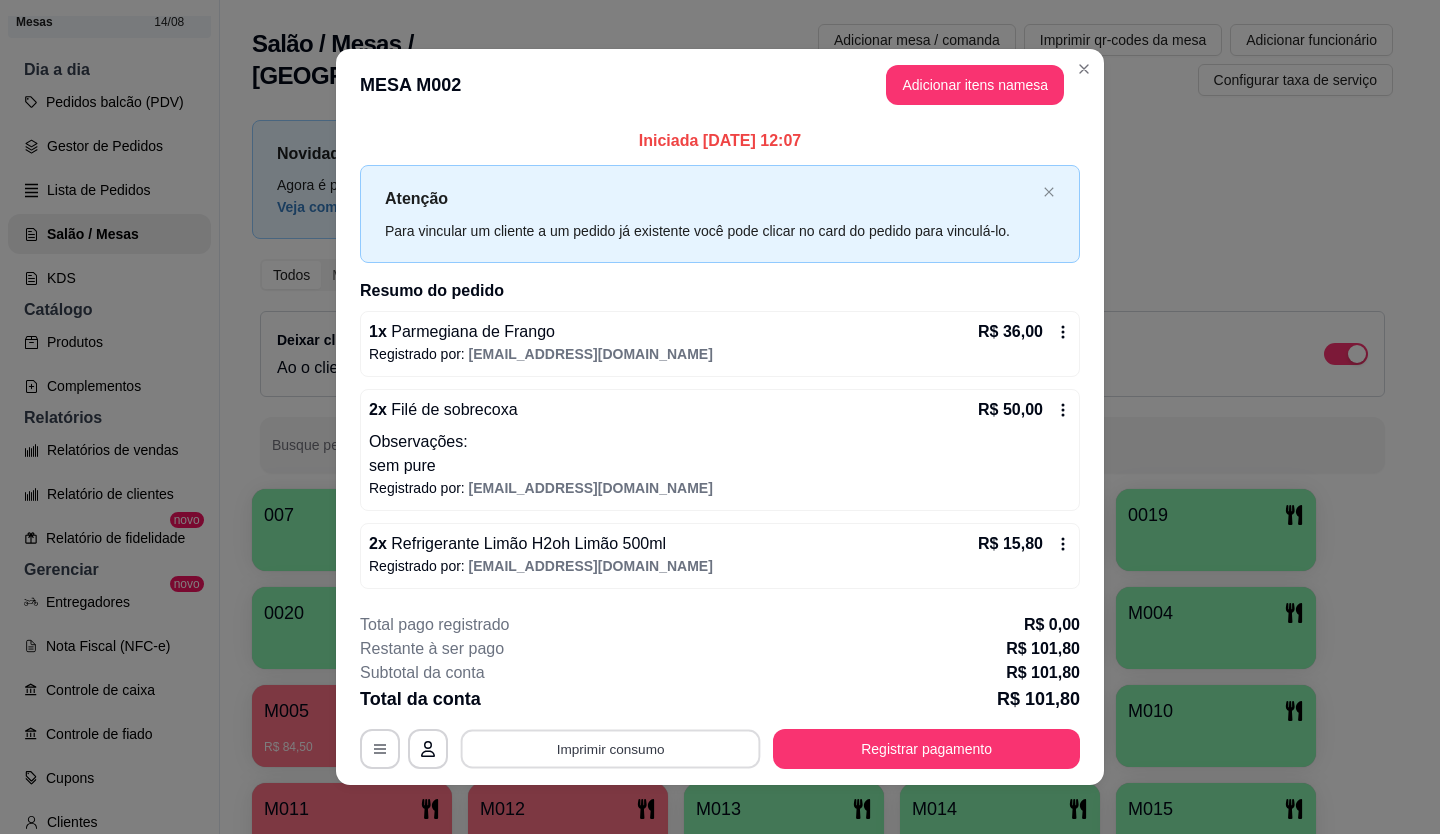 click on "Imprimir consumo" at bounding box center [611, 748] 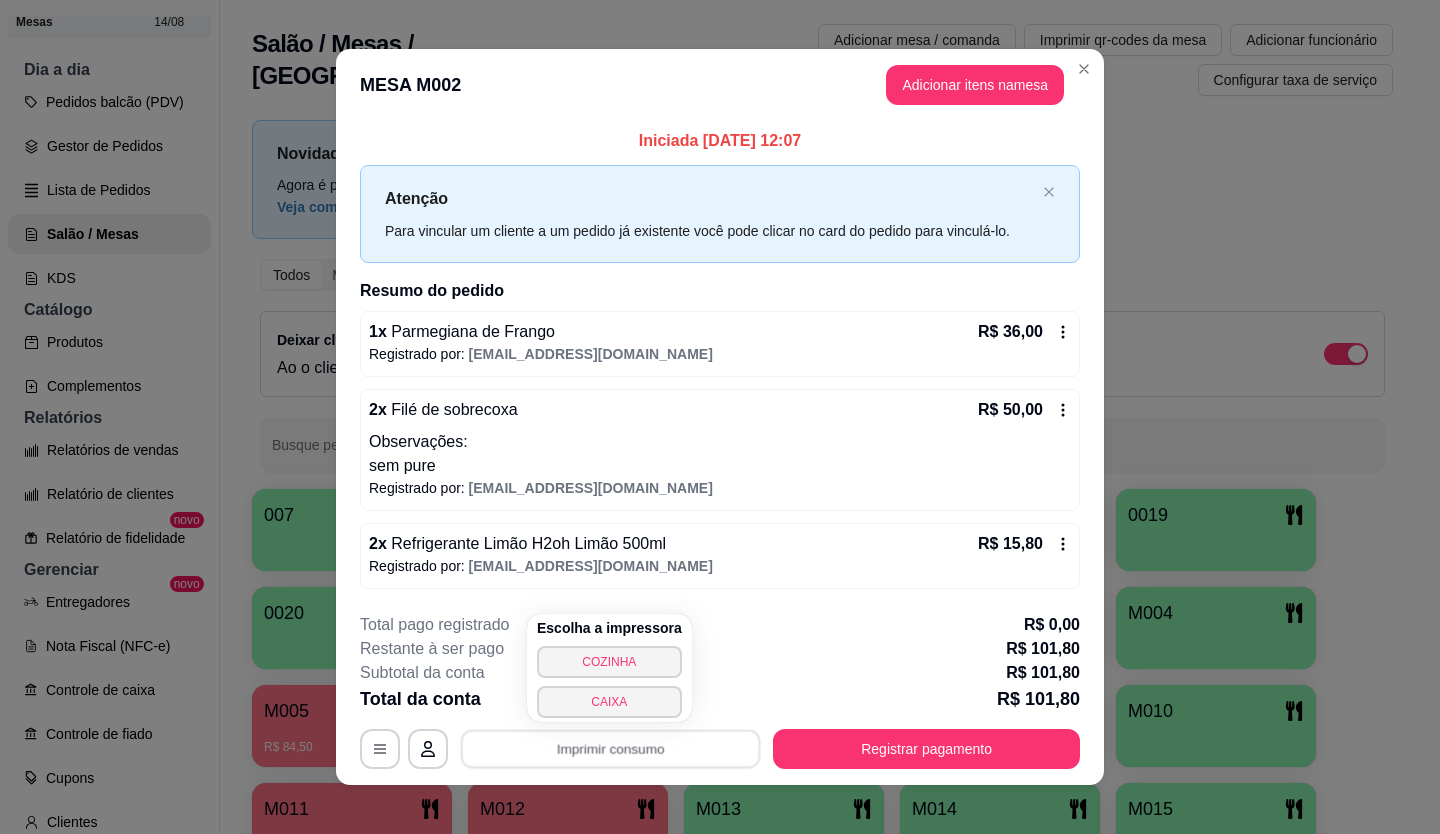 click on "CAIXA" at bounding box center [609, 702] 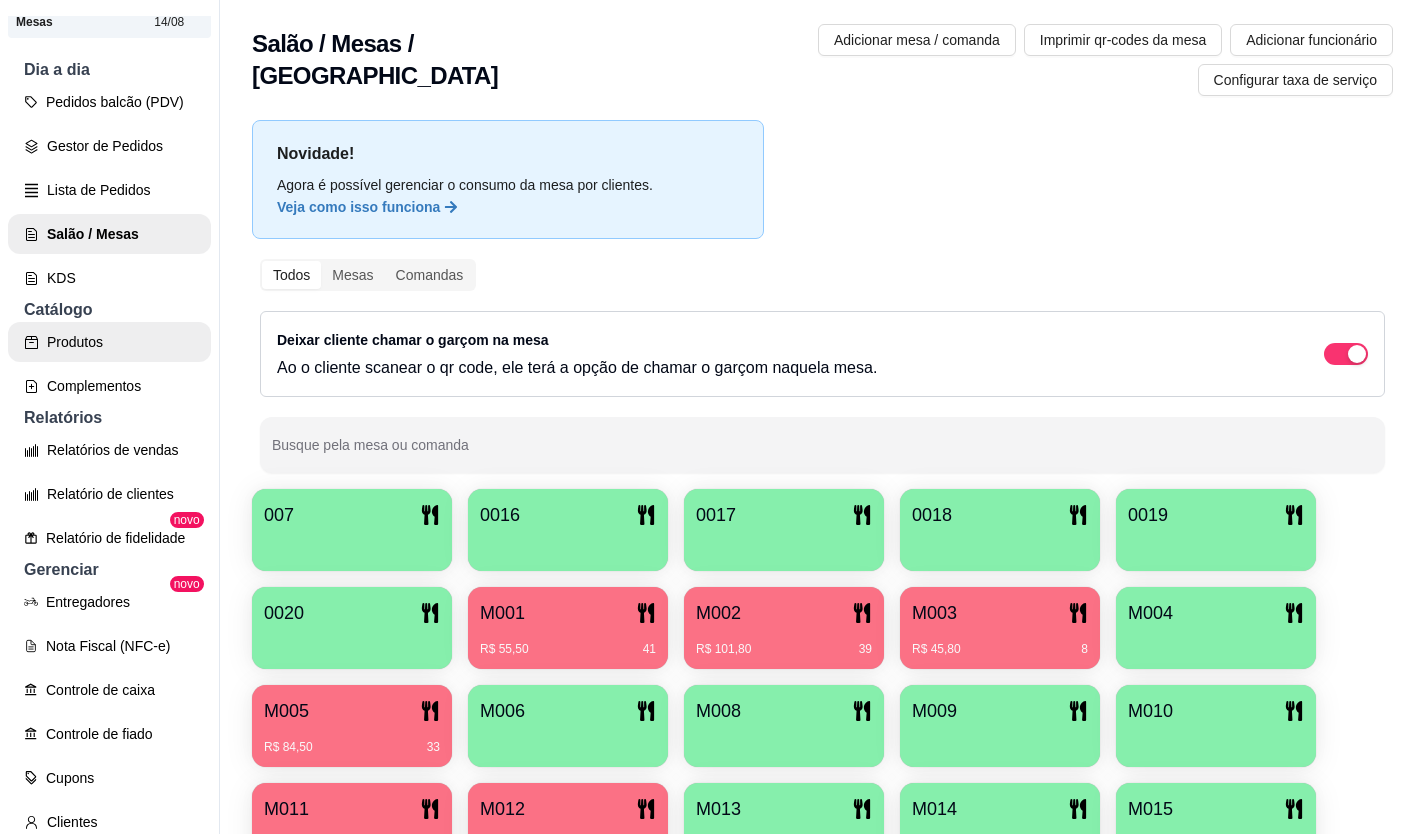 click on "Produtos" at bounding box center (109, 342) 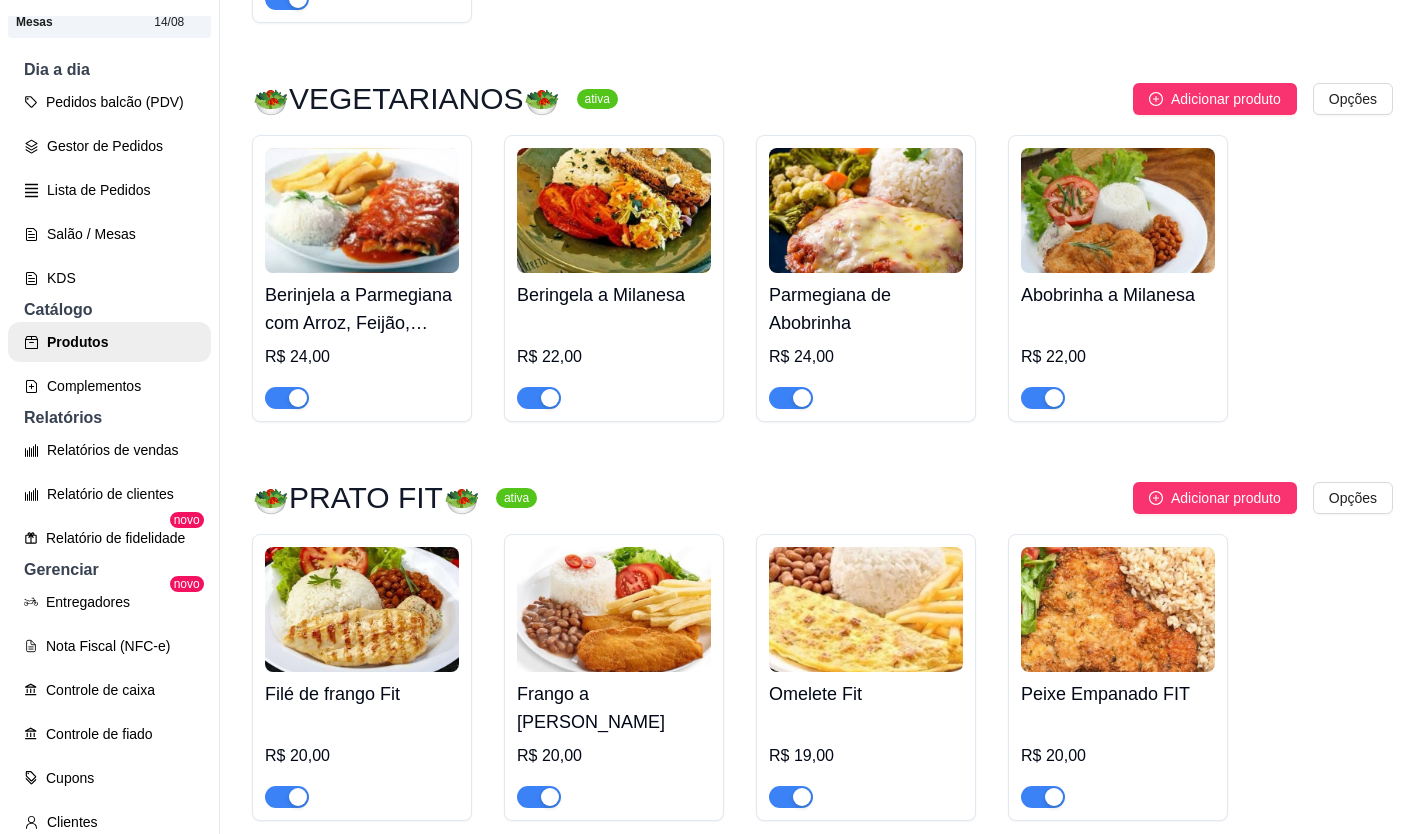 scroll, scrollTop: 3500, scrollLeft: 0, axis: vertical 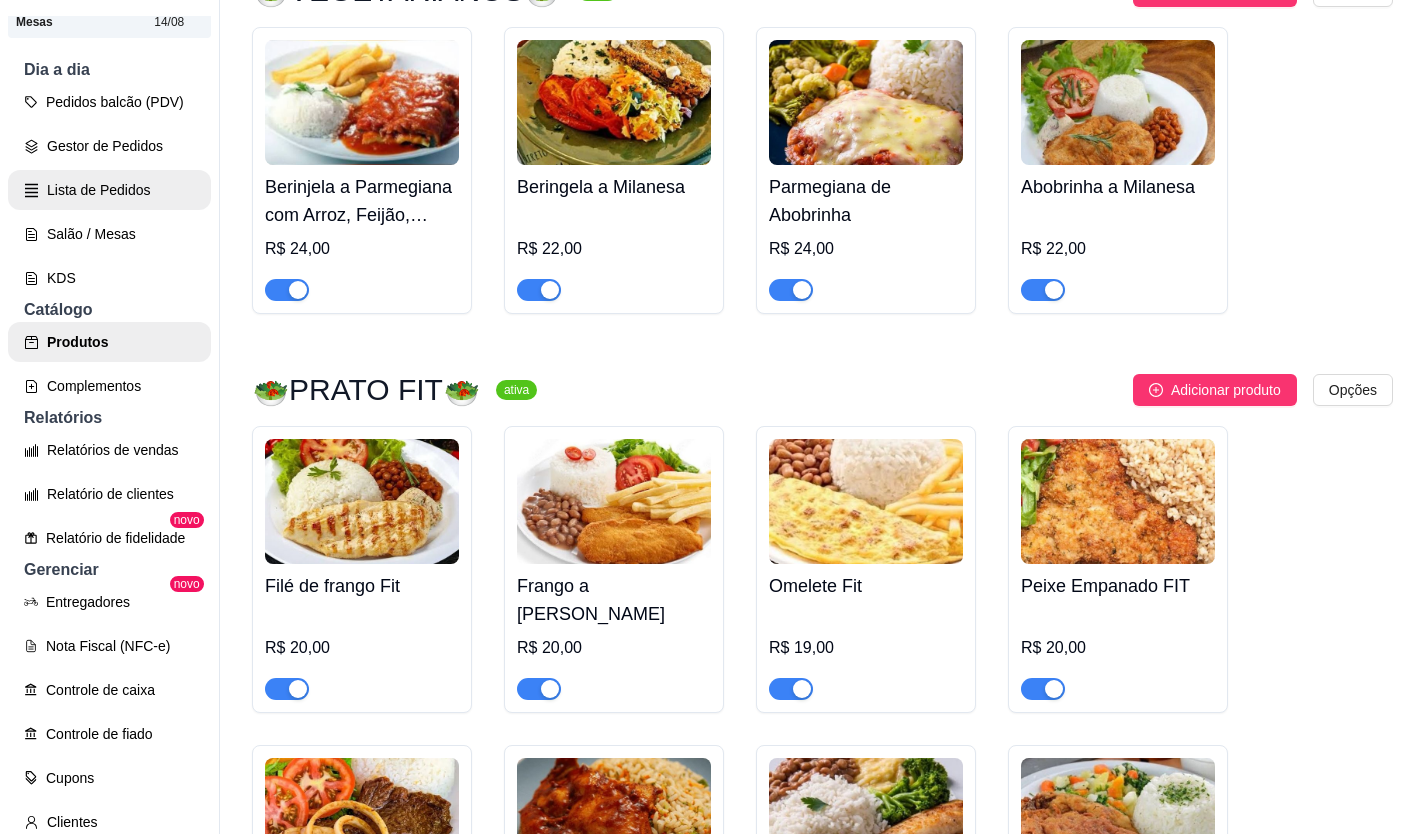 click on "Pedidos balcão (PDV) Gestor de Pedidos Lista de Pedidos Salão / Mesas KDS" at bounding box center [109, 190] 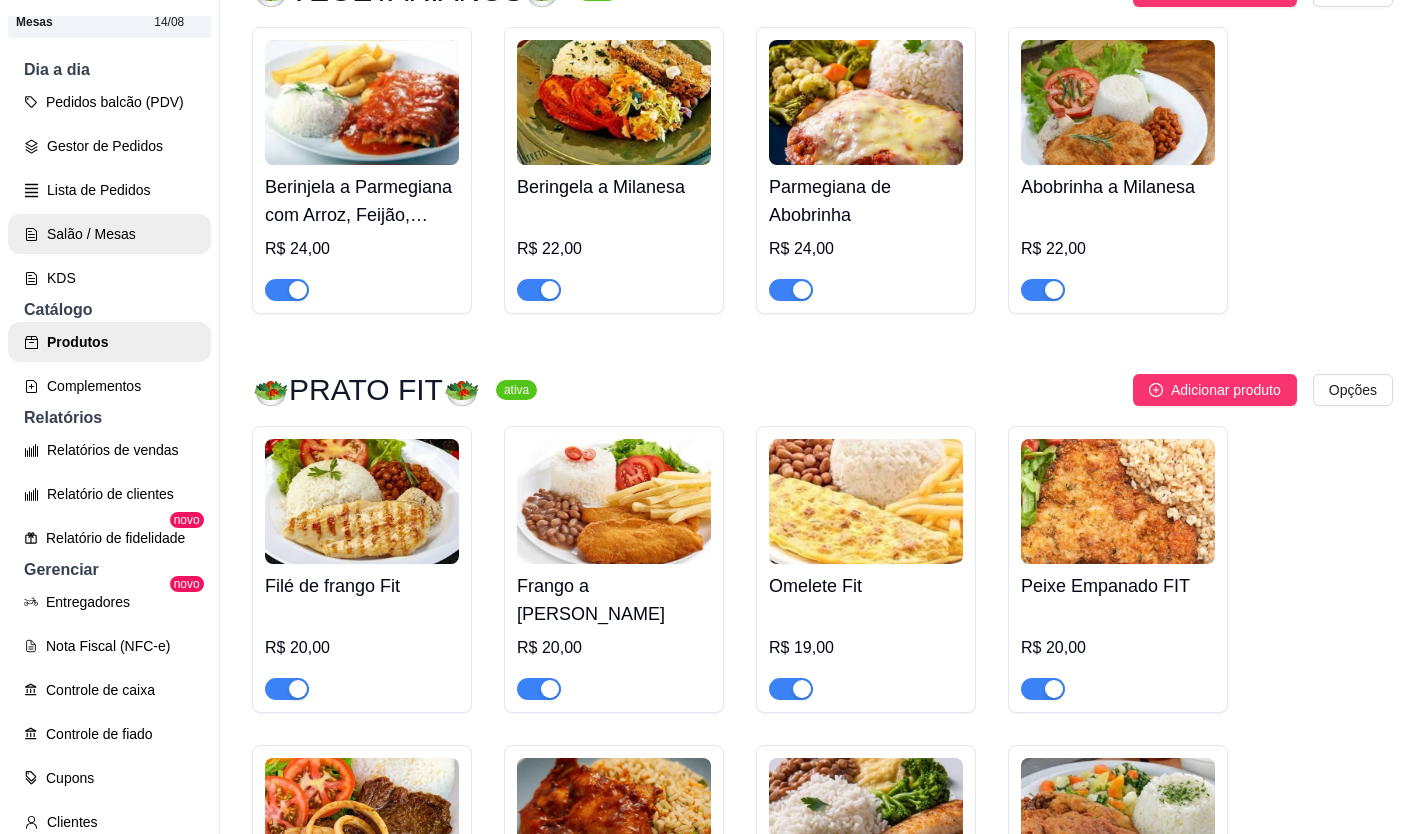 click on "Salão / Mesas" at bounding box center (109, 234) 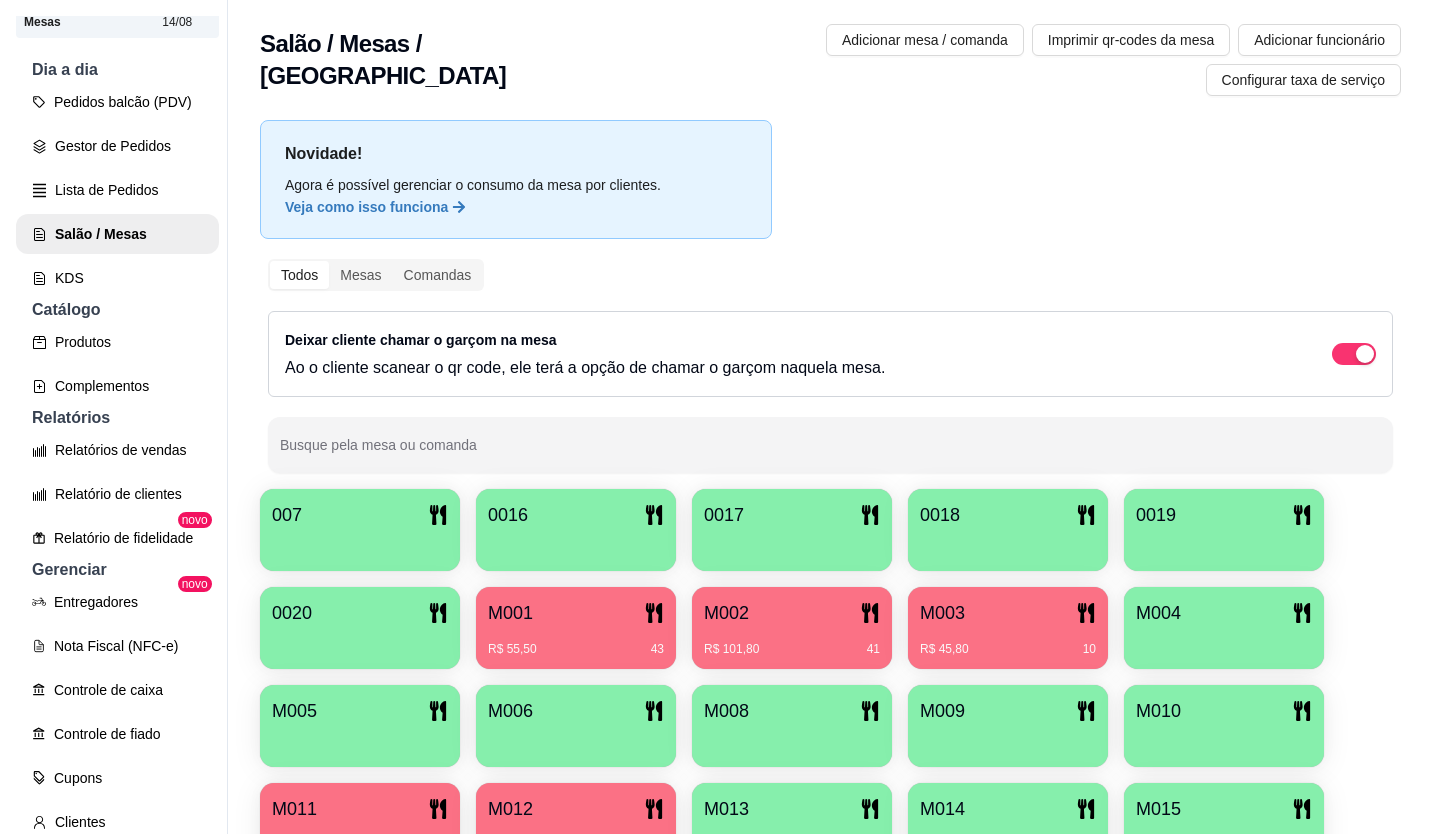 scroll, scrollTop: 86, scrollLeft: 0, axis: vertical 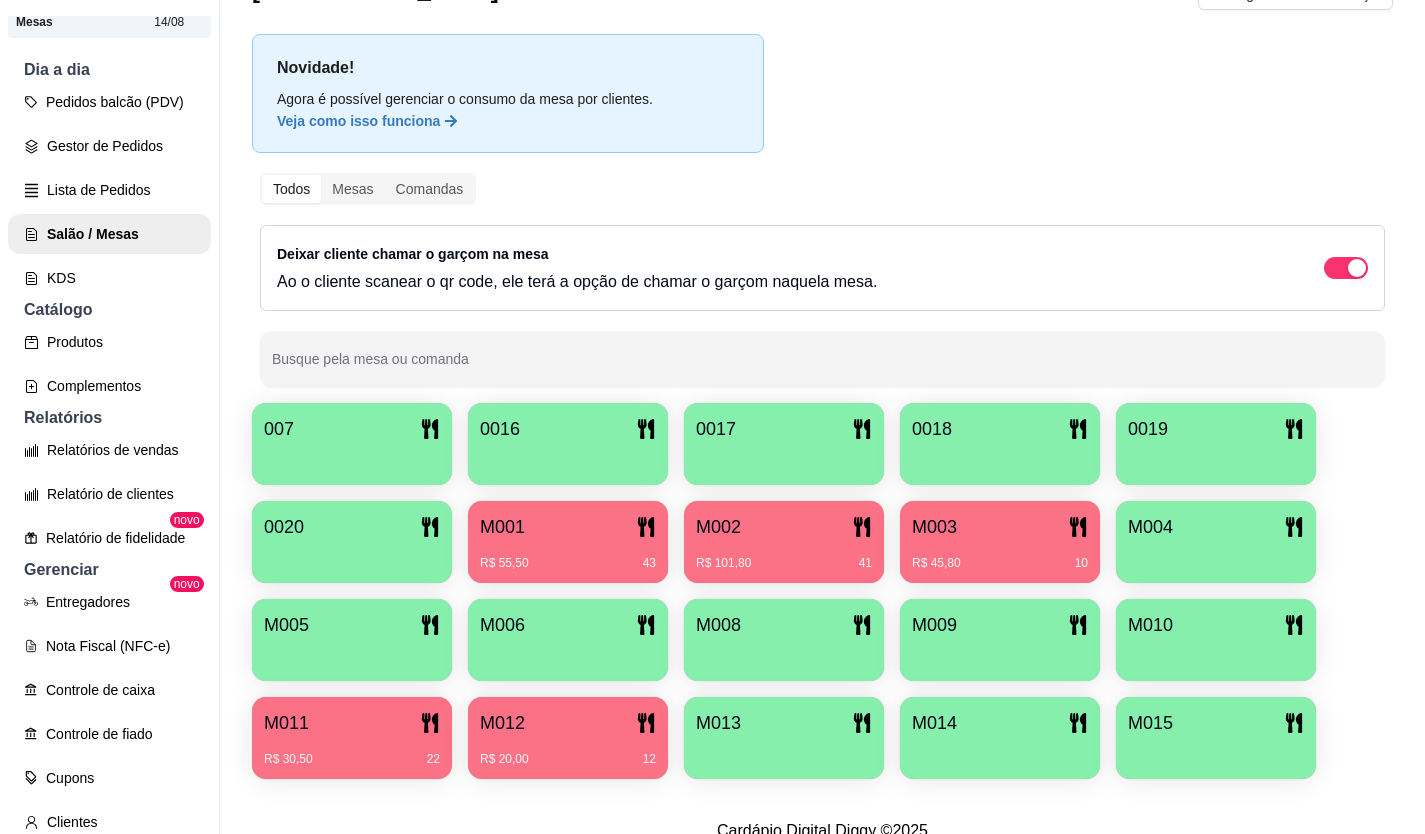 click on "M012 R$ 20,00 12" at bounding box center (568, 738) 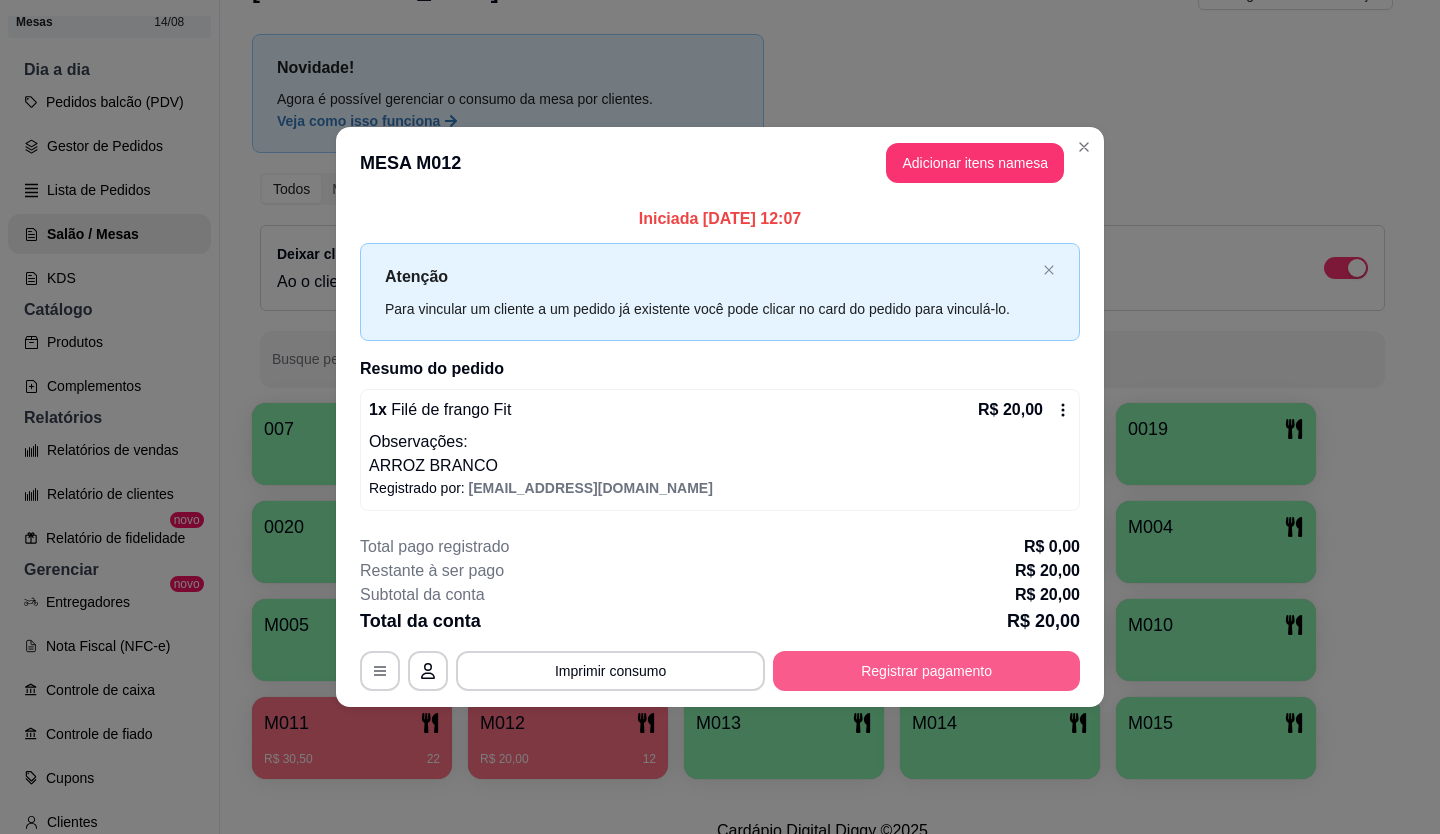 click on "Registrar pagamento" at bounding box center [926, 671] 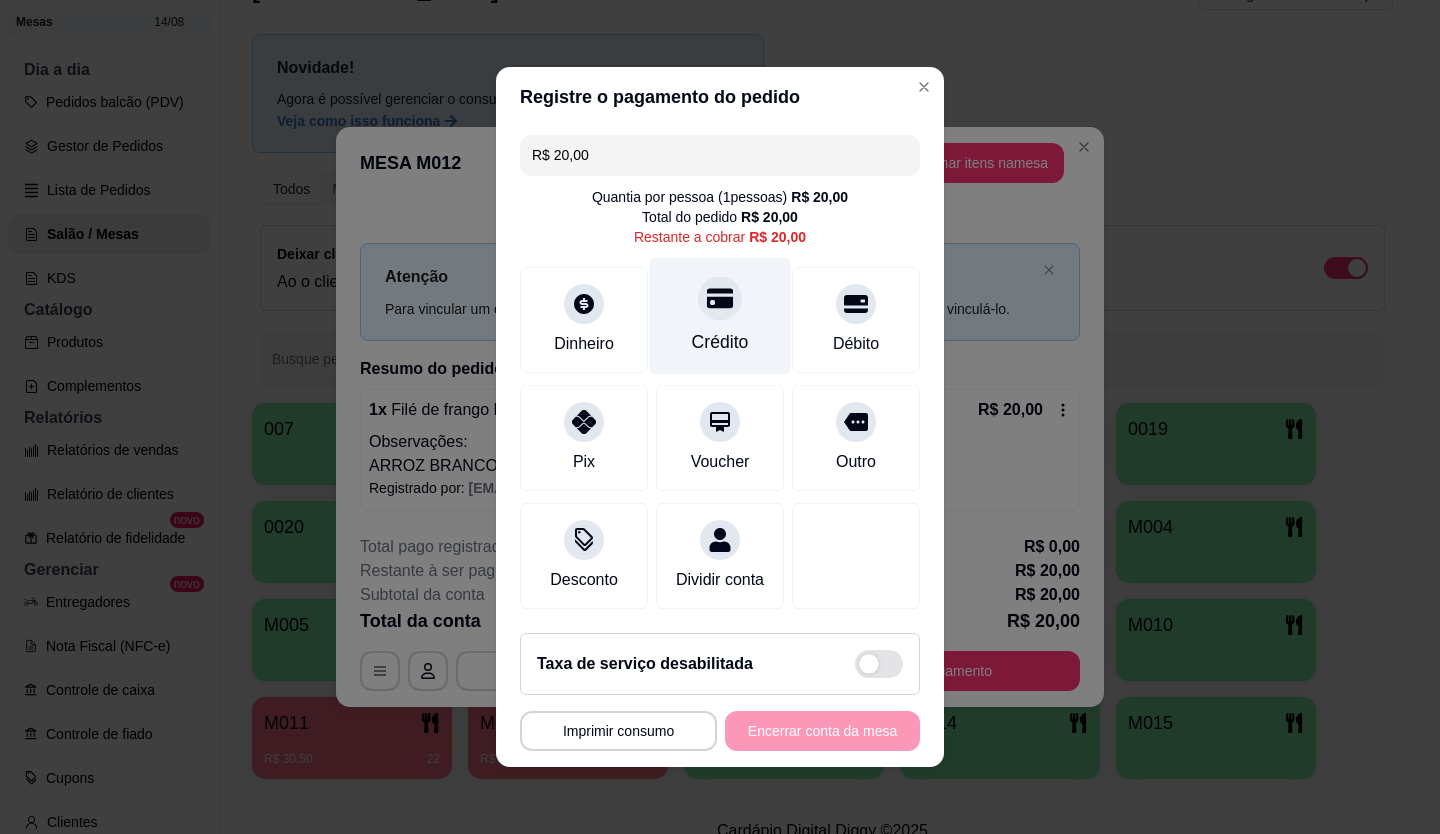 click on "Crédito" at bounding box center (720, 316) 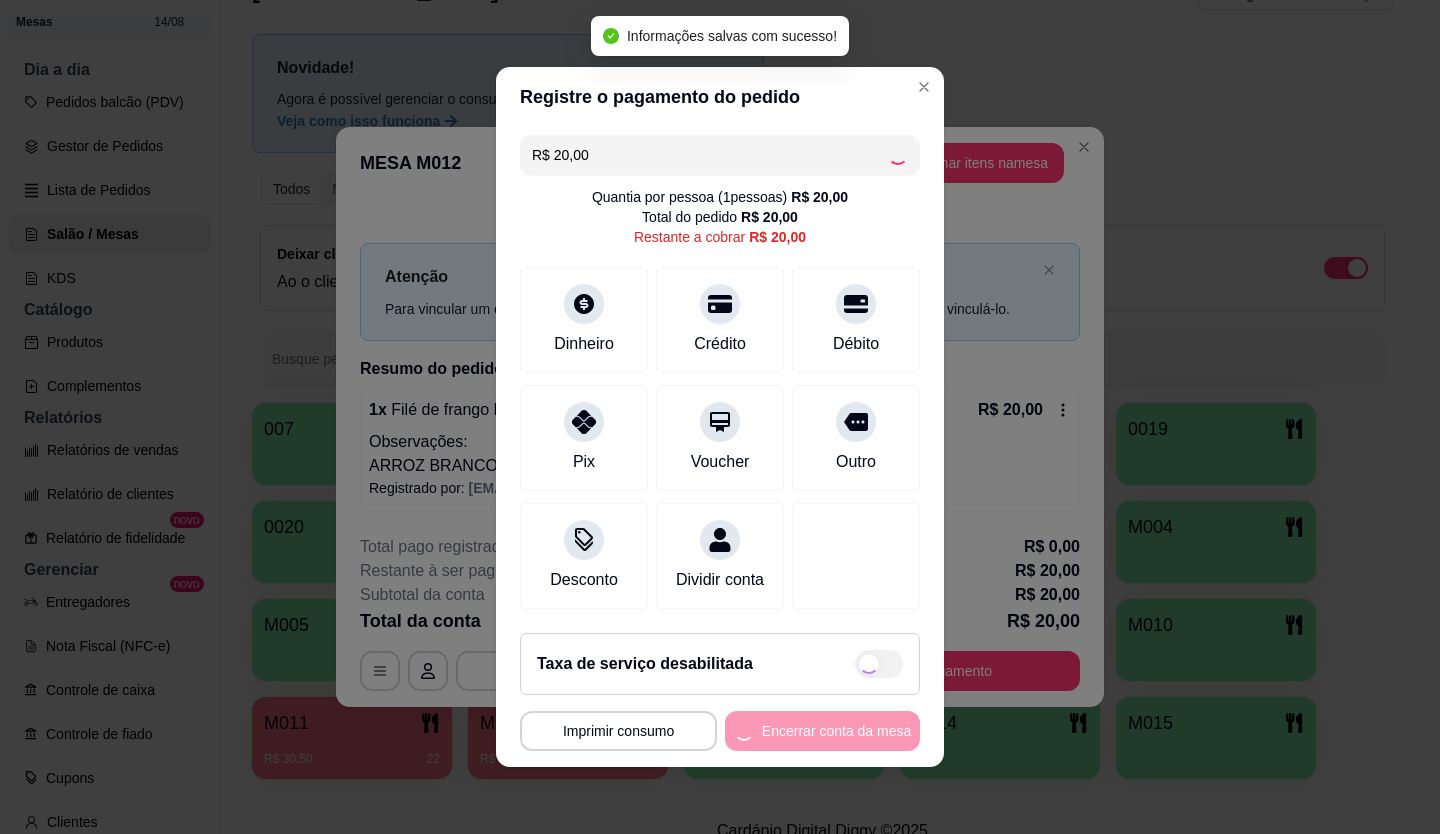 click on "**********" at bounding box center [720, 731] 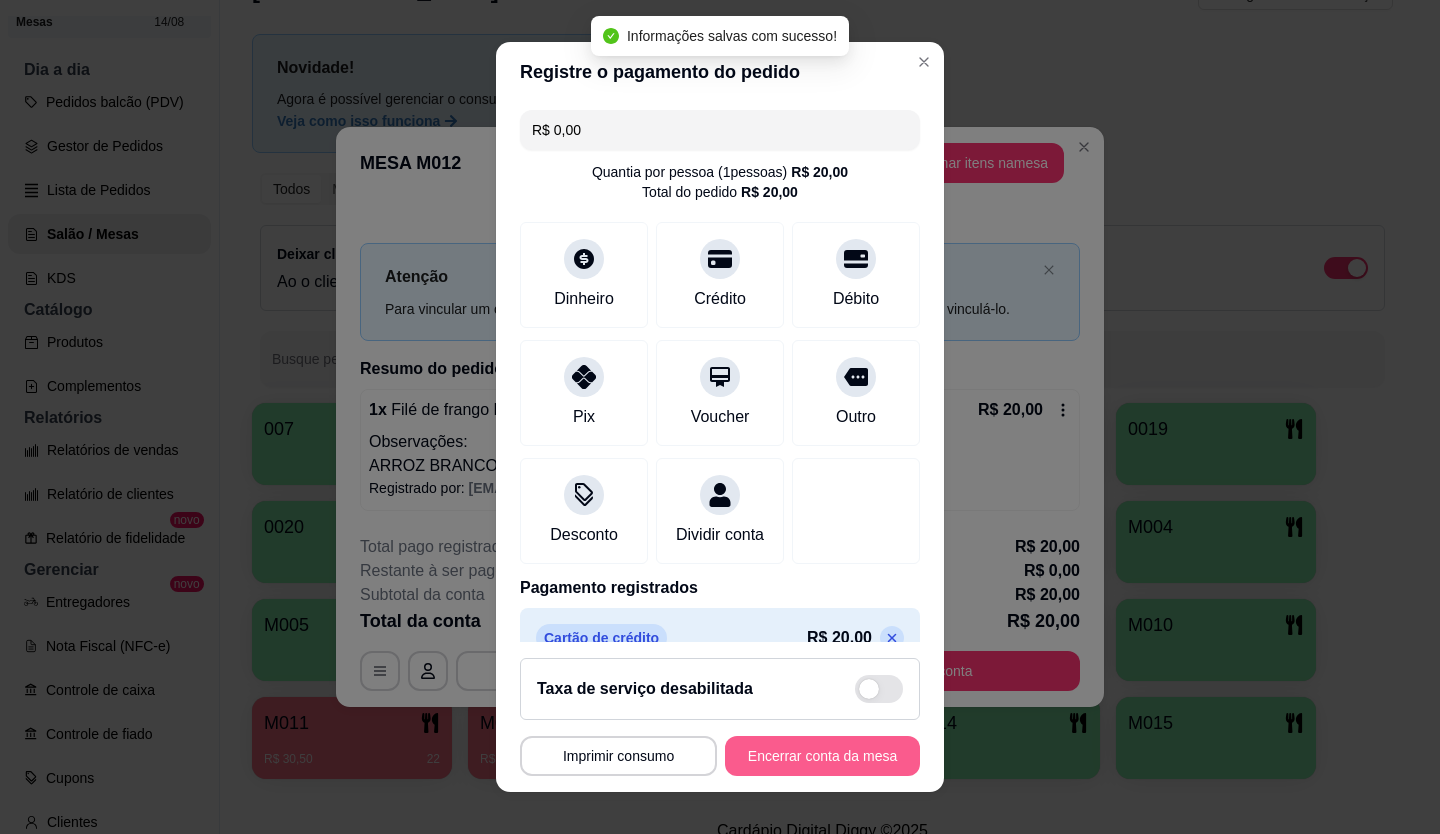 click on "Encerrar conta da mesa" at bounding box center [822, 756] 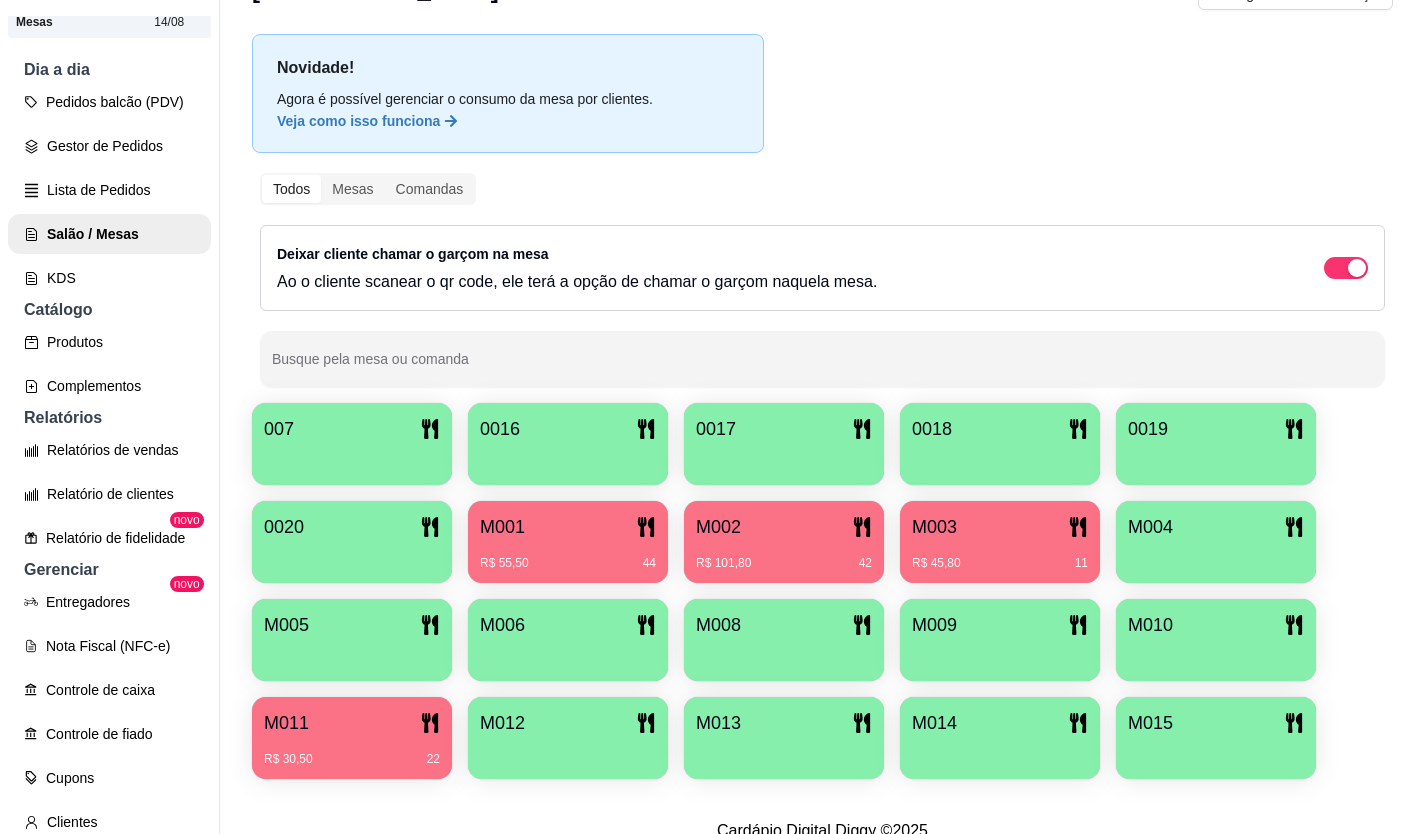 click on "R$ 101,80 42" at bounding box center [784, 563] 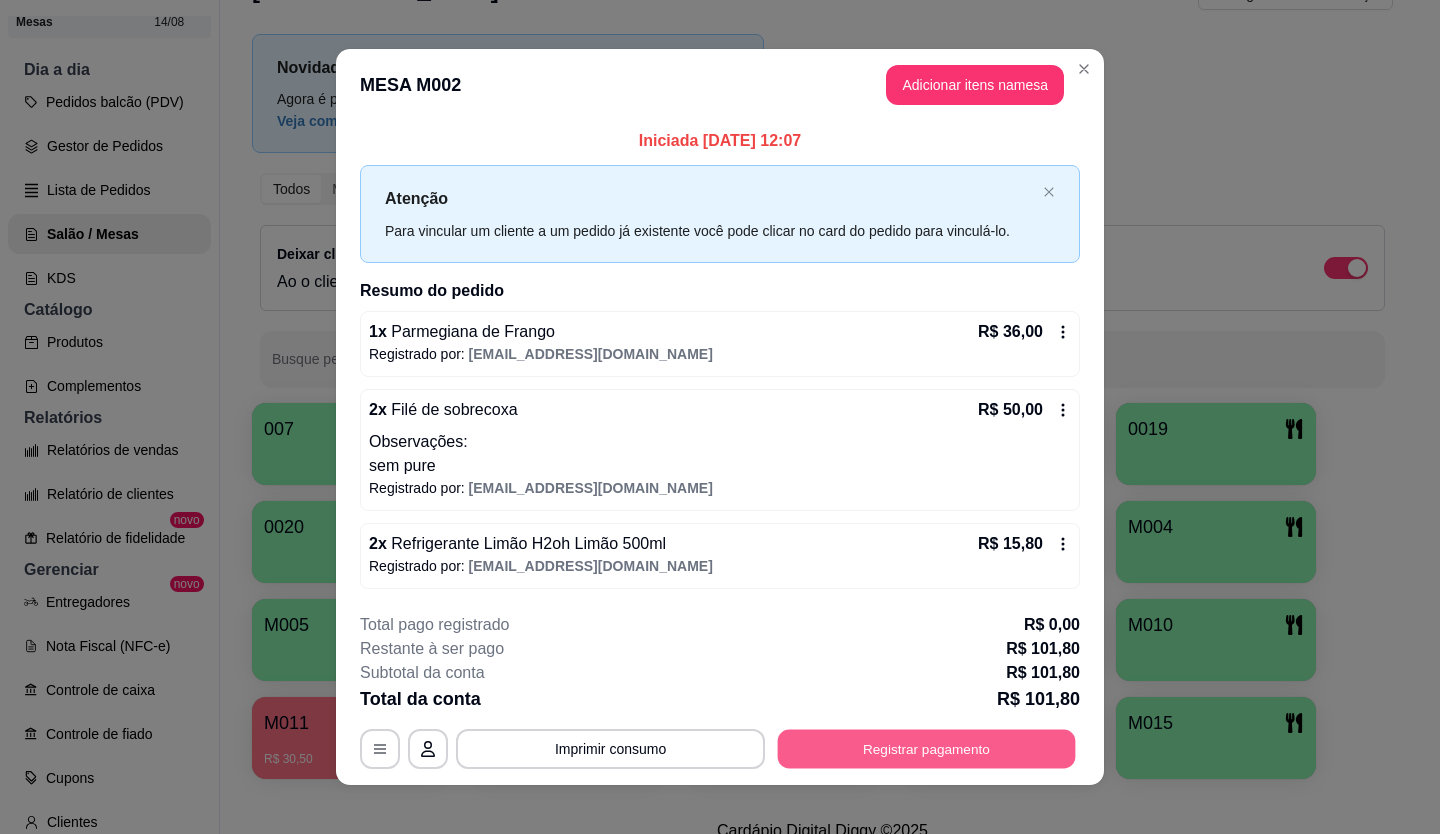 click on "Registrar pagamento" at bounding box center (927, 748) 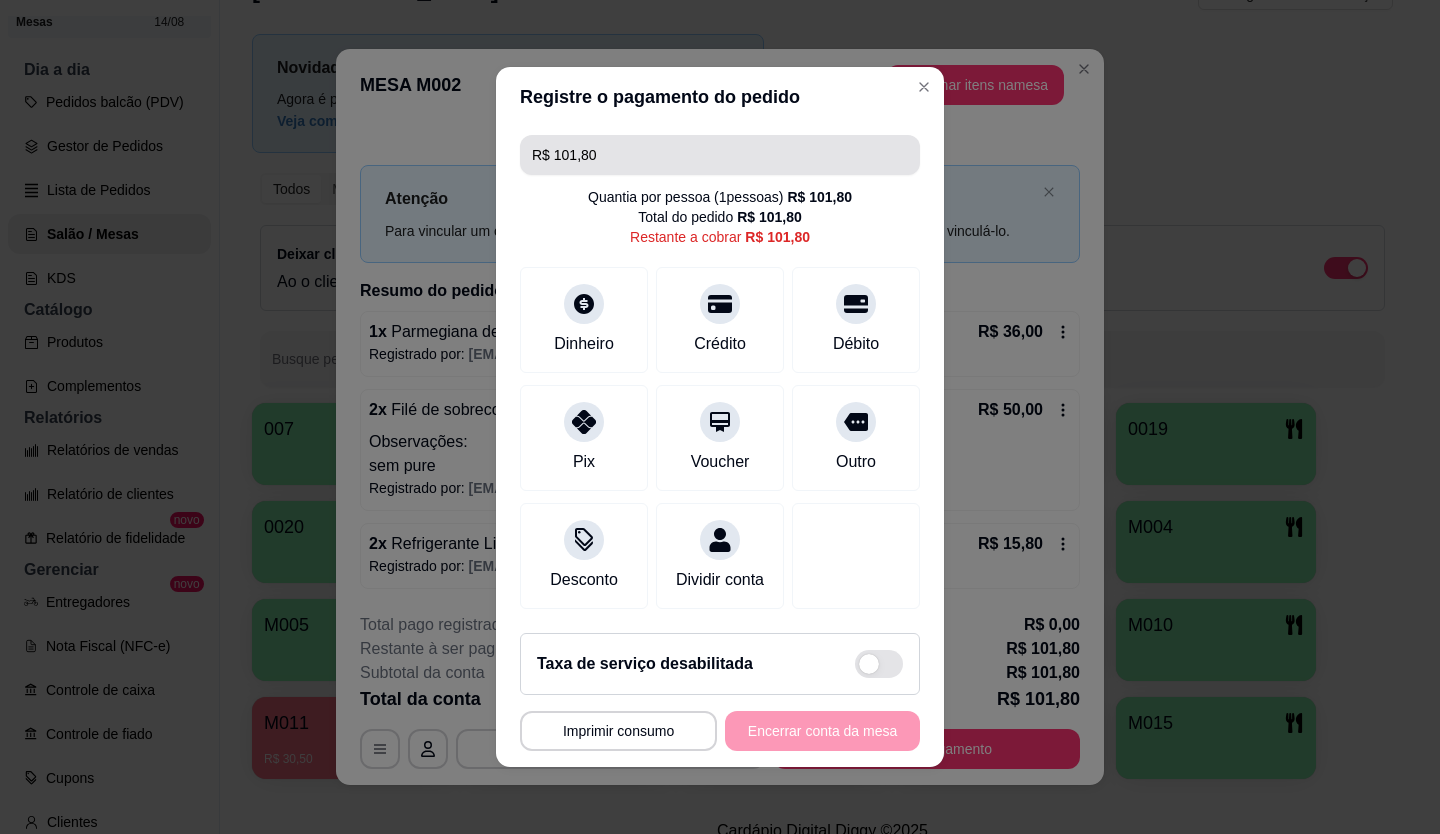 click on "R$ 101,80" at bounding box center (720, 155) 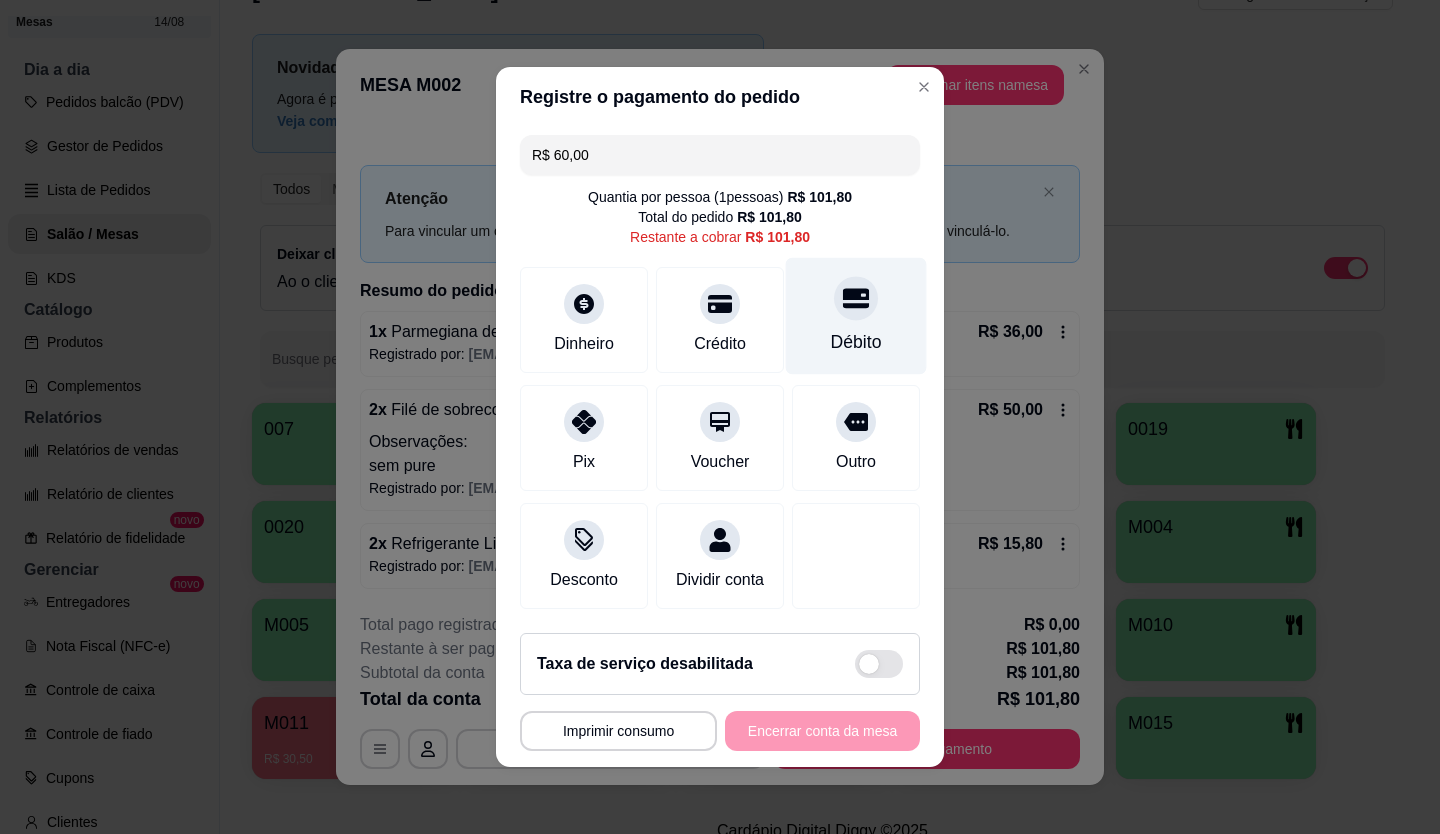 click on "Débito" at bounding box center [856, 316] 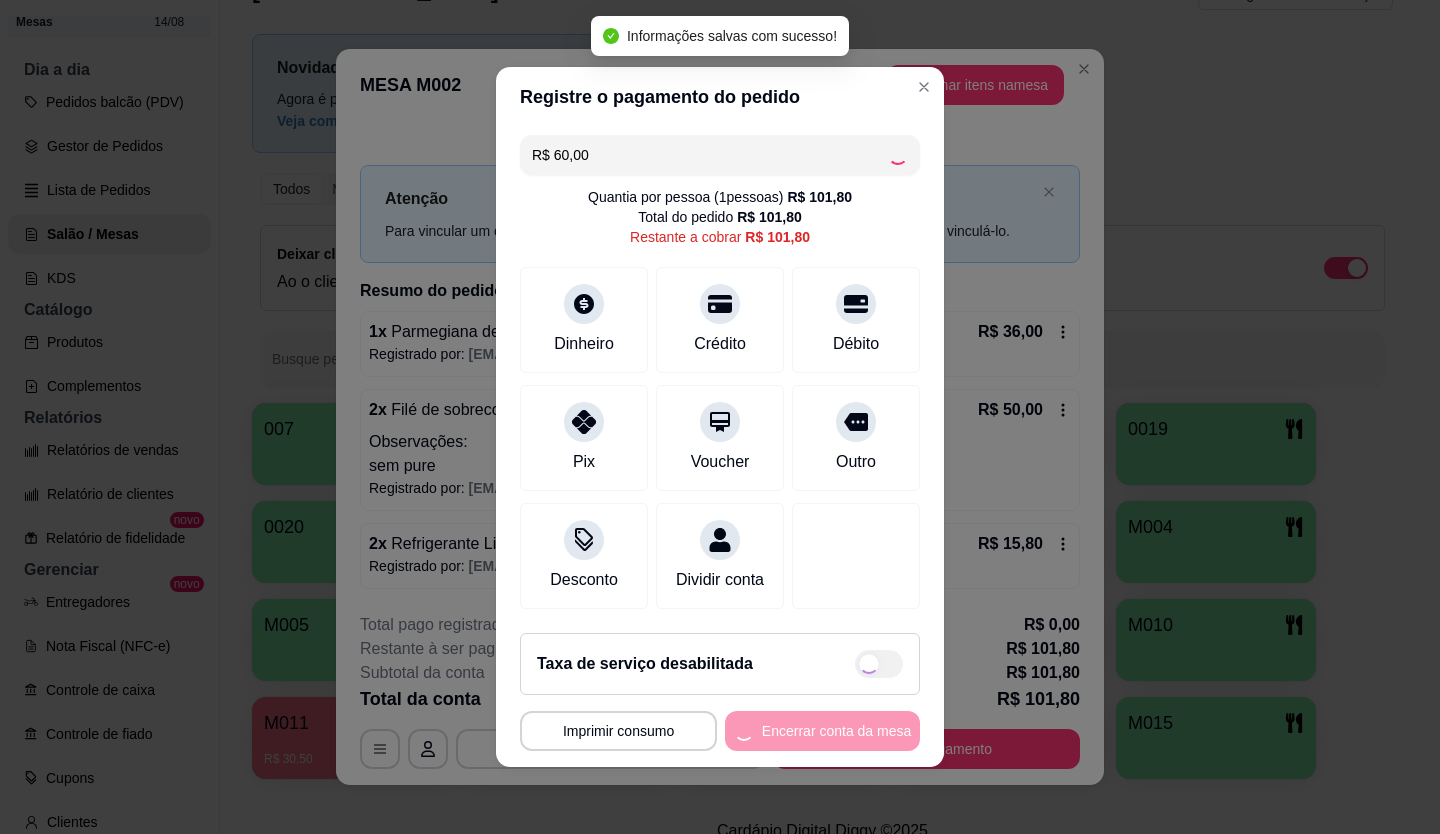 type on "R$ 41,80" 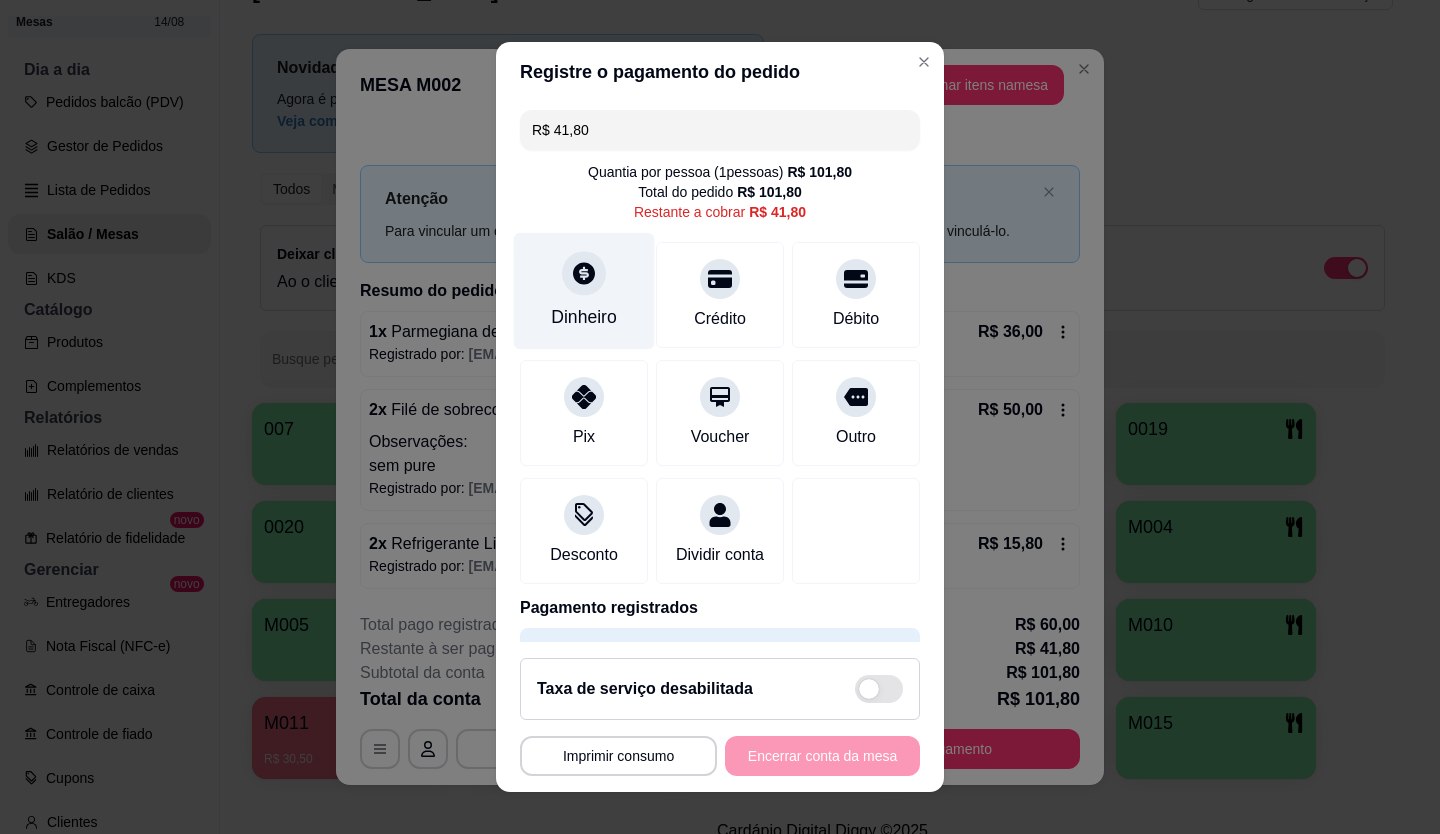 click 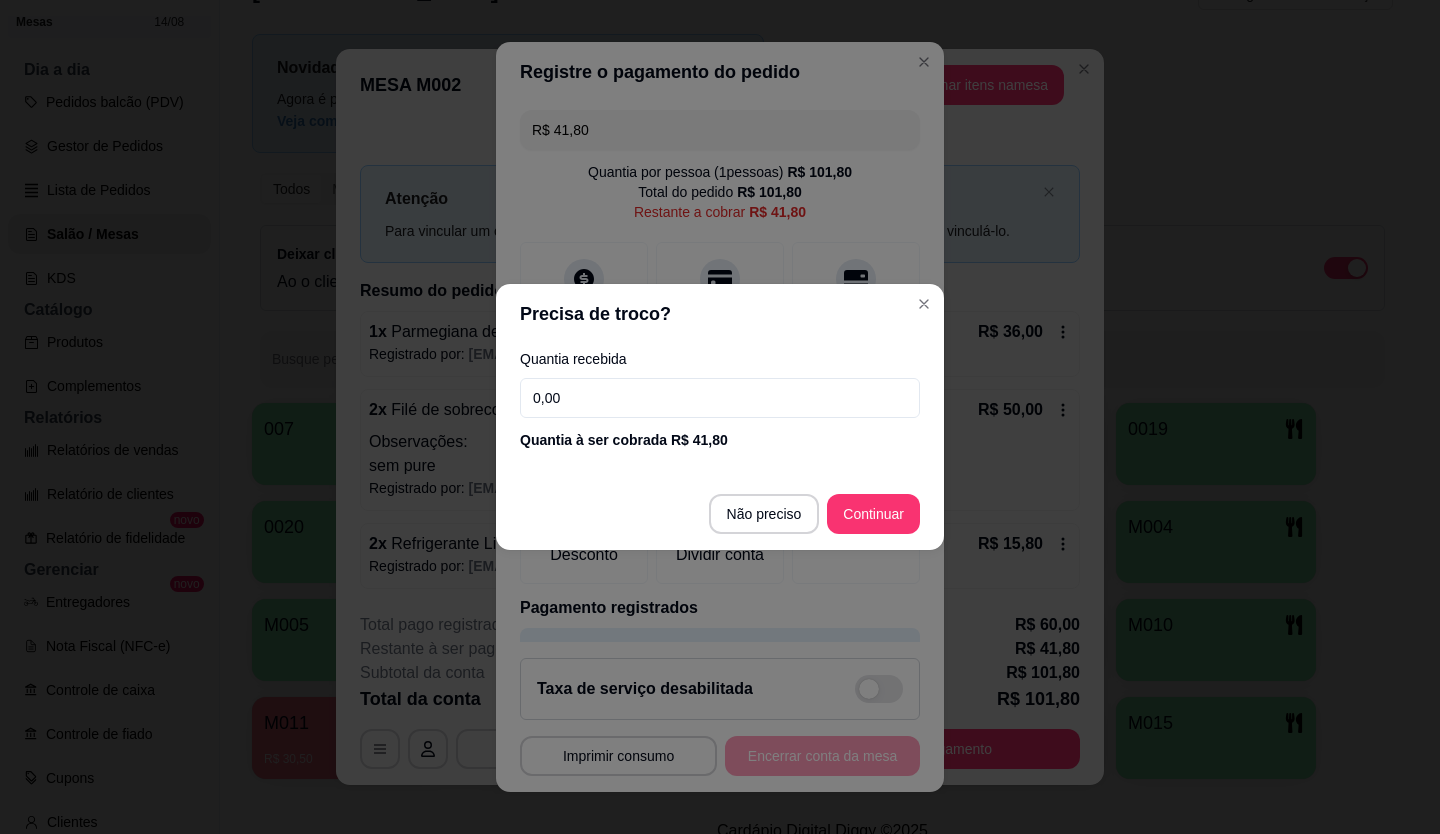 click on "0,00" at bounding box center [720, 398] 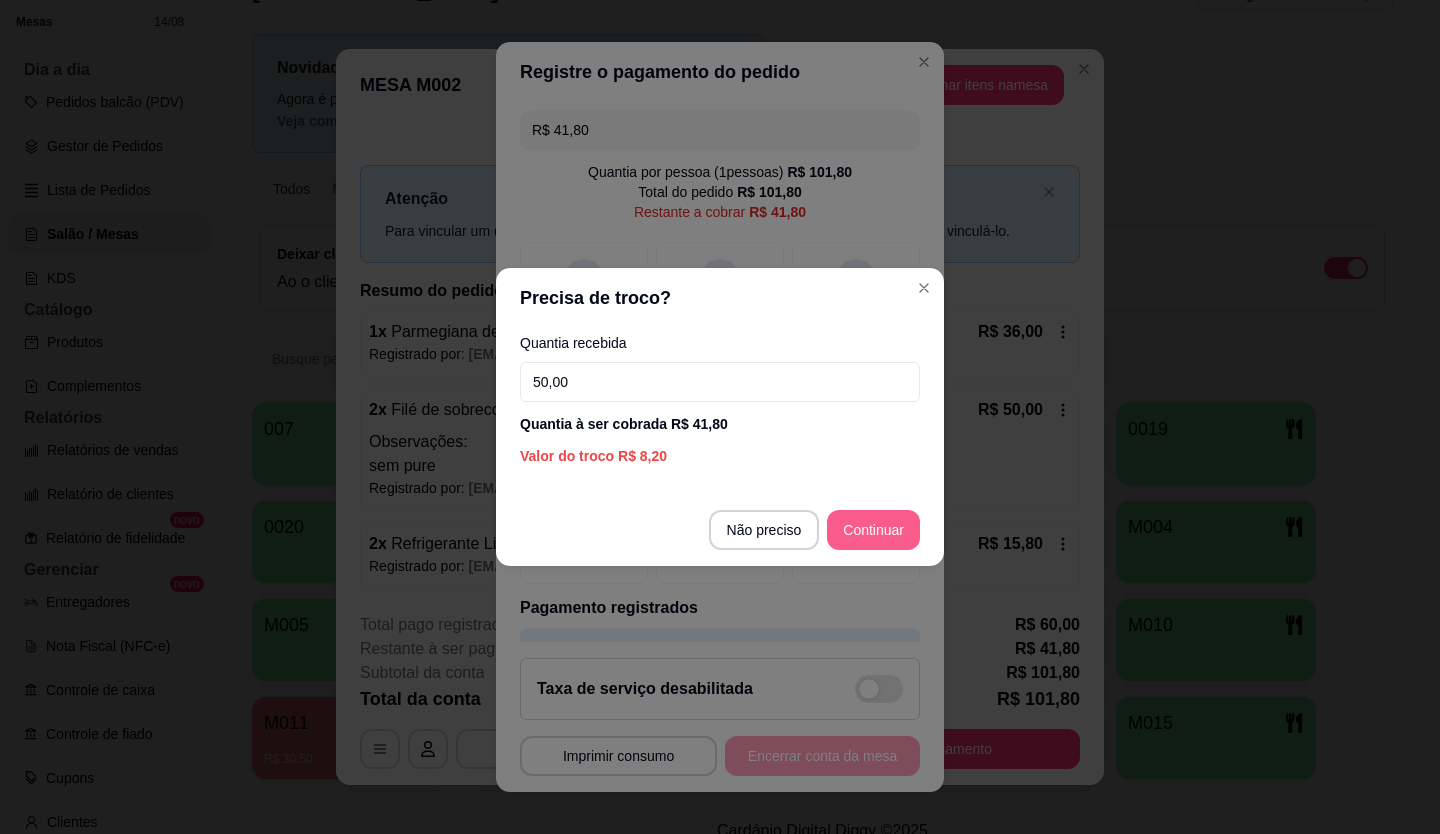 type on "50,00" 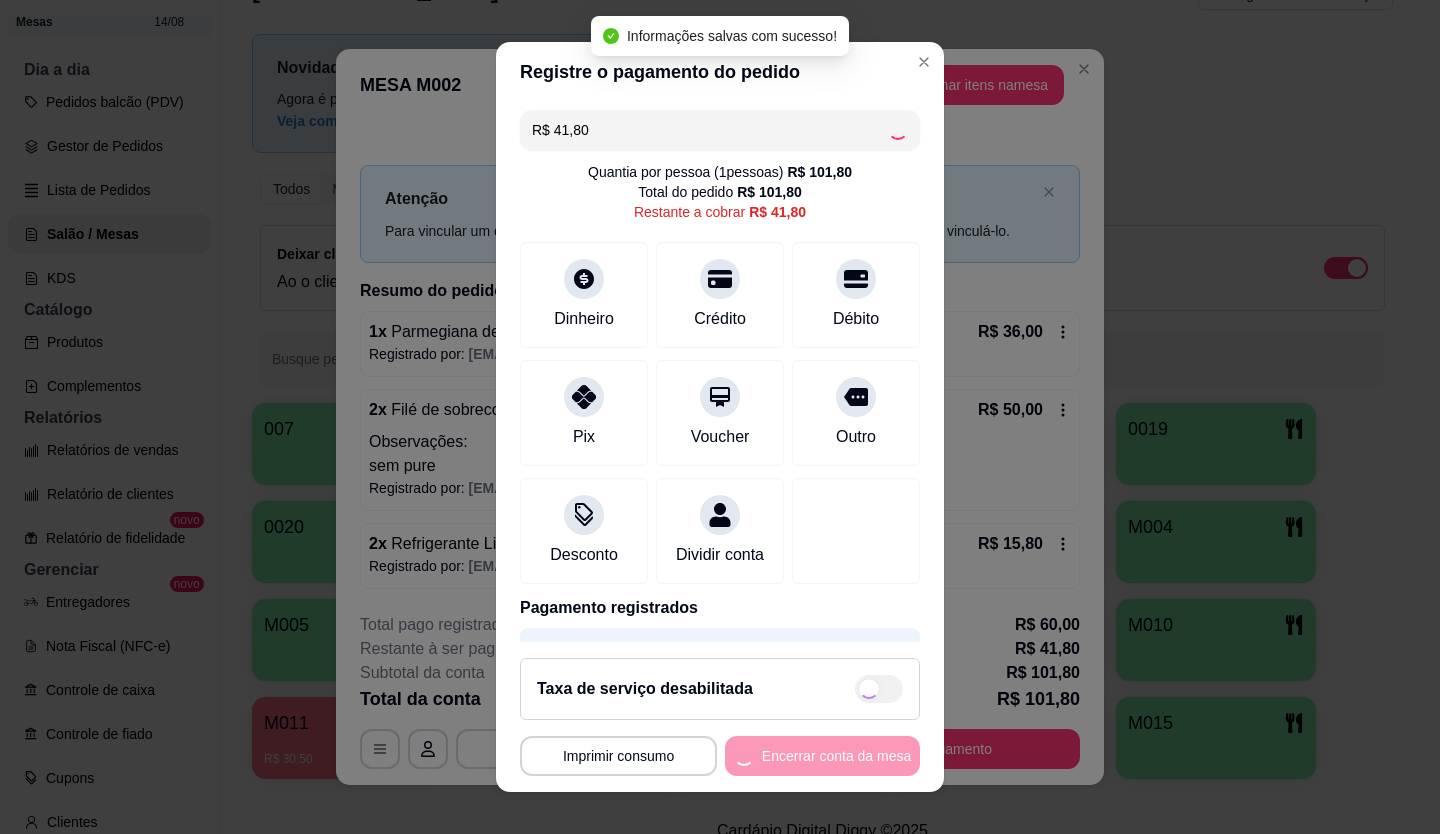 type on "R$ 0,00" 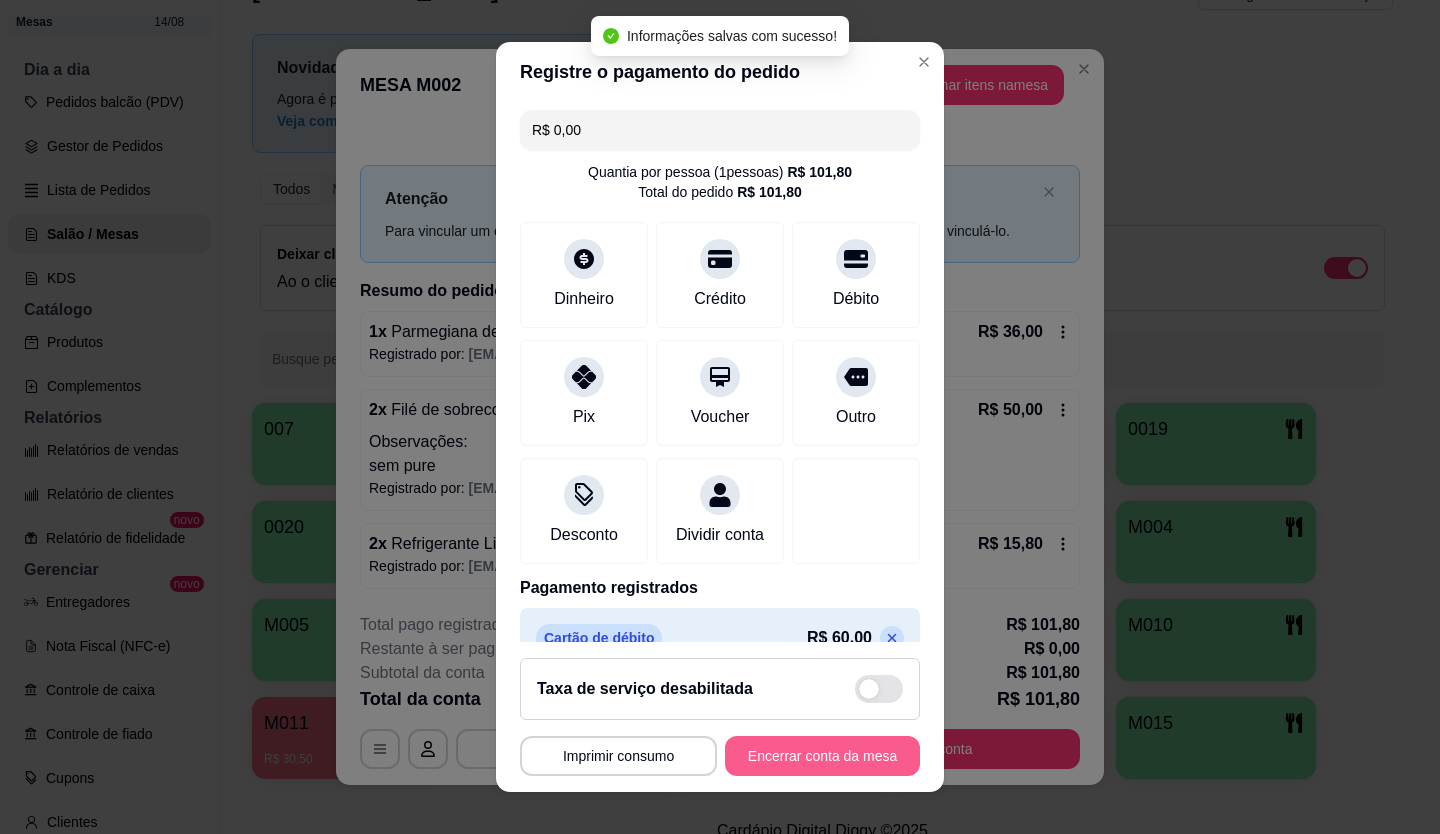 click on "Encerrar conta da mesa" at bounding box center [822, 756] 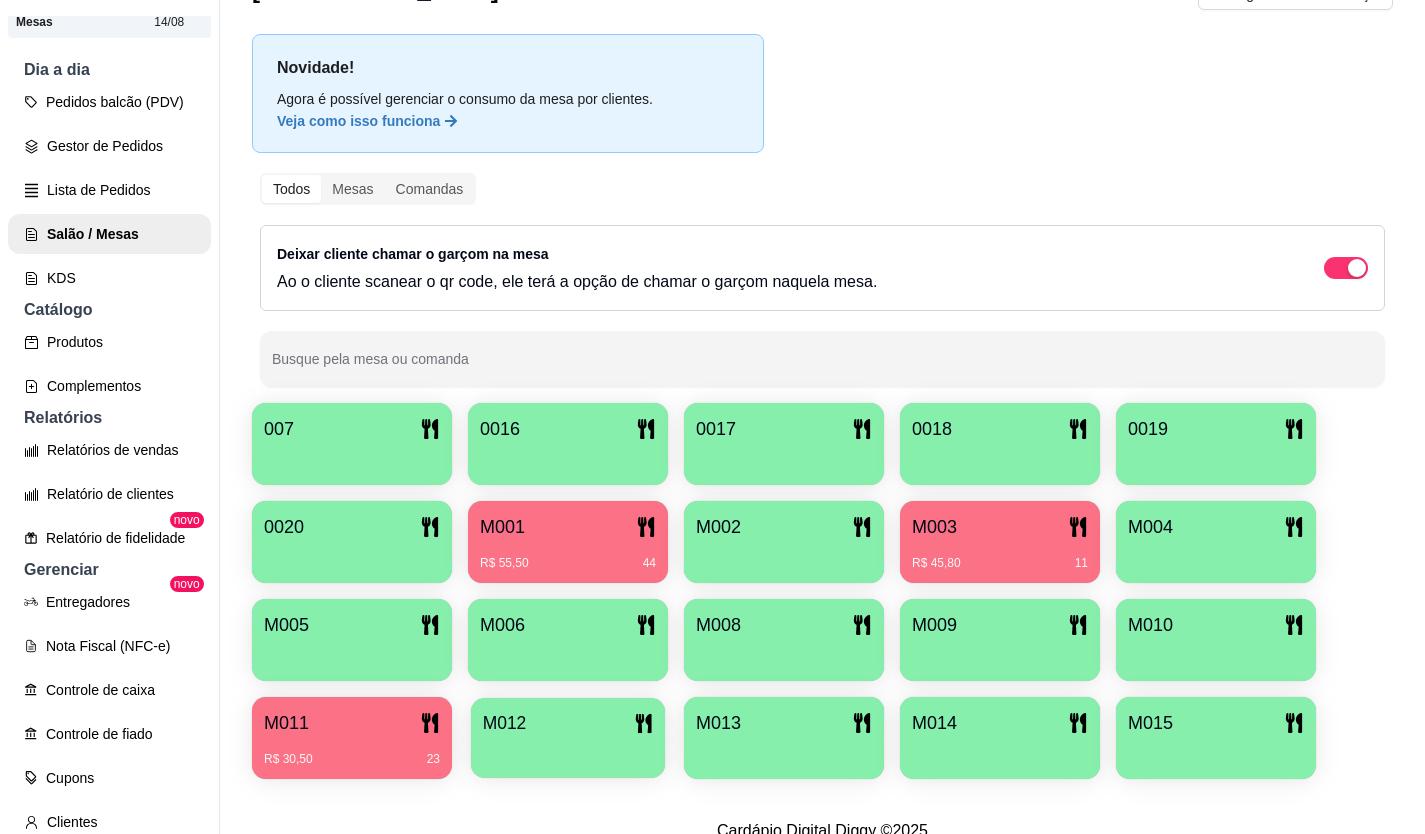 click on "M012" at bounding box center (505, 723) 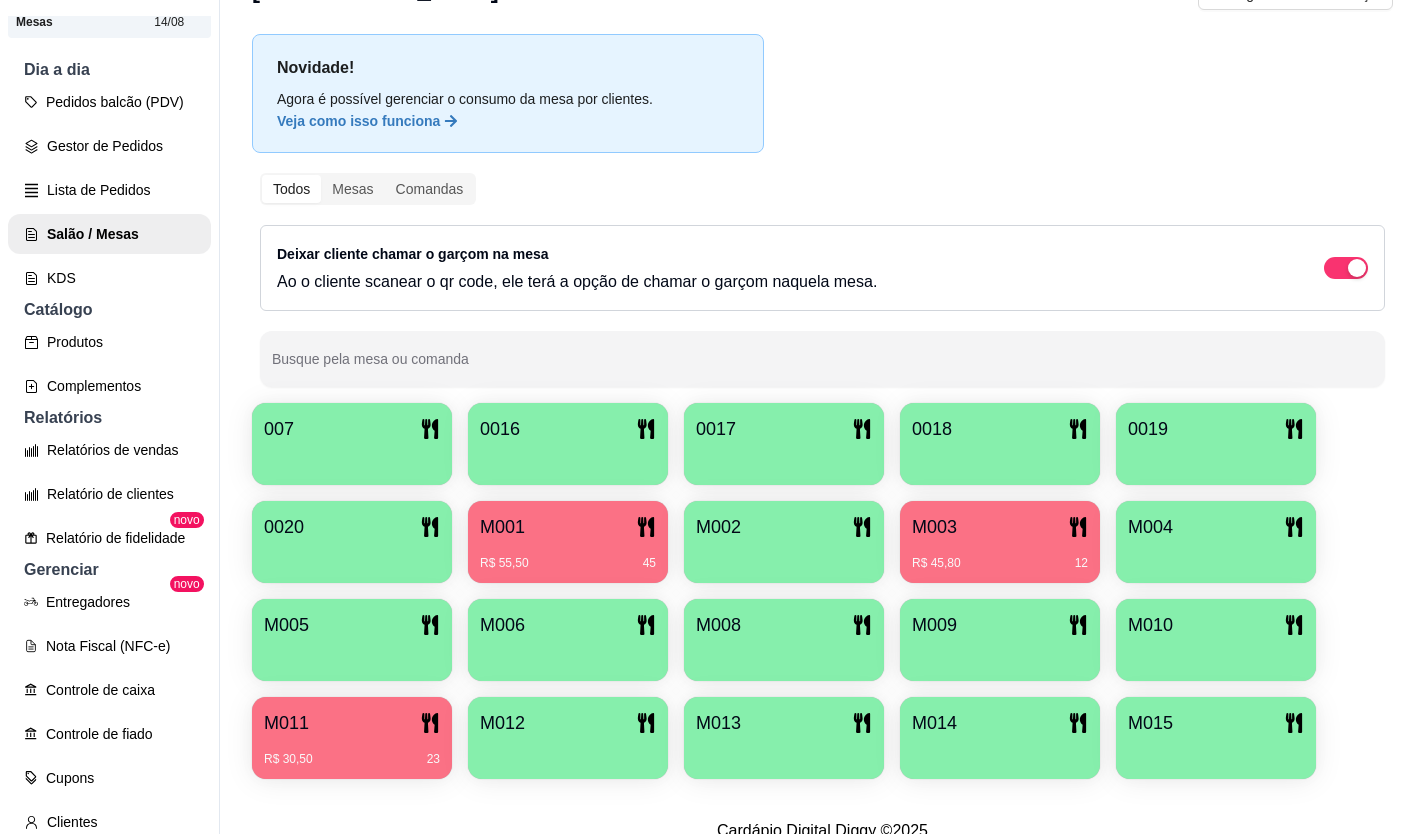 click on "R$ 30,50 23" at bounding box center [352, 759] 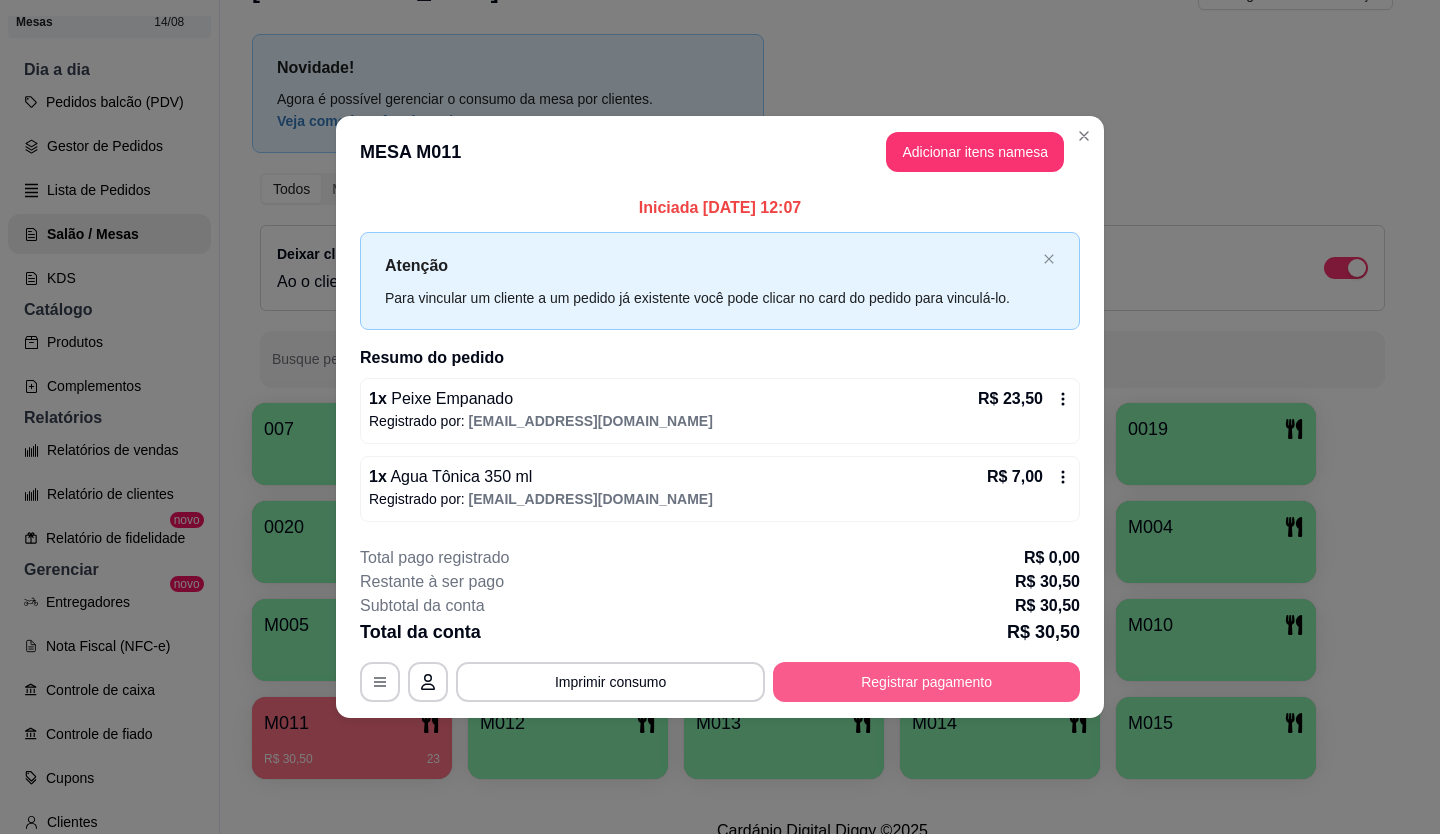 click on "Registrar pagamento" at bounding box center (926, 682) 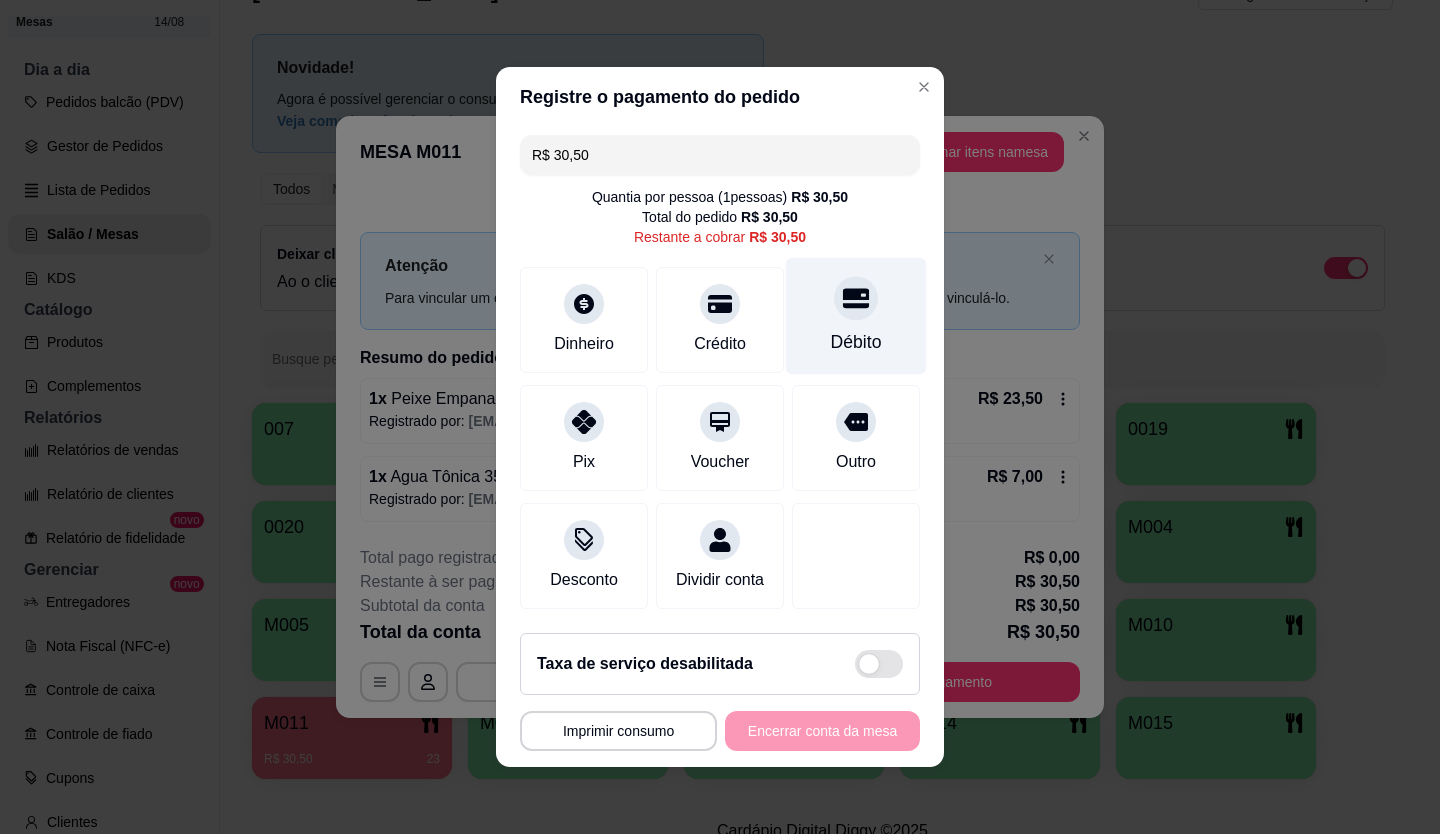 click on "Débito" at bounding box center [856, 316] 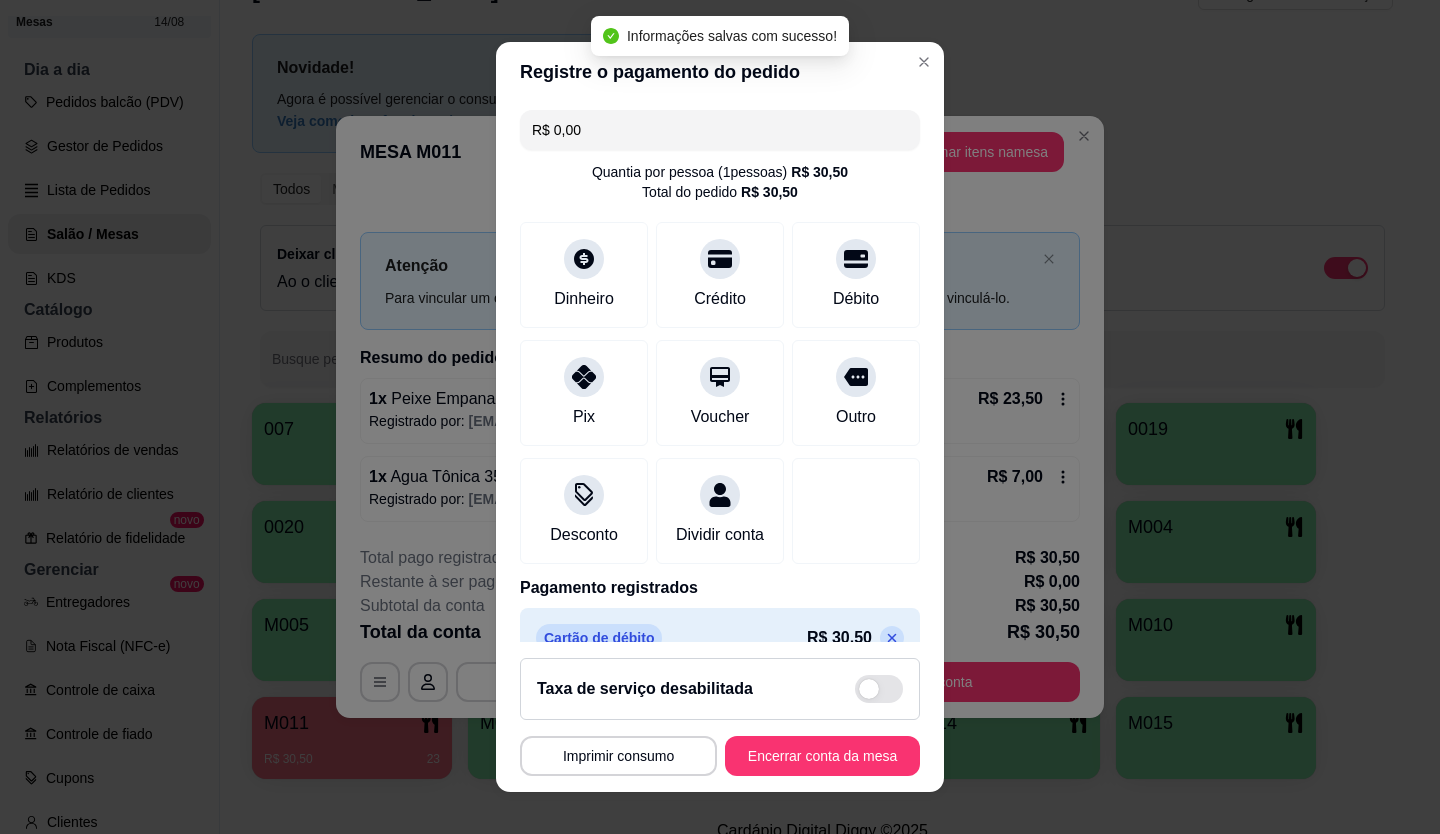 type on "R$ 0,00" 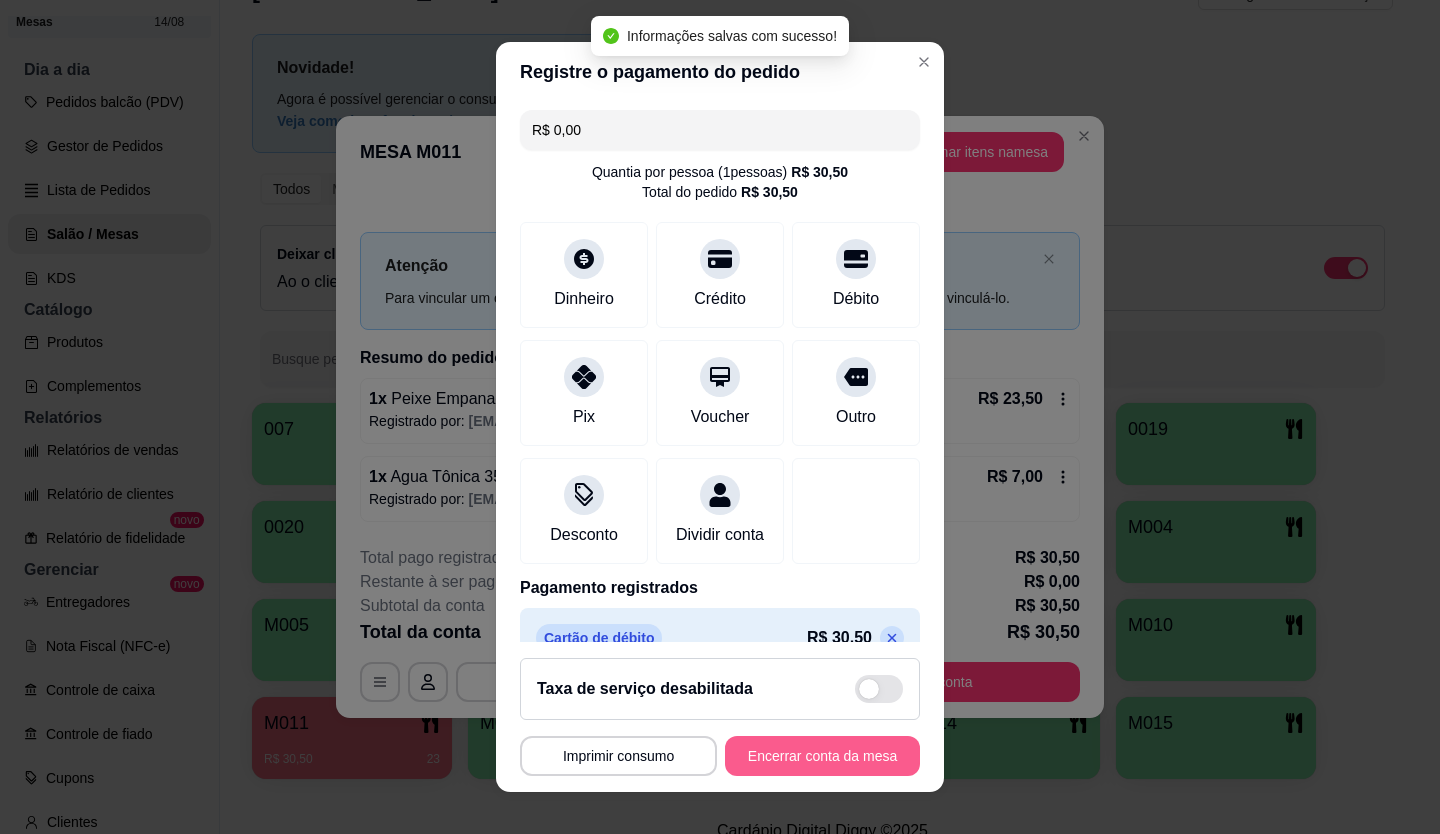 click on "Encerrar conta da mesa" at bounding box center (822, 756) 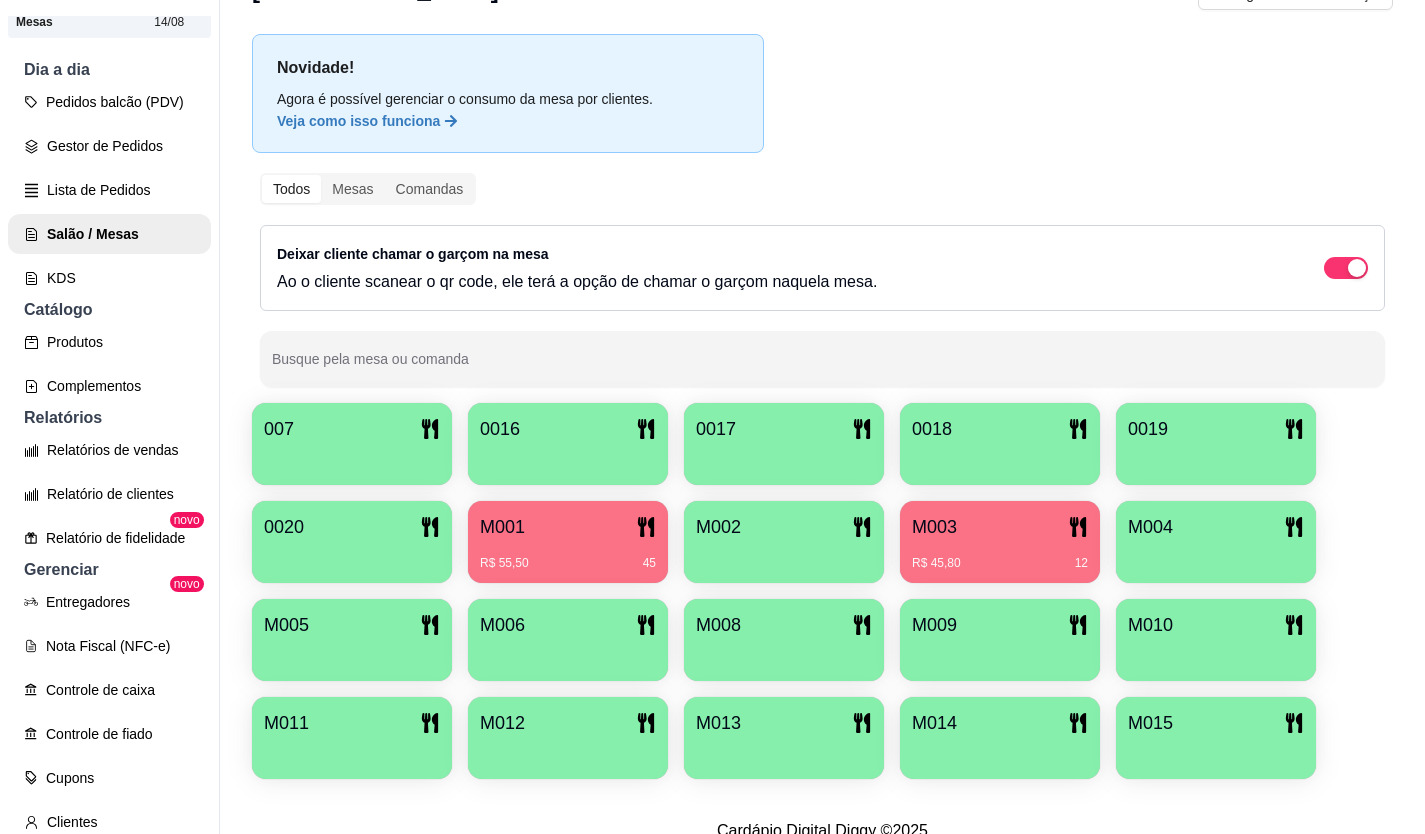 click on "M001" at bounding box center [568, 527] 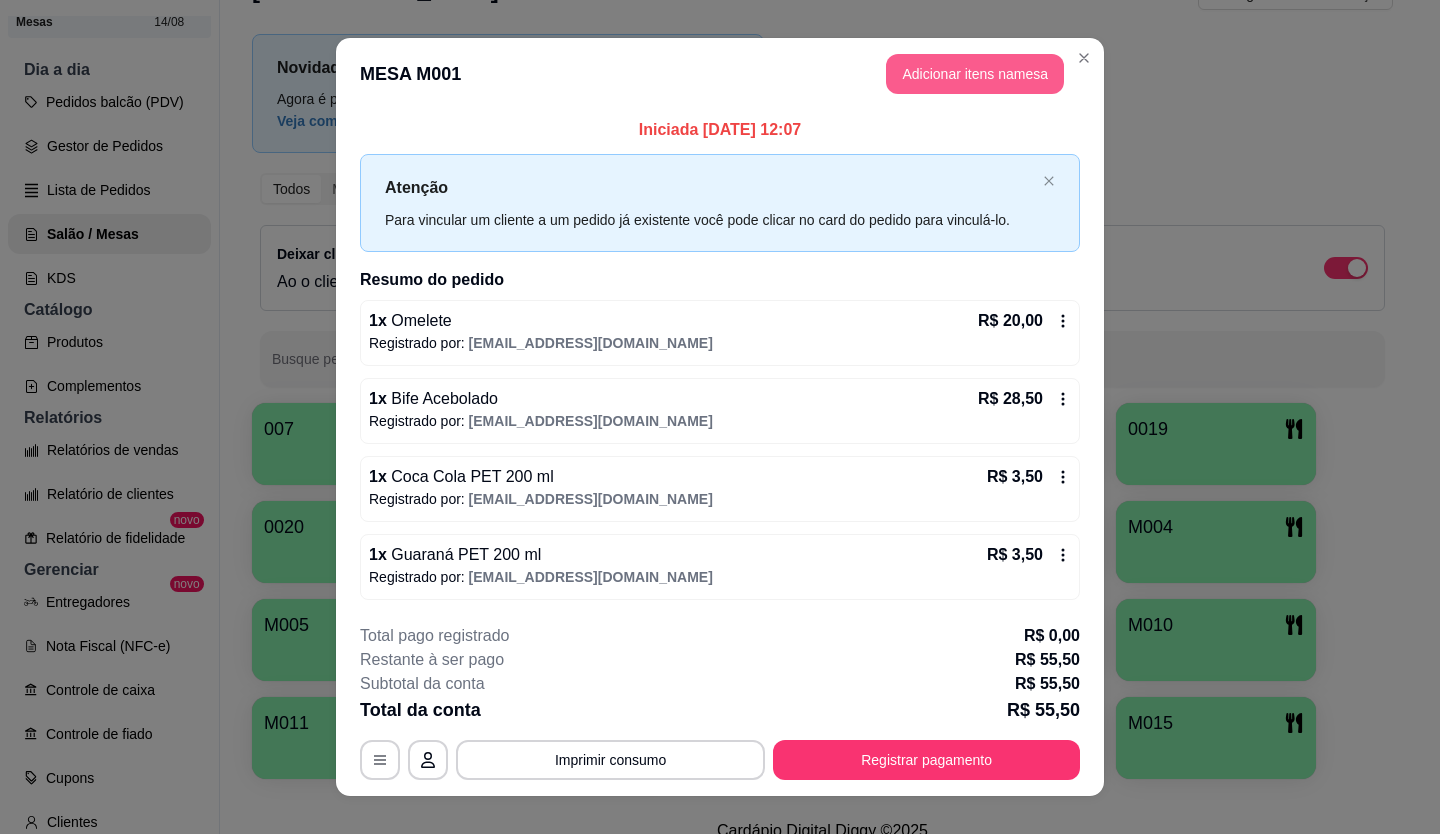 click on "Adicionar itens na  mesa" at bounding box center (975, 74) 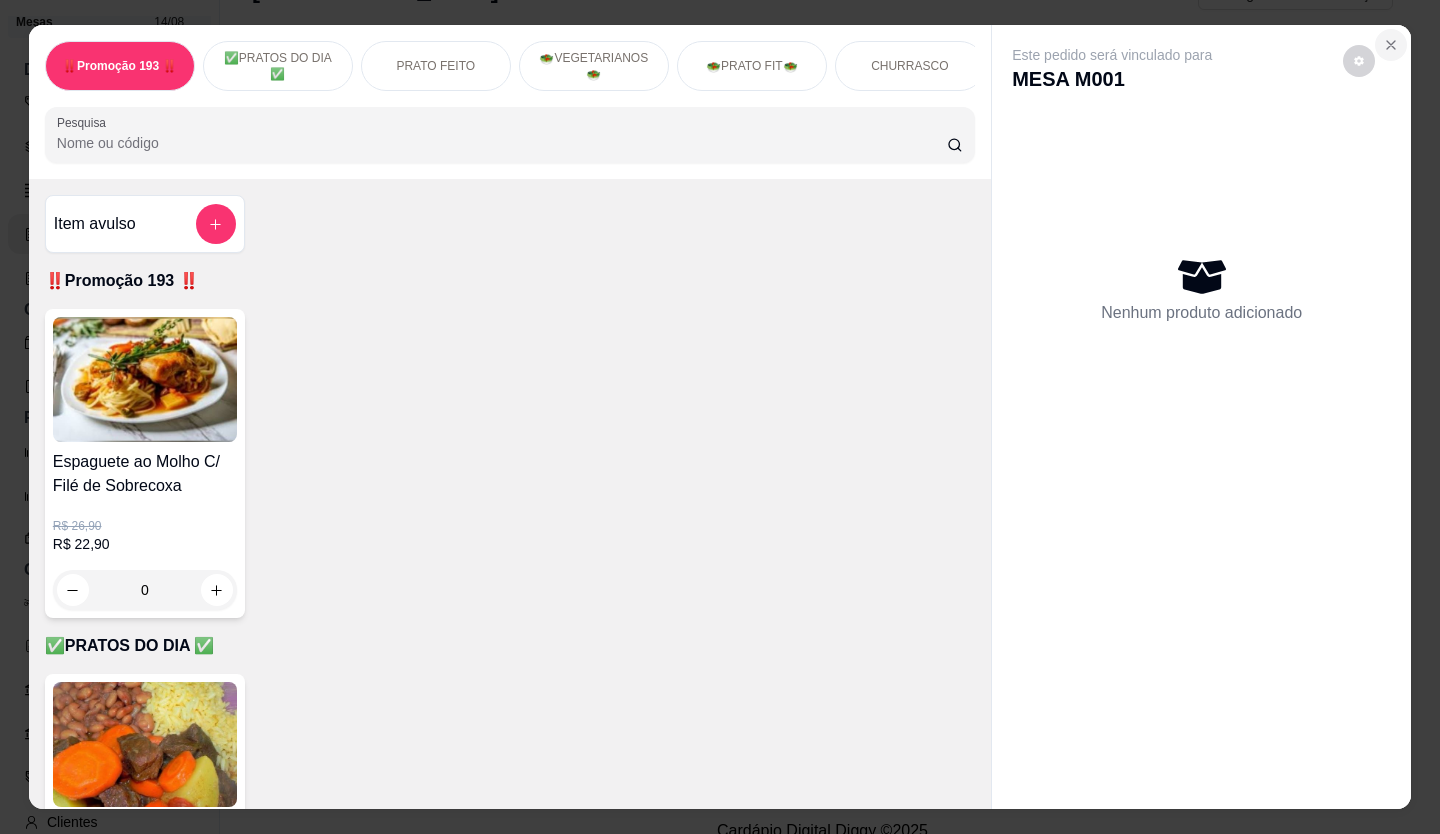 click 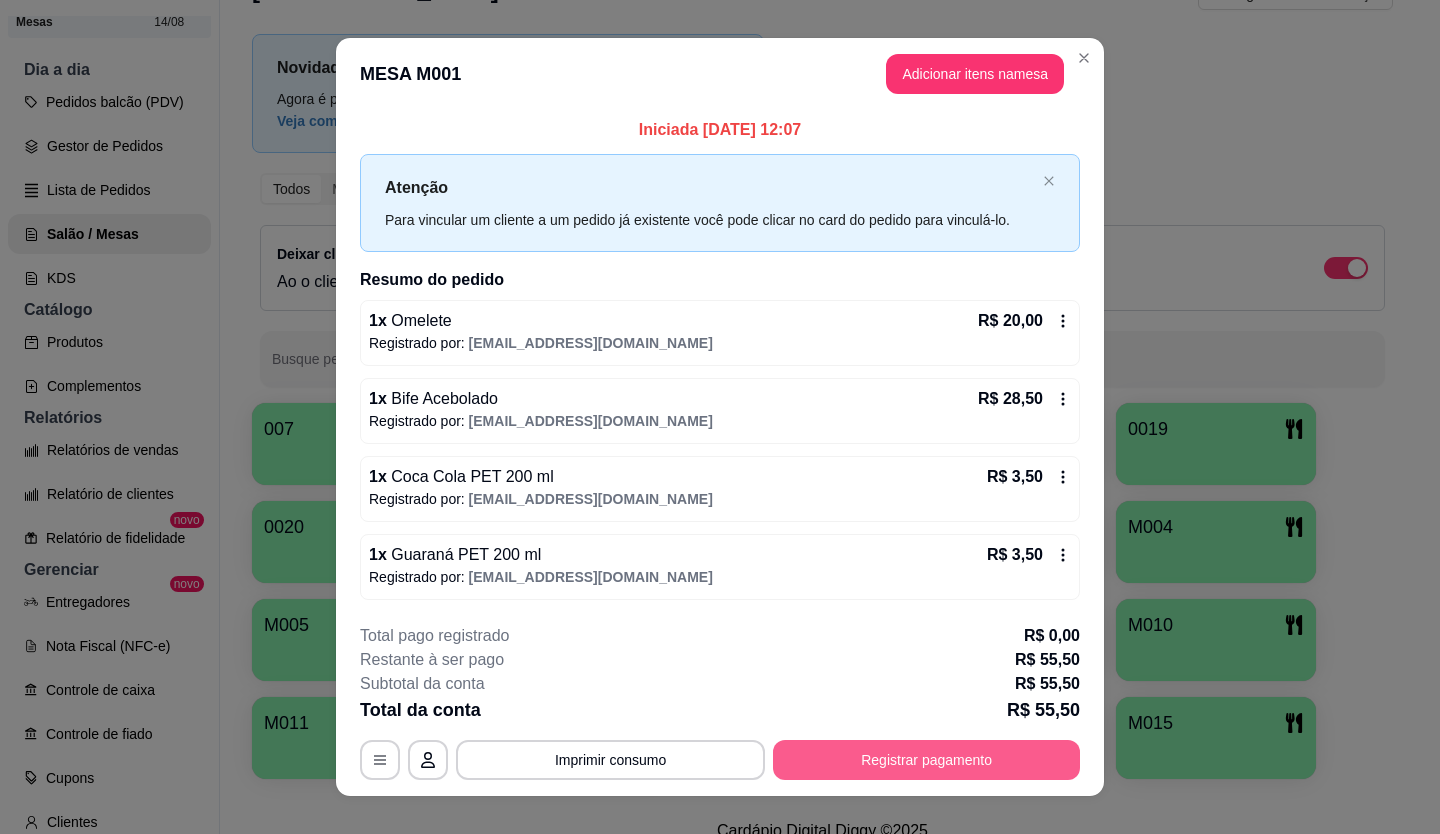 click on "Registrar pagamento" at bounding box center [926, 760] 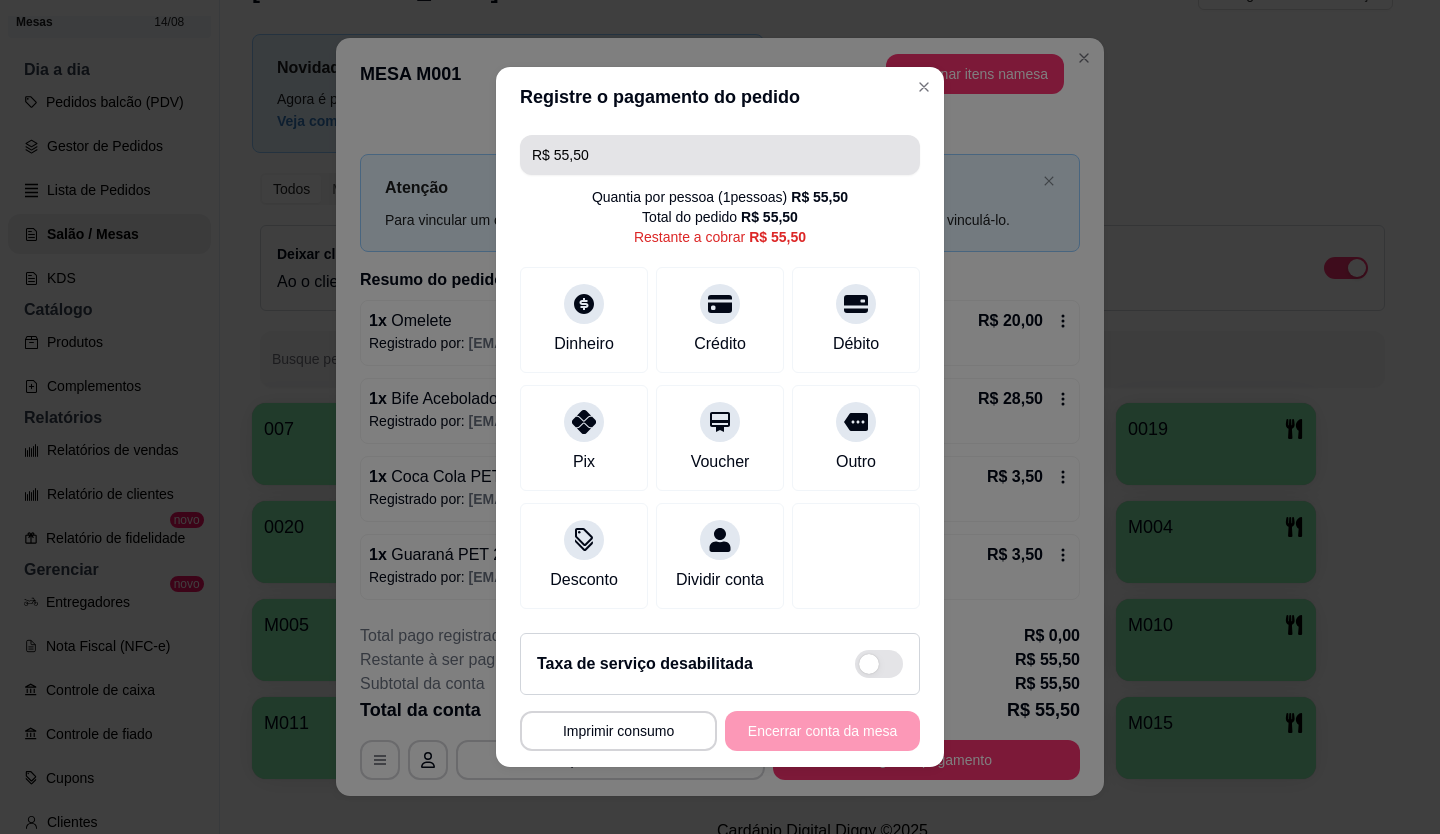 click on "R$ 55,50" at bounding box center (720, 155) 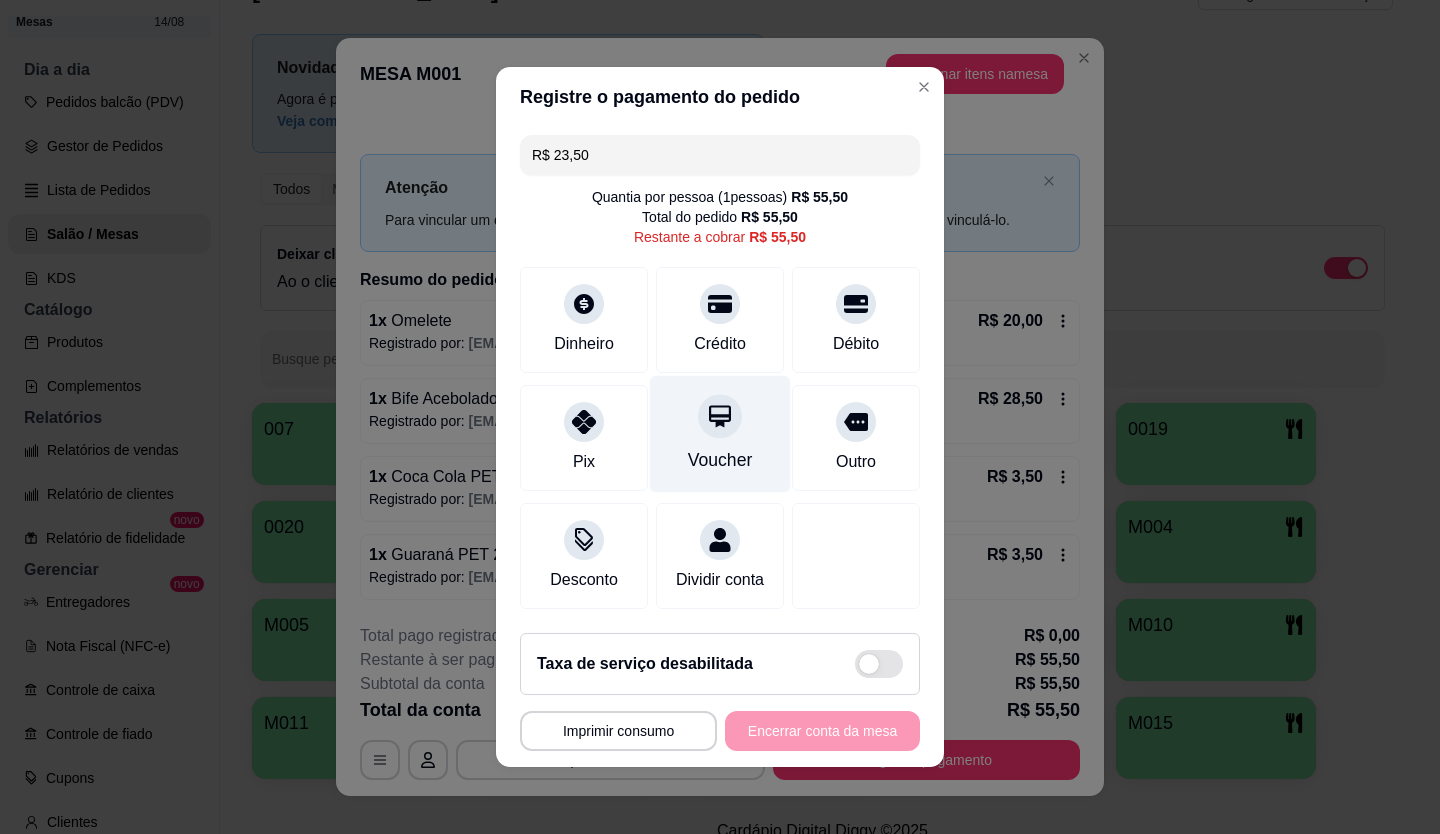 click on "Voucher" at bounding box center (720, 460) 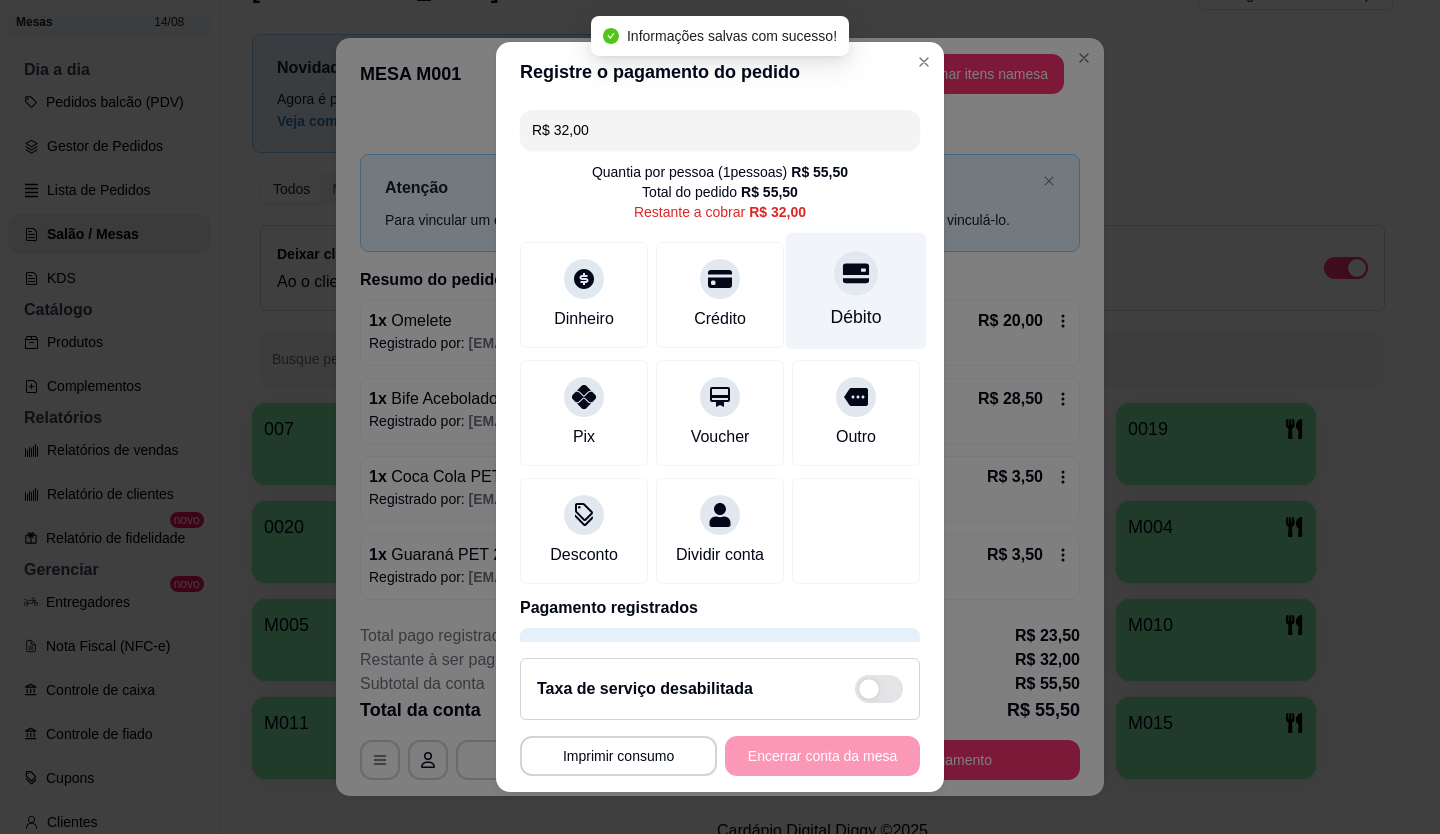 click 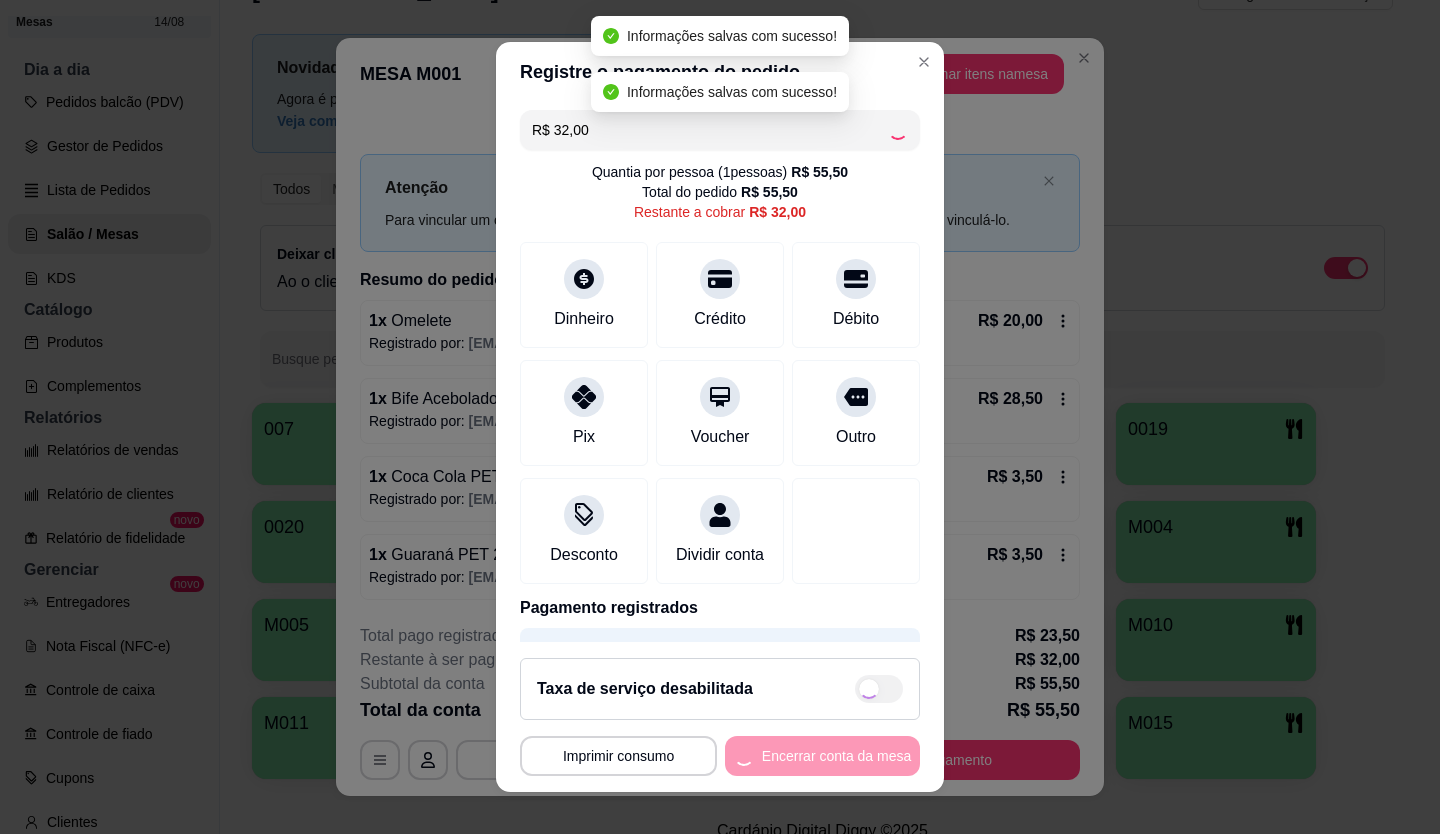 type on "R$ 0,00" 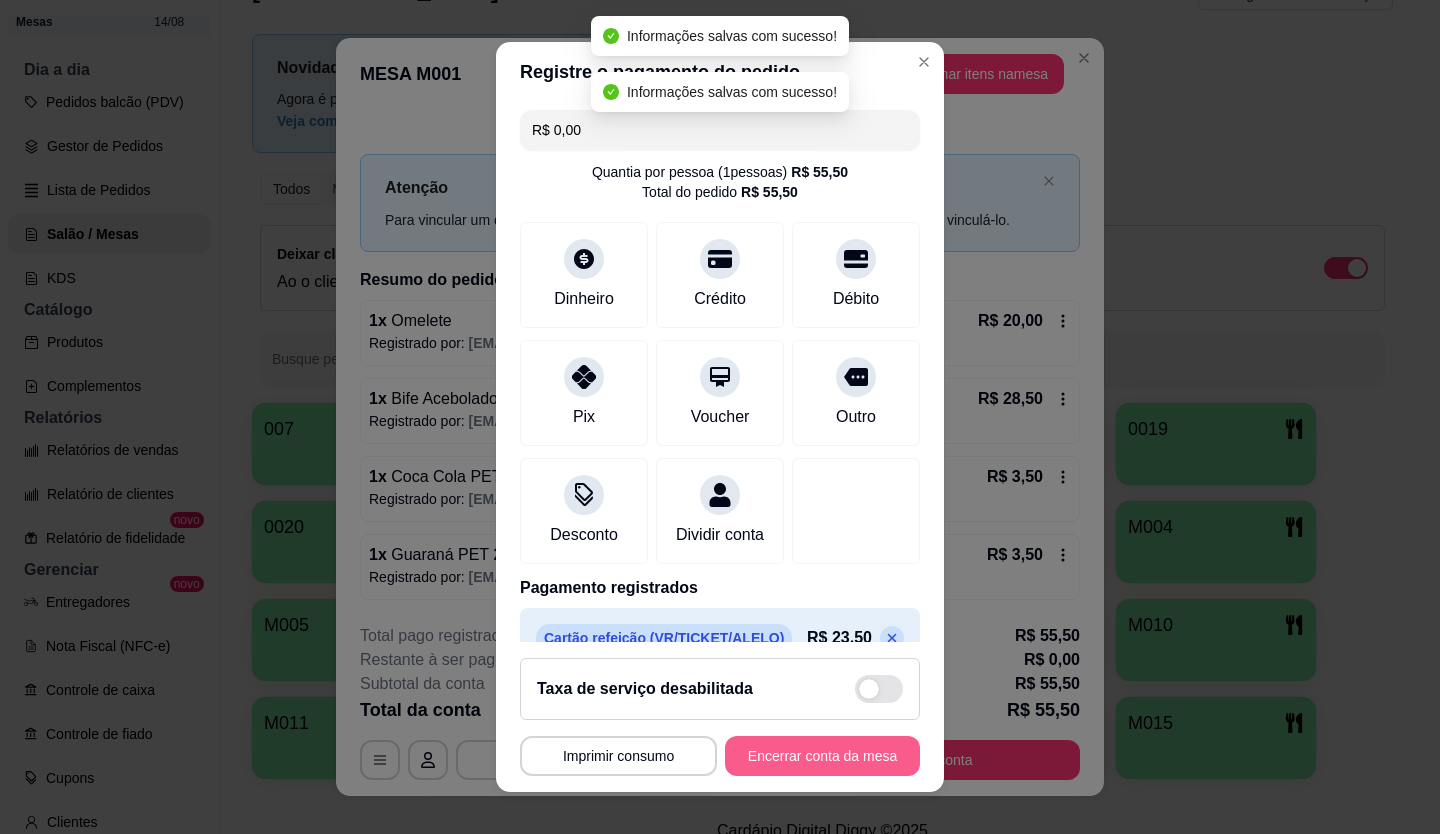 click on "Encerrar conta da mesa" at bounding box center [822, 756] 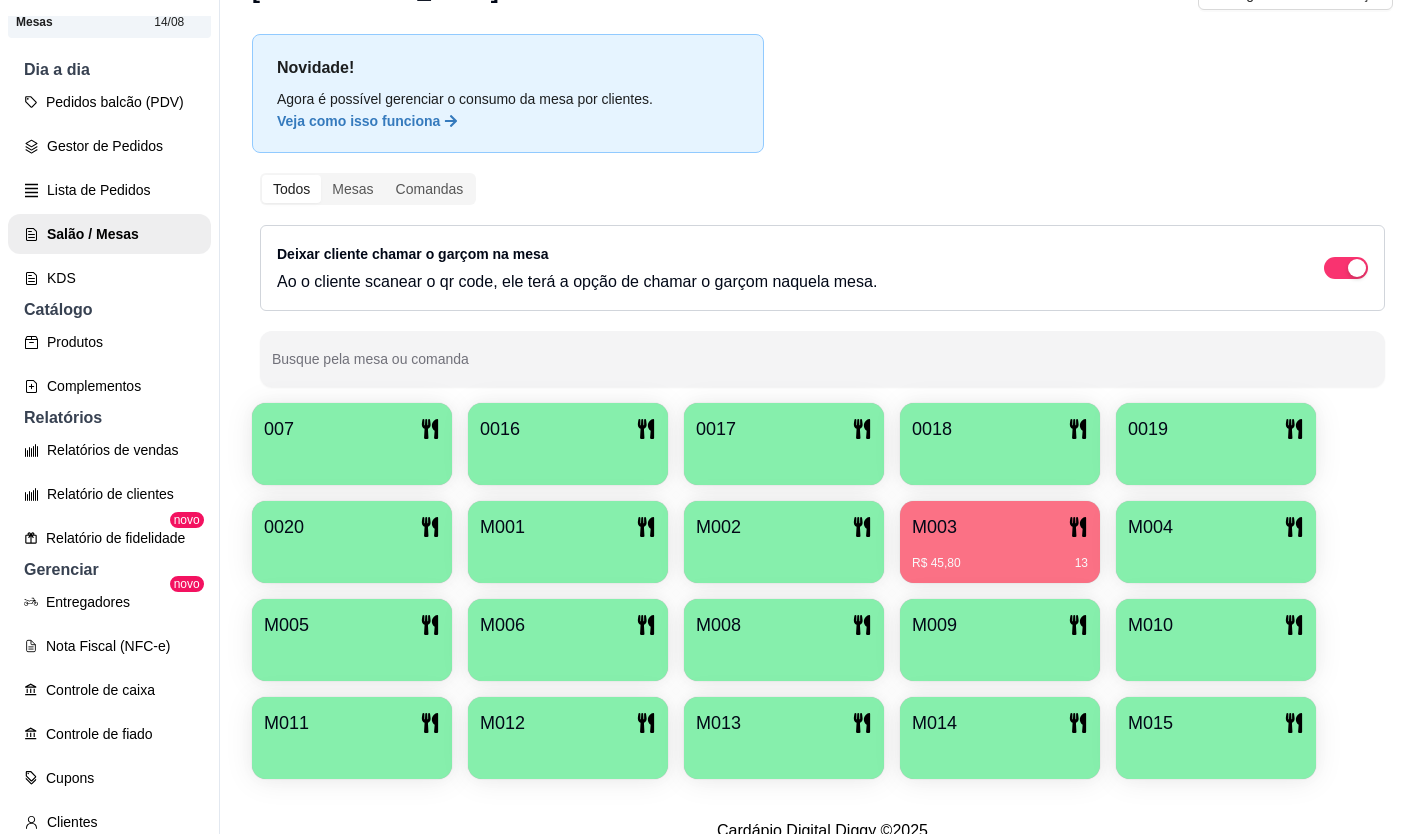 click on "M012" at bounding box center (568, 723) 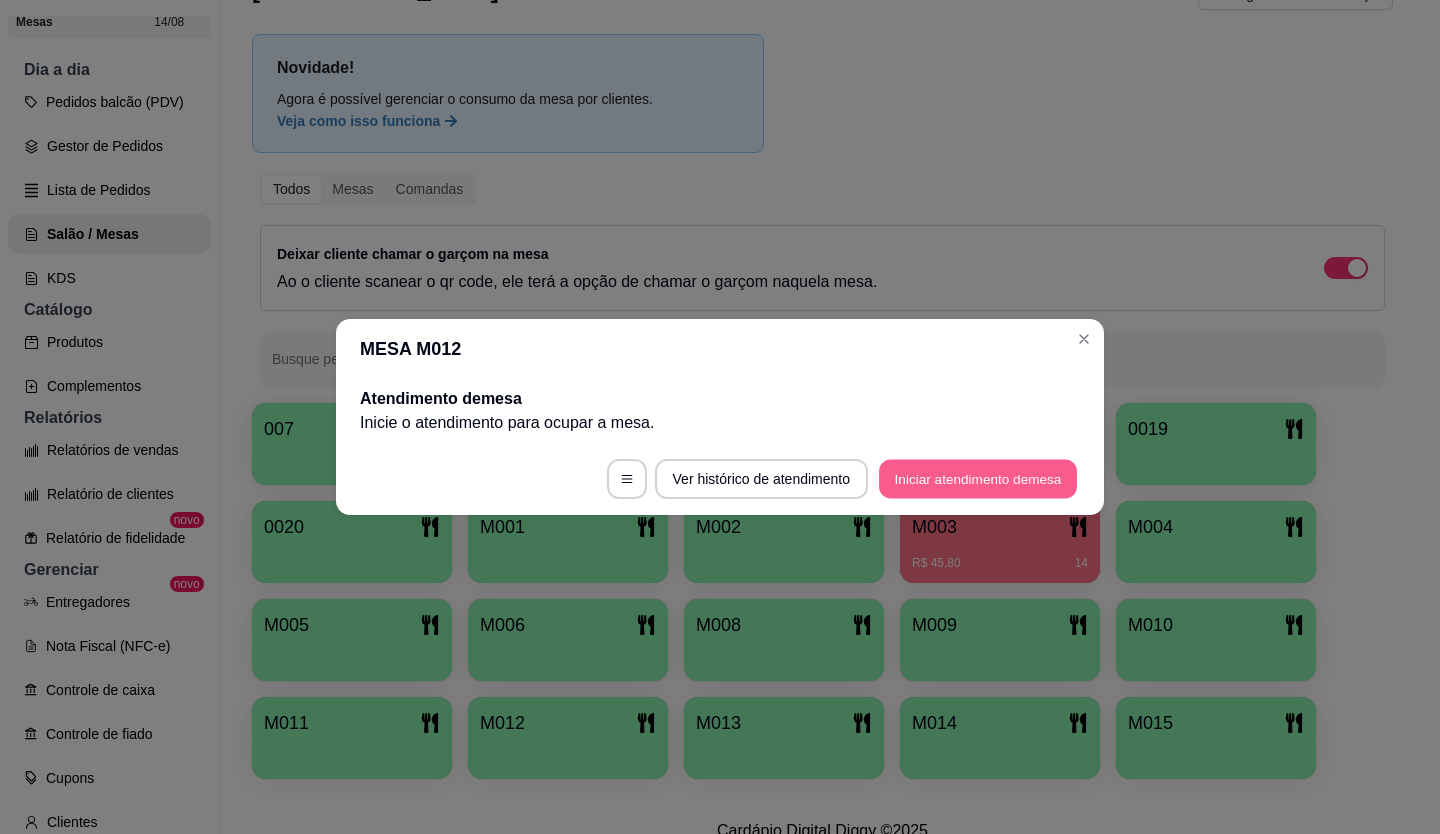 click on "Iniciar atendimento de  mesa" at bounding box center (978, 479) 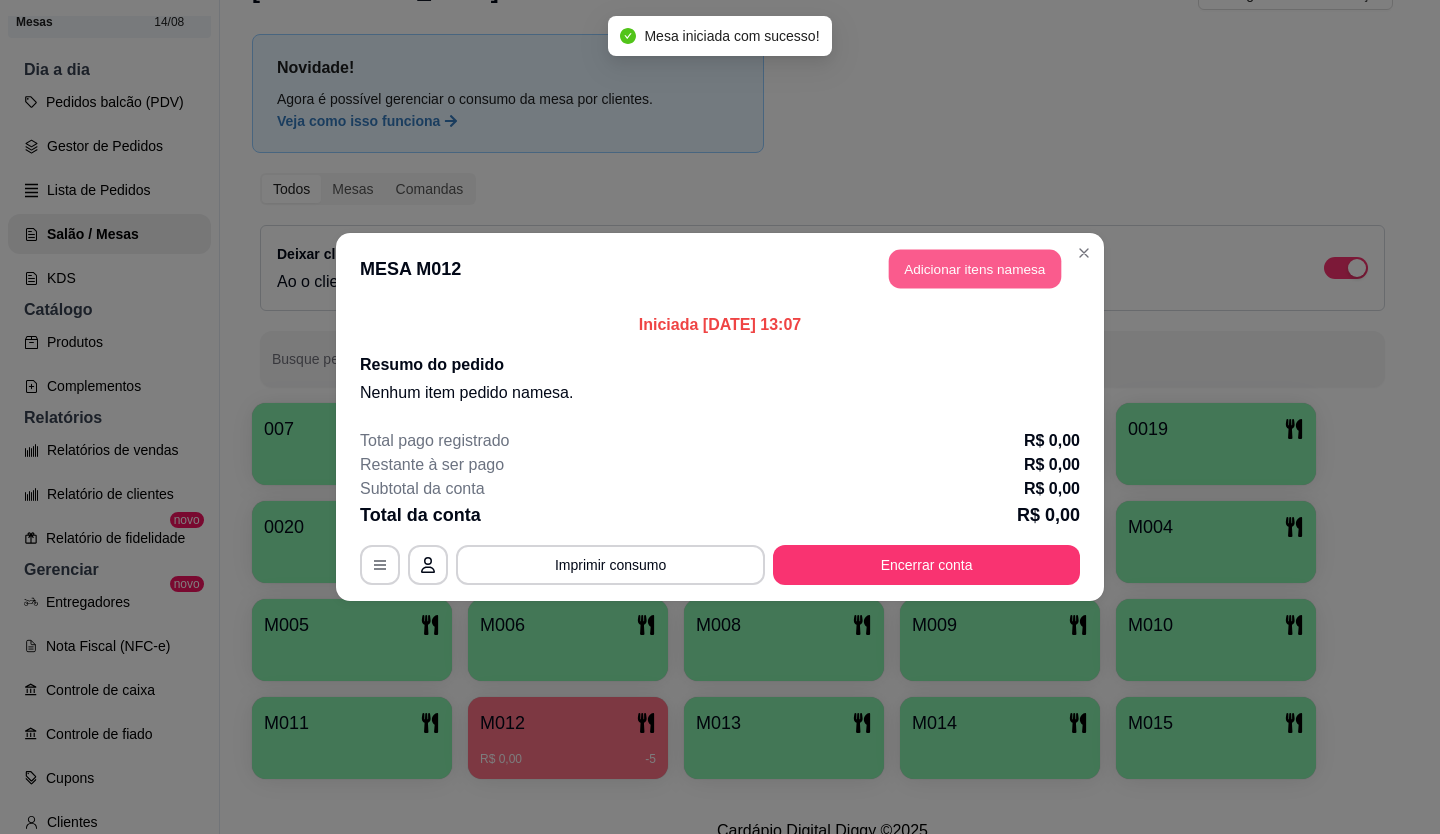 click on "Adicionar itens na  mesa" at bounding box center [975, 269] 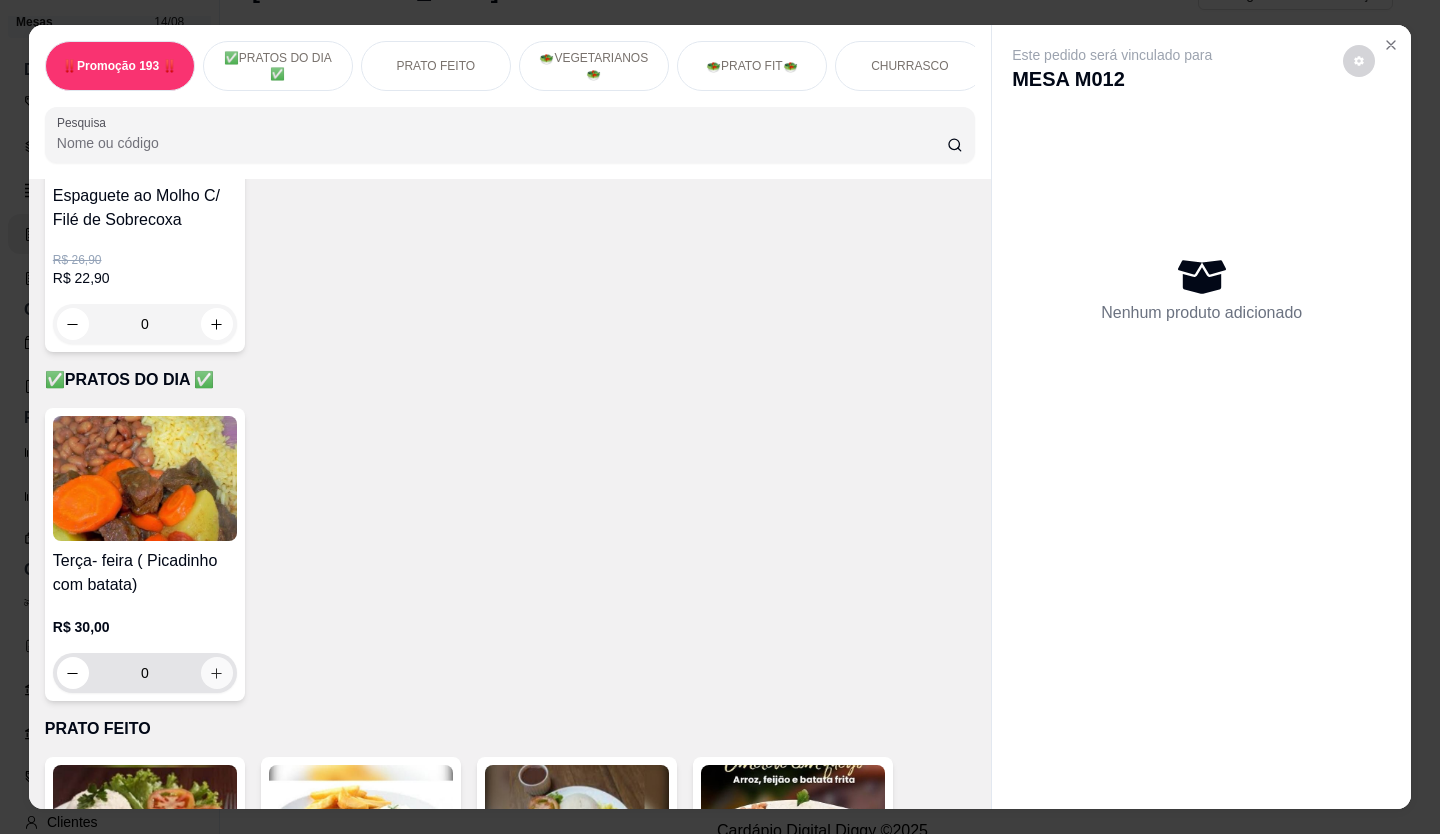 scroll, scrollTop: 400, scrollLeft: 0, axis: vertical 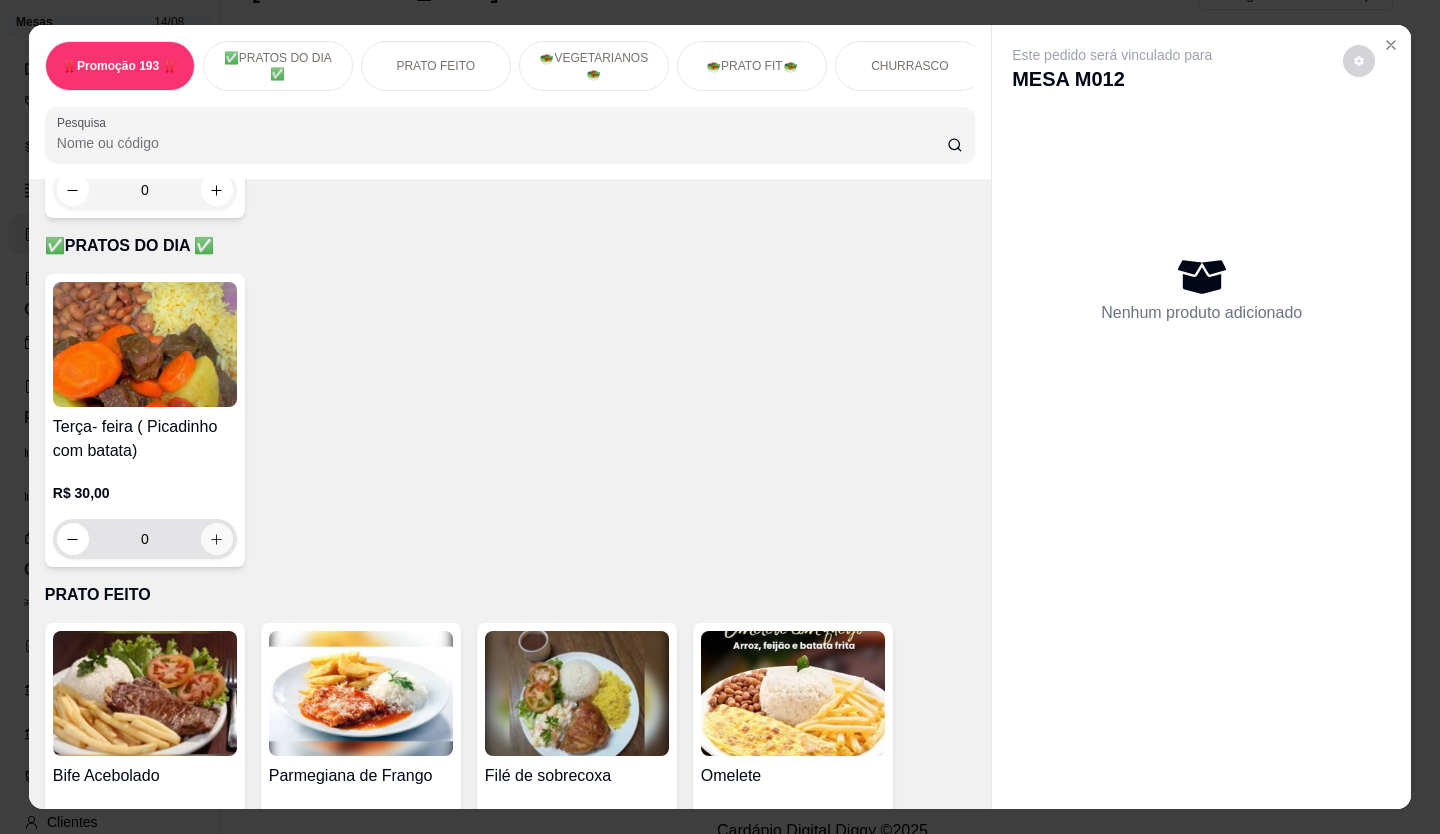 click 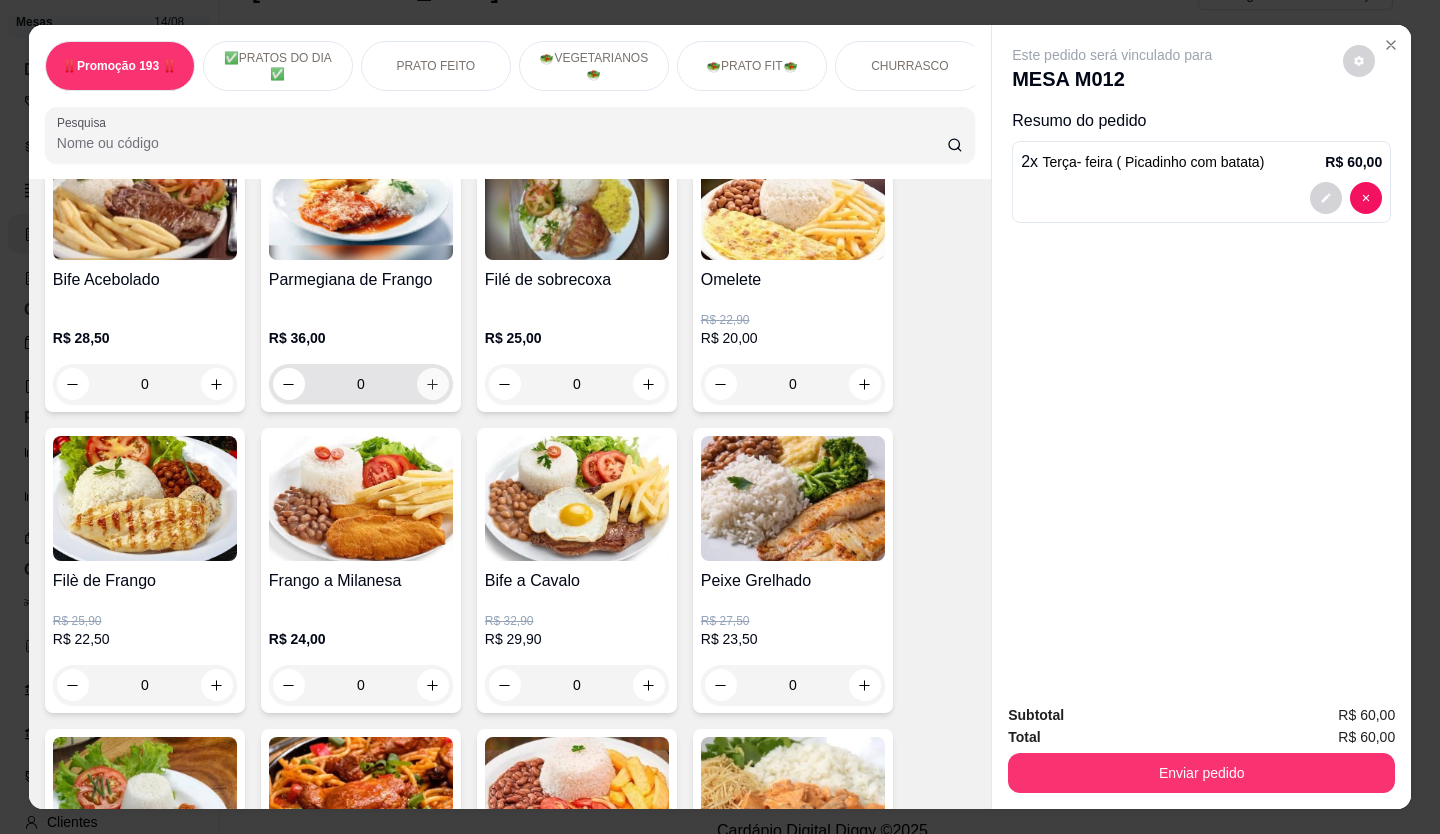 scroll, scrollTop: 1000, scrollLeft: 0, axis: vertical 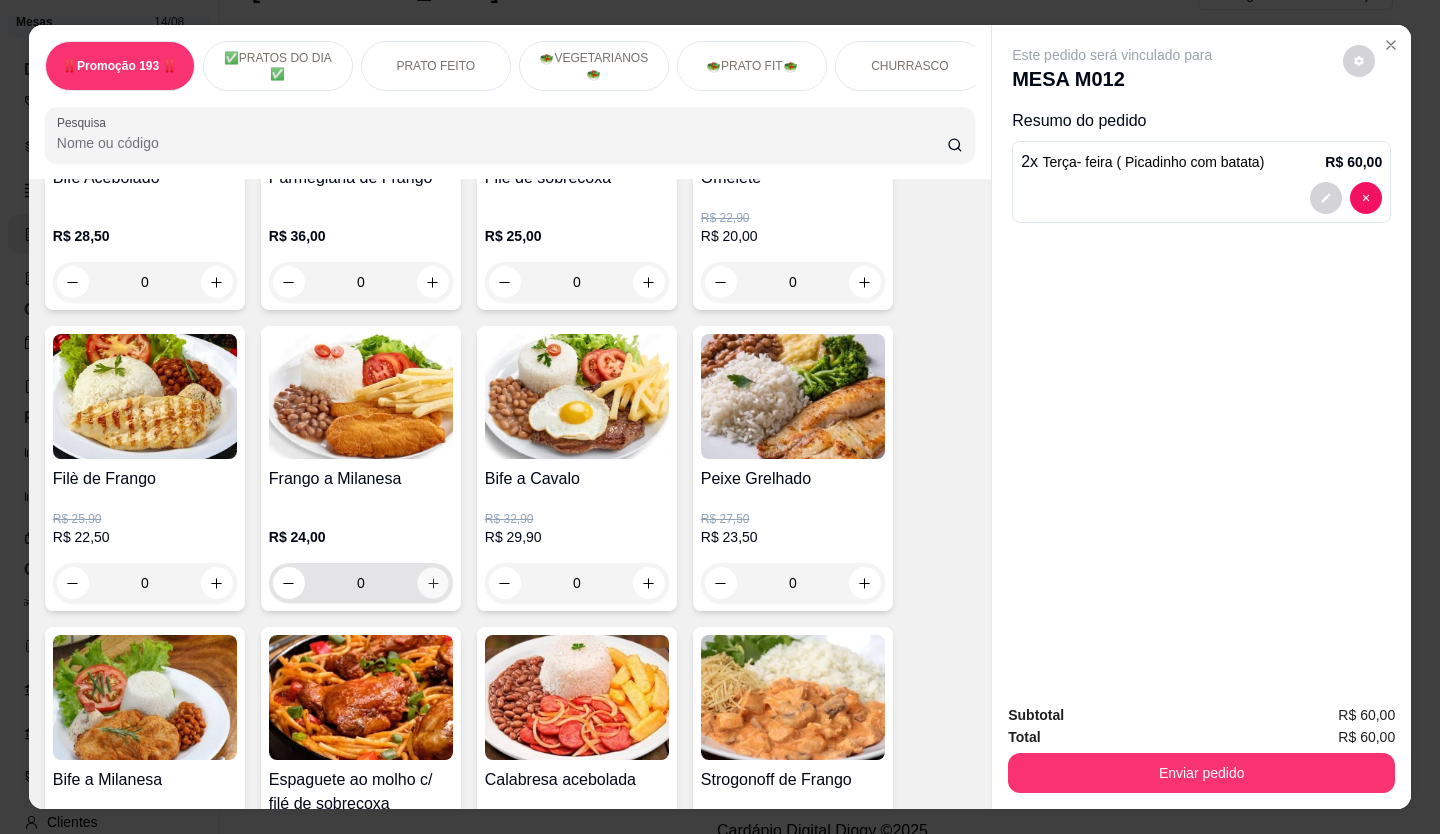 click at bounding box center [432, 583] 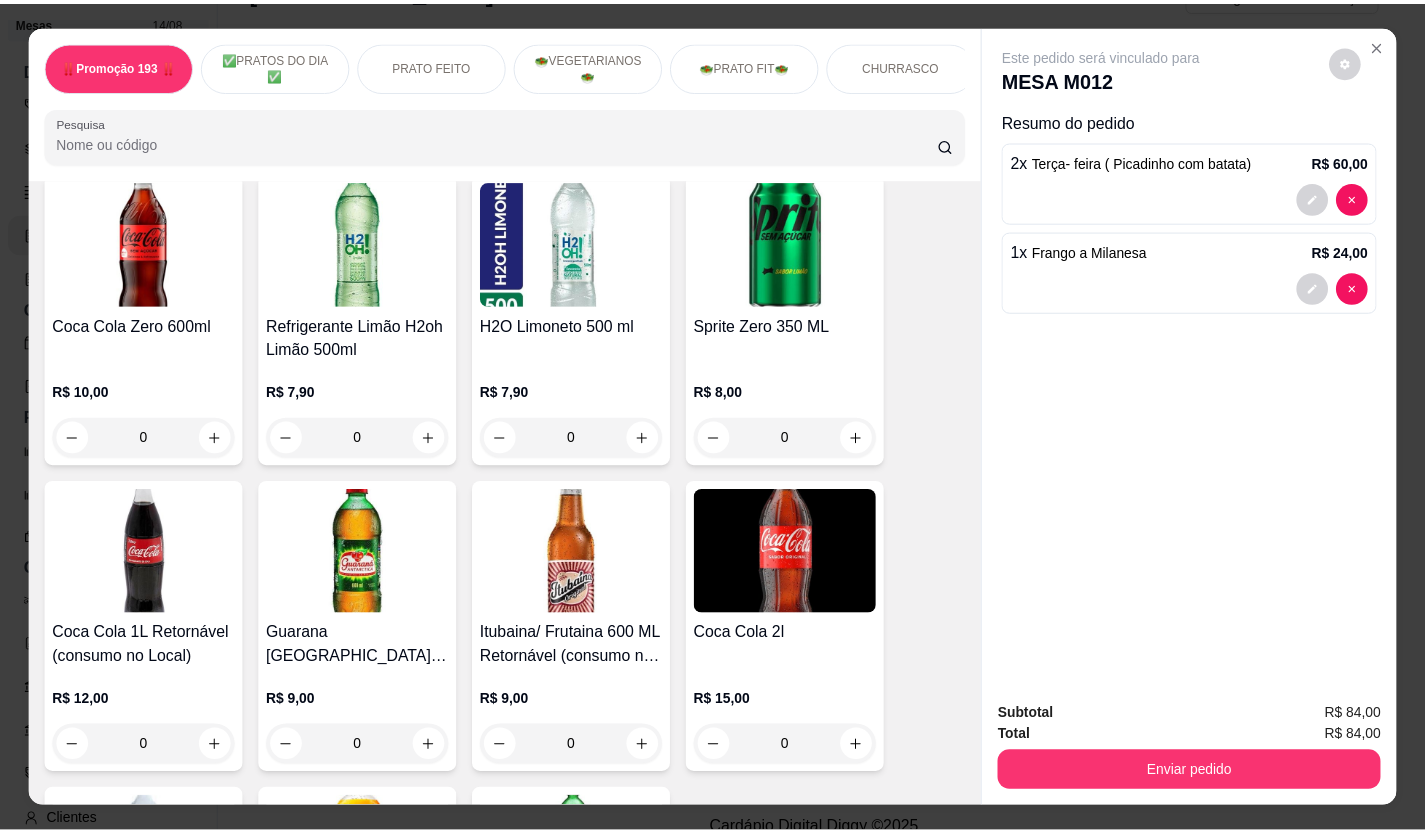 scroll, scrollTop: 6300, scrollLeft: 0, axis: vertical 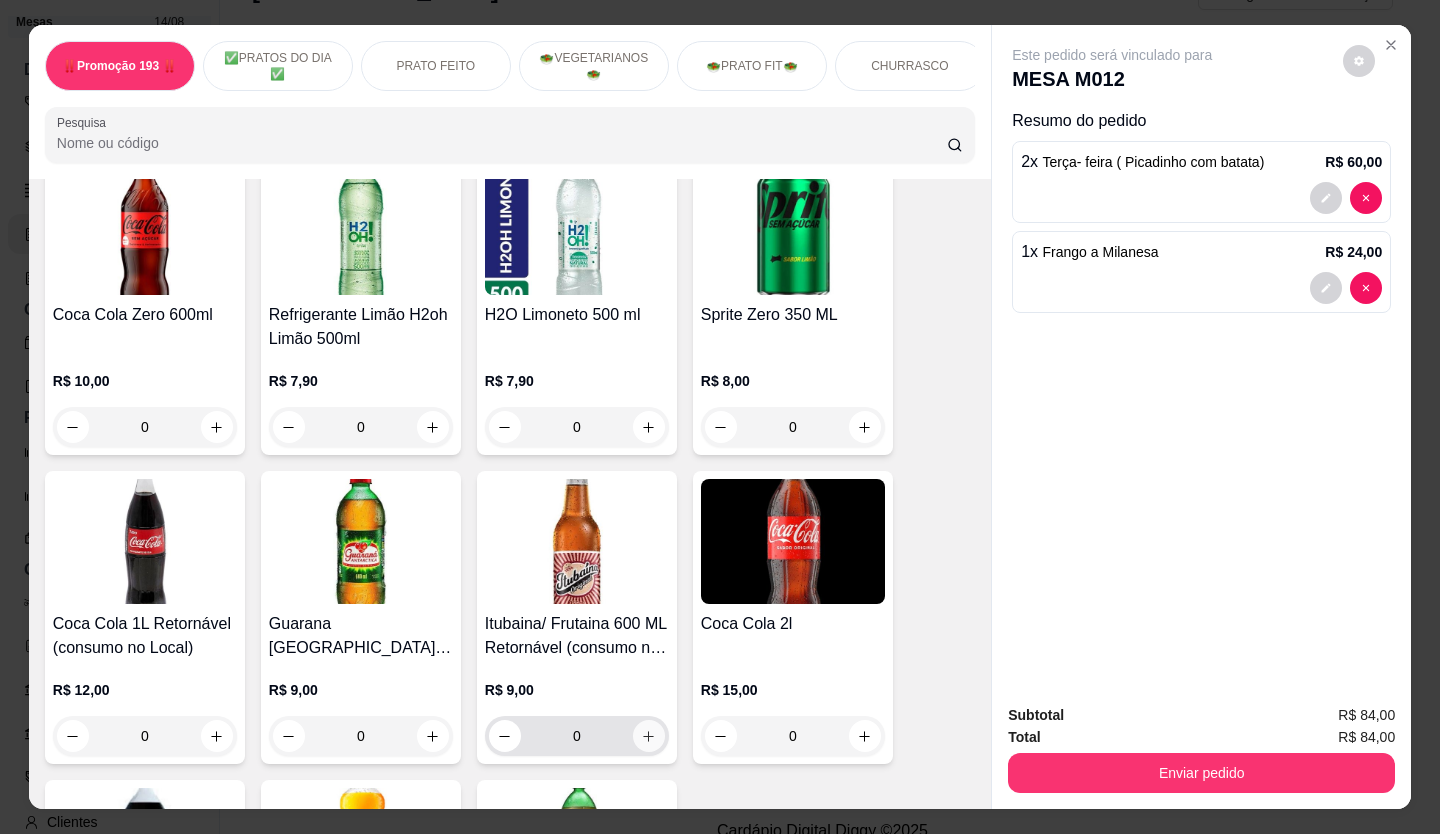 click at bounding box center (649, 736) 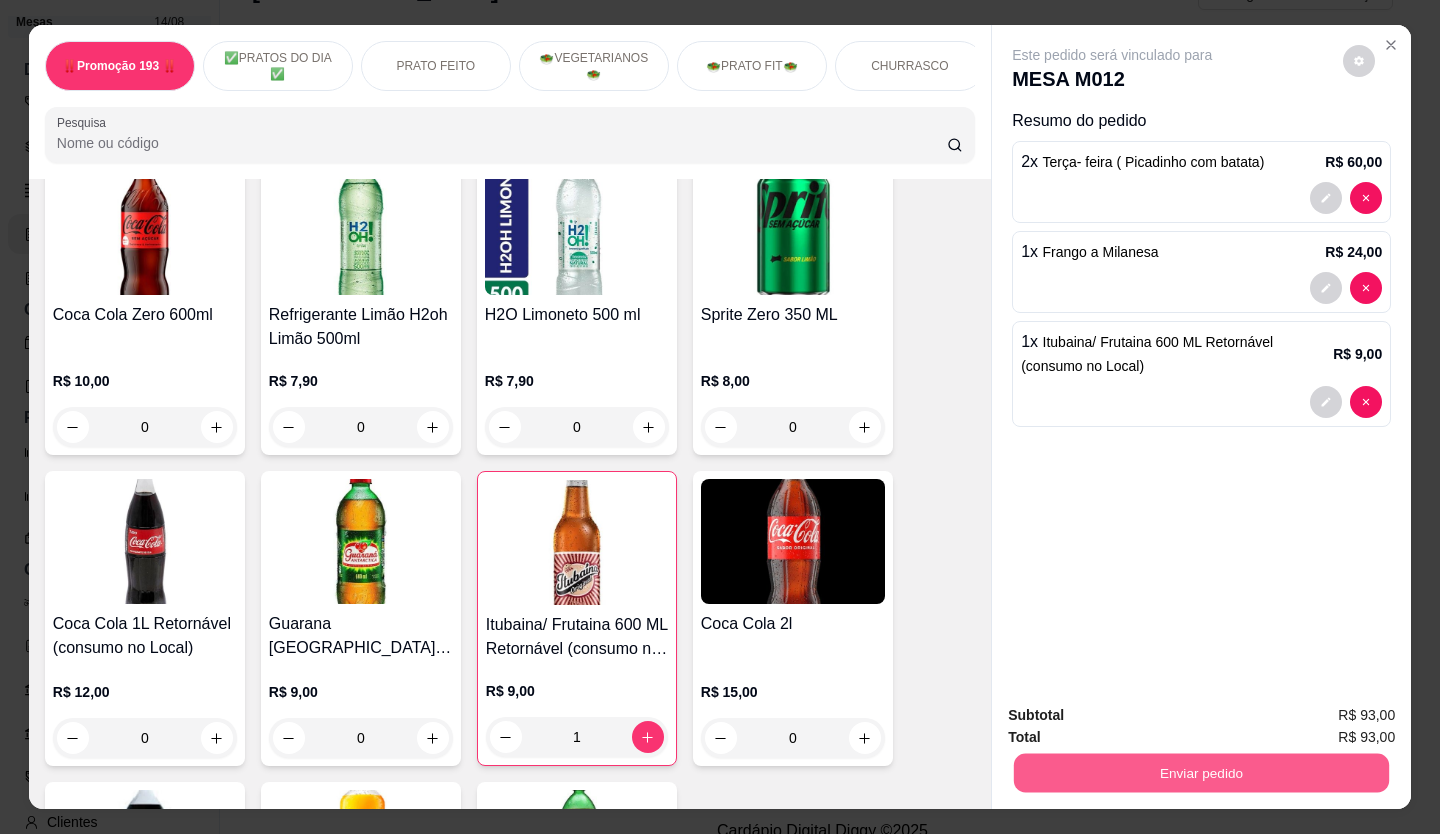 click on "Enviar pedido" at bounding box center [1201, 773] 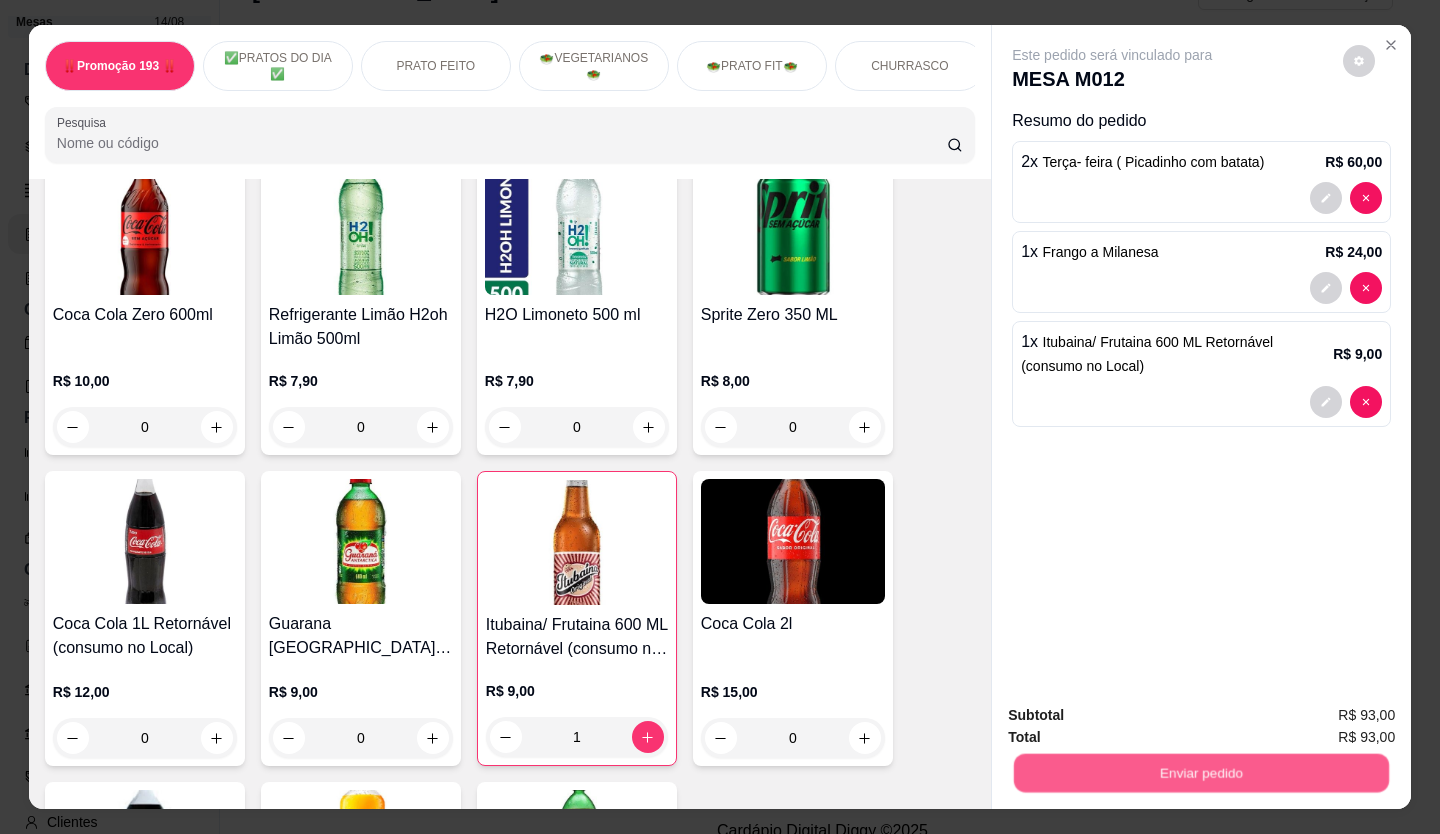 click on "Não registrar e enviar pedido" at bounding box center (1135, 716) 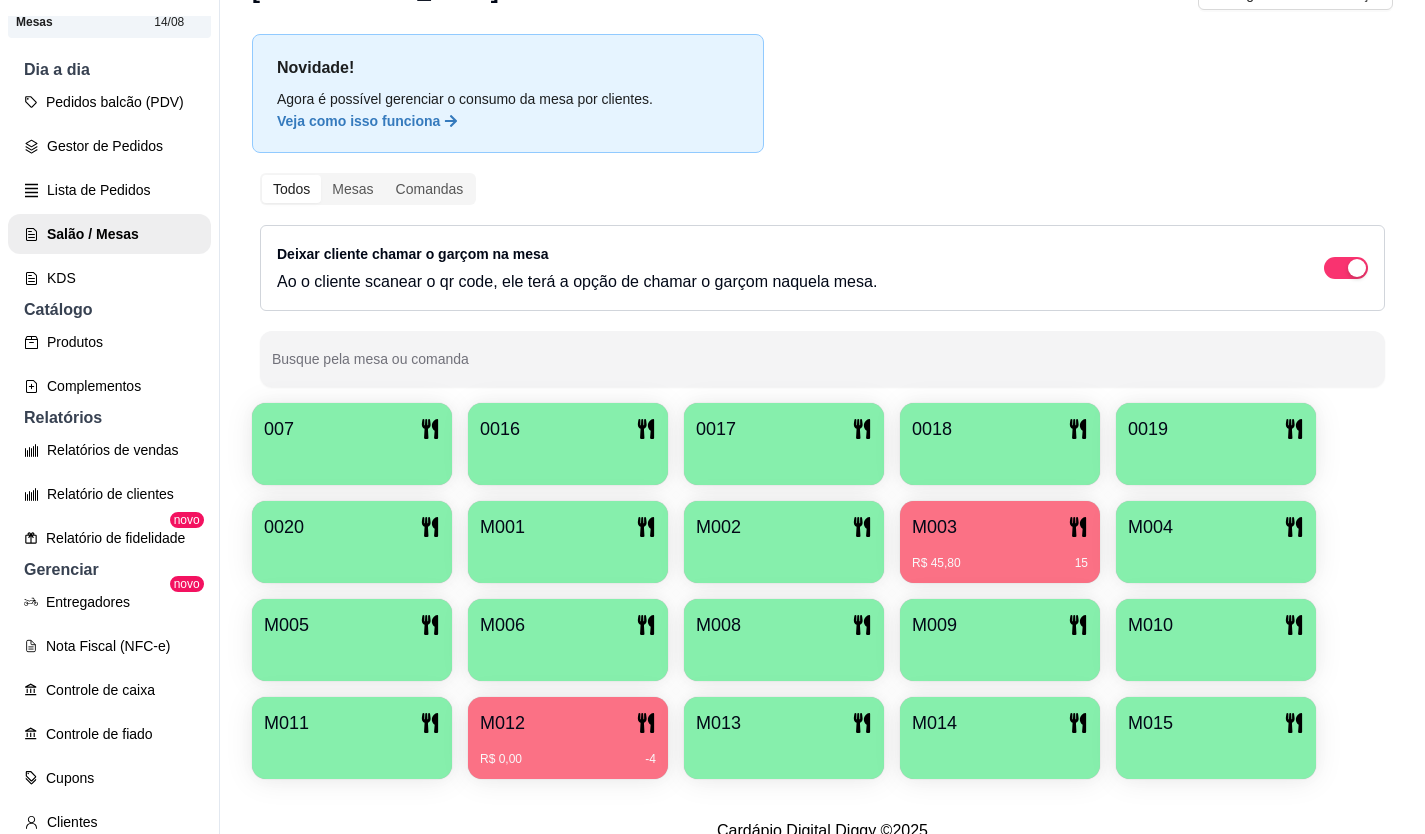click on "Gestor de Pedidos" at bounding box center (109, 146) 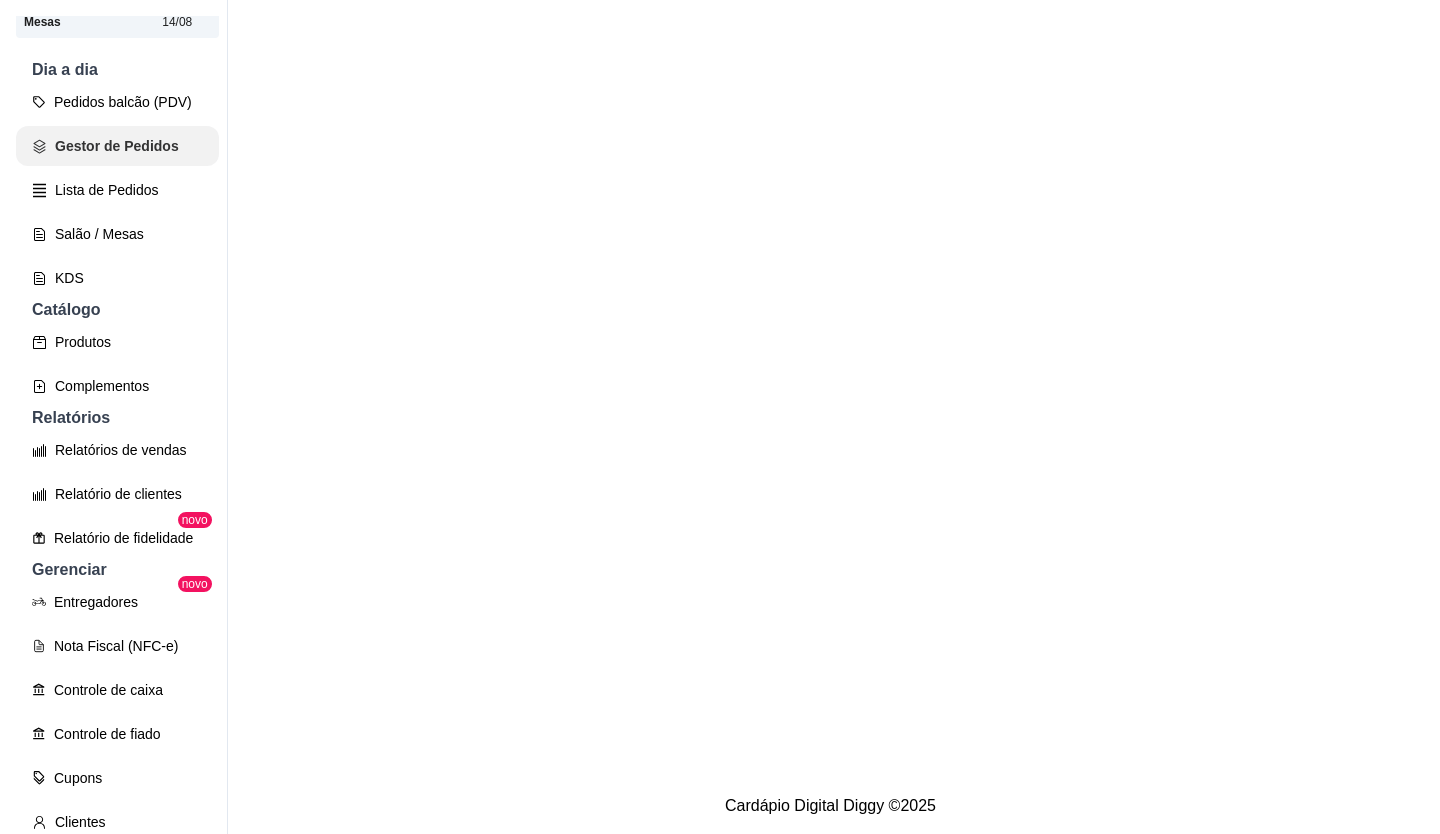 scroll, scrollTop: 0, scrollLeft: 0, axis: both 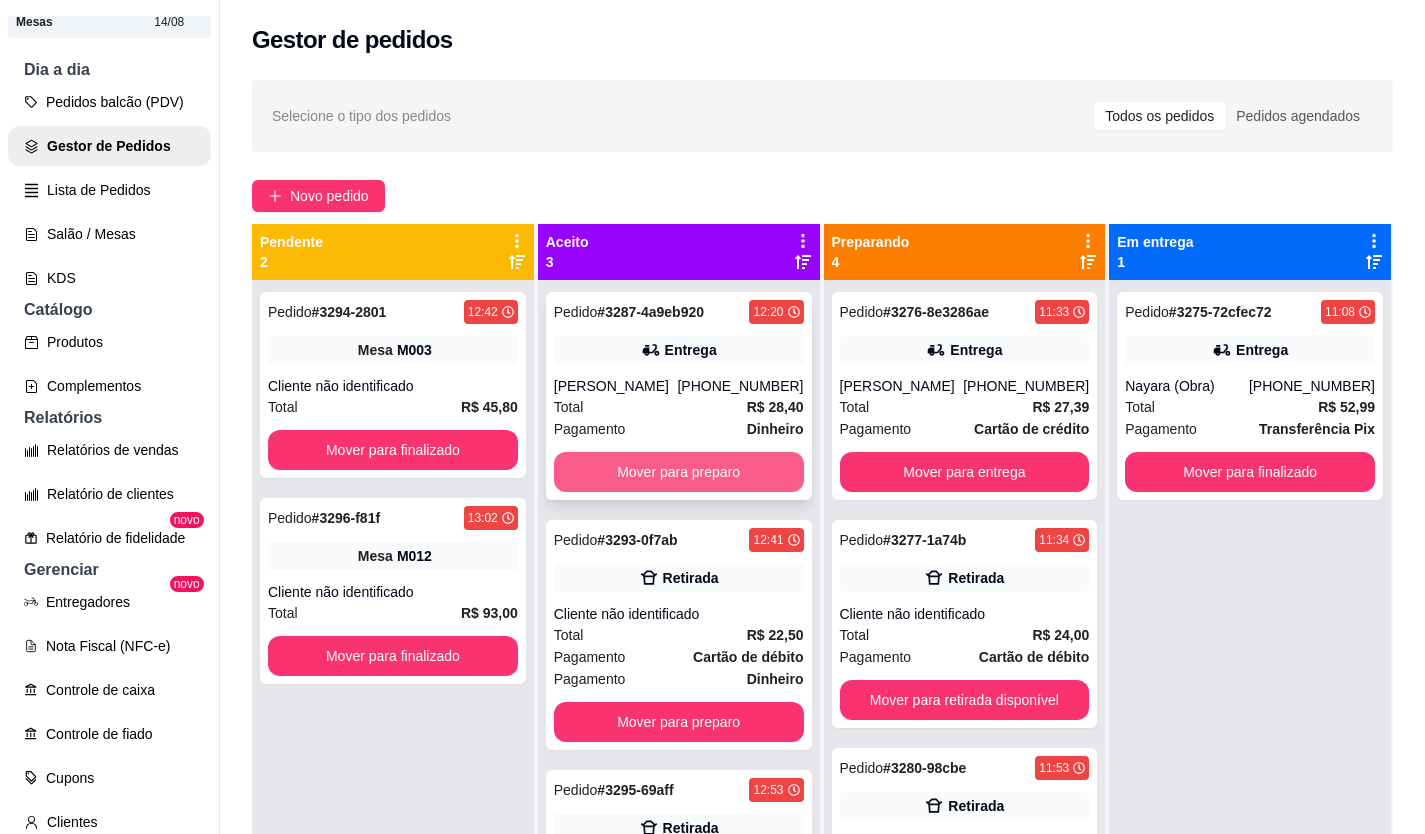 click on "Mover para preparo" at bounding box center [679, 472] 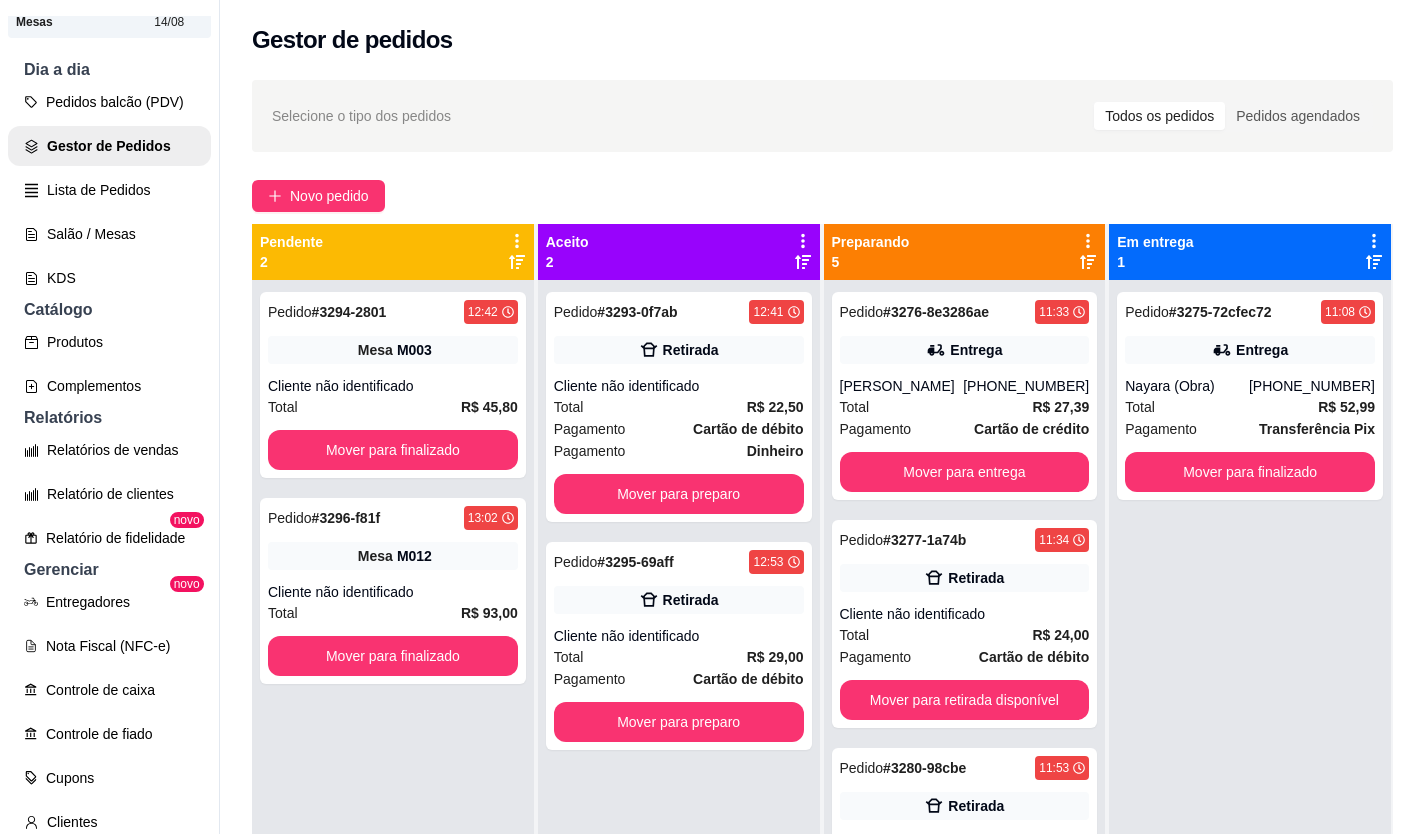 click on "Pedido  # 3293-0f7ab 12:41 Retirada Cliente não identificado Total R$ 22,50 Pagamento Cartão de débito Pagamento Dinheiro Mover para preparo" at bounding box center (679, 407) 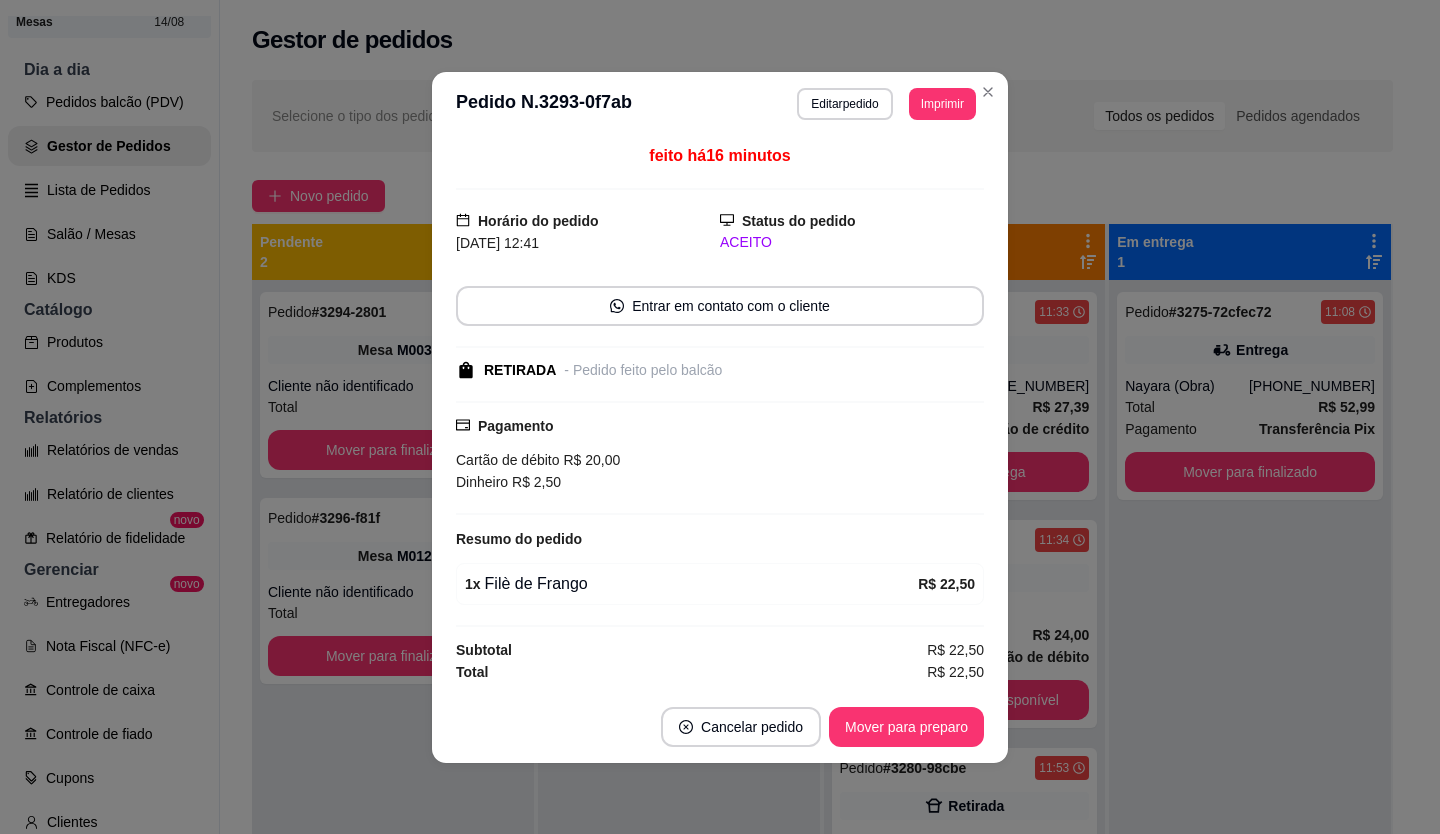 click on "Pagamento Cartão de débito   R$ 20,00 Dinheiro   R$ 2,50" at bounding box center [720, 458] 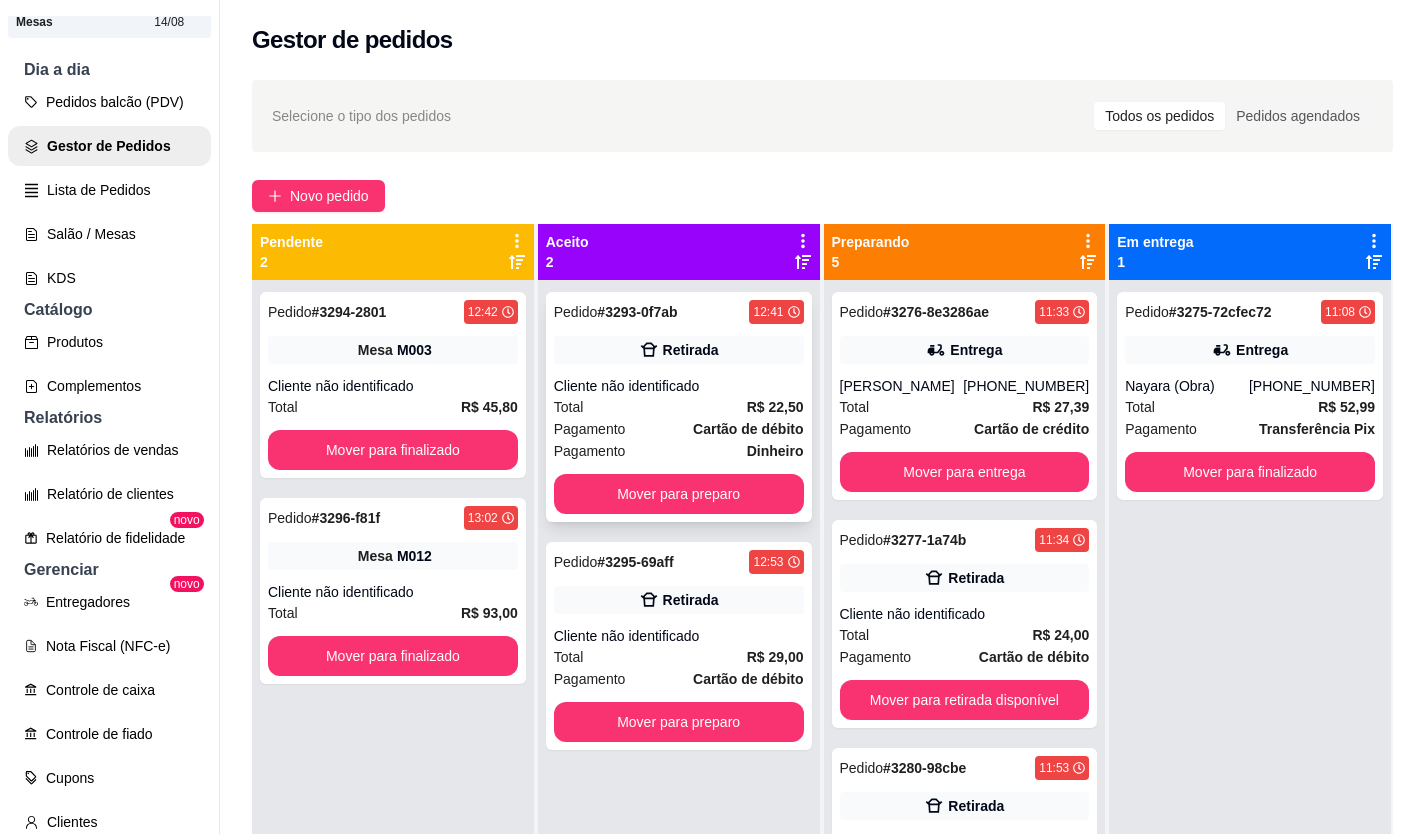 click on "Mover para preparo" at bounding box center [679, 494] 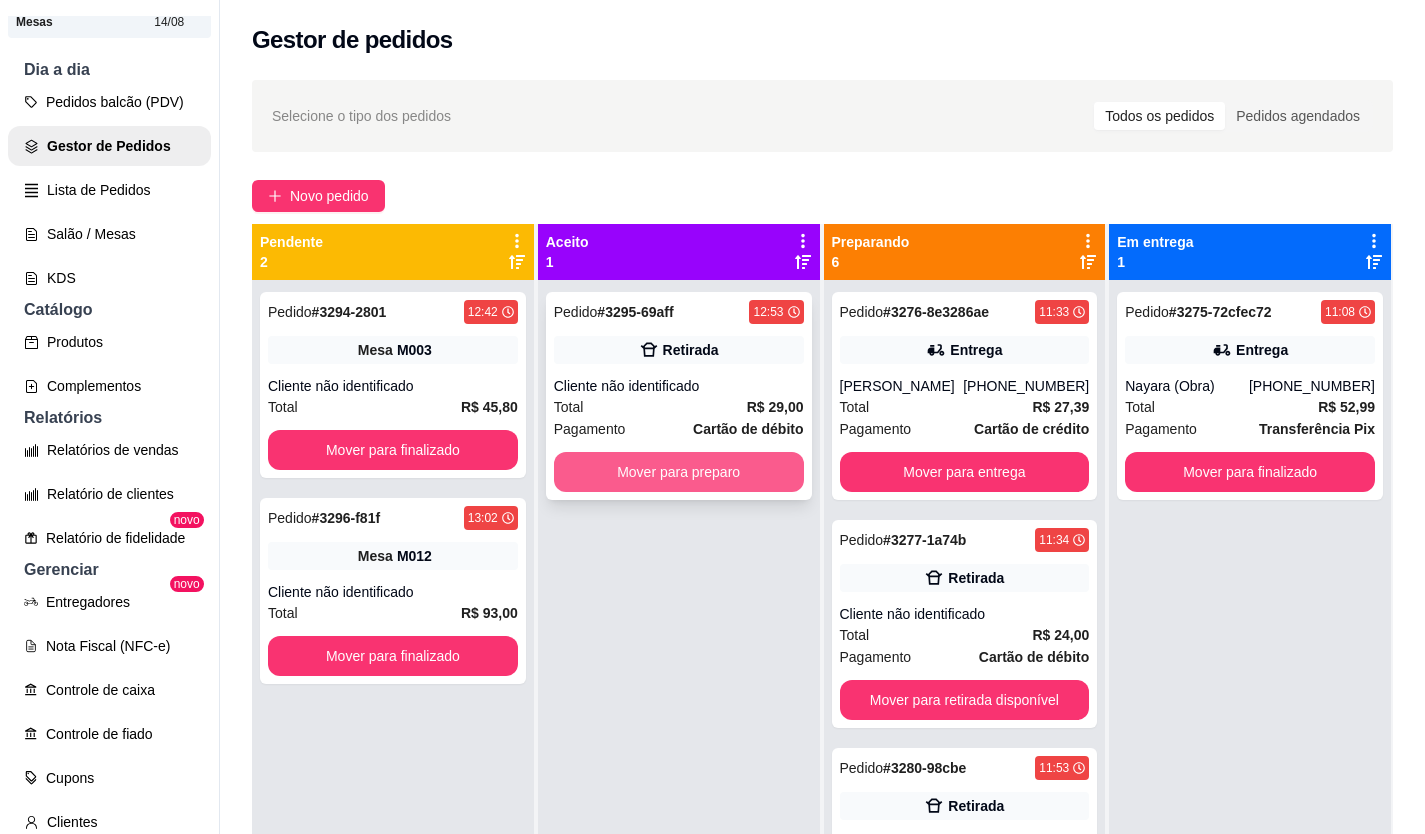 click on "Mover para preparo" at bounding box center [679, 472] 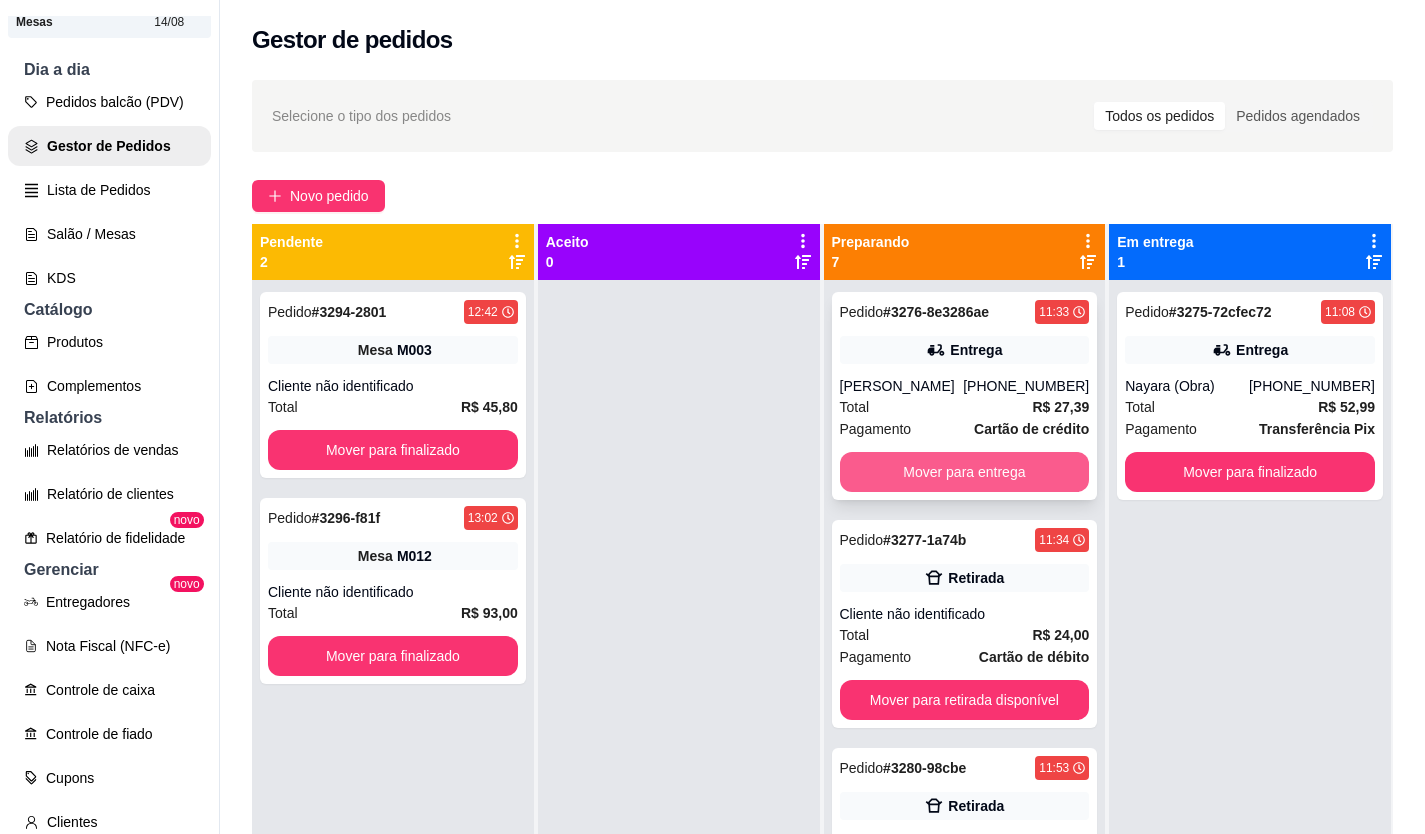 click on "Mover para entrega" at bounding box center [965, 472] 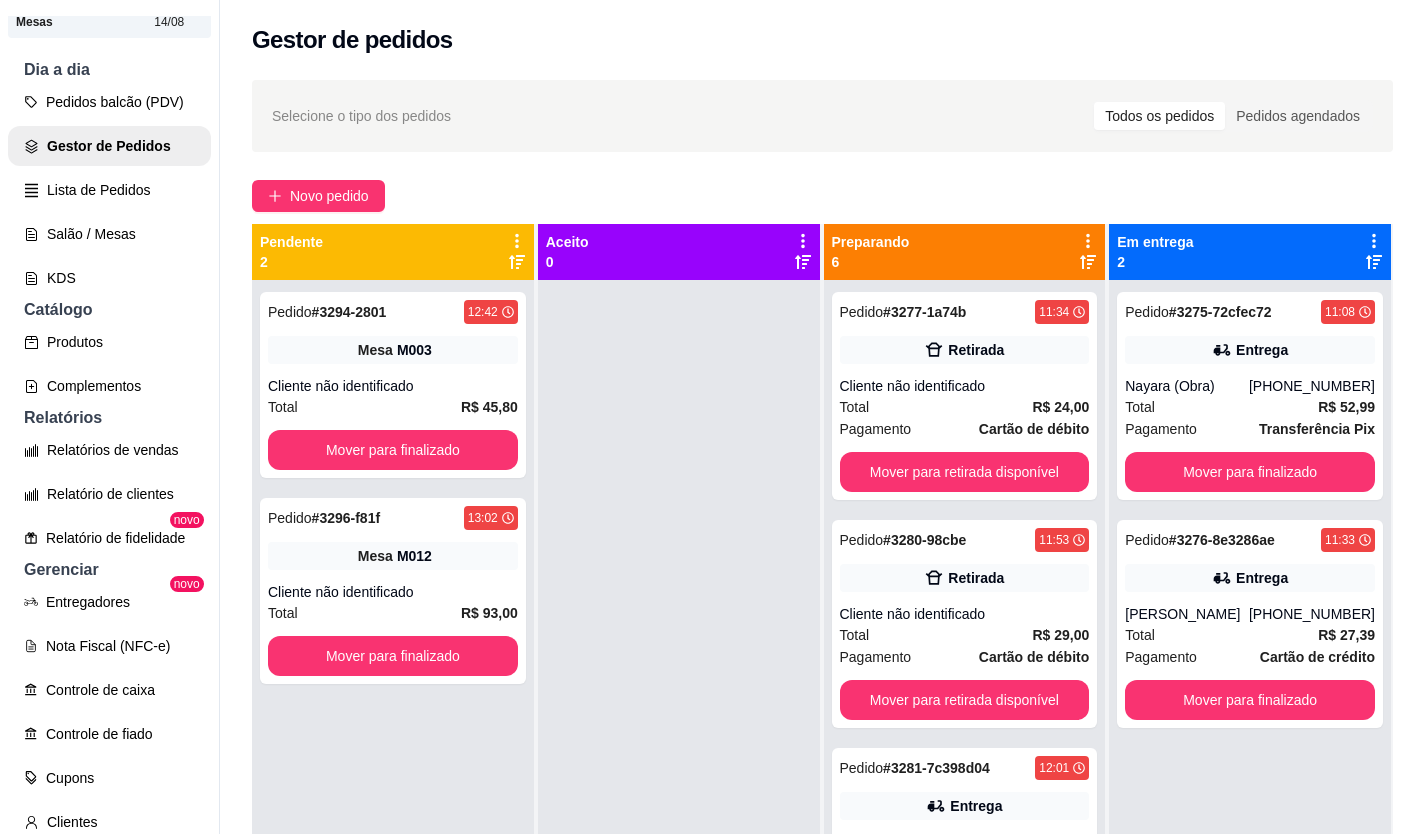 click on "Pedido  # 3277-1a74b 11:34 Retirada Cliente não identificado Total R$ 24,00 Pagamento Cartão de débito Mover para retirada disponível Pedido  # 3280-98cbe 11:53 Retirada Cliente não identificado Total R$ 29,00 Pagamento Cartão de débito Mover para retirada disponível Pedido  # 3281-7c398d04 12:01 Entrega Dila [PHONE_NUMBER] Total R$ 22,90 Pagamento Cartão de crédito Mover para entrega Pedido  # 3287-4a9eb920 12:20 Entrega [PERSON_NAME]  [PHONE_NUMBER] Total R$ 28,40 Pagamento Dinheiro Mover para entrega Pedido  # 3293-0f7ab 12:41 Retirada Cliente não identificado Total R$ 22,50 Pagamento Cartão de débito Pagamento Dinheiro Mover para retirada disponível Pedido  # 3295-69aff 12:53 Retirada Cliente não identificado Total R$ 29,00 Pagamento Cartão de débito Mover para retirada disponível" at bounding box center (965, 697) 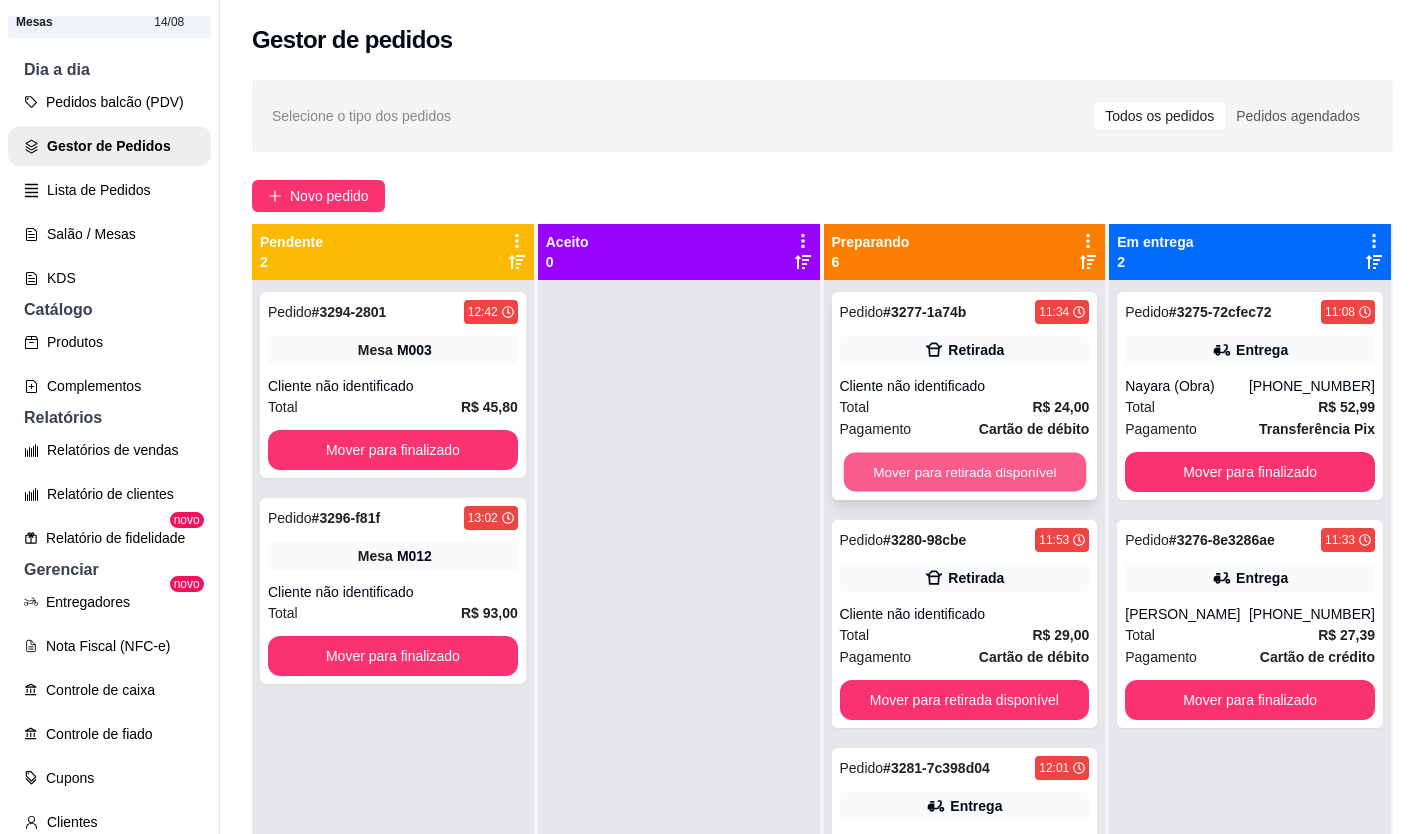 click on "Mover para retirada disponível" at bounding box center [964, 472] 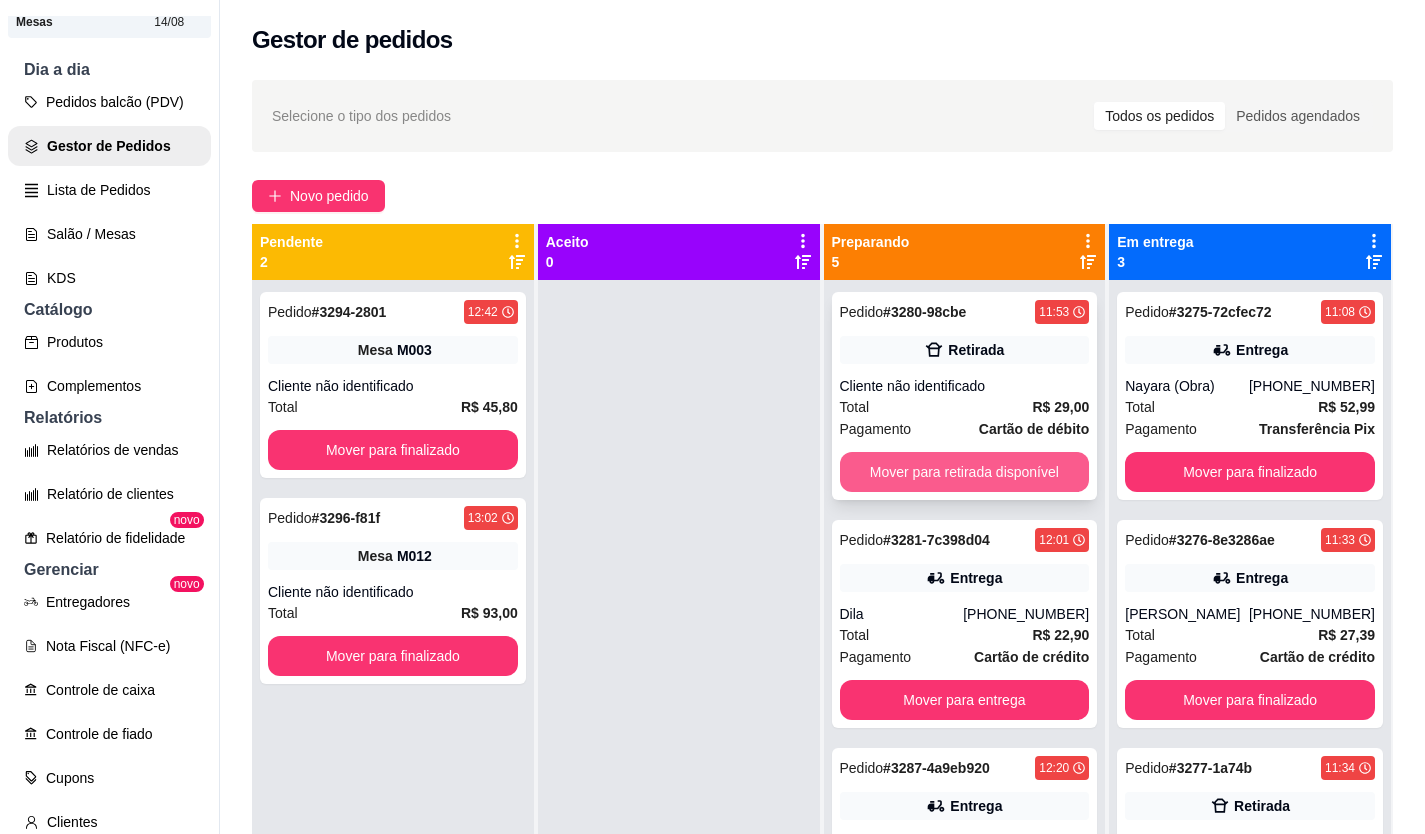 click on "Mover para retirada disponível" at bounding box center (965, 472) 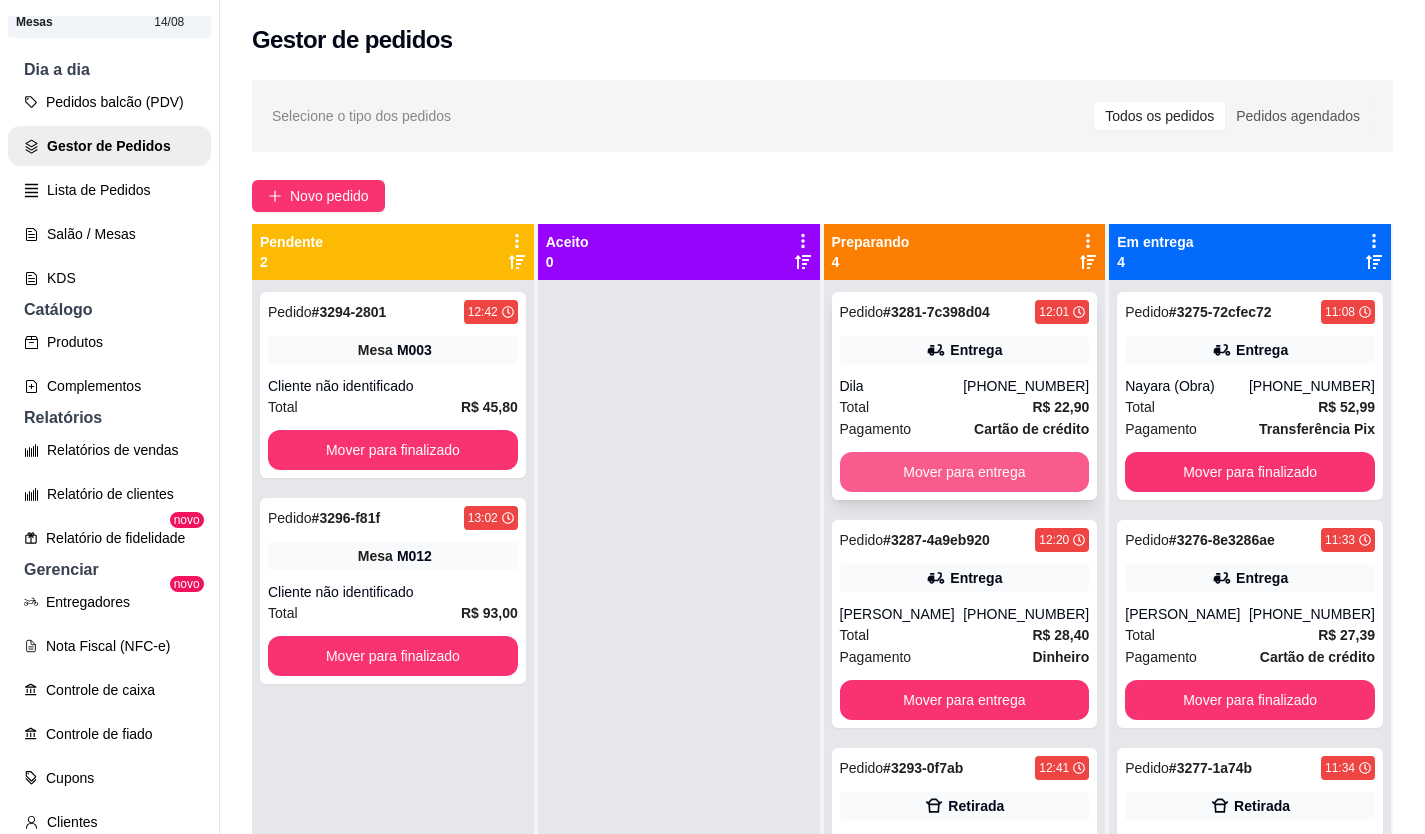 click on "Mover para entrega" at bounding box center [965, 472] 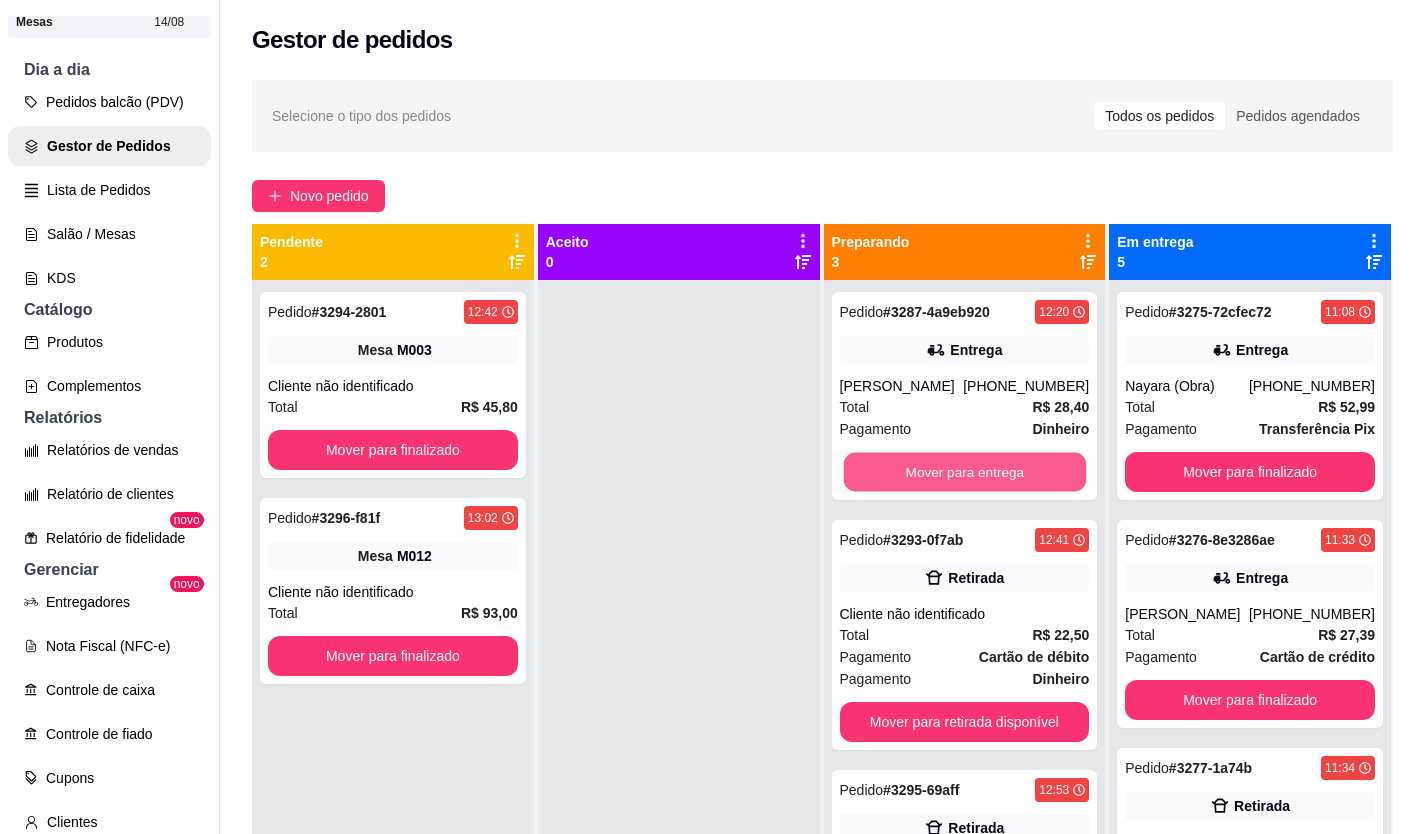 click on "Mover para entrega" at bounding box center (964, 472) 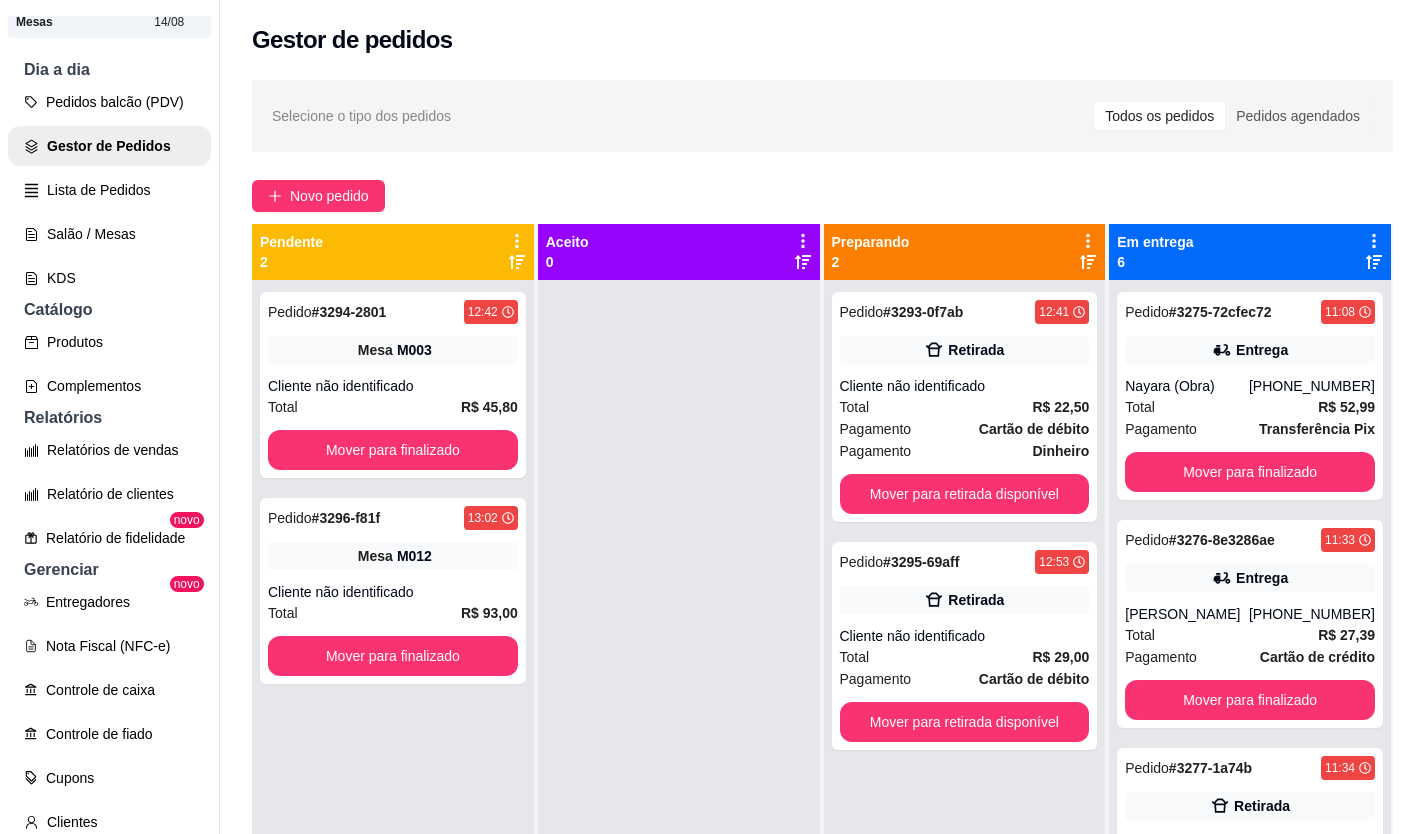 click on "Pedido  # 3293-0f7ab 12:41 Retirada Cliente não identificado Total R$ 22,50 Pagamento Cartão de débito Pagamento Dinheiro Mover para retirada disponível" at bounding box center [965, 407] 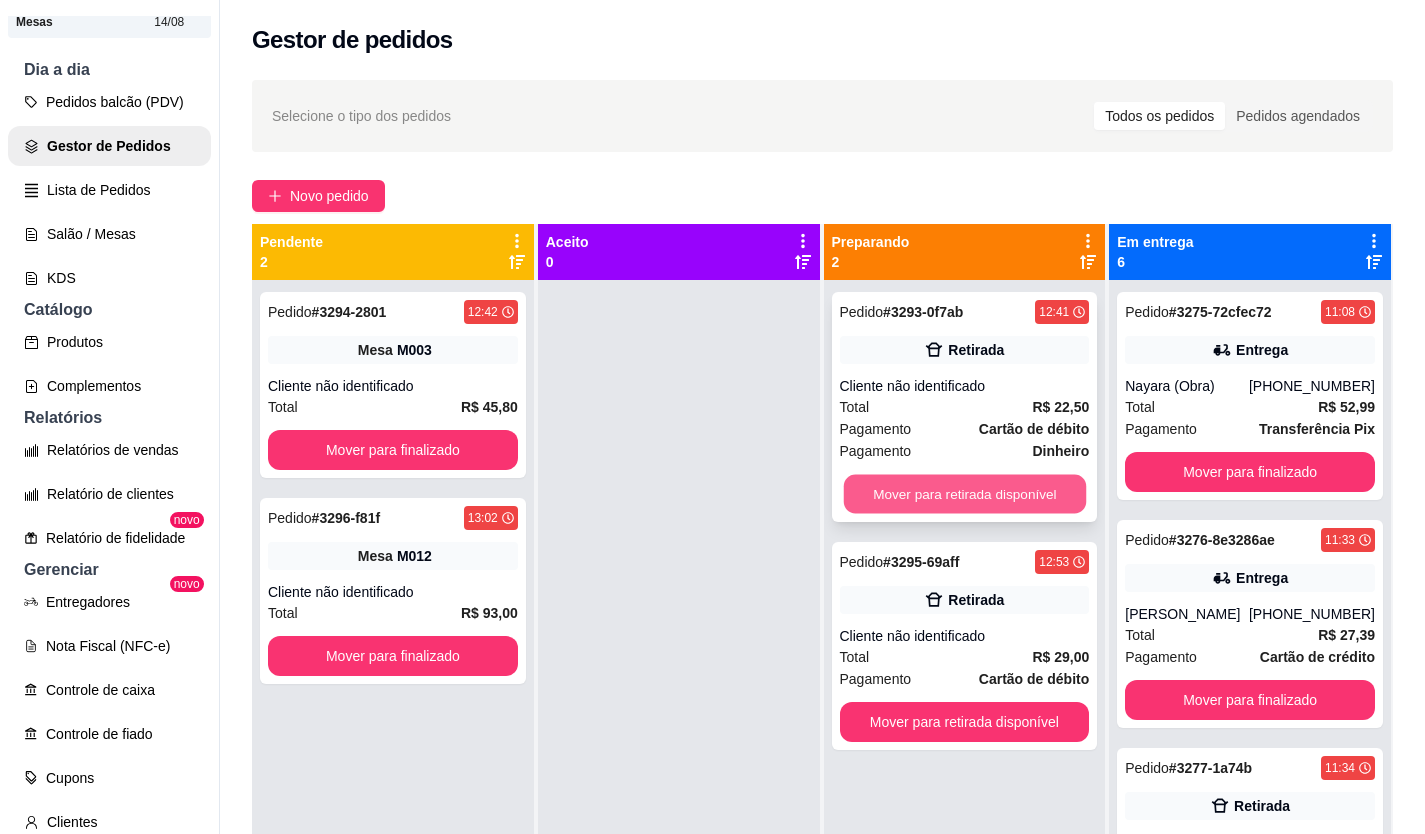 click on "Mover para retirada disponível" at bounding box center (964, 494) 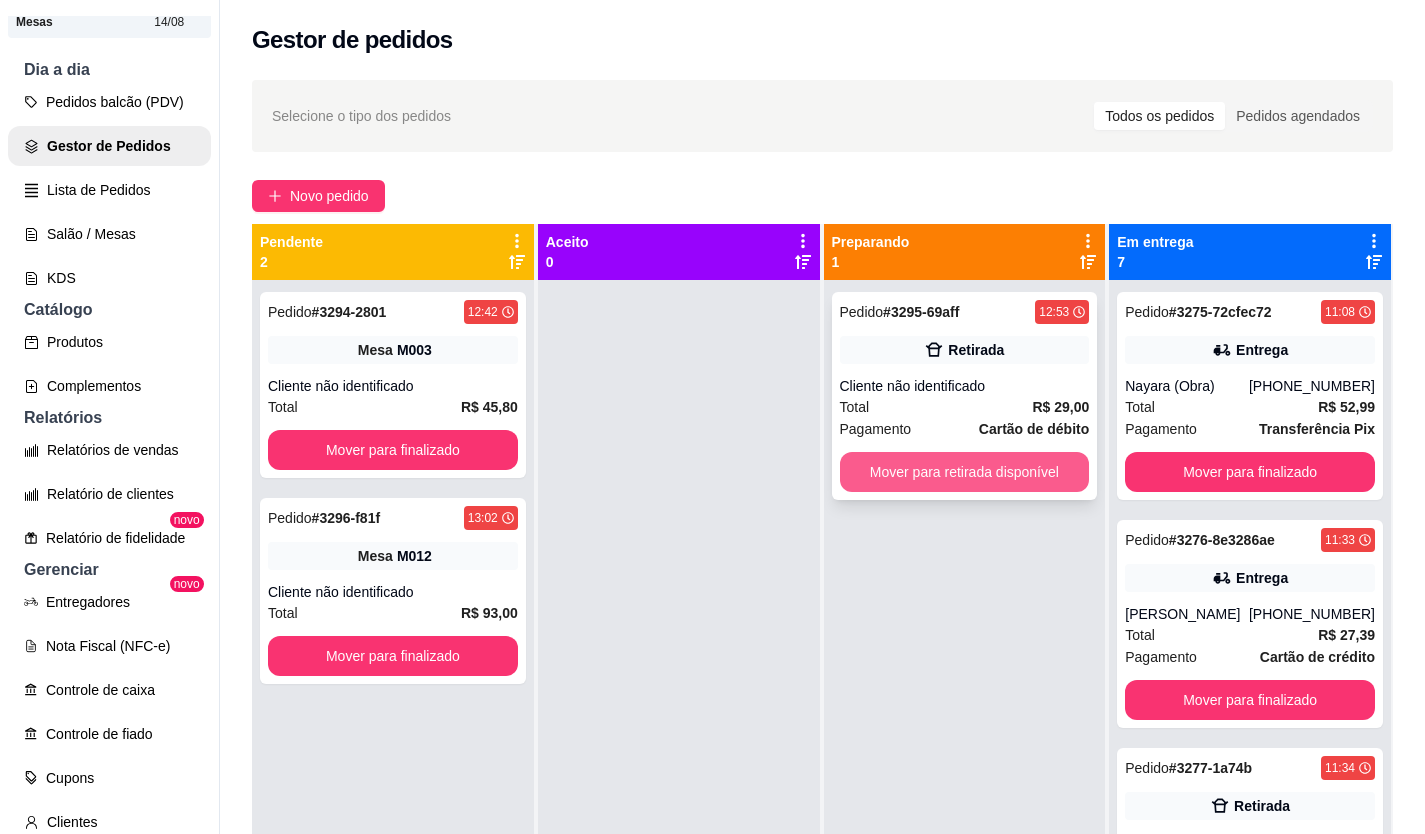 click on "Mover para retirada disponível" at bounding box center (965, 472) 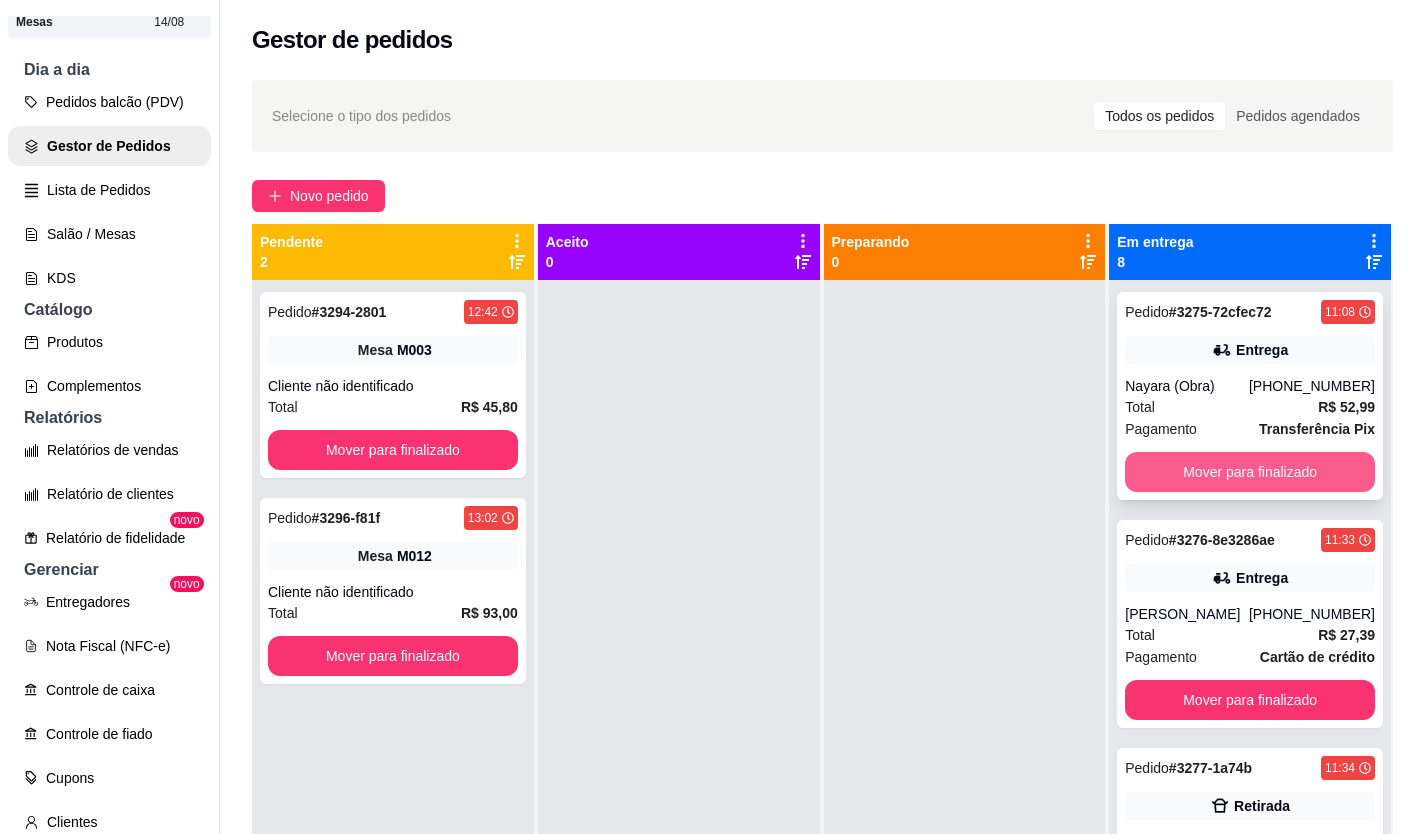 click on "Mover para finalizado" at bounding box center [1250, 472] 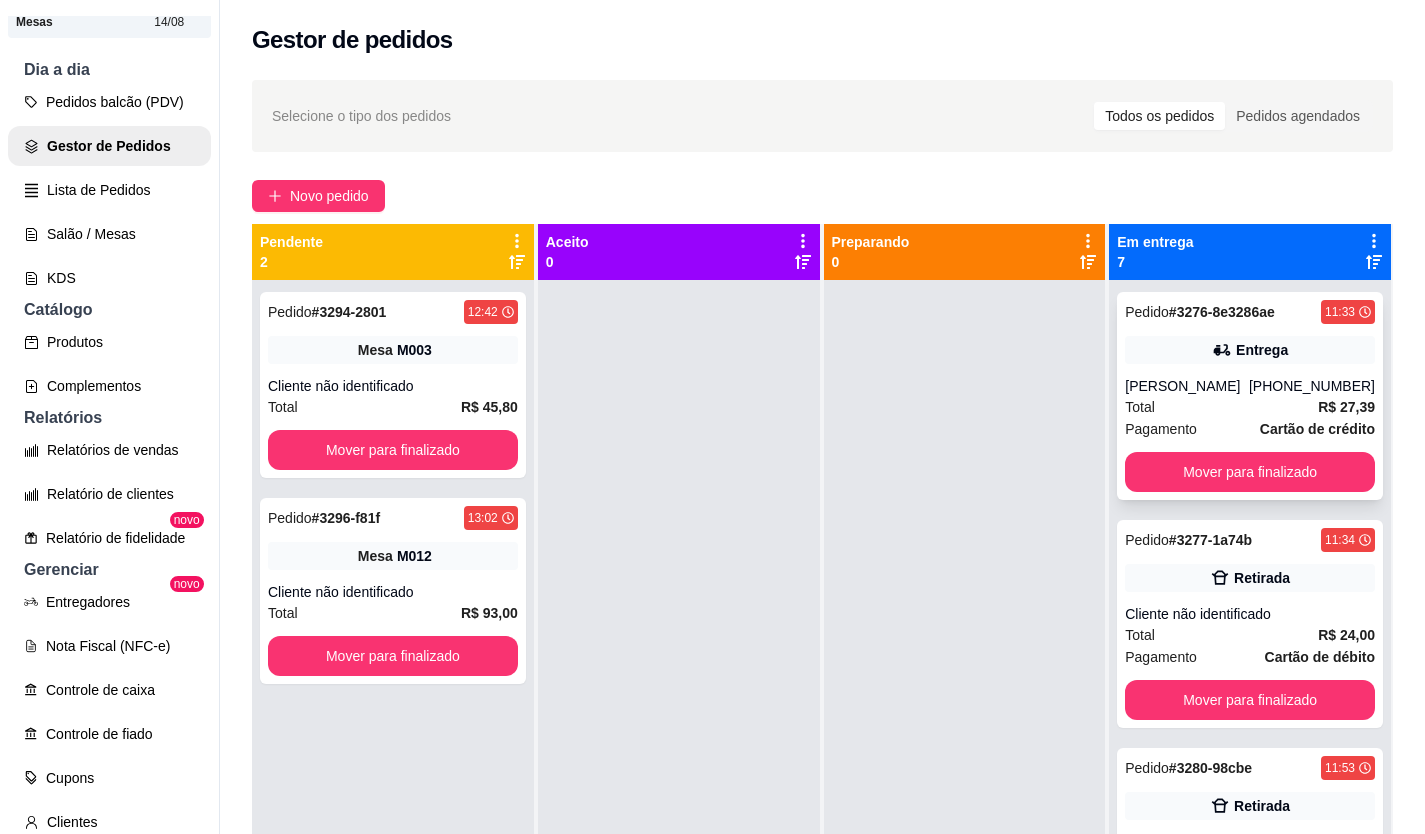 click on "Pedido  # 3276-8e3286ae 11:33 Entrega [PERSON_NAME] [PHONE_NUMBER] Total R$ 27,39 Pagamento Cartão de crédito Mover para finalizado" at bounding box center (1250, 396) 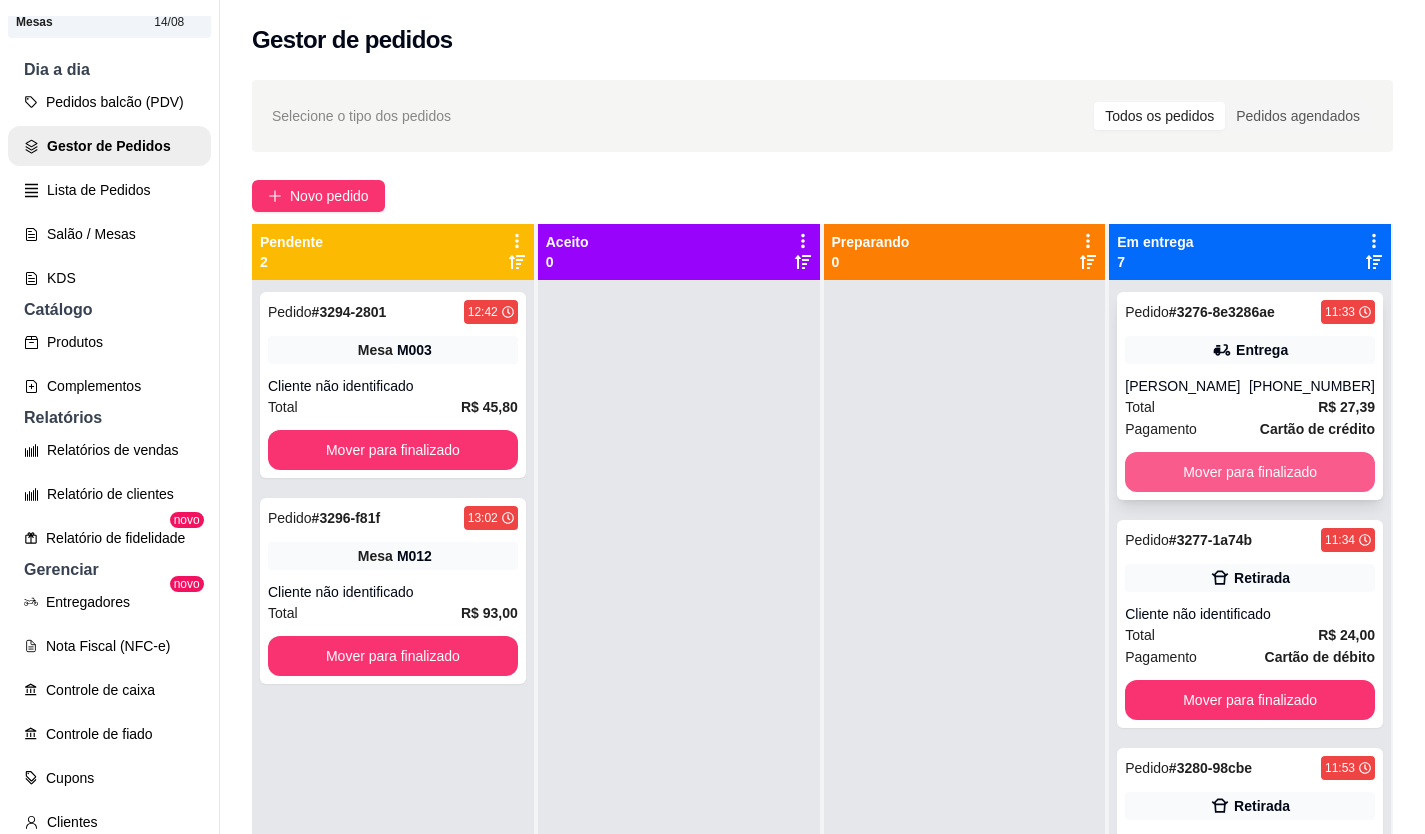 click on "Mover para finalizado" at bounding box center (1250, 472) 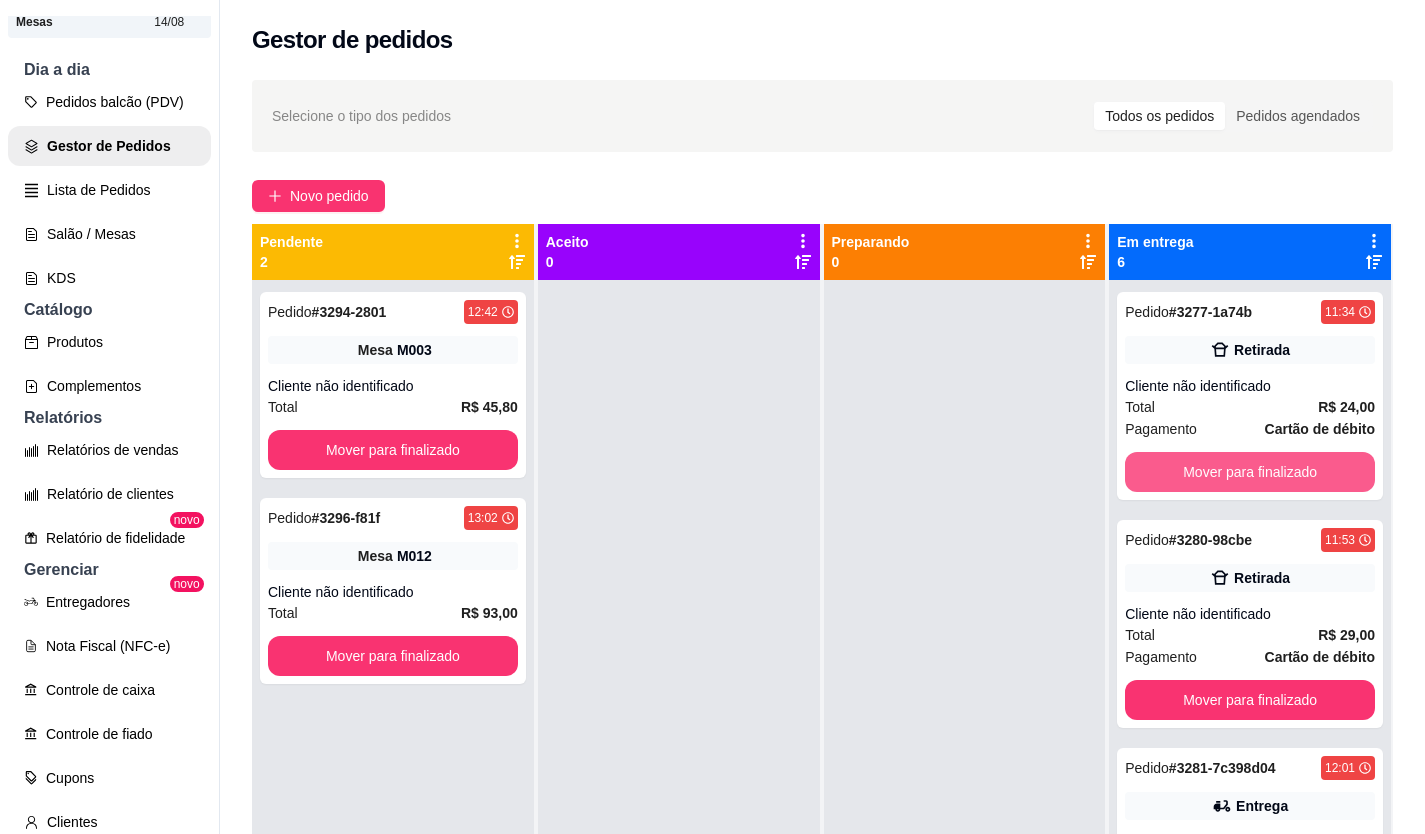 click on "Mover para finalizado" at bounding box center (1250, 472) 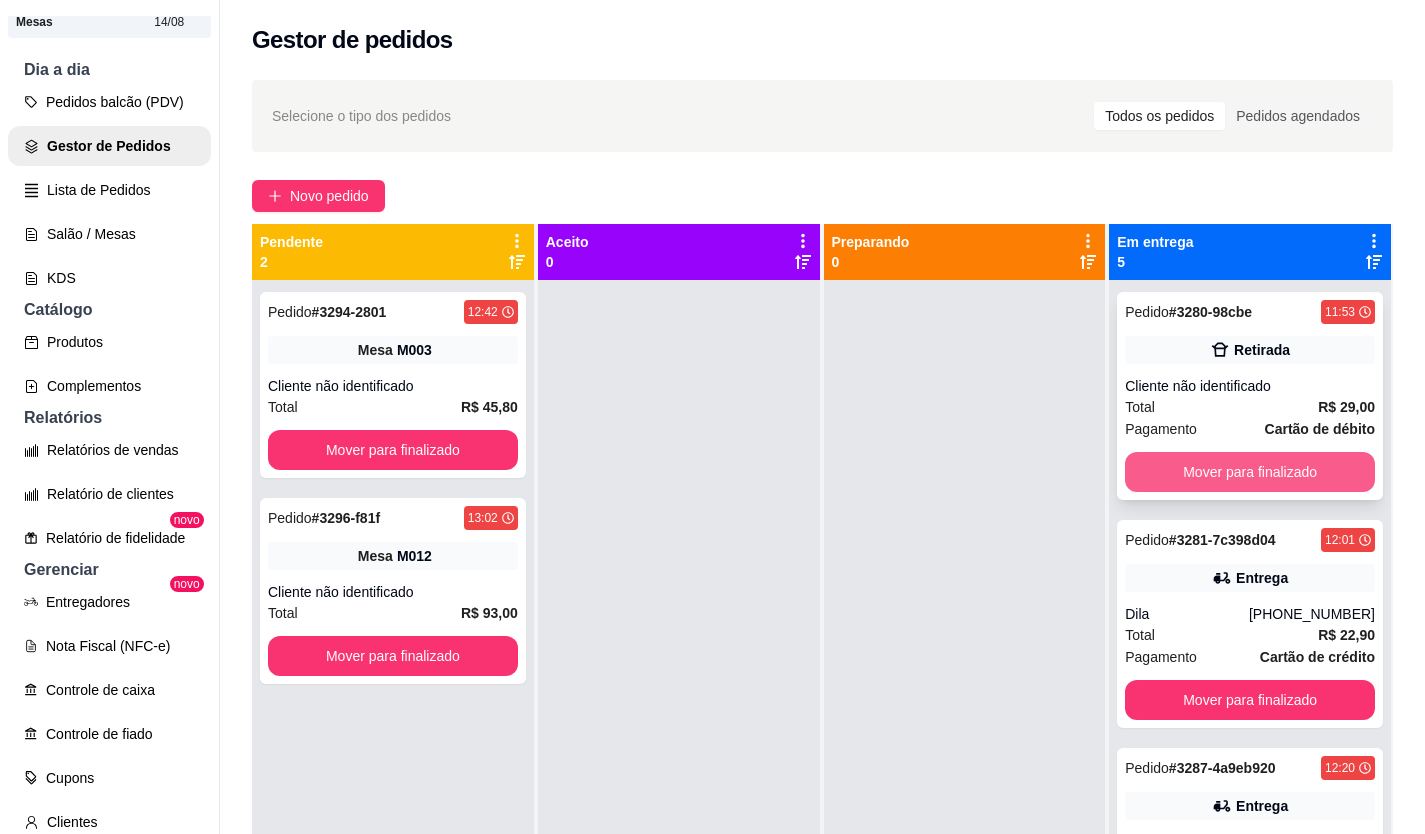 click on "Mover para finalizado" at bounding box center [1250, 472] 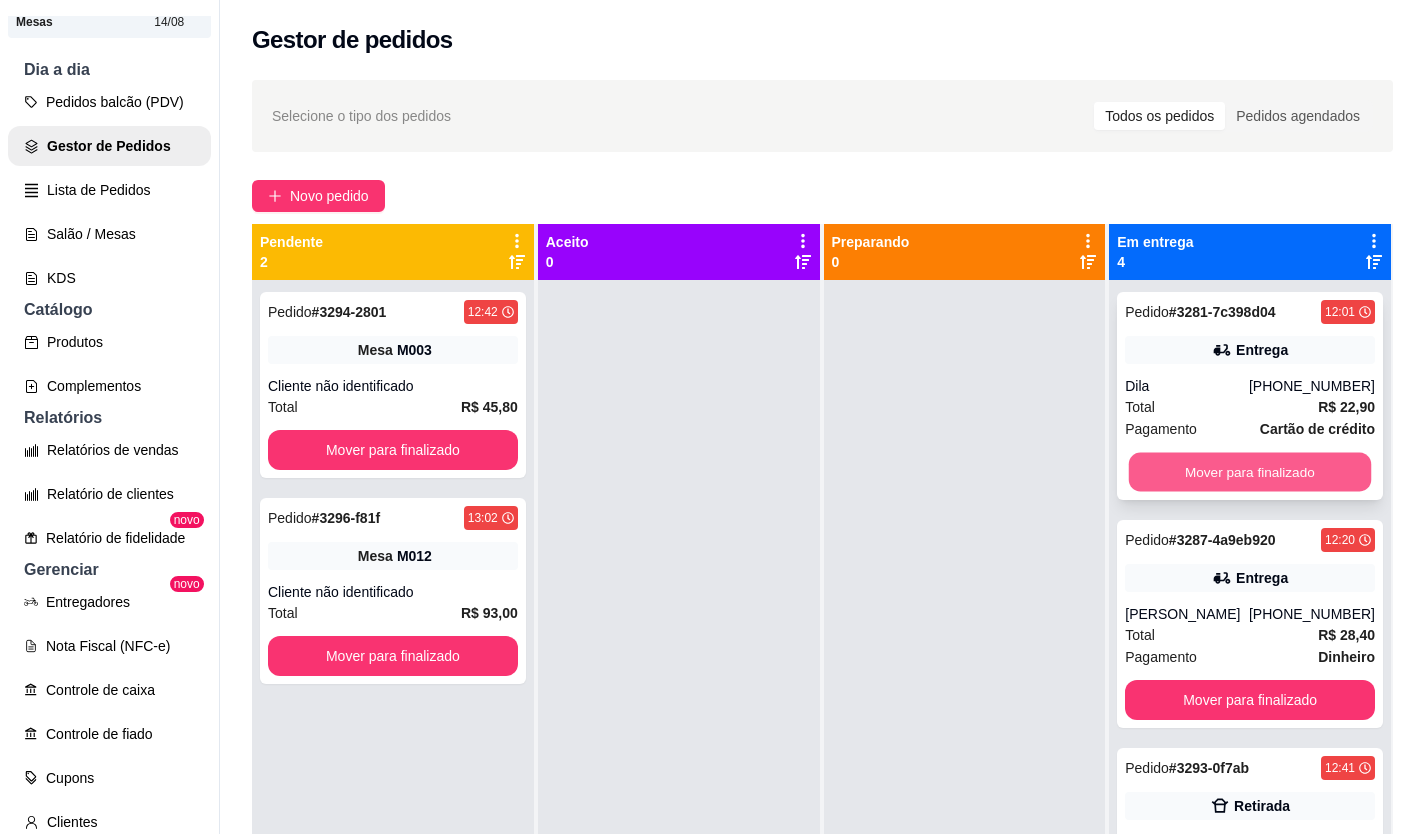click on "Mover para finalizado" at bounding box center [1250, 472] 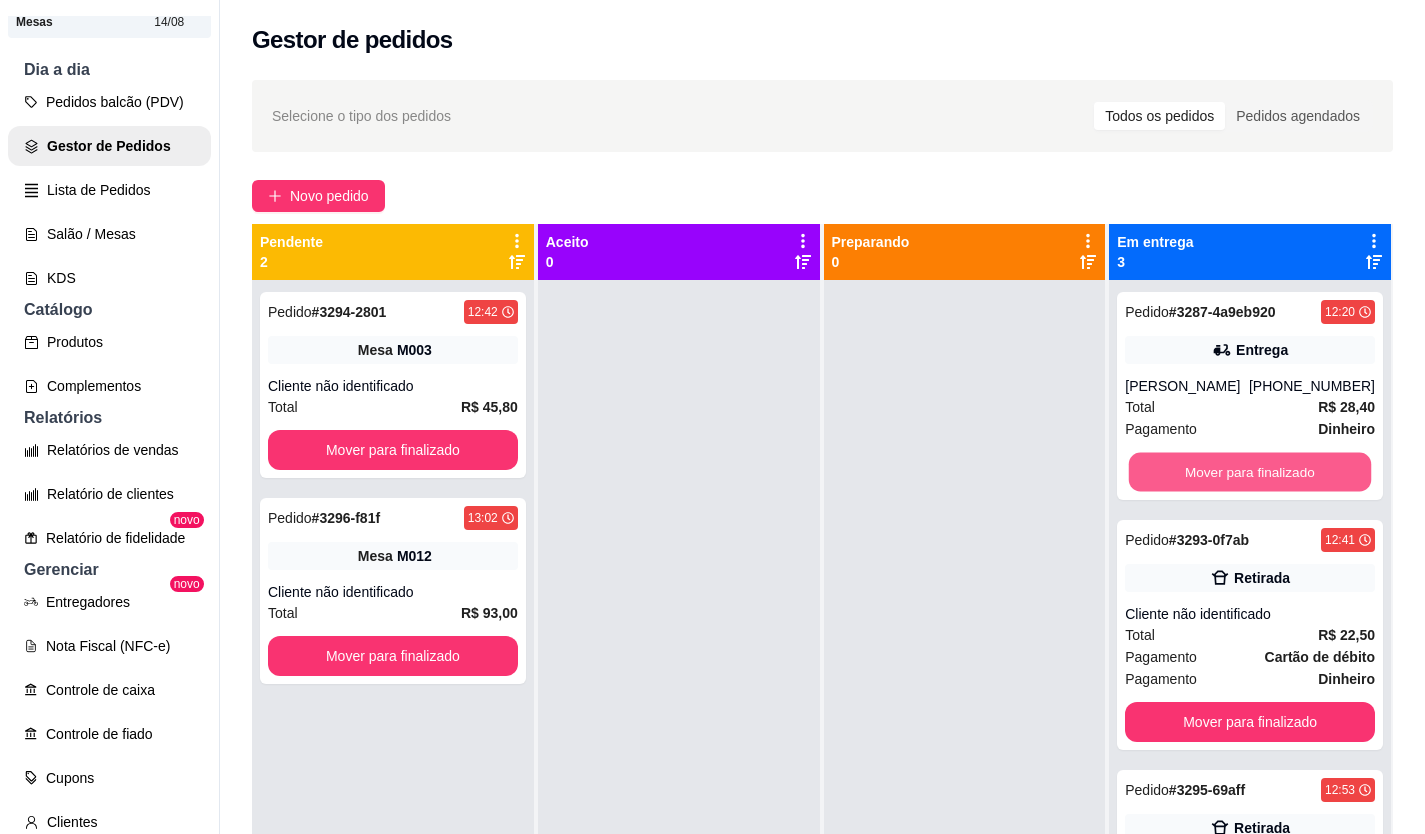 click on "Mover para finalizado" at bounding box center (1250, 472) 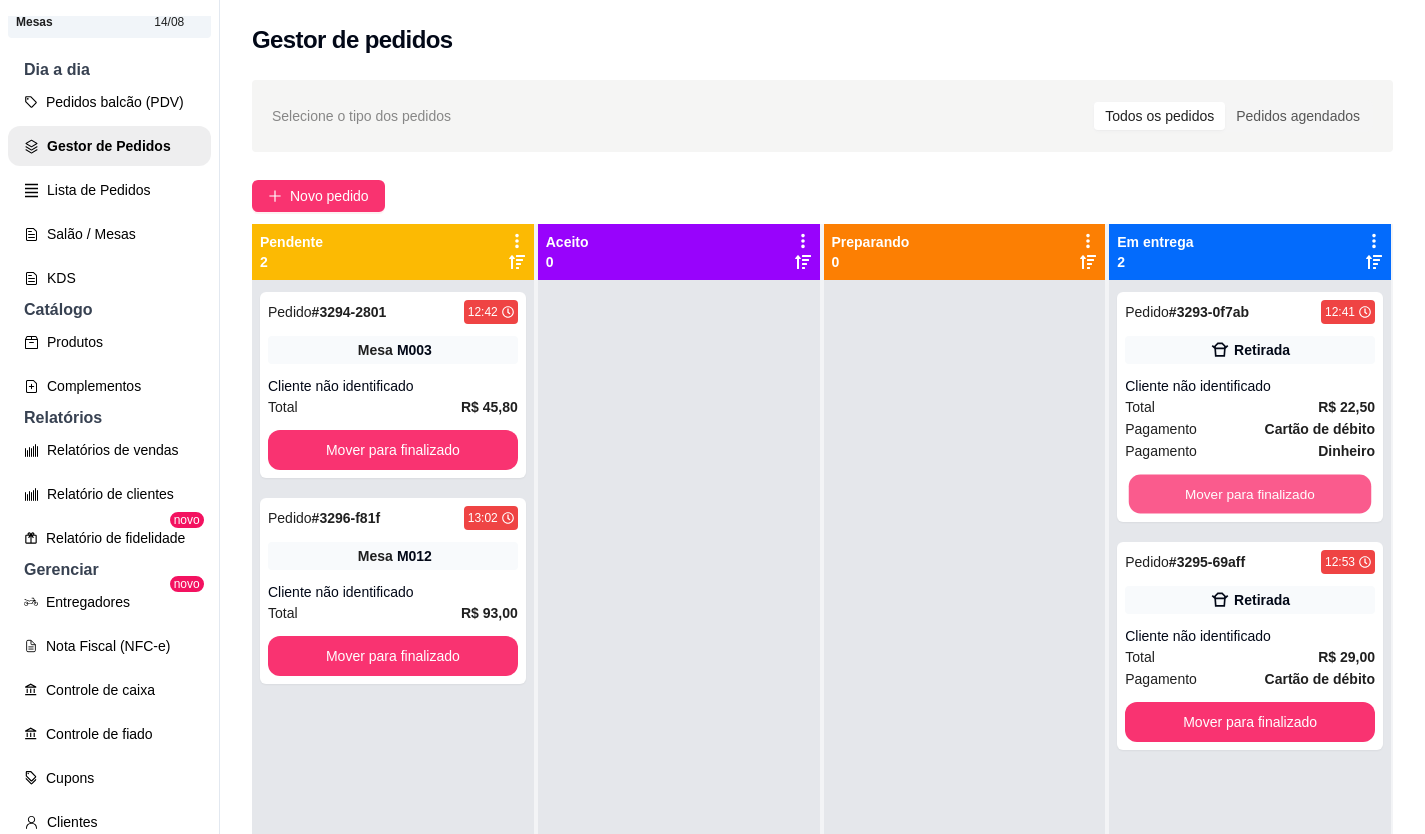 click on "Mover para finalizado" at bounding box center [1250, 494] 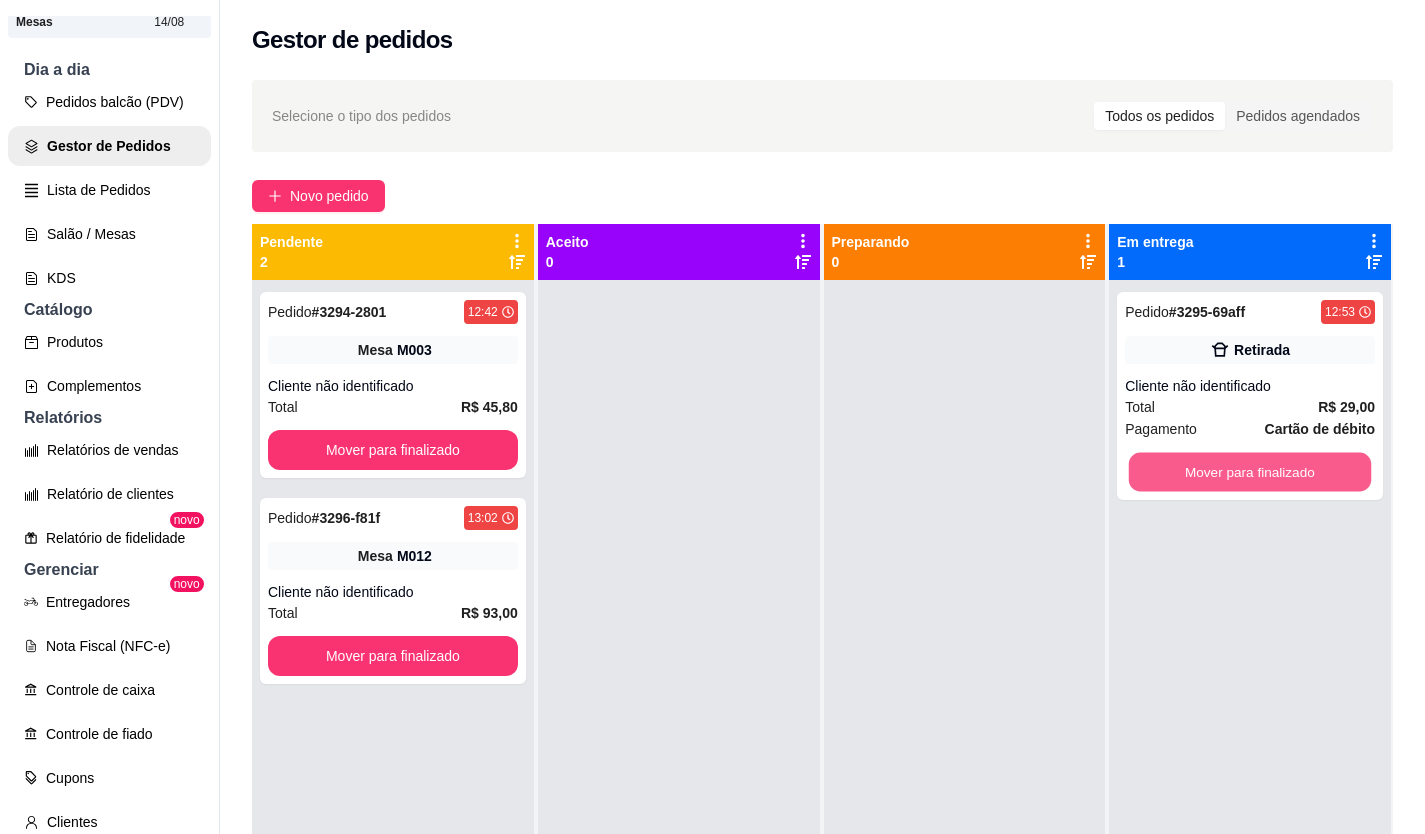 click on "Mover para finalizado" at bounding box center (1250, 472) 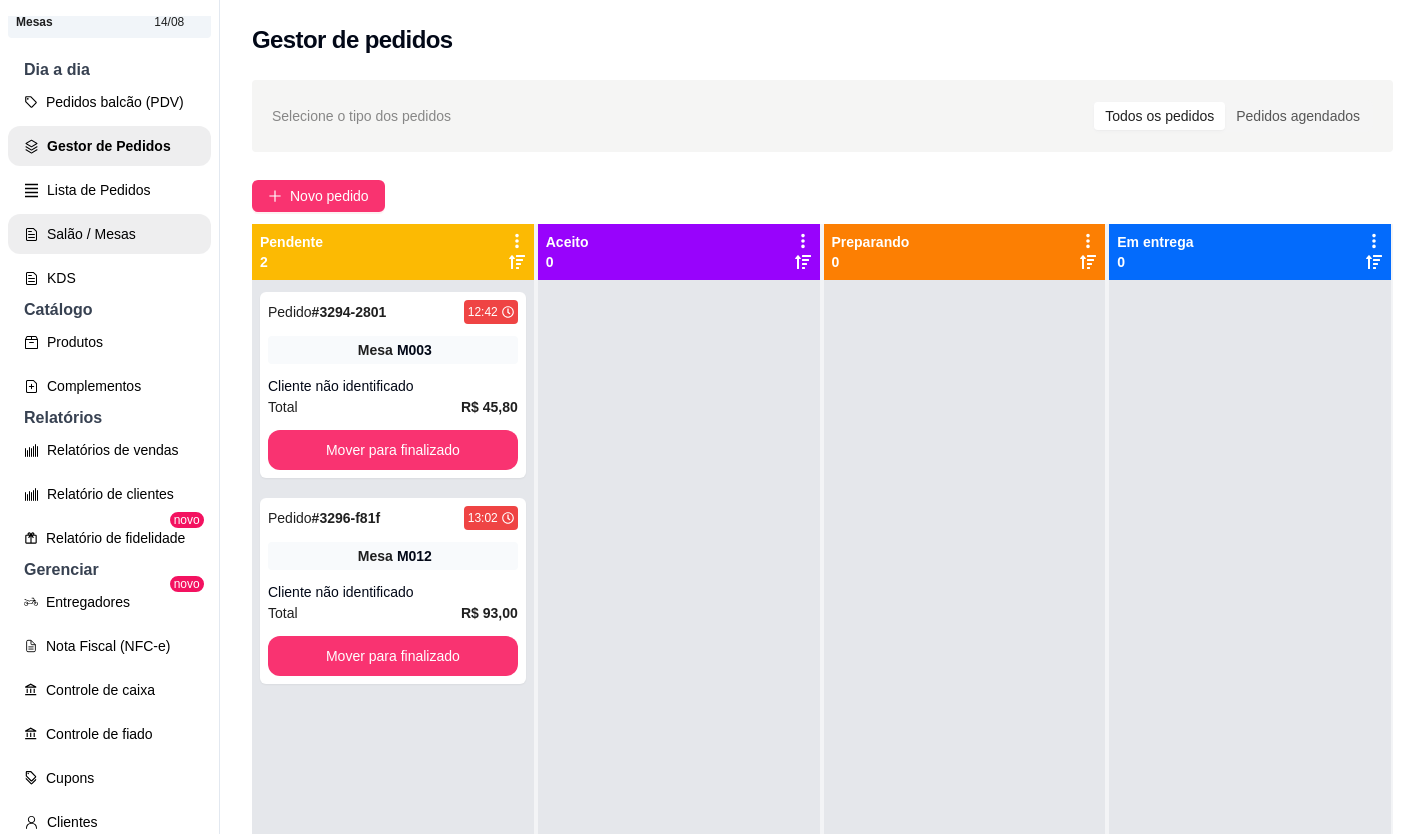 click on "Pedidos balcão (PDV) Gestor de Pedidos Lista de Pedidos Salão / Mesas KDS" at bounding box center (109, 190) 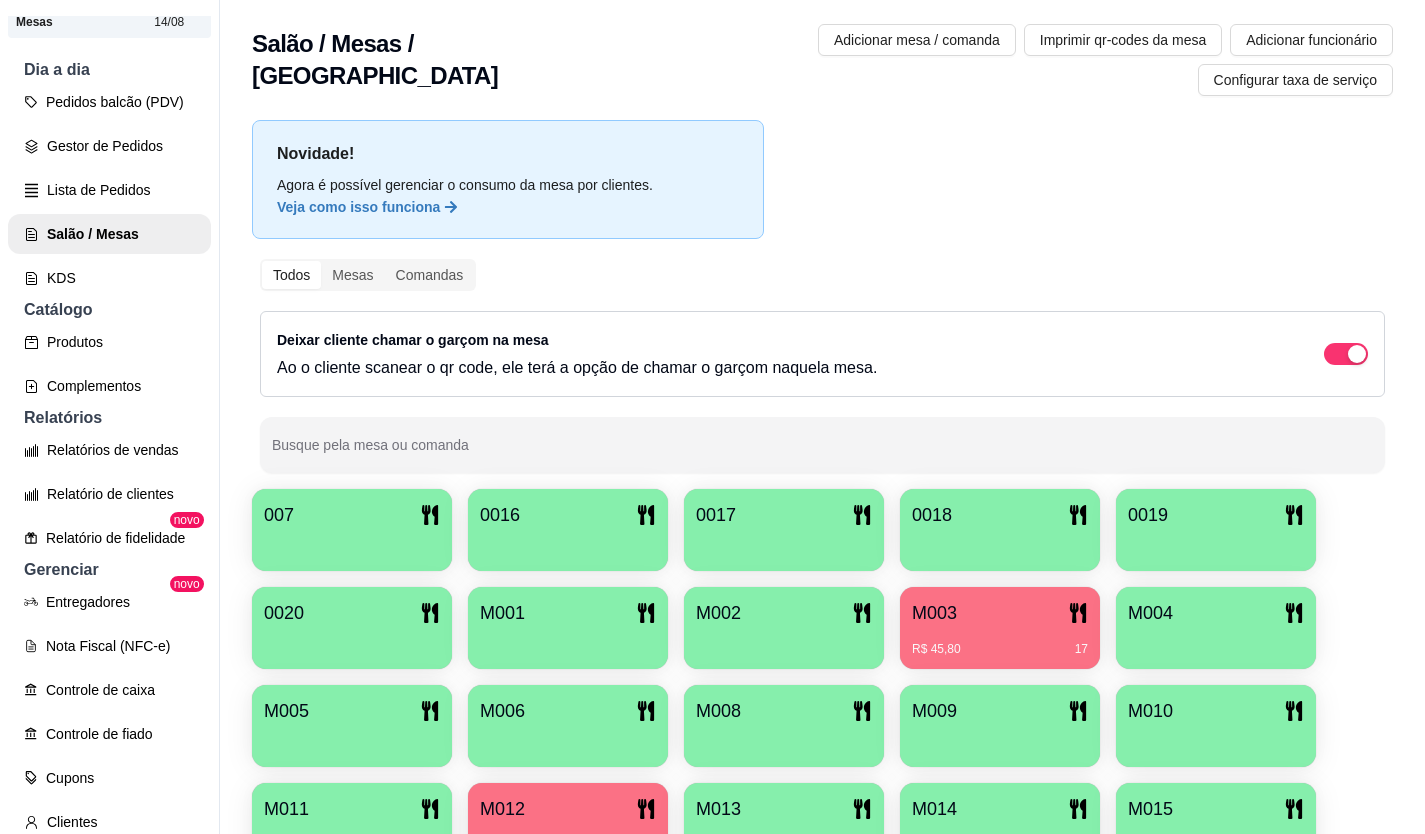 click at bounding box center [1000, 740] 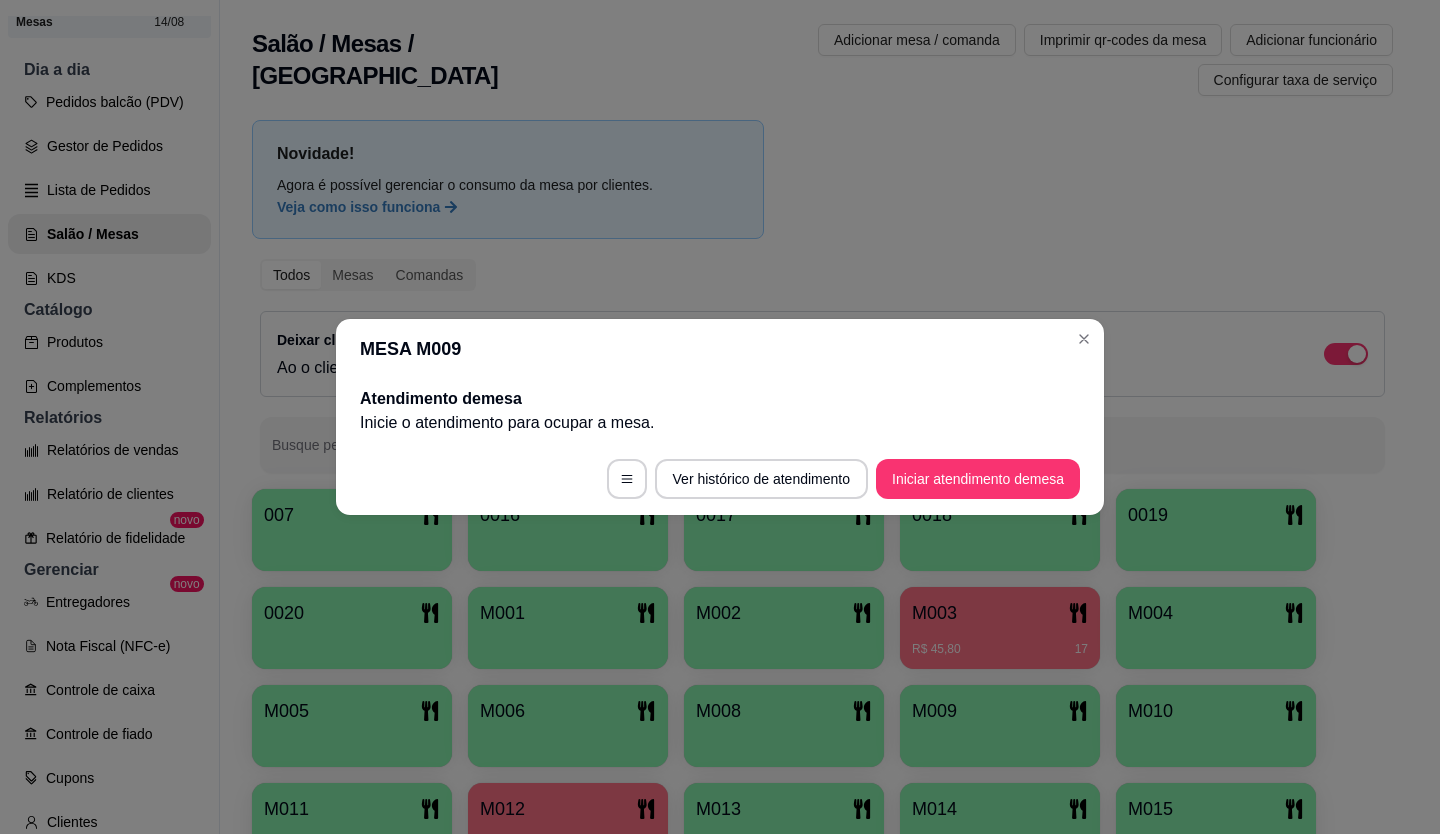 click on "Iniciar atendimento de  mesa" at bounding box center [978, 479] 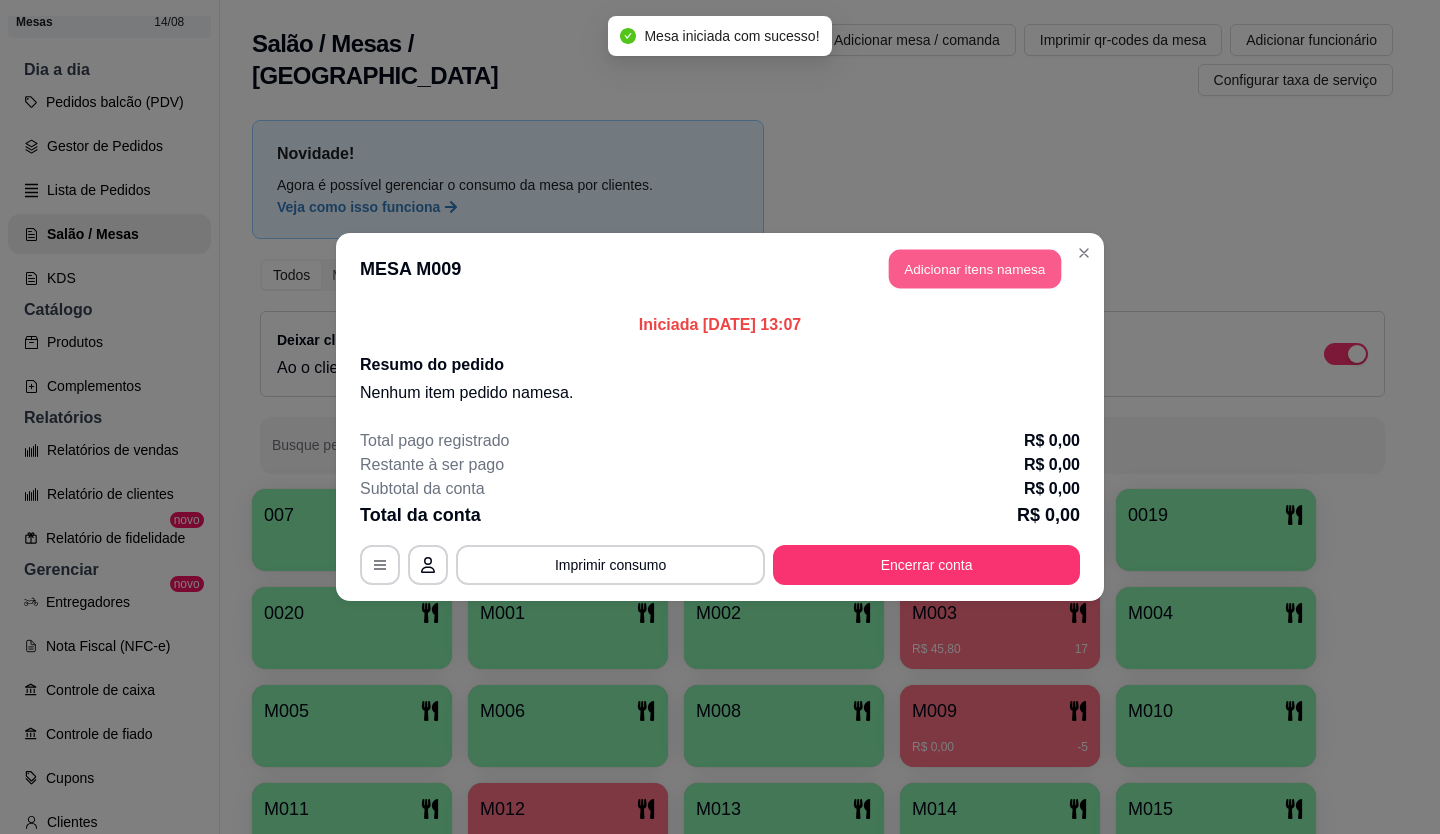 click on "Adicionar itens na  mesa" at bounding box center [975, 269] 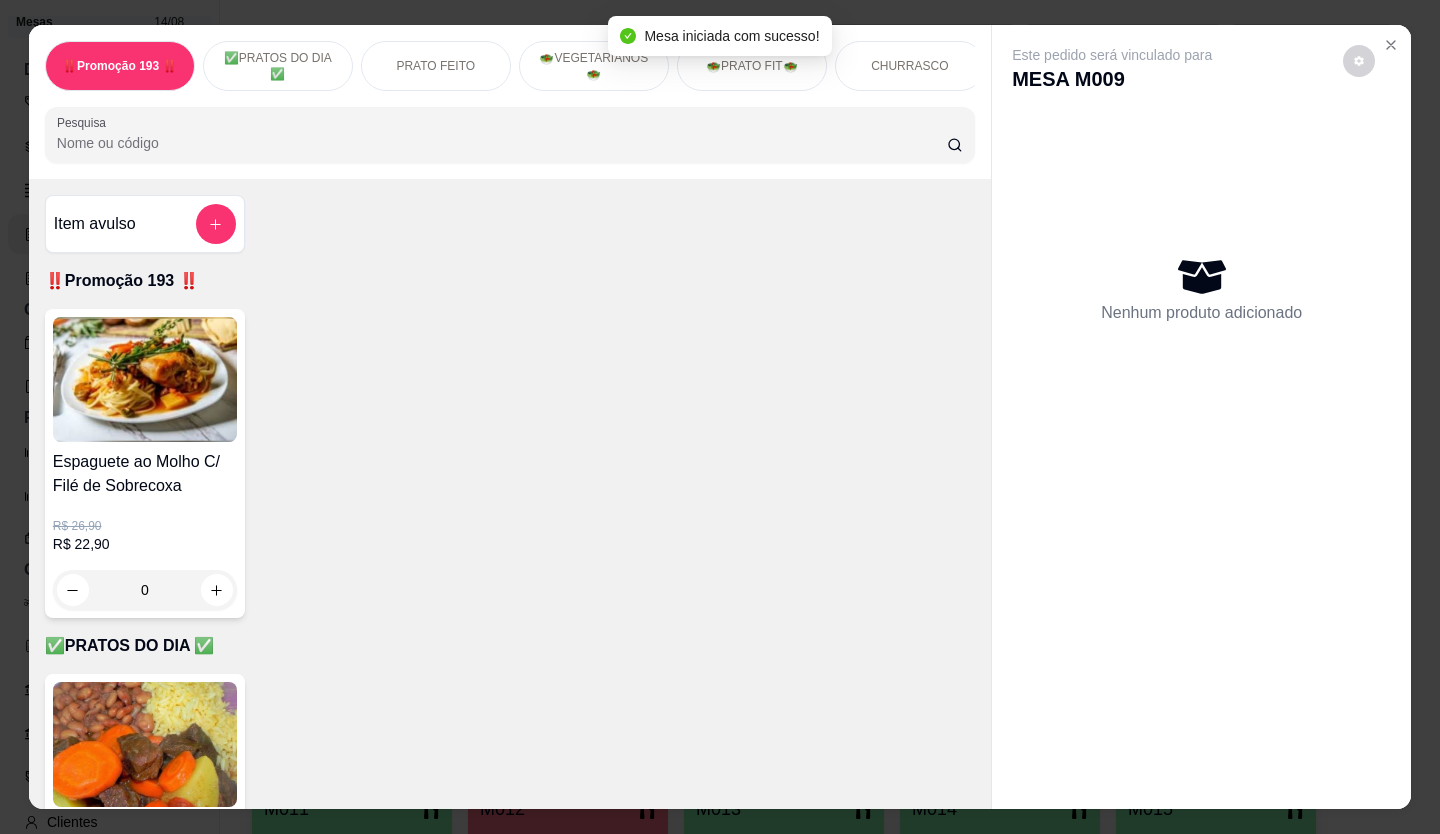 scroll, scrollTop: 900, scrollLeft: 0, axis: vertical 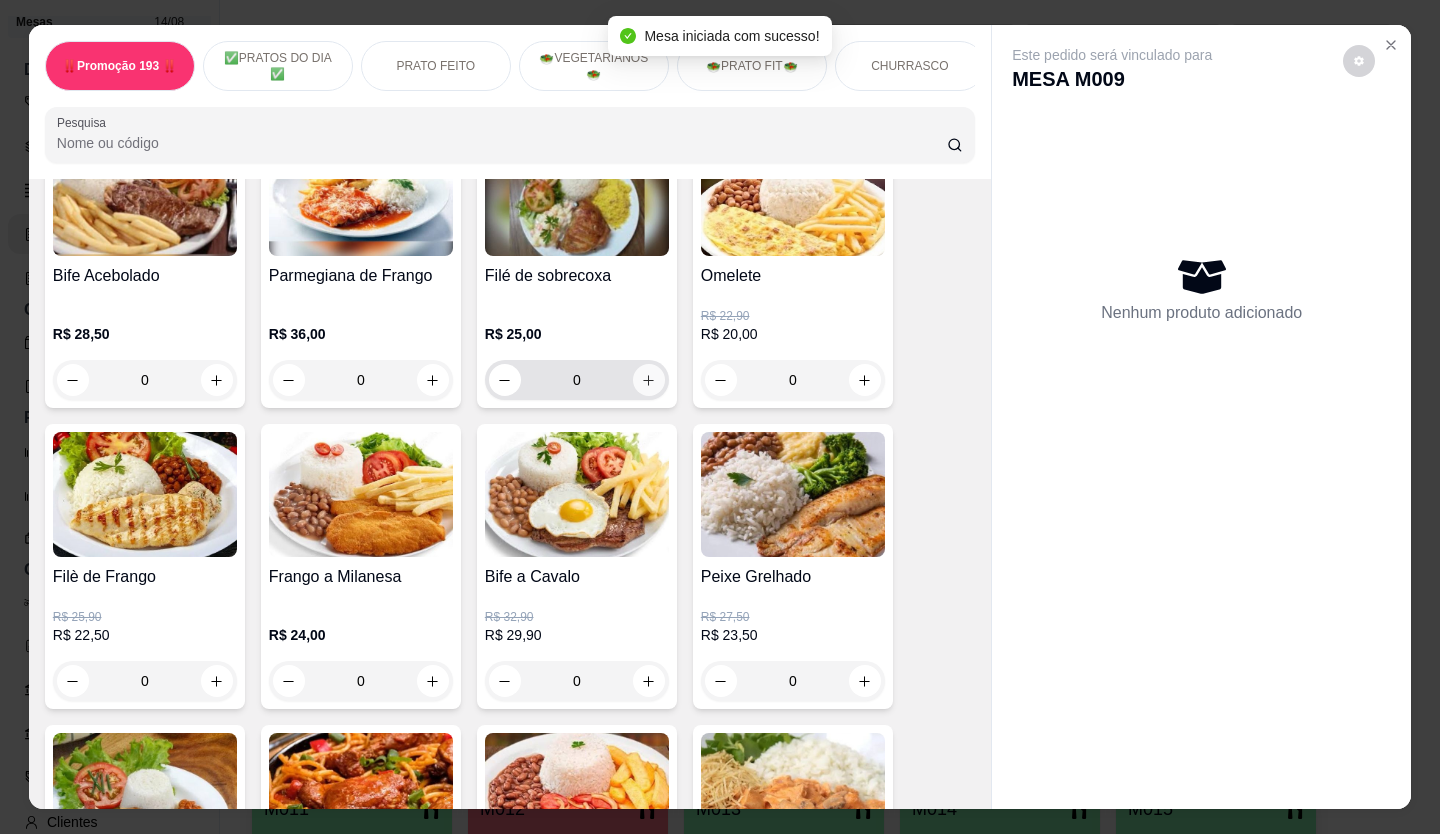 click 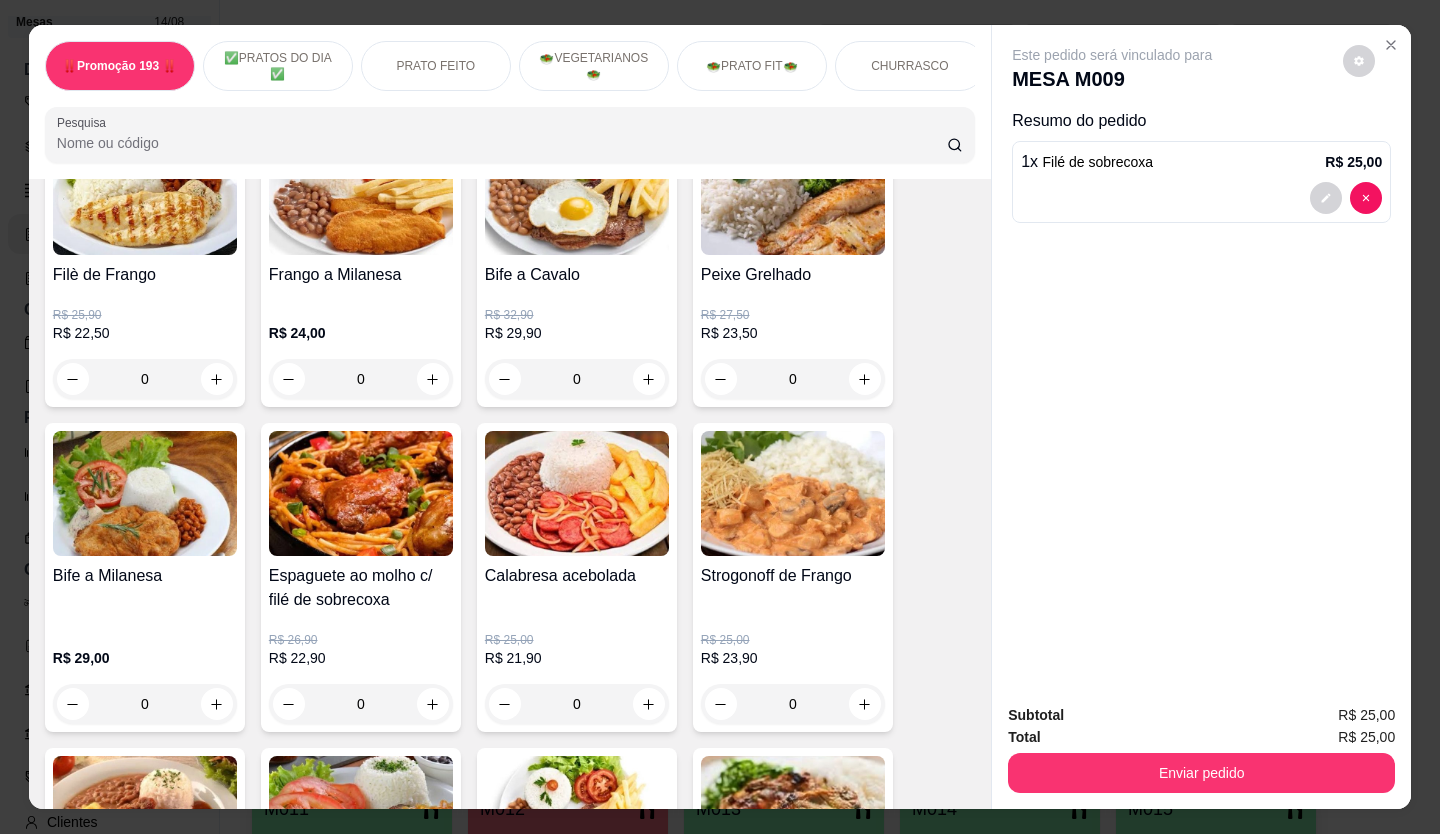 scroll, scrollTop: 1600, scrollLeft: 0, axis: vertical 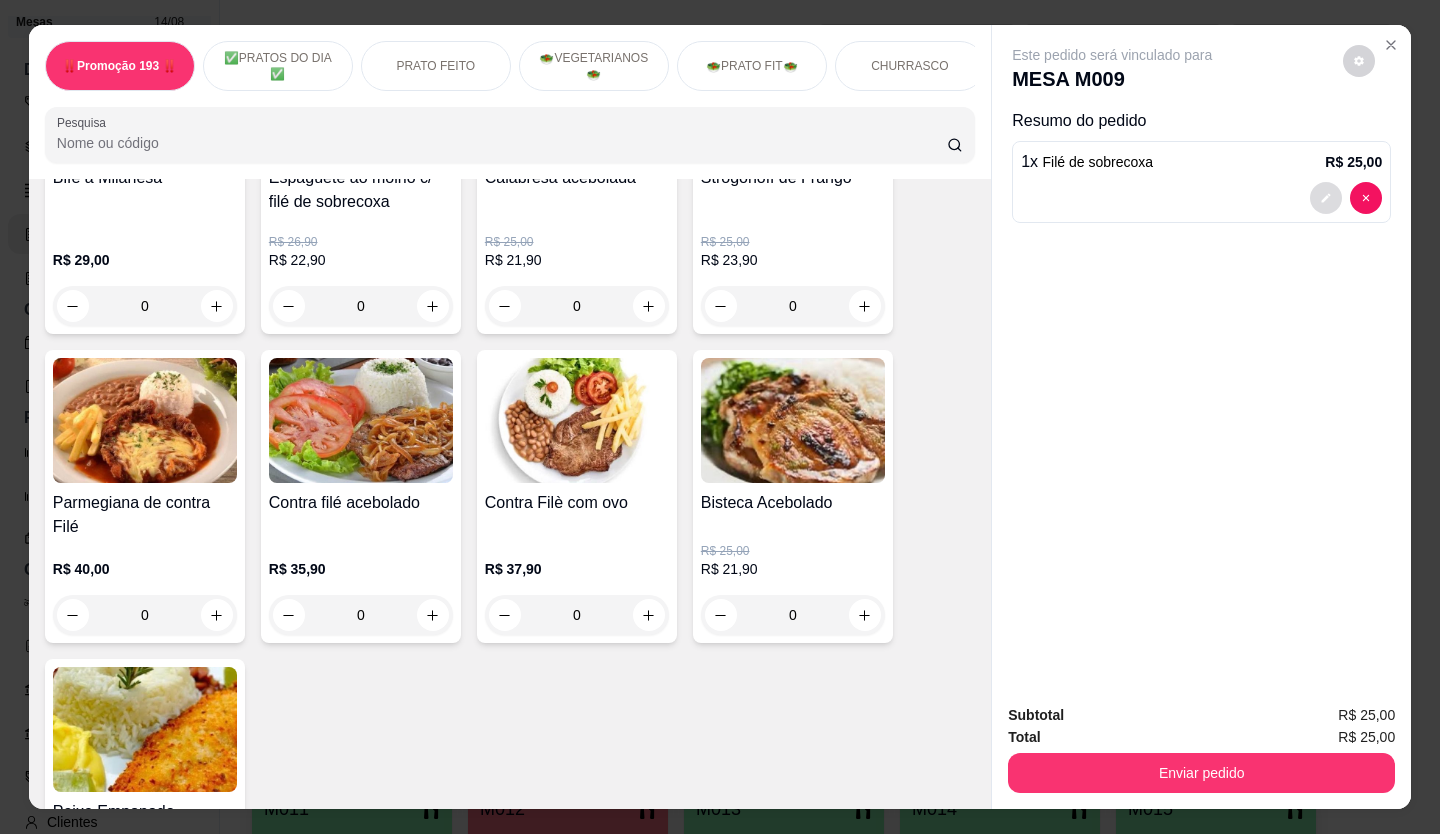 click at bounding box center [1326, 198] 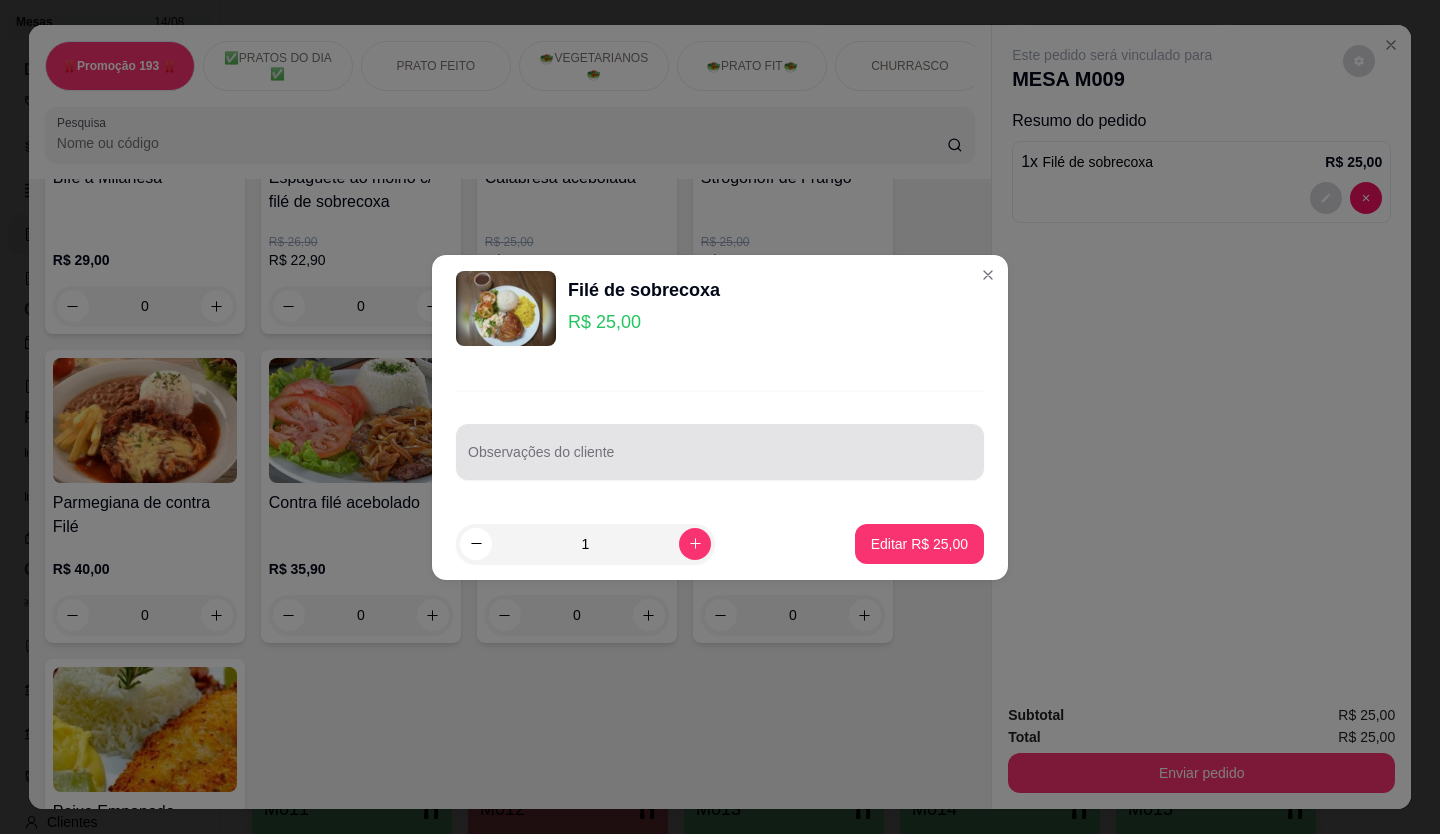 click at bounding box center (720, 452) 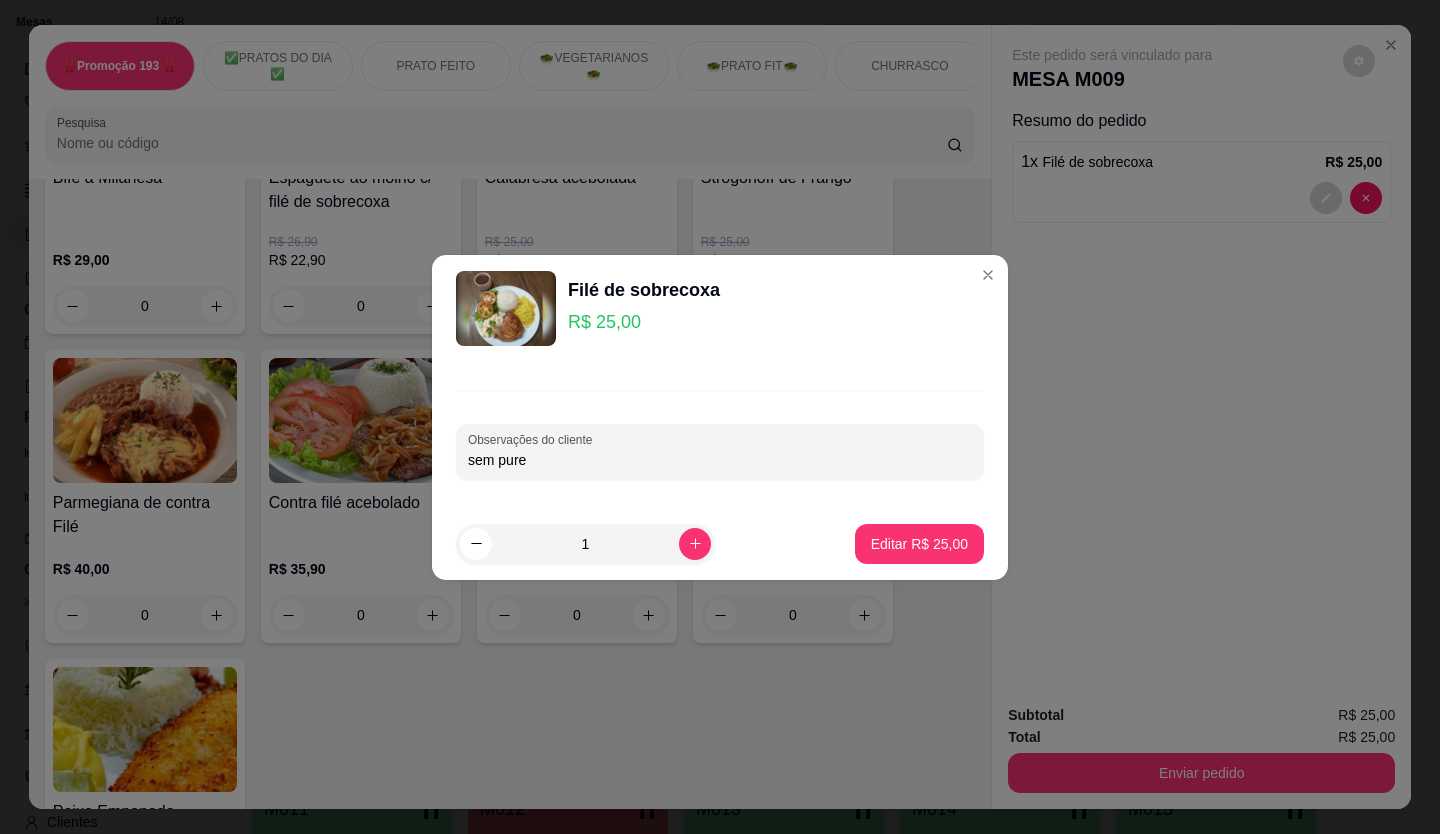 type on "sem pure" 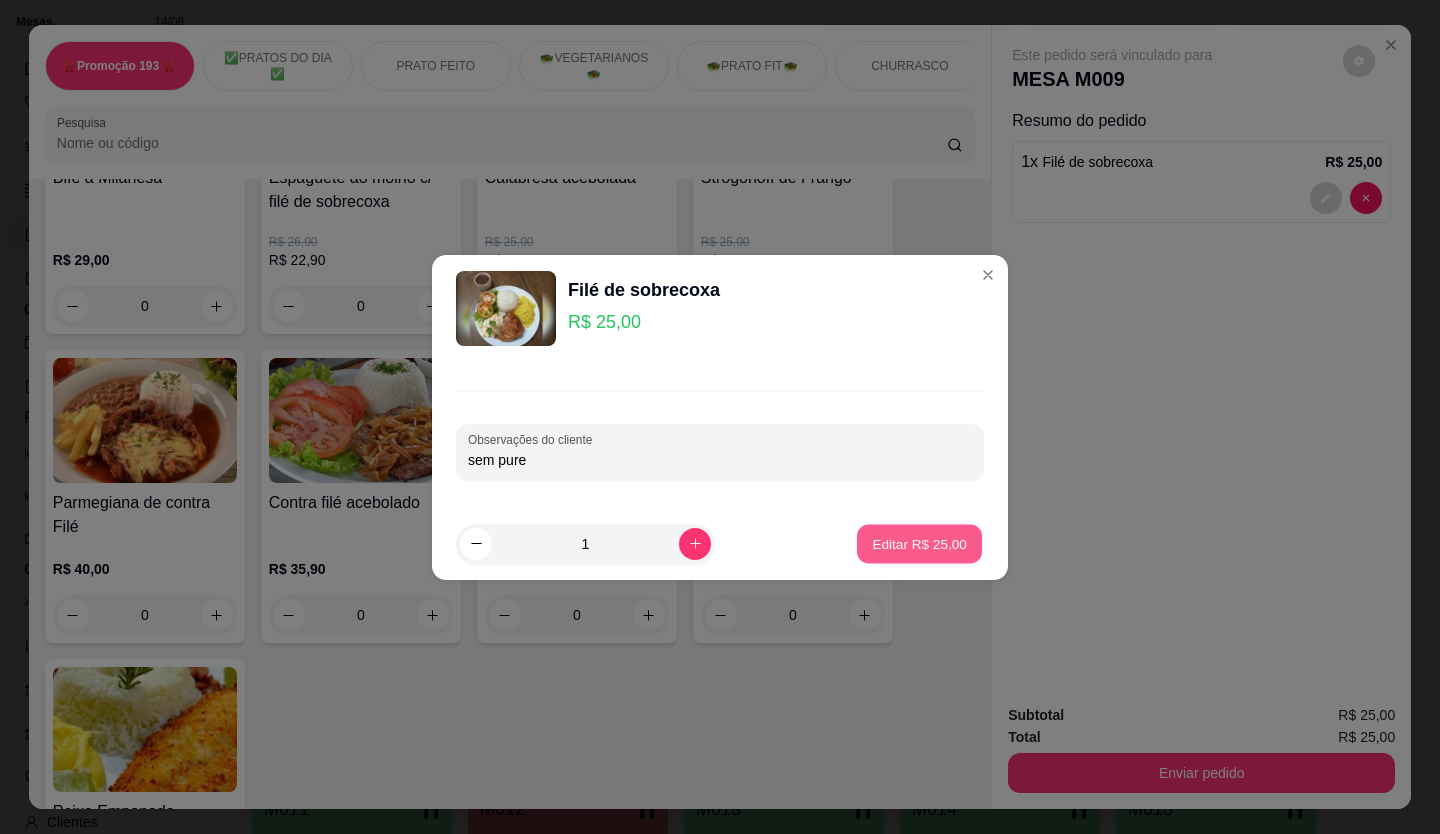 click on "Editar   R$ 25,00" at bounding box center (919, 543) 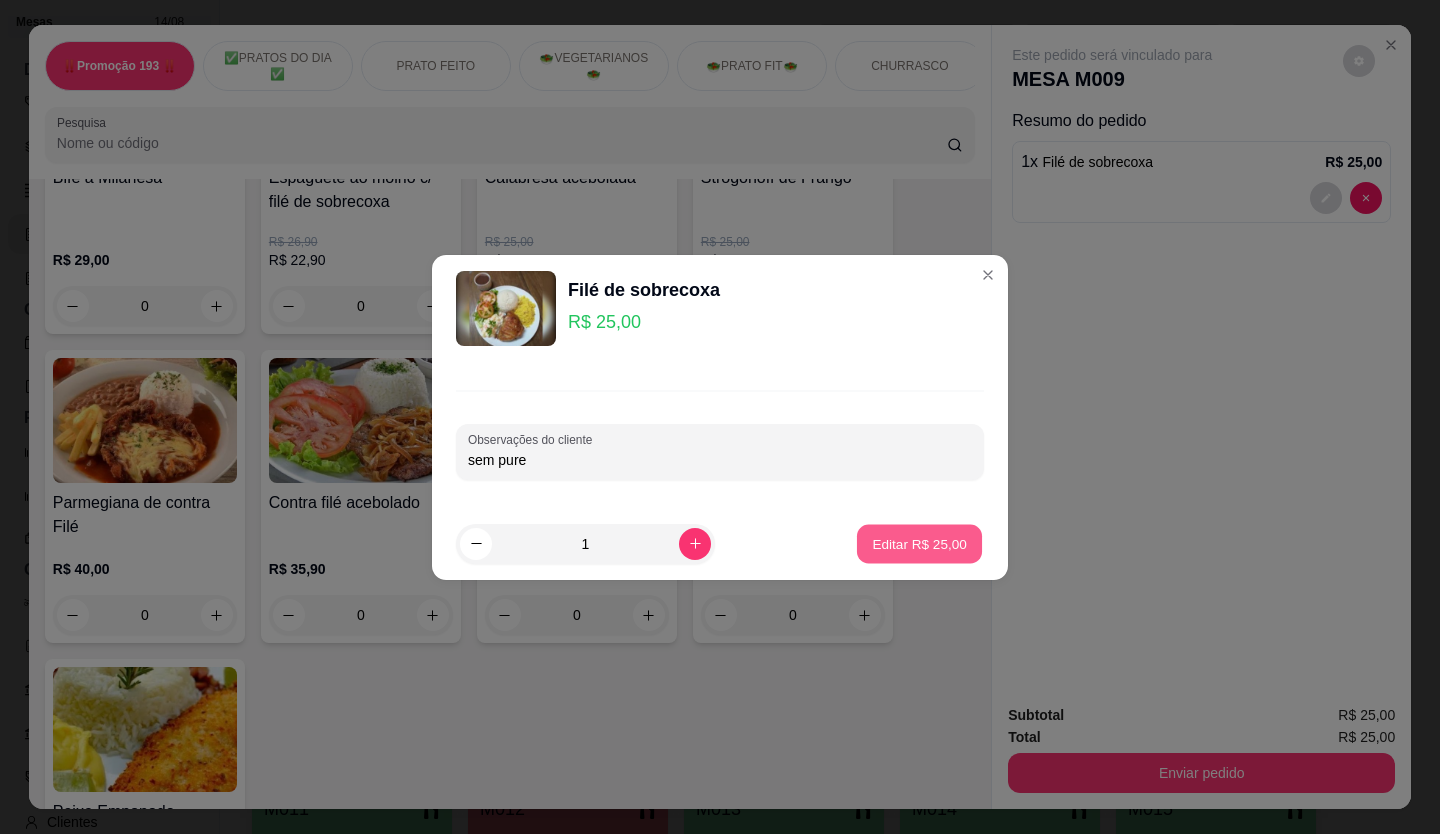 type on "0" 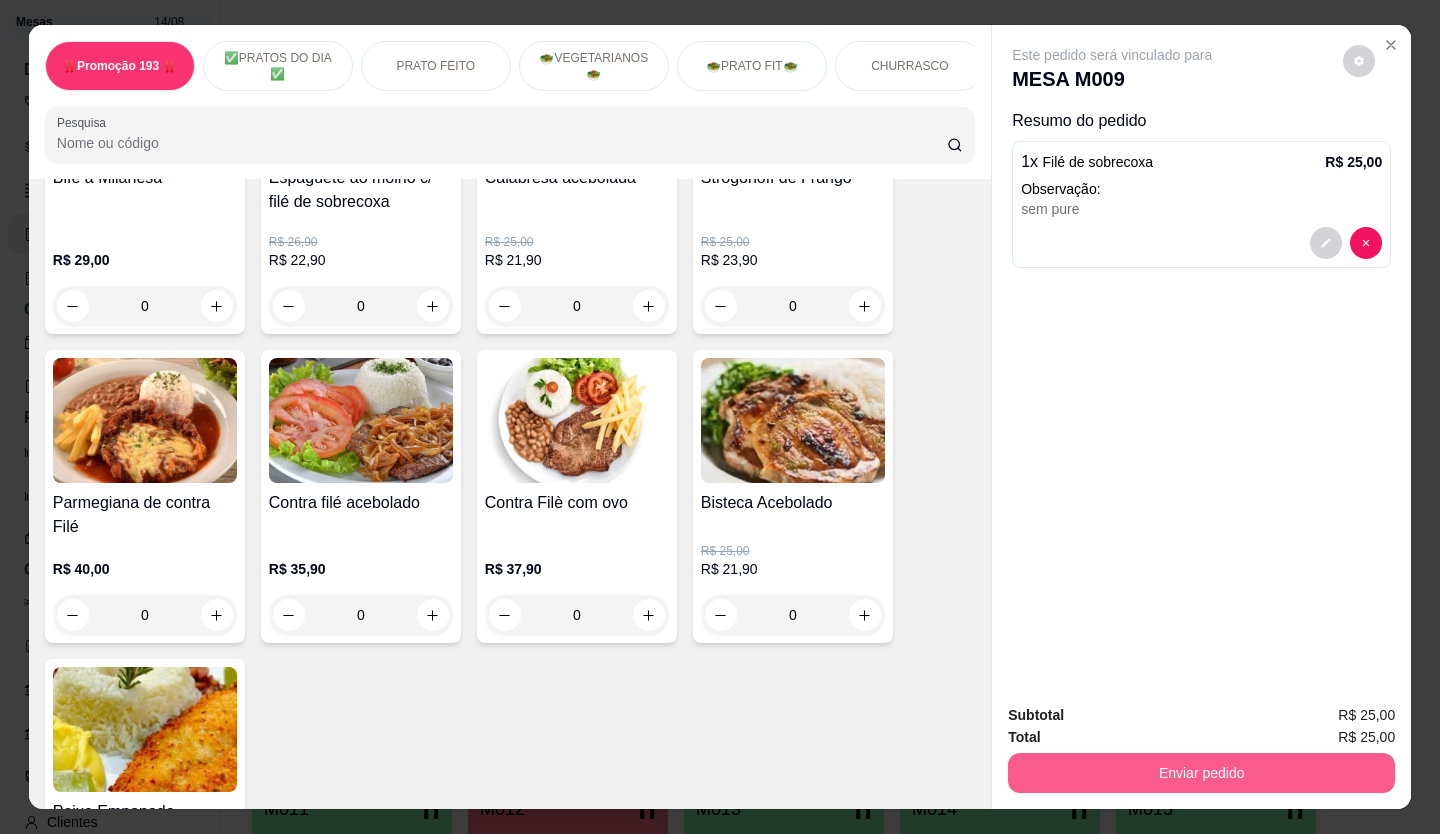 click on "Enviar pedido" at bounding box center (1201, 773) 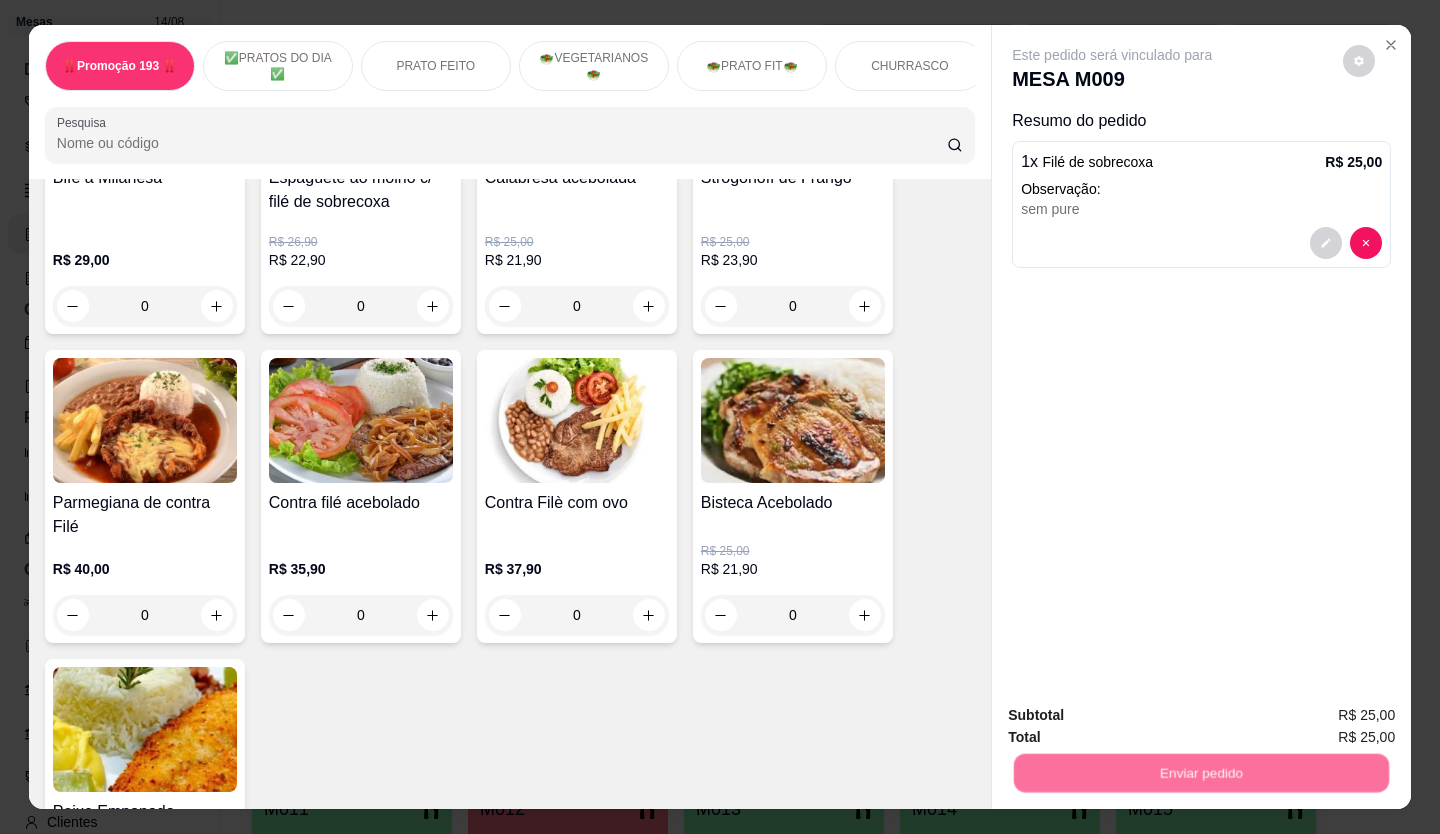 click on "Não registrar e enviar pedido" at bounding box center (1136, 715) 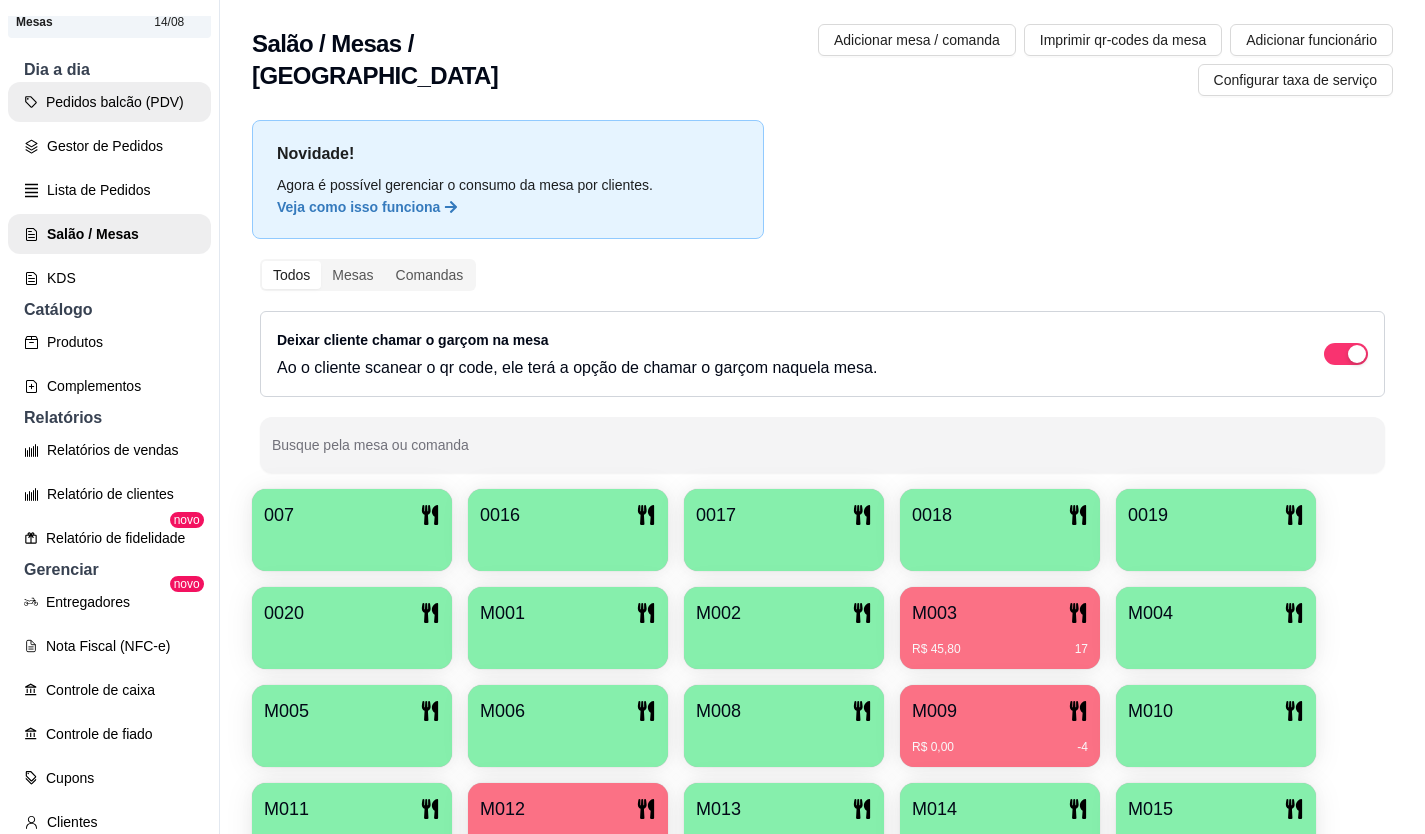 click on "Pedidos balcão (PDV)" at bounding box center (109, 102) 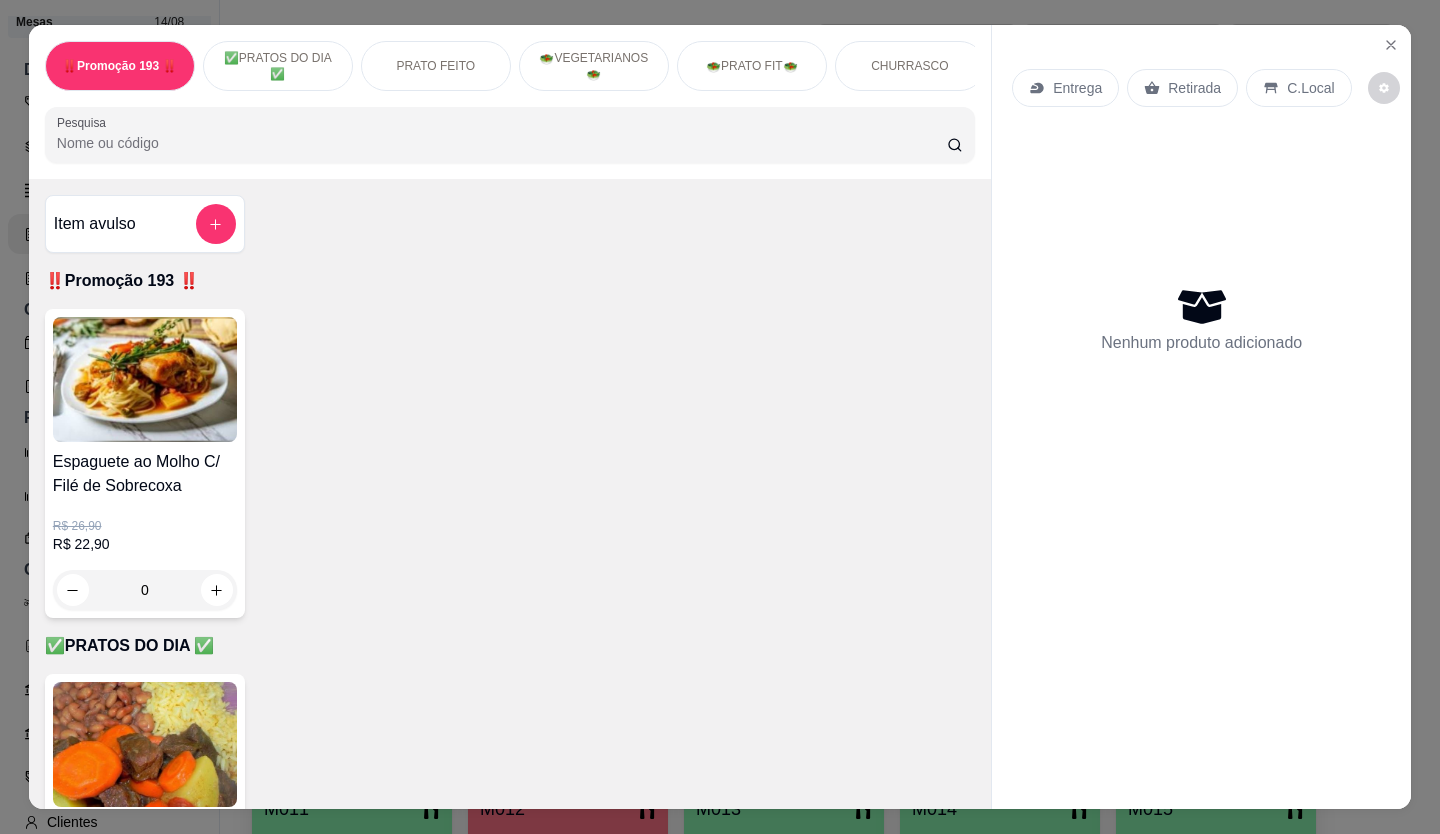 click on "Retirada" at bounding box center [1182, 88] 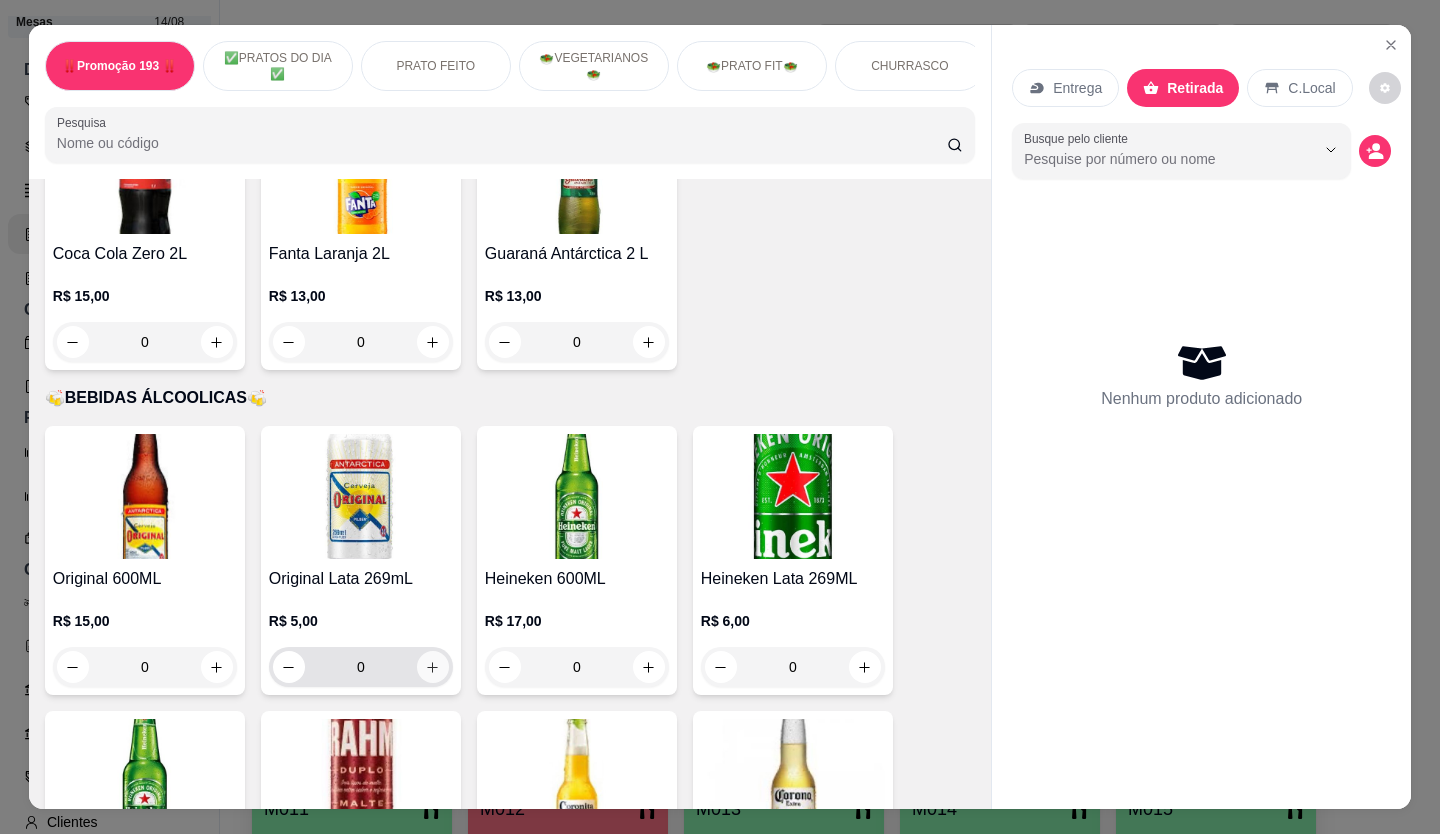 scroll, scrollTop: 7000, scrollLeft: 0, axis: vertical 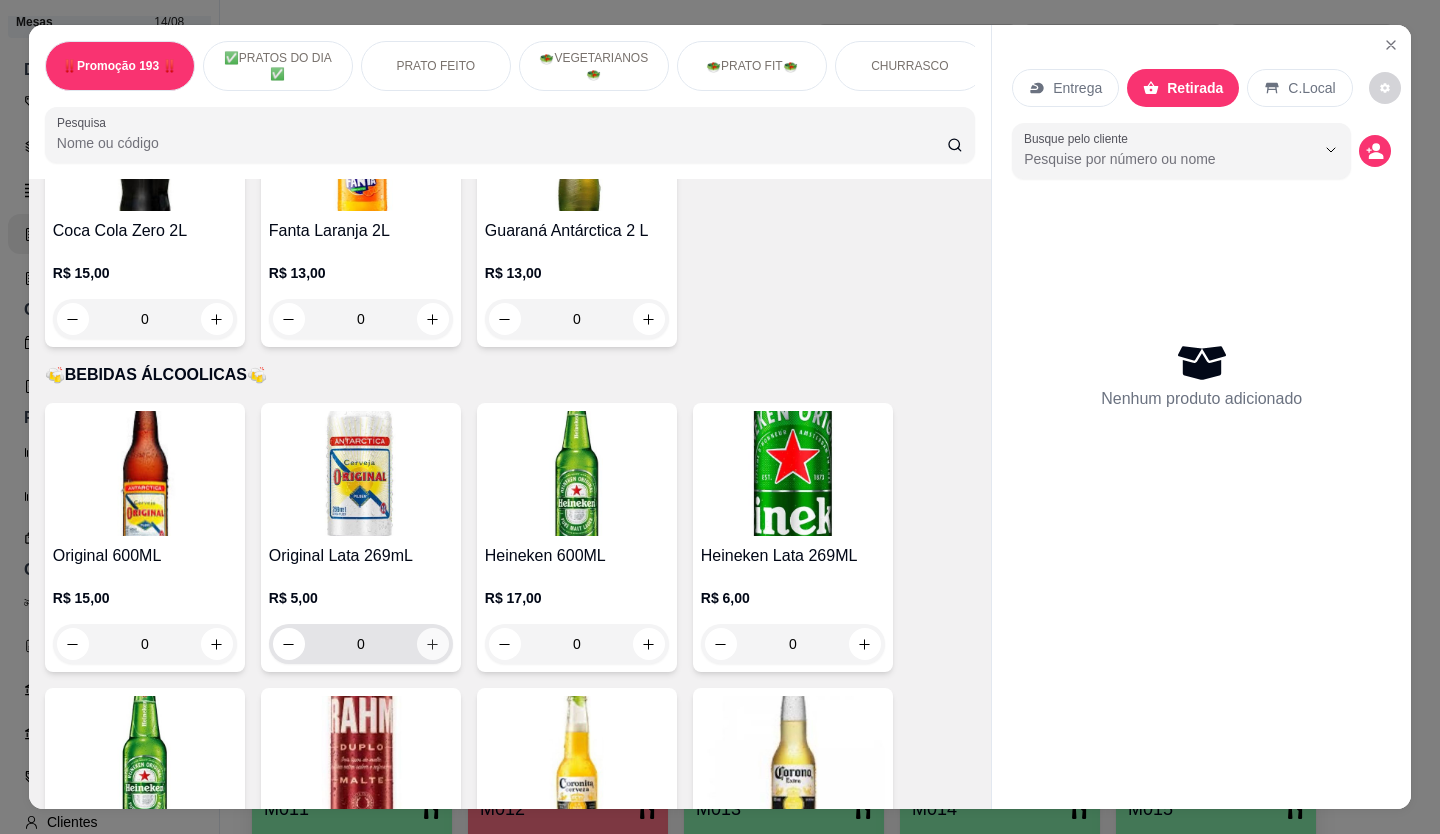 click 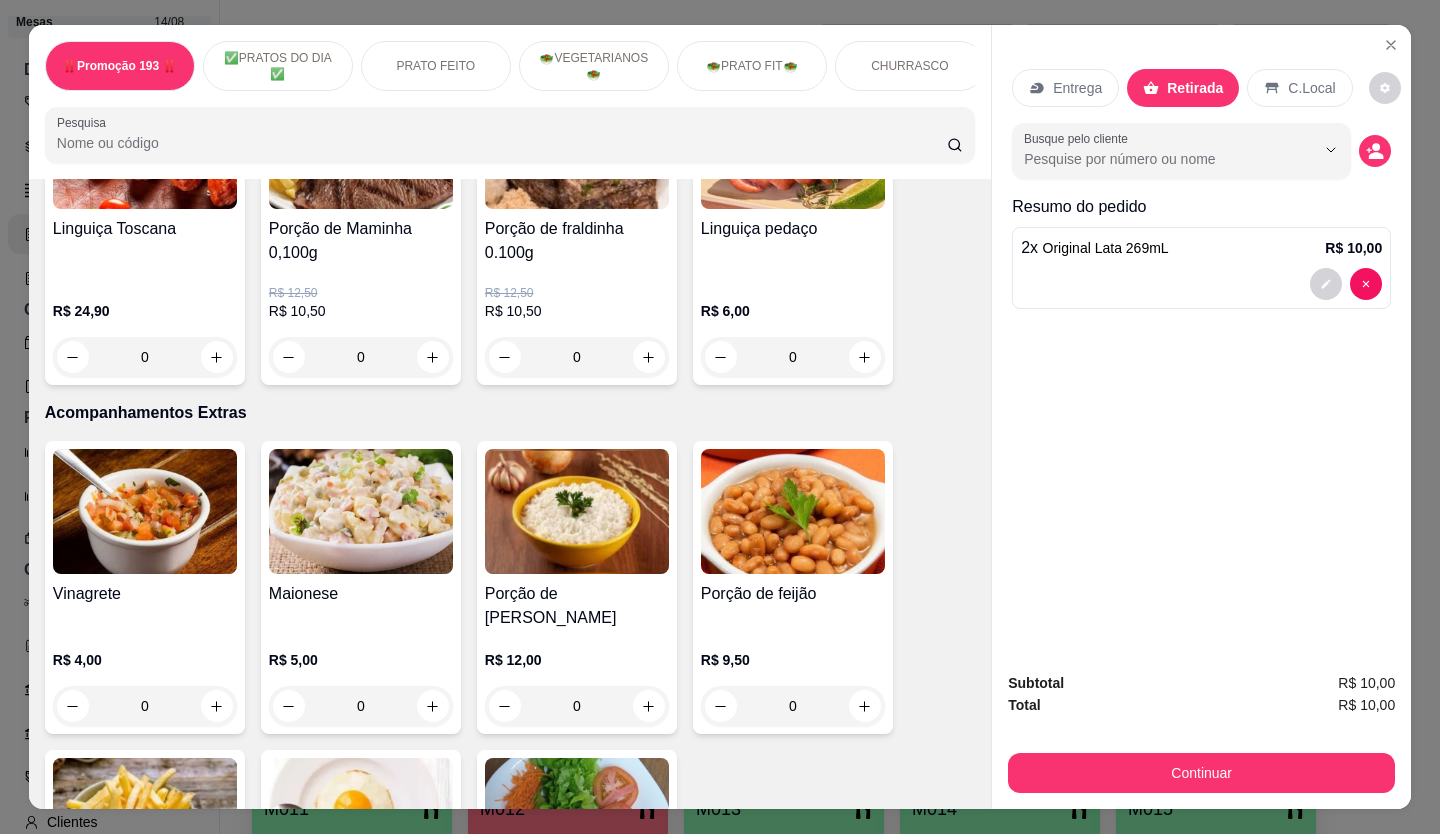 scroll, scrollTop: 3400, scrollLeft: 0, axis: vertical 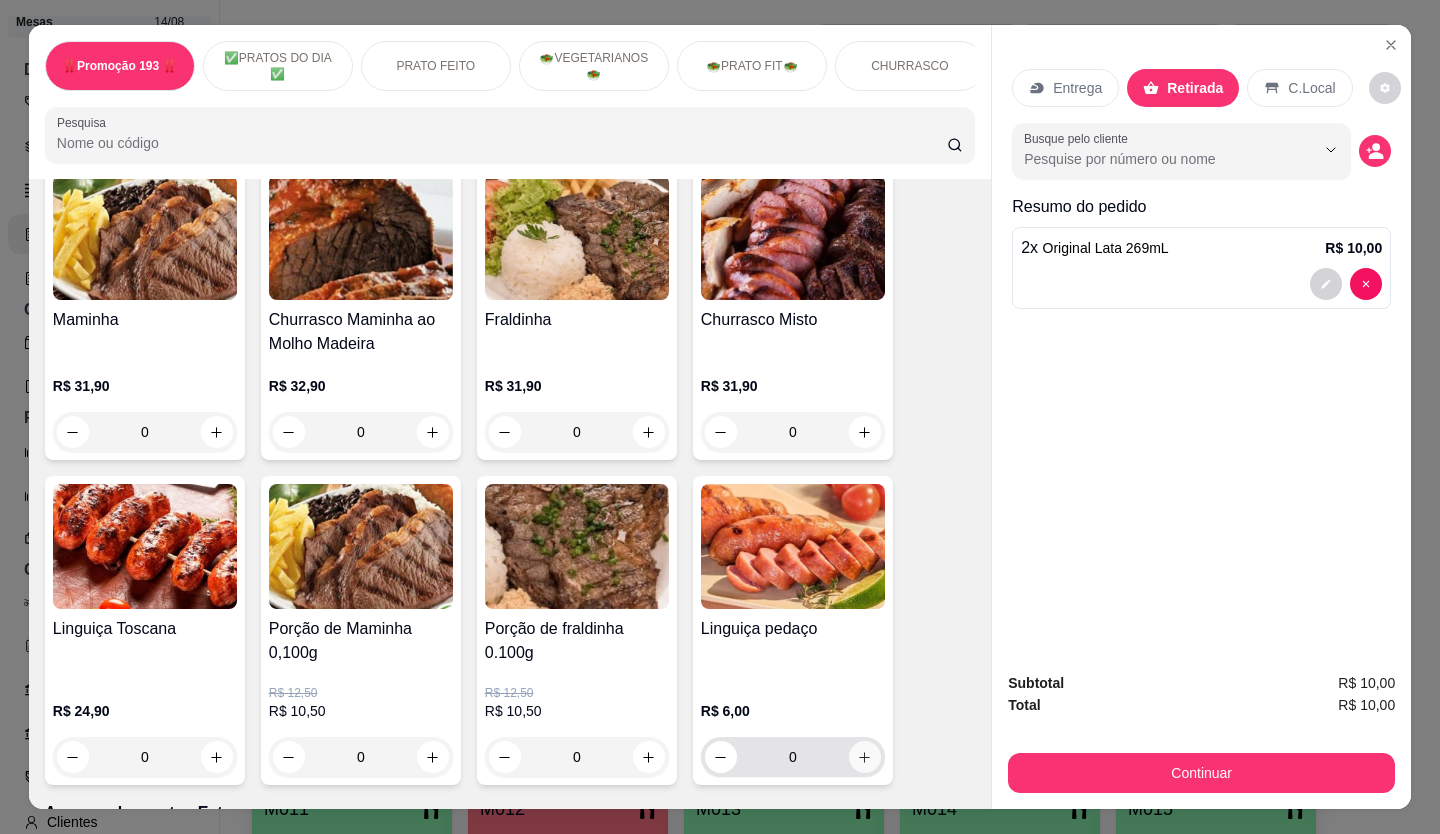 click at bounding box center [865, 757] 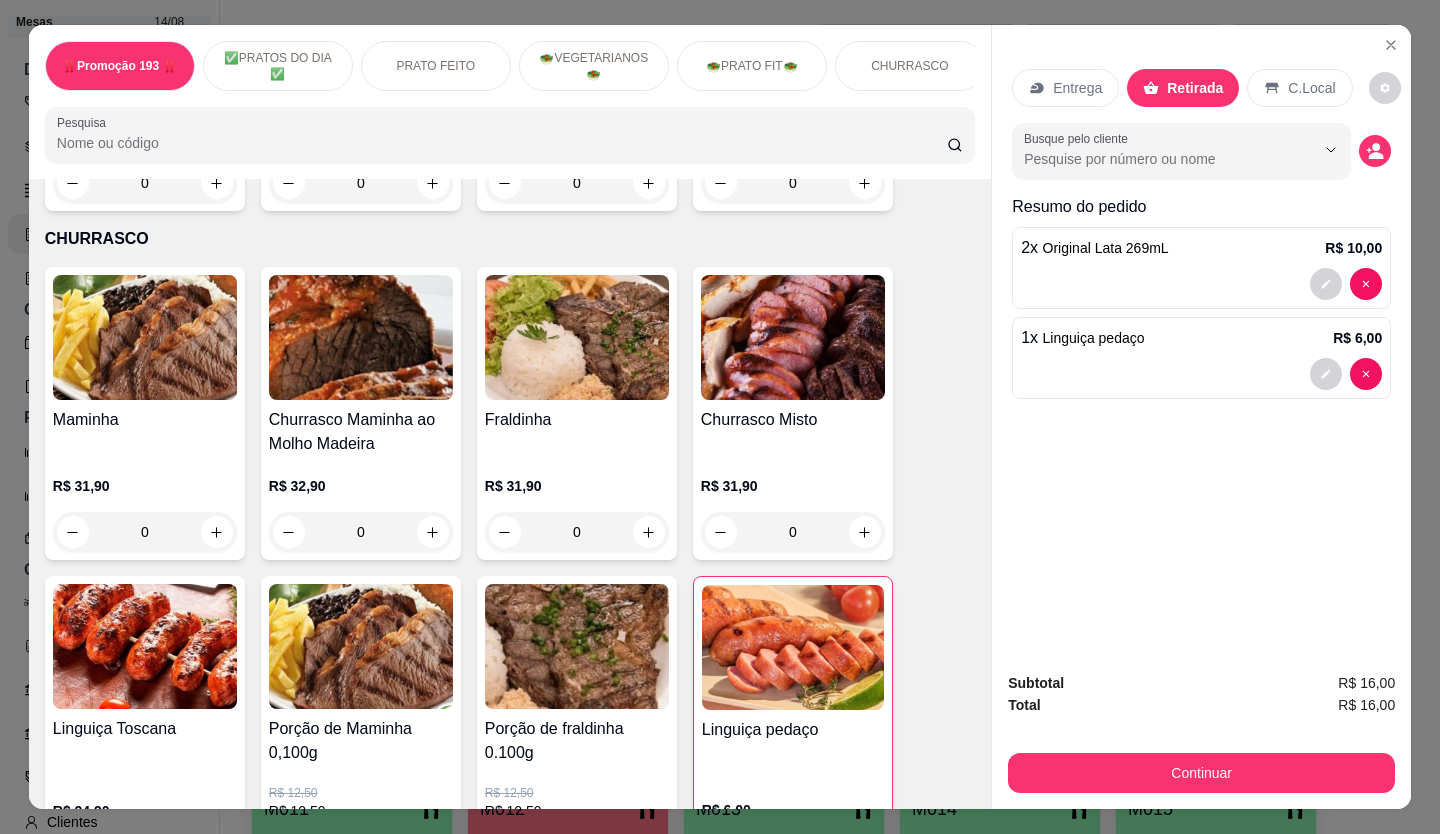 scroll, scrollTop: 3400, scrollLeft: 0, axis: vertical 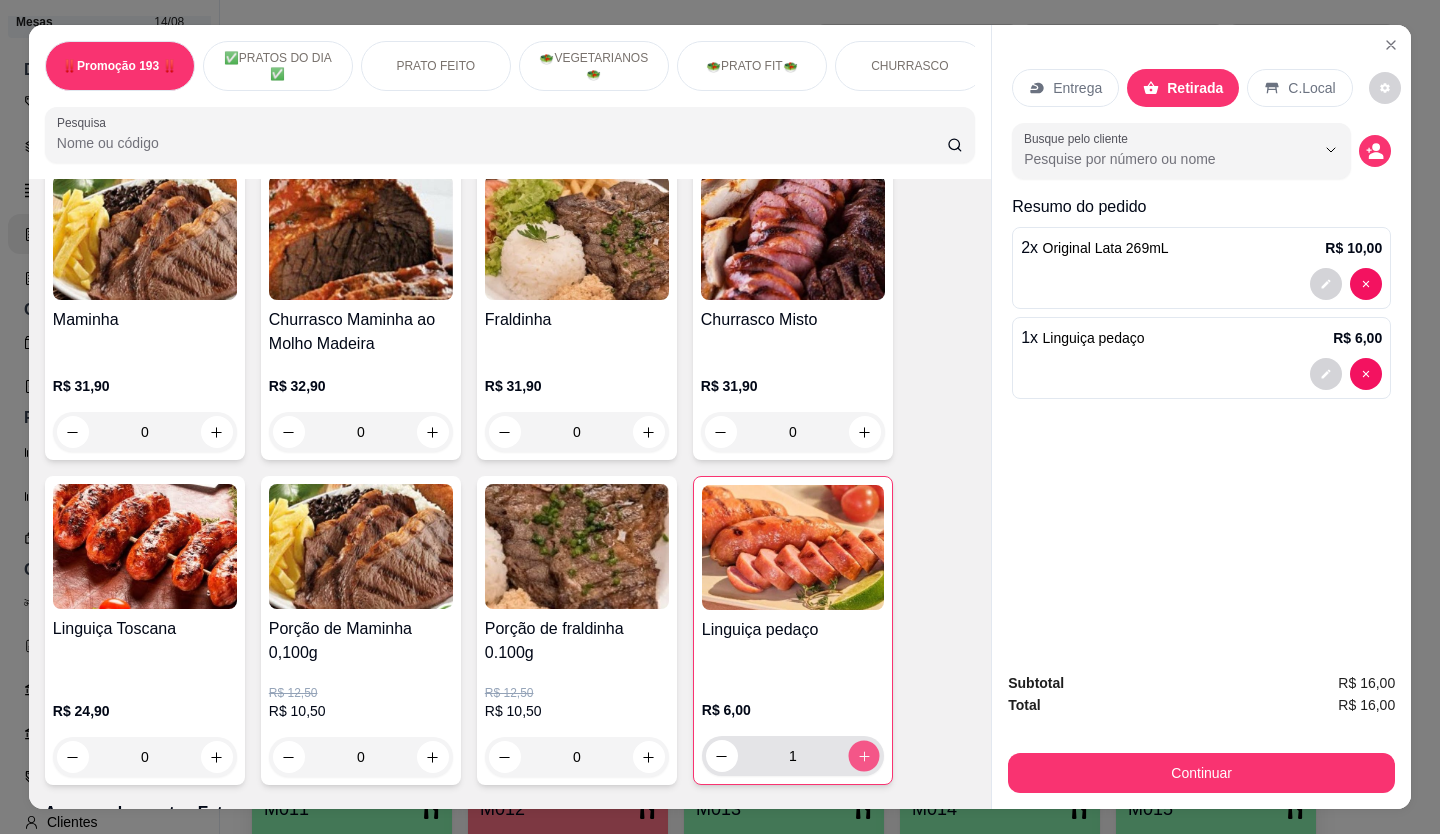click 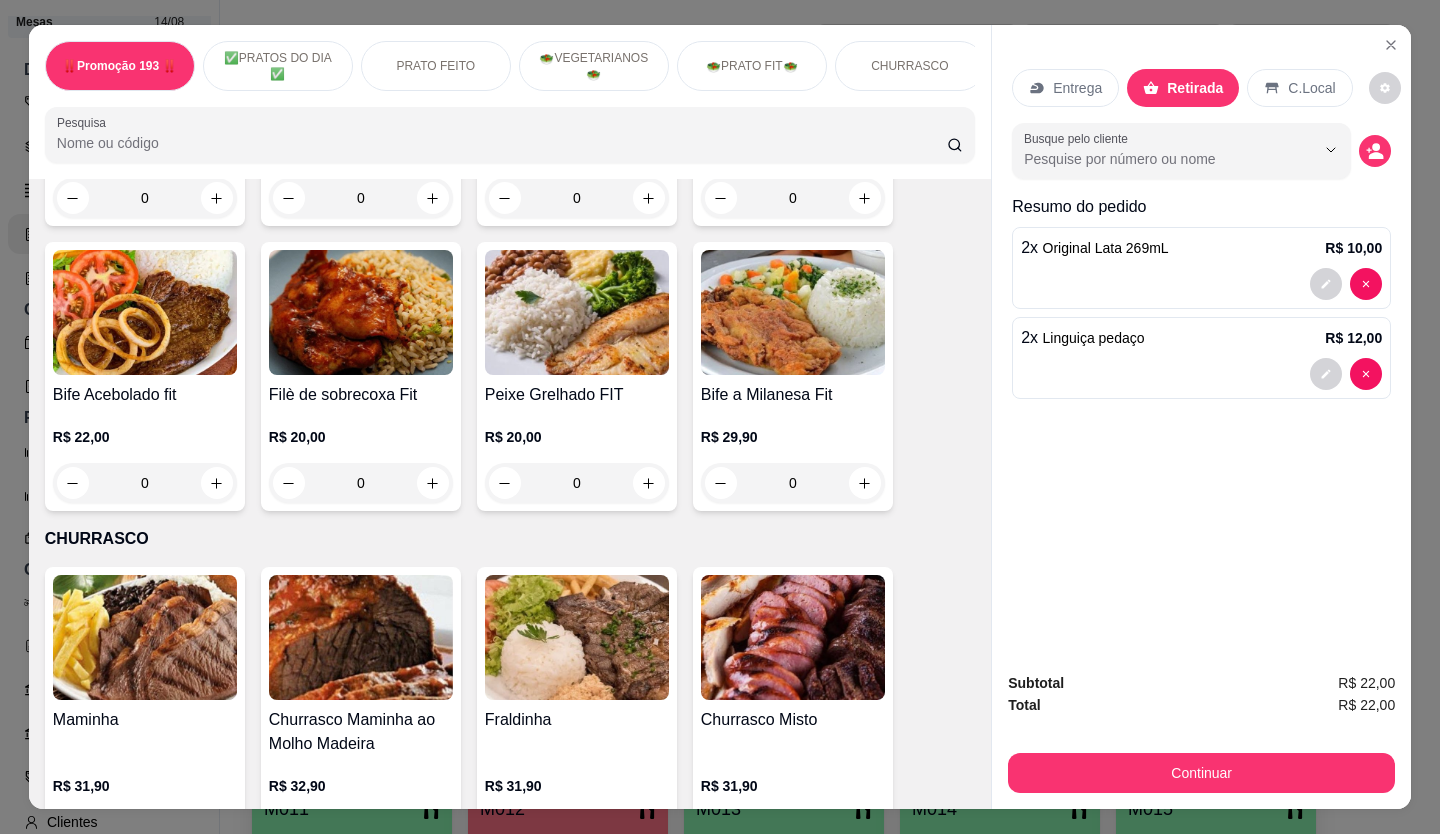 scroll, scrollTop: 3600, scrollLeft: 0, axis: vertical 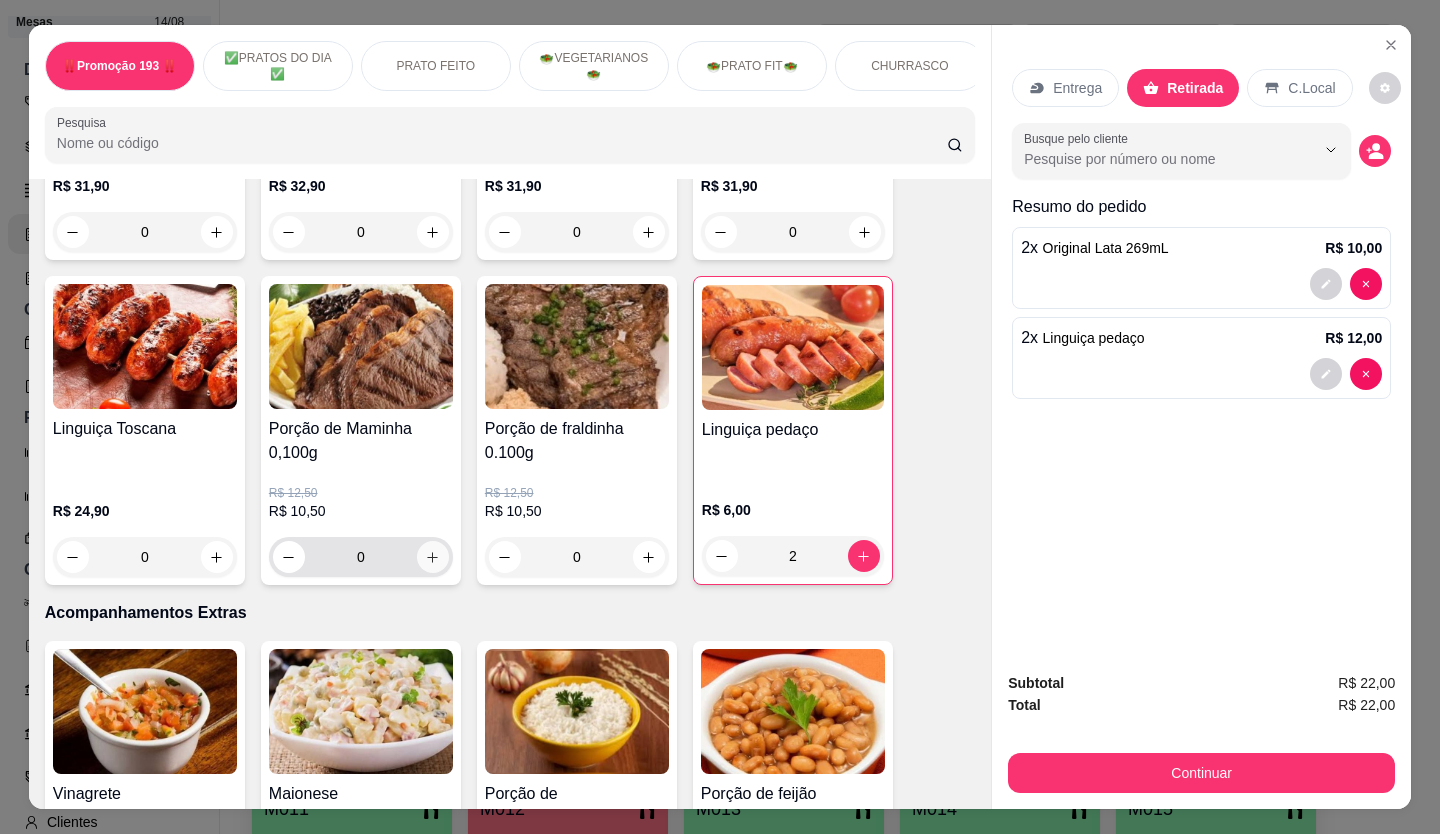 click 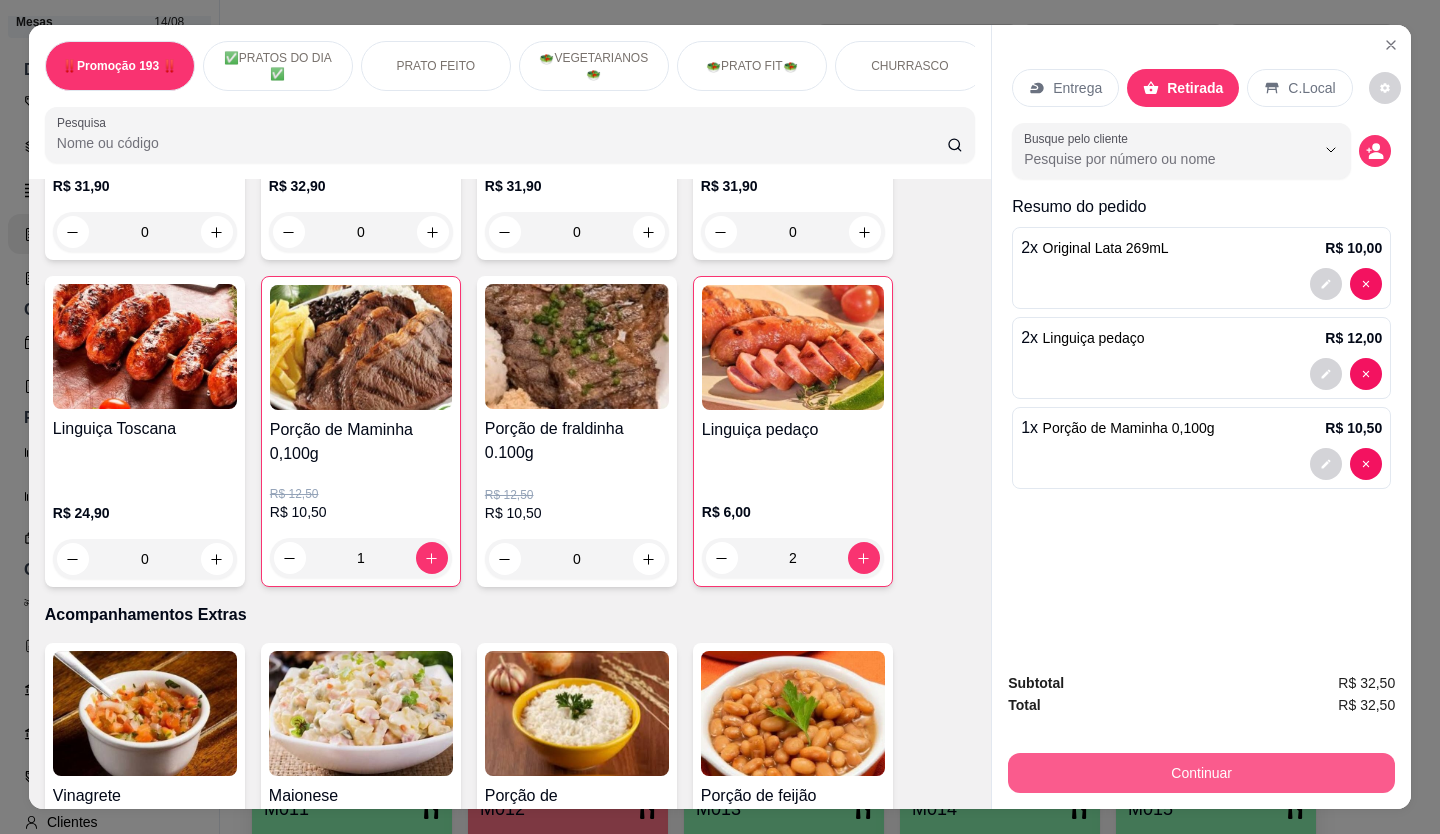 click on "Continuar" at bounding box center (1201, 773) 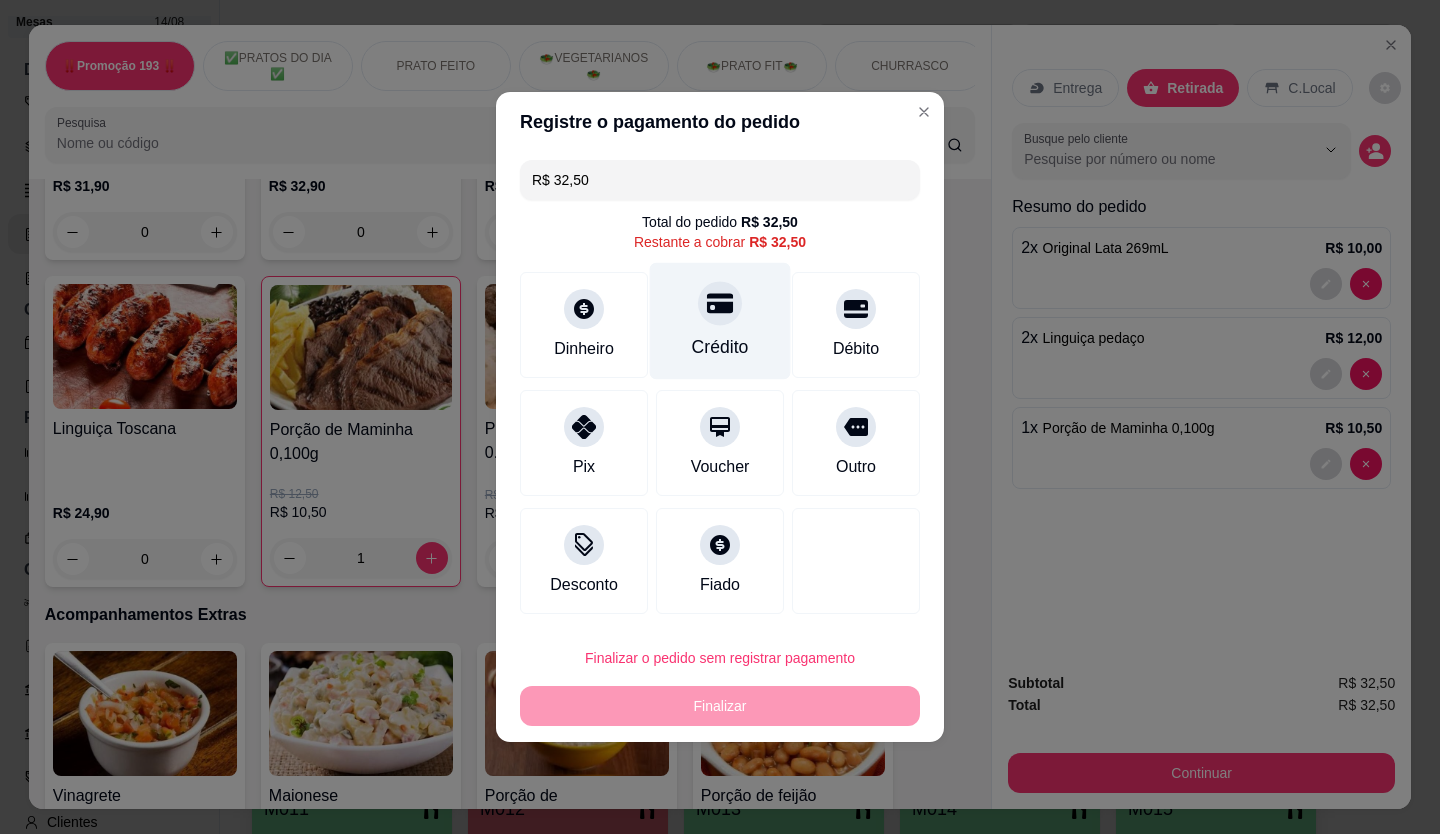 click at bounding box center (720, 303) 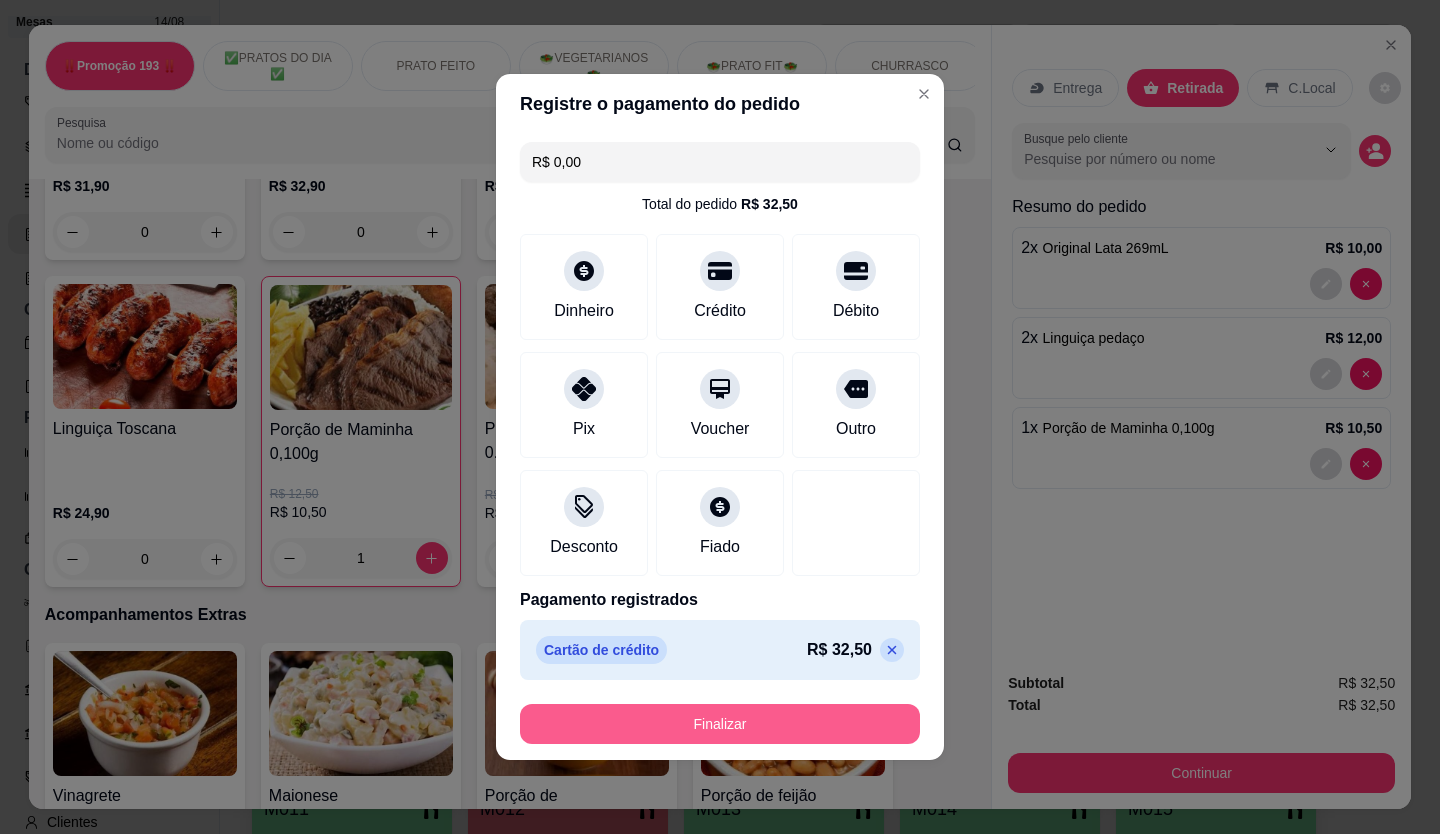 click on "Finalizar" at bounding box center [720, 724] 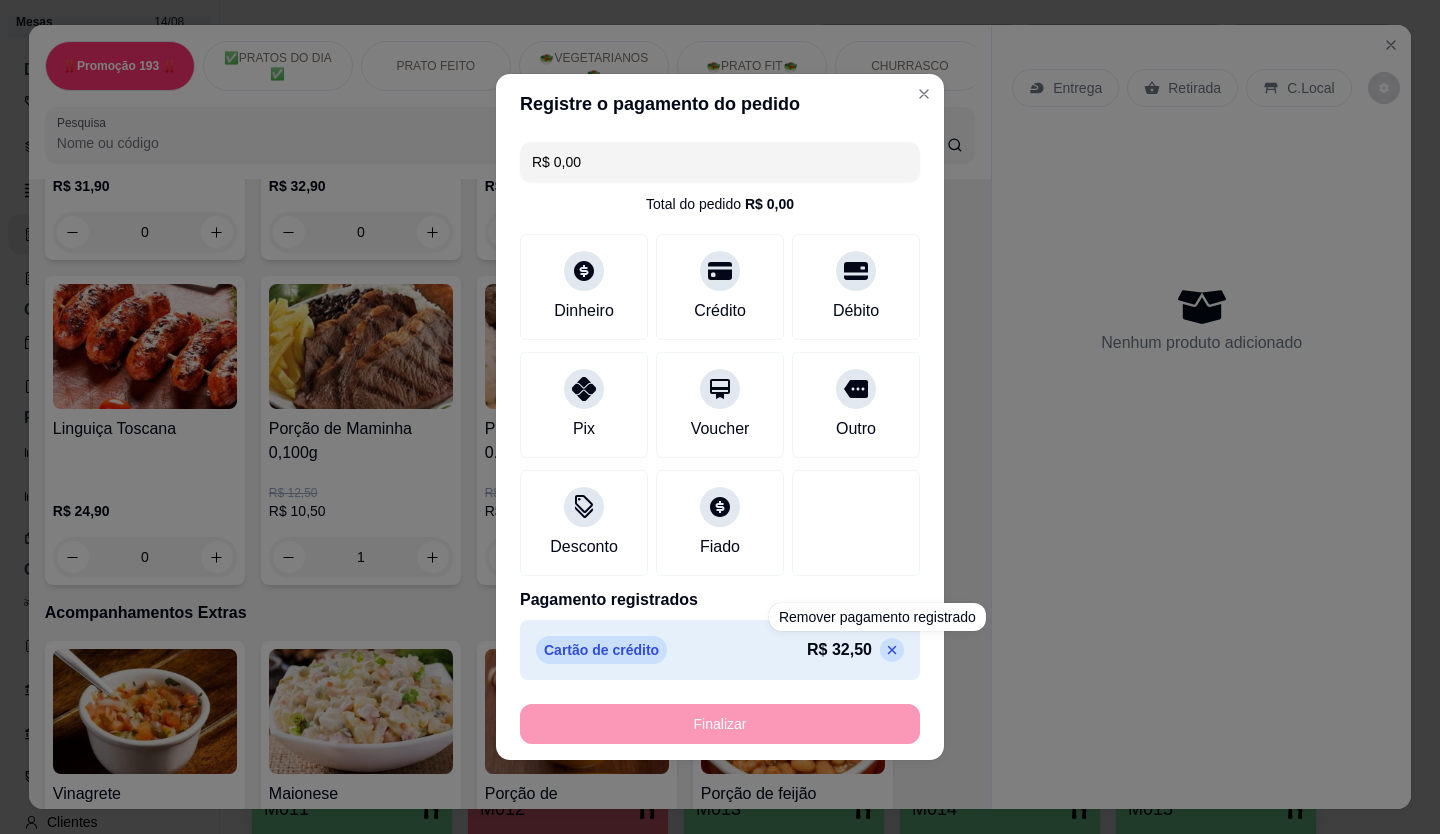 type on "0" 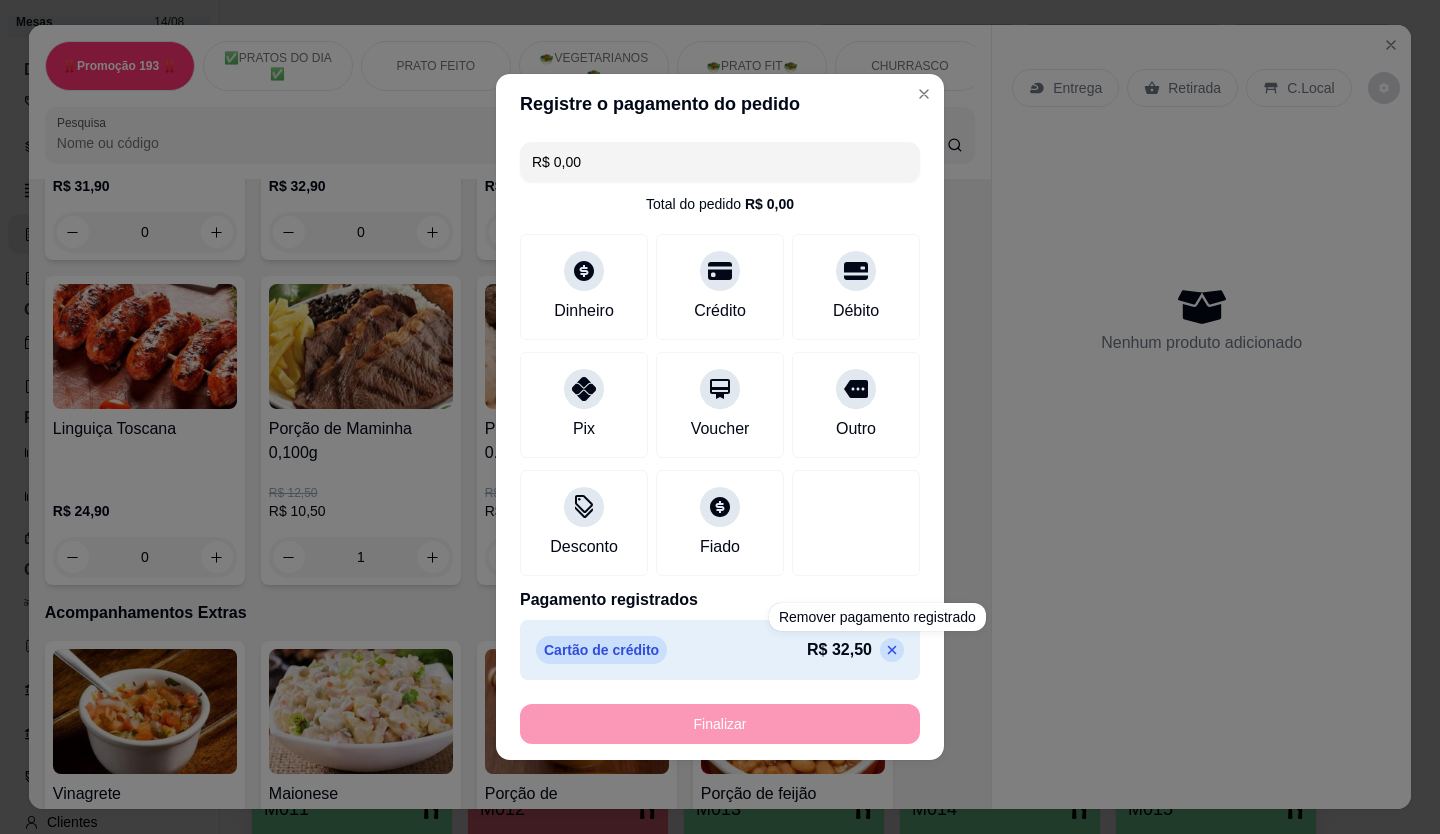 type on "0" 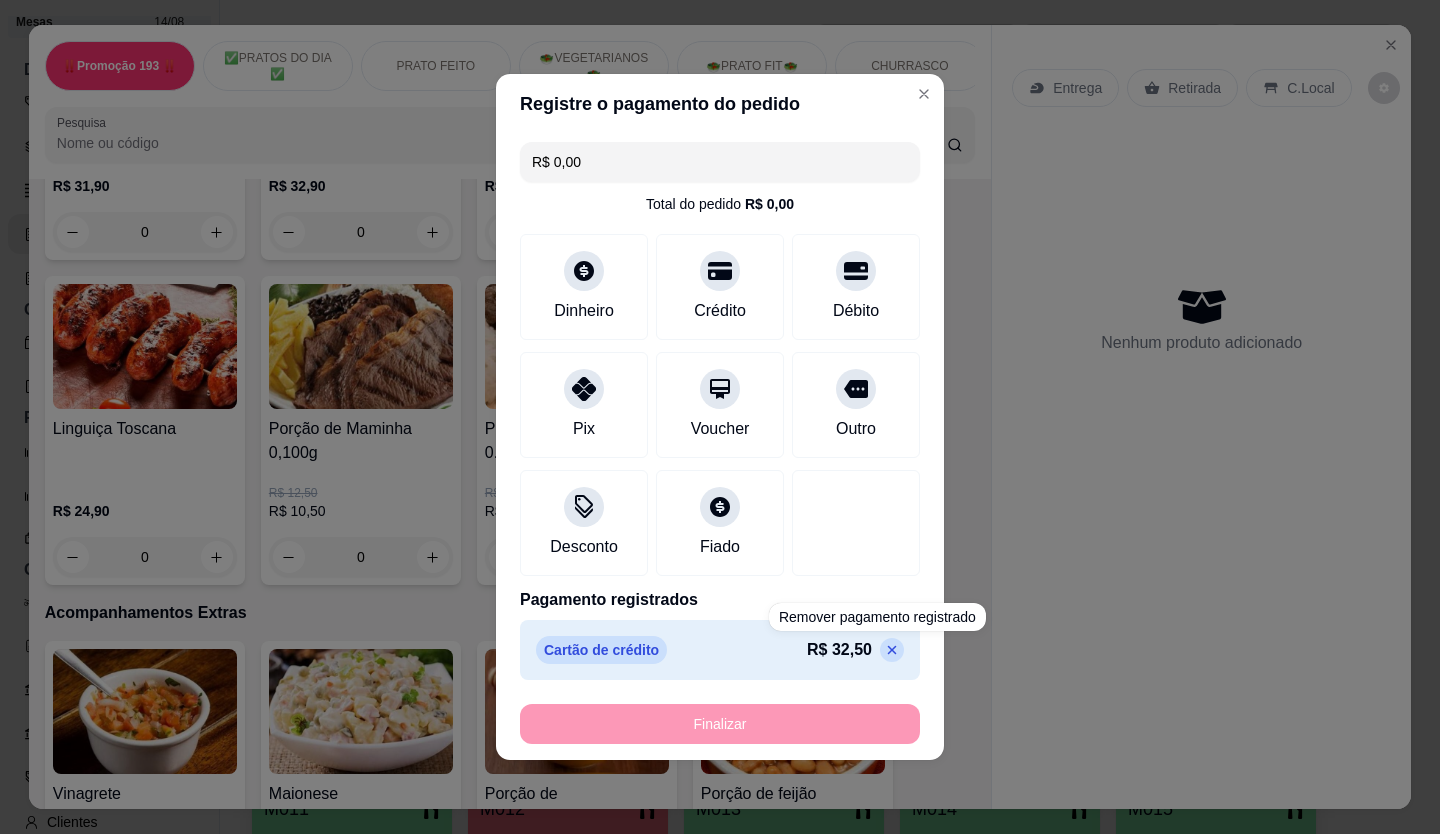 type on "-R$ 32,50" 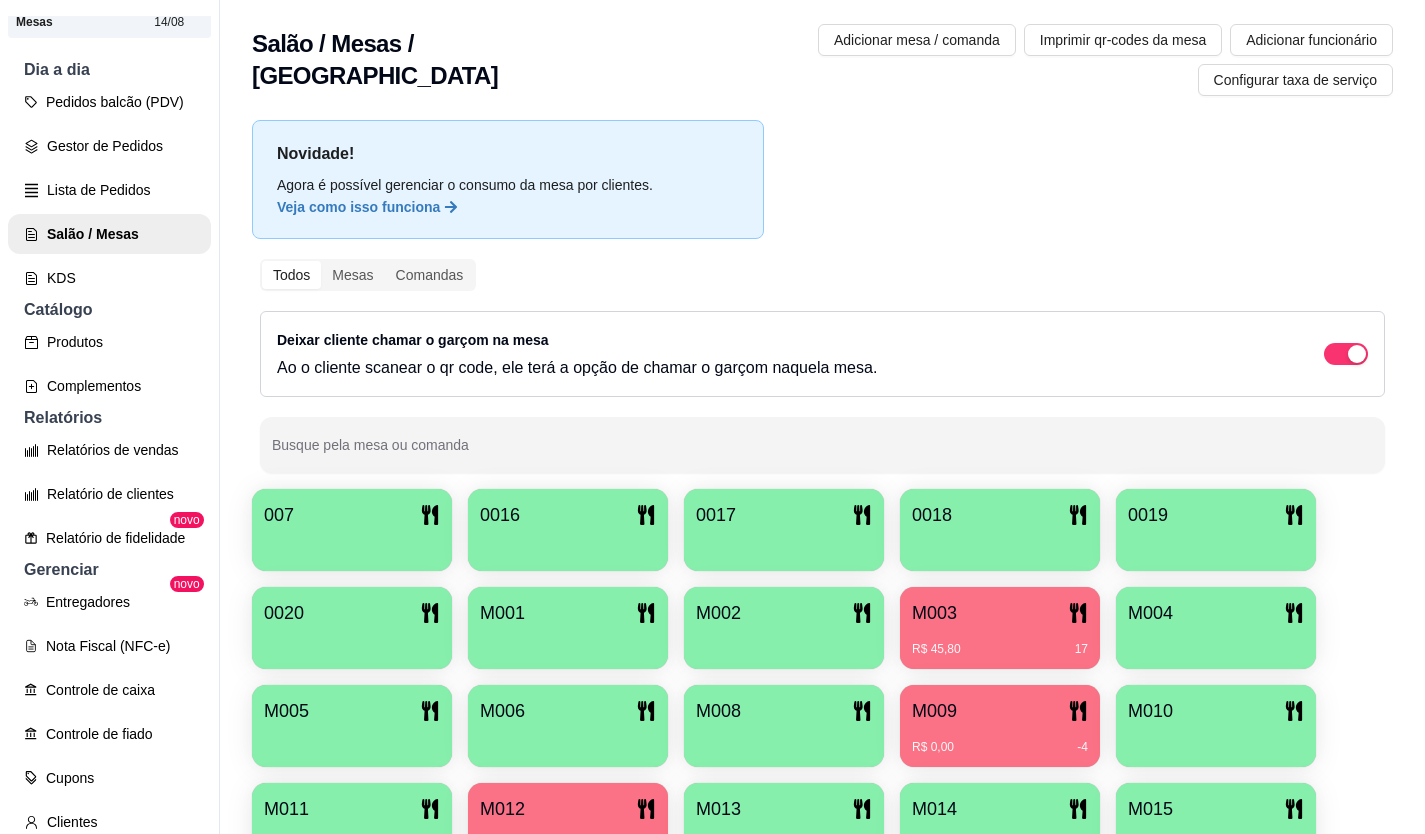 click on "R$ 0,00 -4" at bounding box center (1000, 747) 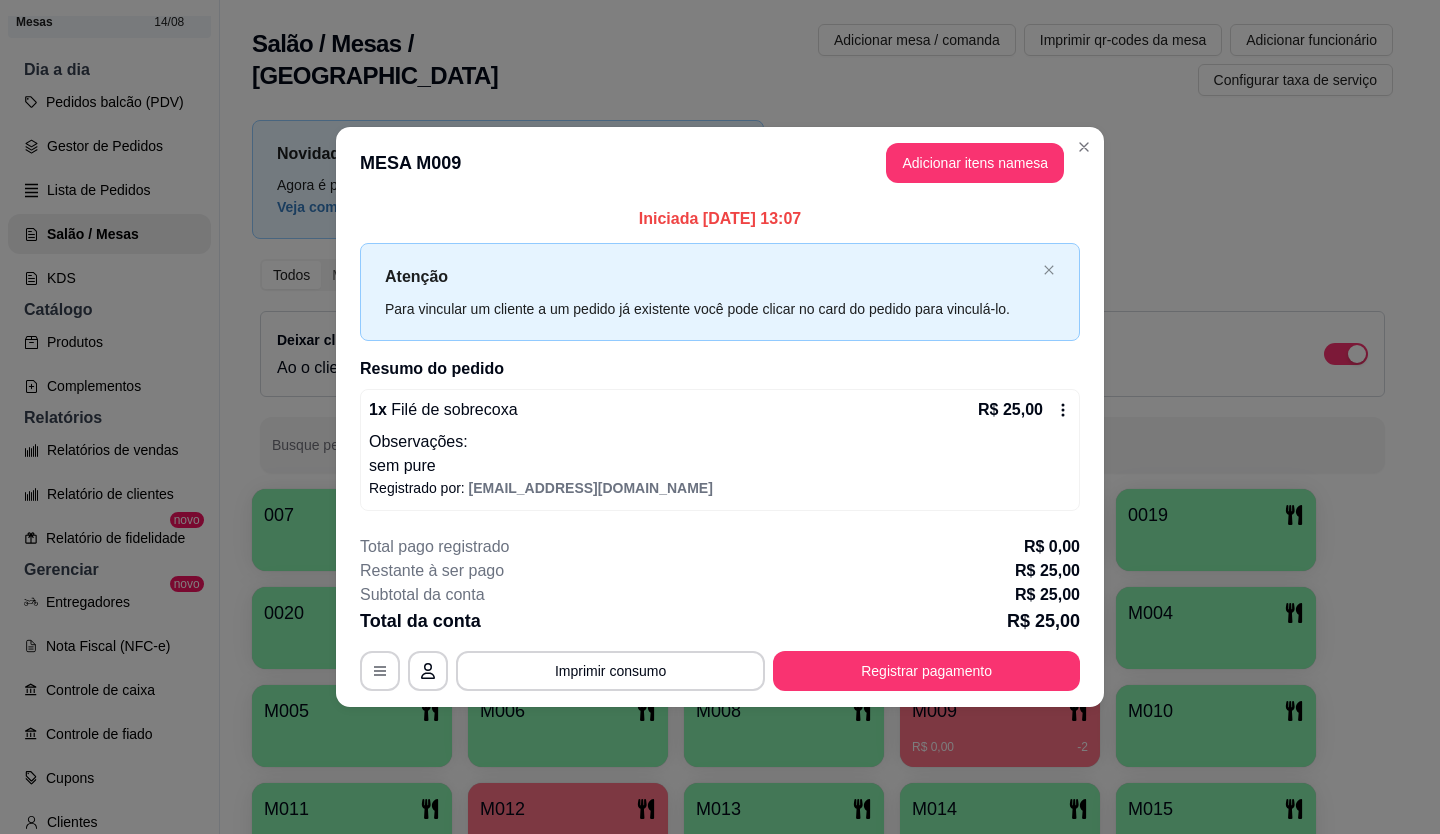 click 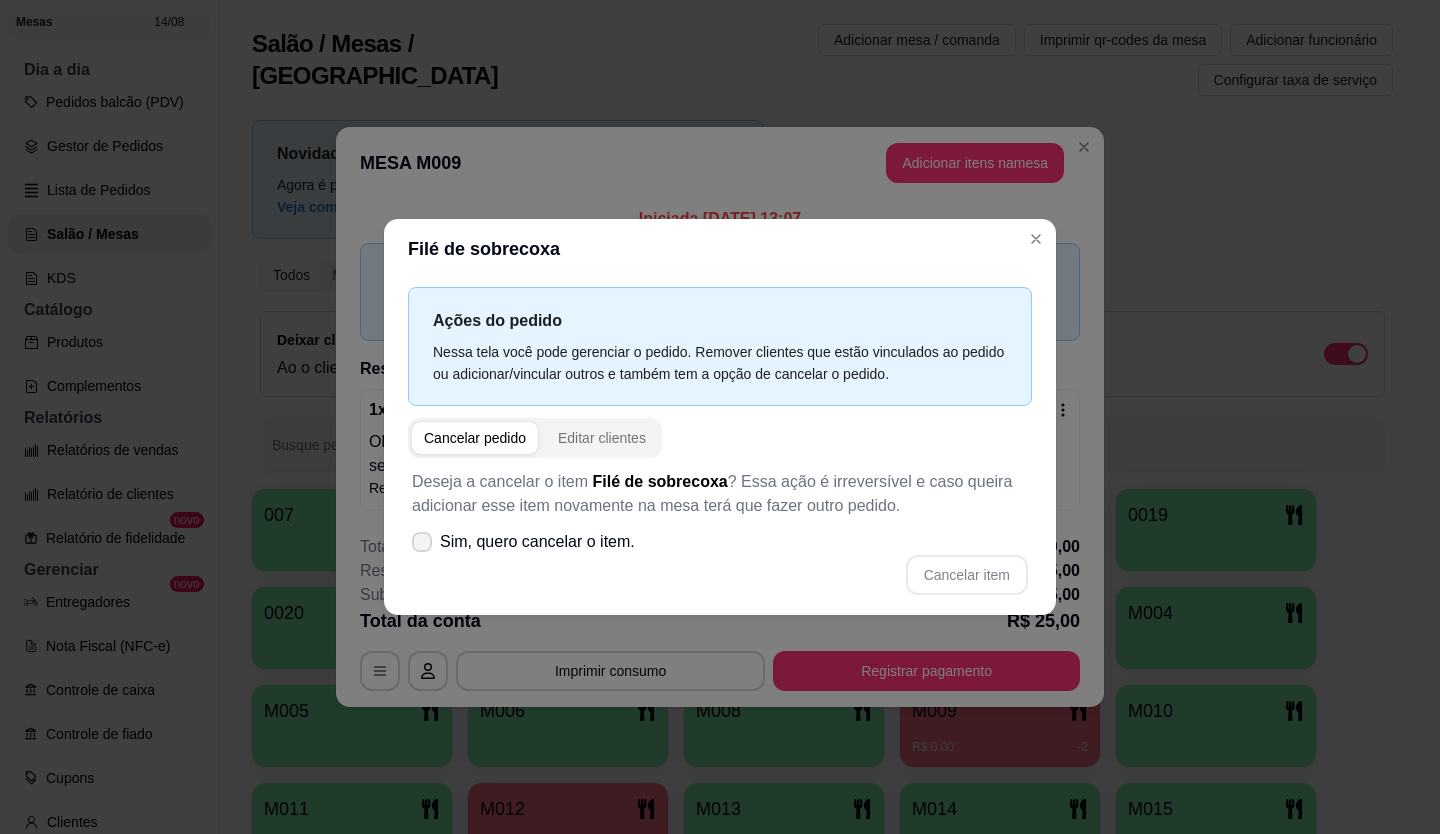click on "Sim, quero cancelar o item." at bounding box center (537, 542) 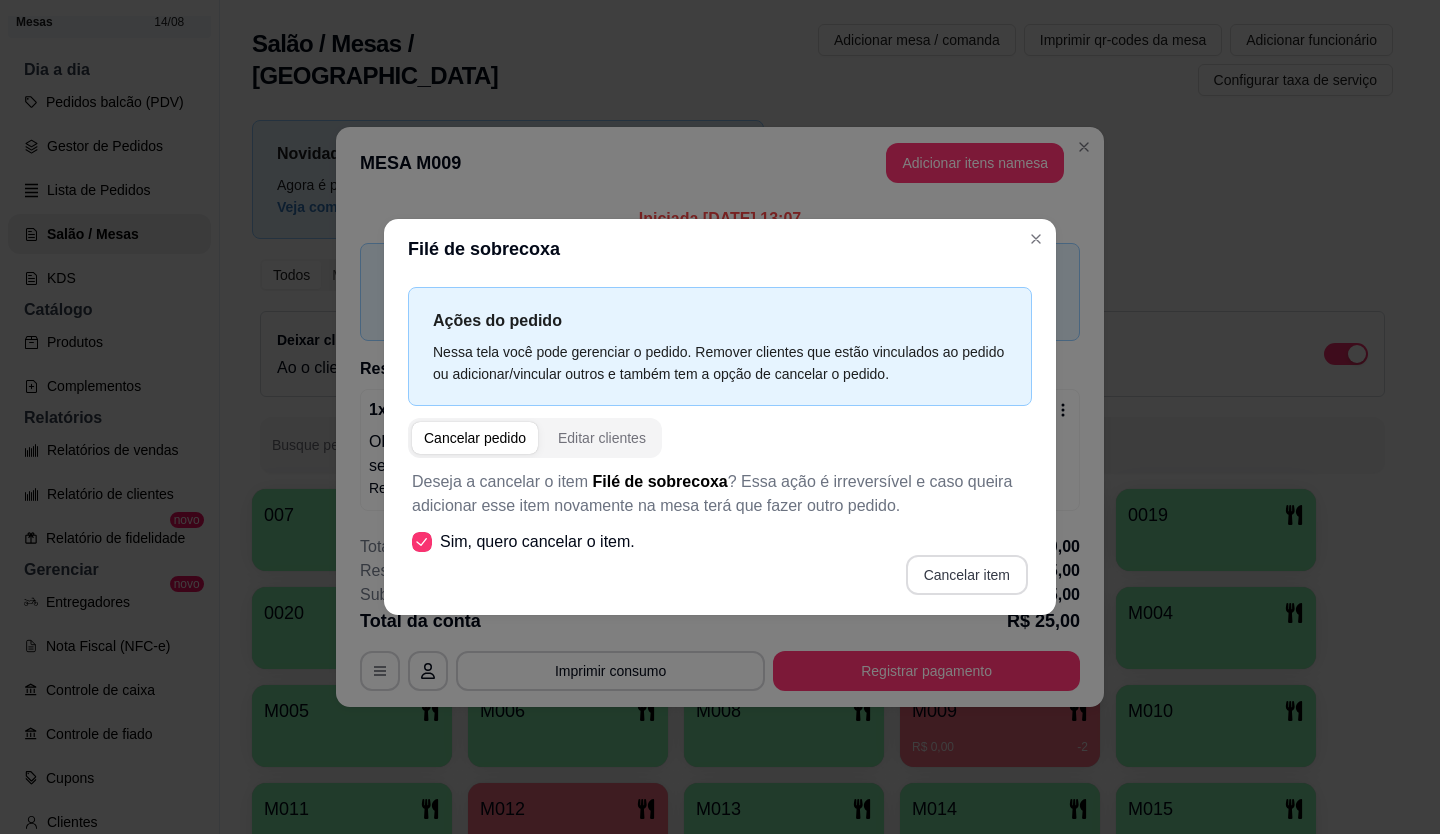 click on "Cancelar item" at bounding box center [967, 575] 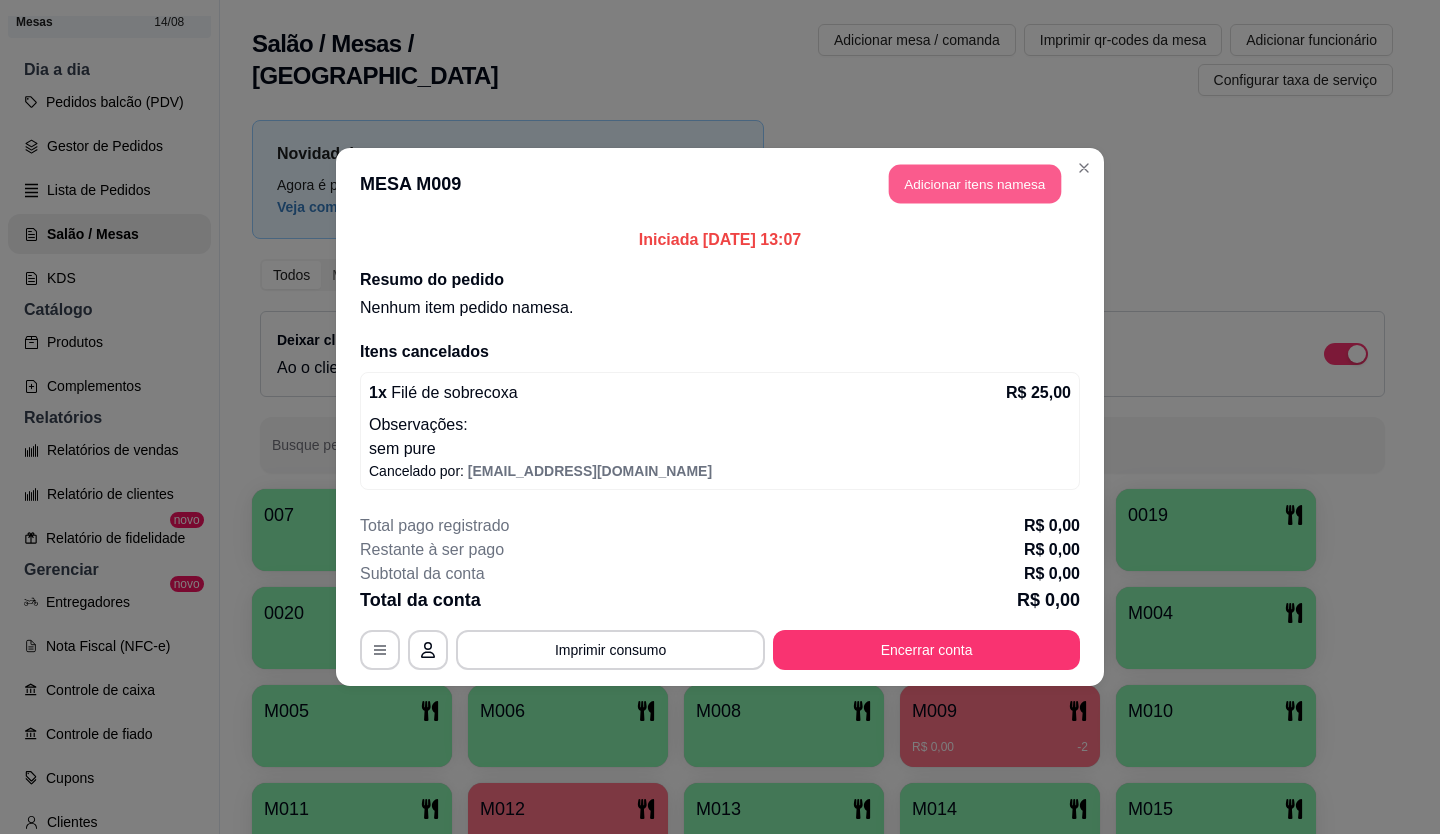 click on "Adicionar itens na  mesa" at bounding box center [975, 184] 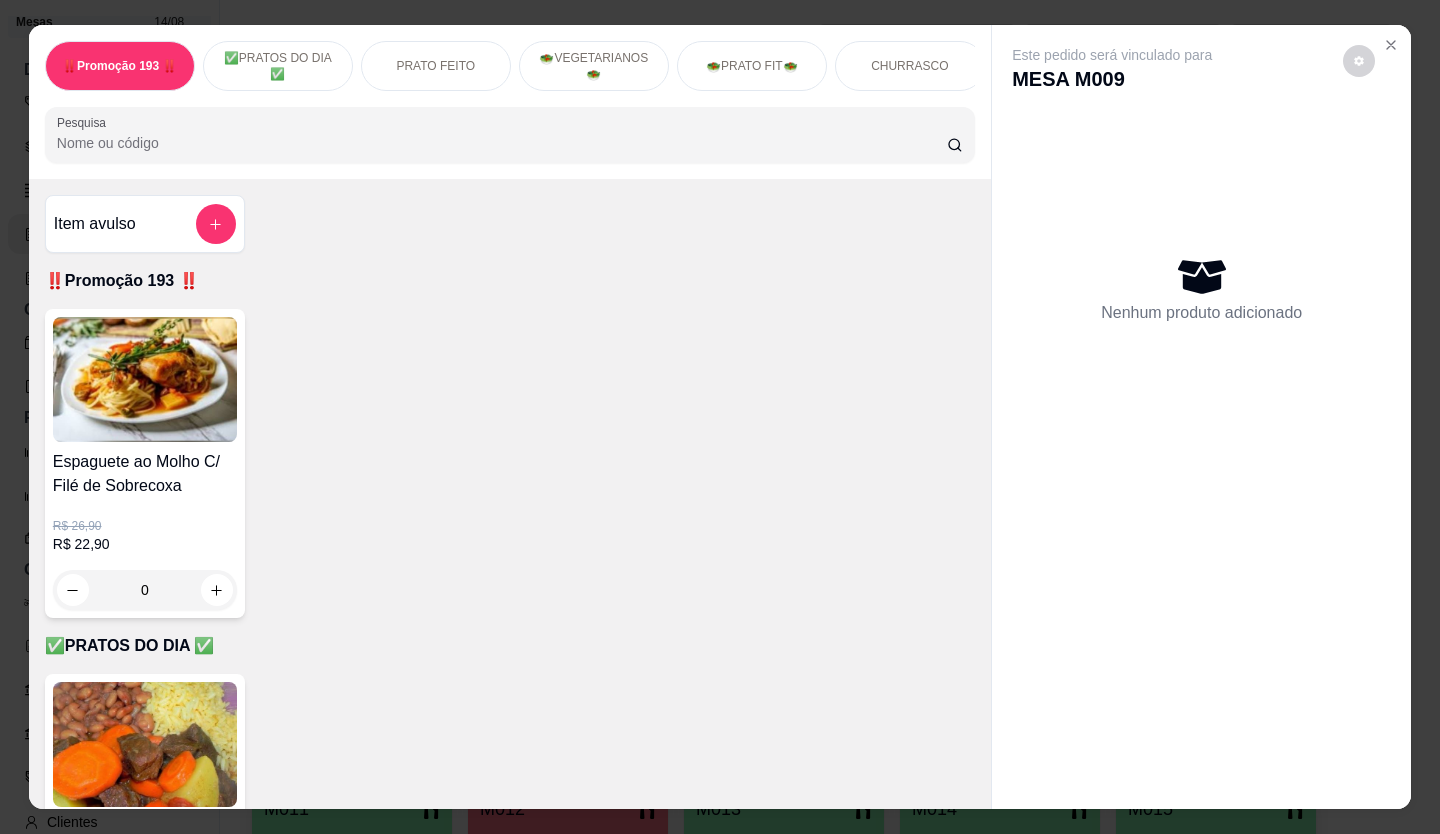 scroll, scrollTop: 400, scrollLeft: 0, axis: vertical 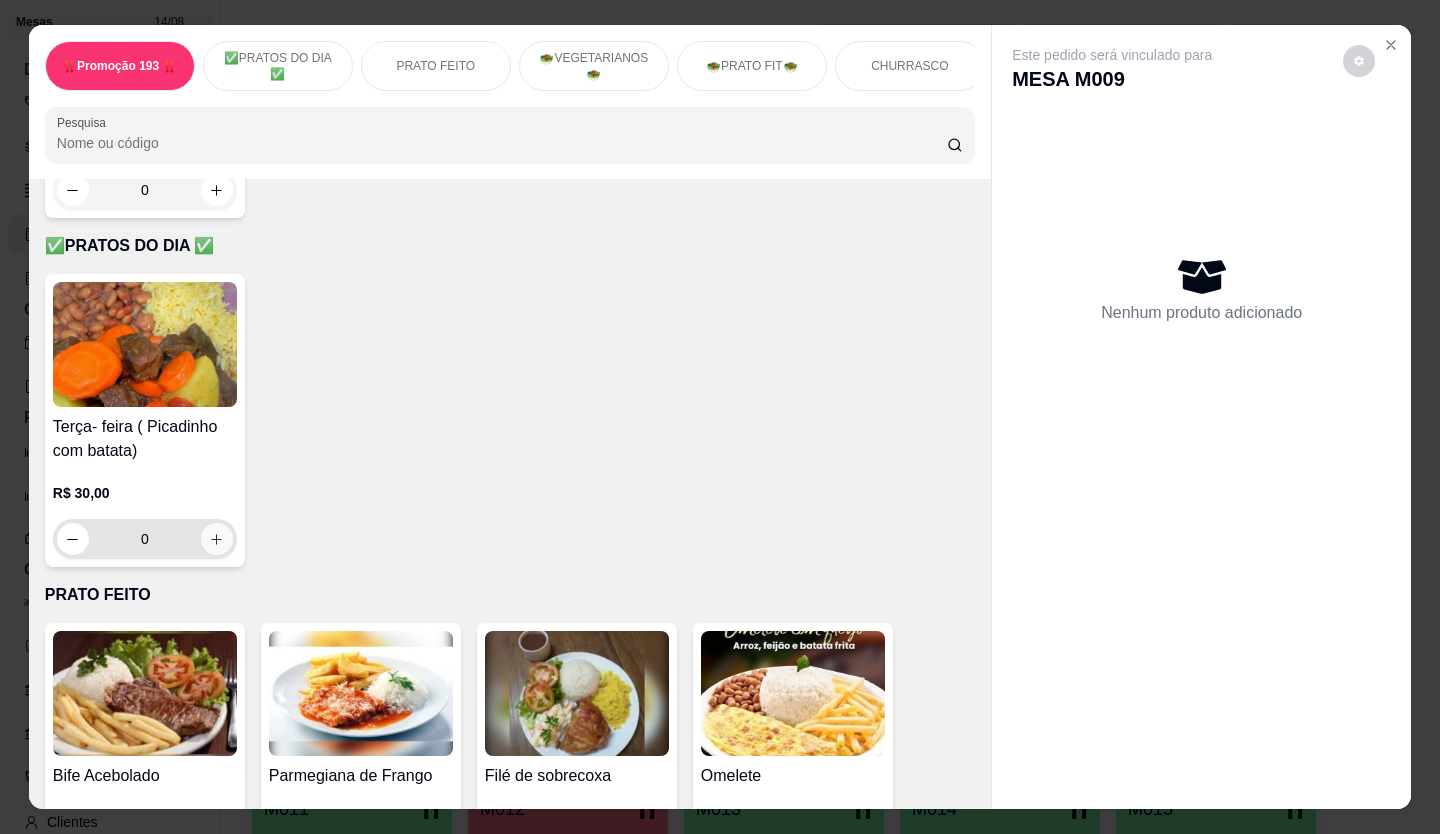 click at bounding box center (217, 539) 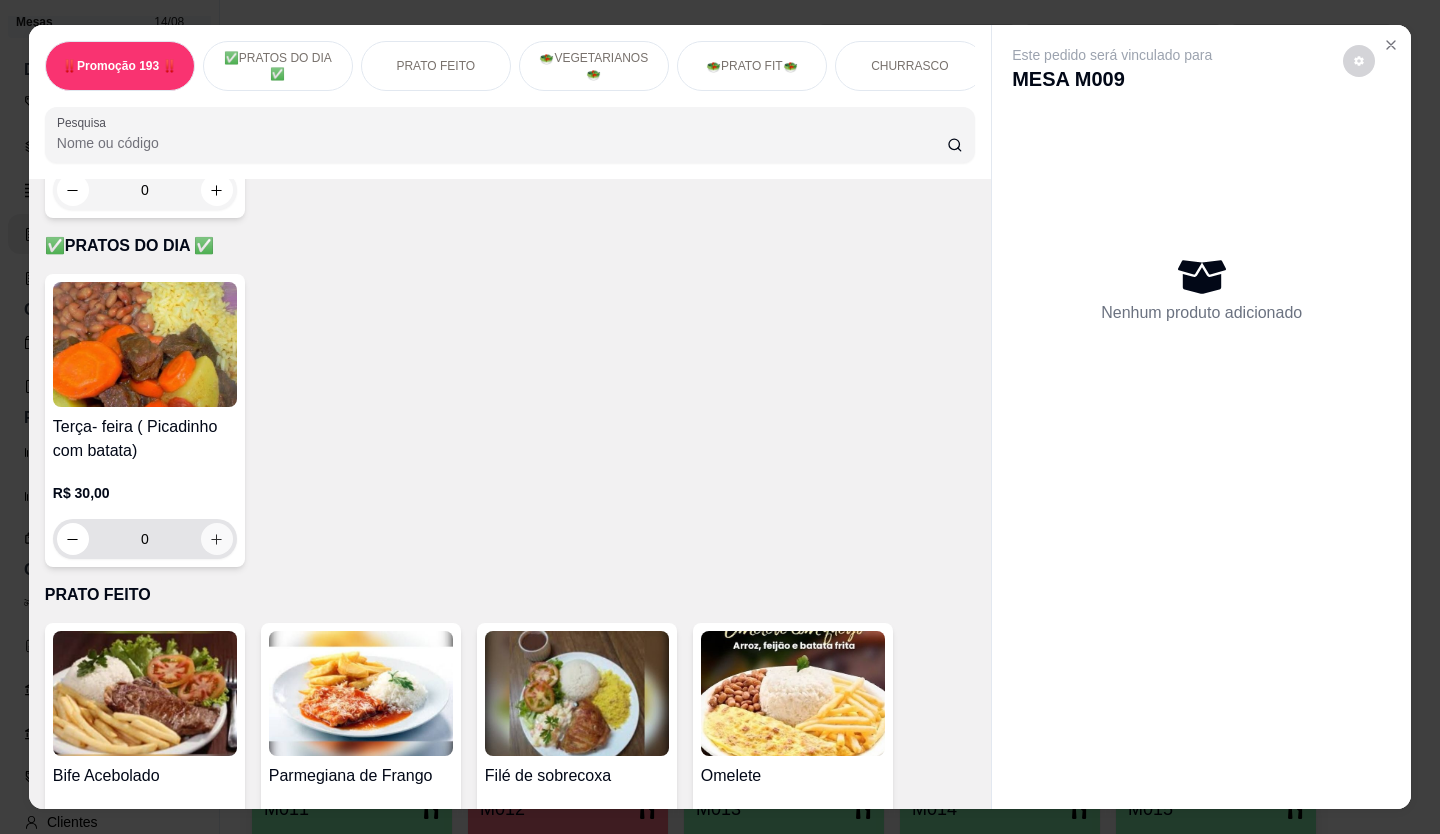 type on "1" 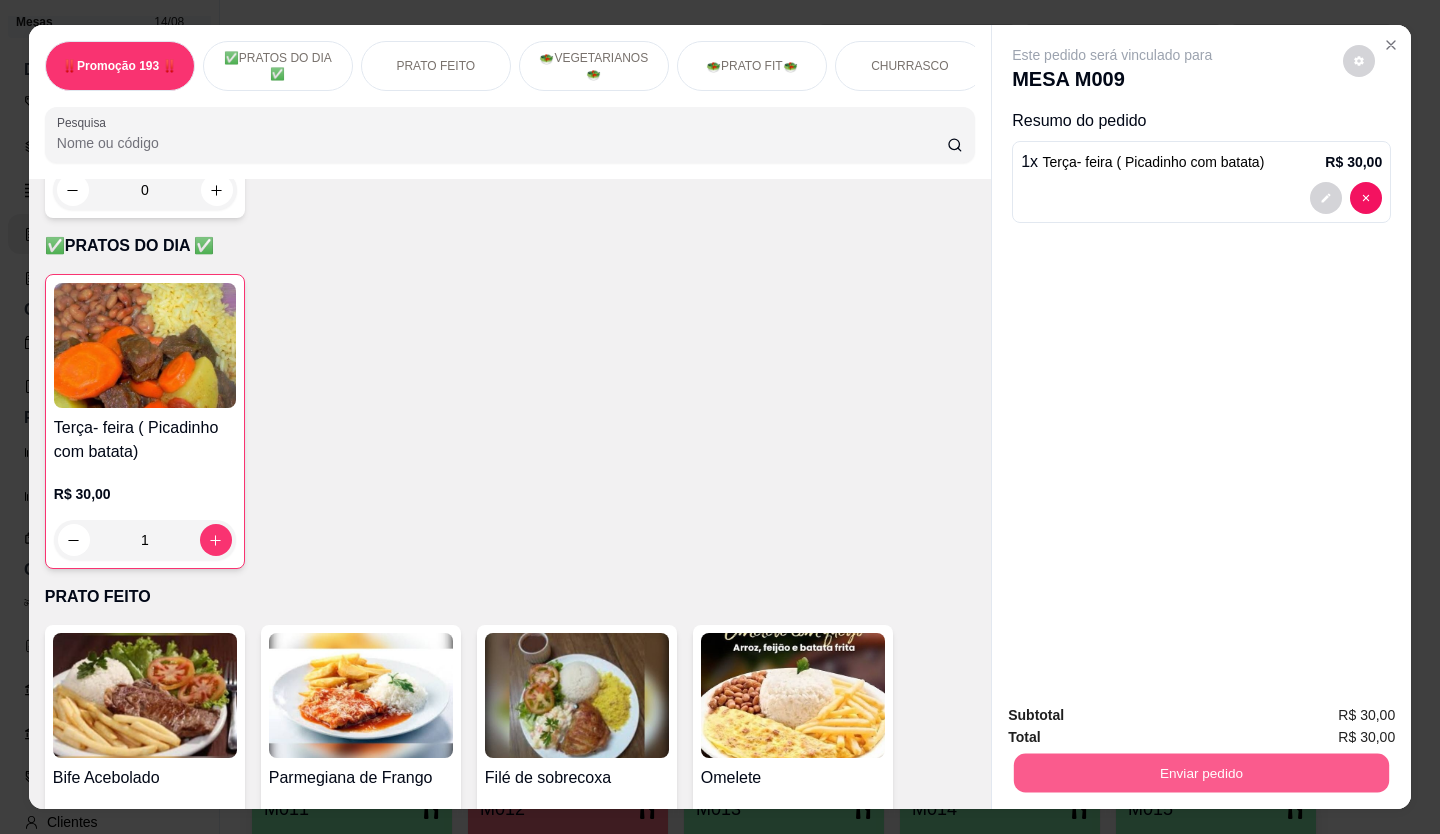 click on "Enviar pedido" at bounding box center [1201, 773] 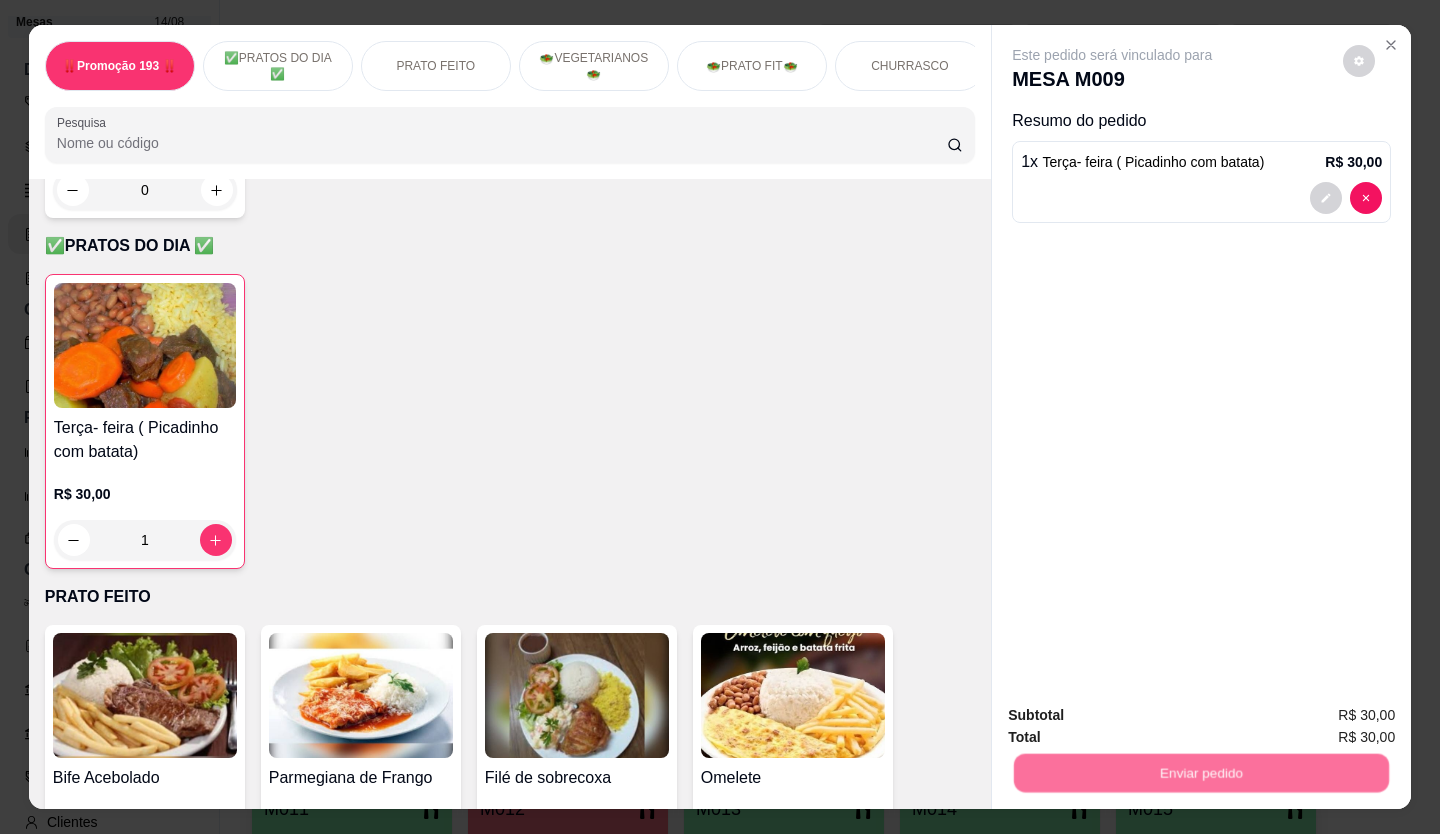 click on "Não registrar e enviar pedido" at bounding box center (1135, 716) 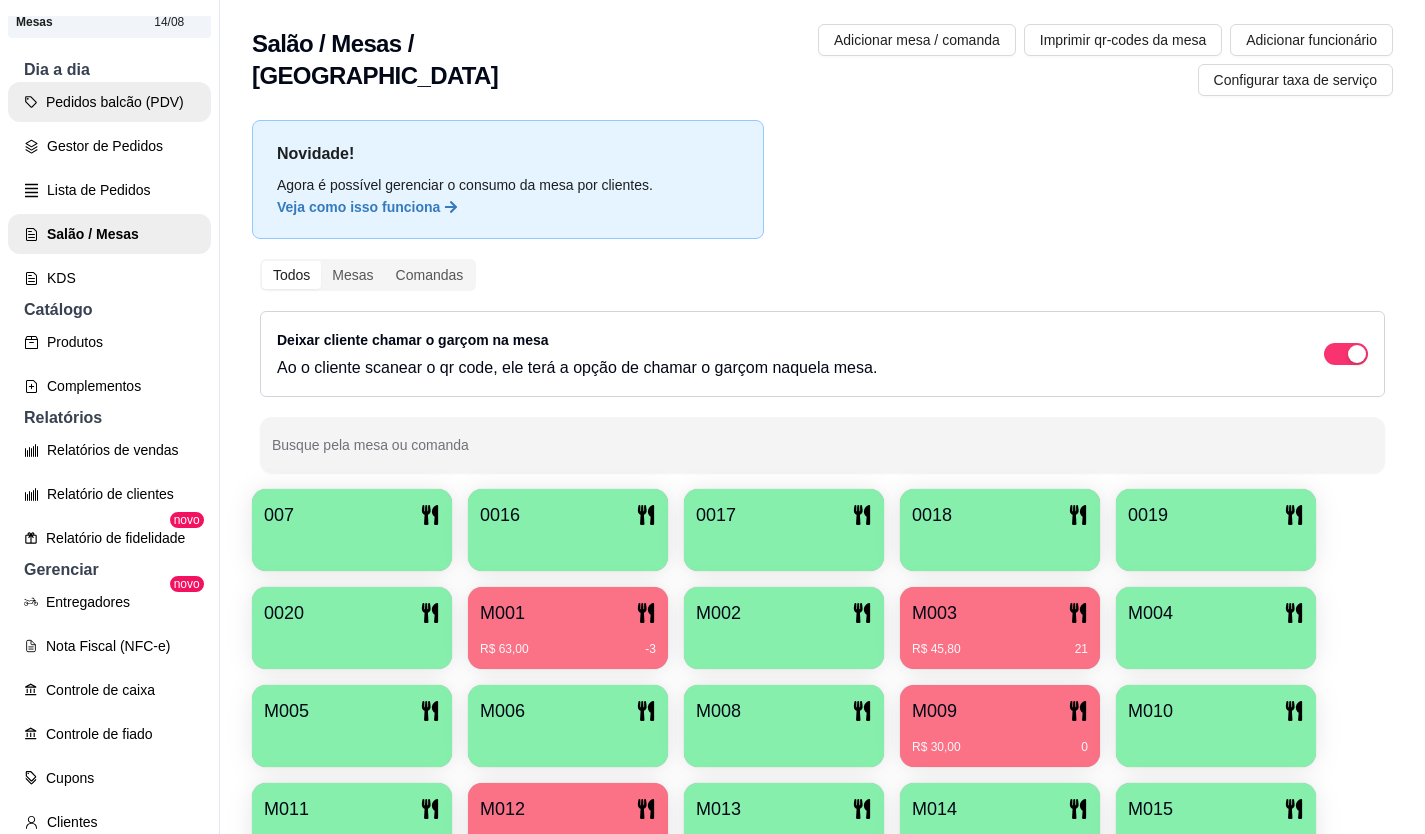 click on "Pedidos balcão (PDV)" at bounding box center [109, 102] 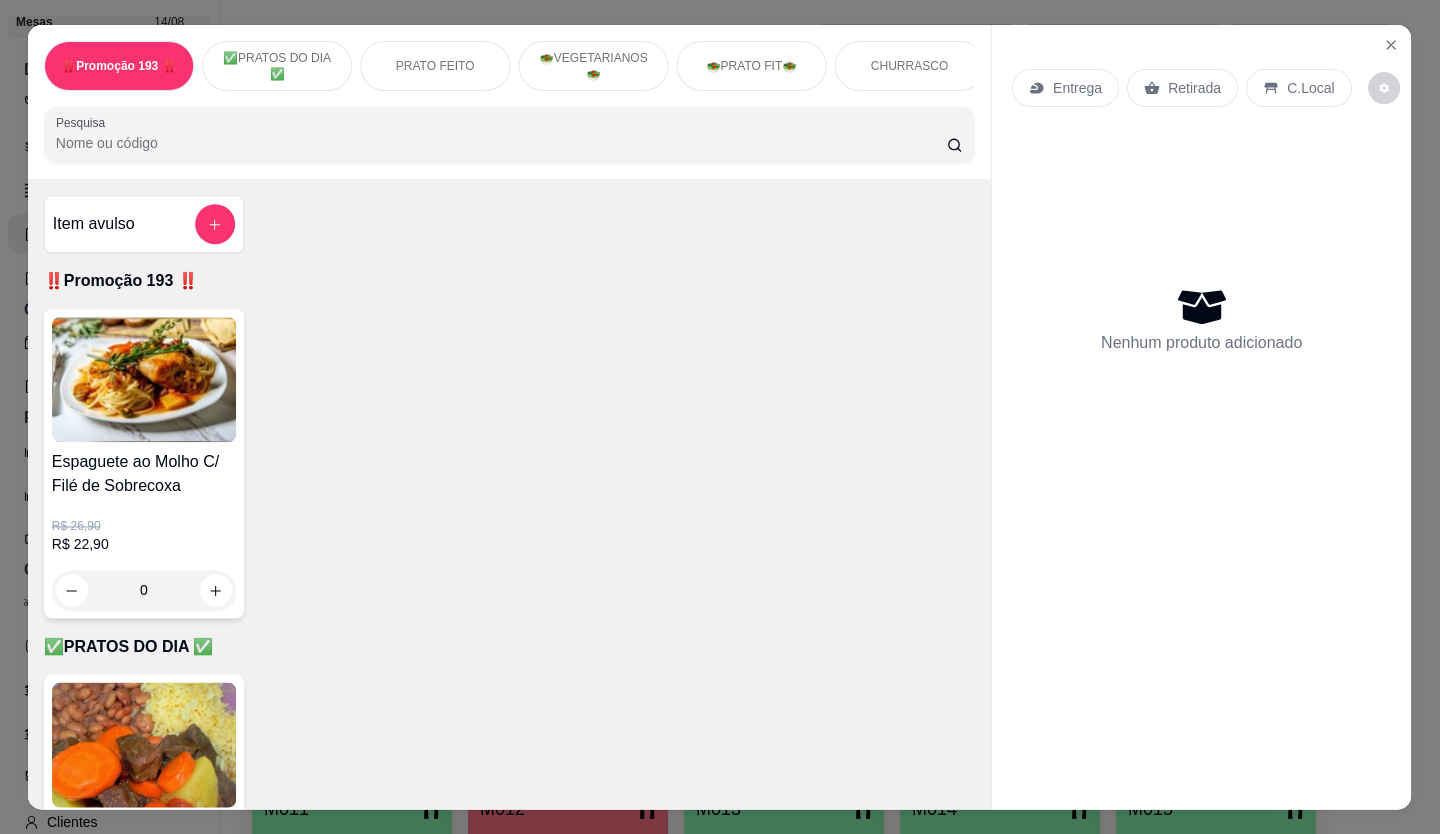 click on "Retirada" at bounding box center (1195, 88) 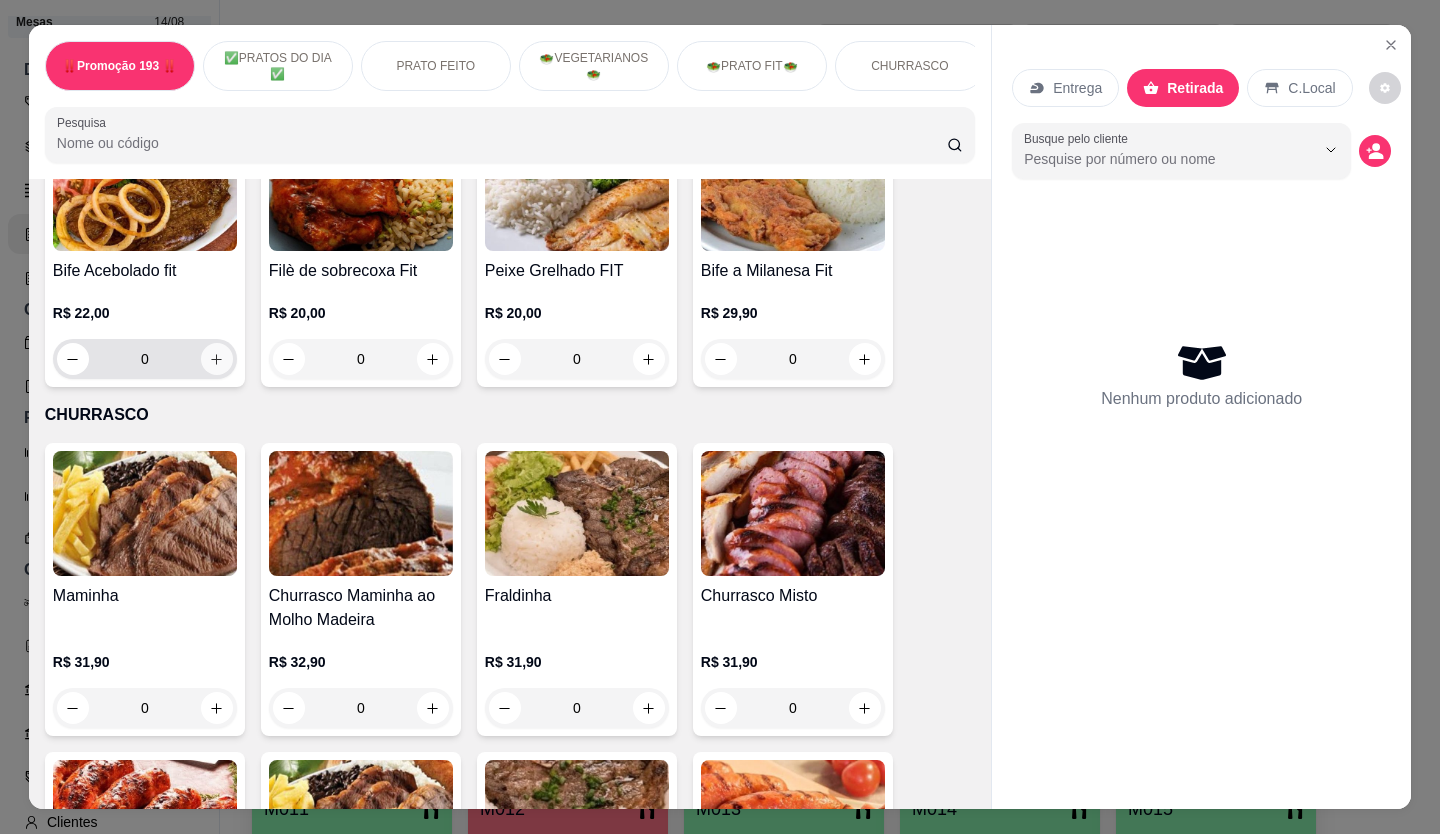scroll, scrollTop: 3300, scrollLeft: 0, axis: vertical 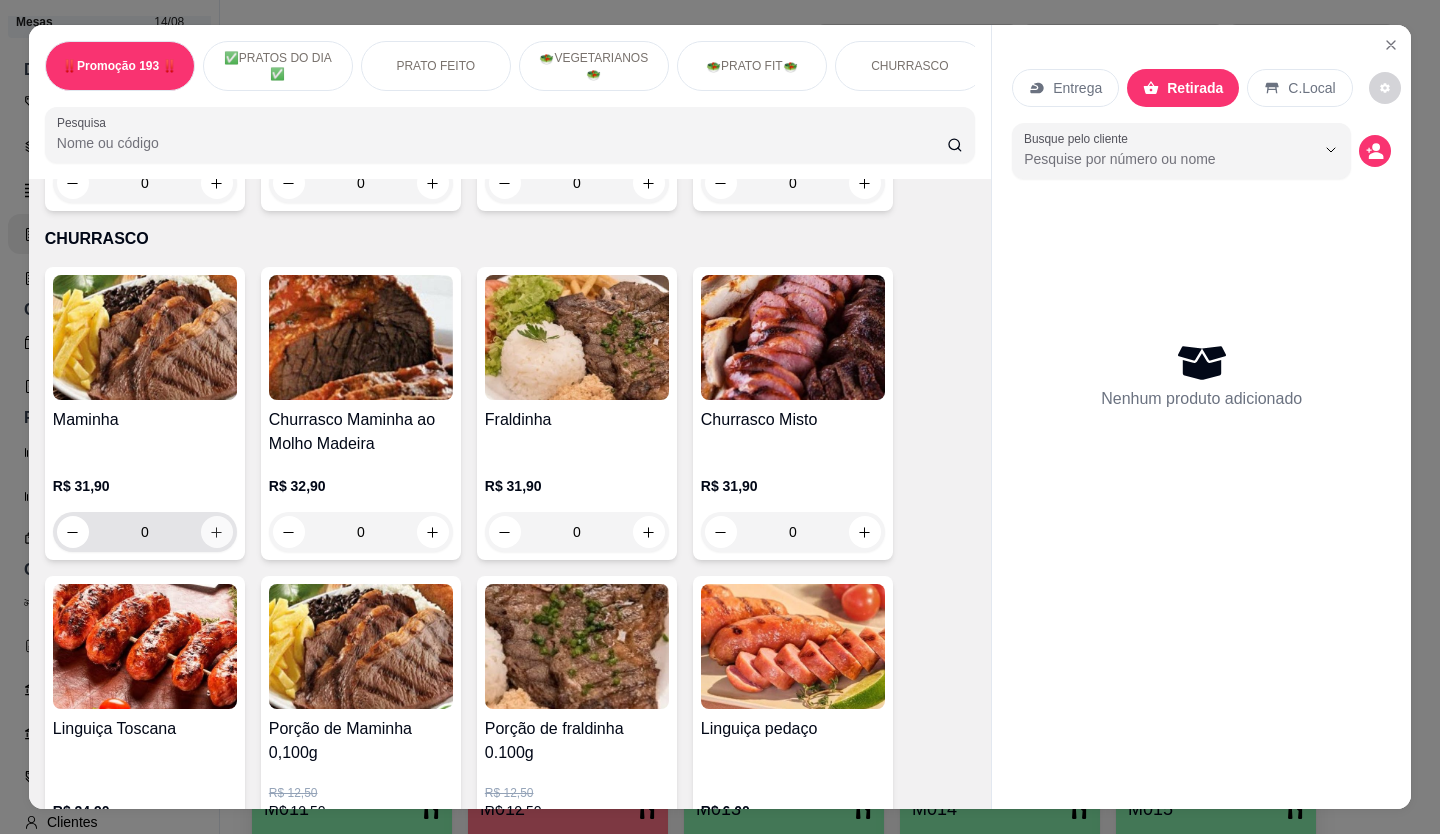click 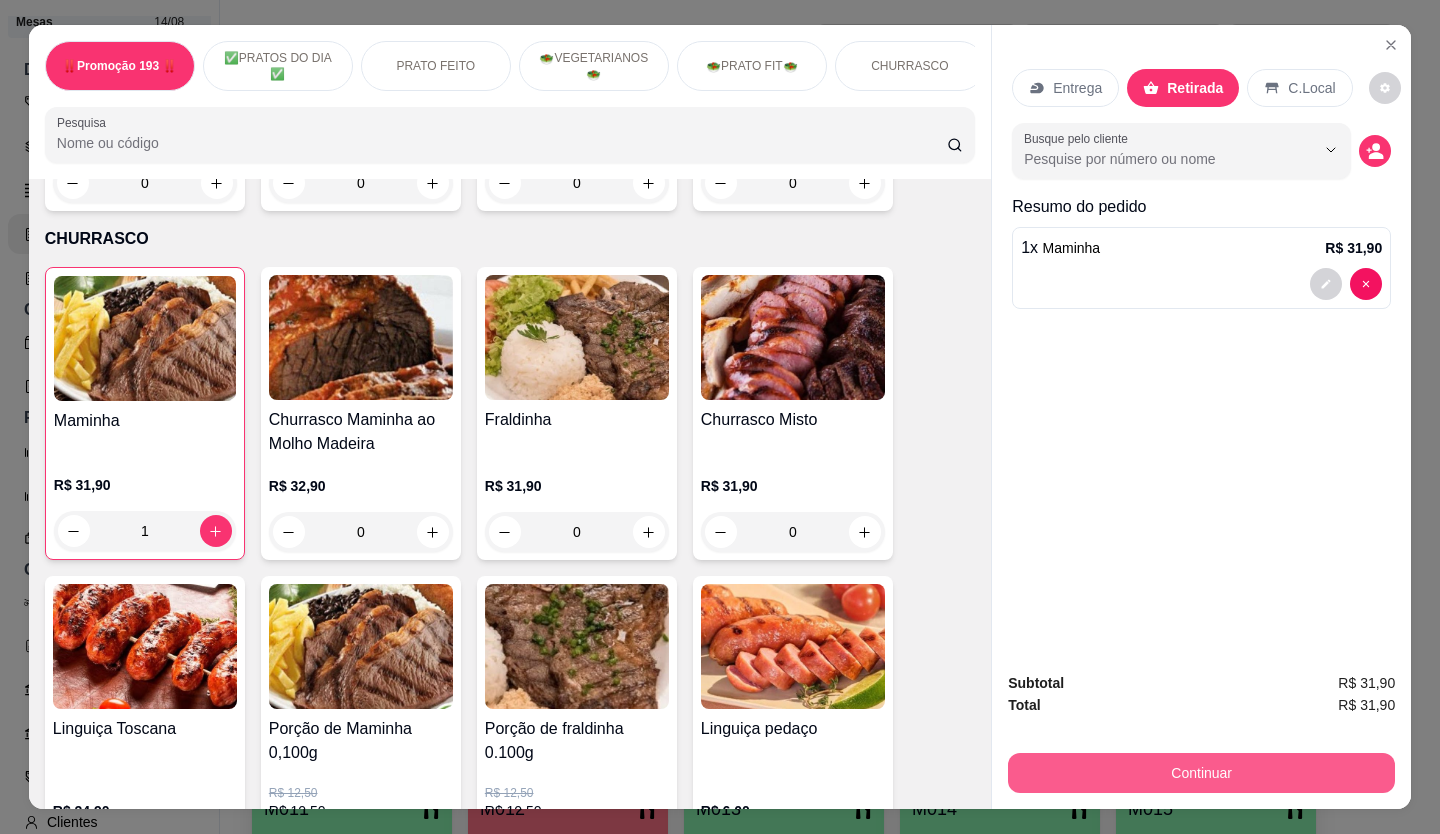 click on "Continuar" at bounding box center [1201, 773] 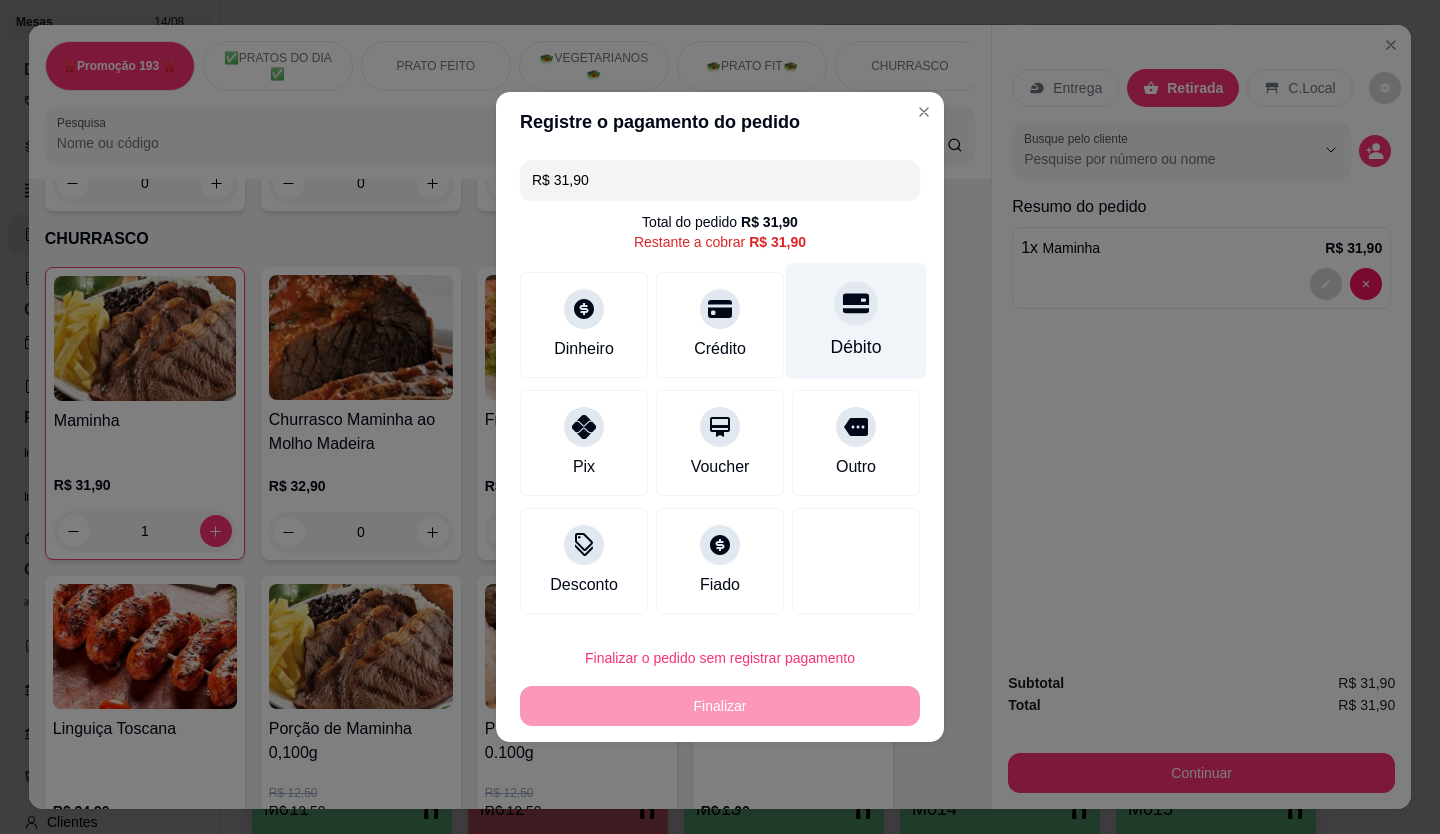 click on "Débito" at bounding box center [856, 321] 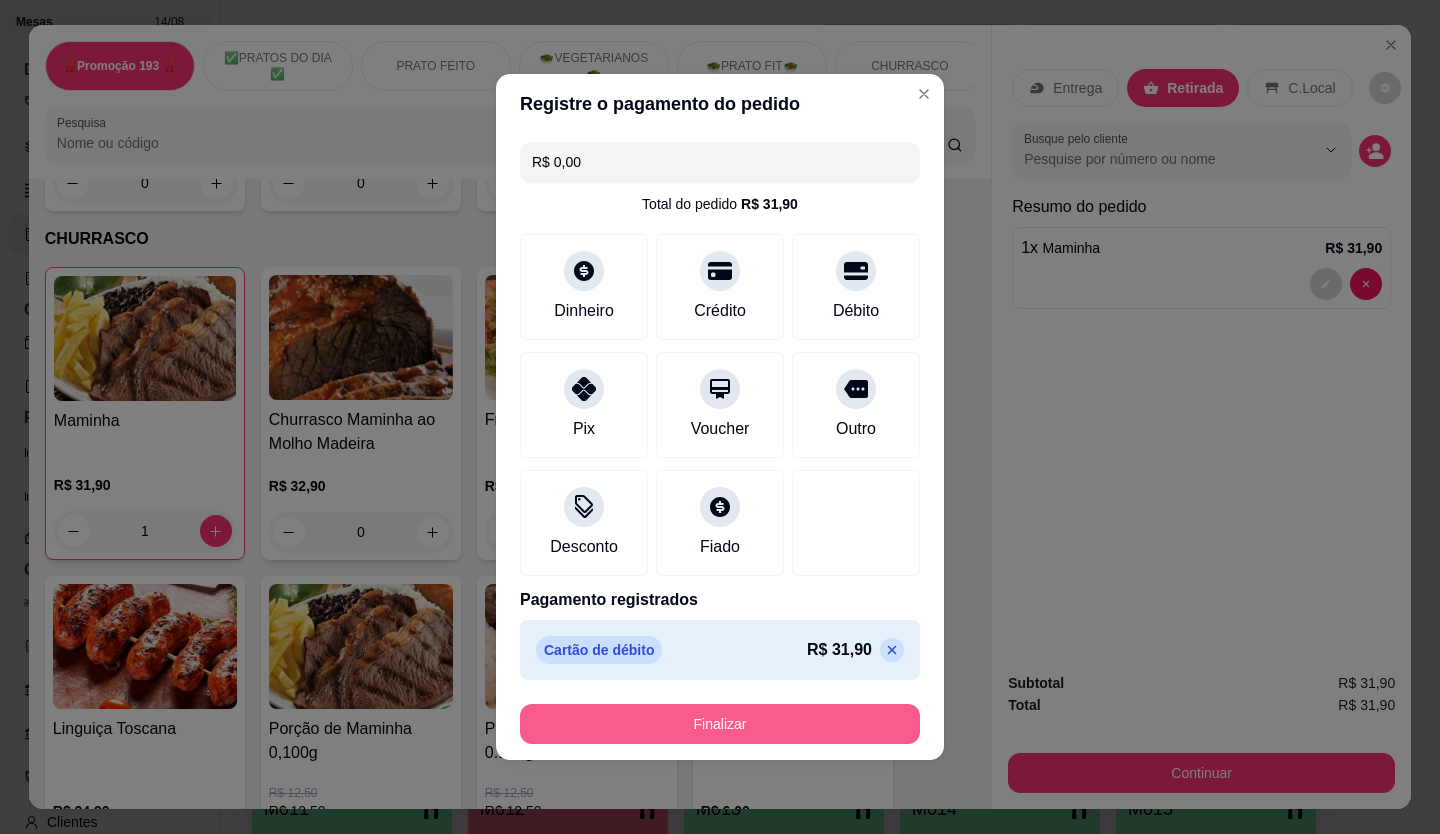 click on "Finalizar" at bounding box center [720, 724] 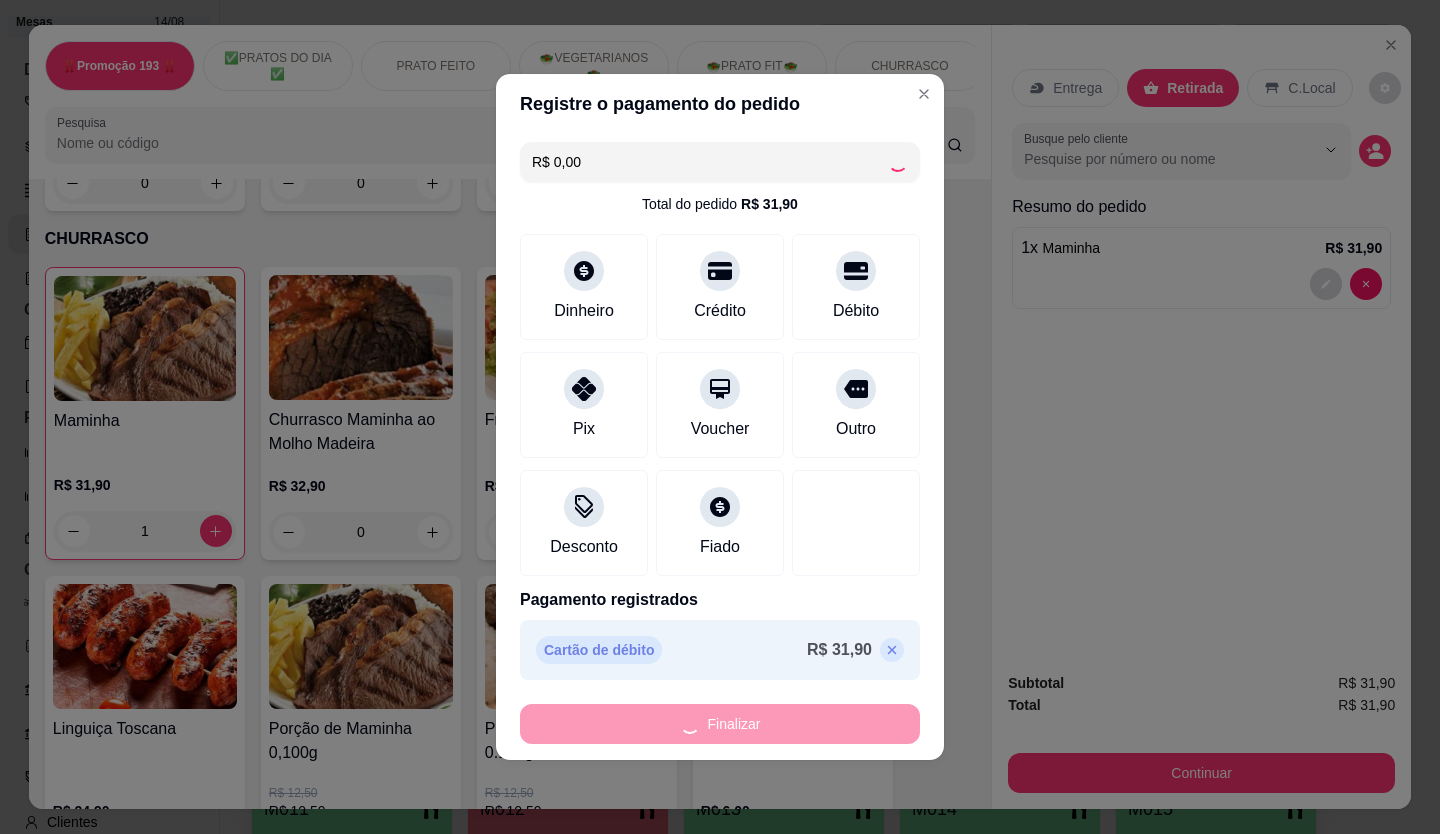 type on "0" 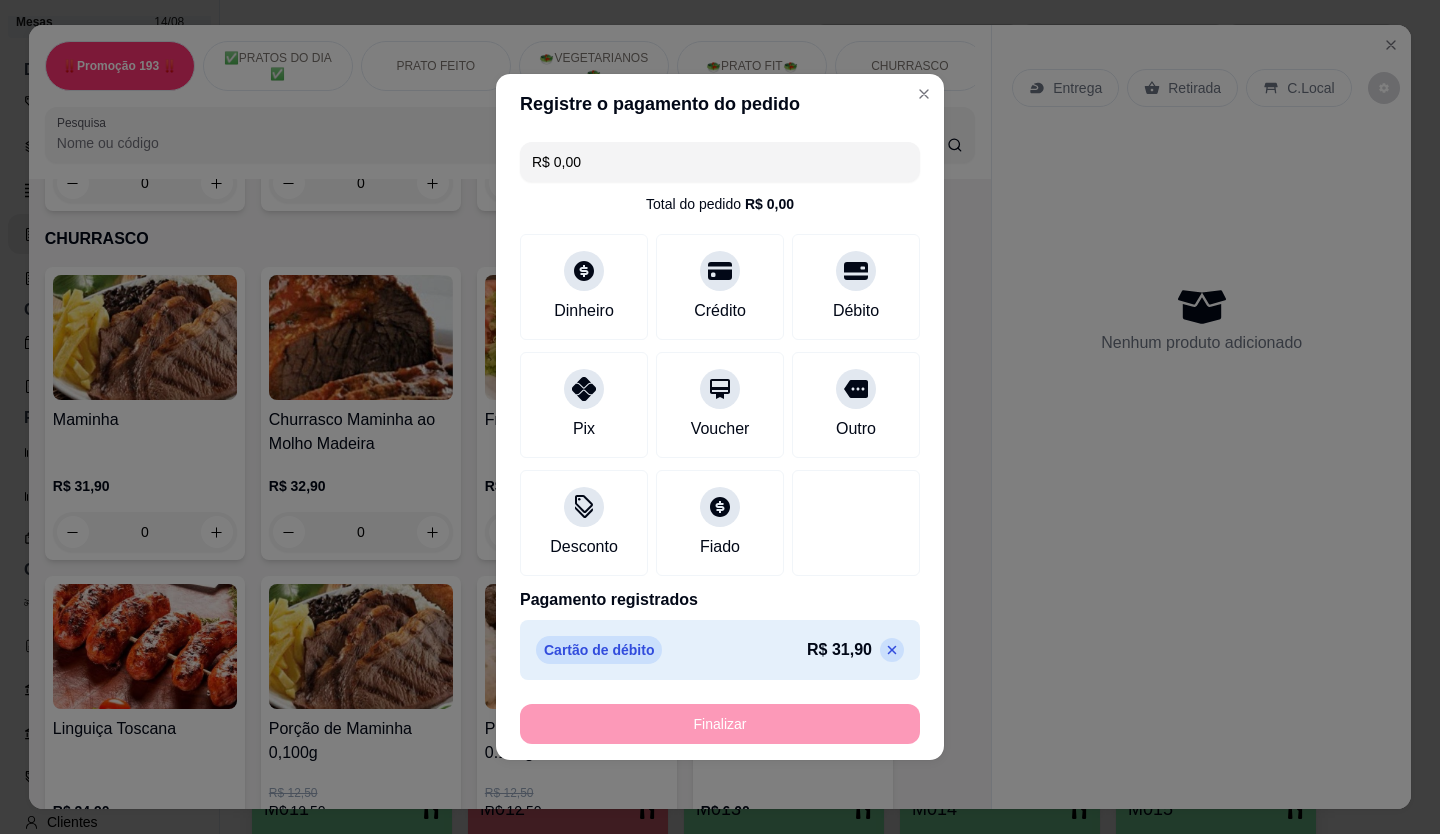 type on "-R$ 31,90" 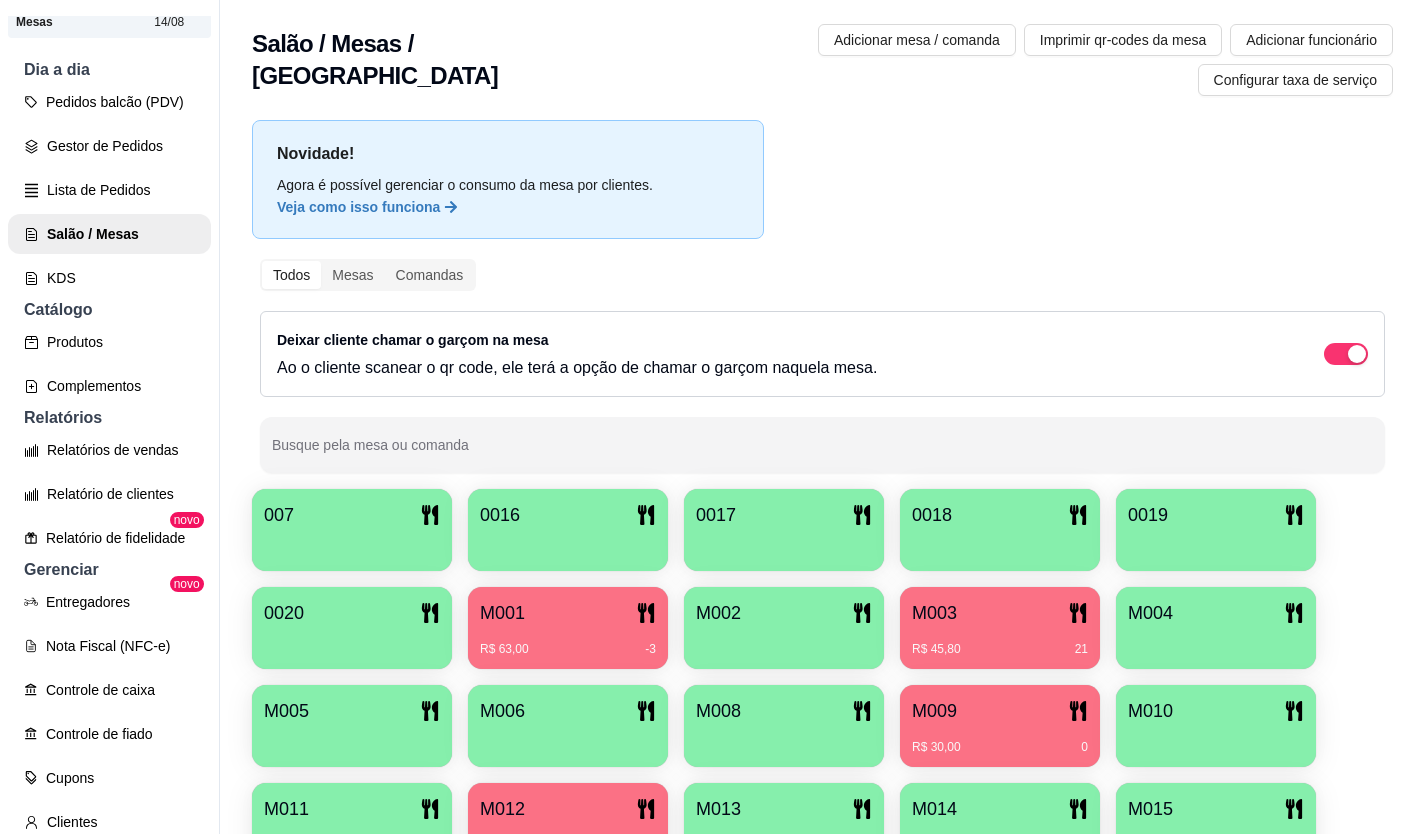 click at bounding box center (352, 544) 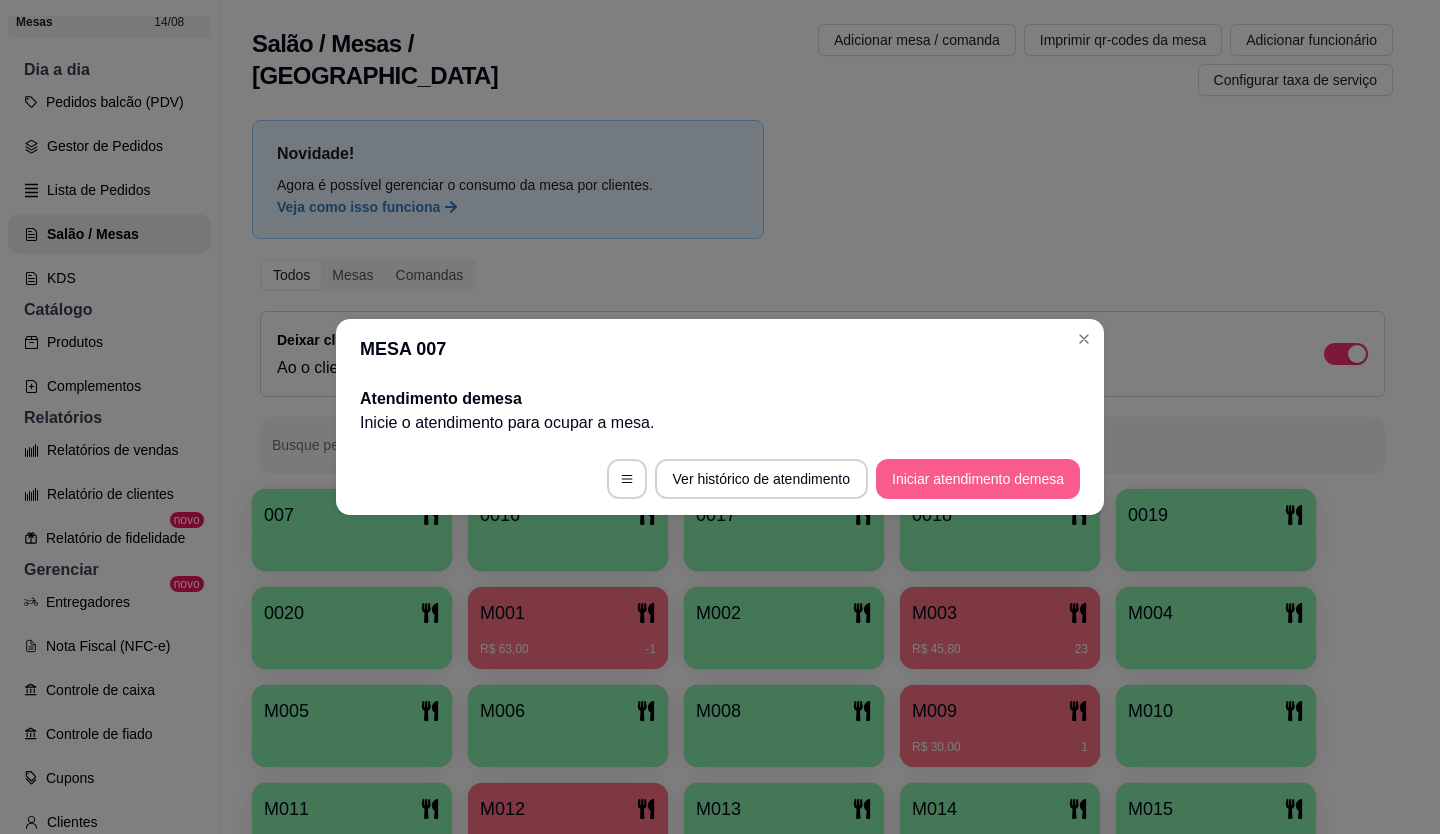 click on "Iniciar atendimento de  mesa" at bounding box center [978, 479] 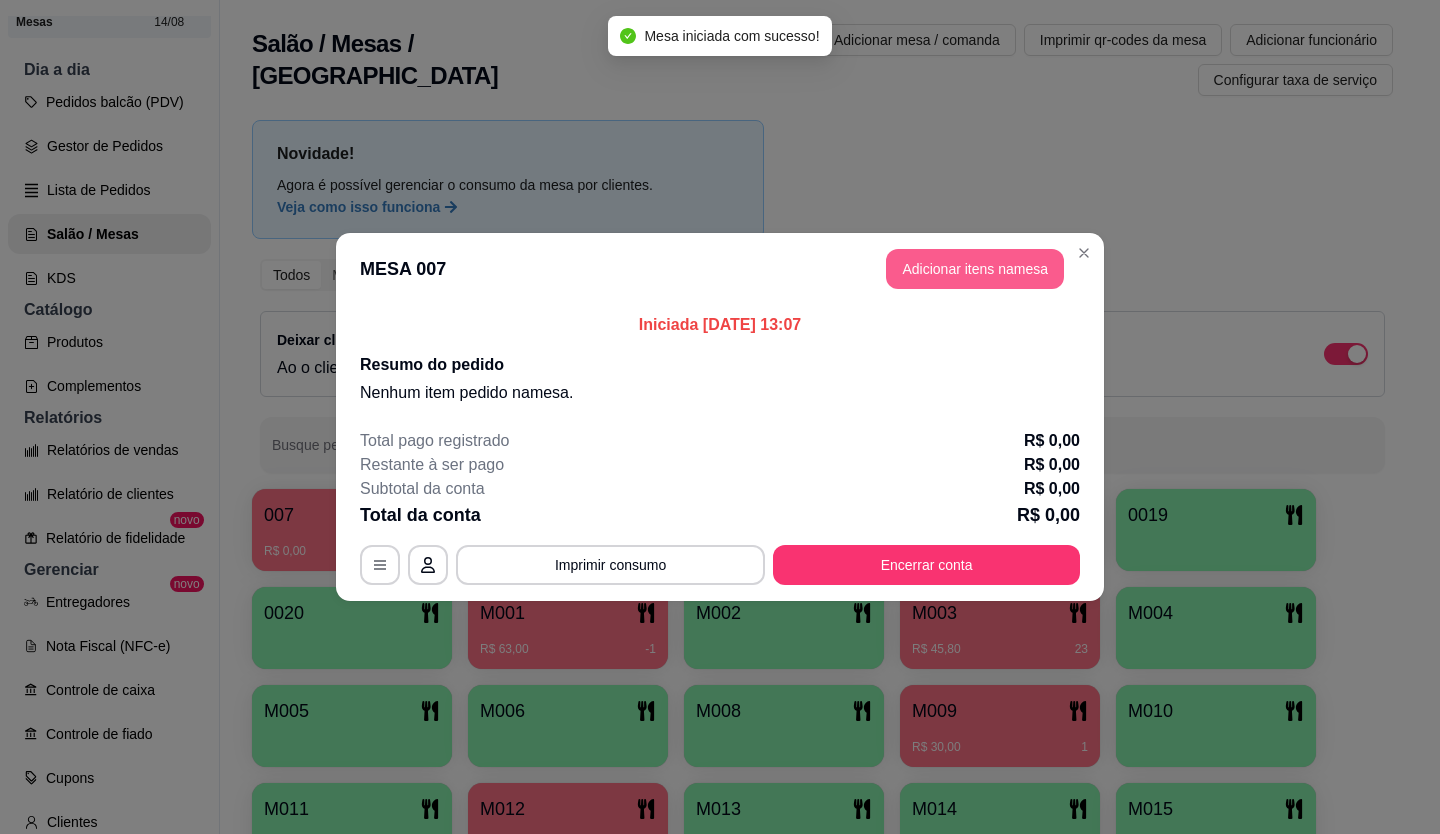 click on "Adicionar itens na  mesa" at bounding box center [975, 269] 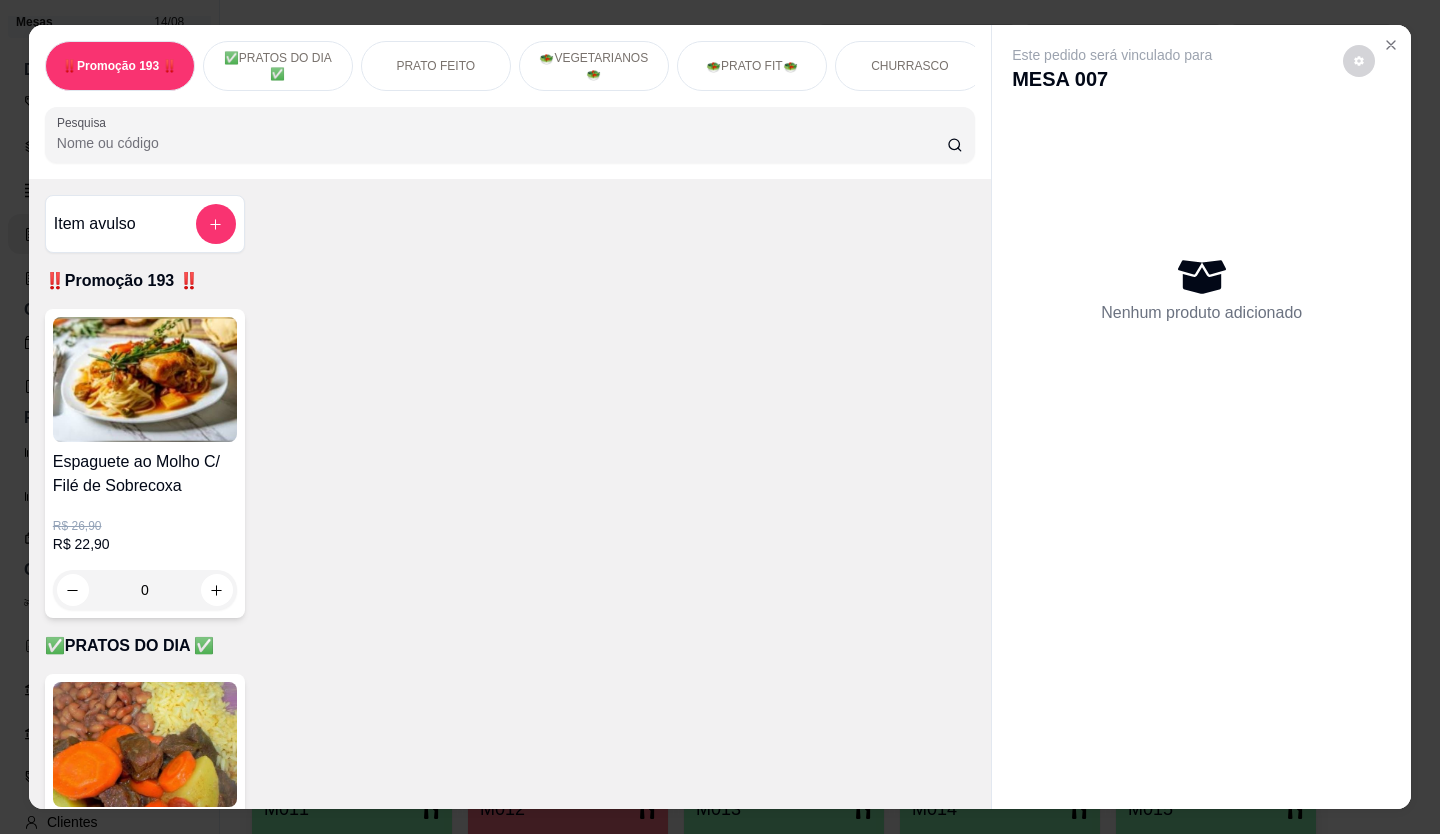 scroll, scrollTop: 600, scrollLeft: 0, axis: vertical 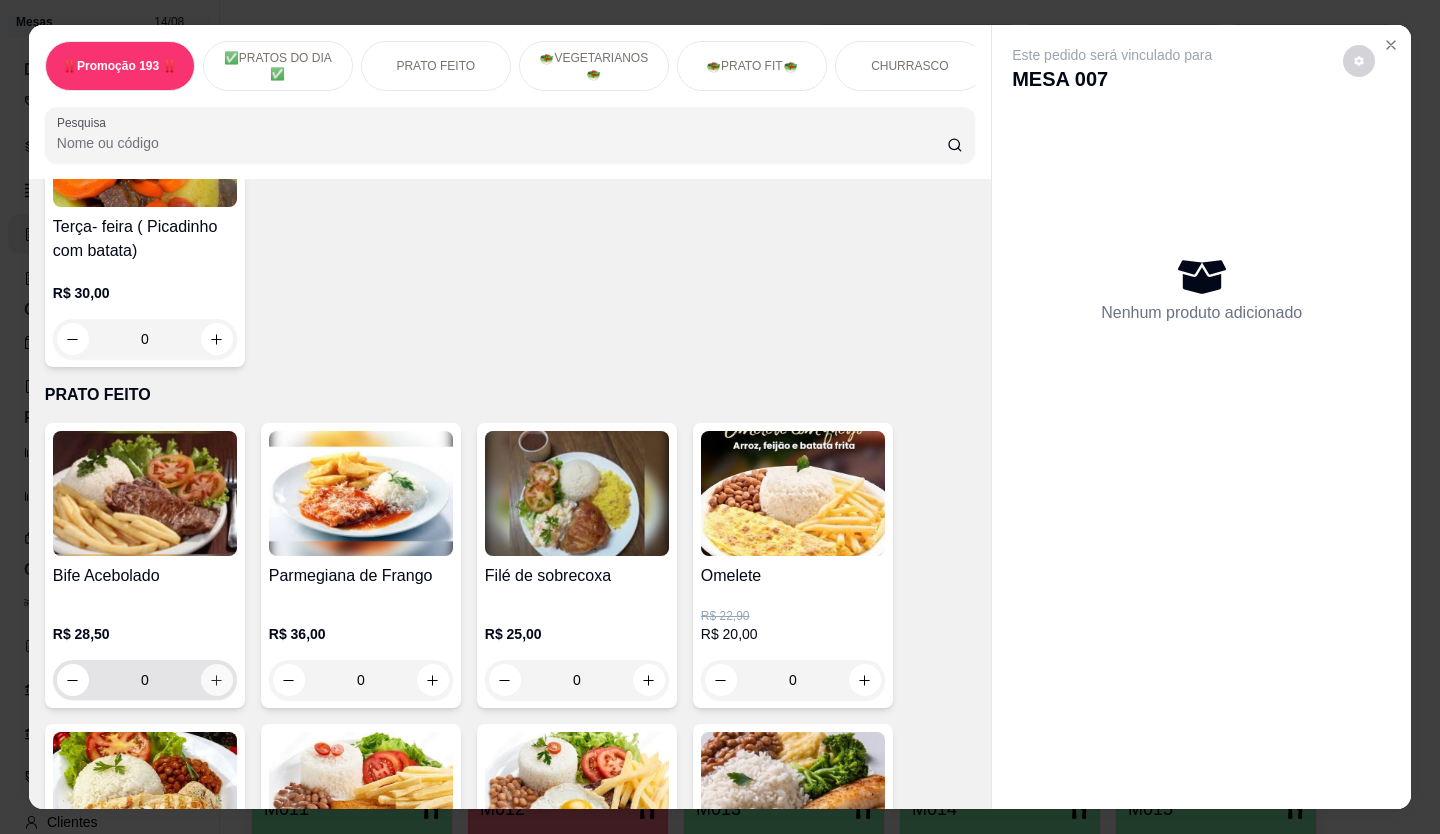 click at bounding box center [217, 680] 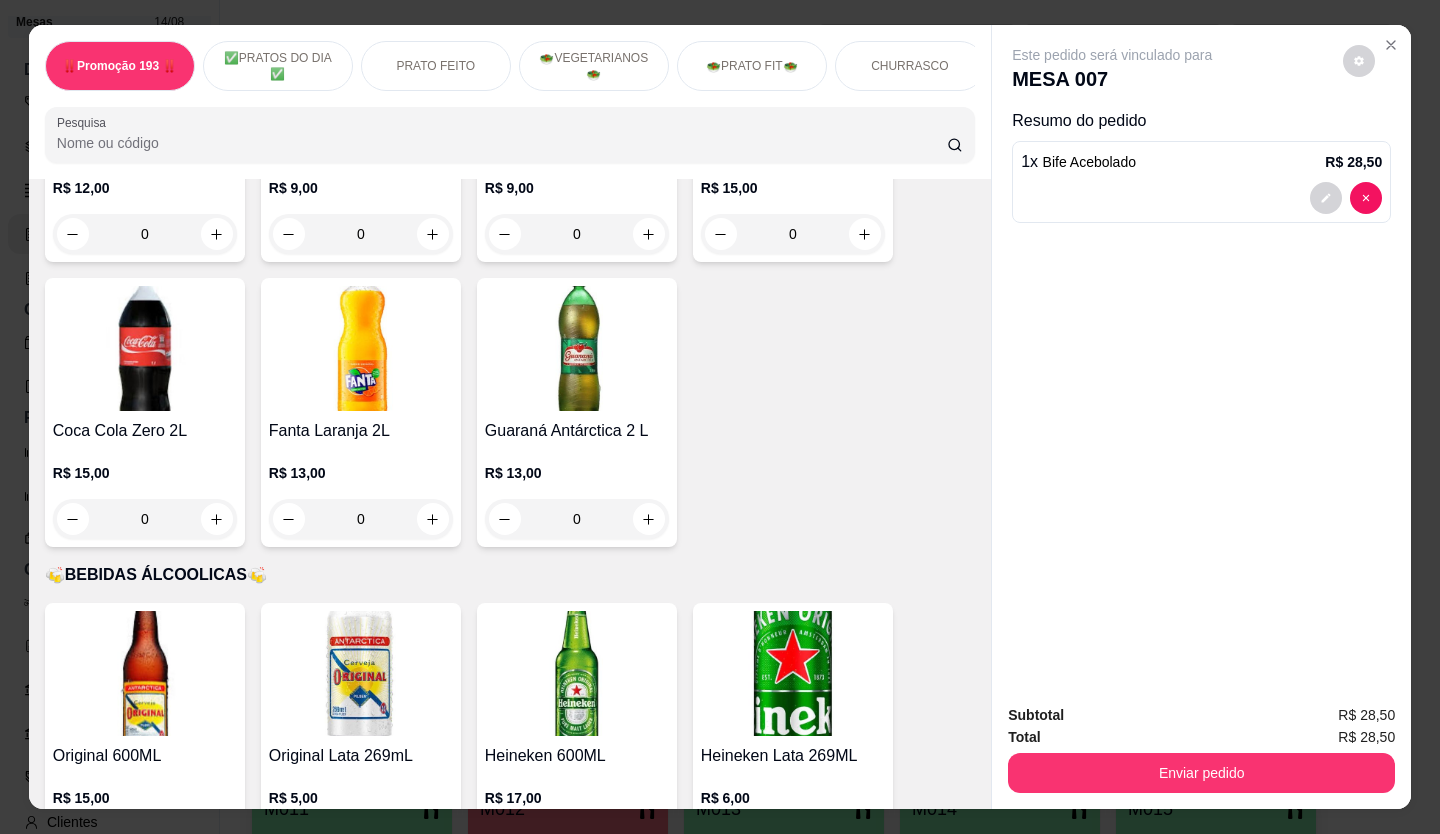 scroll, scrollTop: 7200, scrollLeft: 0, axis: vertical 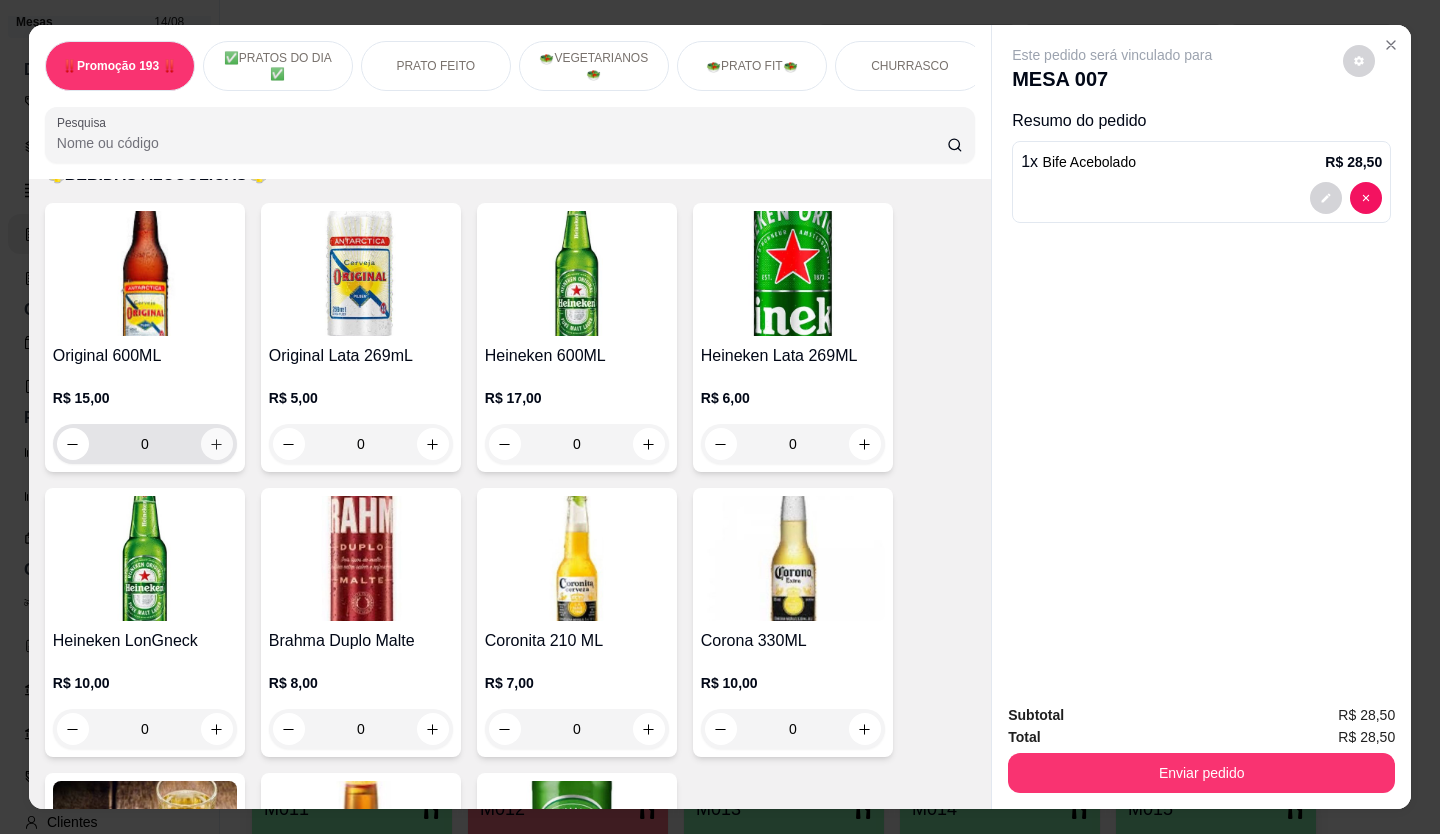 click 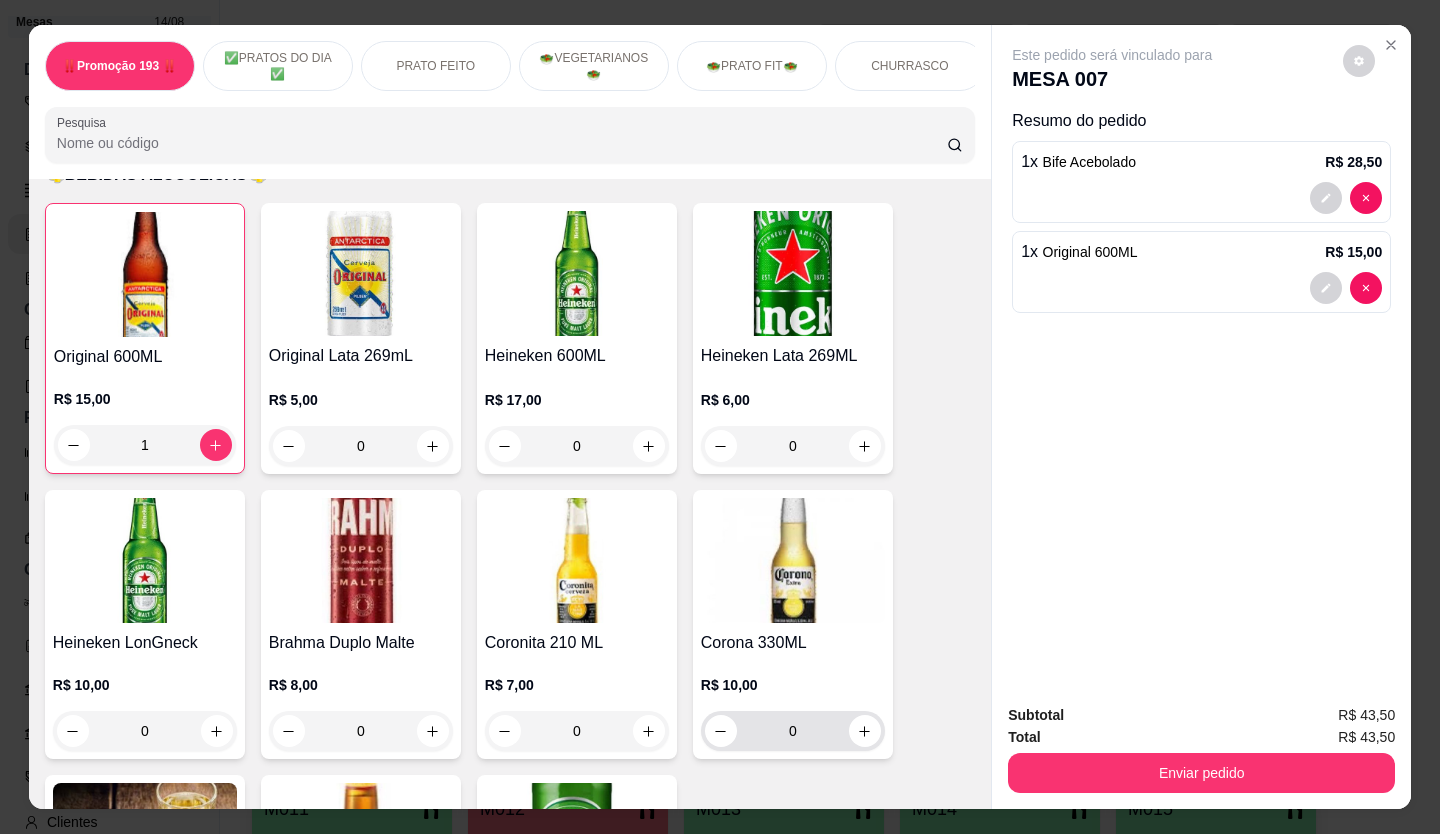 scroll, scrollTop: 7201, scrollLeft: 0, axis: vertical 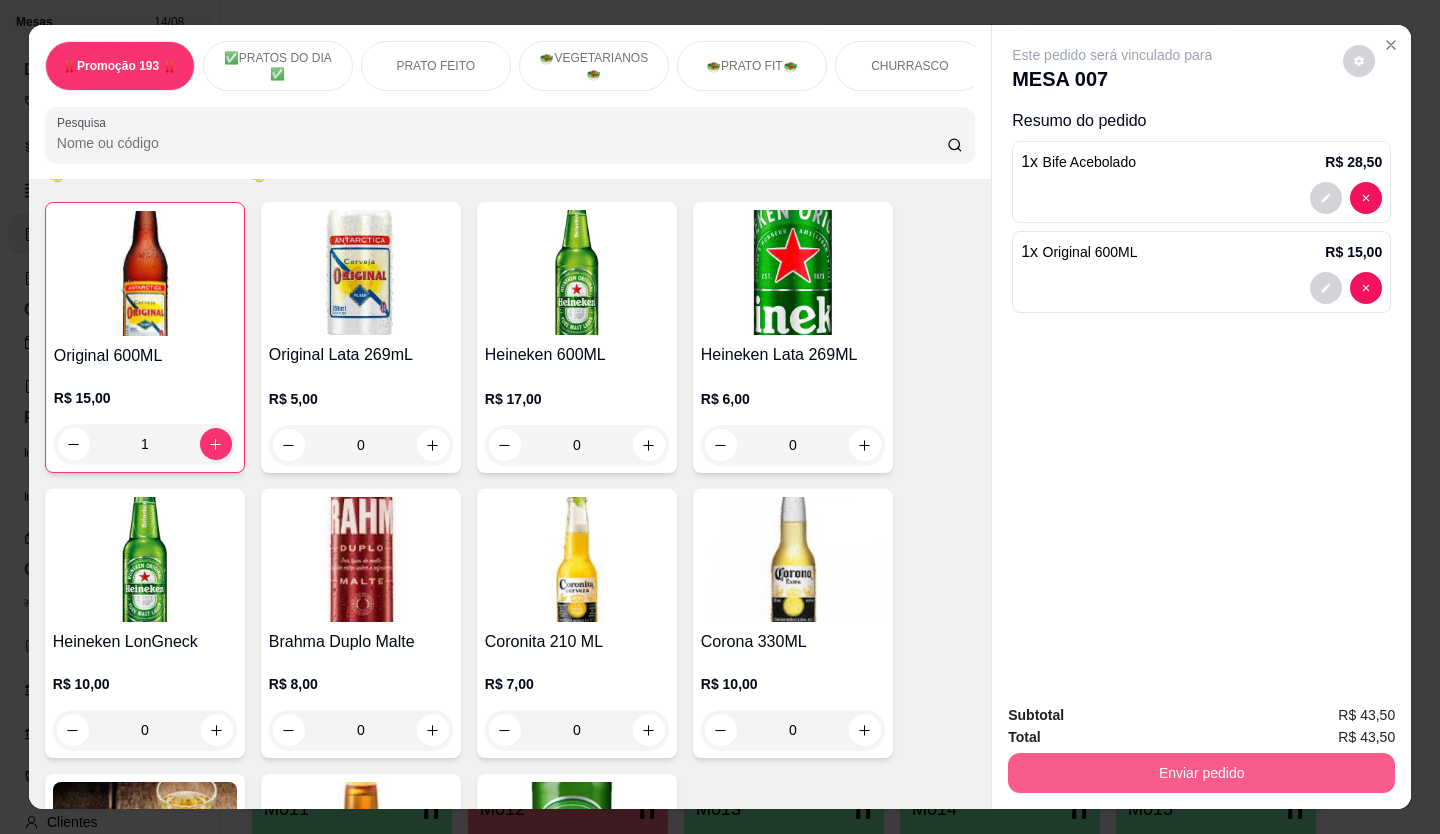 click on "Enviar pedido" at bounding box center (1201, 773) 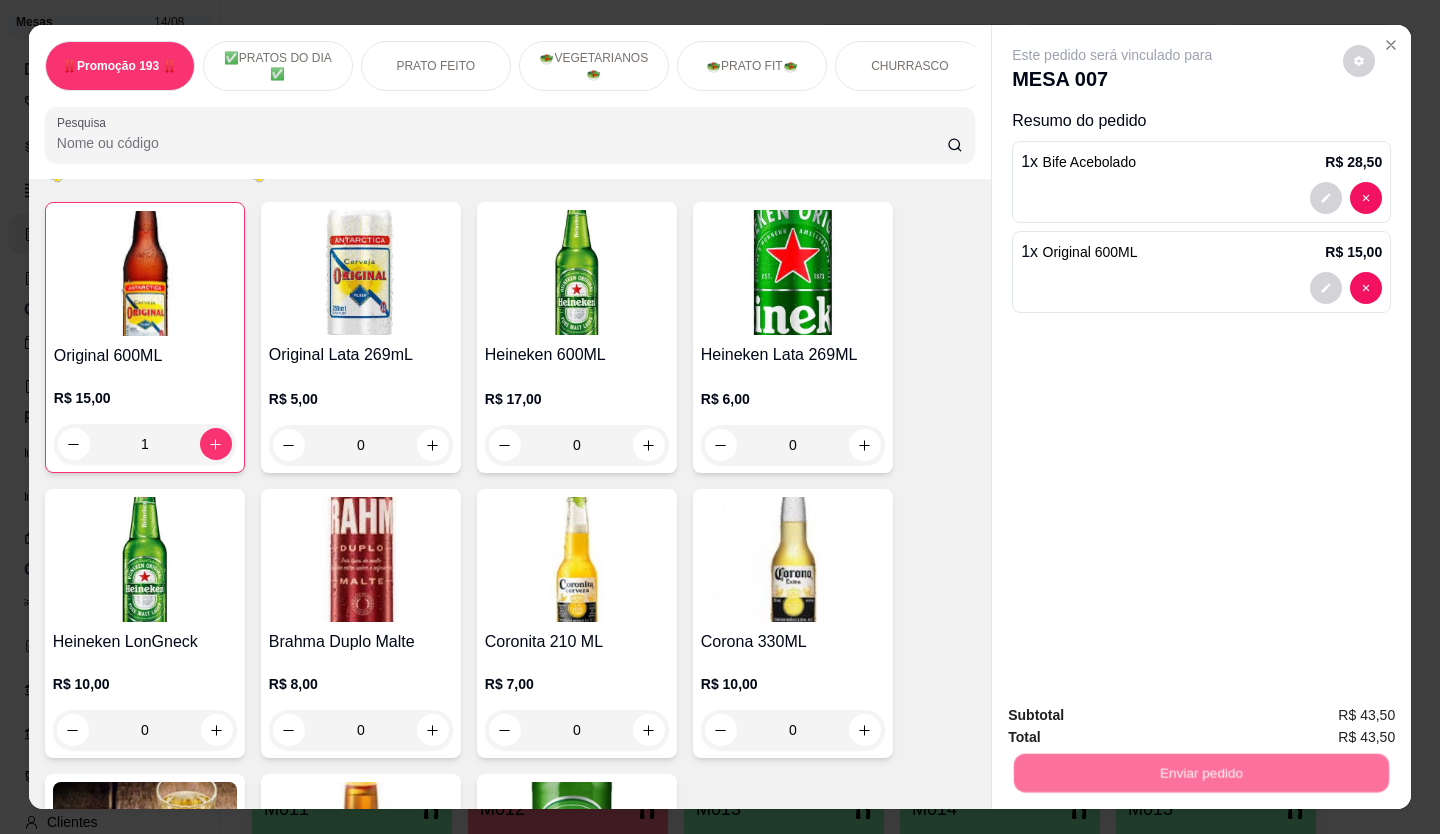 click on "Não registrar e enviar pedido" at bounding box center (1135, 716) 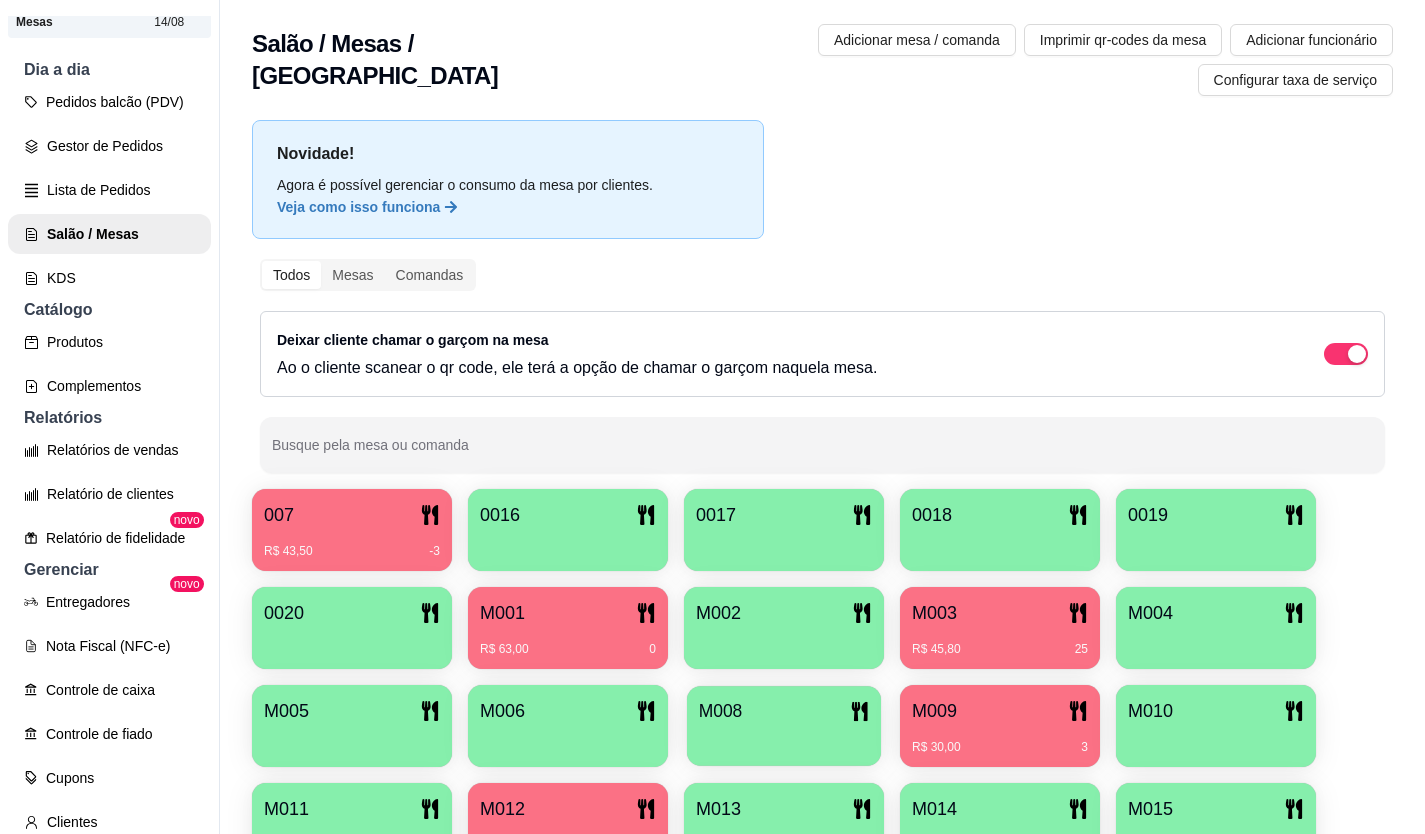 click on "M008" at bounding box center [784, 726] 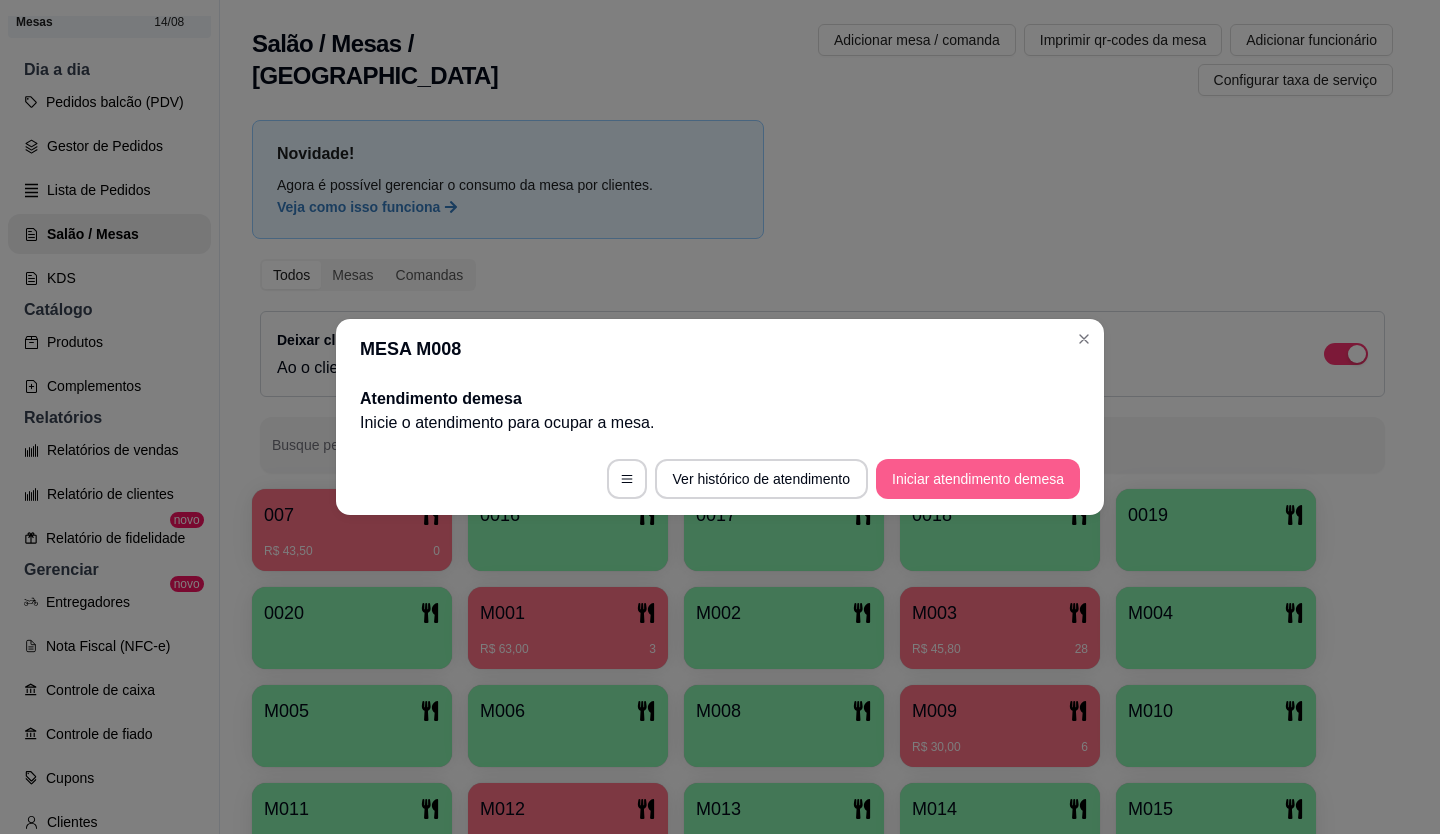 click on "Iniciar atendimento de  mesa" at bounding box center [978, 479] 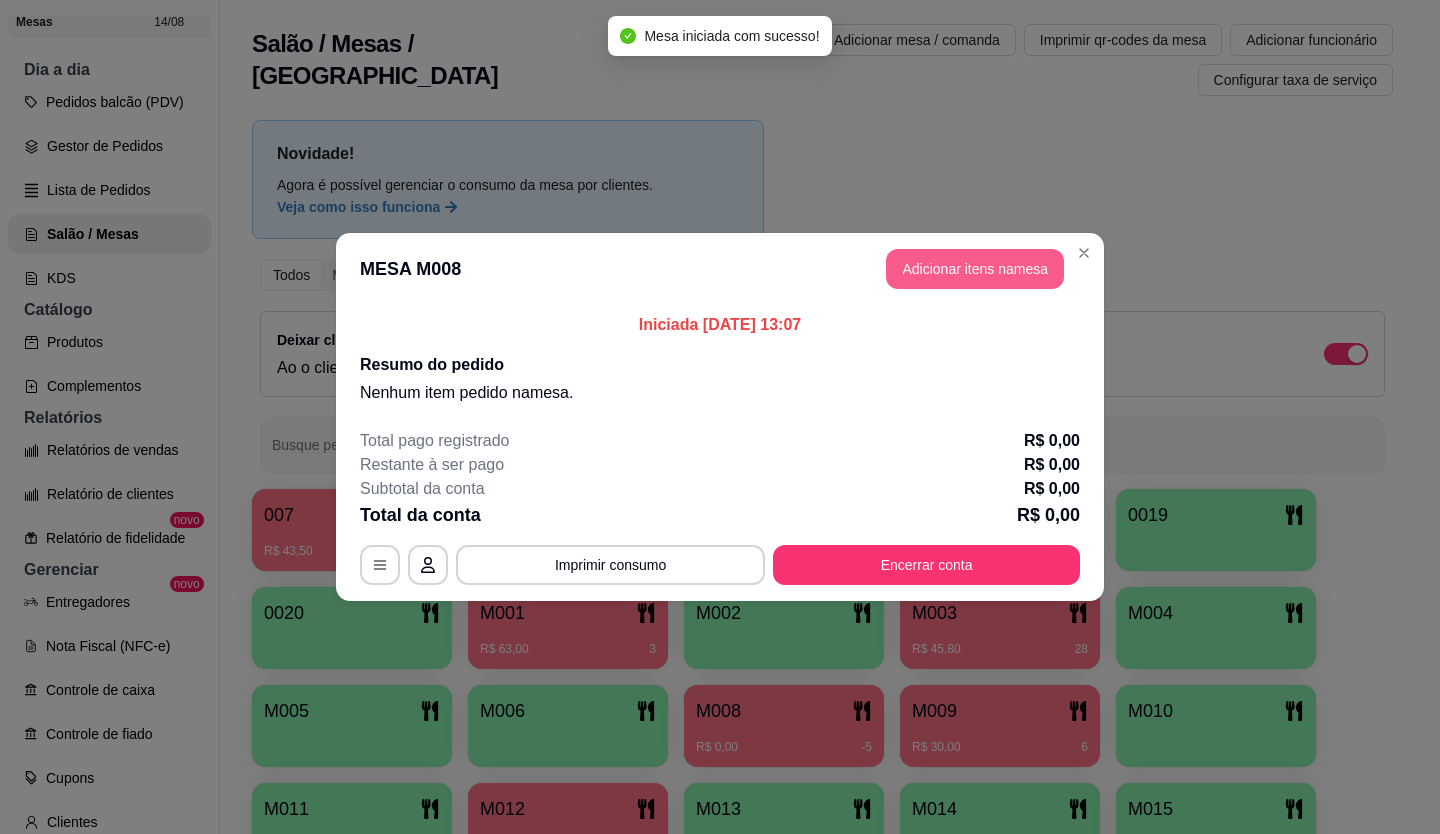 click on "Adicionar itens na  mesa" at bounding box center [975, 269] 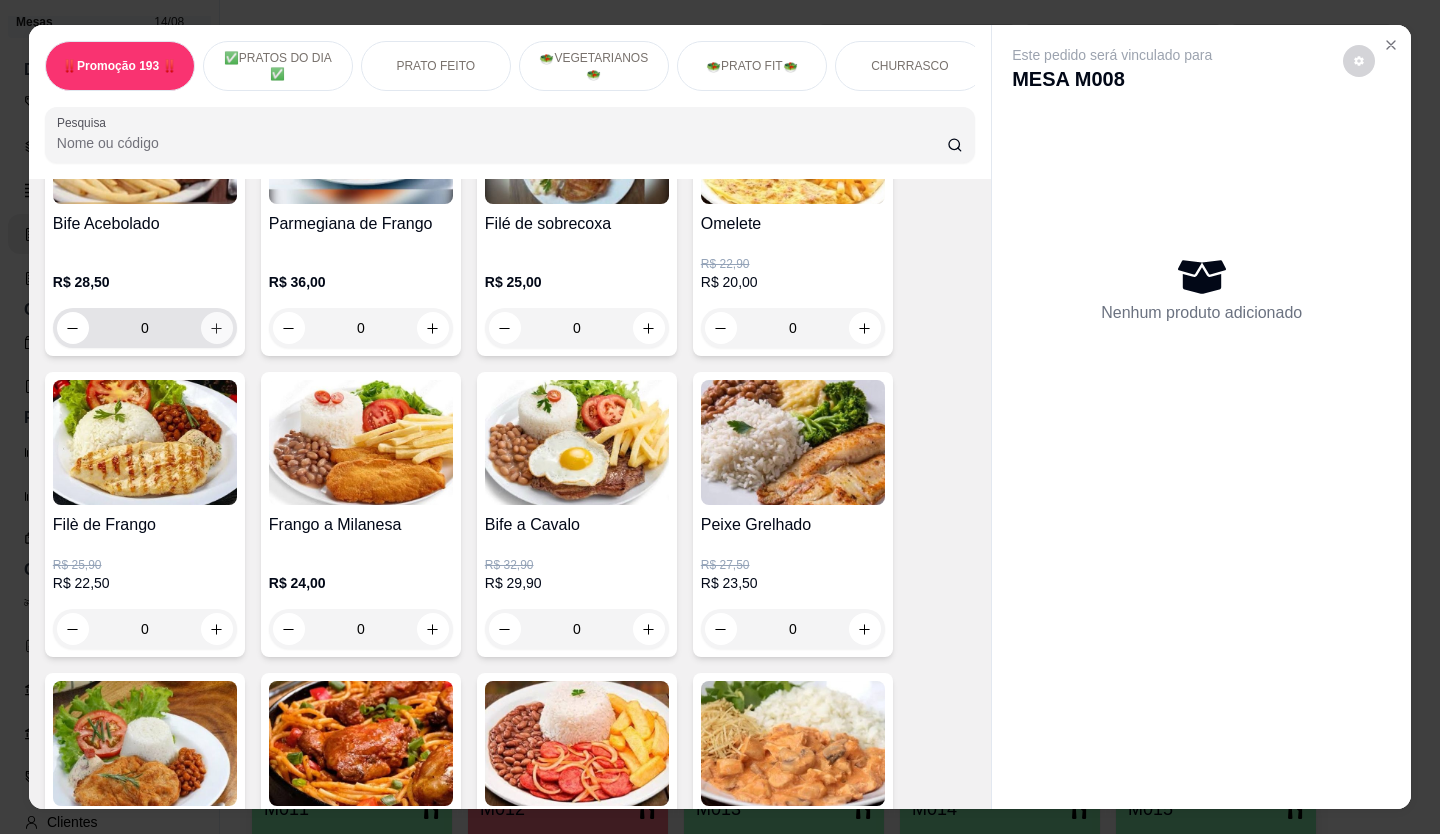 scroll, scrollTop: 900, scrollLeft: 0, axis: vertical 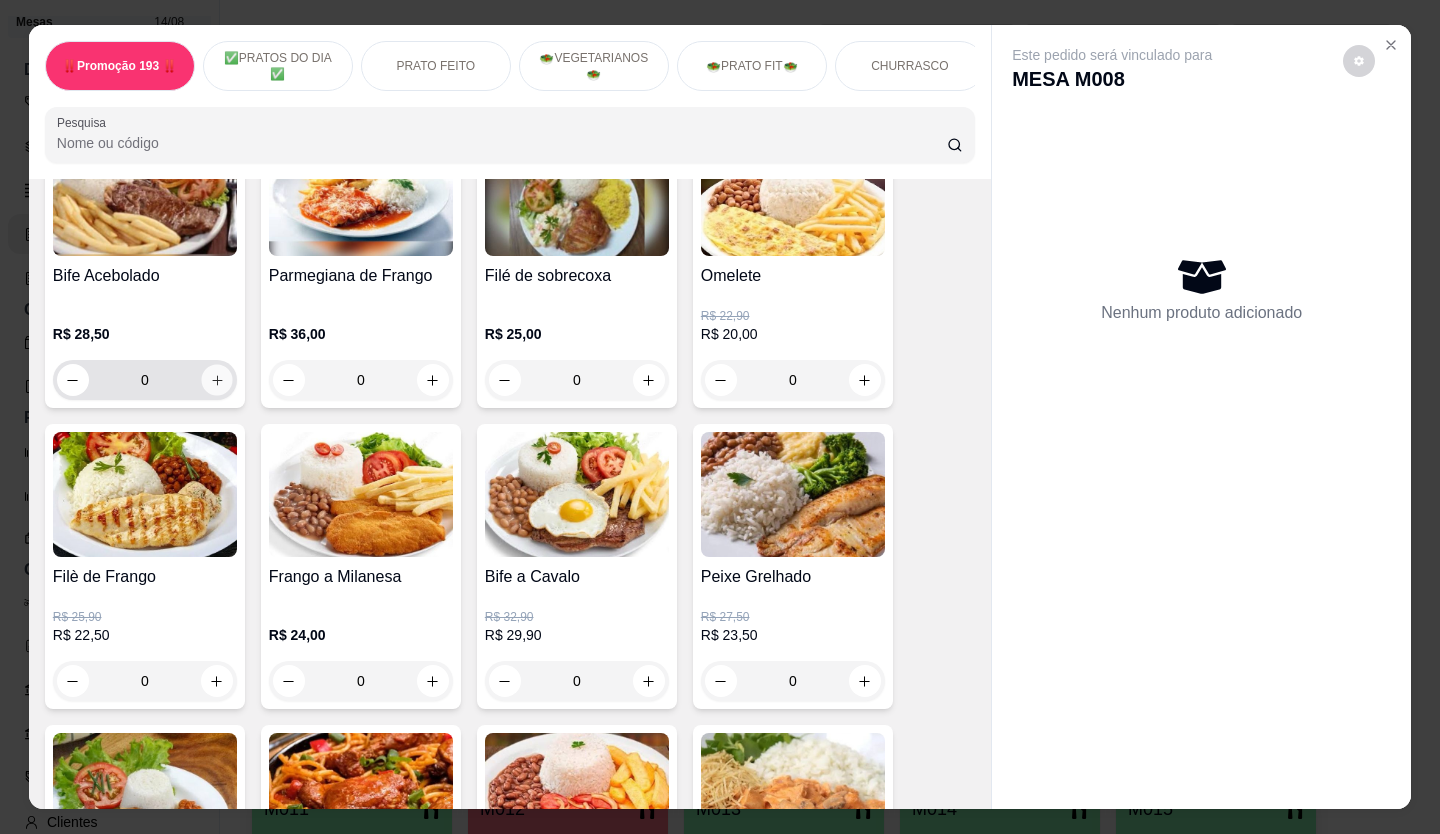 click 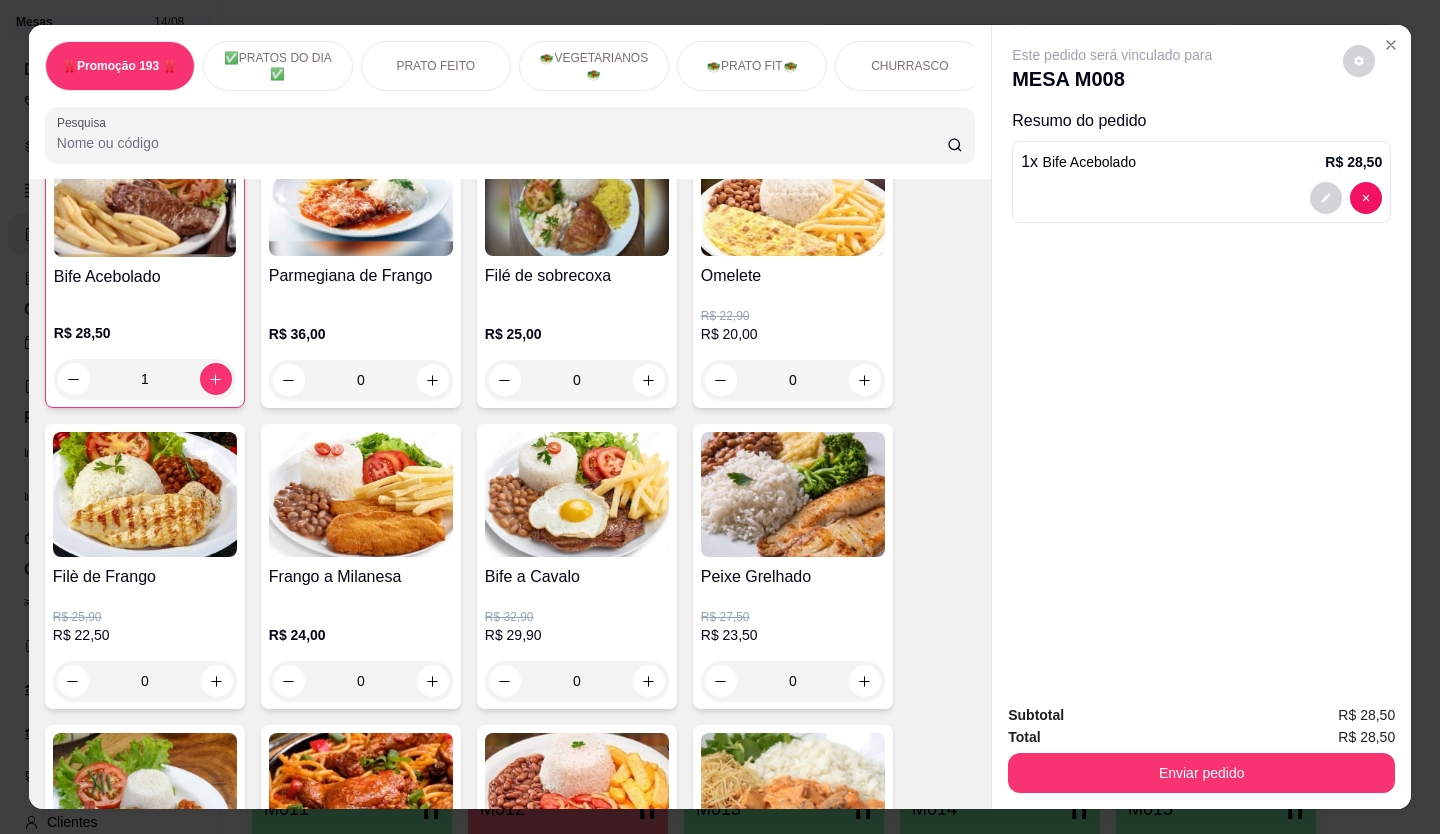 scroll, scrollTop: 901, scrollLeft: 0, axis: vertical 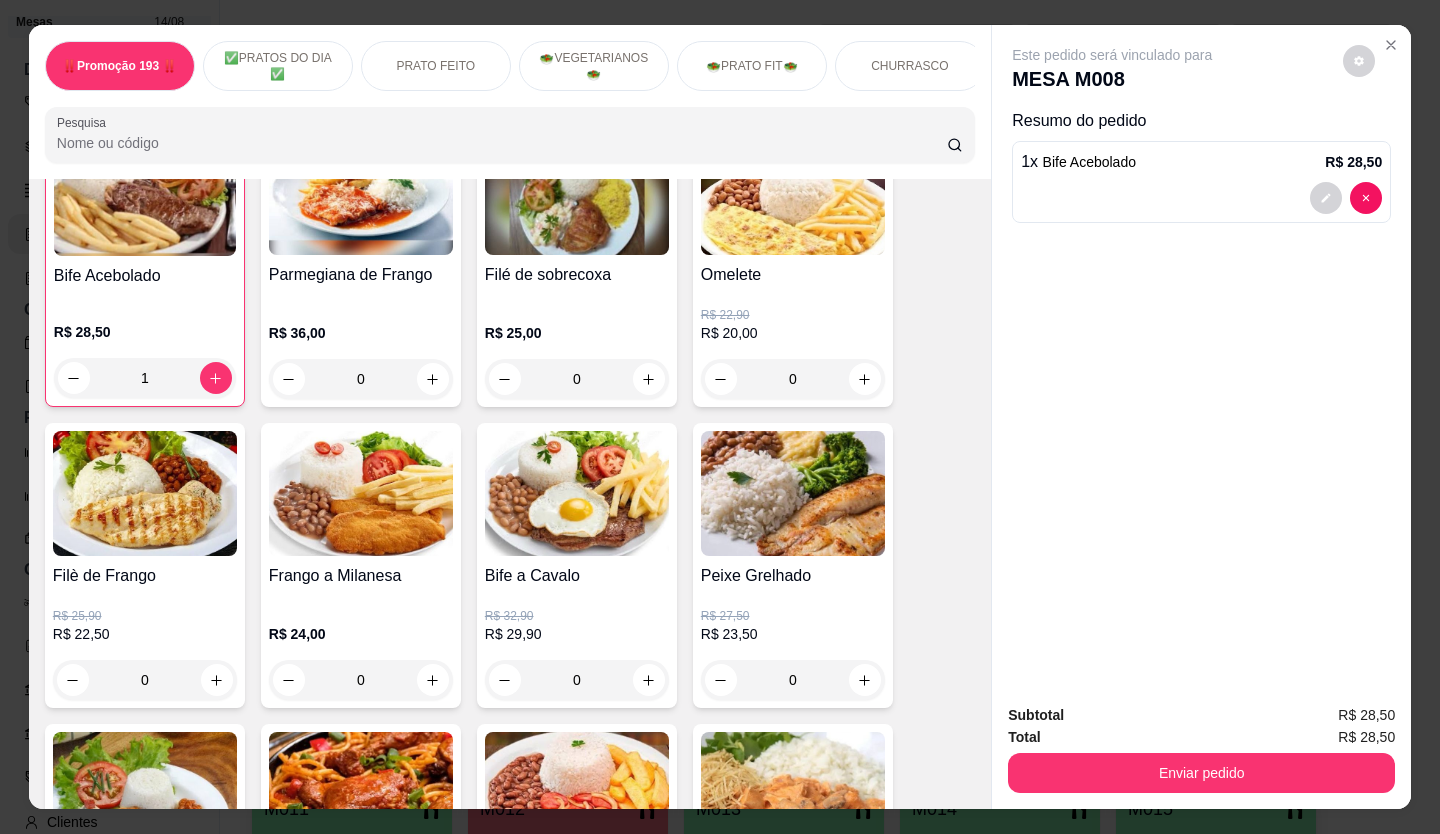 click 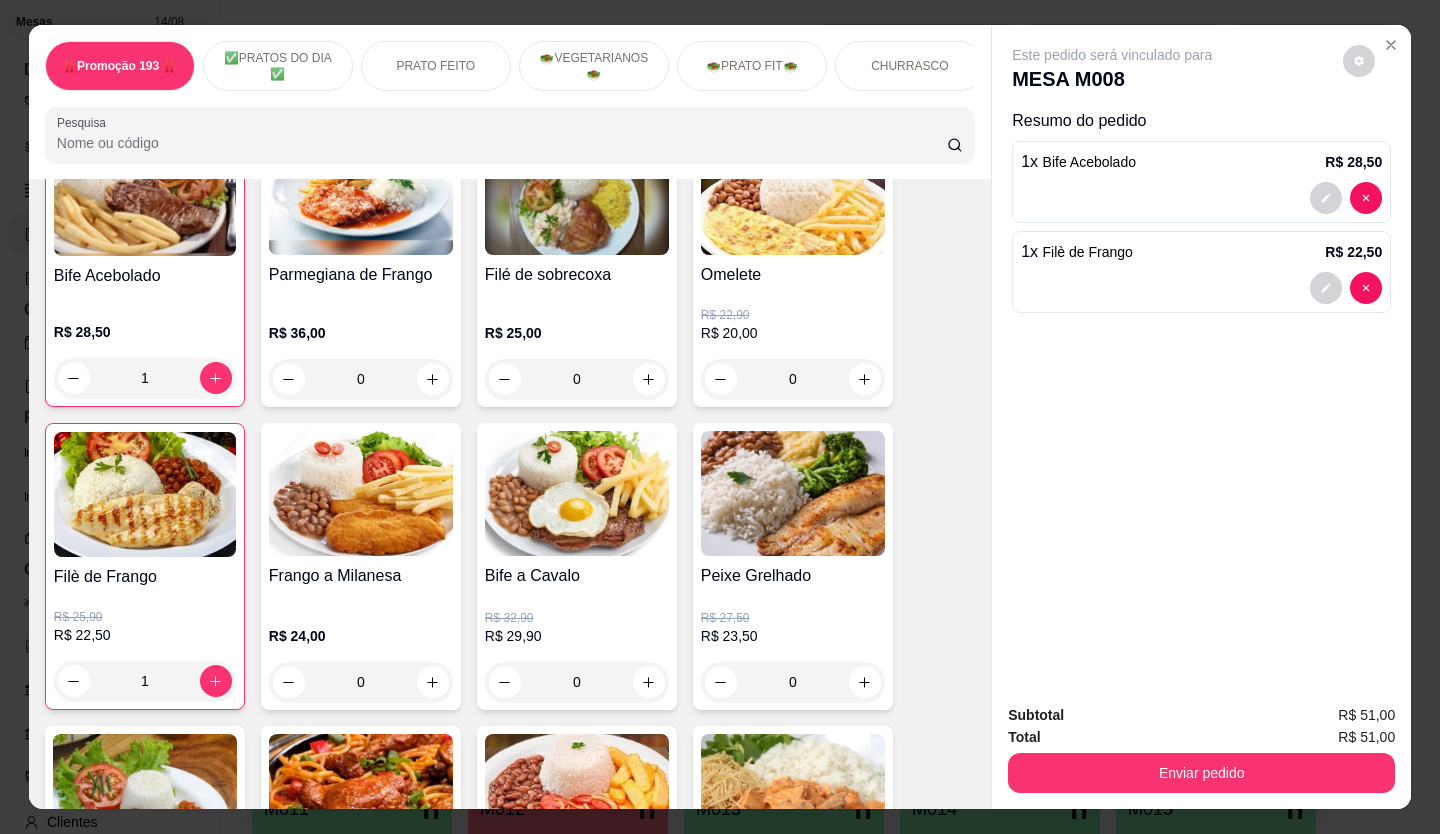 type on "1" 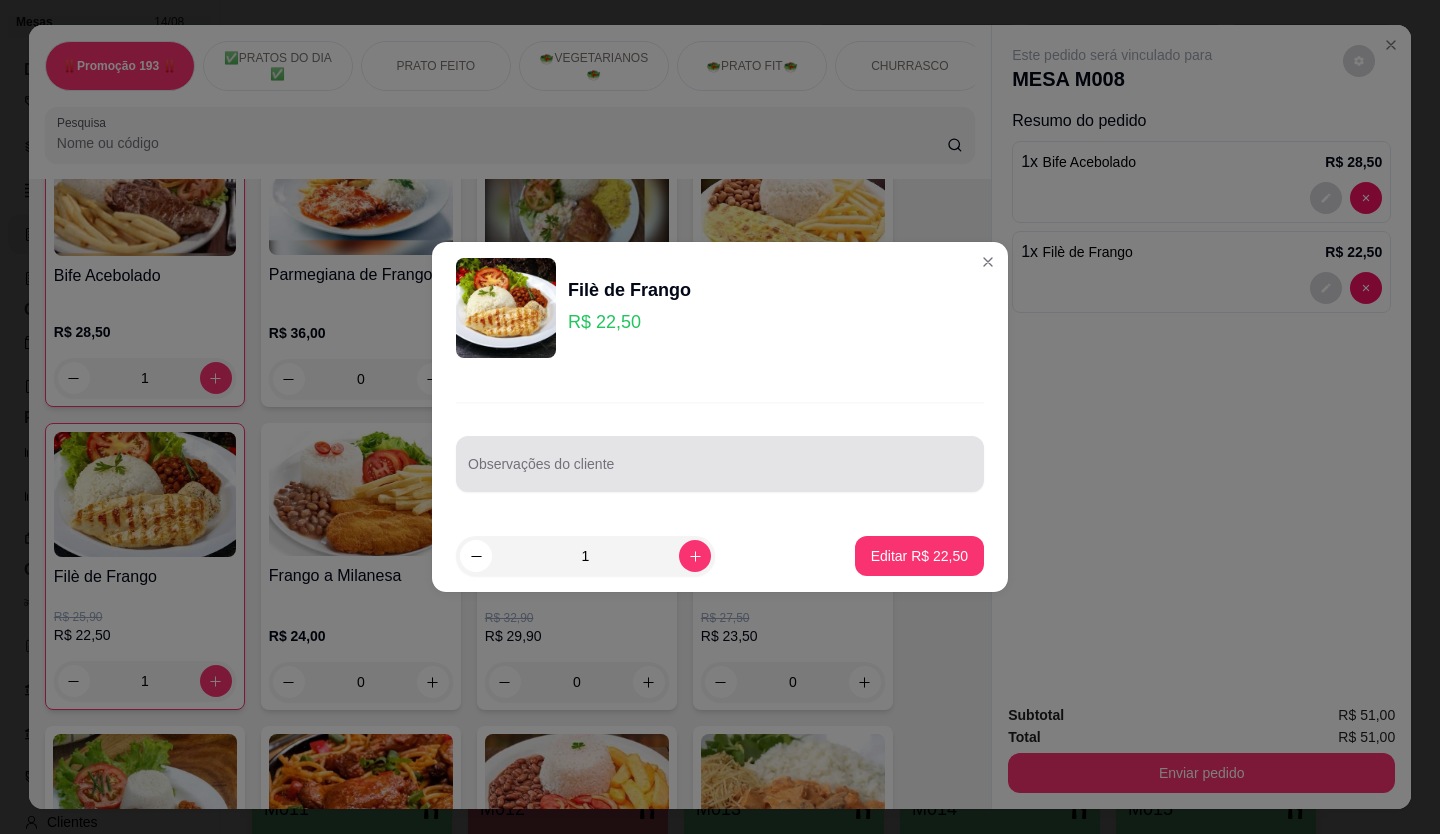 click at bounding box center [720, 464] 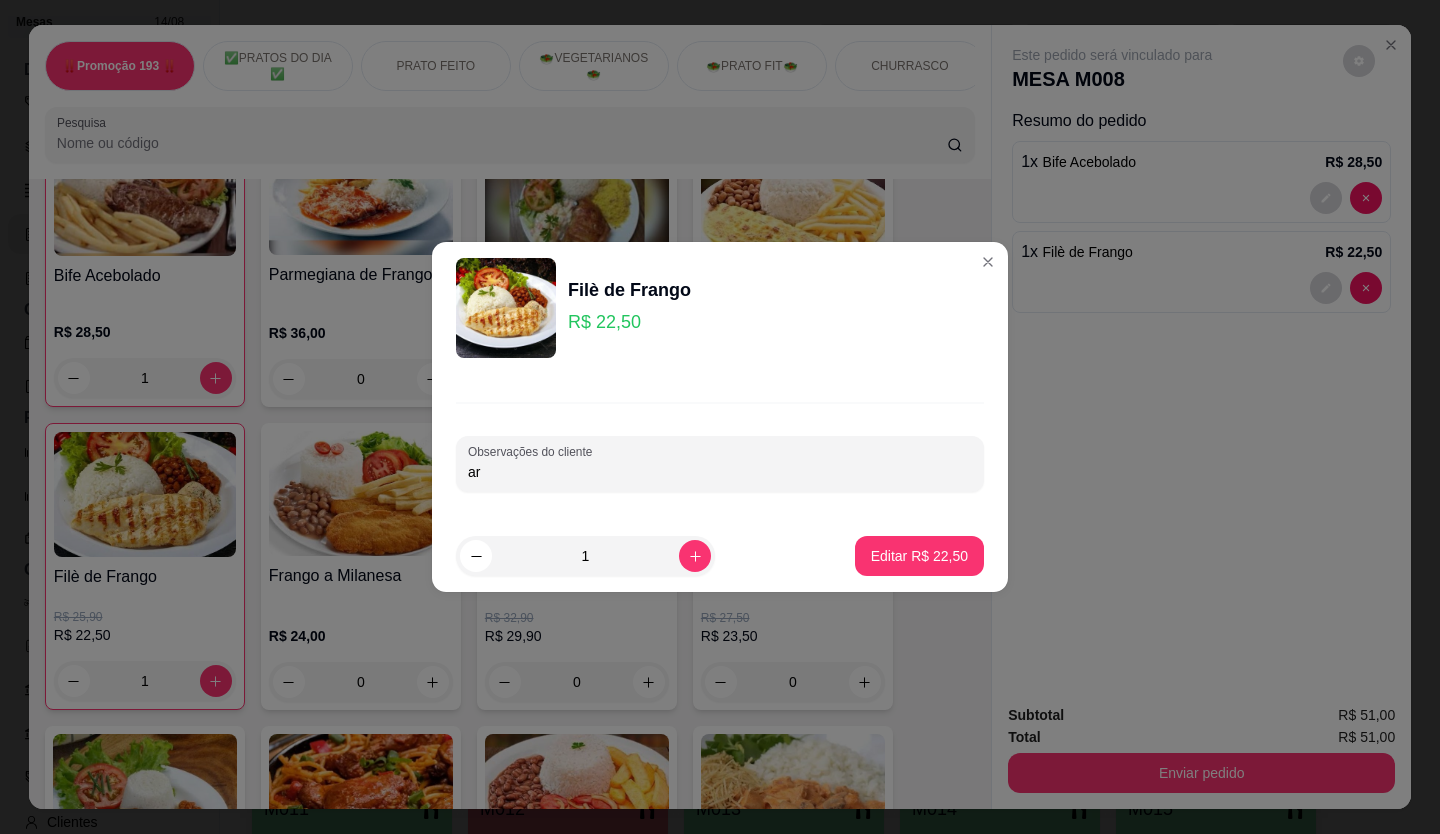 type on "a" 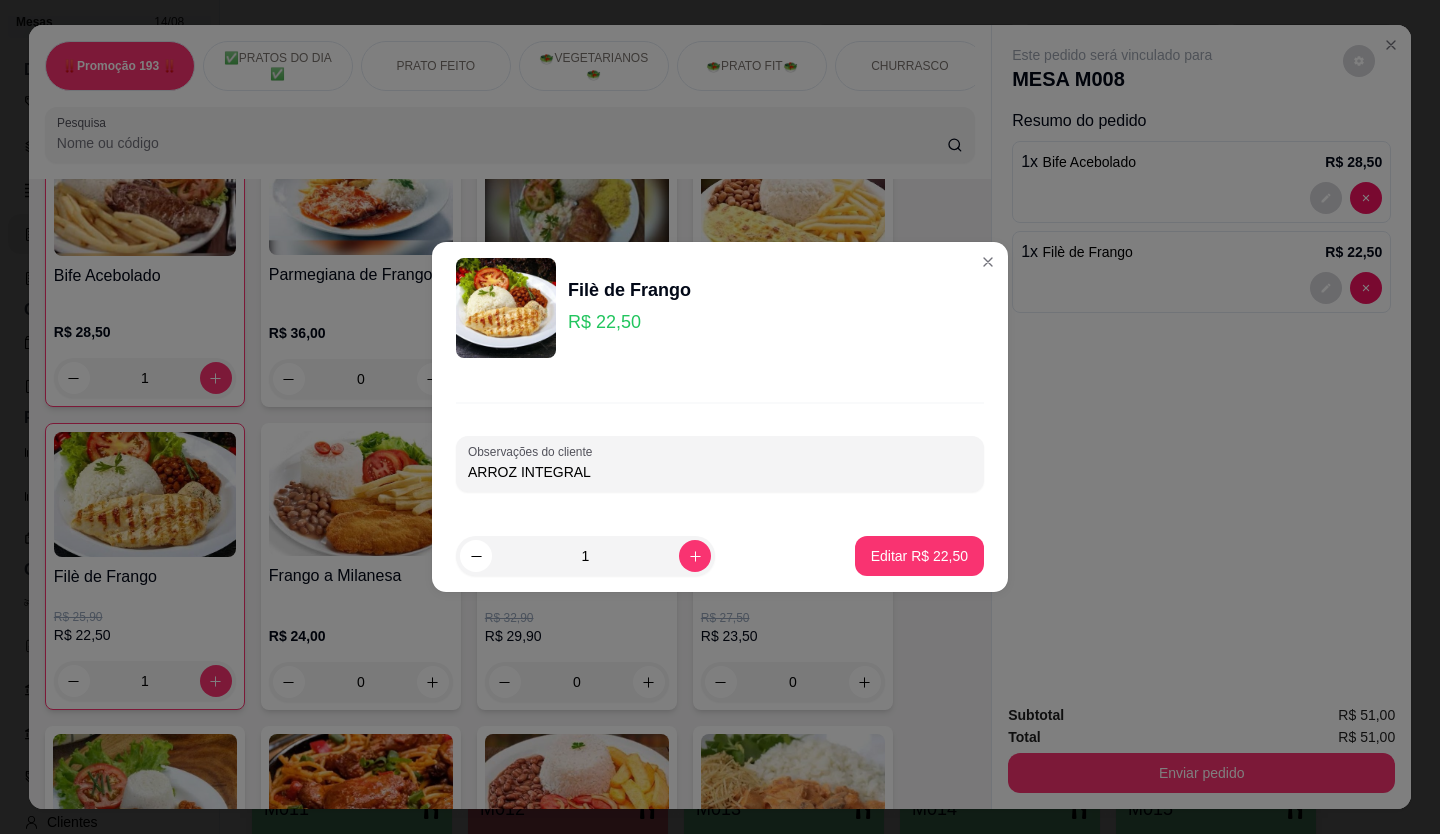 type on "ARROZ INTEGRAL" 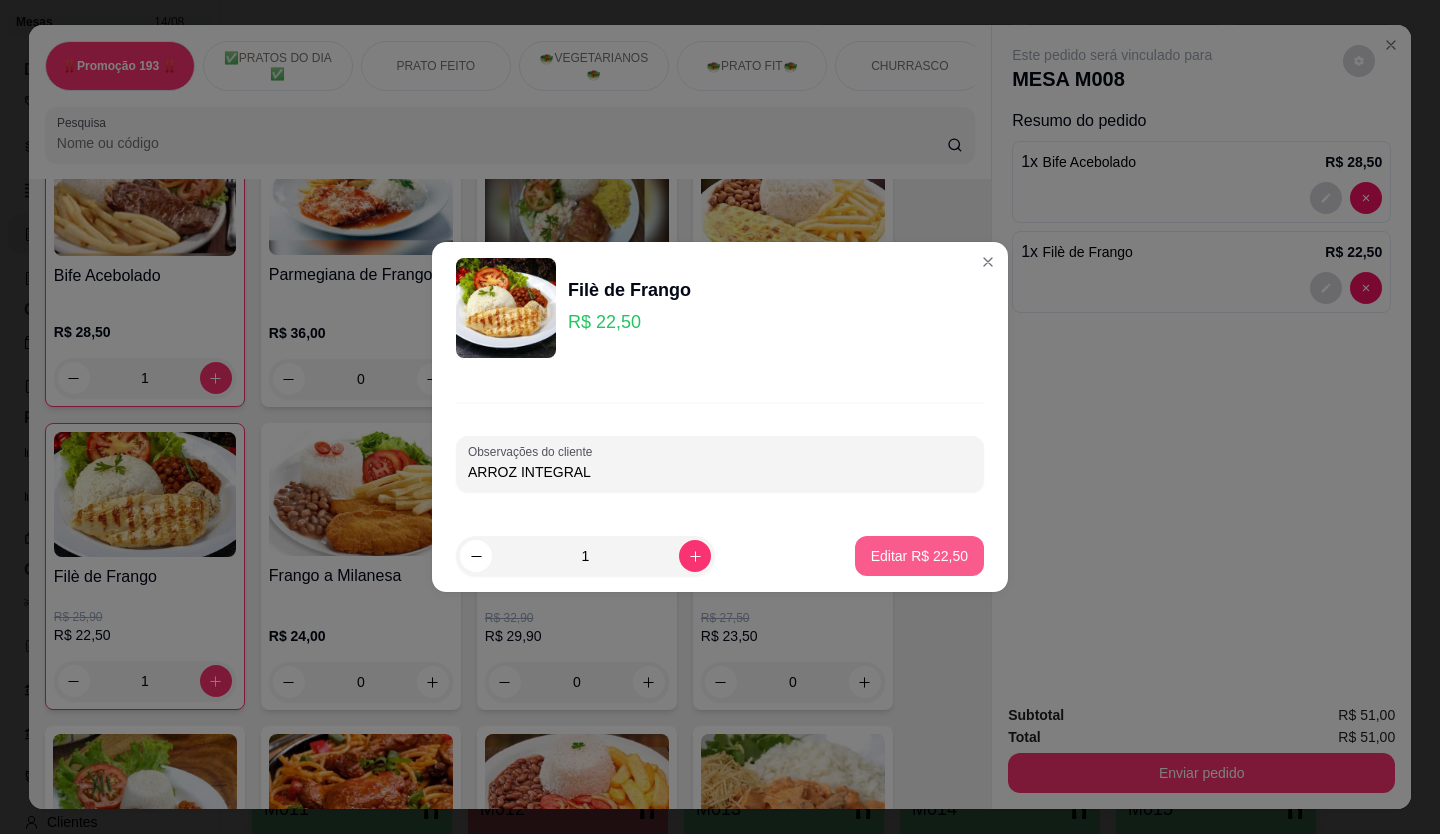 click on "Editar   R$ 22,50" at bounding box center [919, 556] 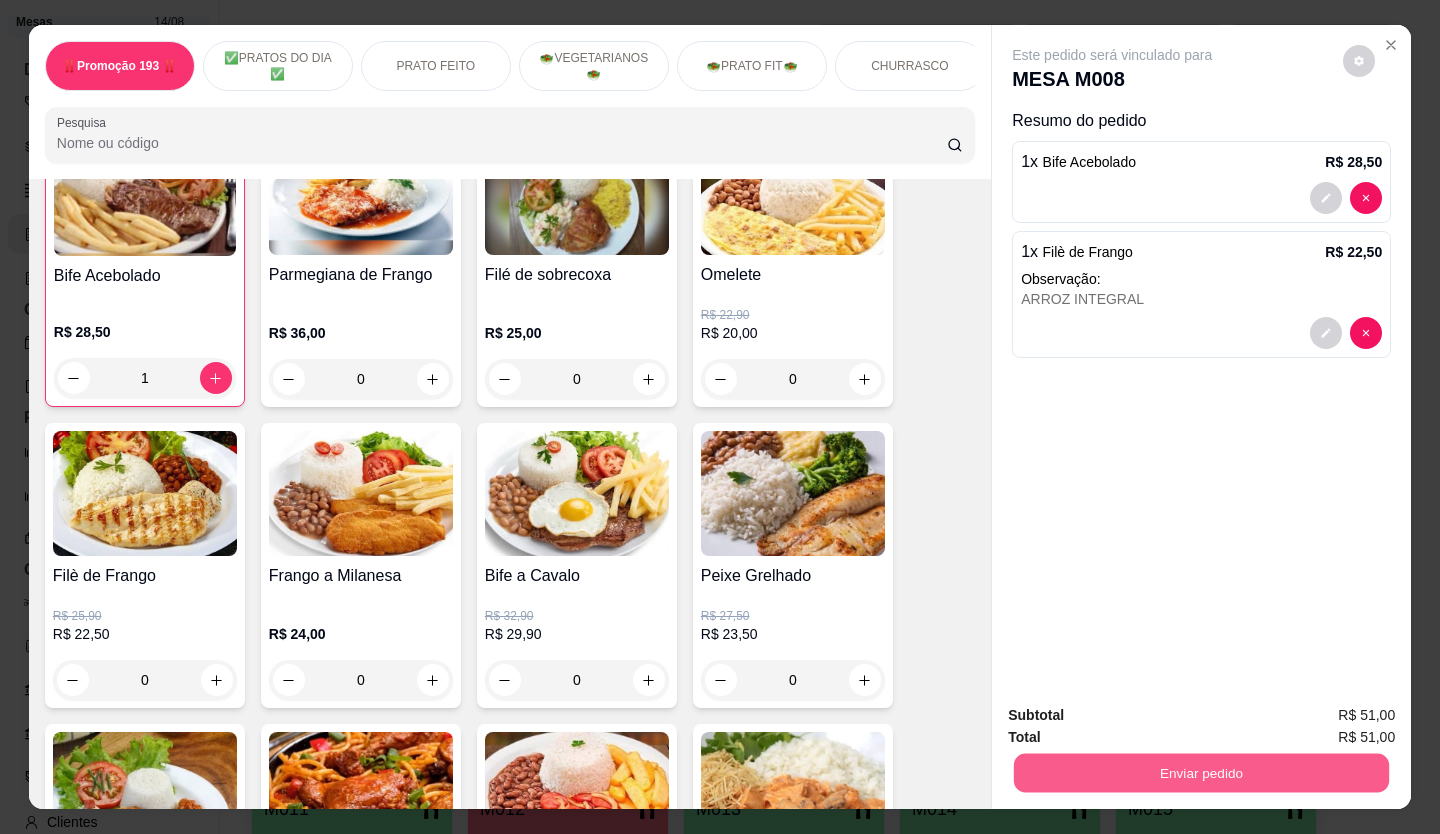 click on "Enviar pedido" at bounding box center [1201, 773] 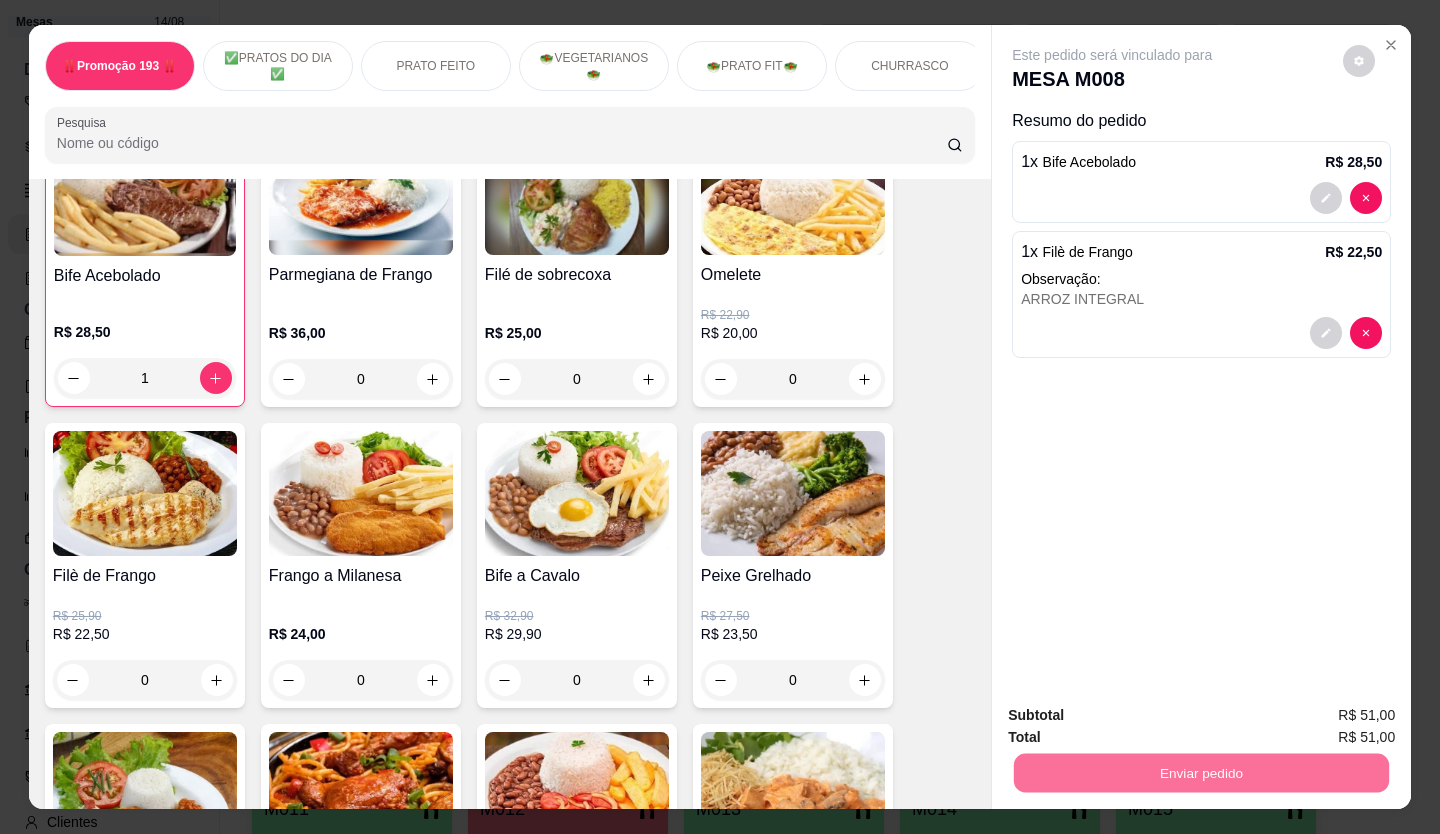 click on "Não registrar e enviar pedido" at bounding box center [1136, 715] 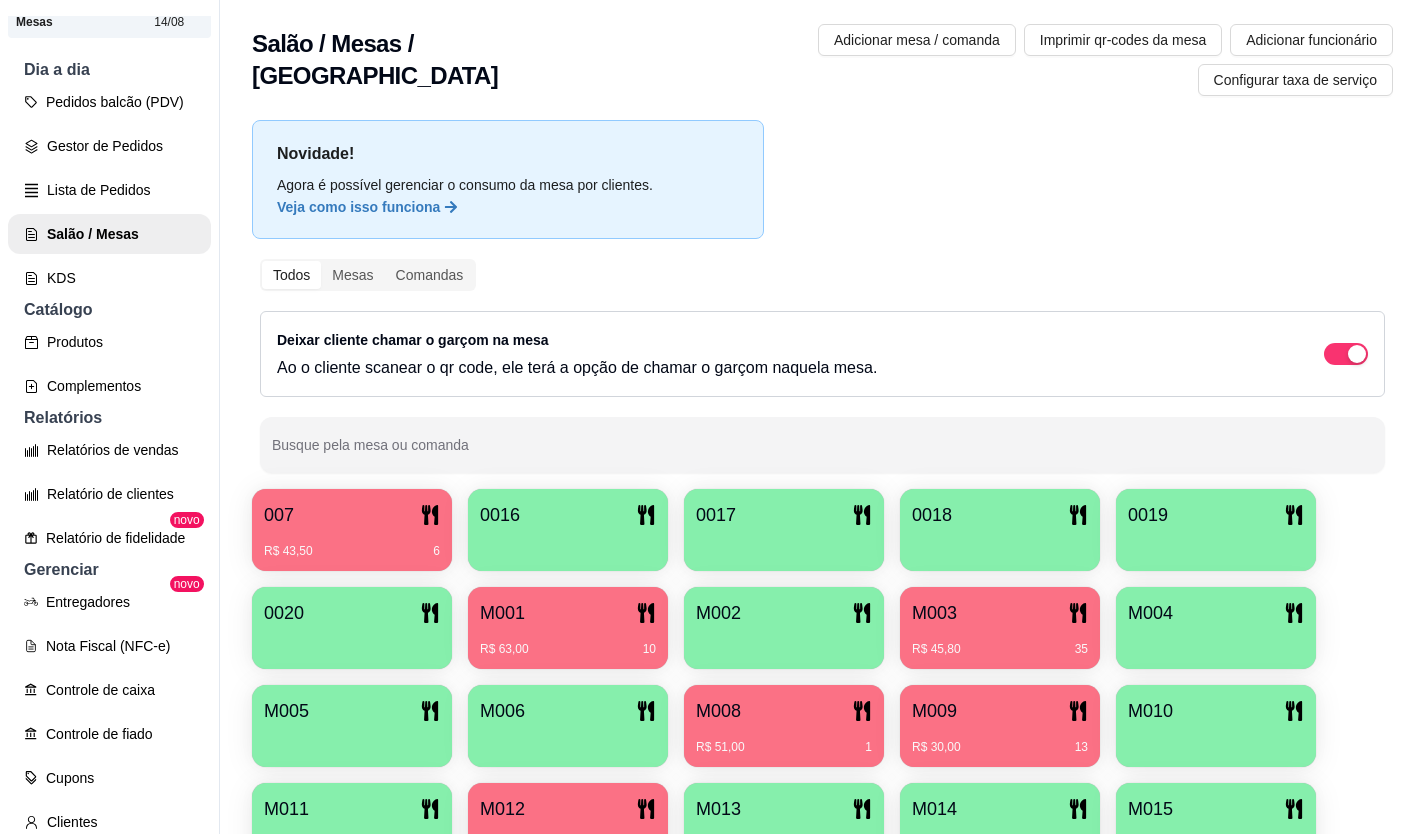 click on "R$ 30,00 13" at bounding box center [1000, 740] 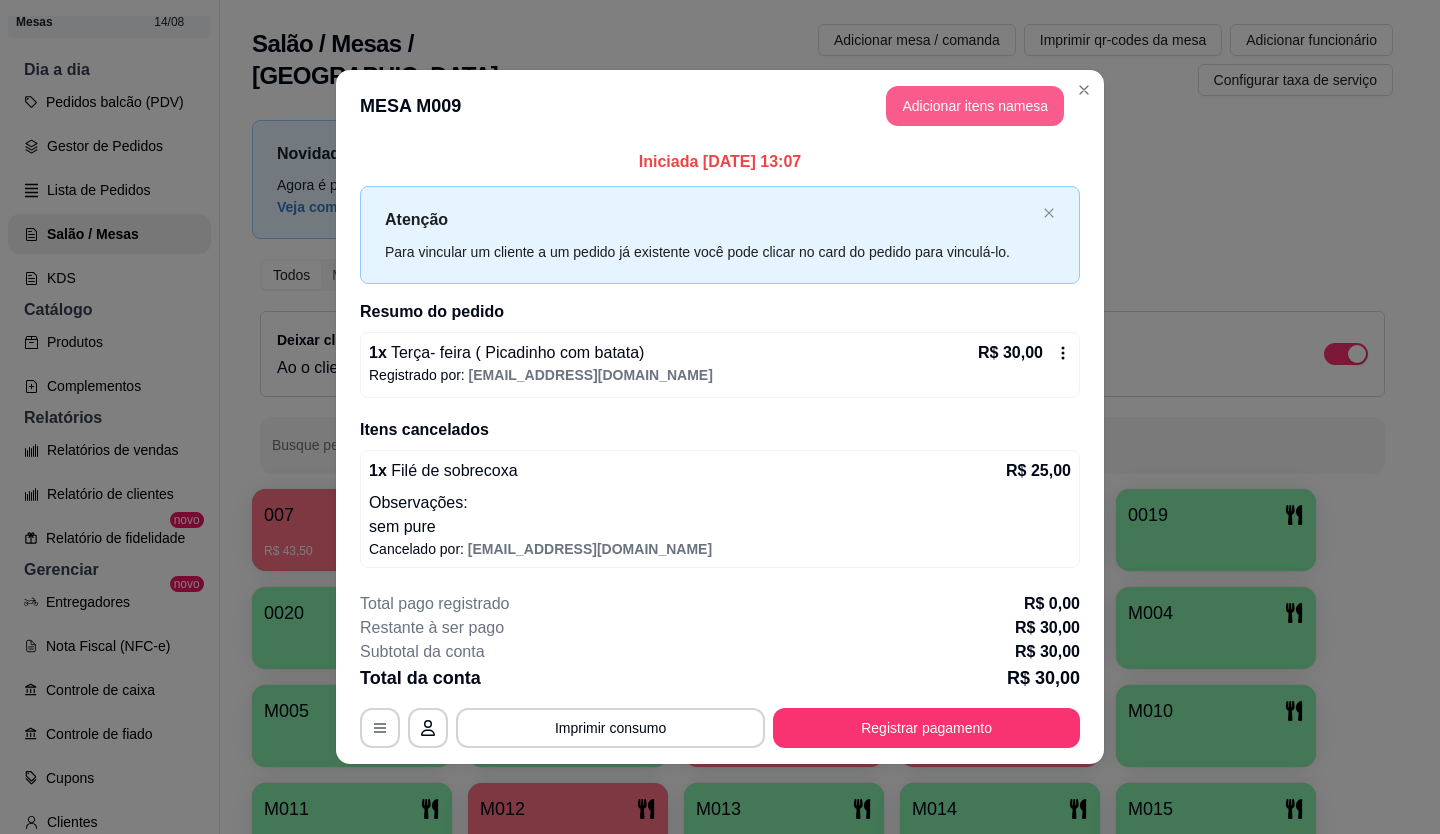 click on "Adicionar itens na  mesa" at bounding box center (975, 106) 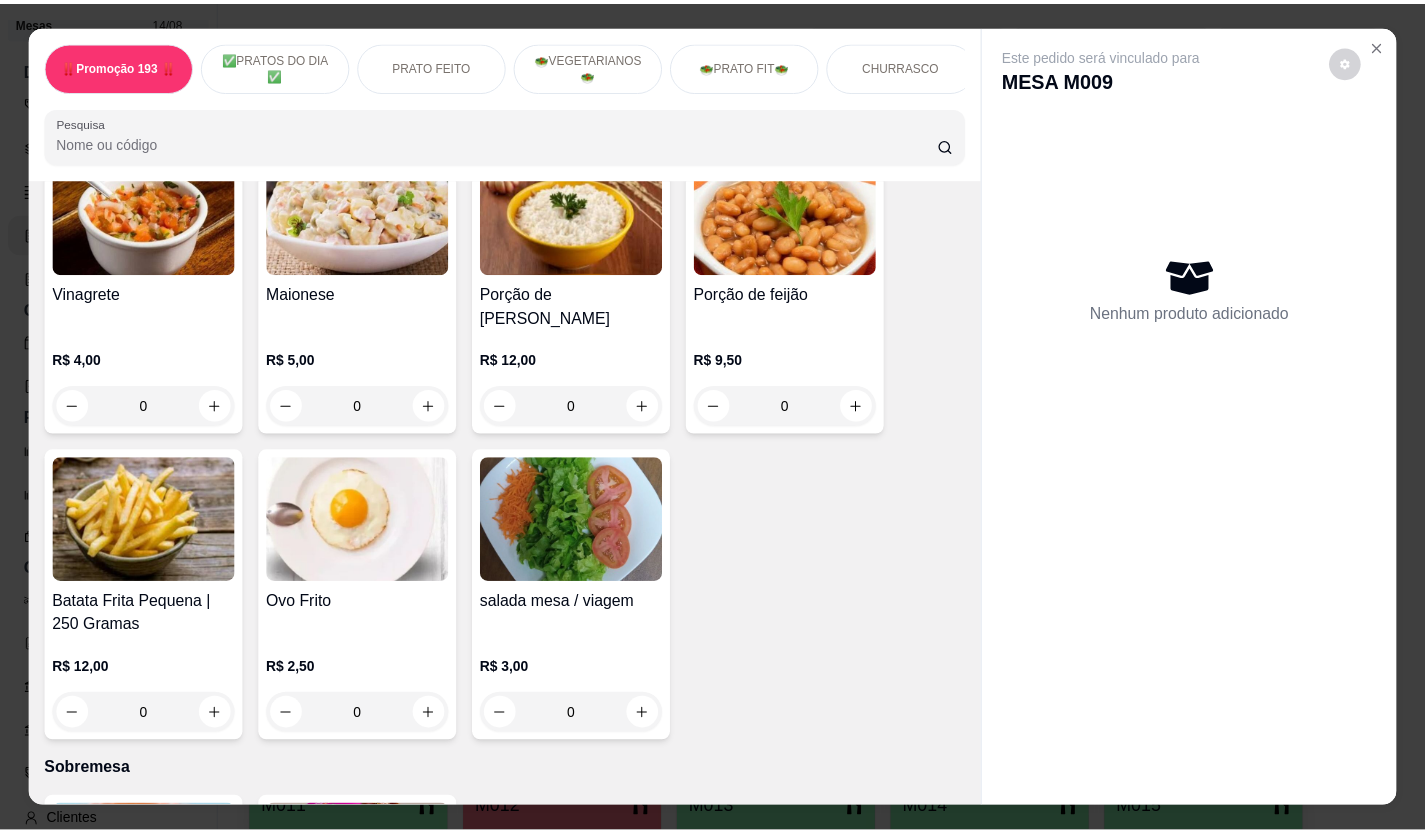 scroll, scrollTop: 4800, scrollLeft: 0, axis: vertical 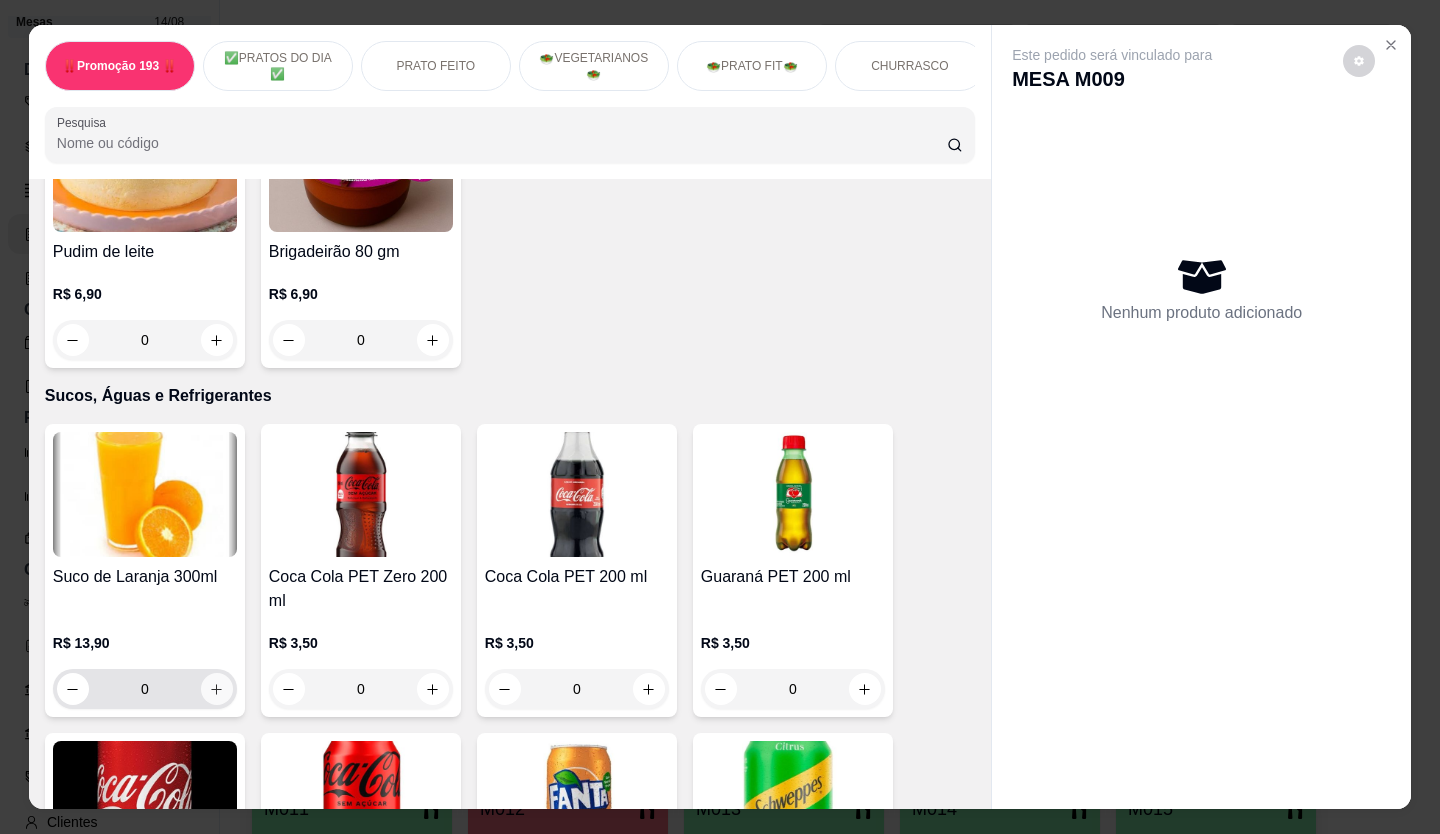click 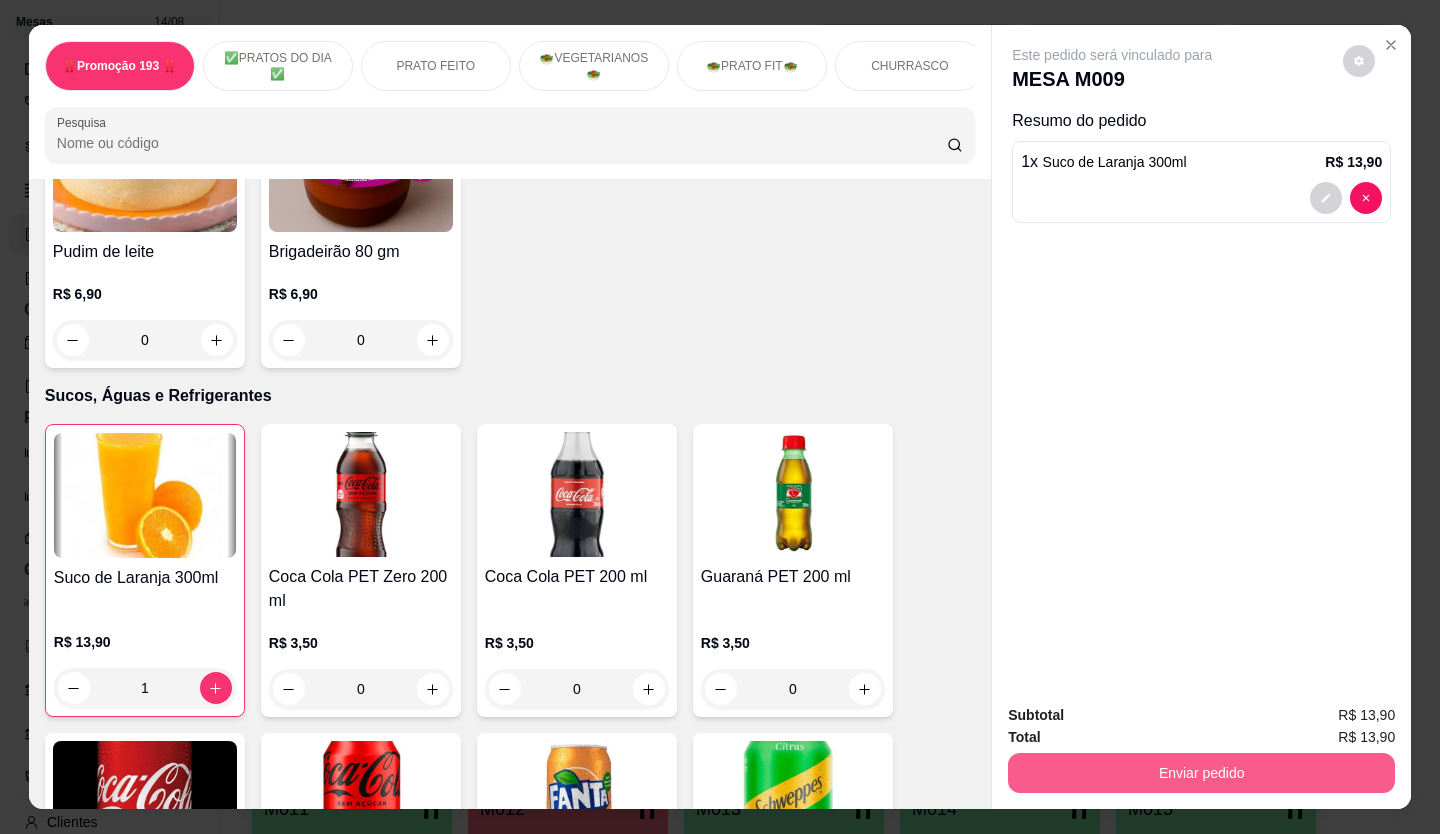 click on "Enviar pedido" at bounding box center [1201, 773] 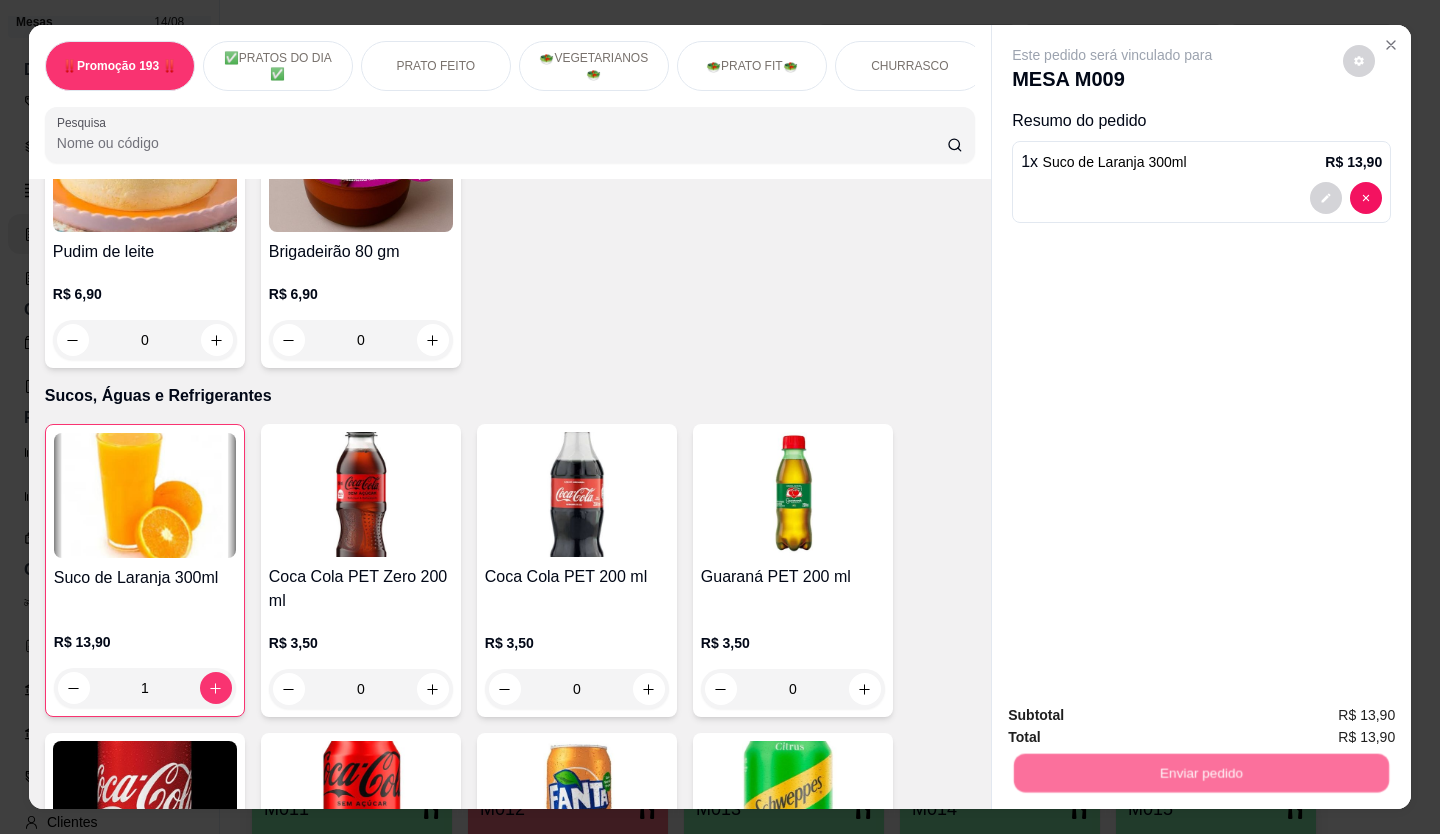 click on "Não registrar e enviar pedido" at bounding box center (1135, 716) 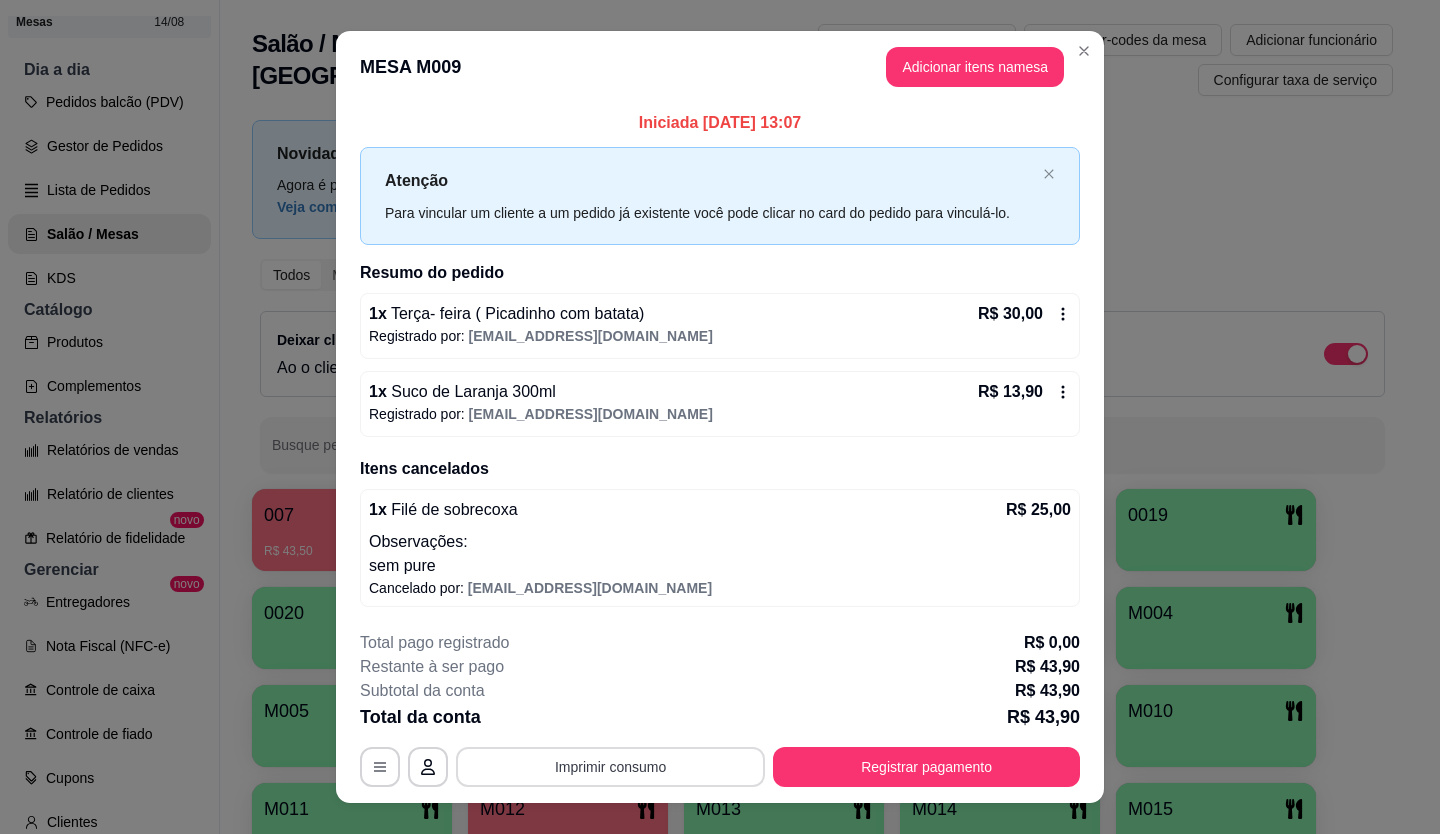click on "Imprimir consumo" at bounding box center [610, 767] 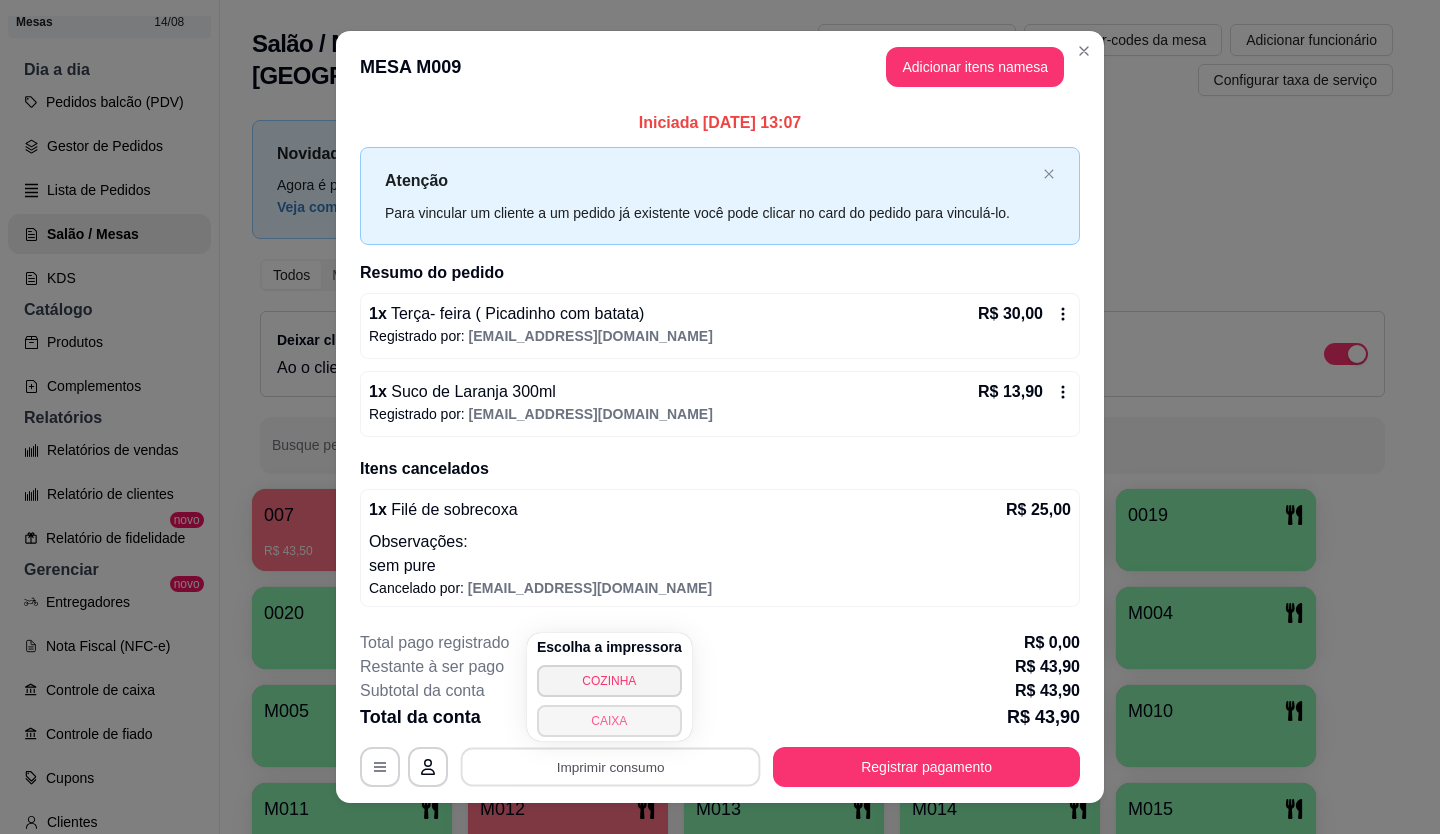click on "CAIXA" at bounding box center [609, 721] 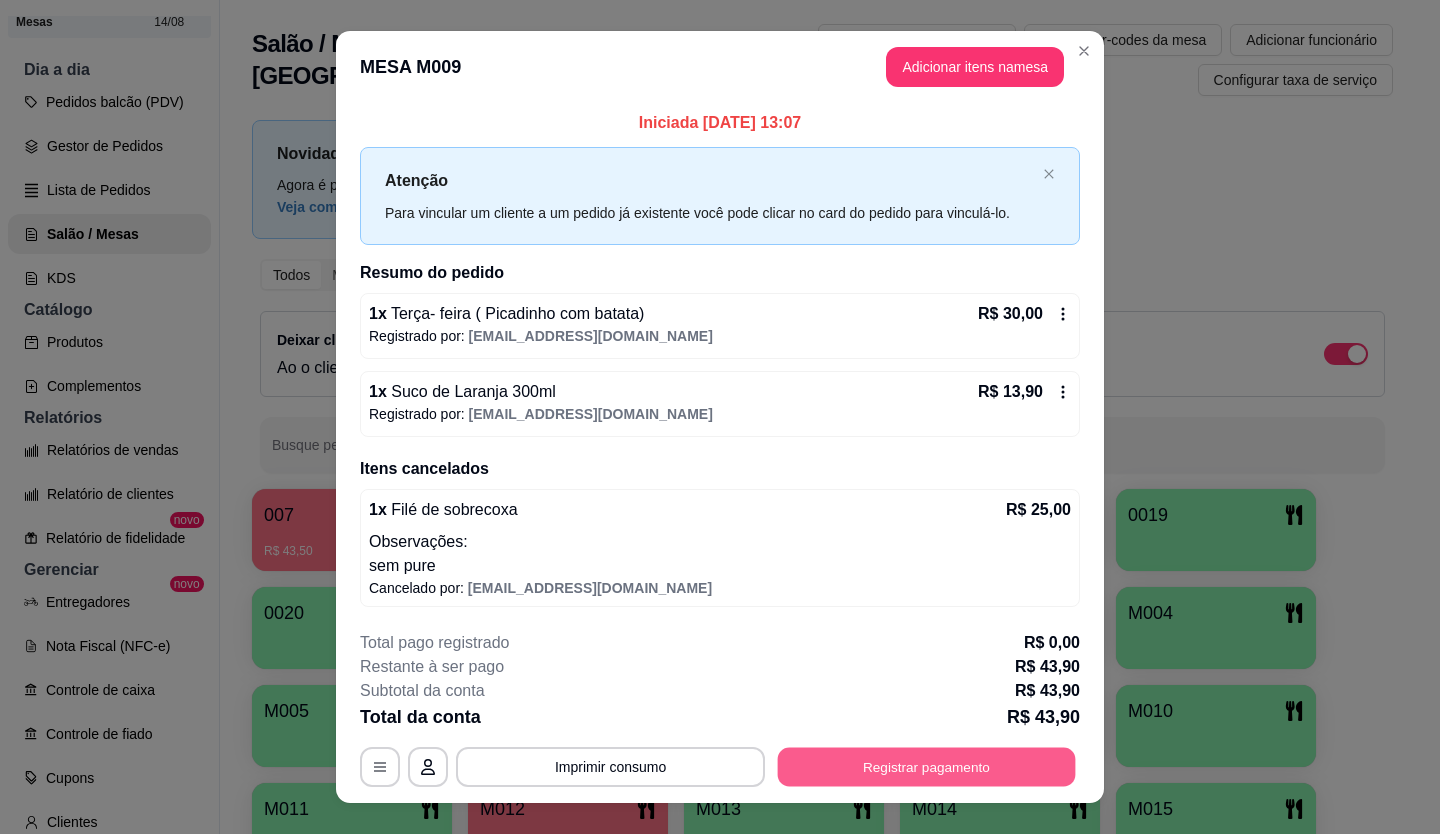 click on "Registrar pagamento" at bounding box center (927, 766) 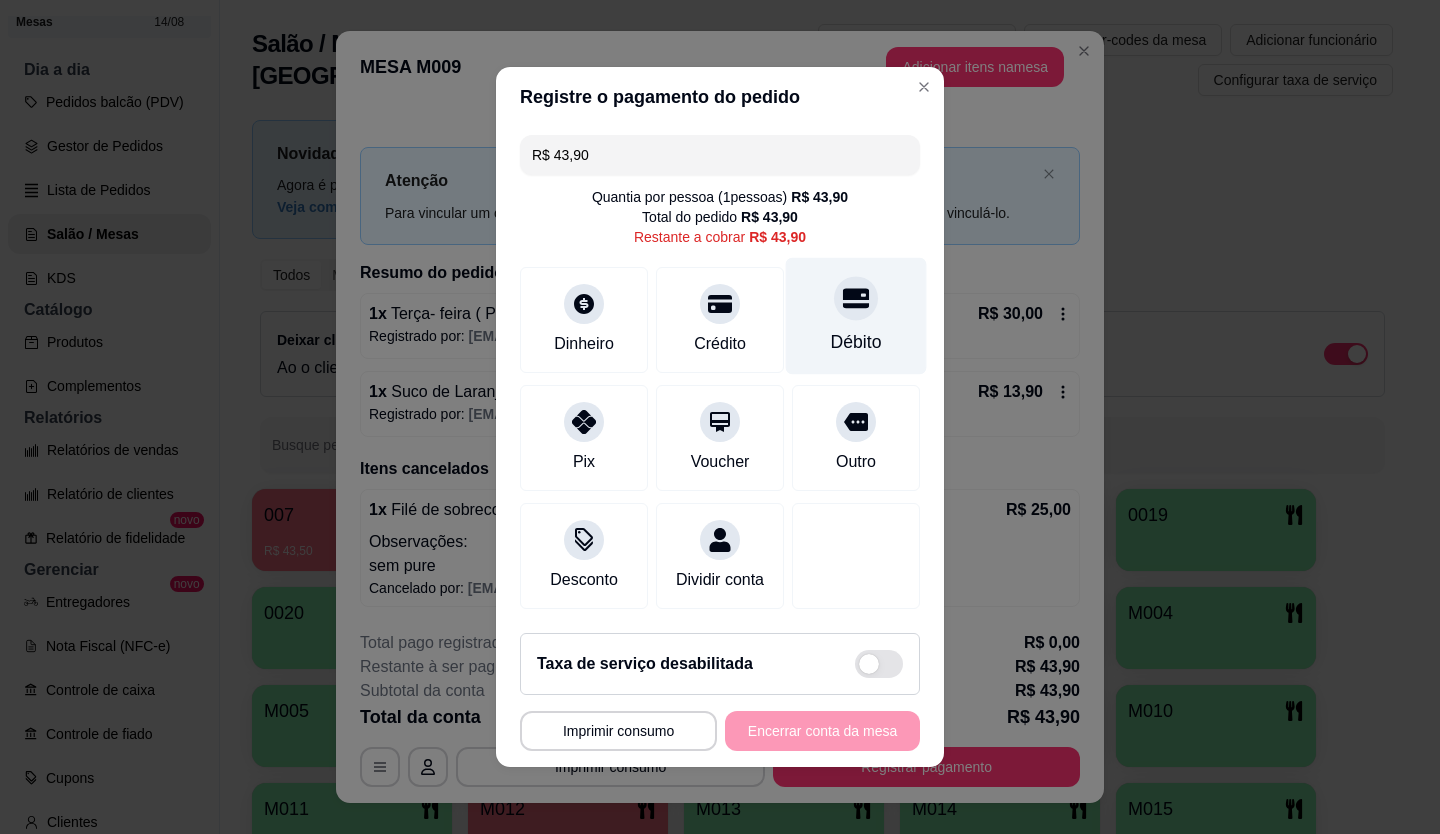 click on "Débito" at bounding box center [856, 316] 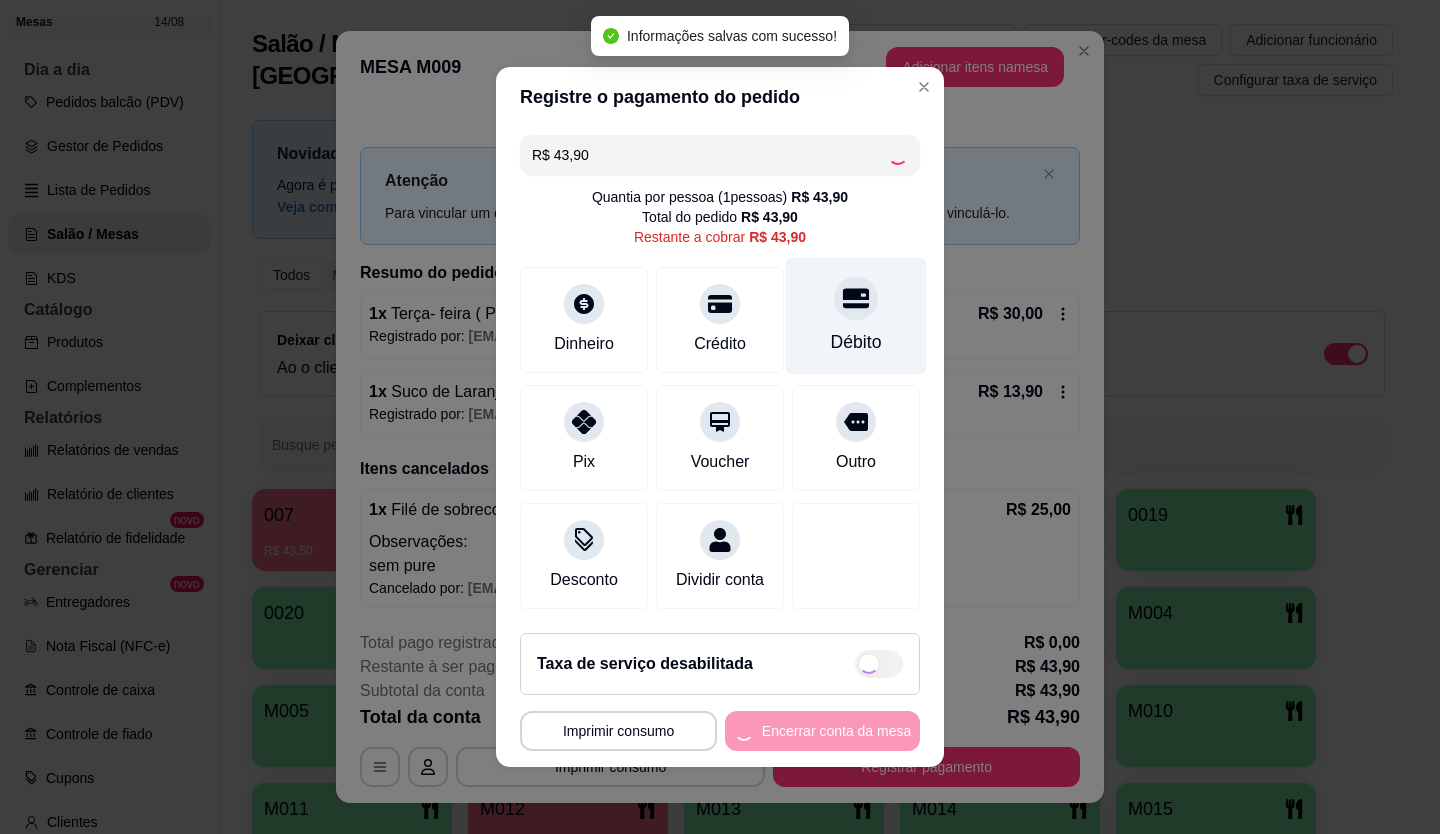 type on "R$ 0,00" 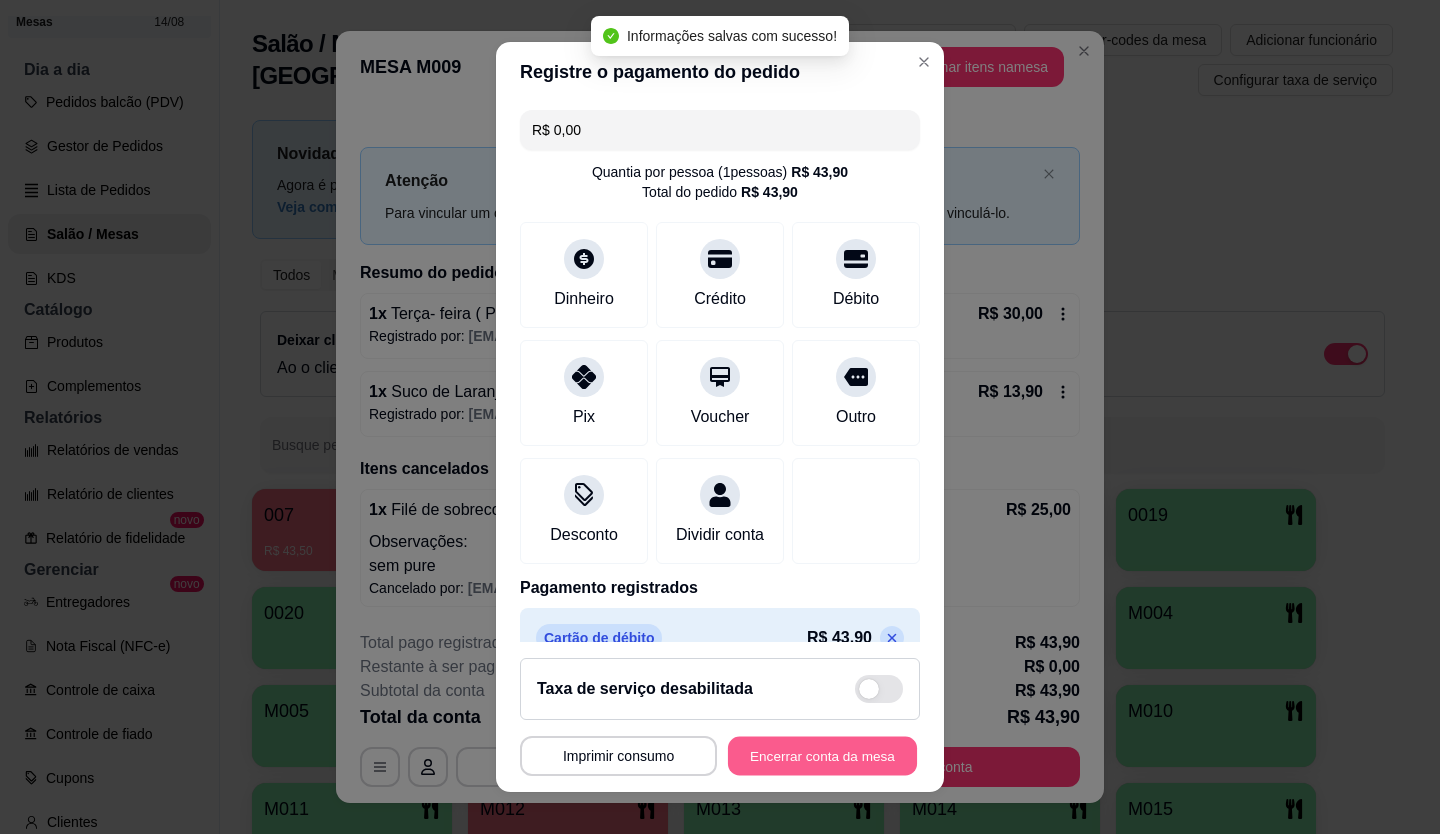 click on "Encerrar conta da mesa" at bounding box center (822, 756) 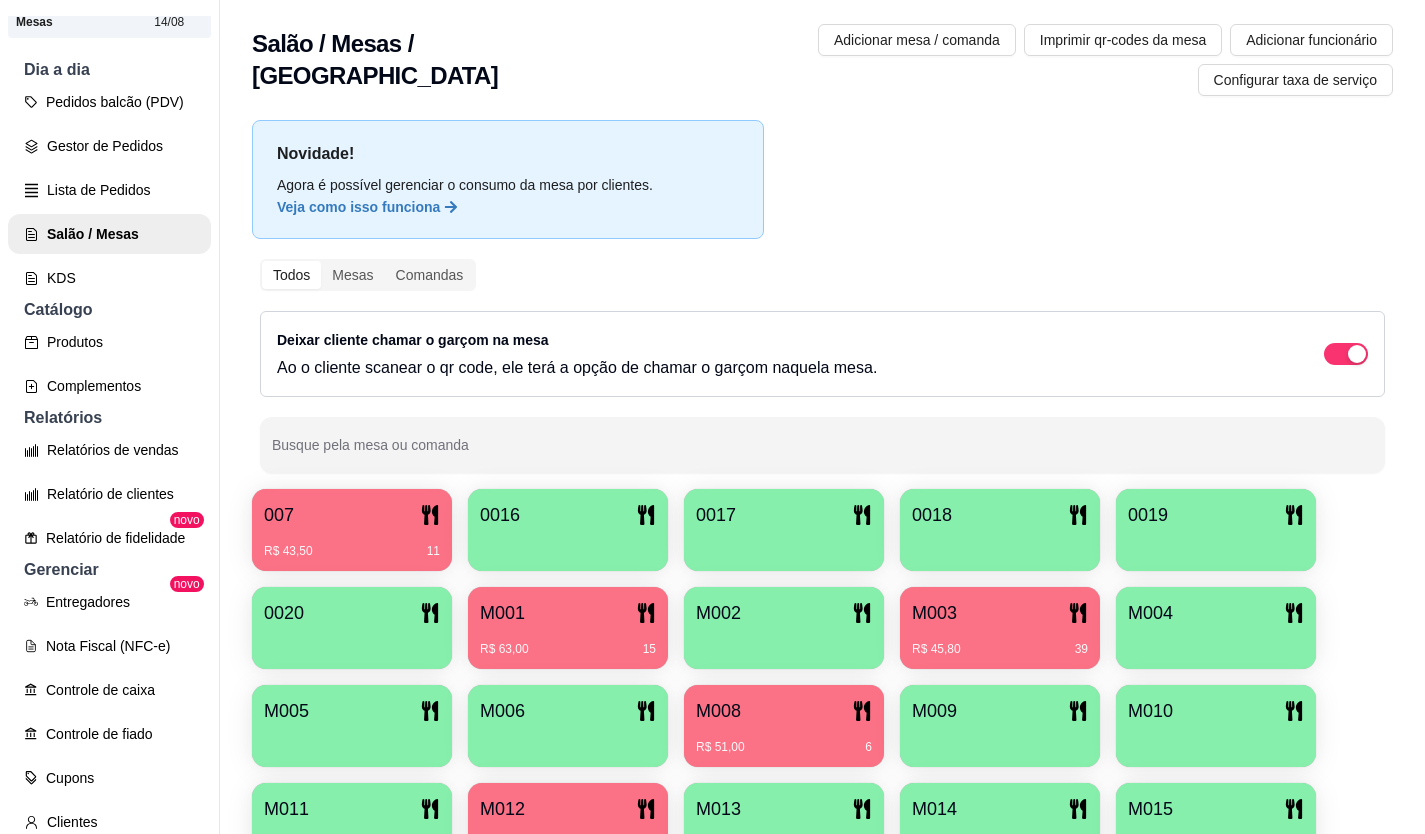 click on "R$ 45,80 39" at bounding box center (1000, 642) 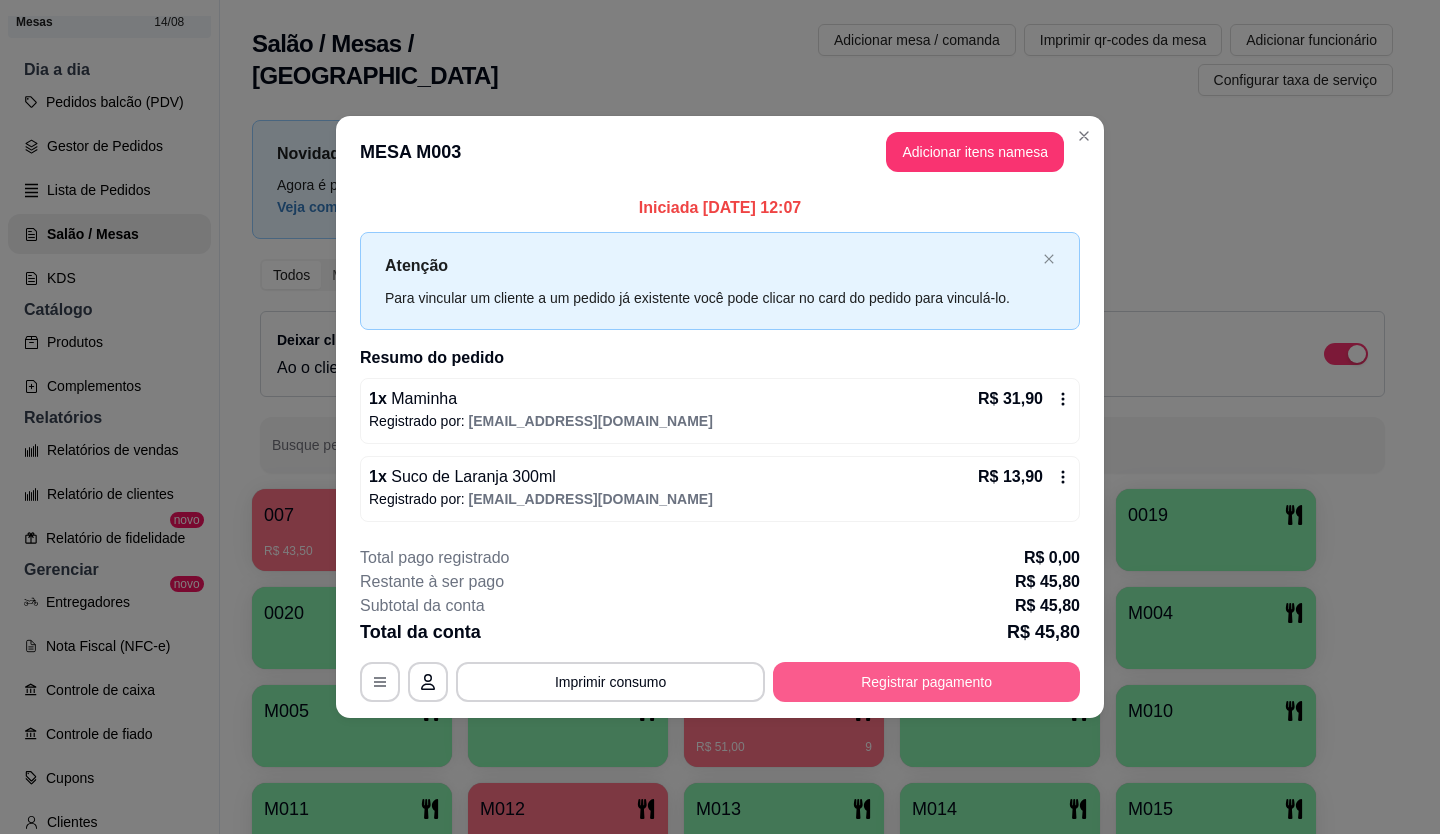 click on "Registrar pagamento" at bounding box center [926, 682] 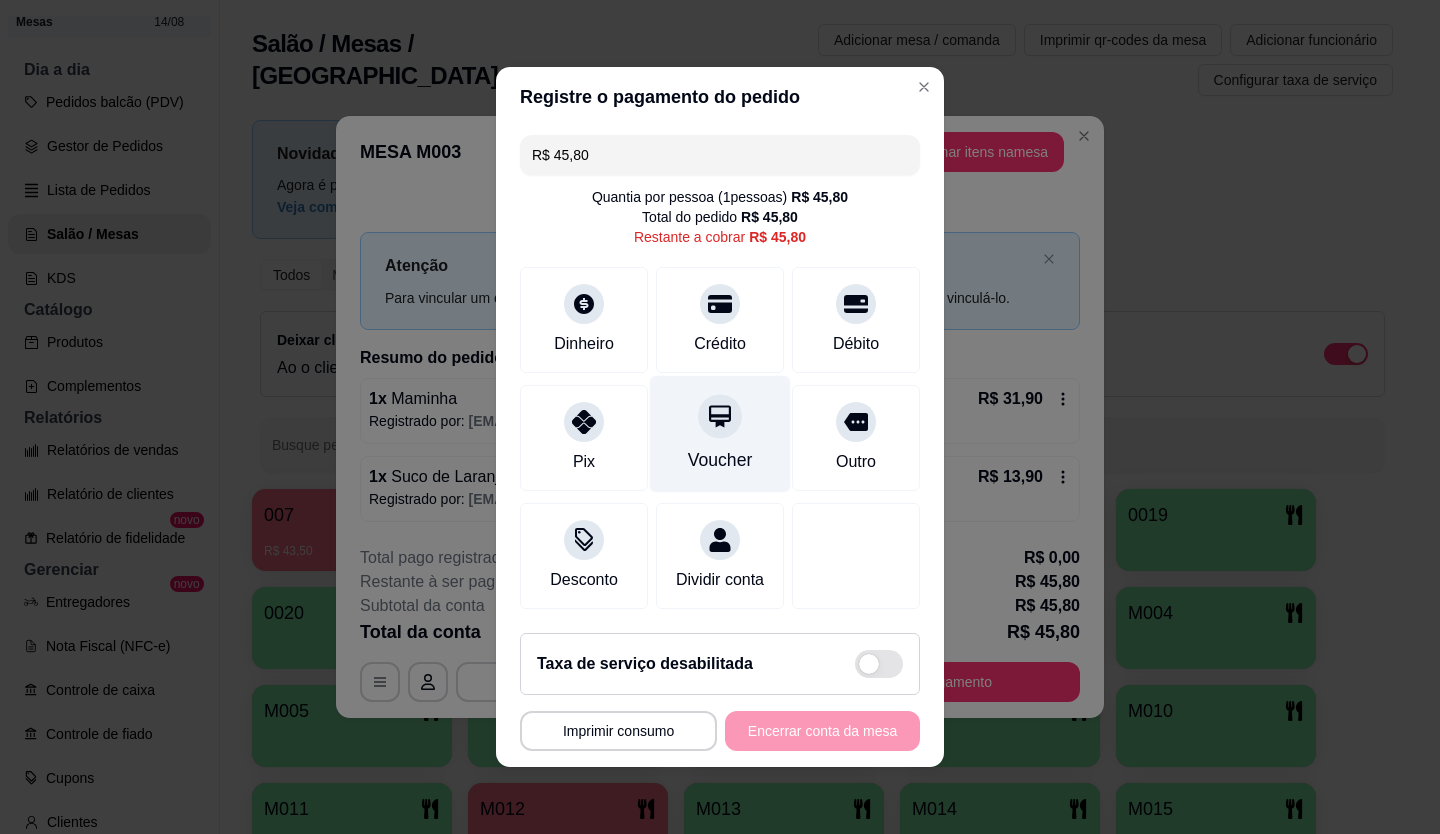 click on "Voucher" at bounding box center (720, 434) 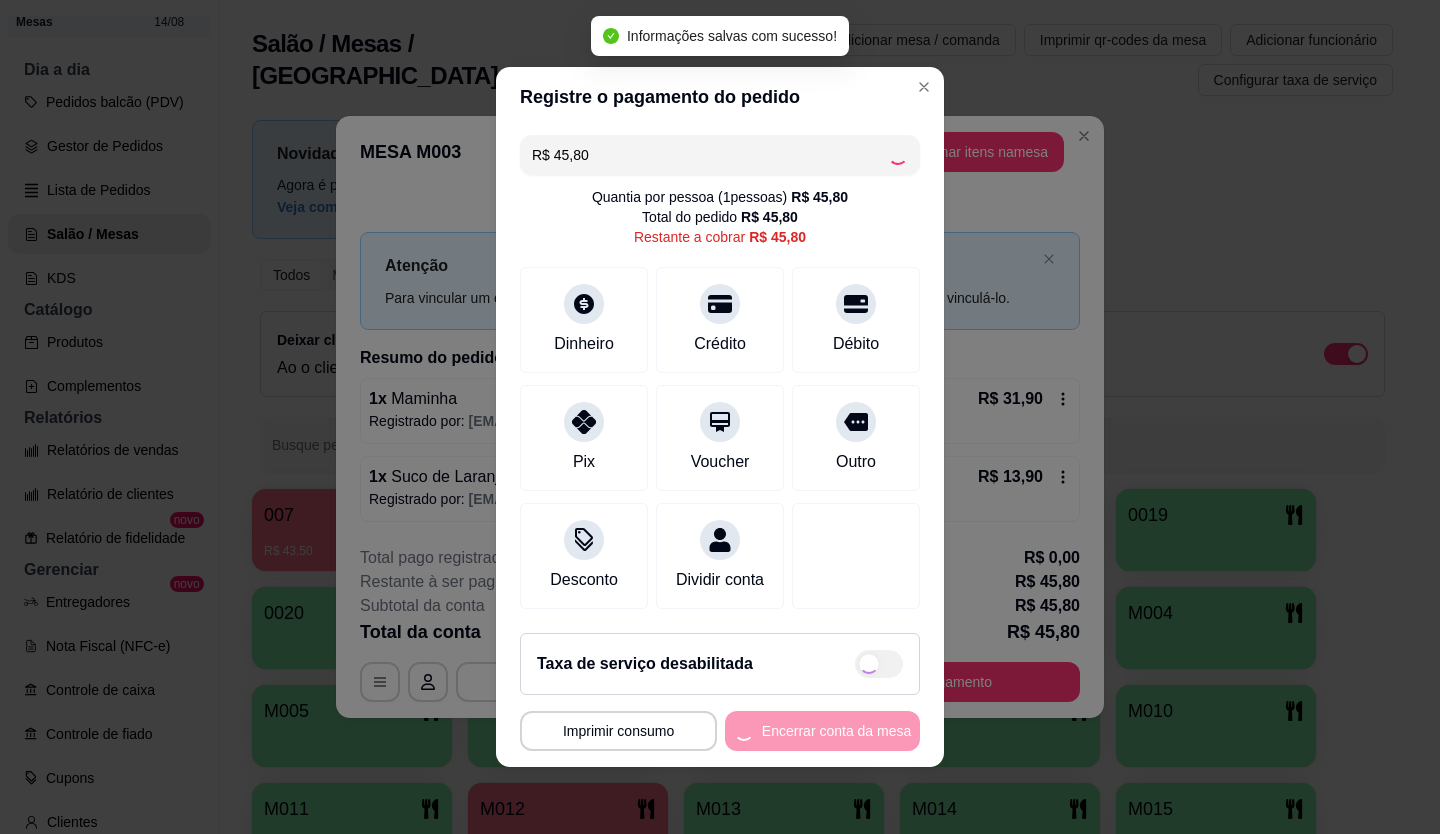 click on "**********" at bounding box center (720, 731) 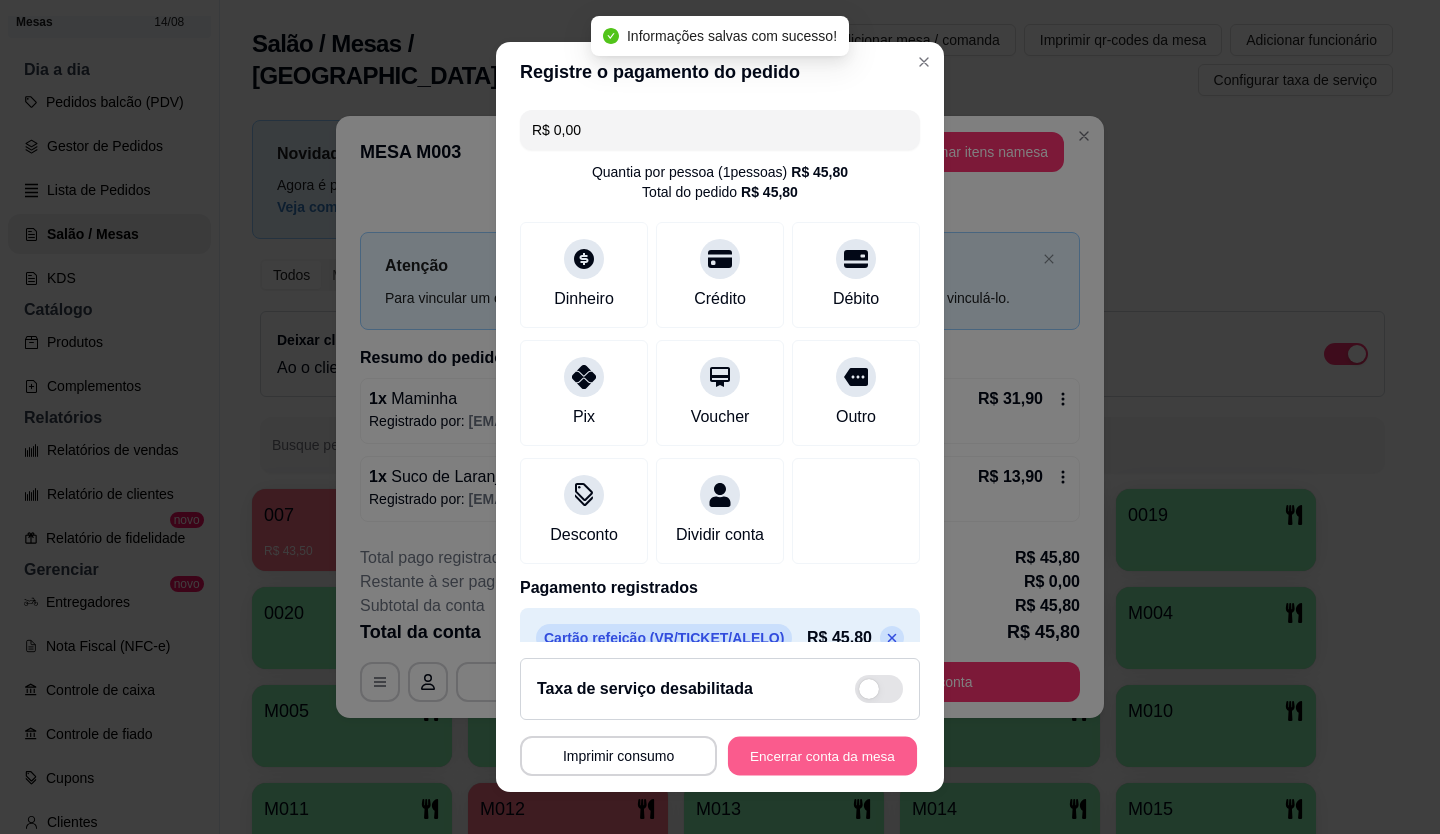 click on "Encerrar conta da mesa" at bounding box center (822, 756) 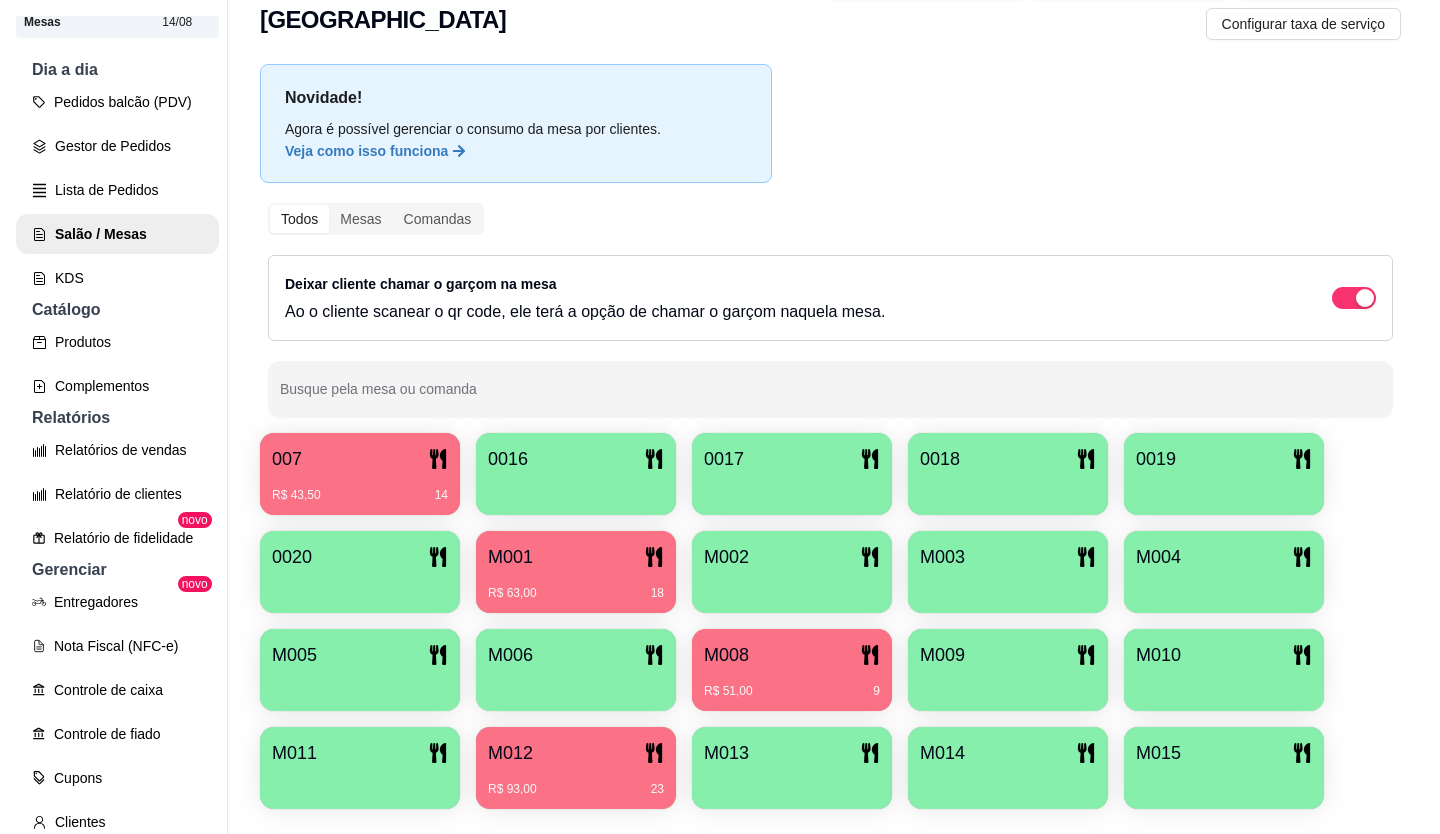 scroll, scrollTop: 86, scrollLeft: 0, axis: vertical 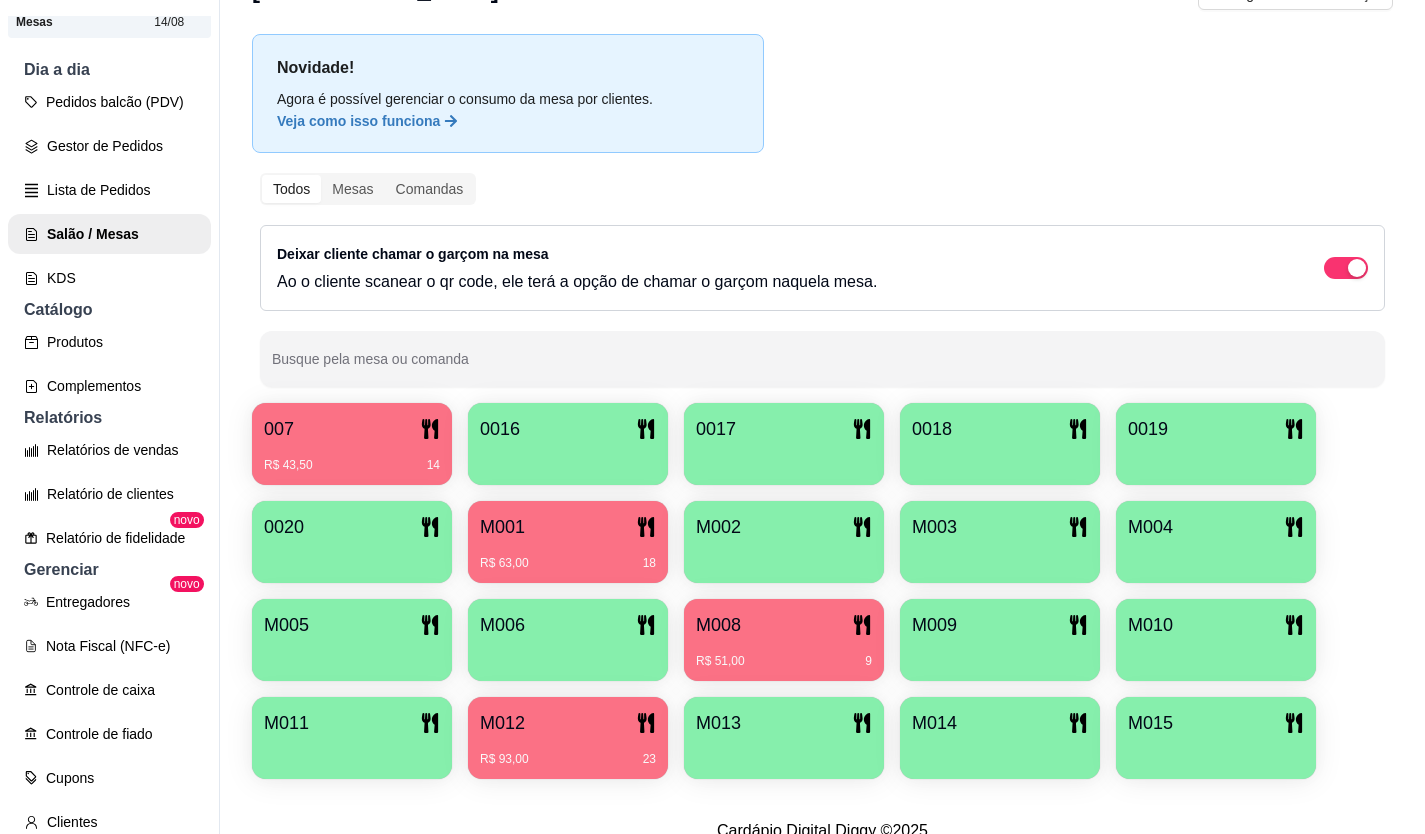 click on "M012 R$ 93,00 23" at bounding box center [568, 738] 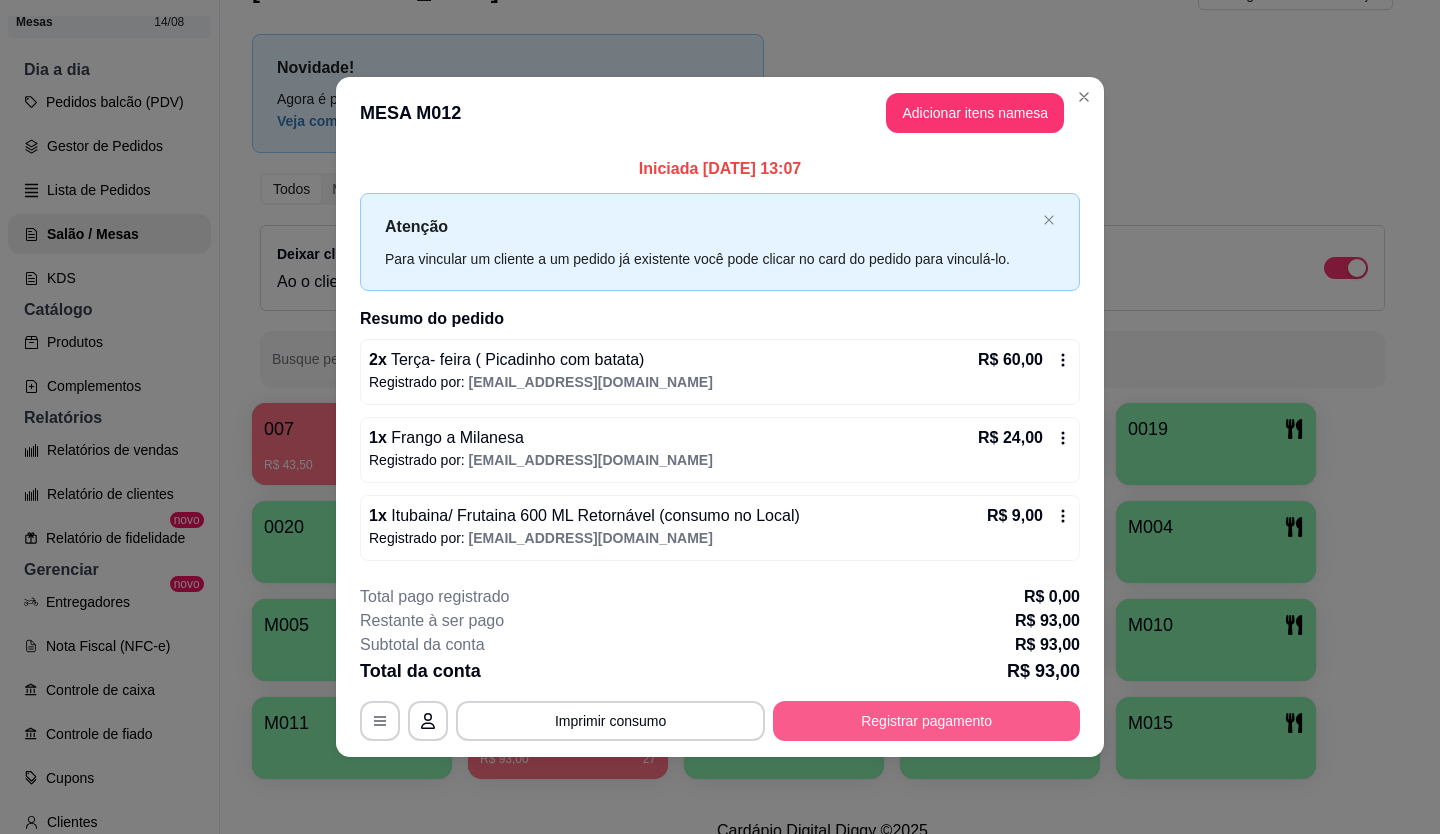 click on "Registrar pagamento" at bounding box center (926, 721) 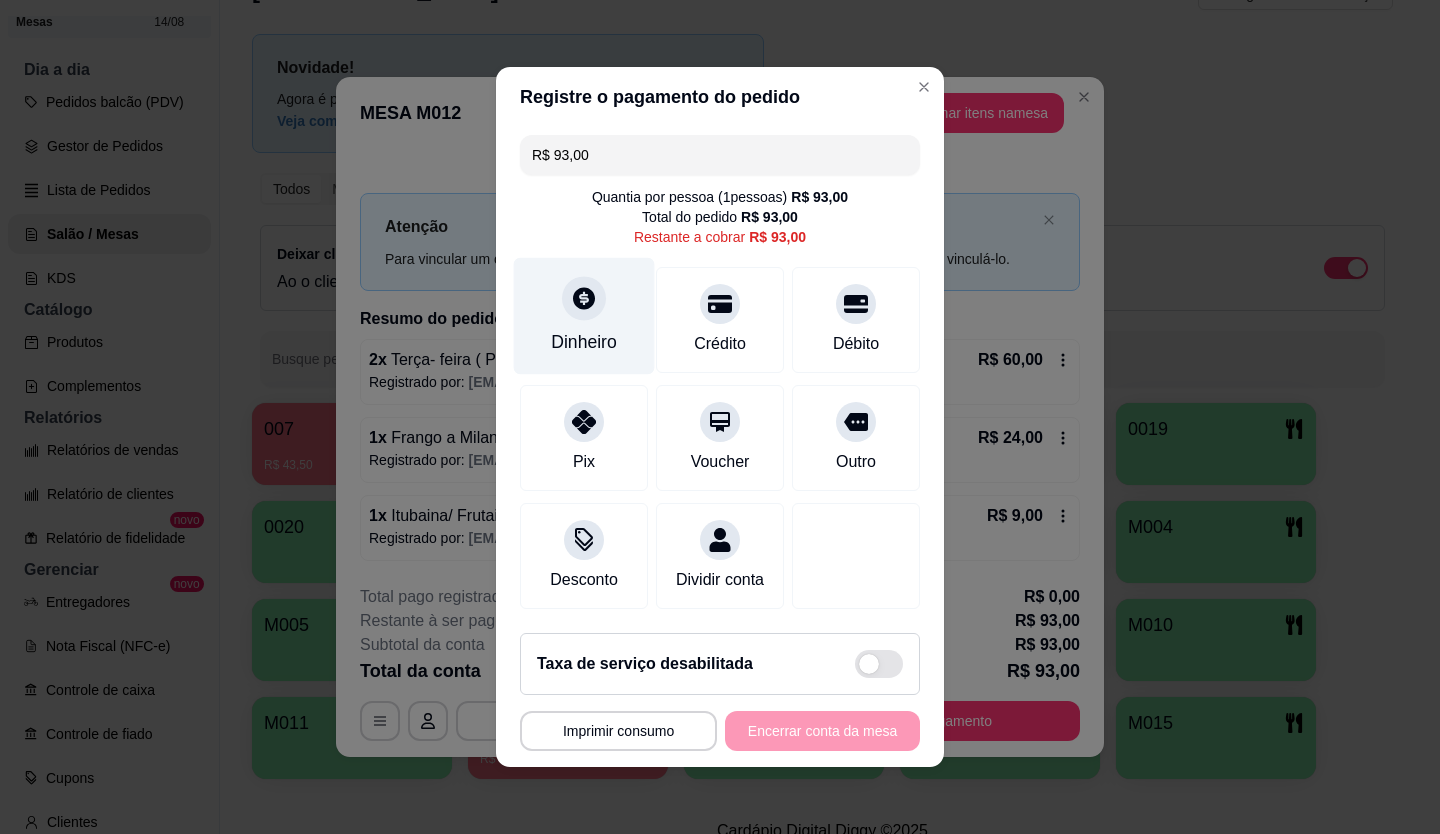 click 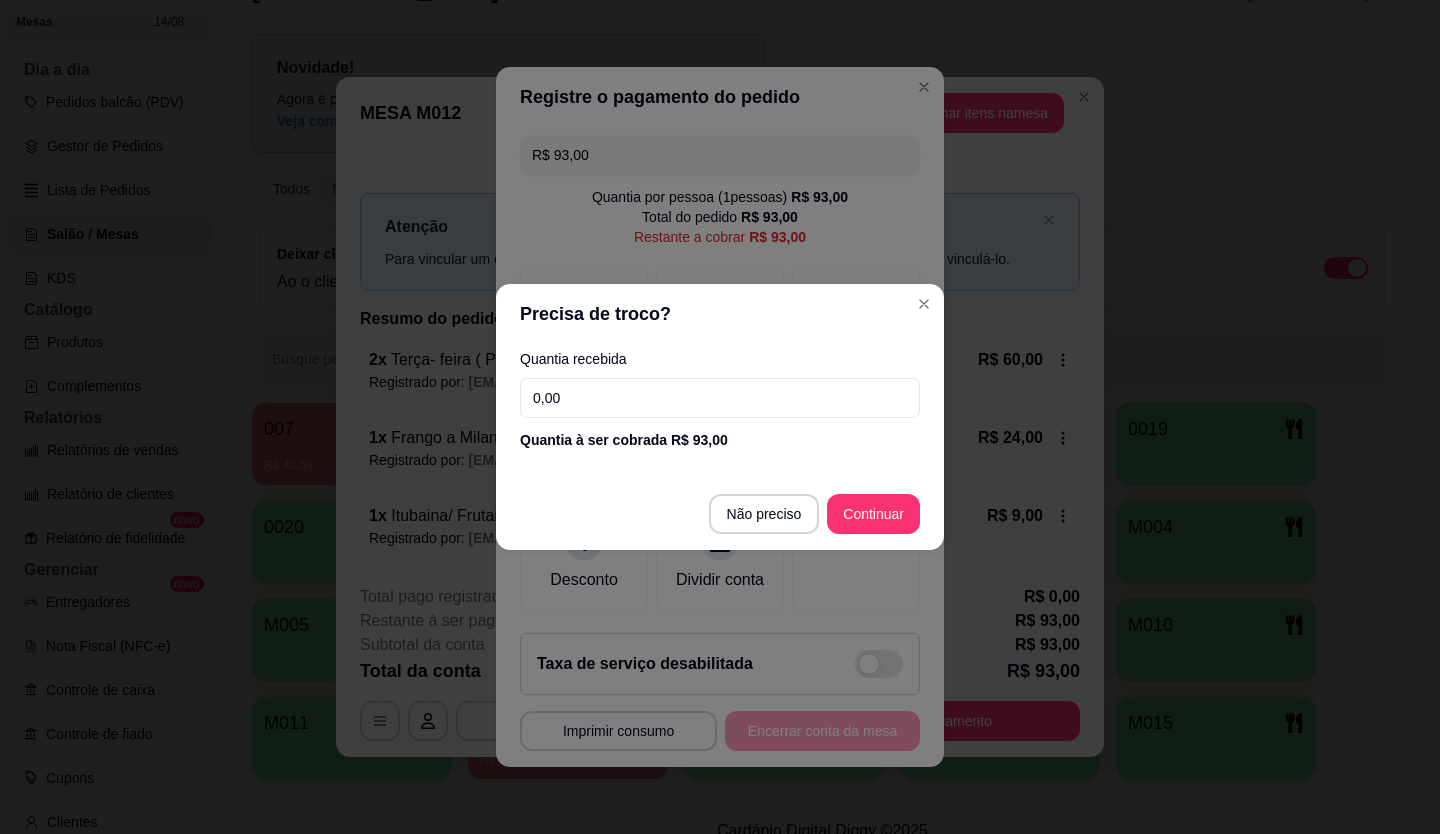 drag, startPoint x: 693, startPoint y: 389, endPoint x: 666, endPoint y: 395, distance: 27.658634 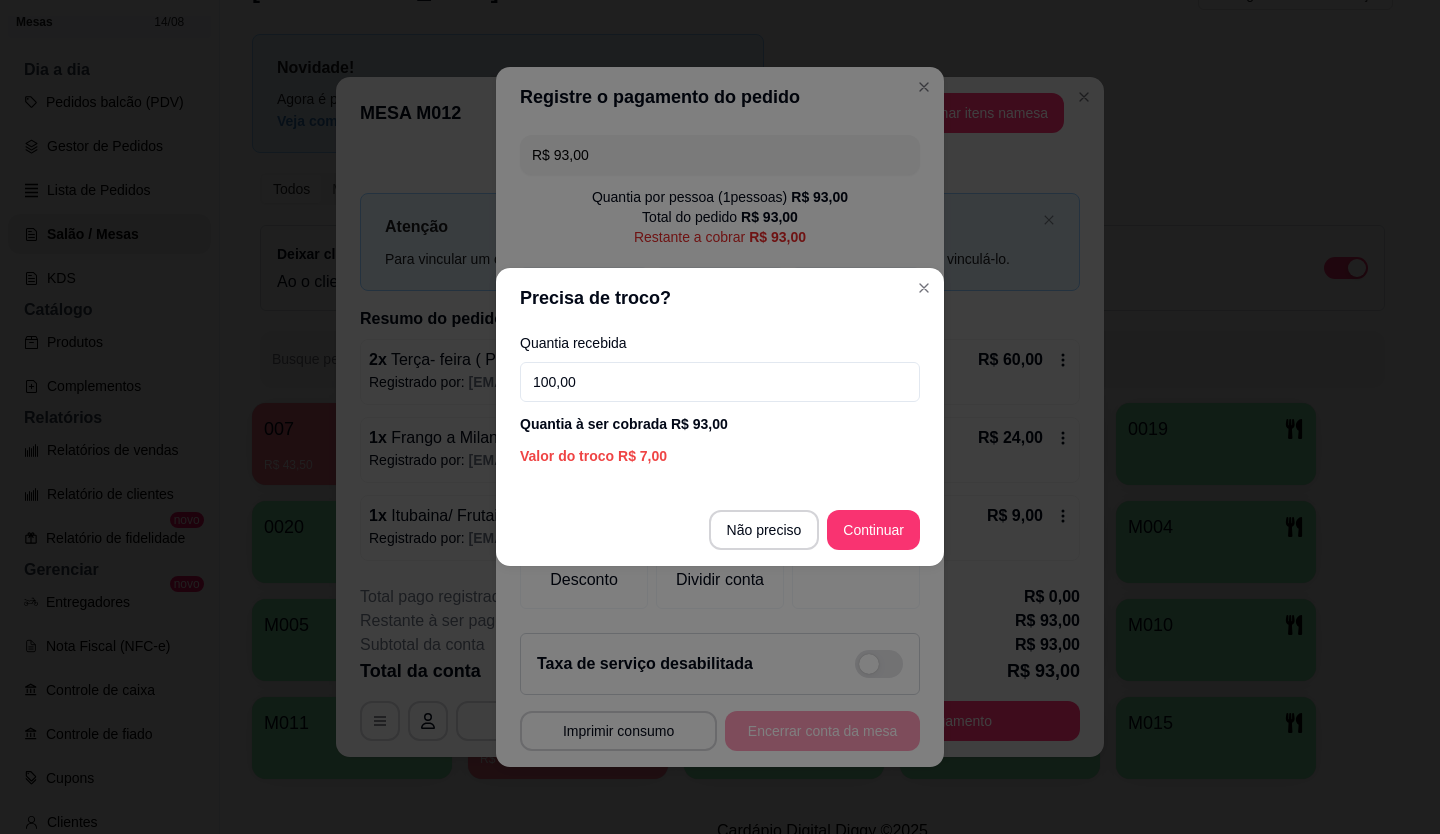 type on "100,00" 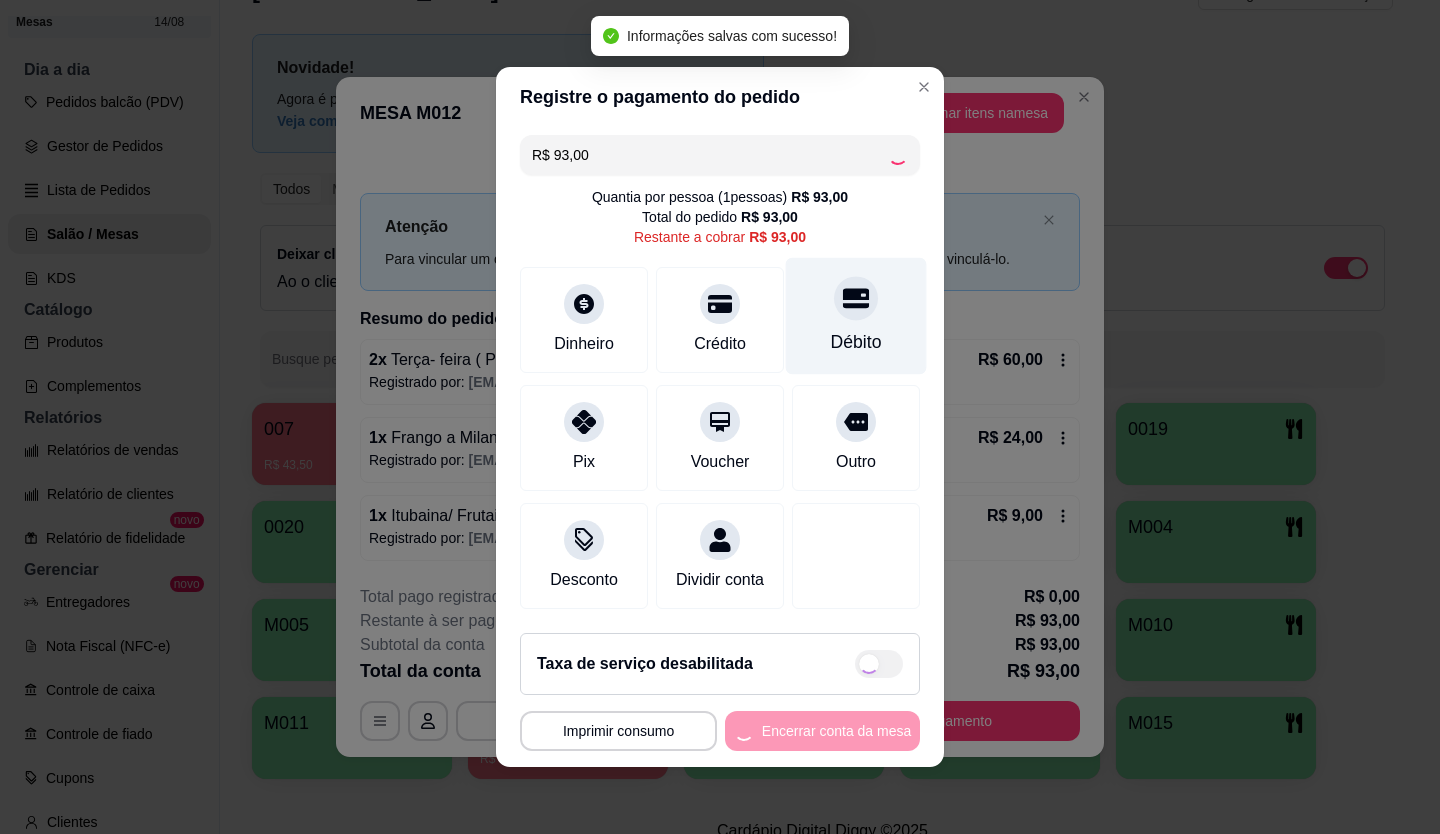 type on "R$ 0,00" 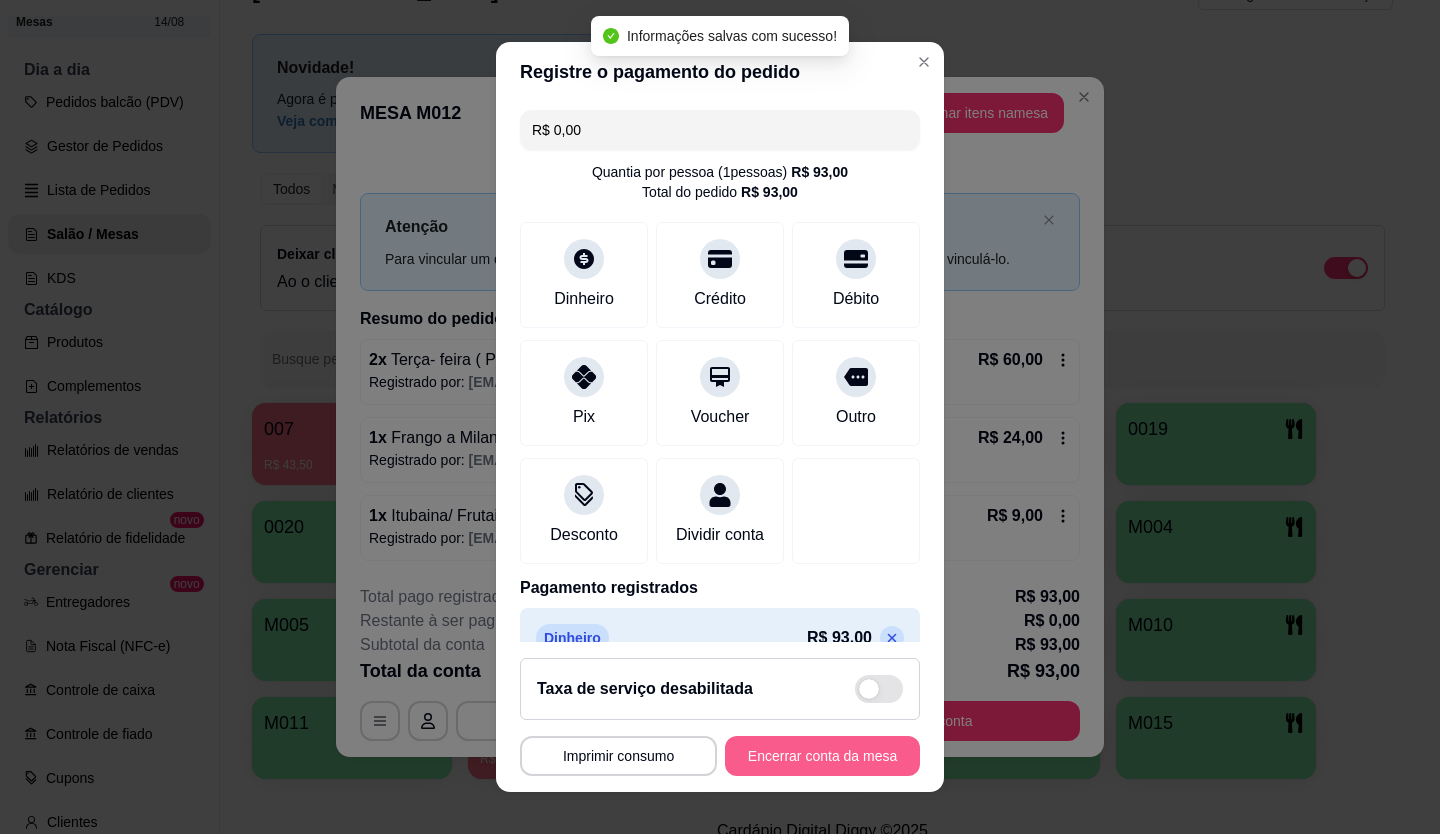click on "Encerrar conta da mesa" at bounding box center (822, 756) 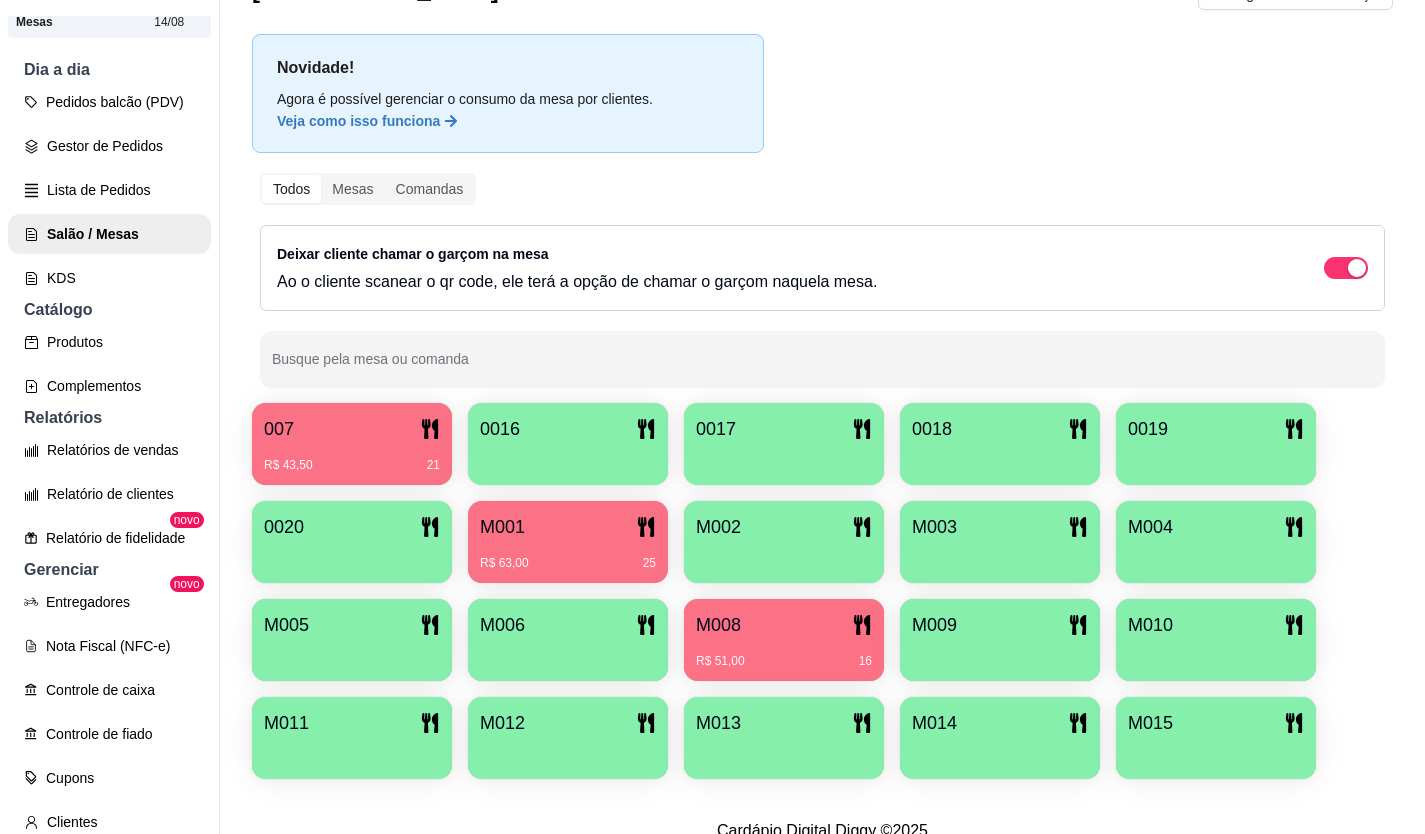 click on "M001" at bounding box center (568, 527) 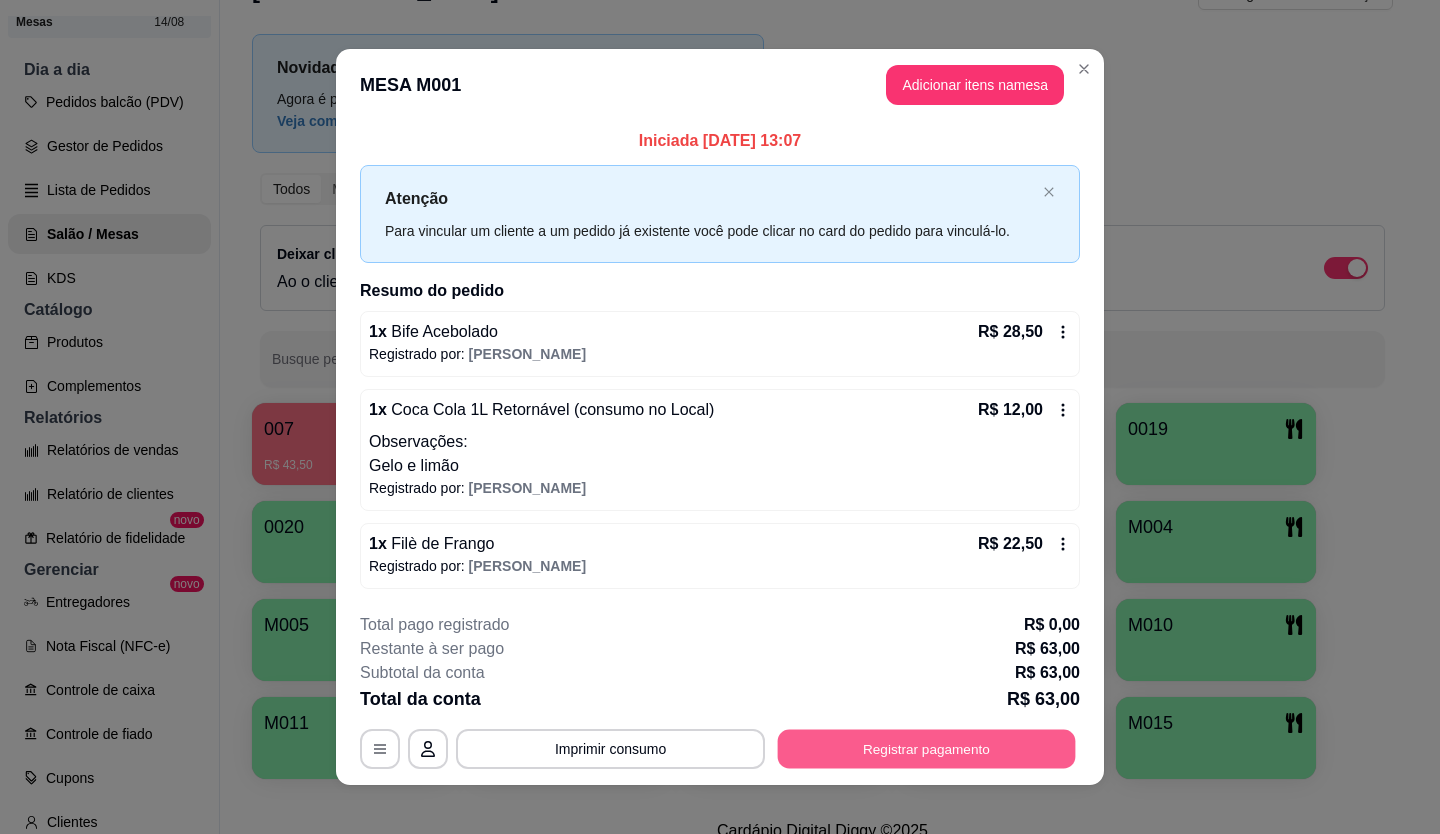click on "Registrar pagamento" at bounding box center [927, 748] 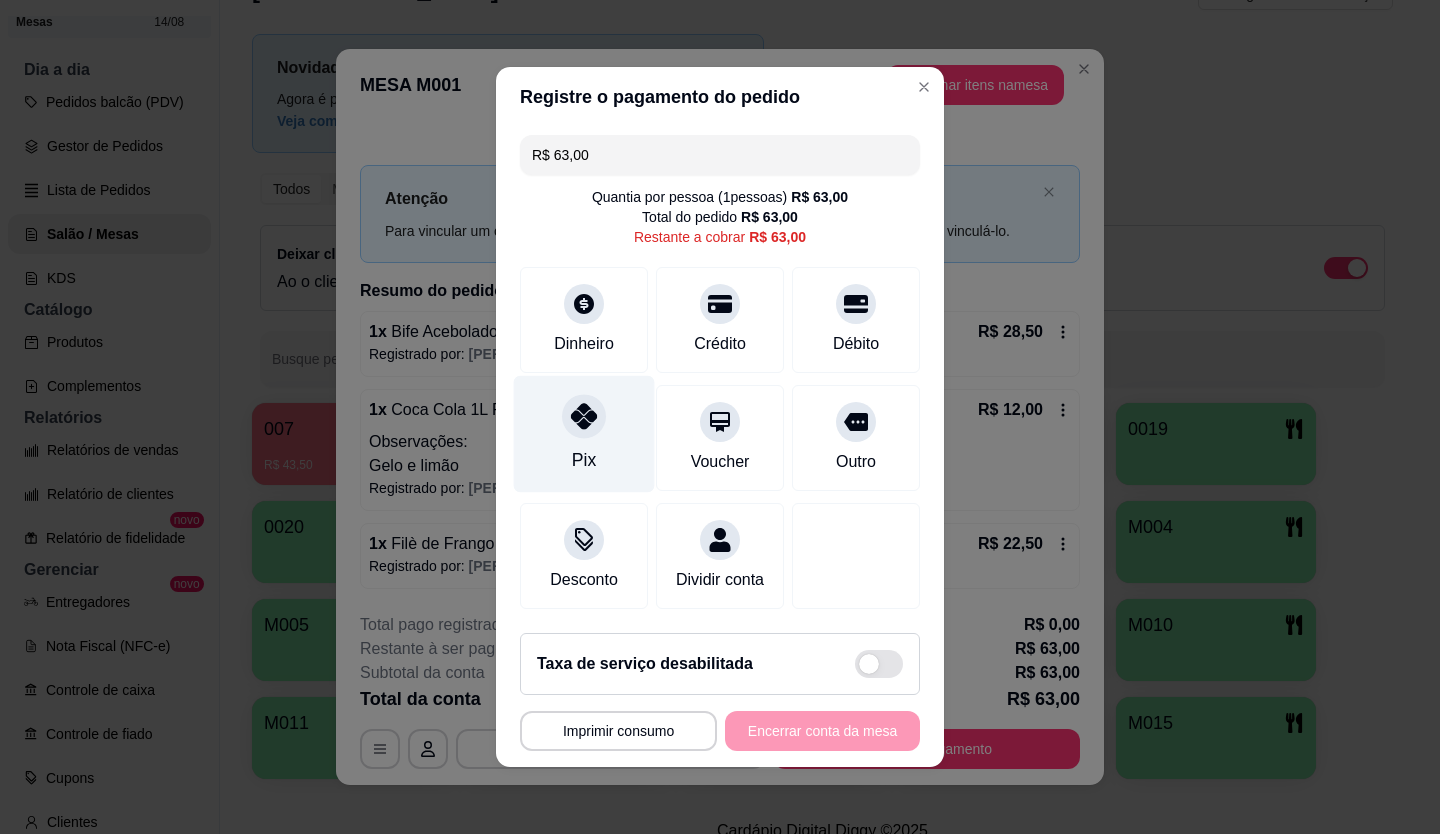click at bounding box center [584, 416] 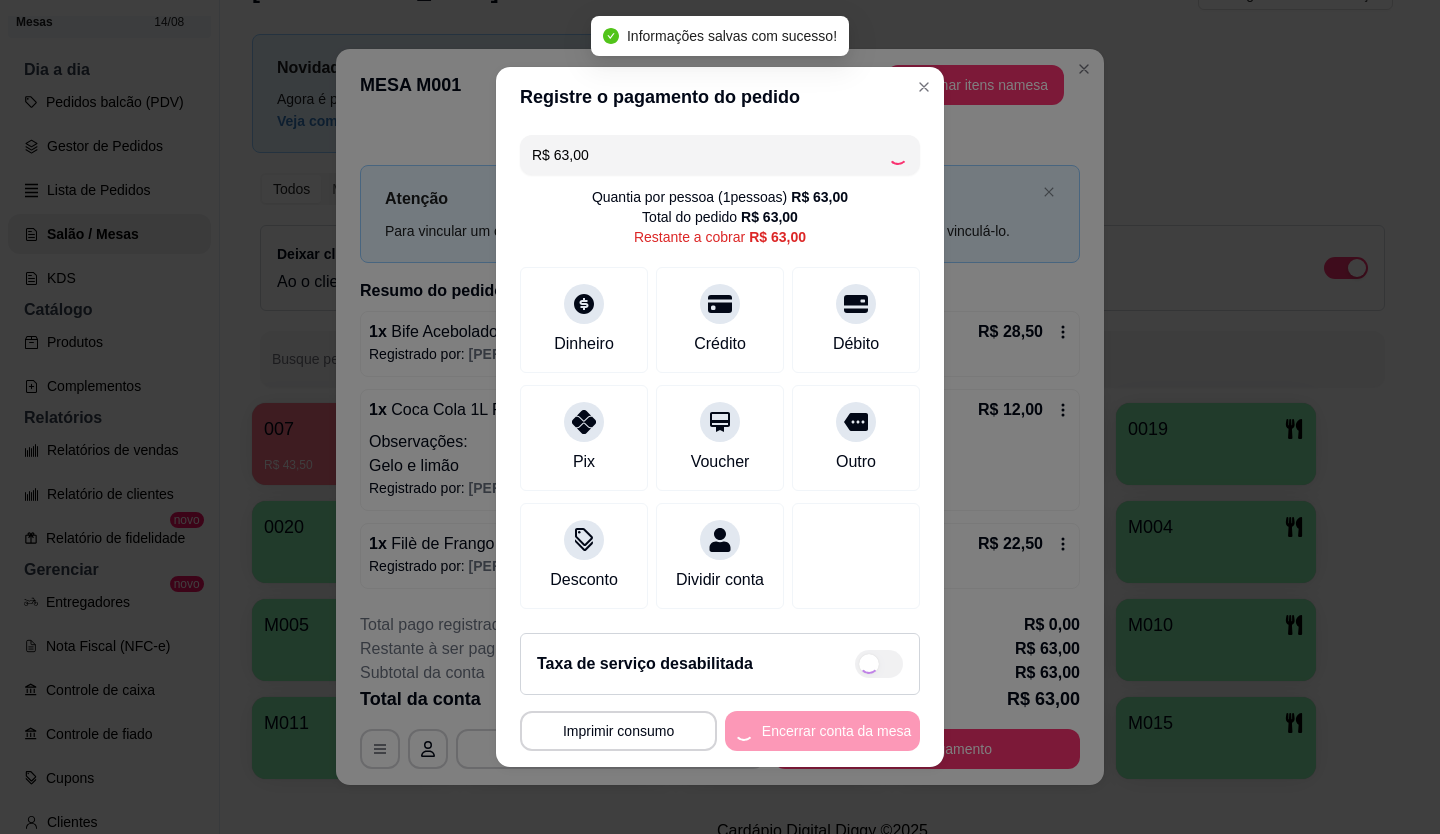 type on "R$ 0,00" 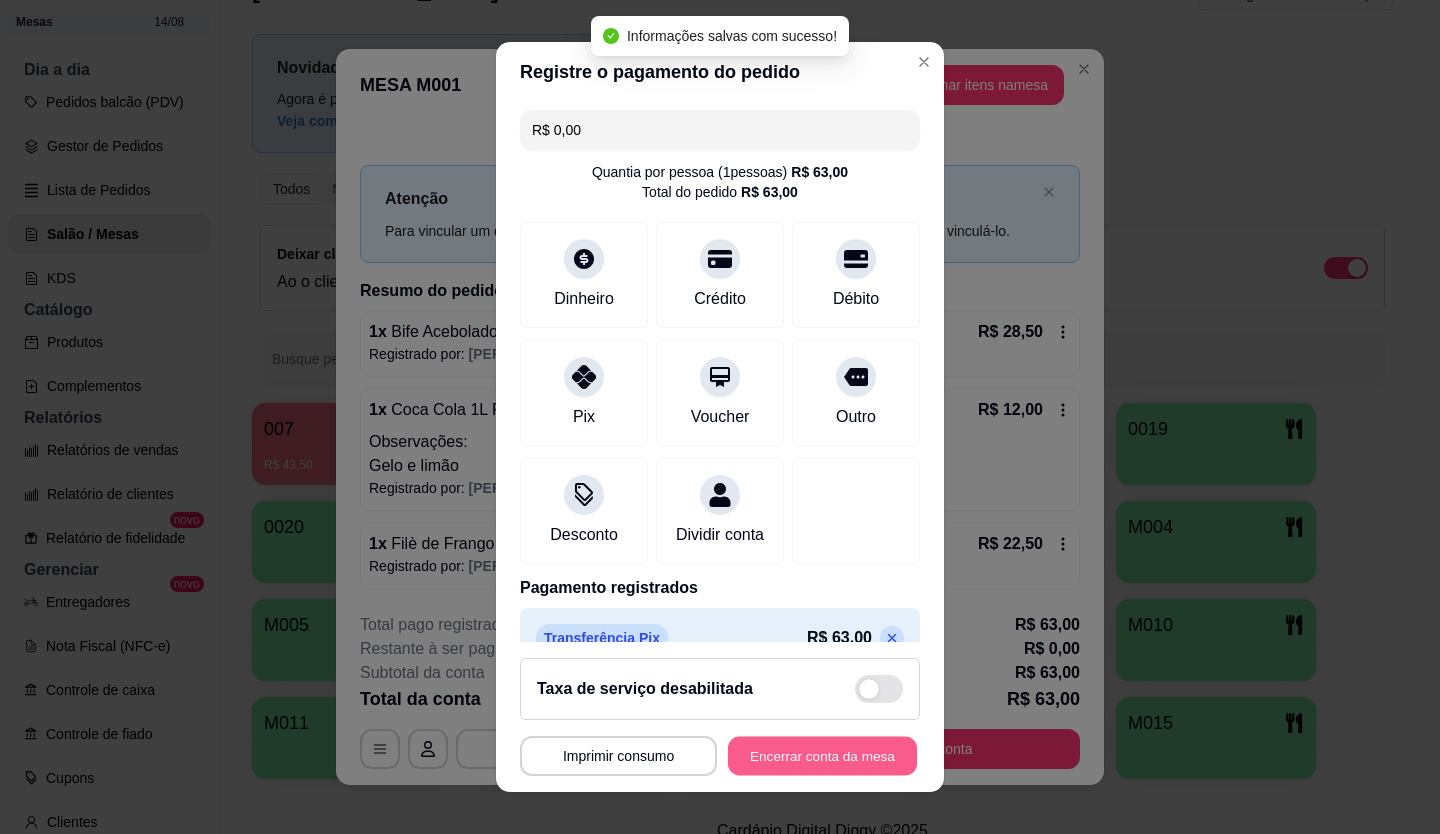 click on "Encerrar conta da mesa" at bounding box center [822, 756] 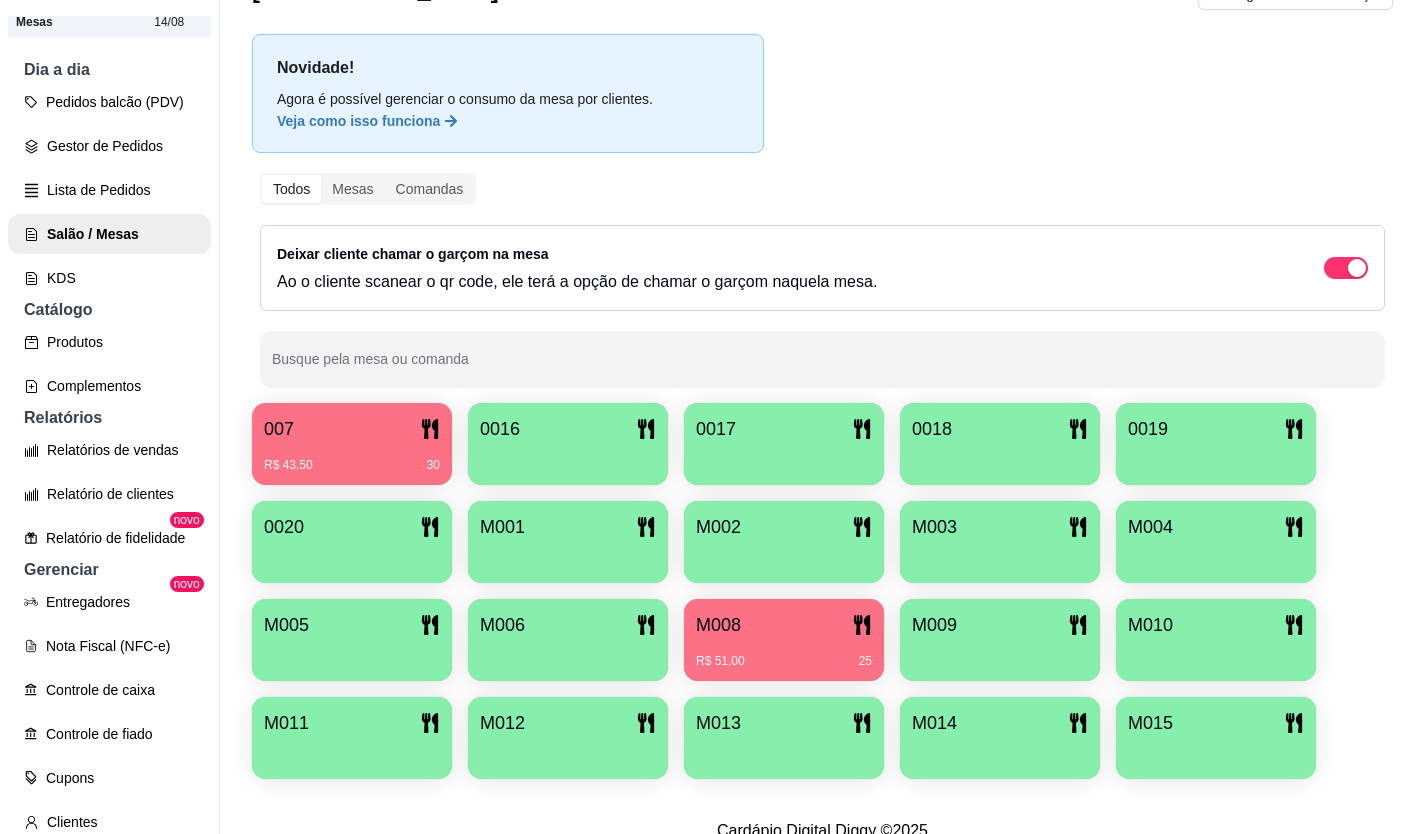 click on "R$ 51,00 25" at bounding box center (784, 654) 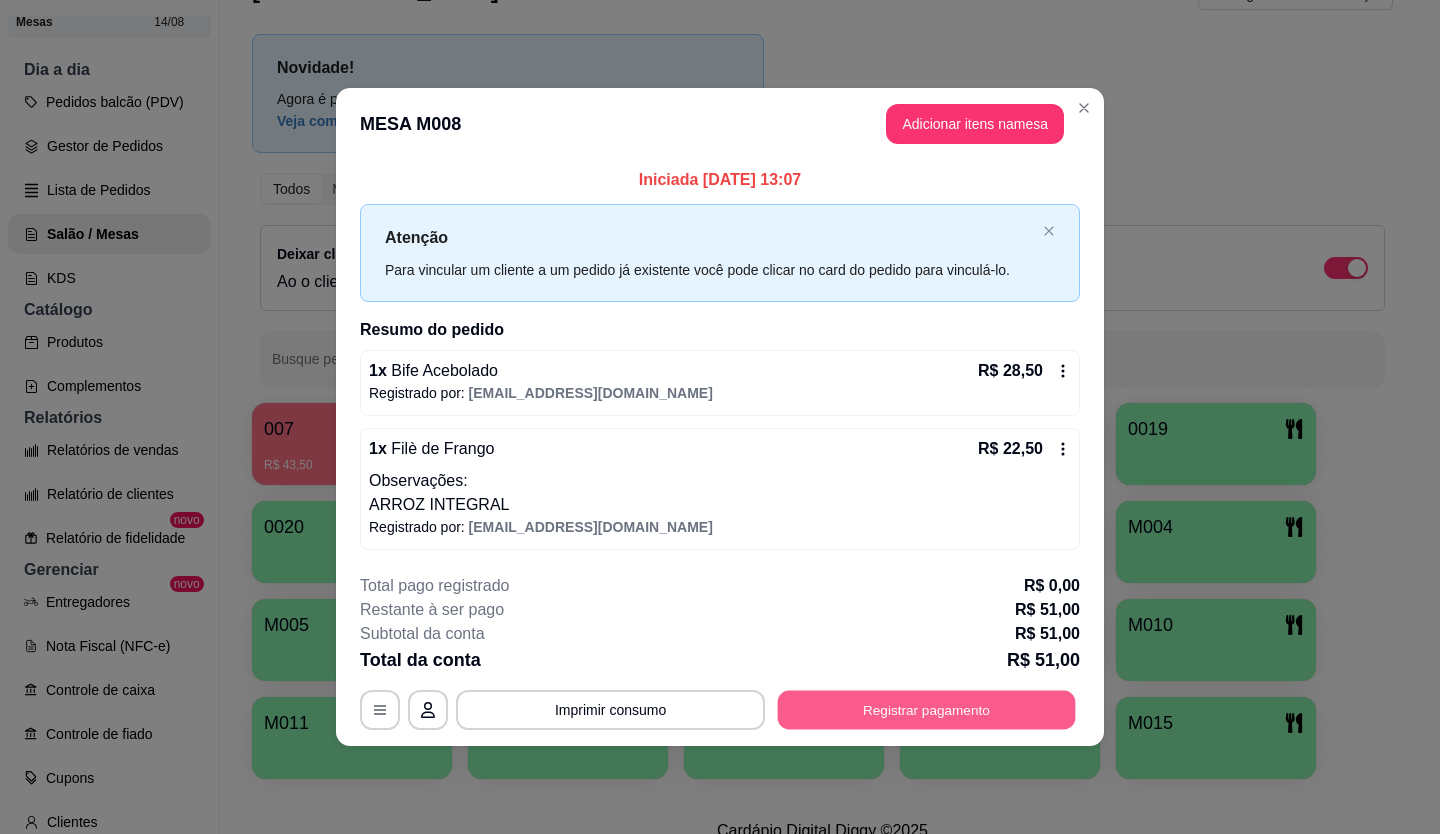 click on "Registrar pagamento" at bounding box center [927, 709] 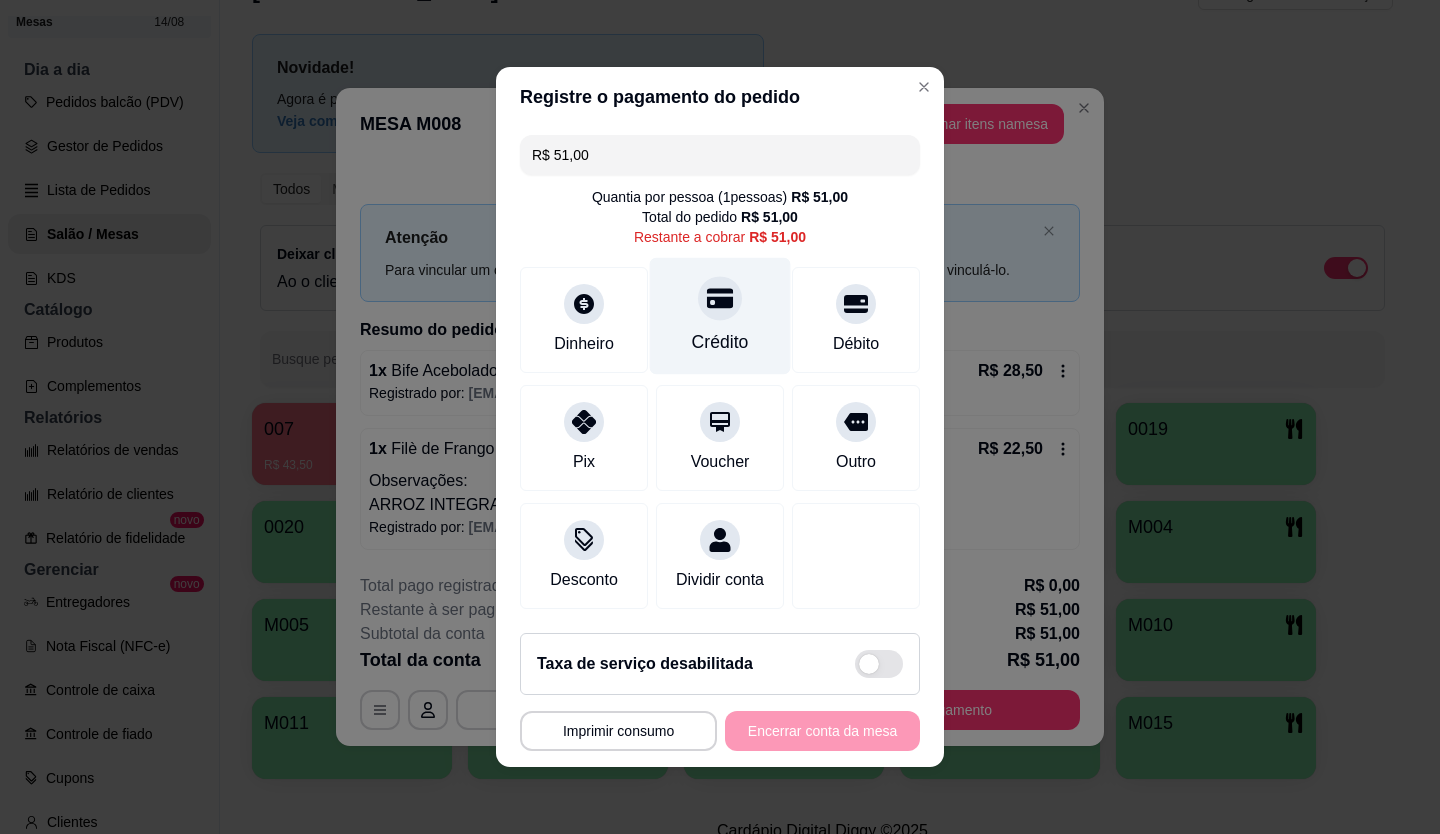 click 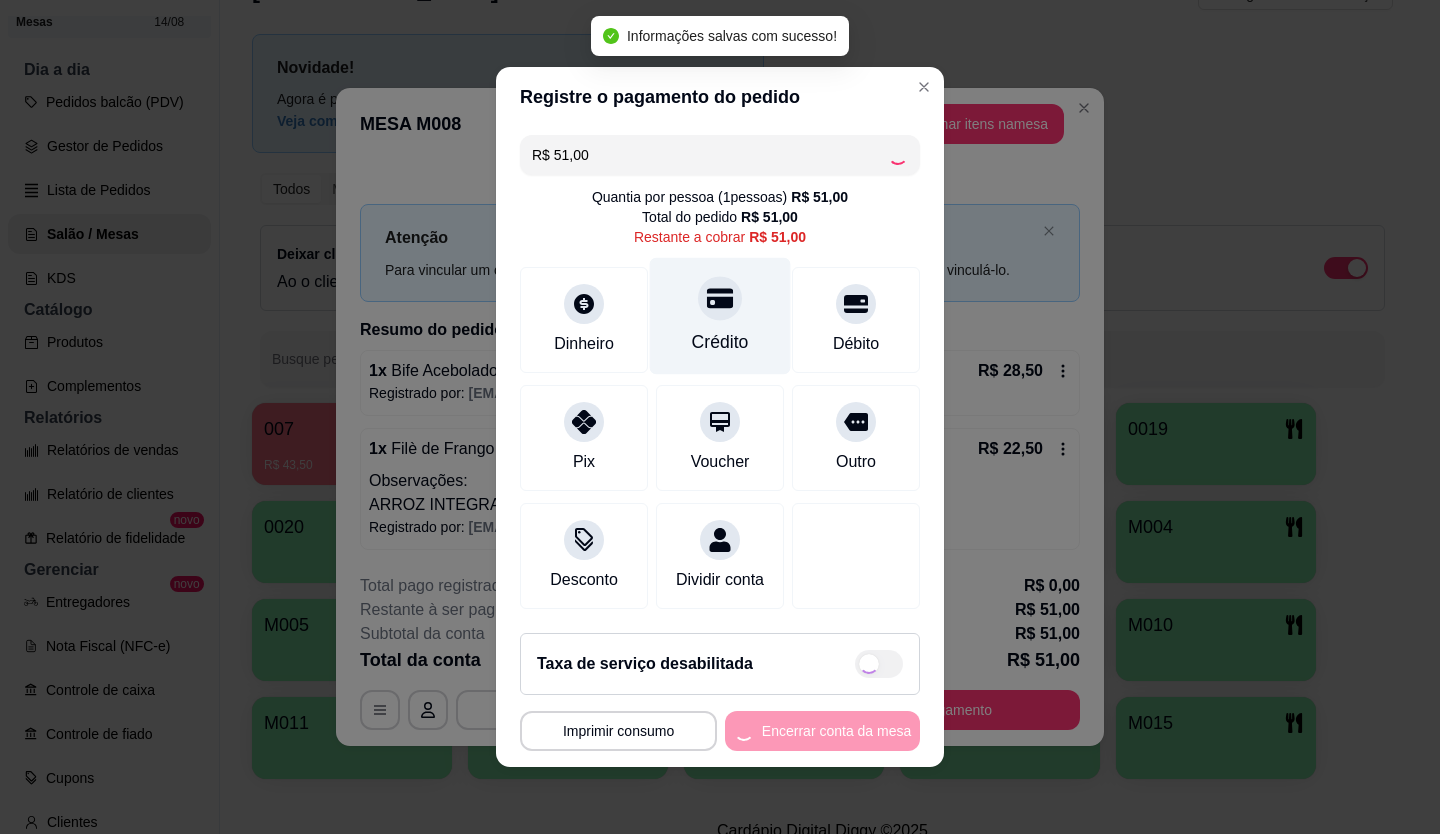type on "R$ 0,00" 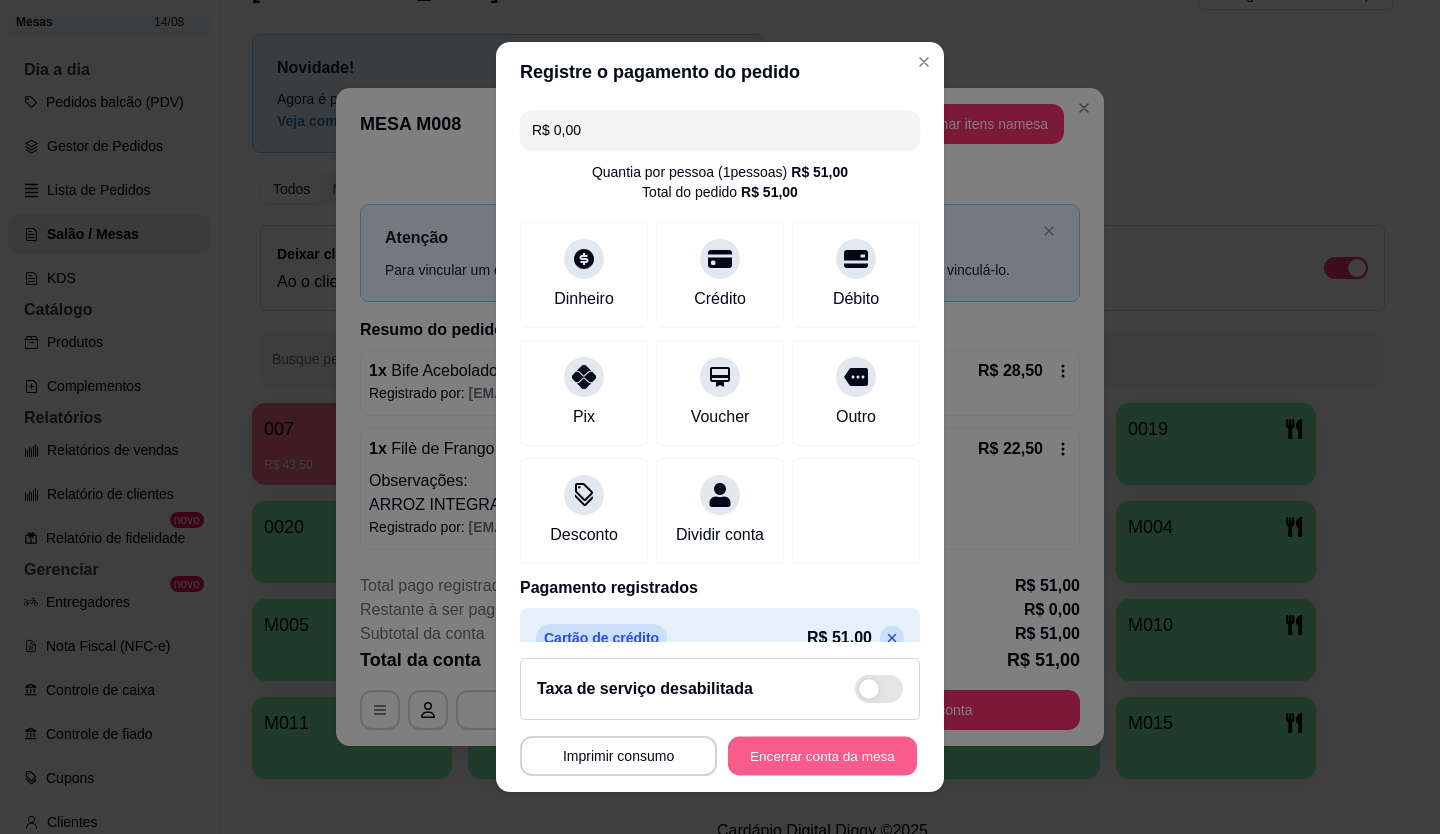 click on "Encerrar conta da mesa" at bounding box center (822, 756) 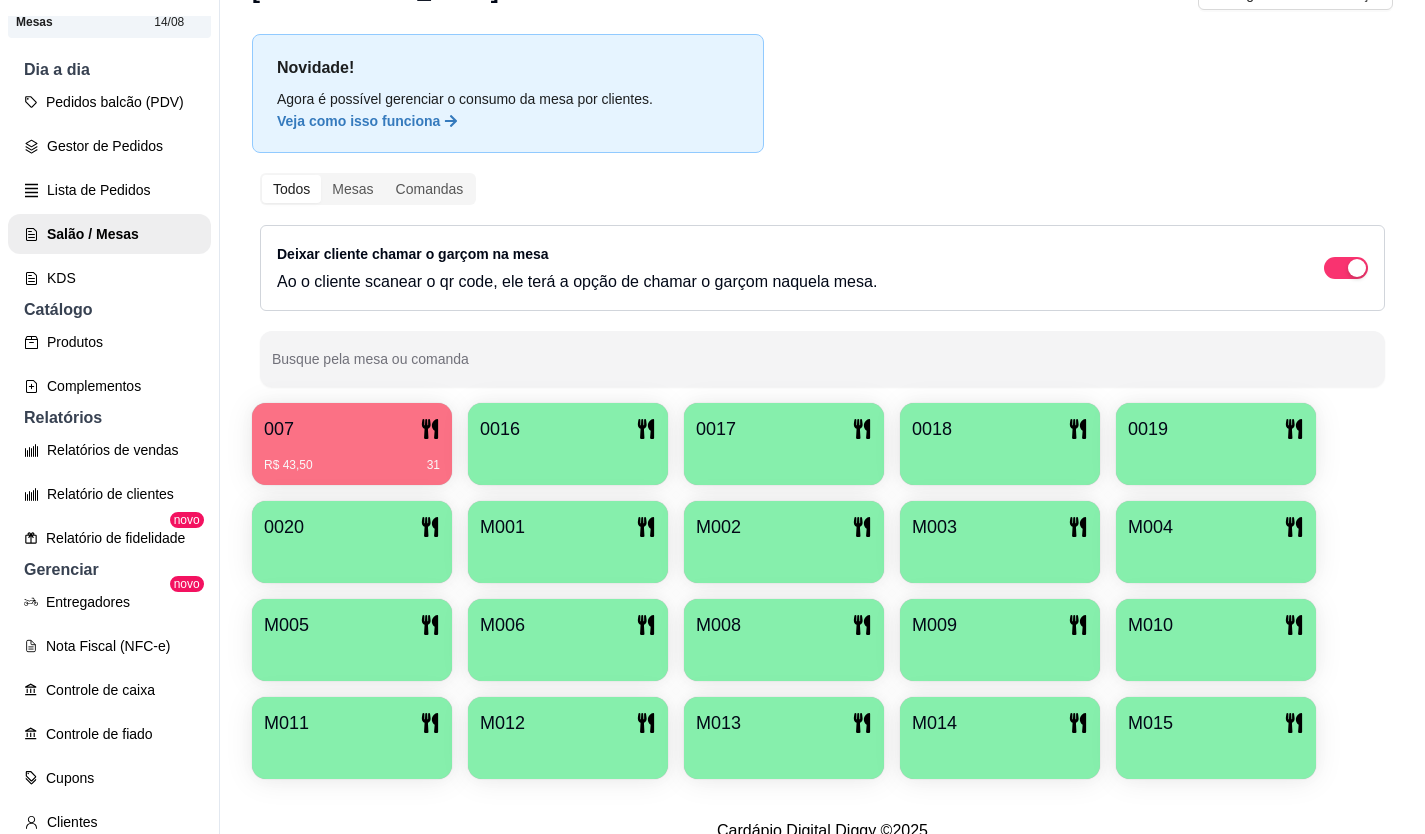 click on "R$ 43,50" at bounding box center (288, 465) 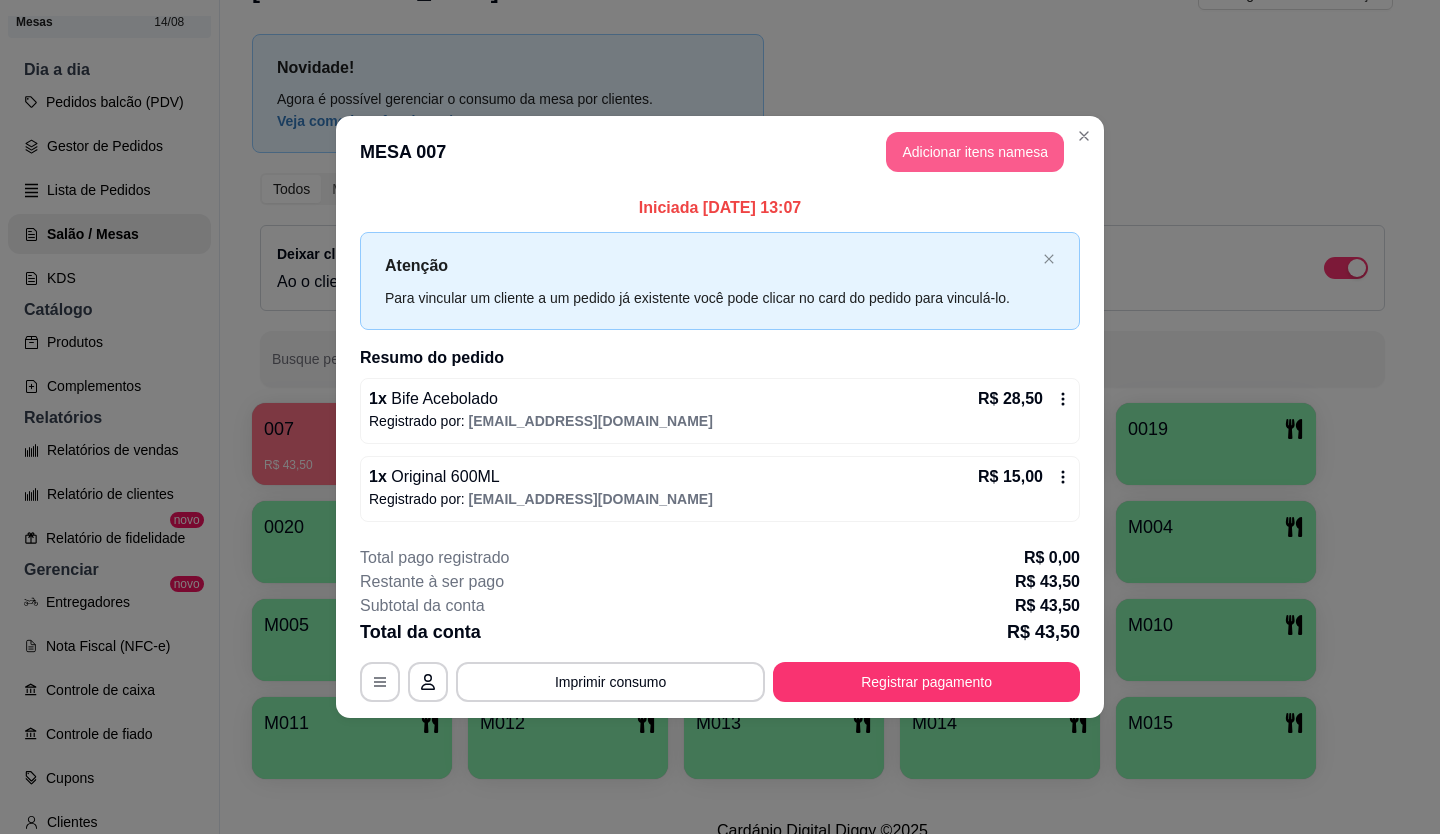 click on "Adicionar itens na  mesa" at bounding box center [975, 152] 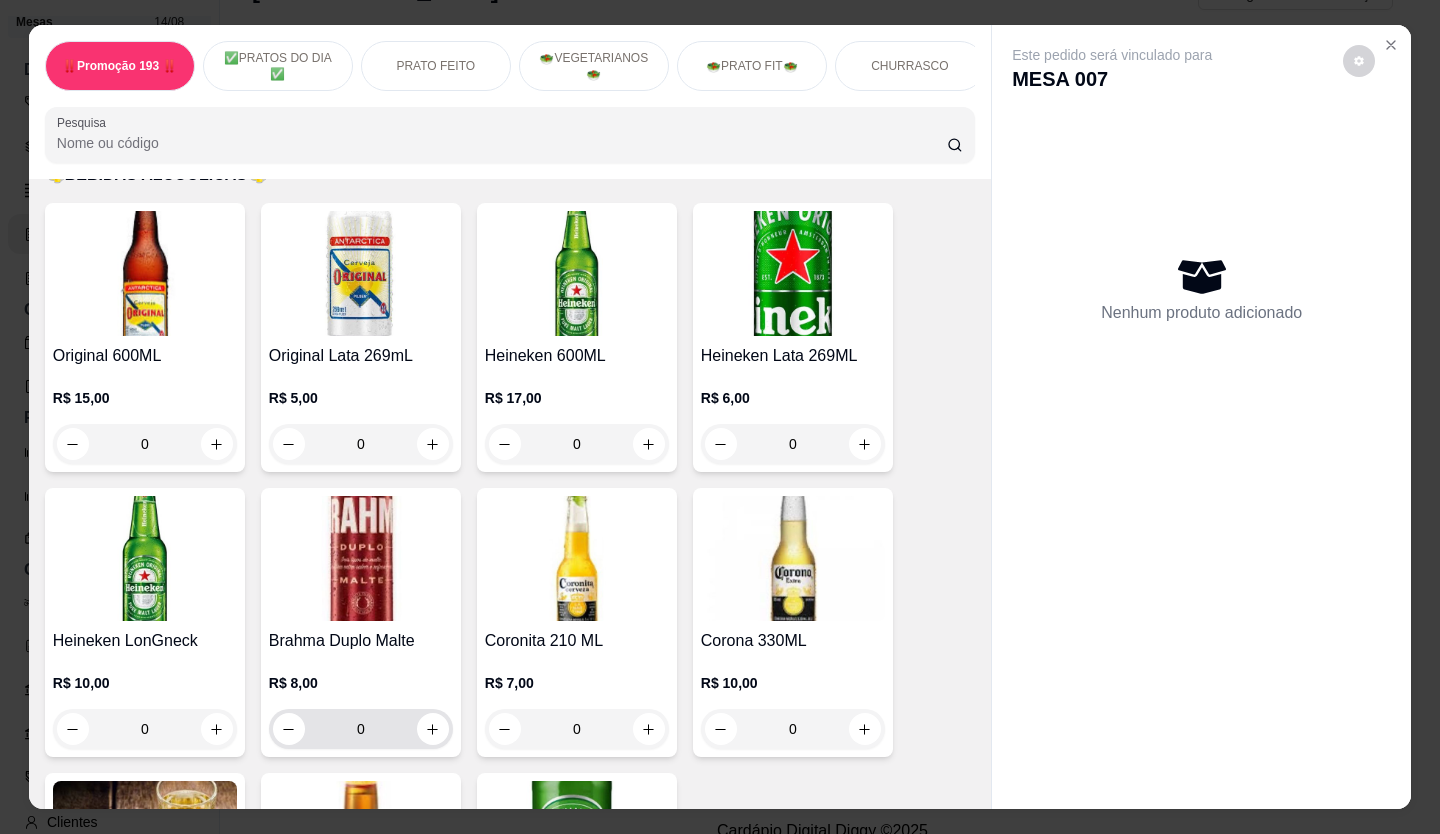 scroll, scrollTop: 7400, scrollLeft: 0, axis: vertical 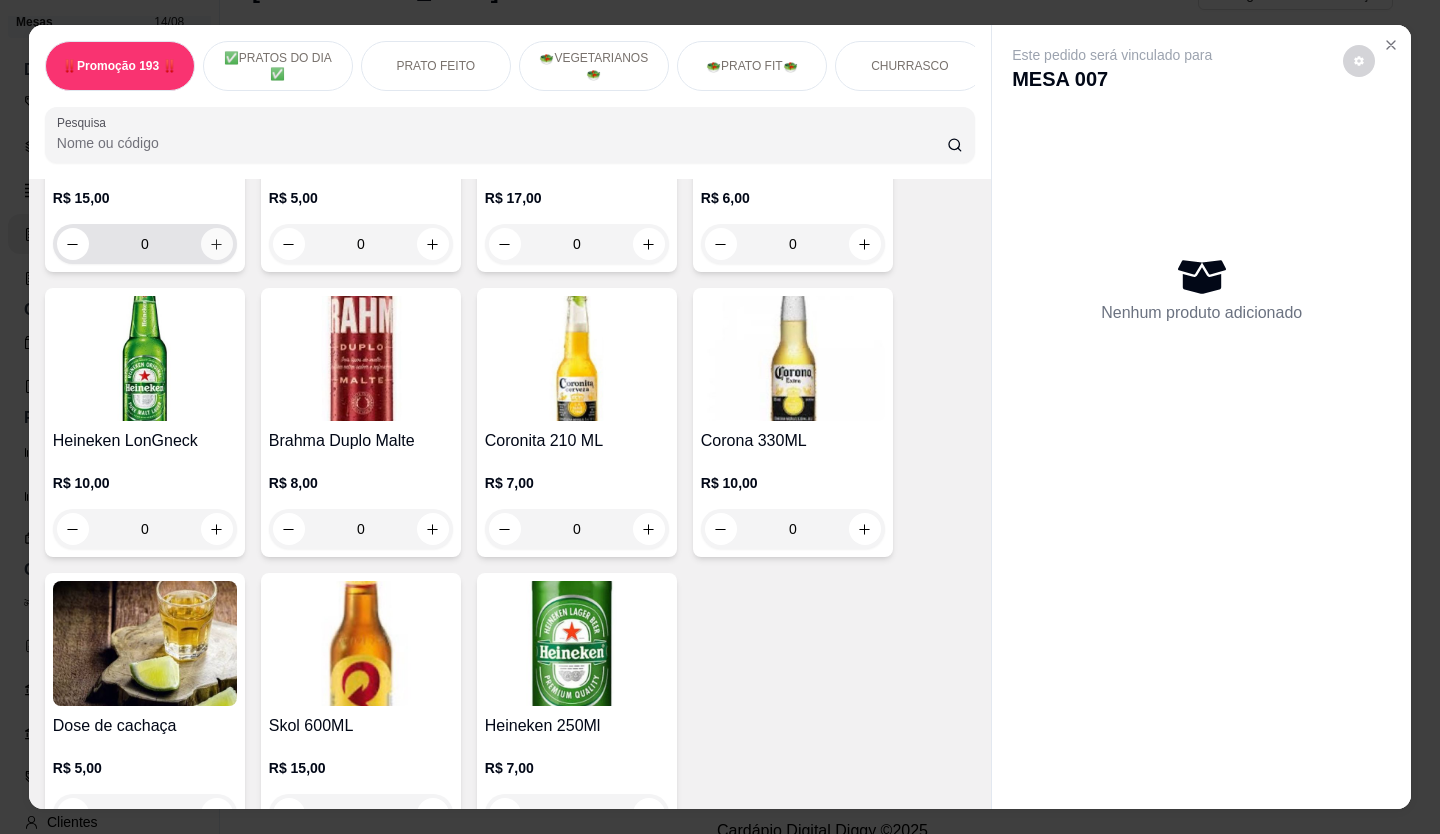 click 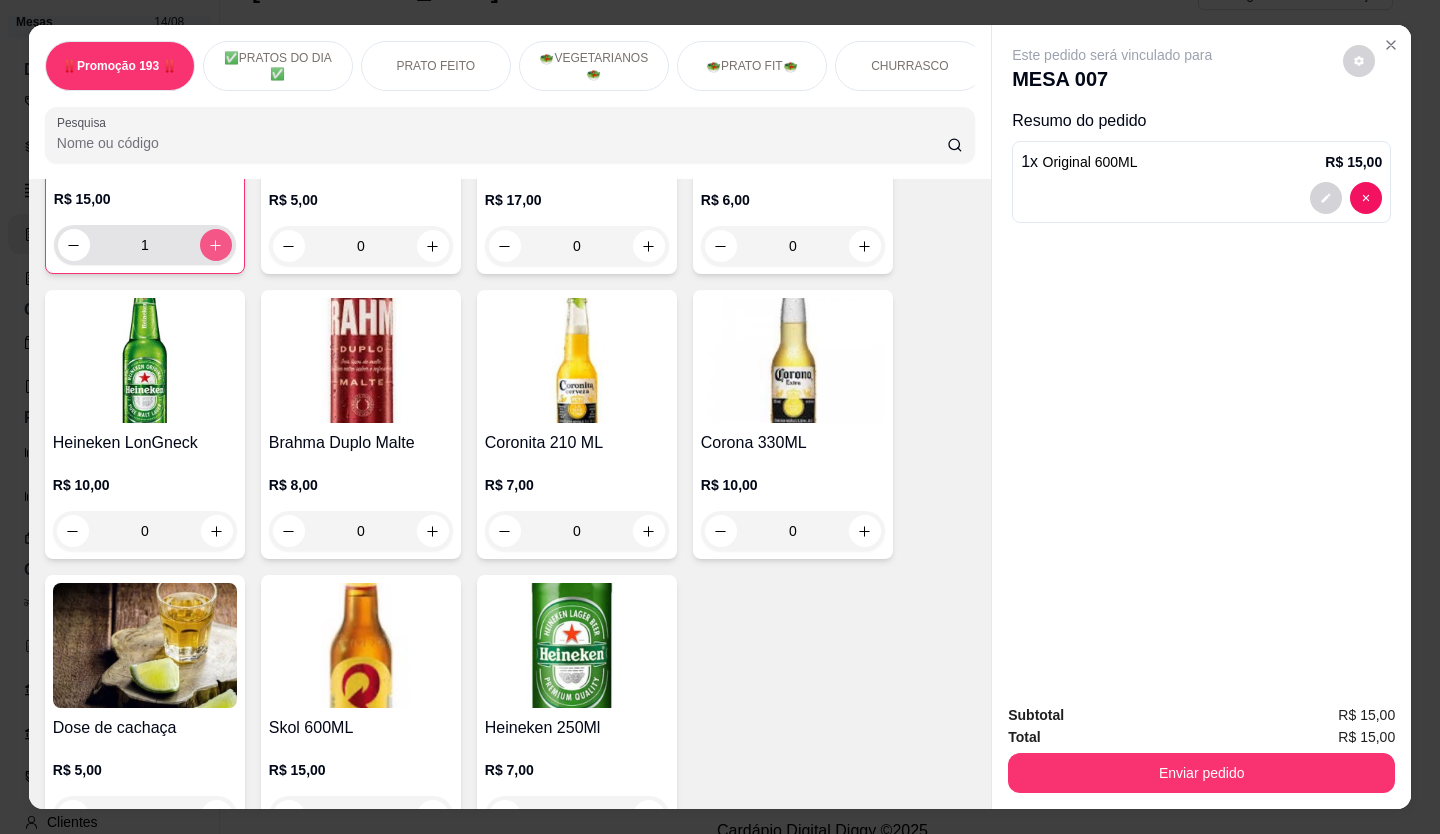 scroll, scrollTop: 7401, scrollLeft: 0, axis: vertical 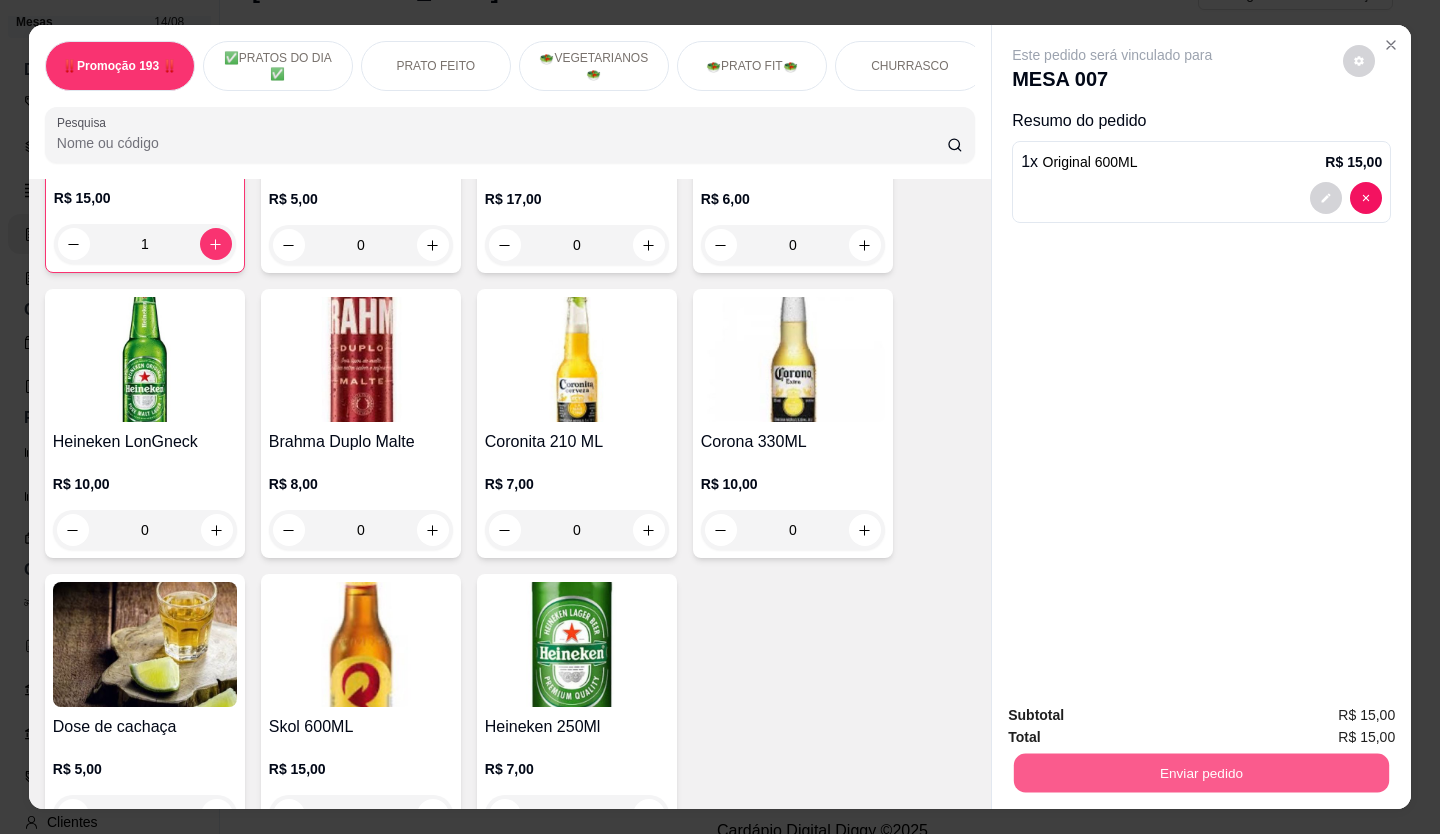 click on "Enviar pedido" at bounding box center [1201, 773] 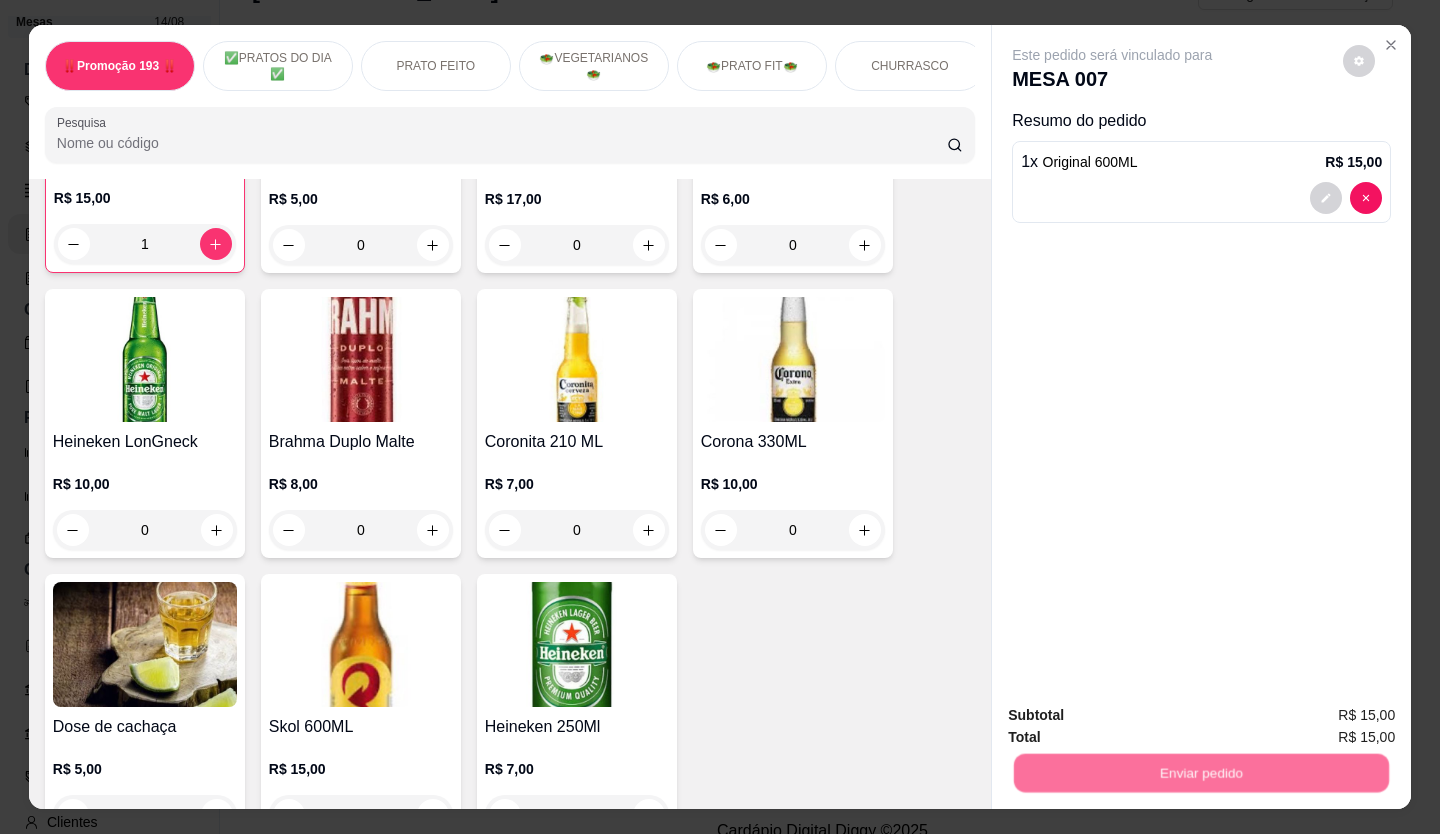 click on "Não registrar e enviar pedido" at bounding box center (1135, 717) 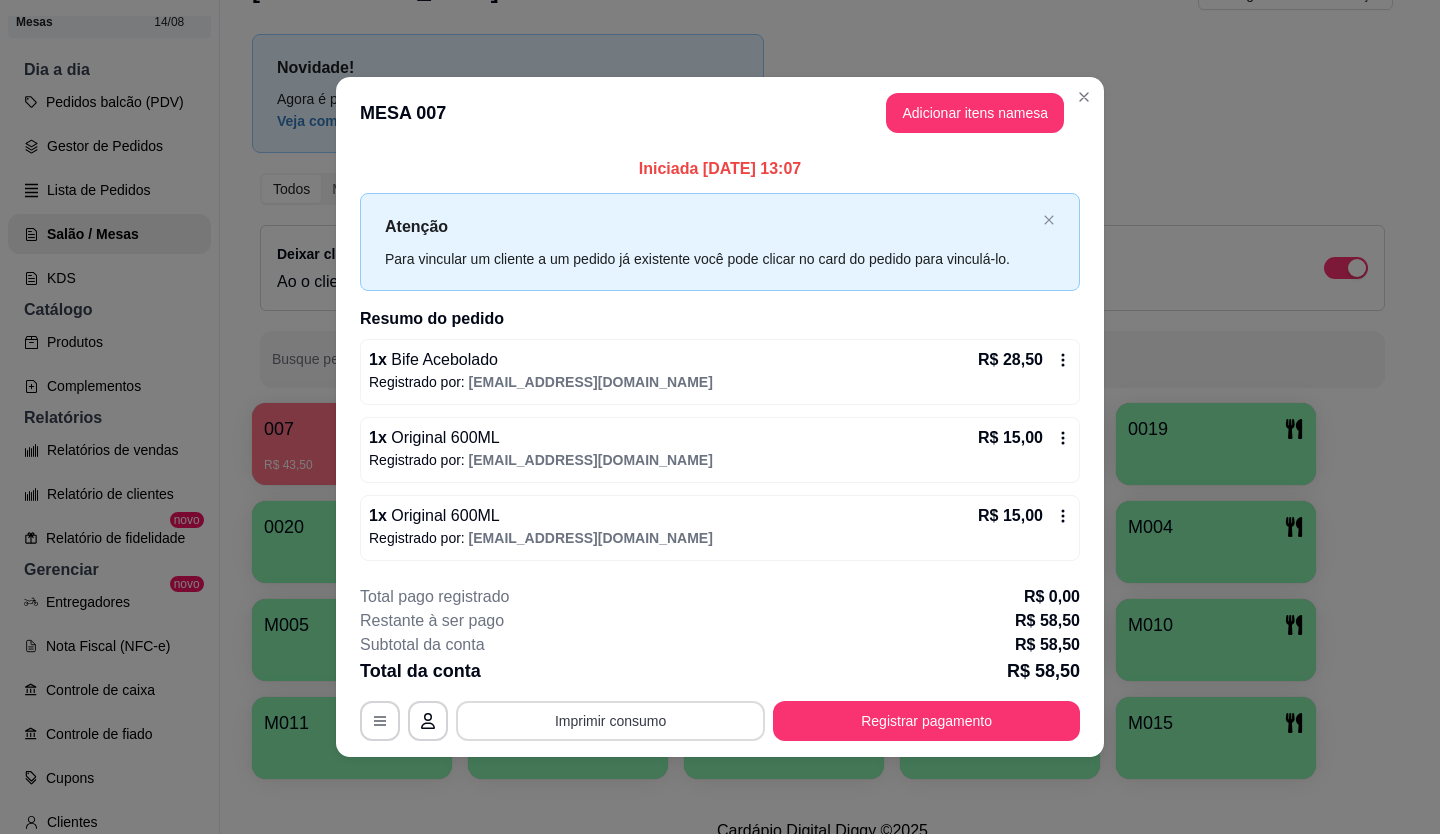click on "Imprimir consumo" at bounding box center [610, 721] 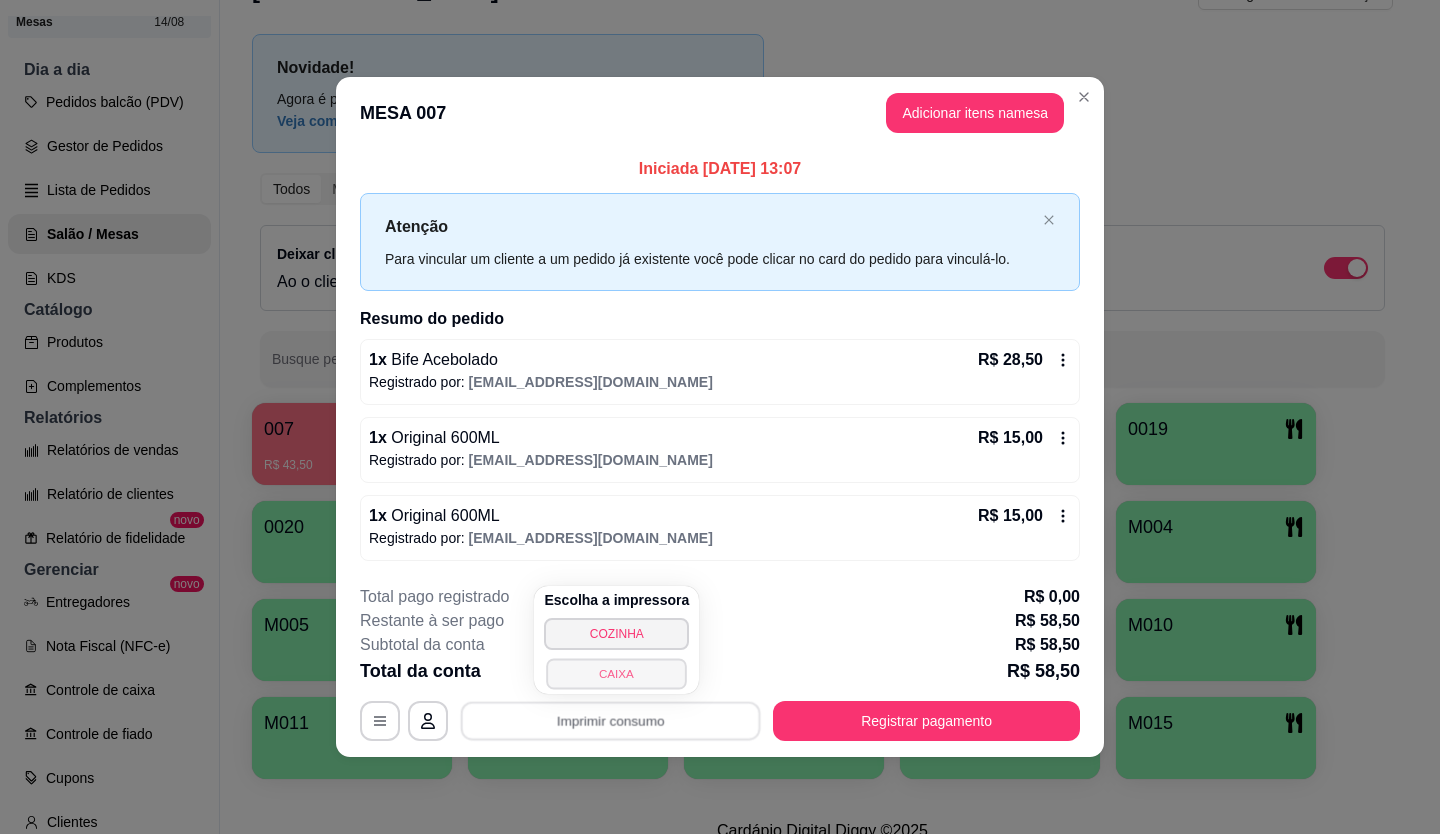 click on "CAIXA" at bounding box center (617, 673) 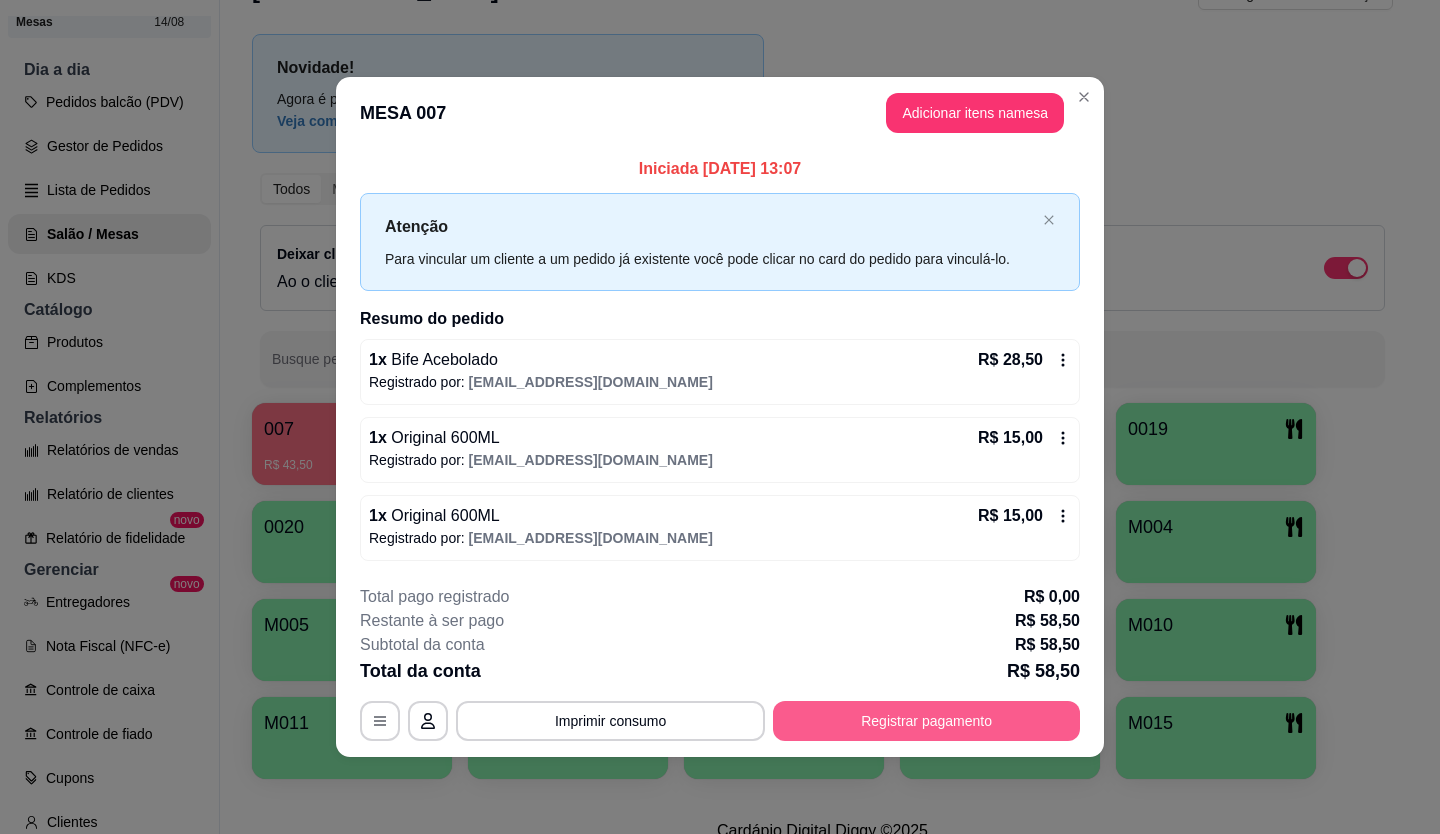 click on "Registrar pagamento" at bounding box center (926, 721) 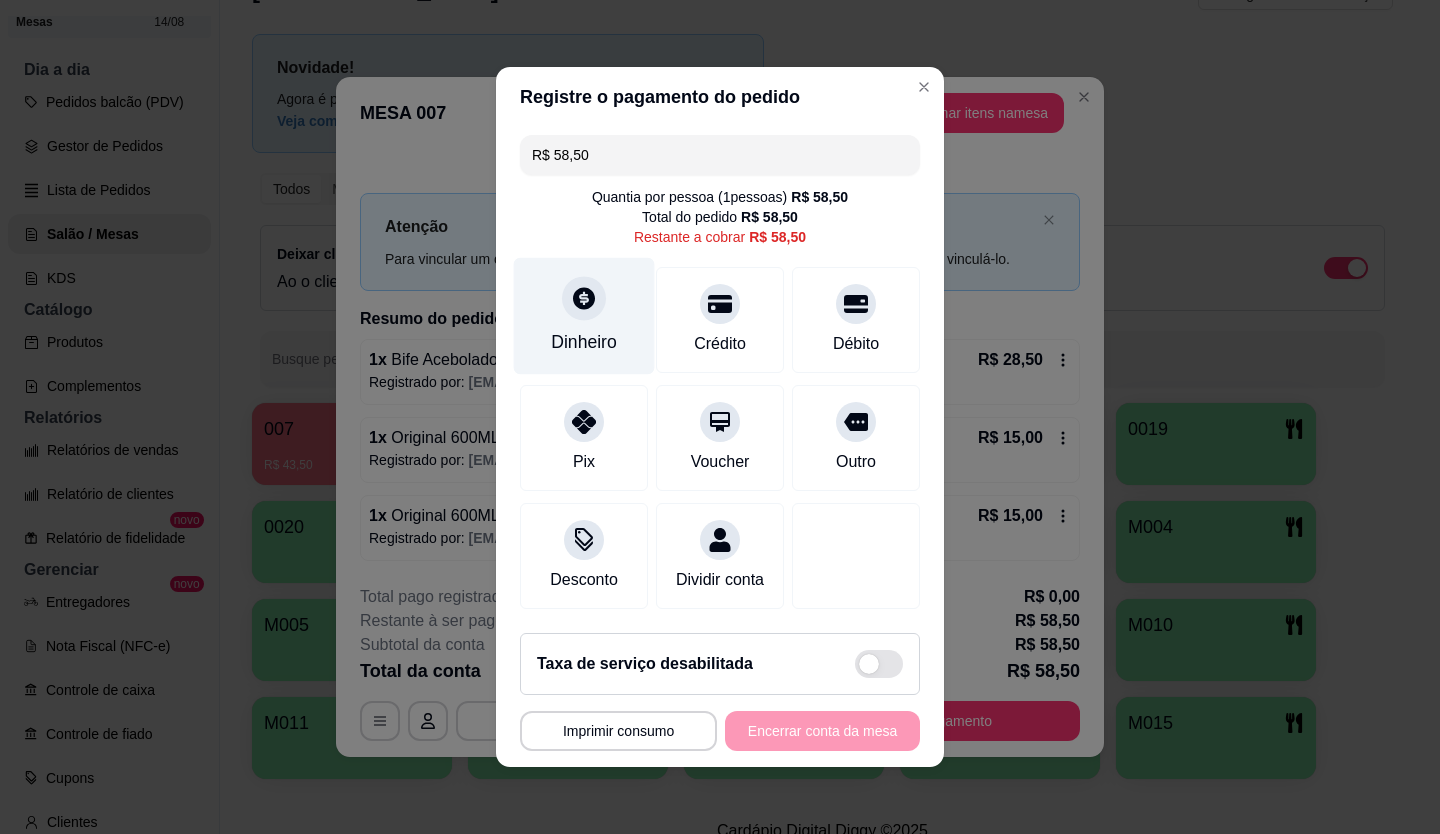click on "Dinheiro" at bounding box center (584, 316) 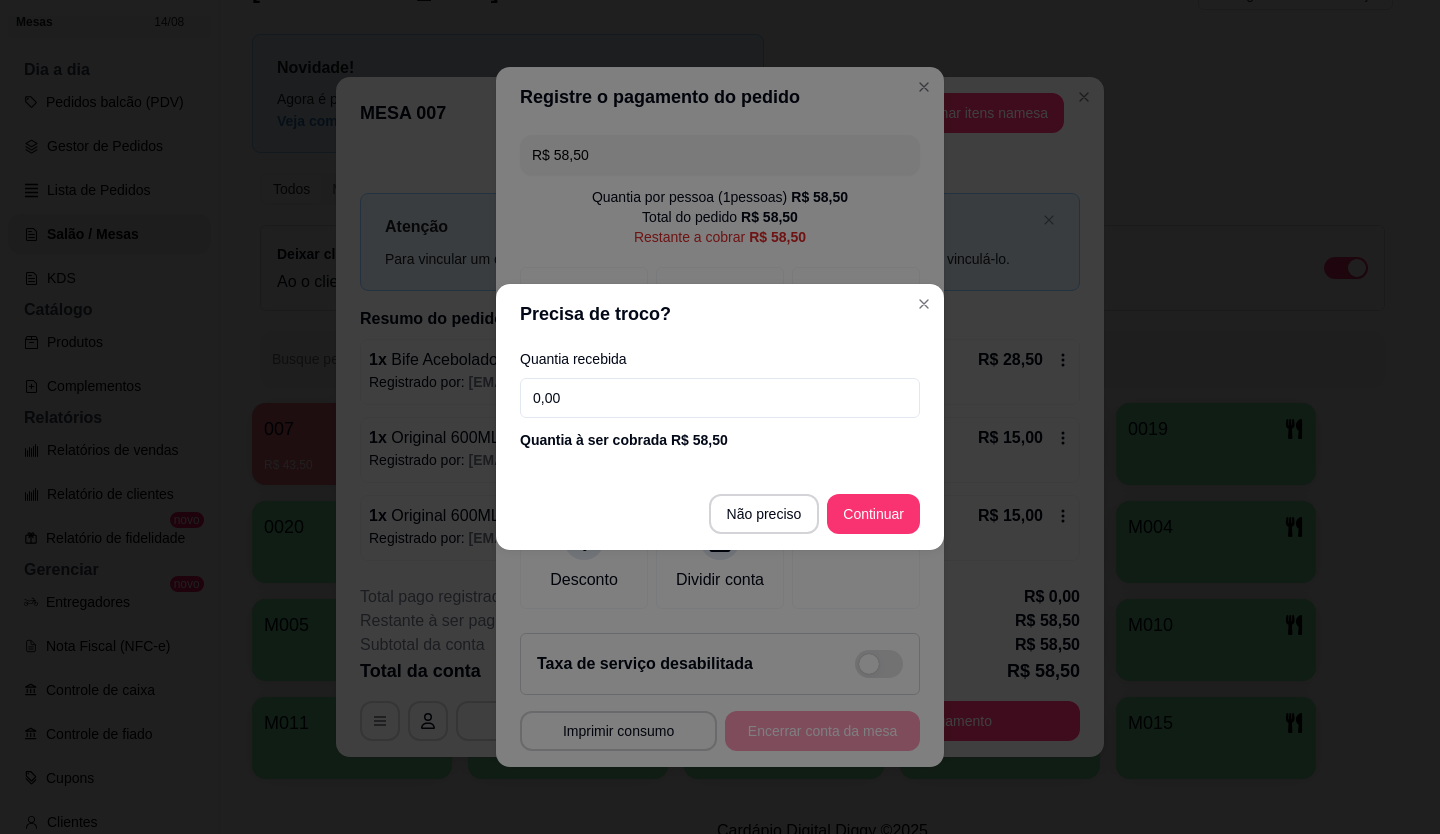 click on "0,00" at bounding box center [720, 398] 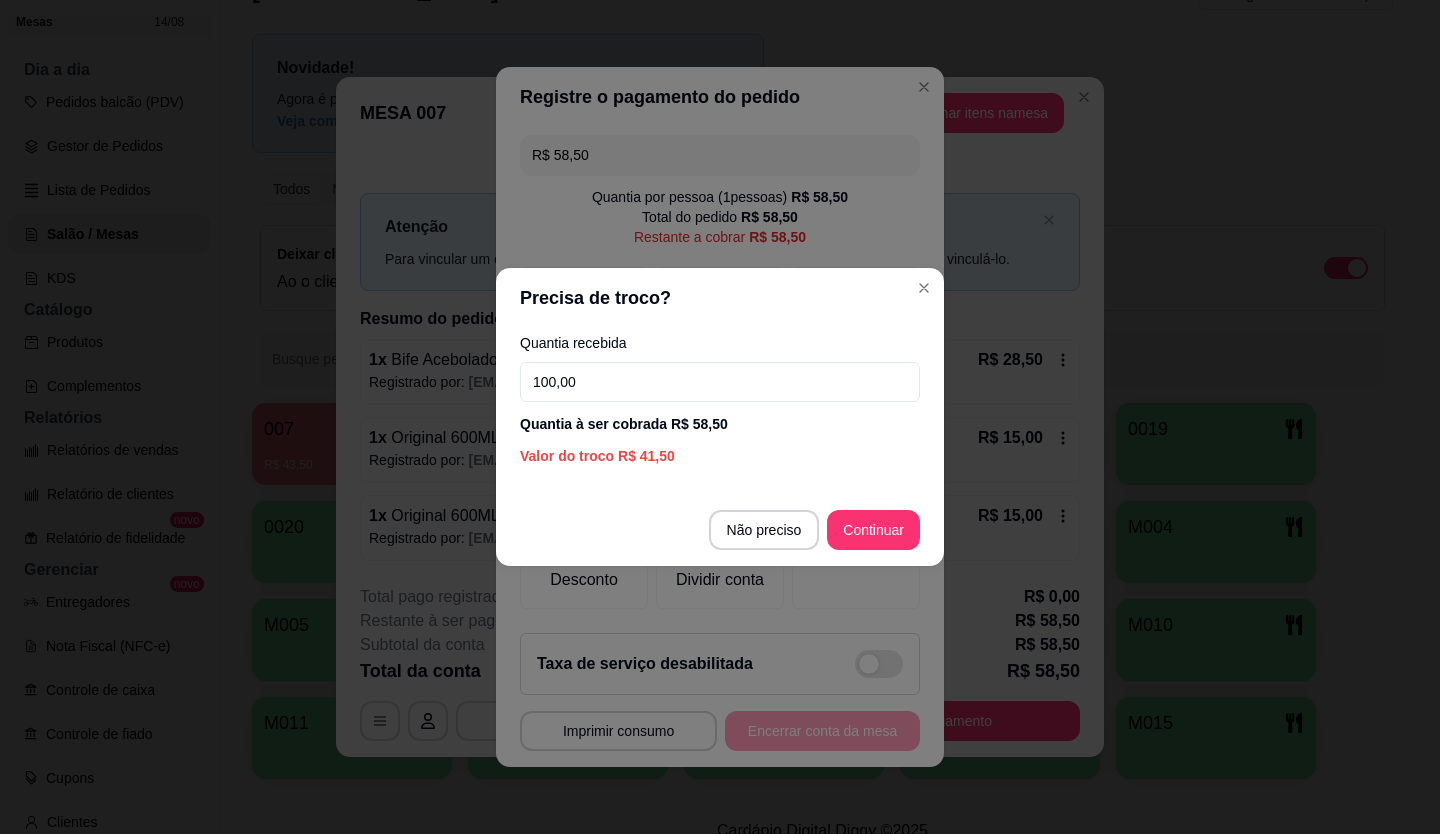 type on "100,00" 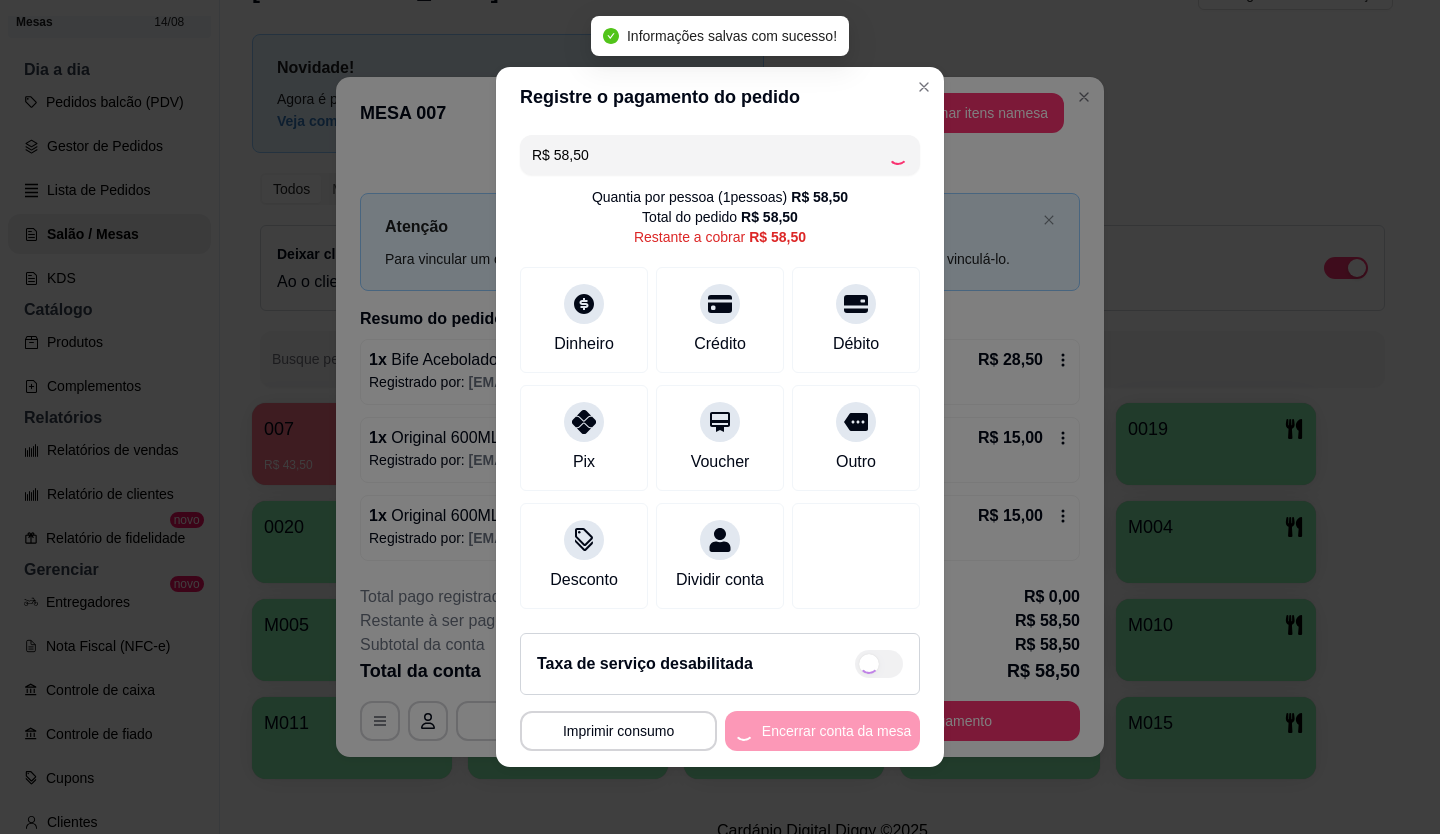 type on "R$ 0,00" 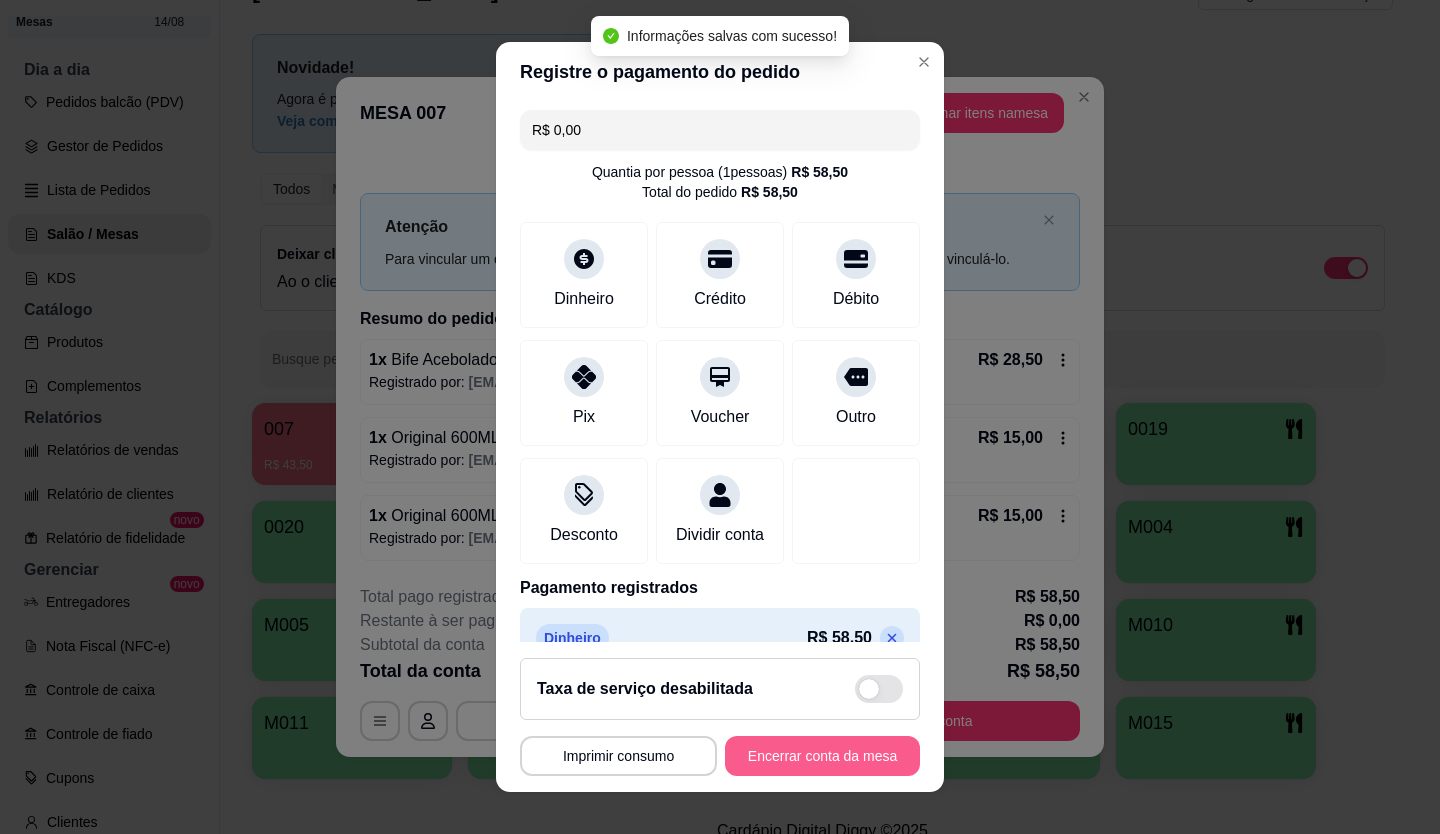 click on "Encerrar conta da mesa" at bounding box center (822, 756) 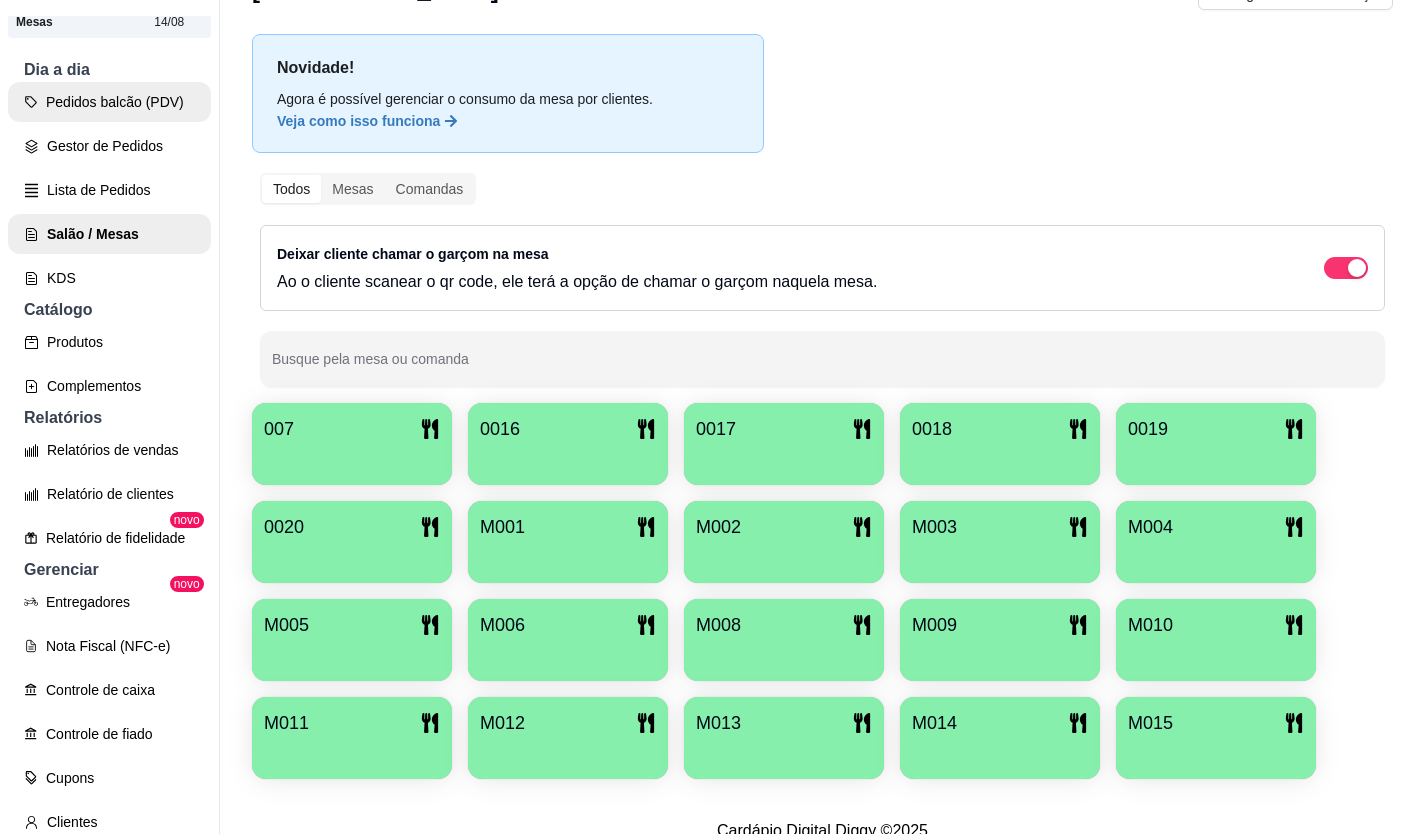 click on "Pedidos balcão (PDV)" at bounding box center (109, 102) 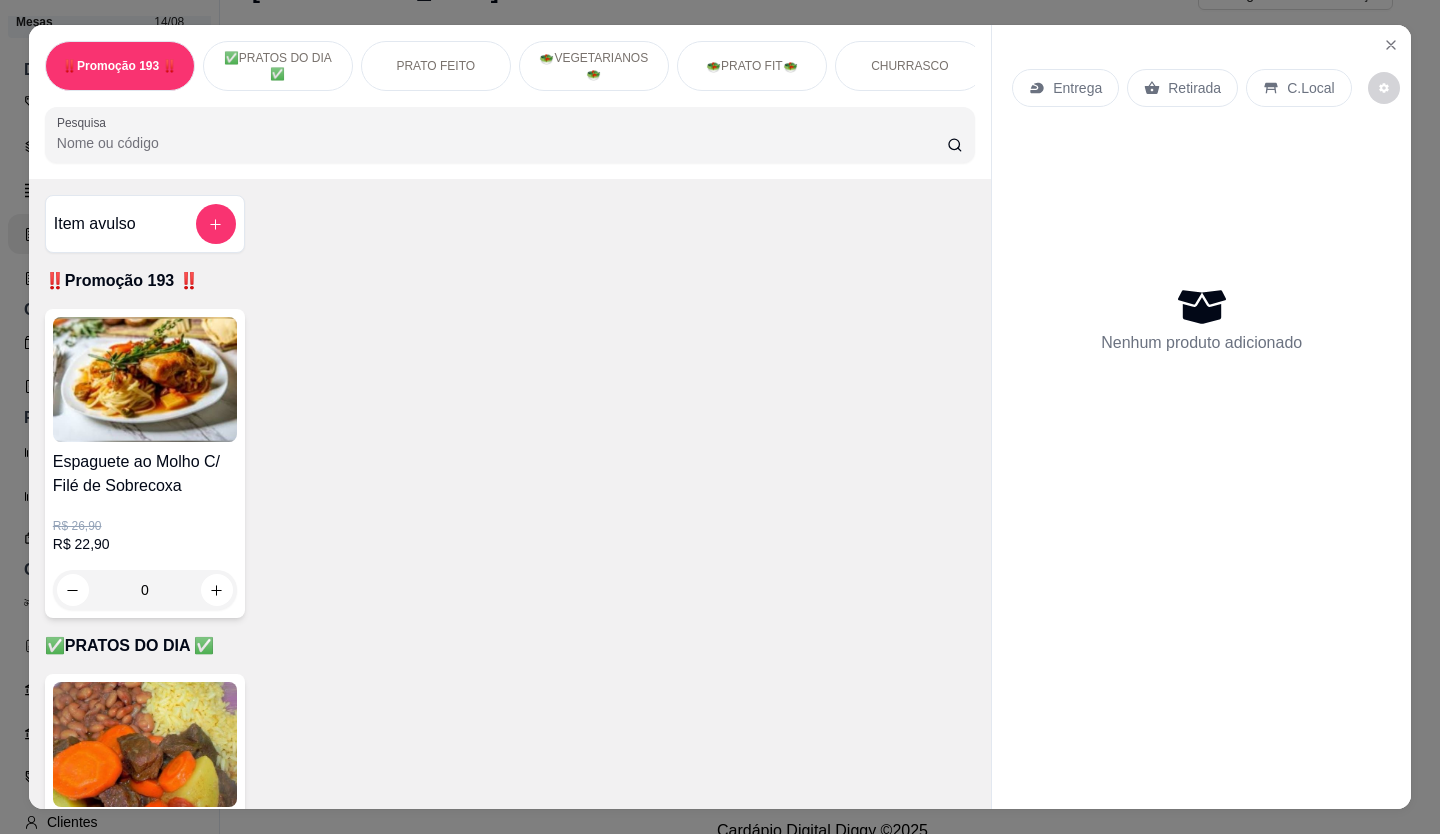 click on "Retirada" at bounding box center (1194, 88) 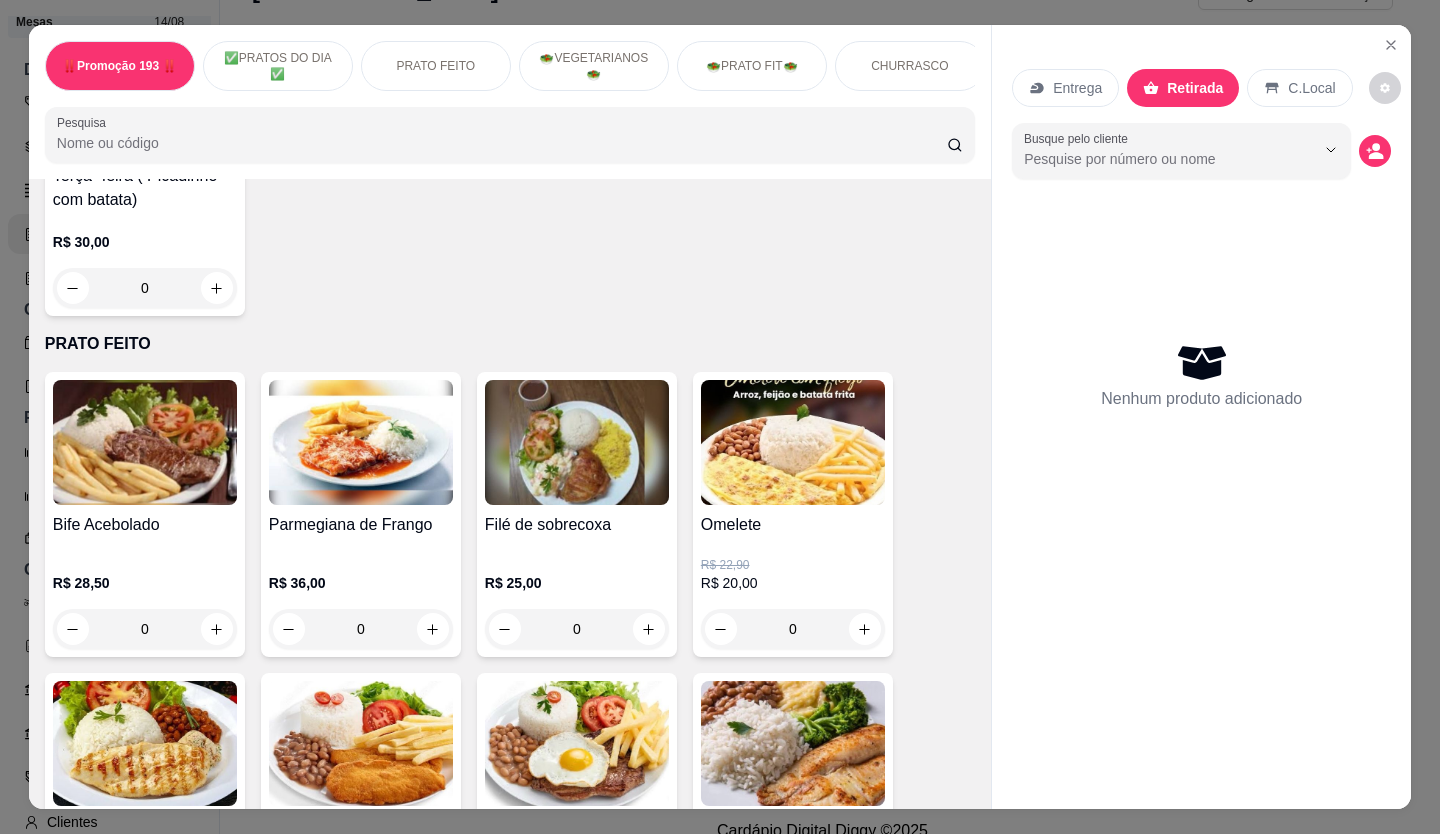 scroll, scrollTop: 700, scrollLeft: 0, axis: vertical 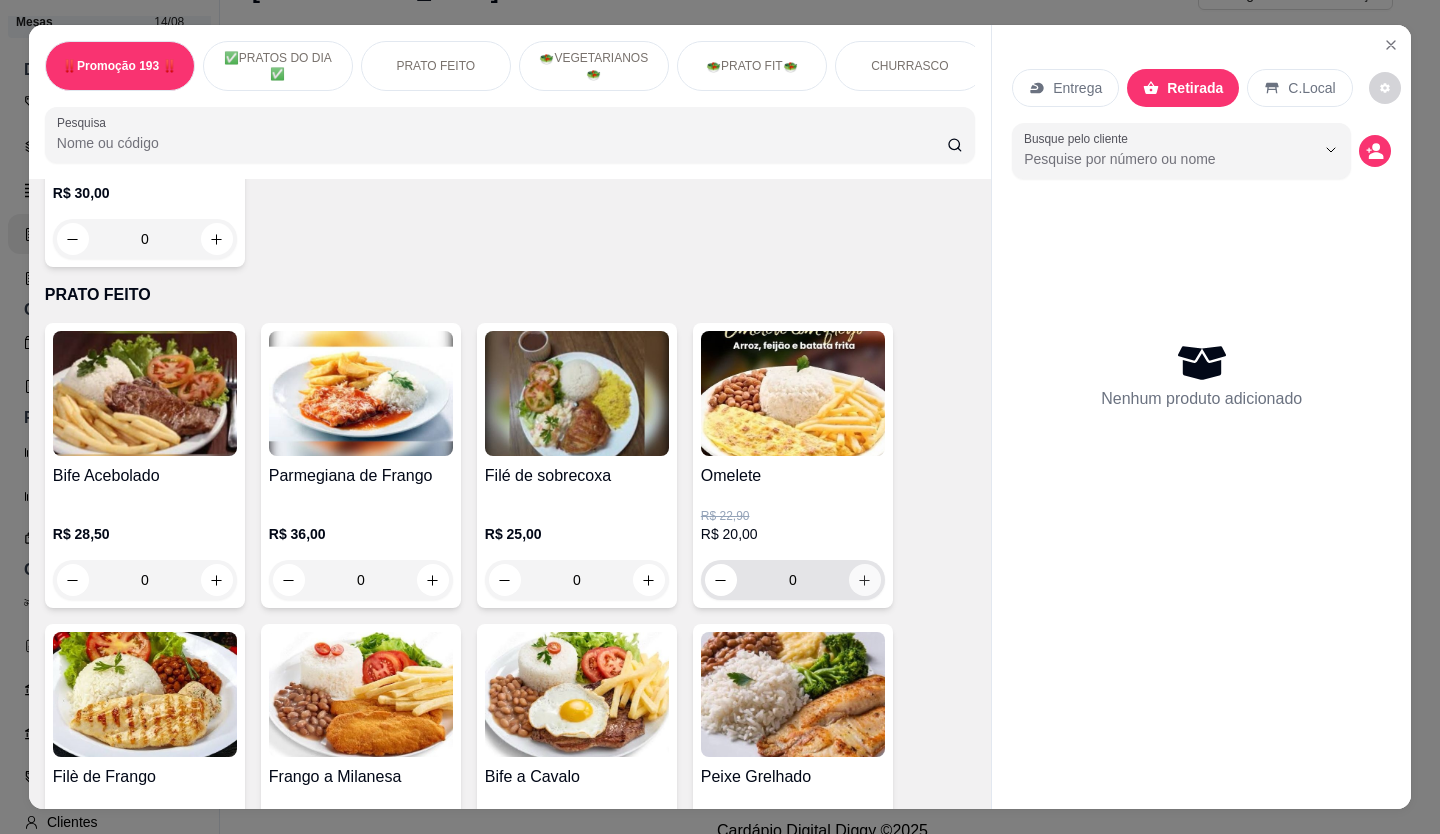 click at bounding box center [865, 580] 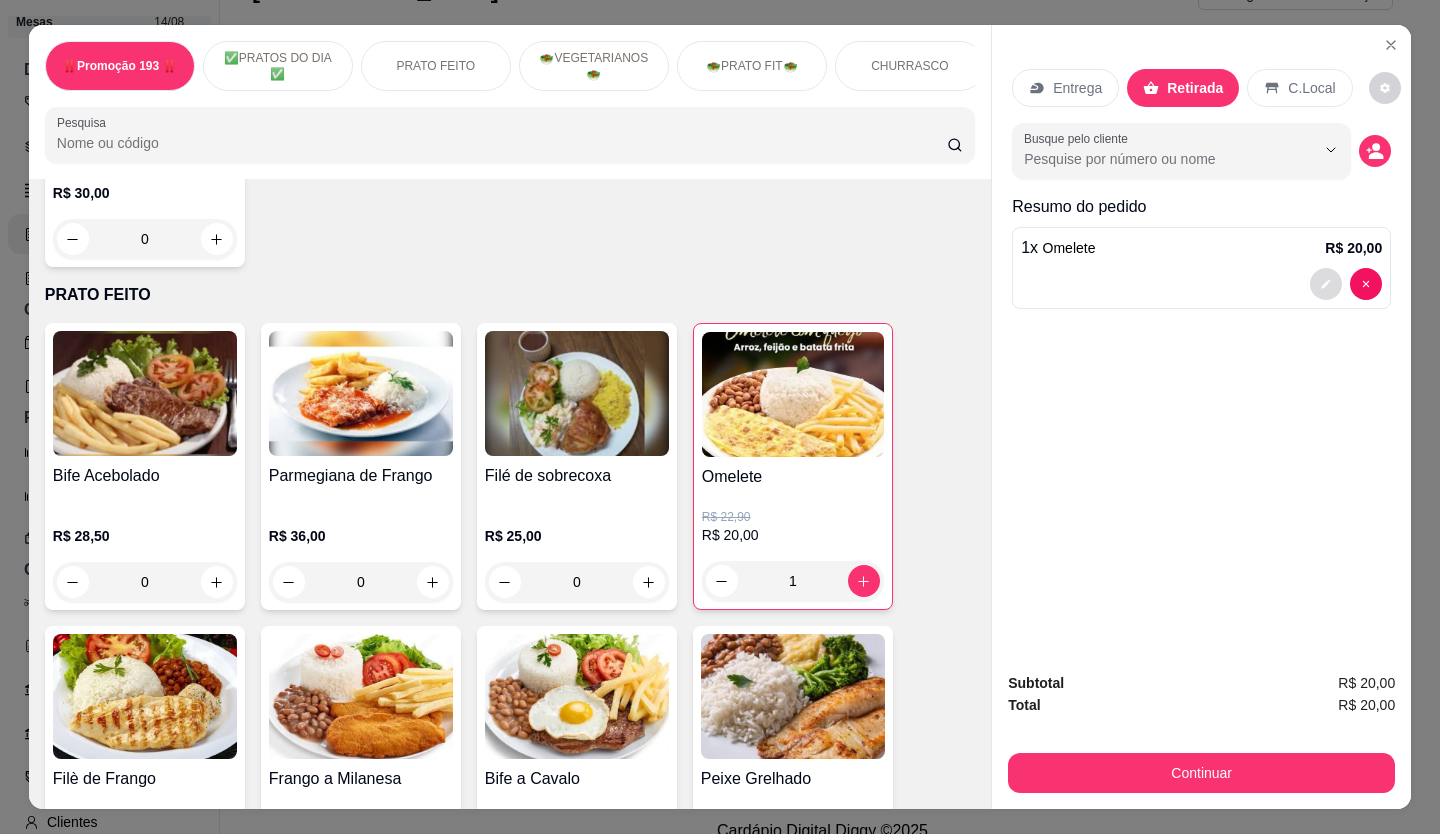 click at bounding box center (1326, 284) 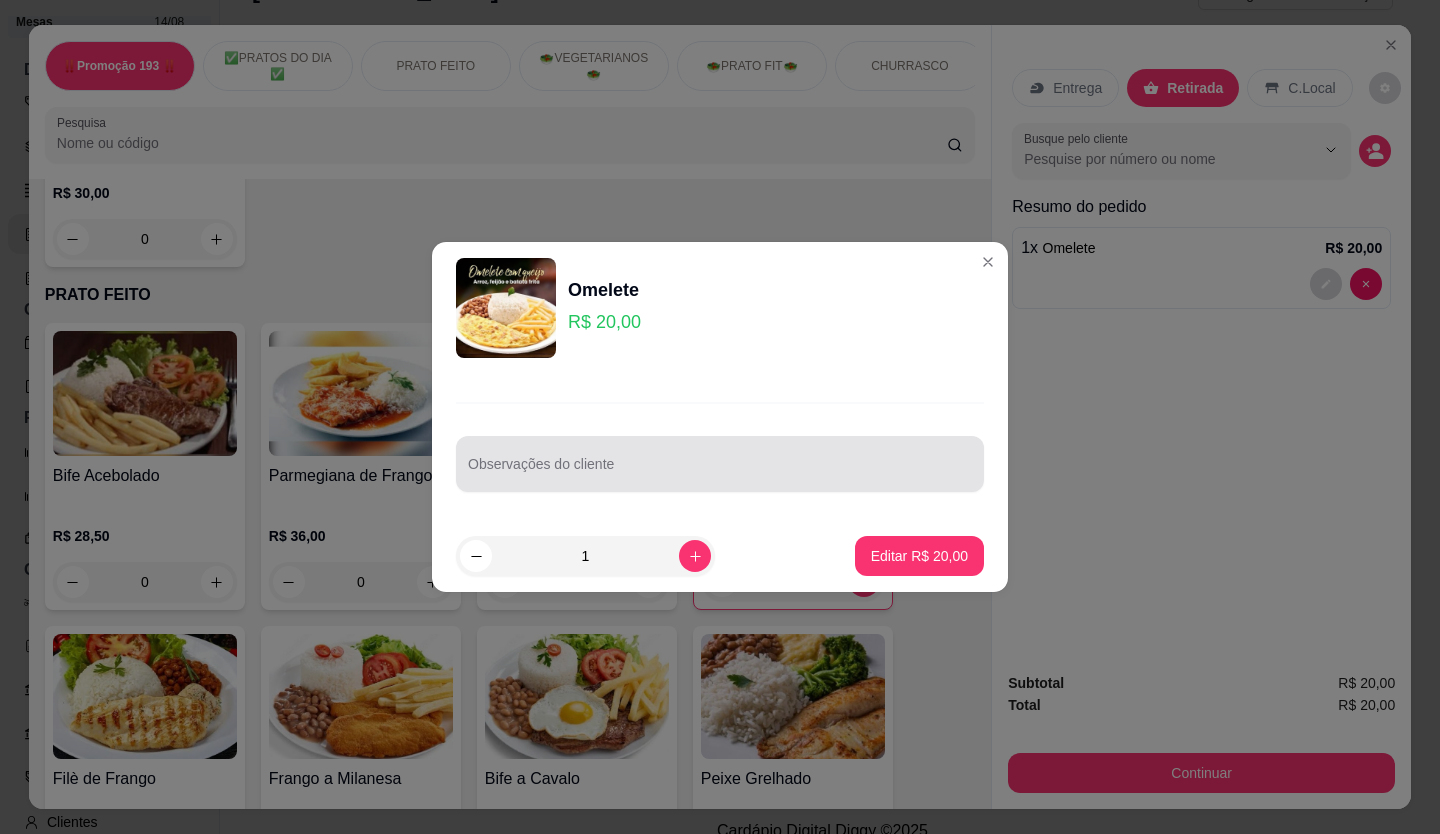 click at bounding box center (720, 464) 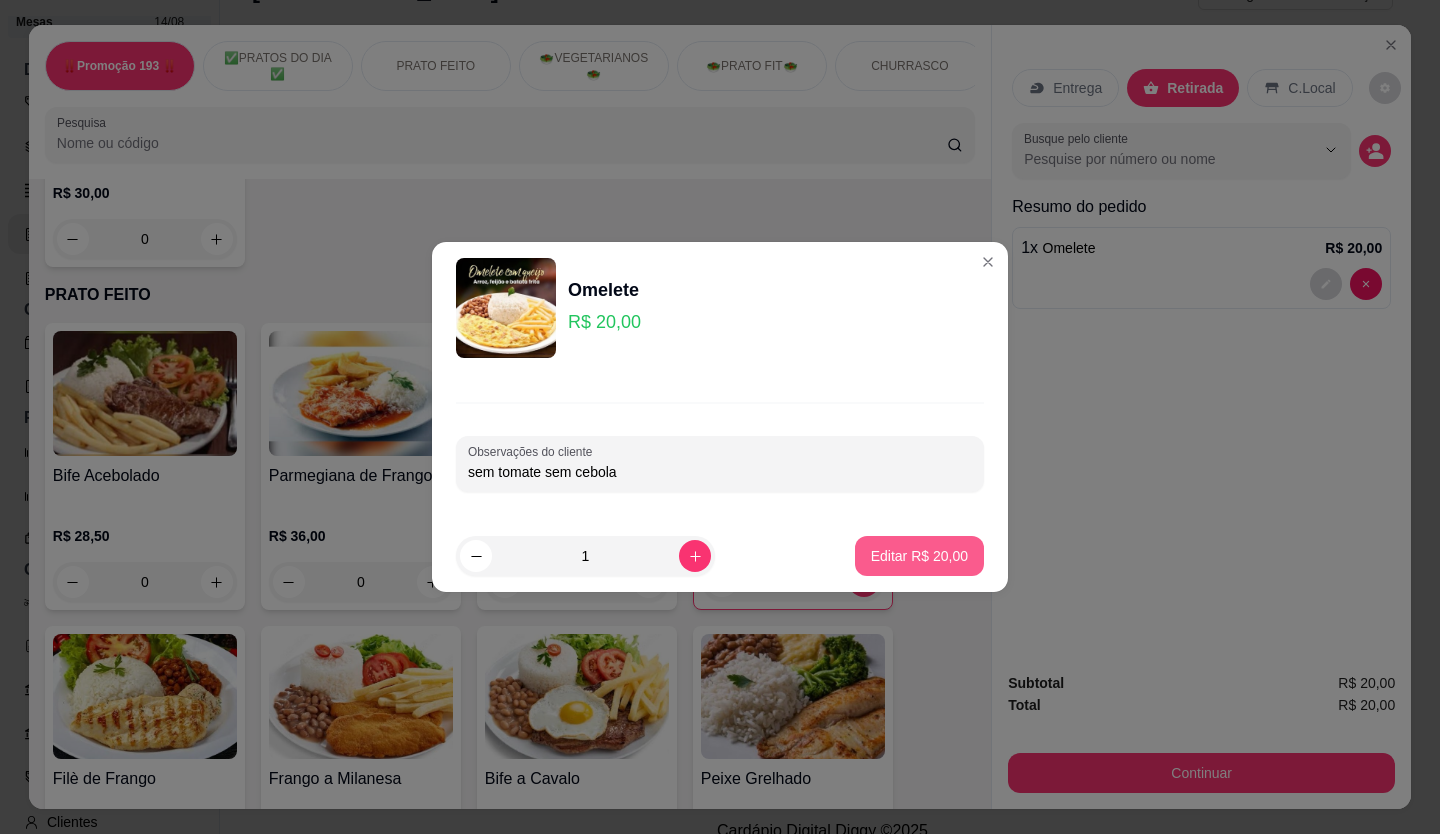 type on "sem tomate sem cebola" 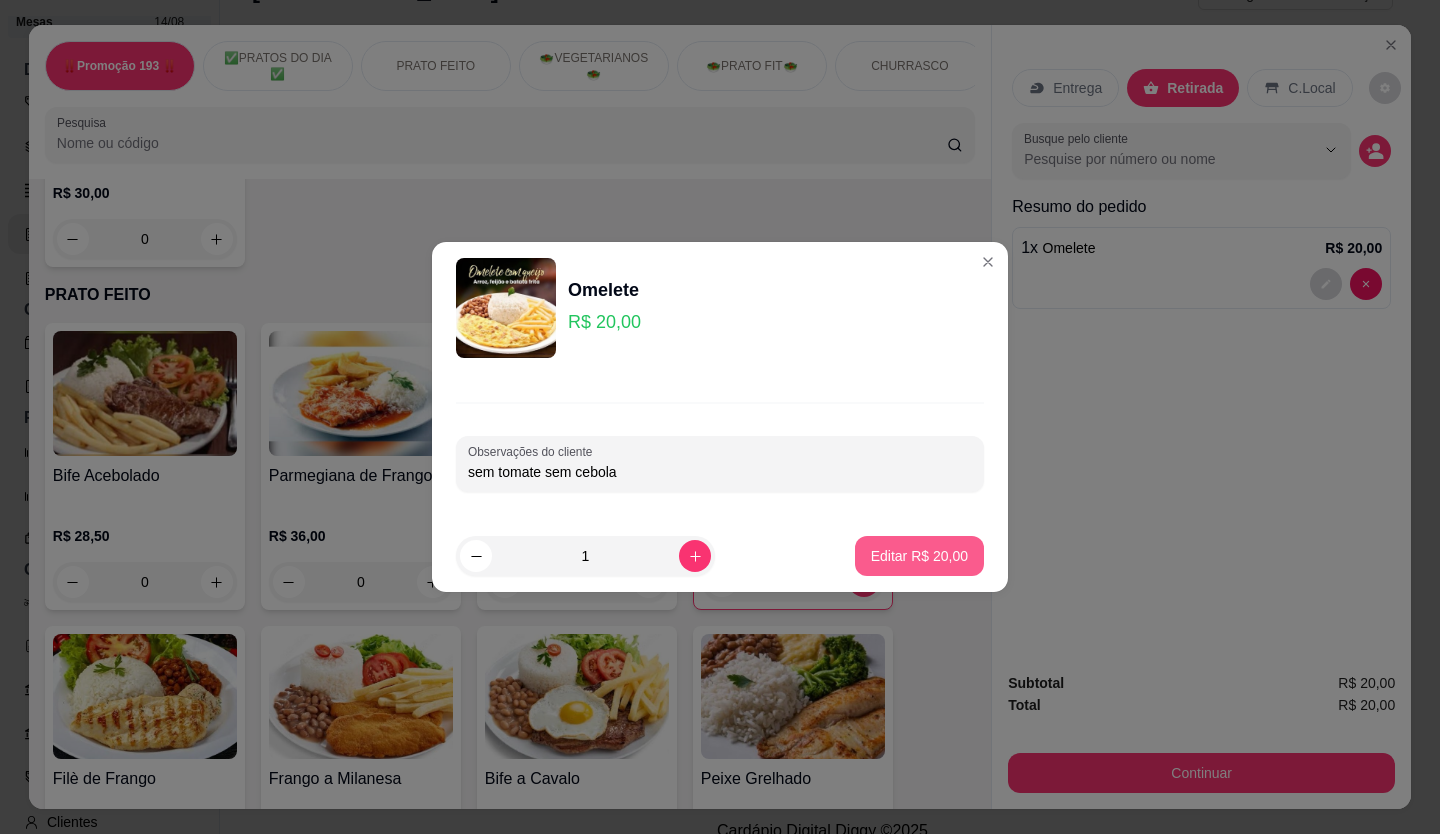 click on "Editar   R$ 20,00" at bounding box center [919, 556] 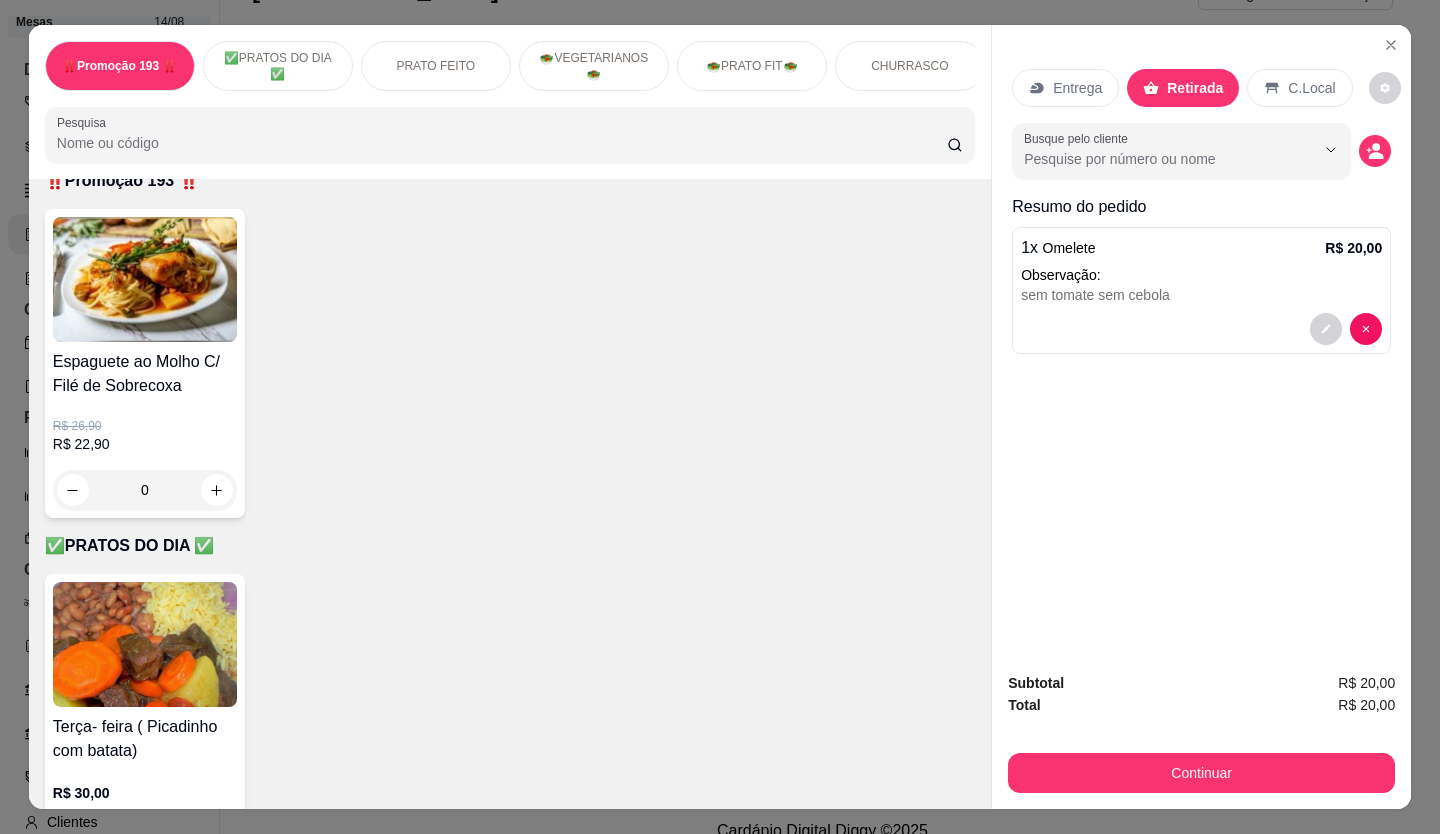 scroll, scrollTop: 0, scrollLeft: 0, axis: both 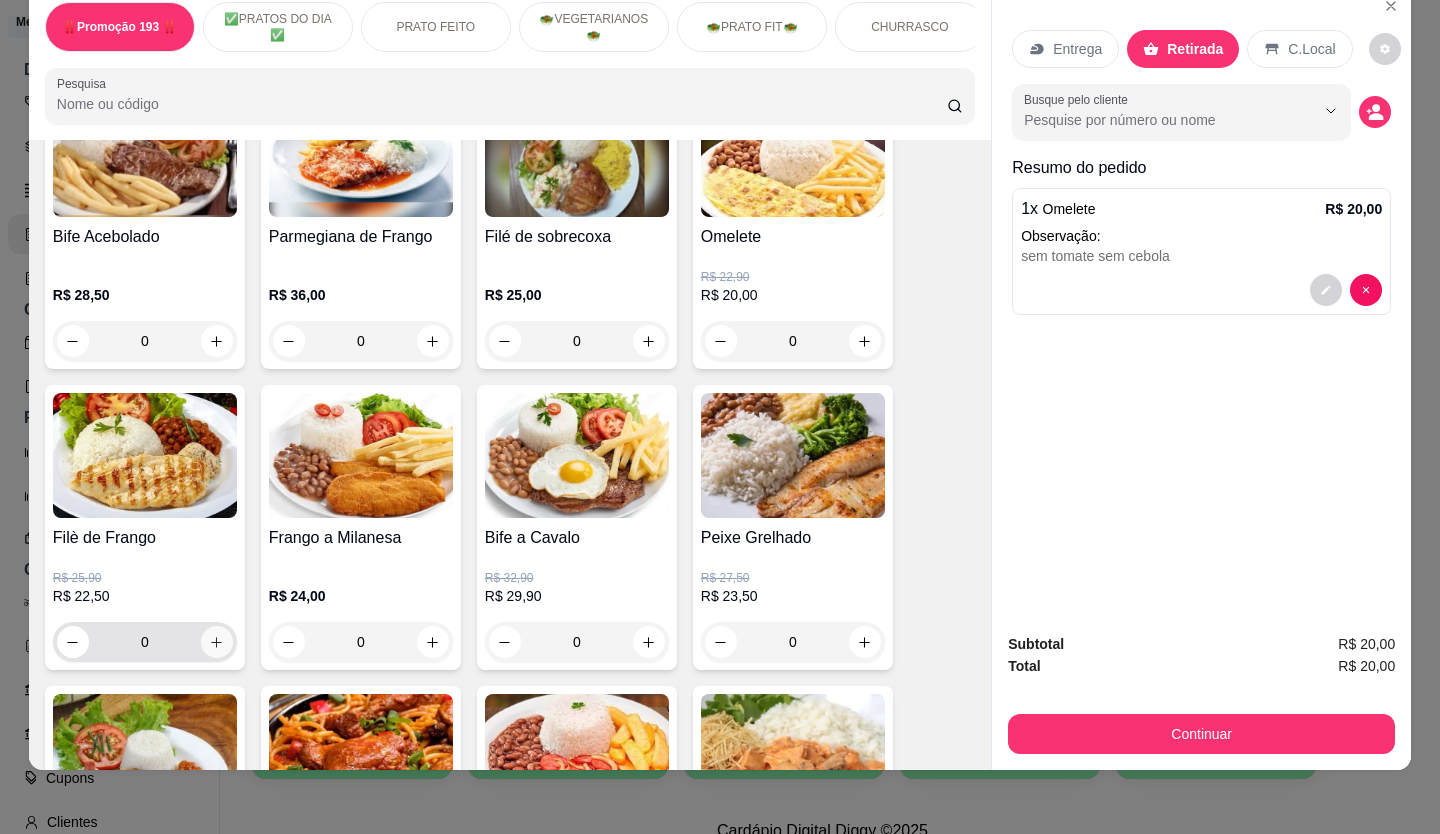 click 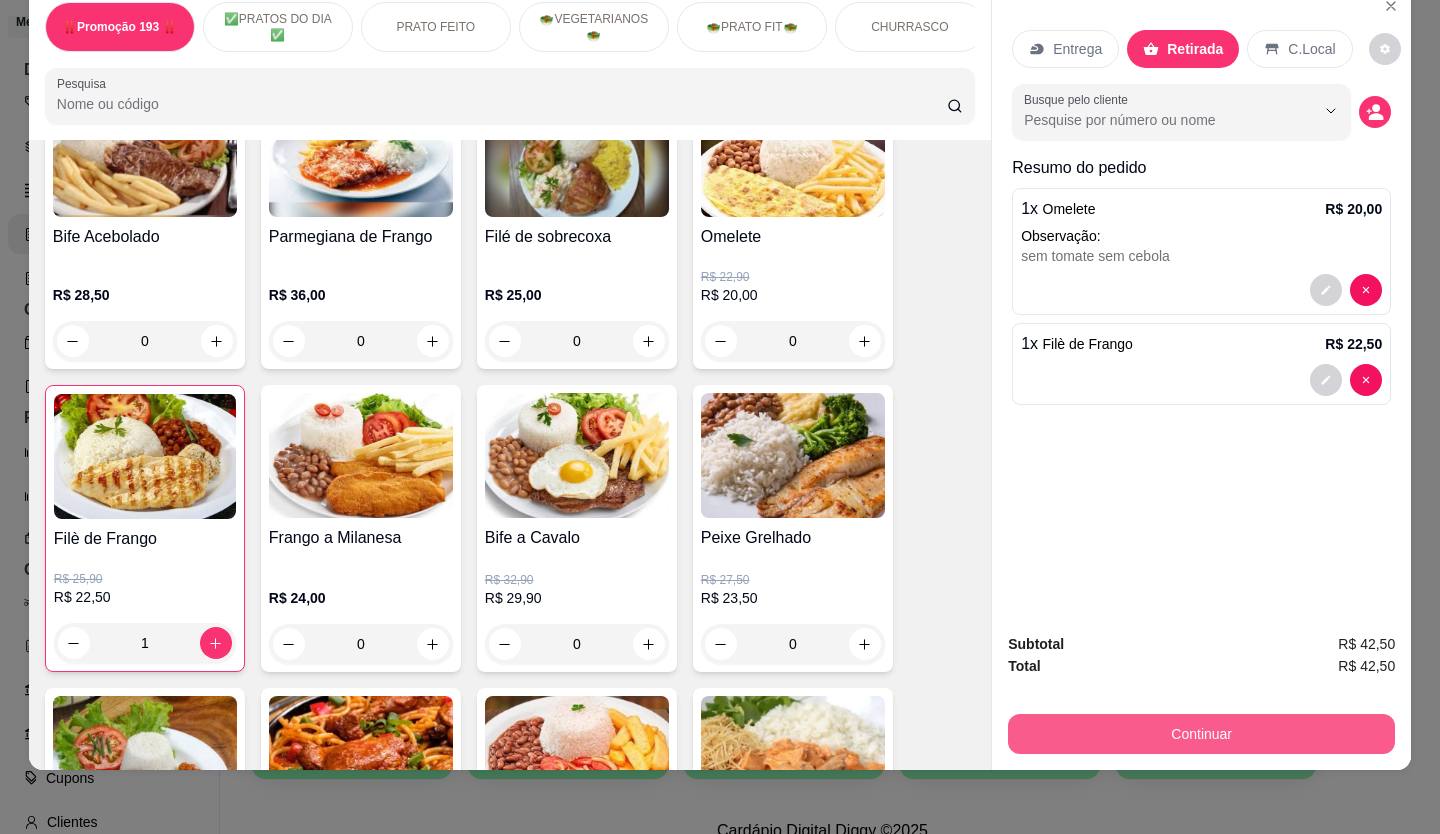 click on "Continuar" at bounding box center (1201, 734) 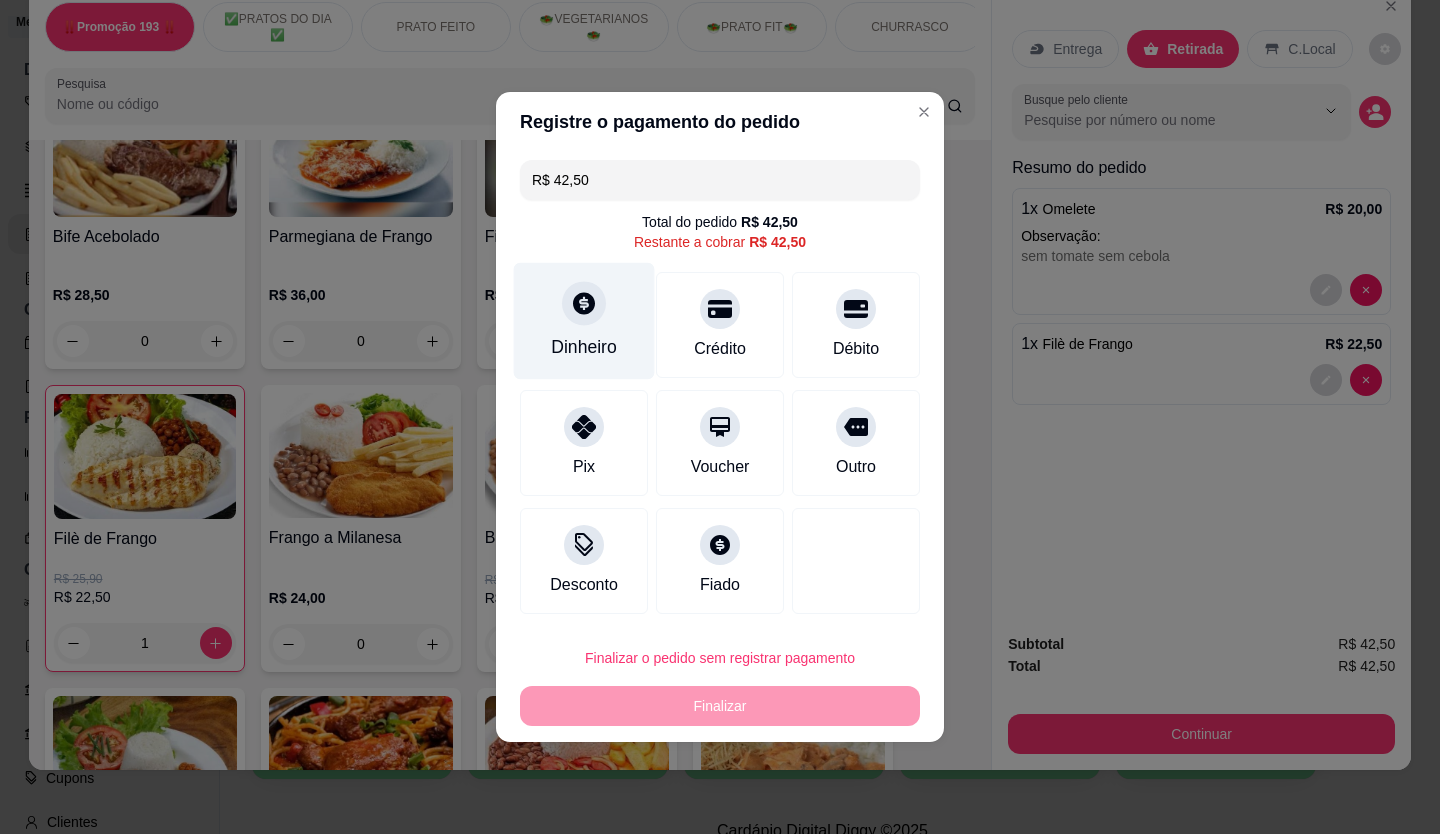 click 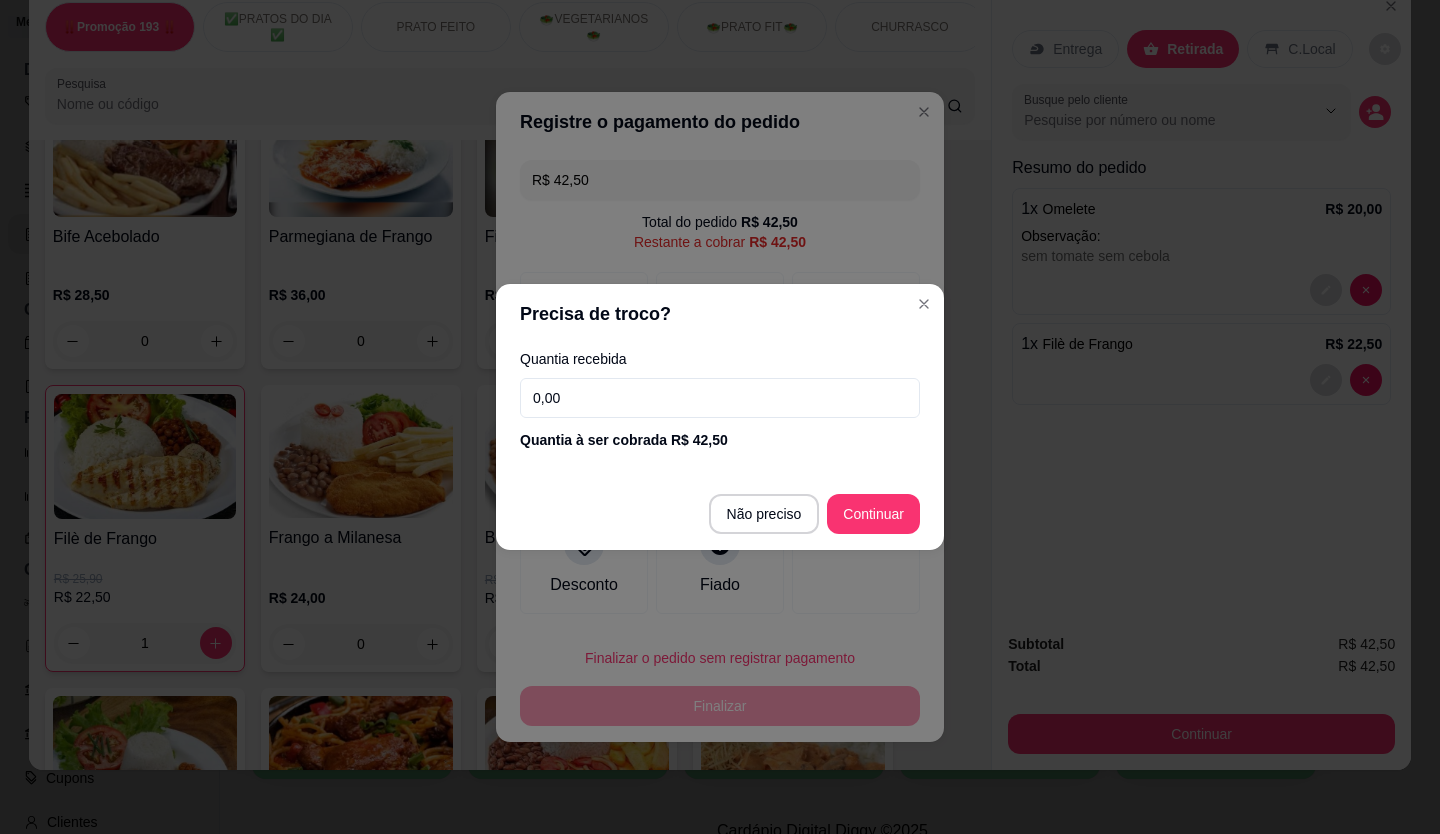 click on "0,00" at bounding box center [720, 398] 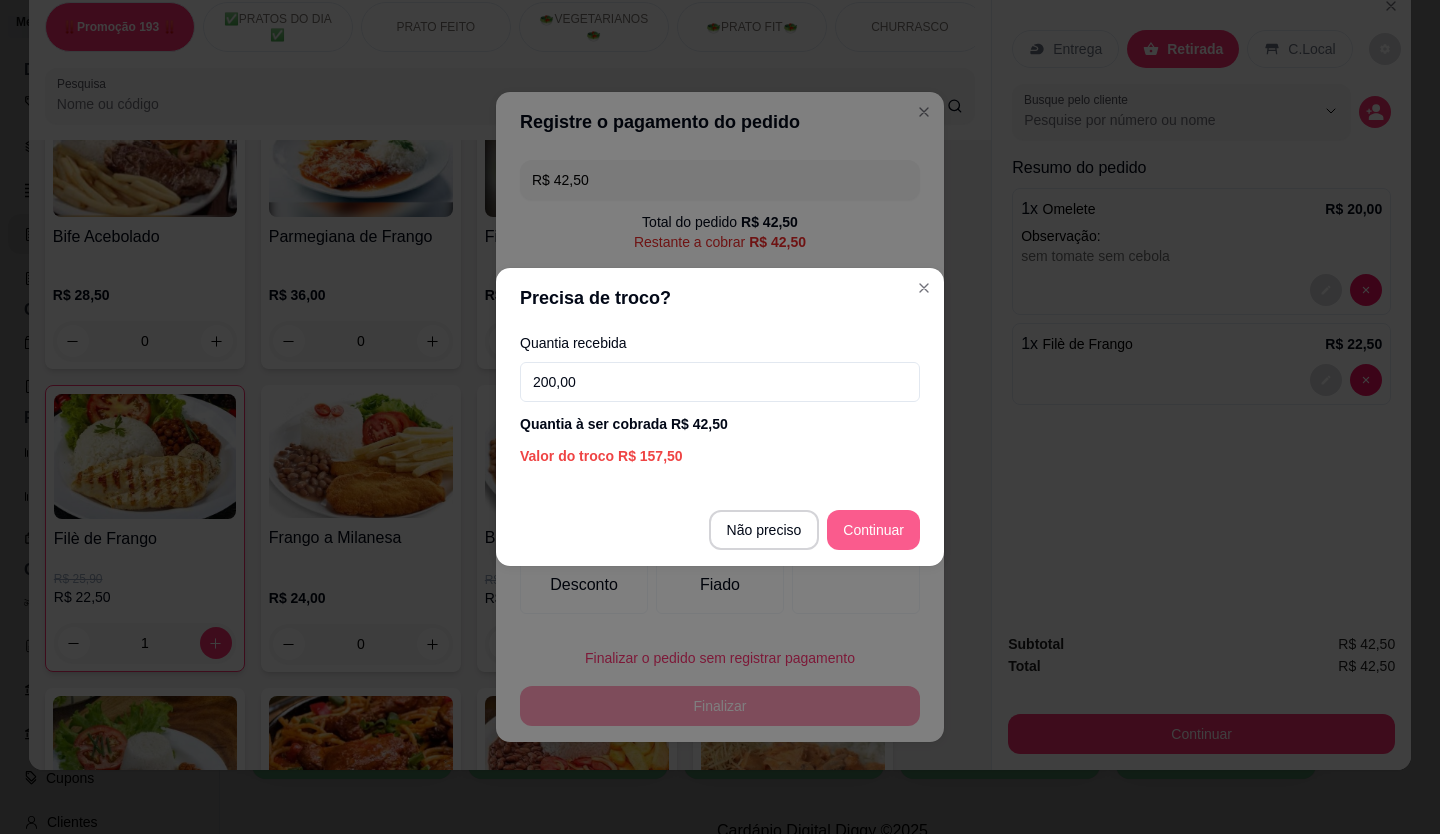 type on "200,00" 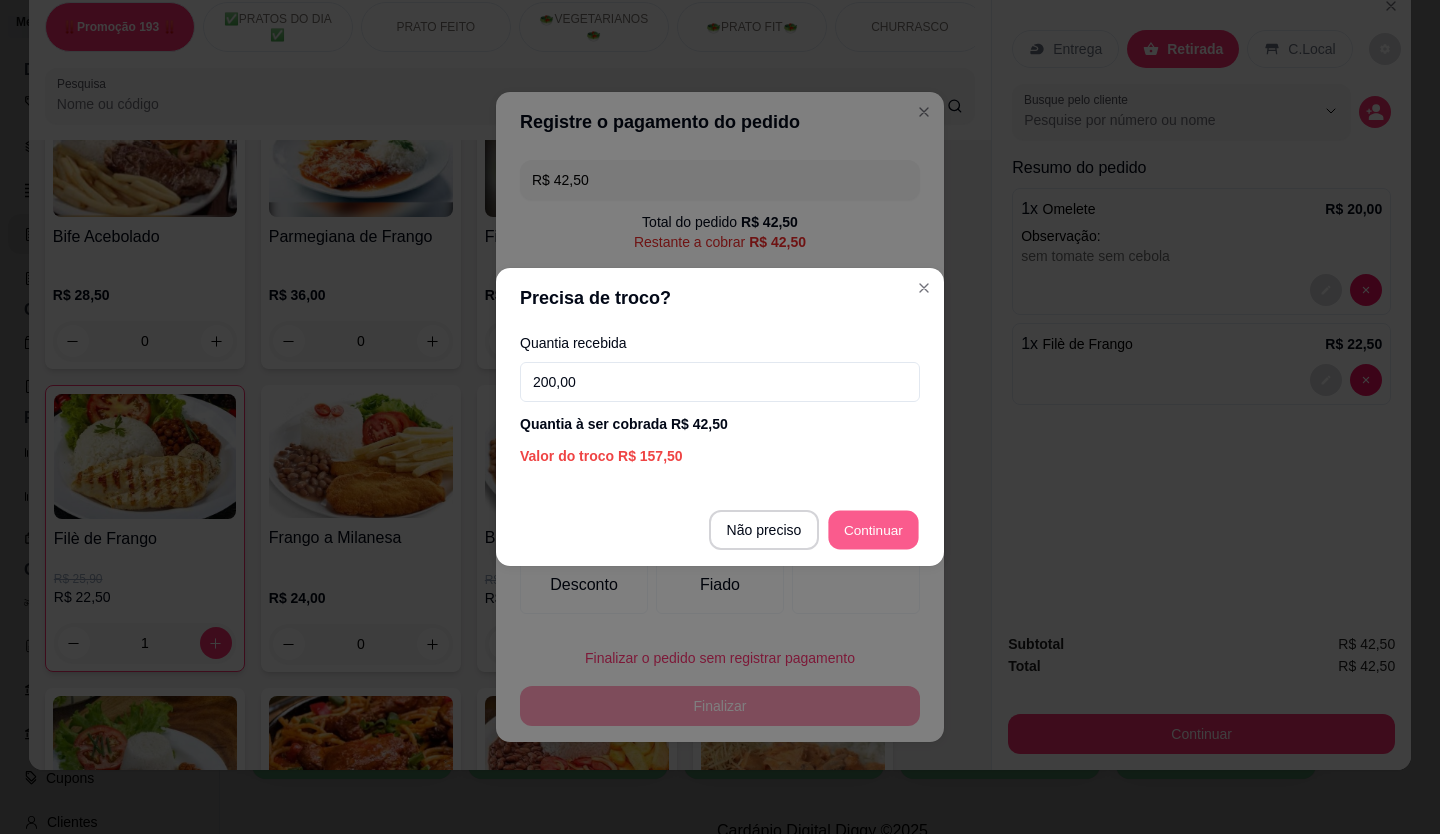 type on "R$ 0,00" 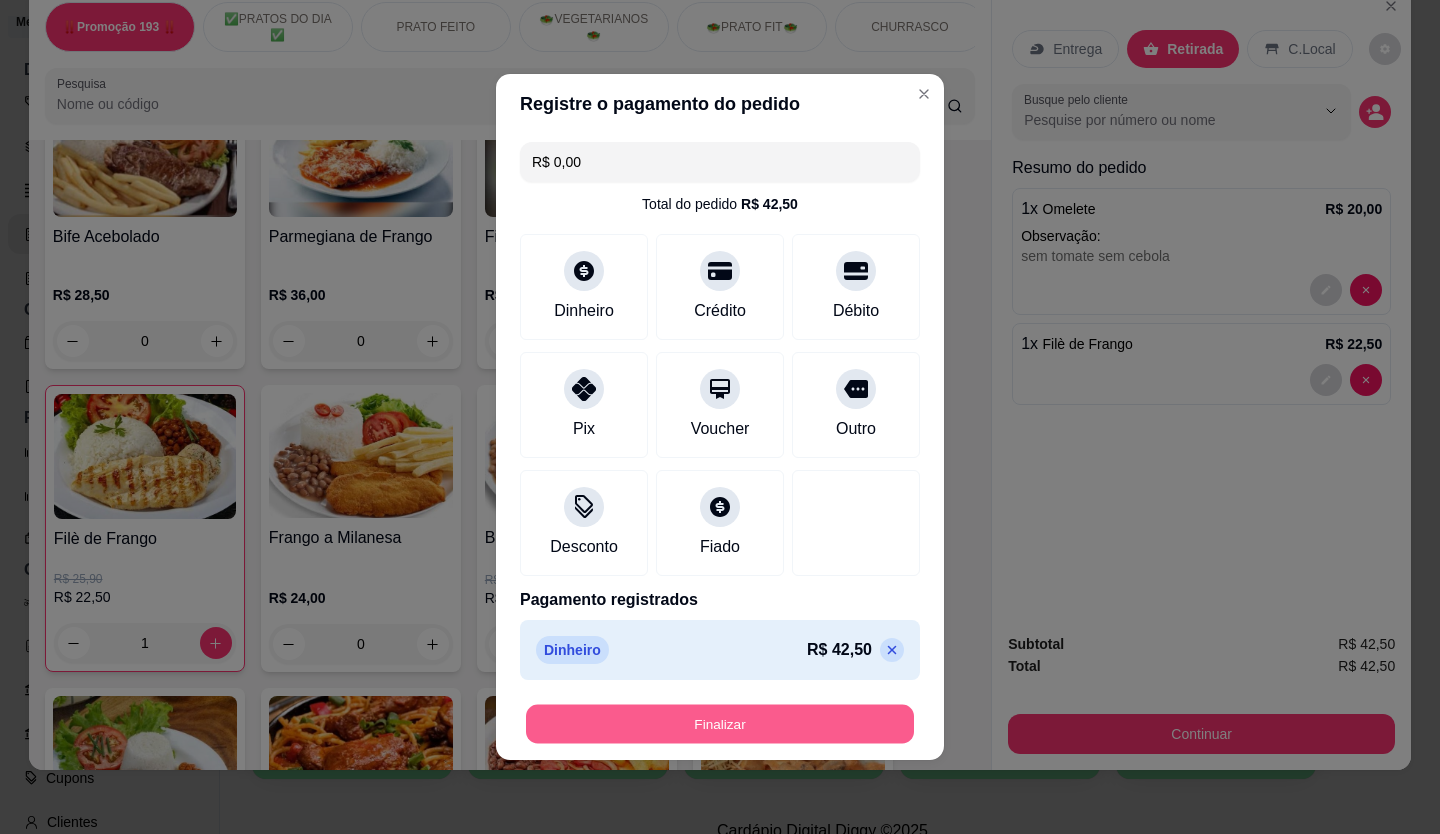 click on "Finalizar" at bounding box center [720, 724] 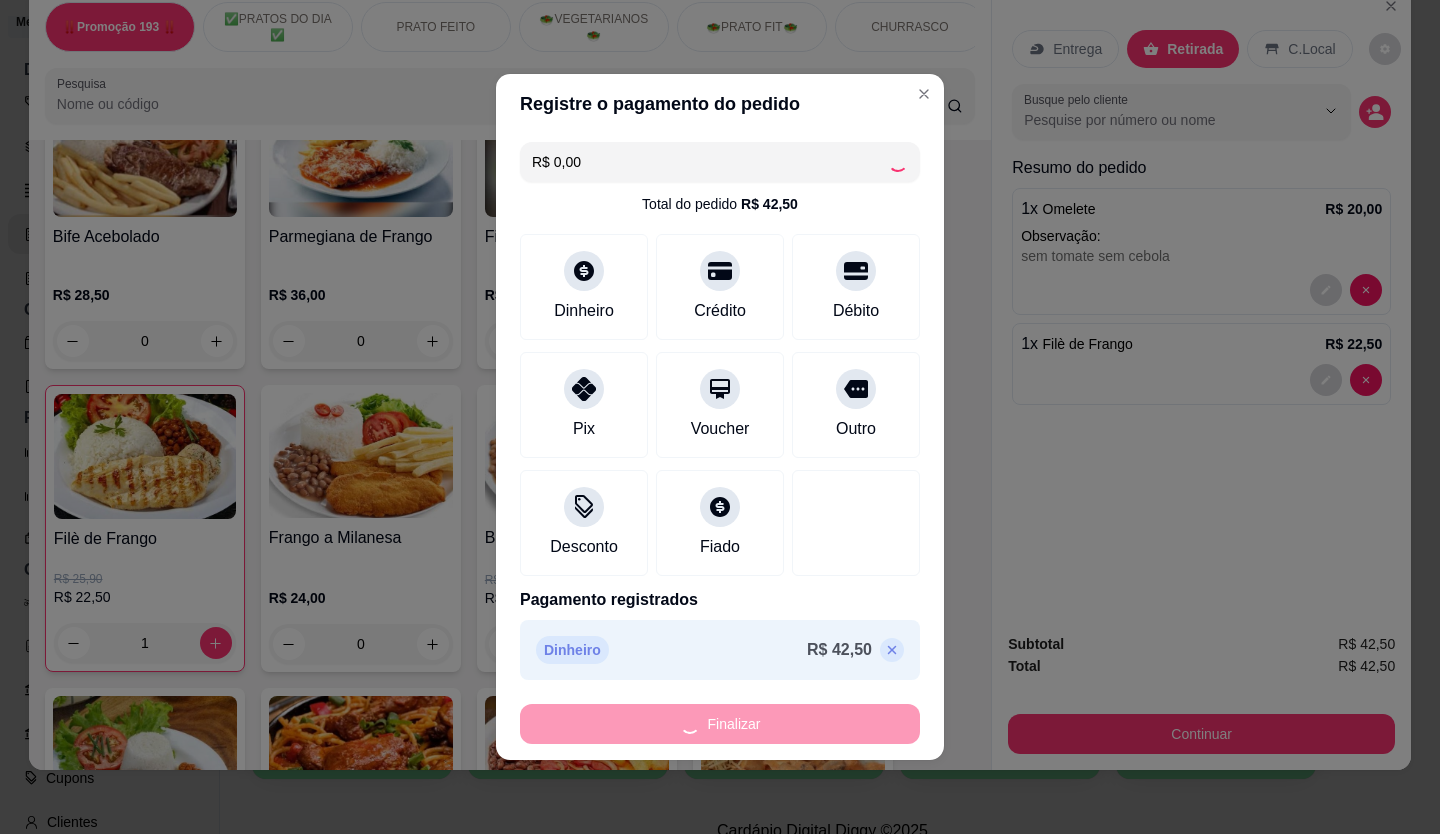 type on "0" 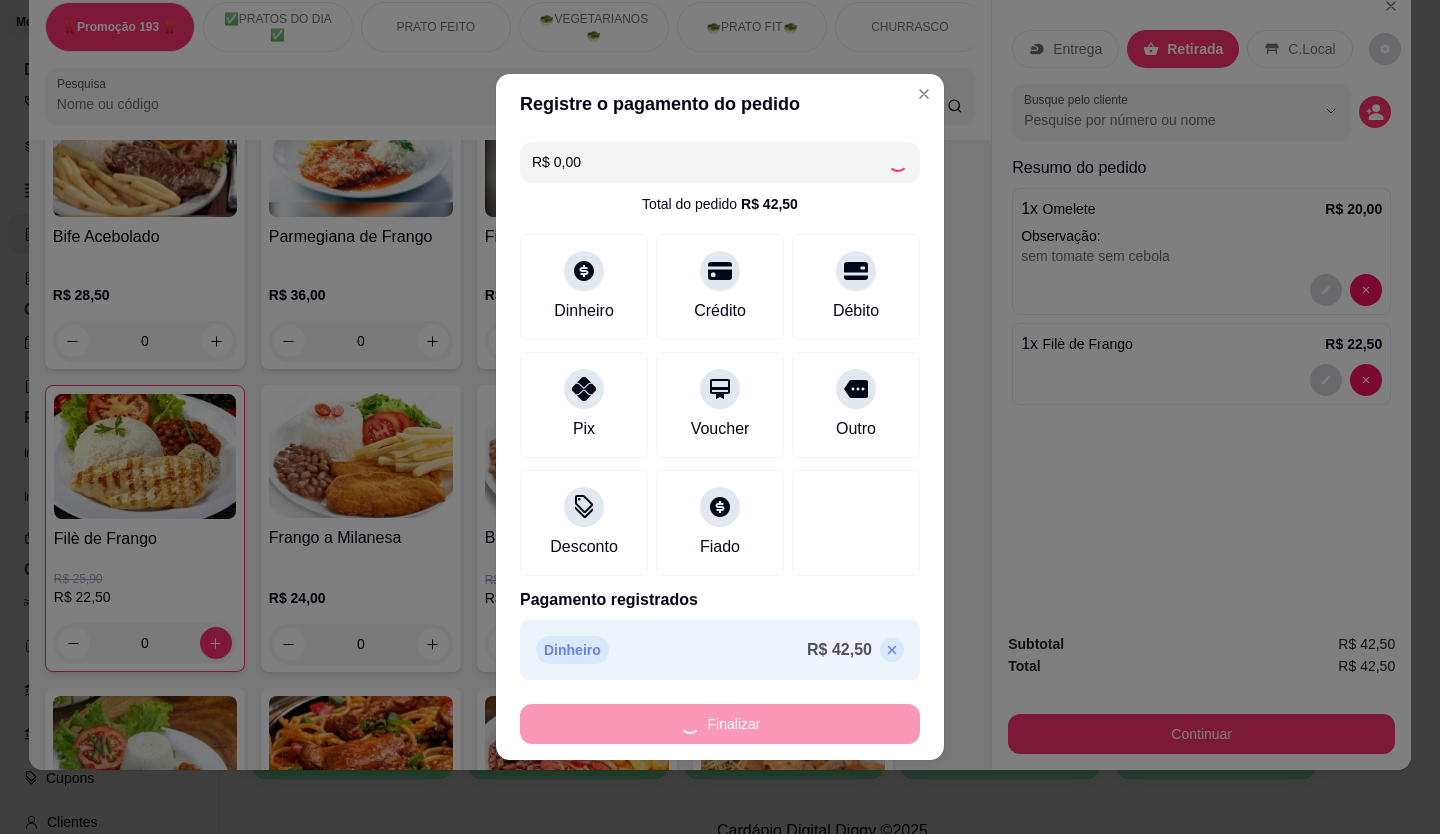 type on "-R$ 42,50" 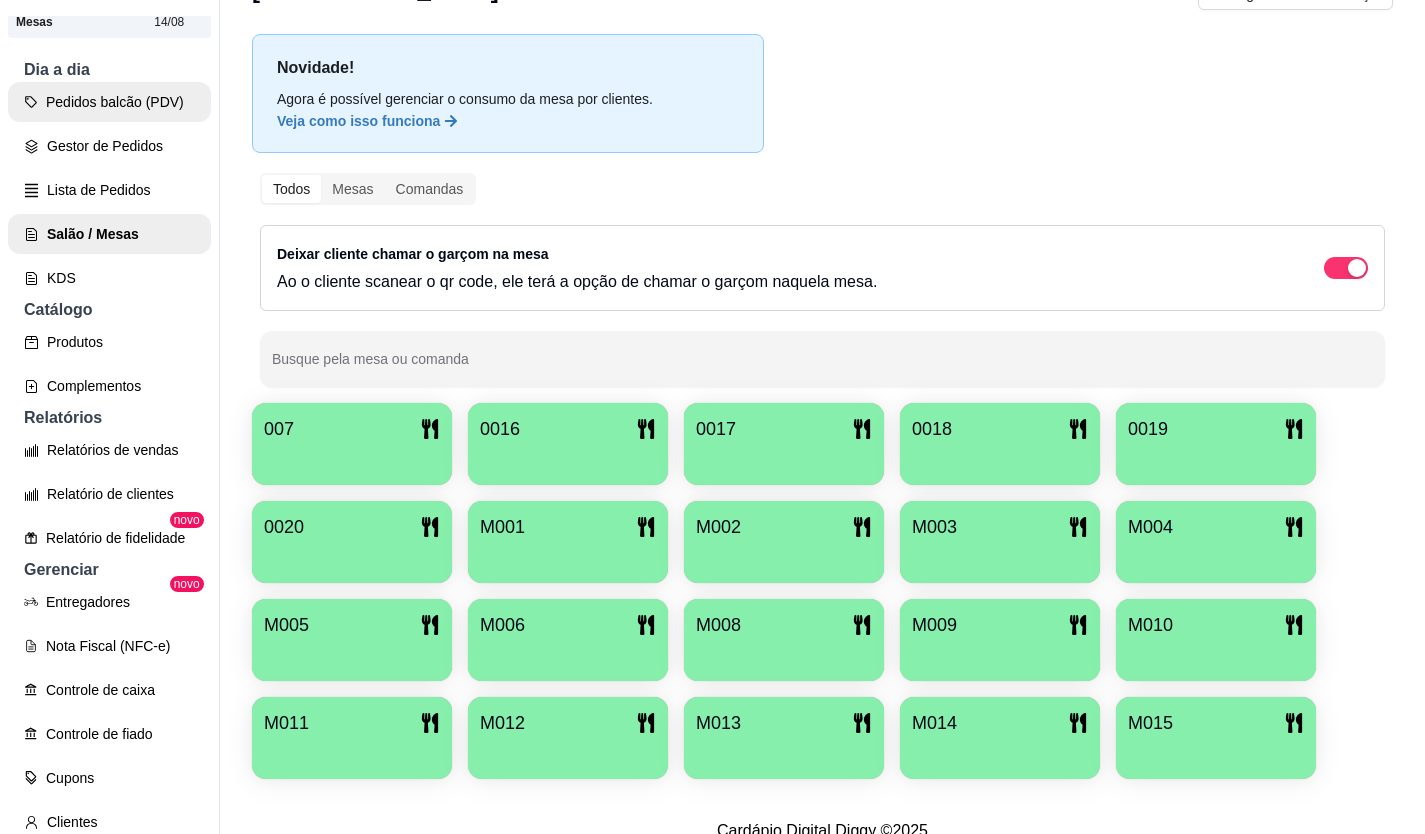 click on "Pedidos balcão (PDV)" at bounding box center [109, 102] 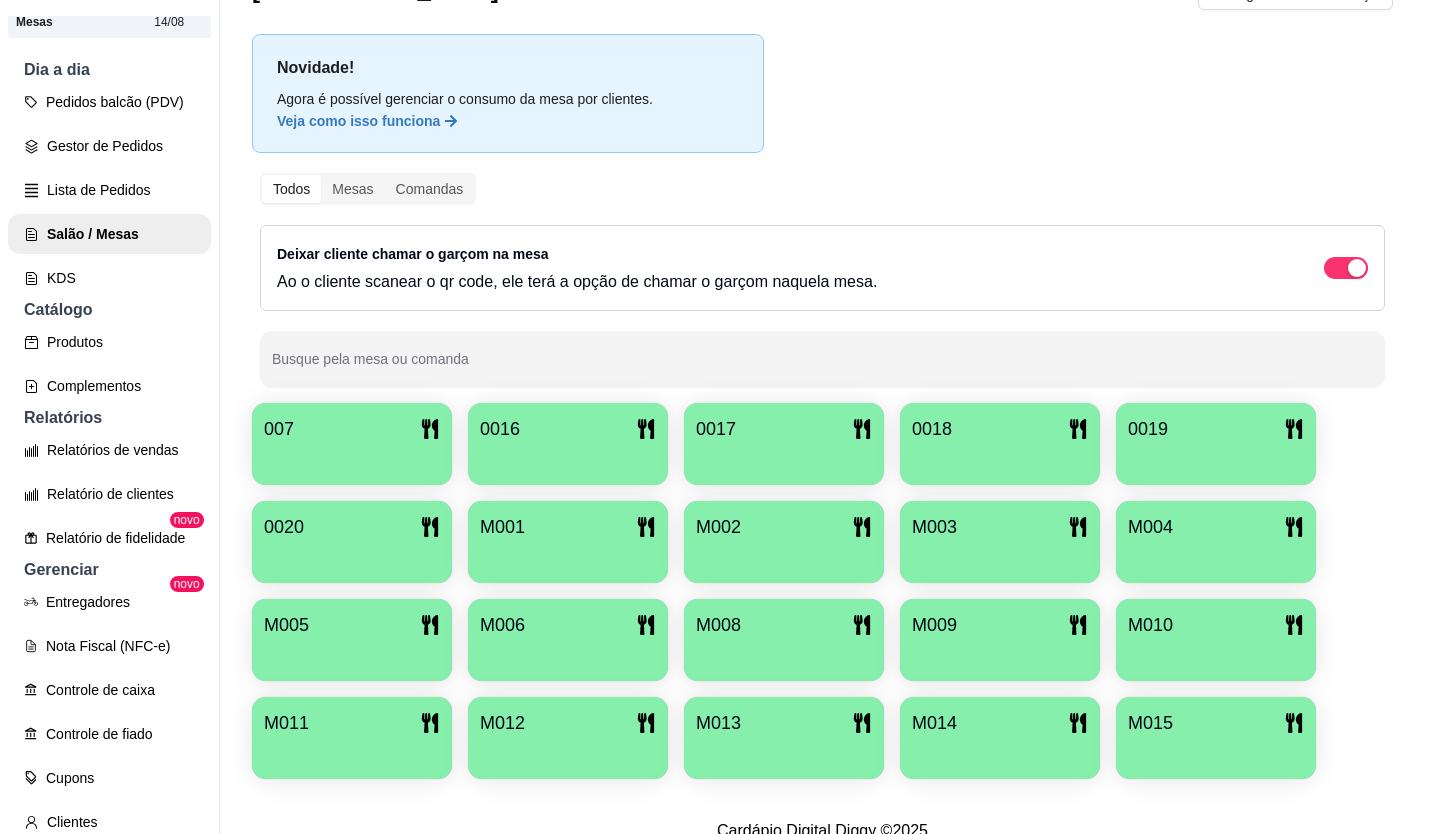 click on "Retirada" at bounding box center (1194, 88) 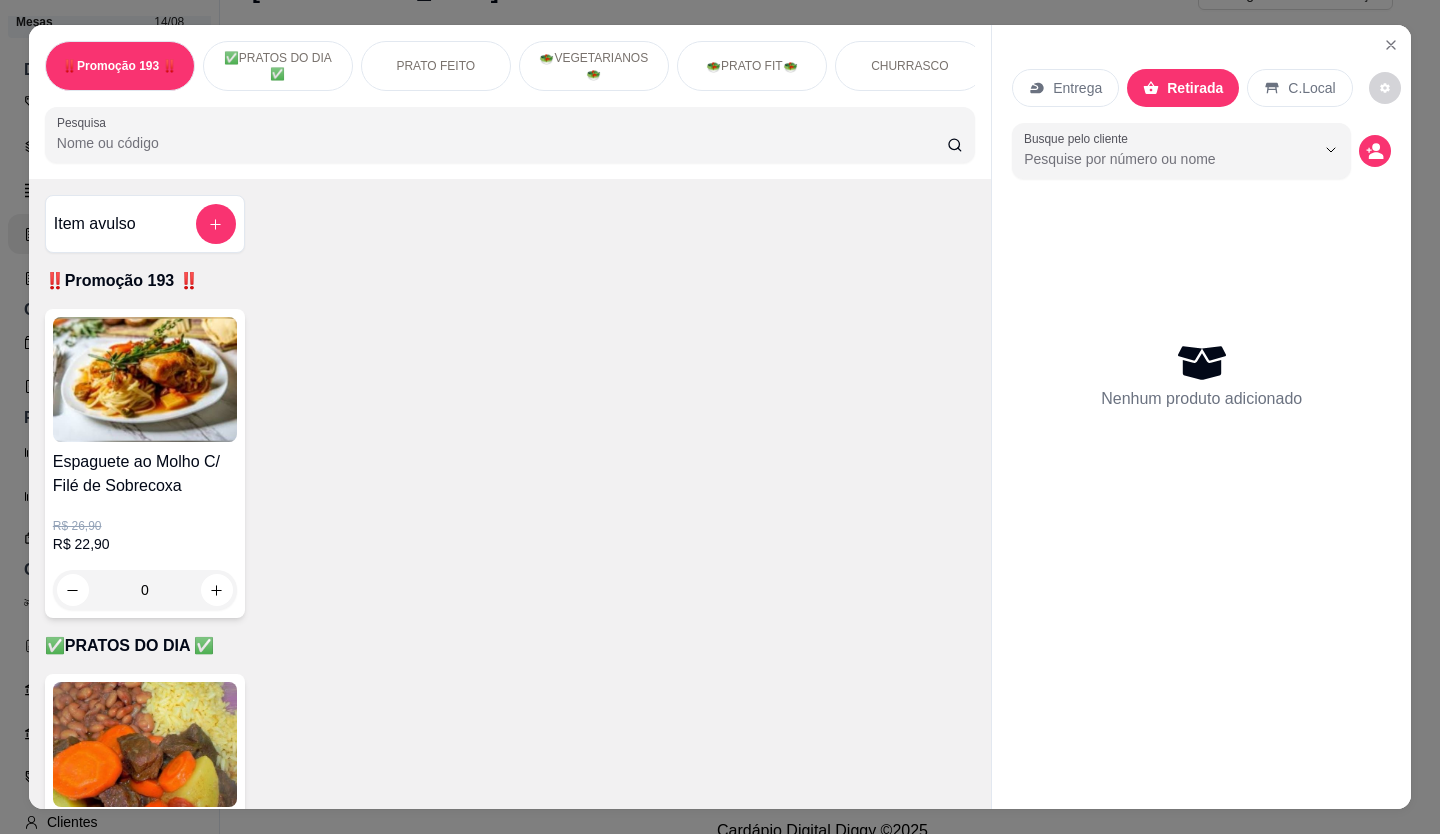 scroll, scrollTop: 500, scrollLeft: 0, axis: vertical 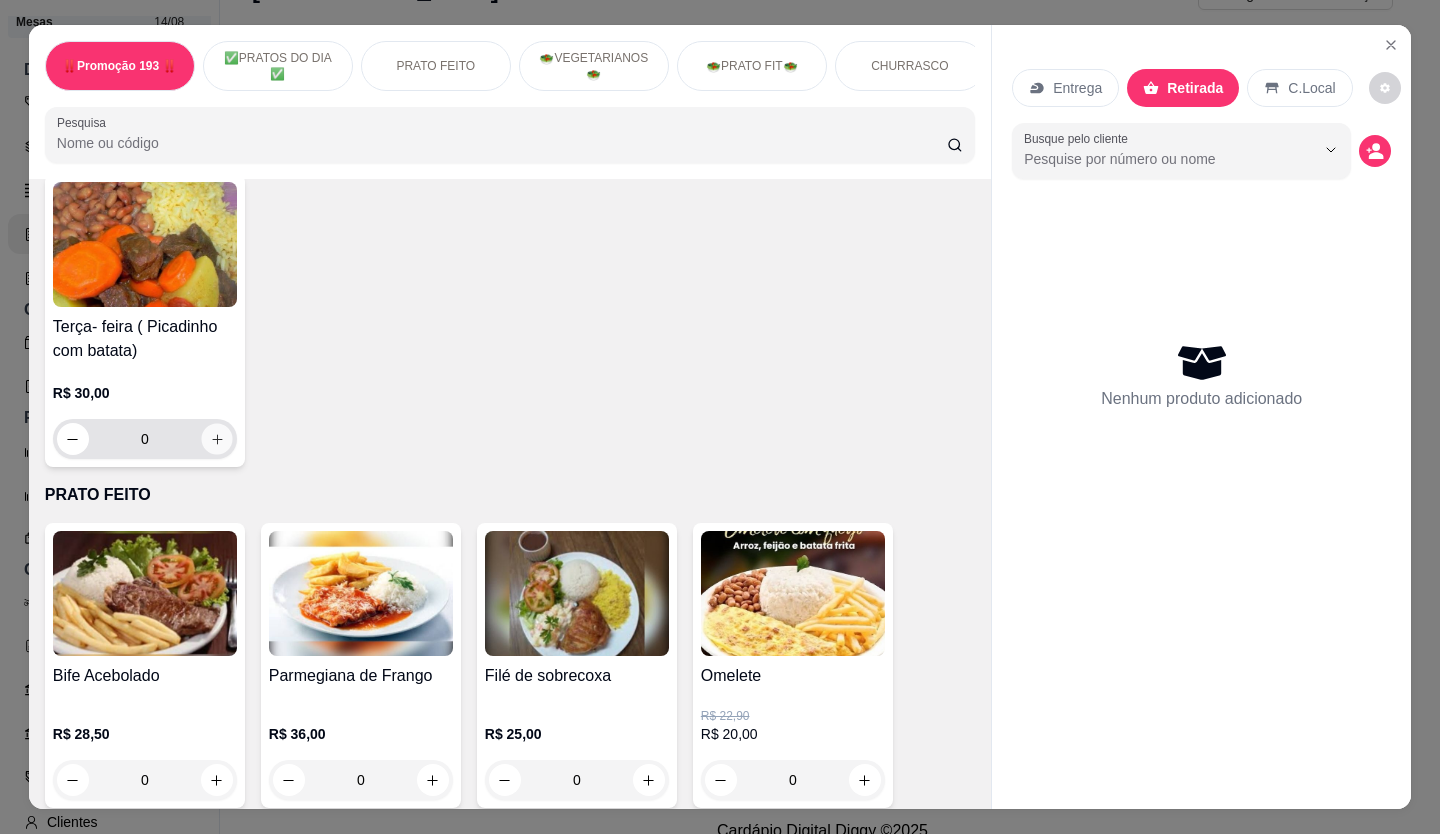click 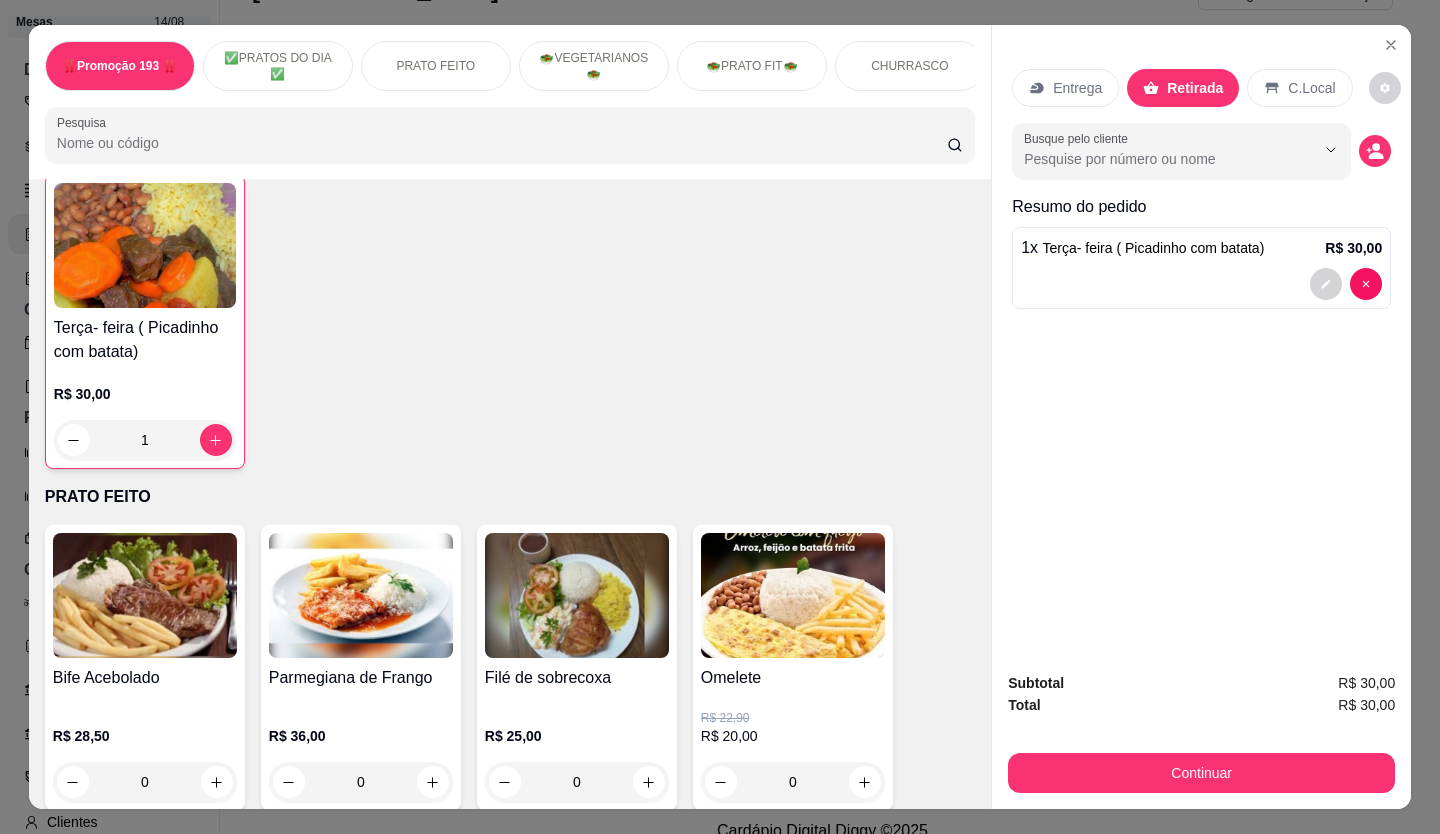 scroll, scrollTop: 501, scrollLeft: 0, axis: vertical 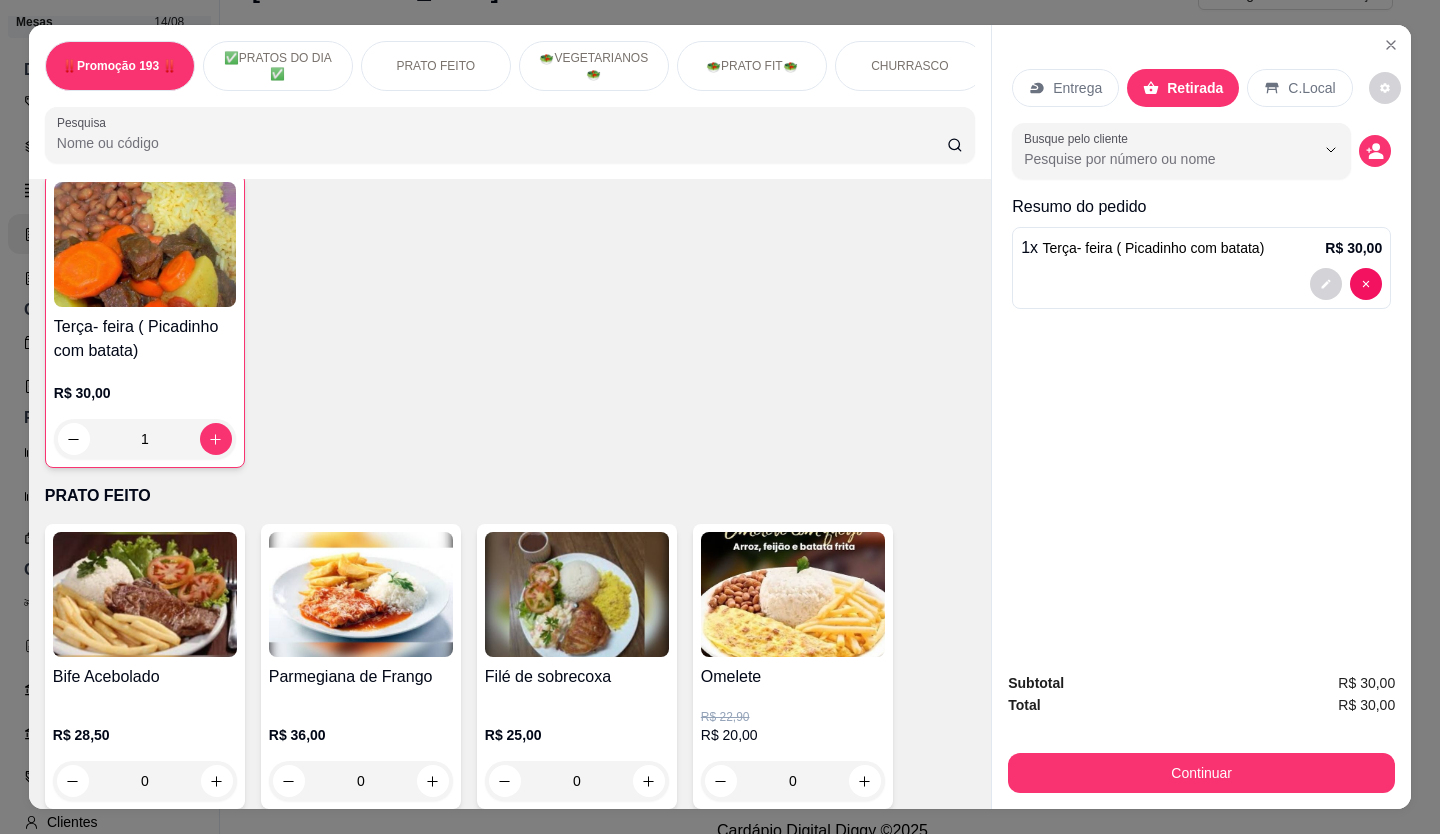 click on "Continuar" at bounding box center [1201, 773] 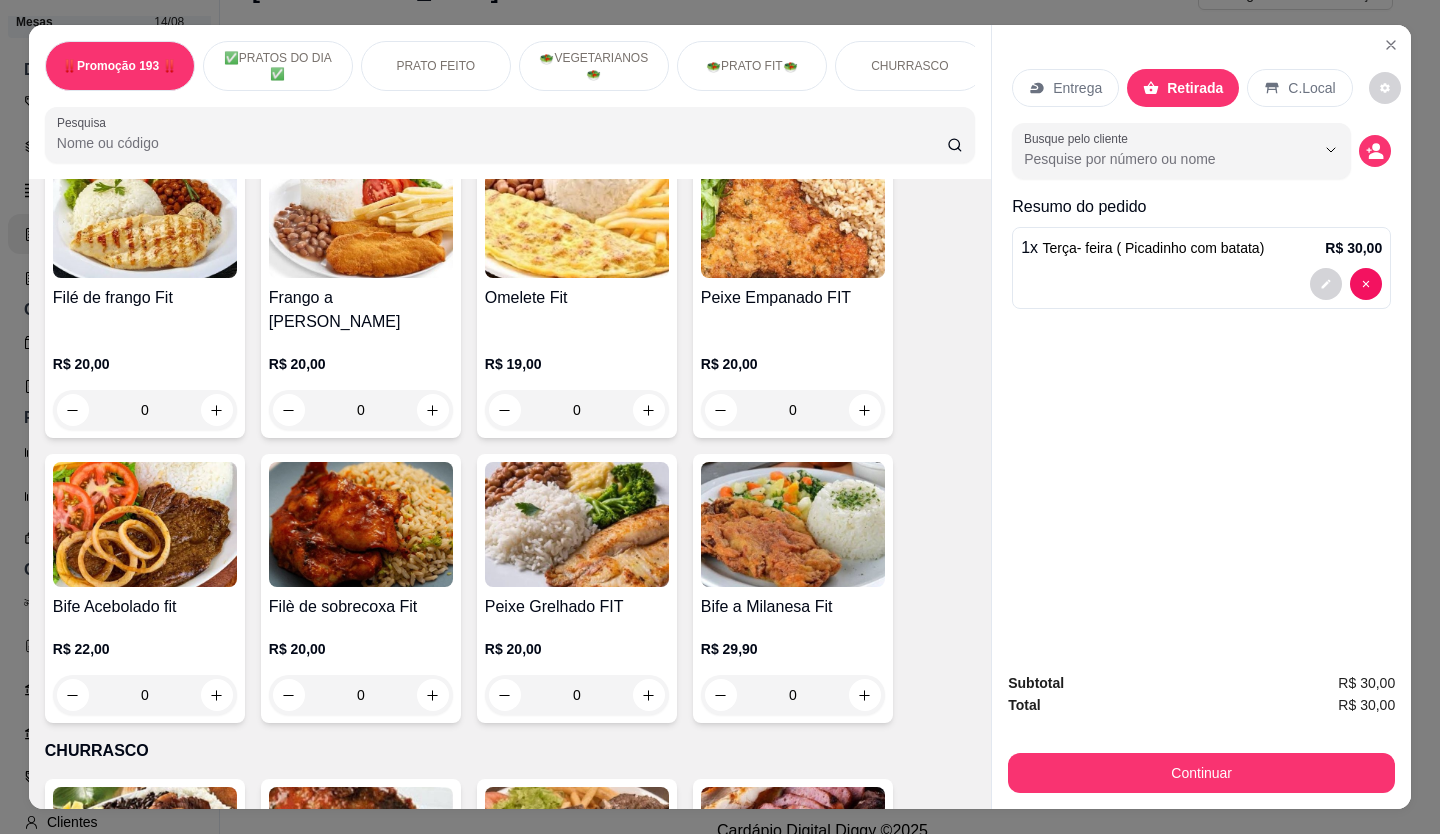 scroll, scrollTop: 2801, scrollLeft: 0, axis: vertical 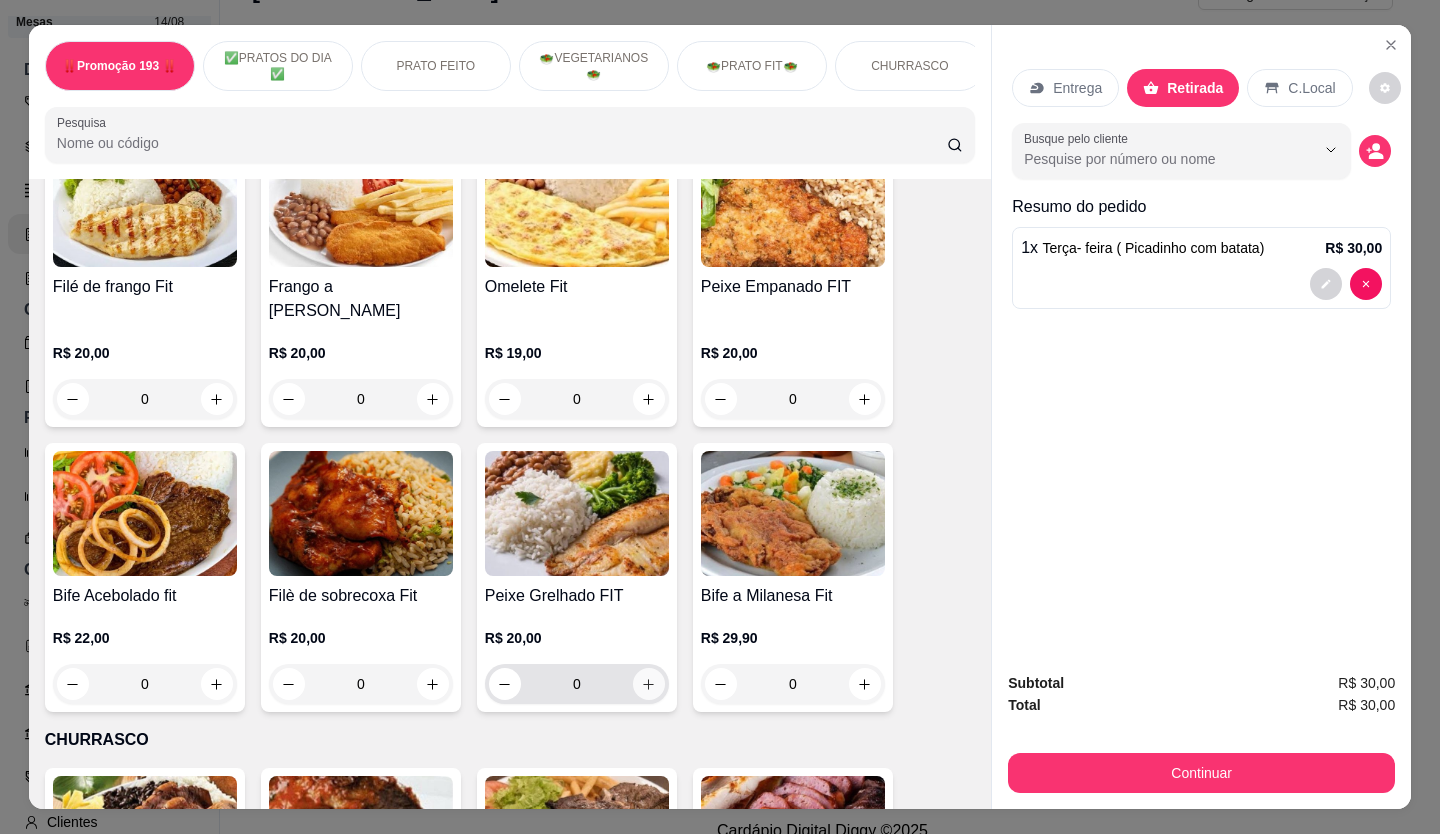 click at bounding box center (649, 684) 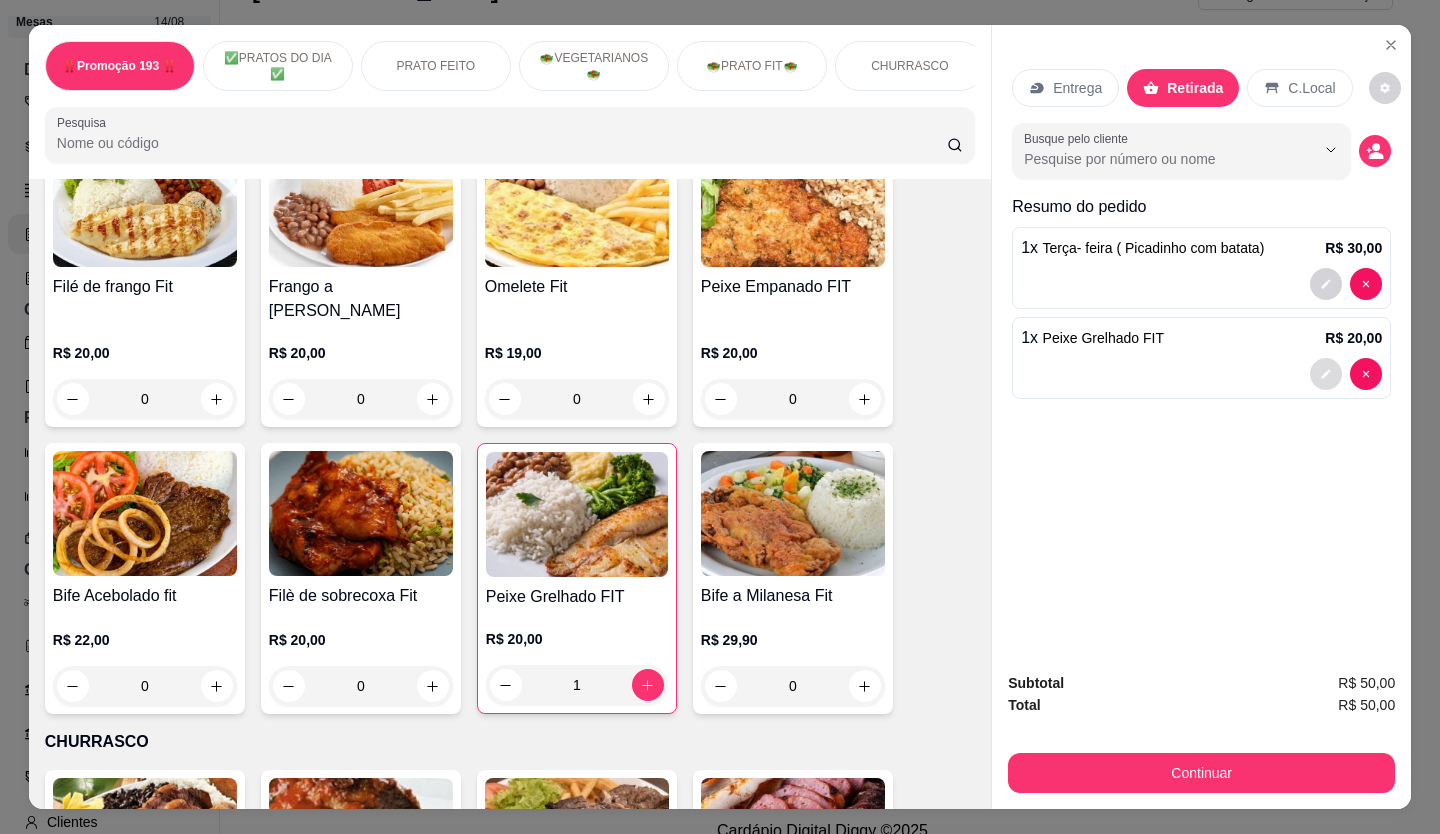 click 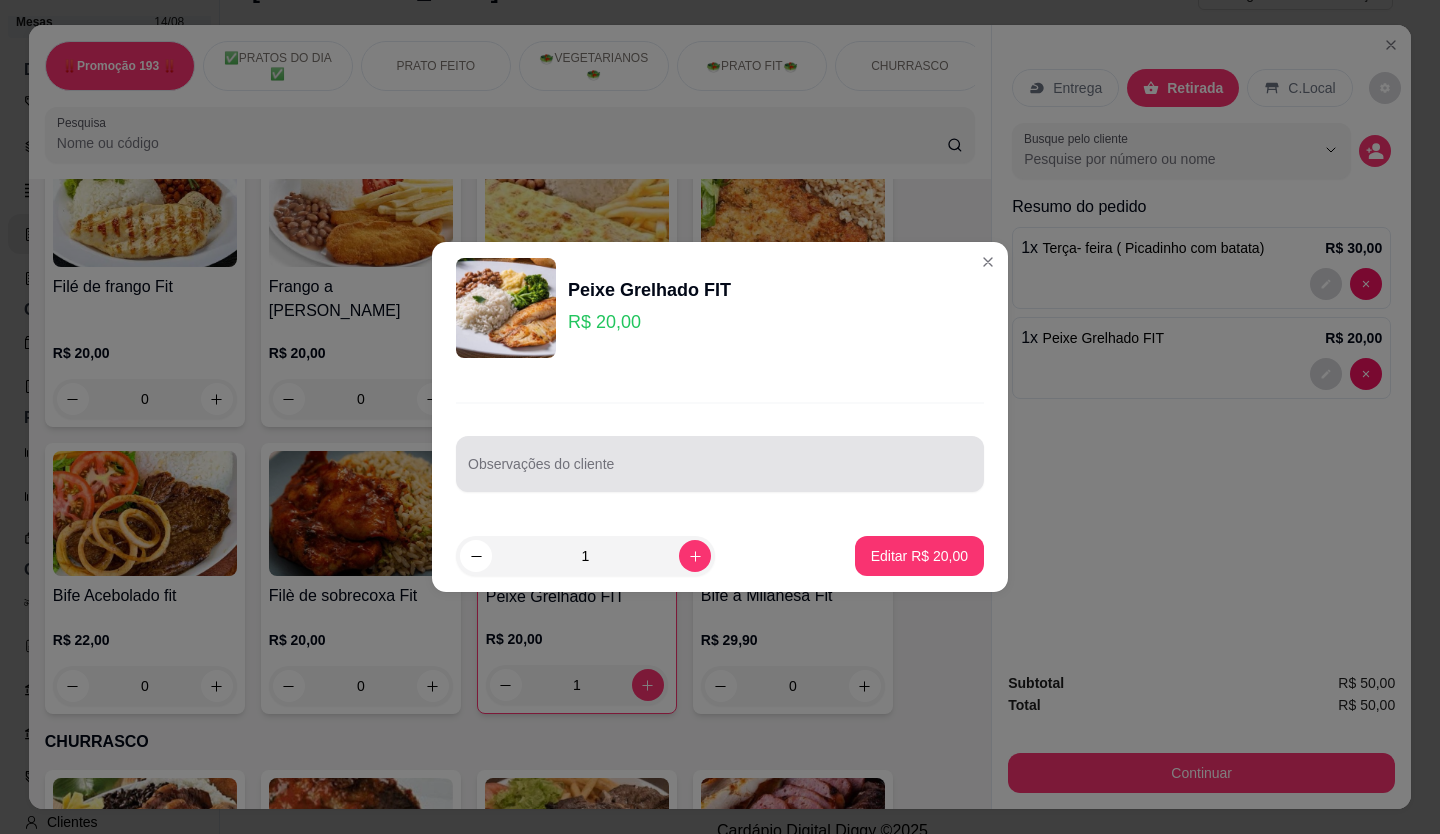 click on "Observações do cliente" at bounding box center [720, 472] 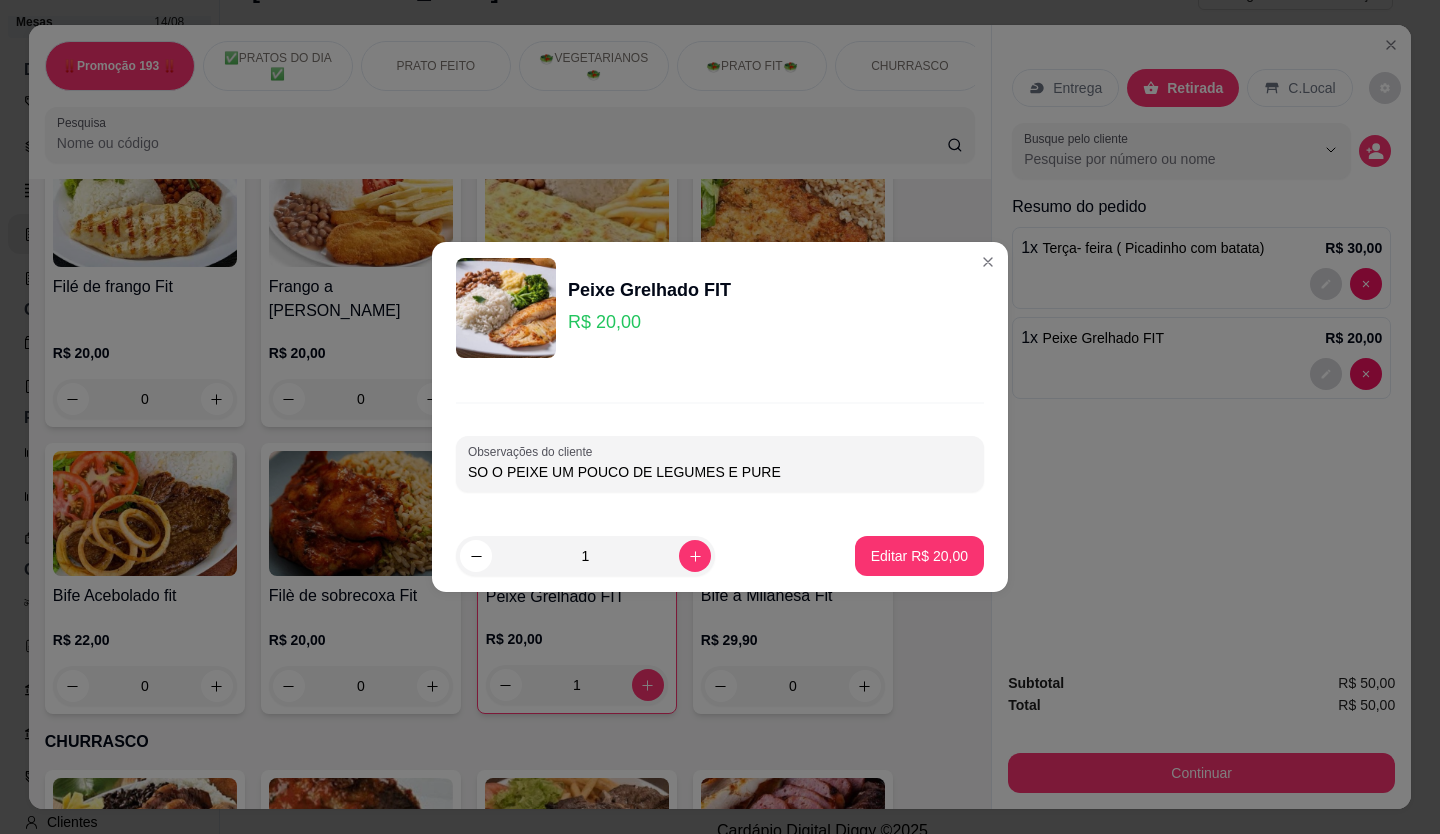type on "SO O PEIXE UM POUCO DE LEGUMES E PURE" 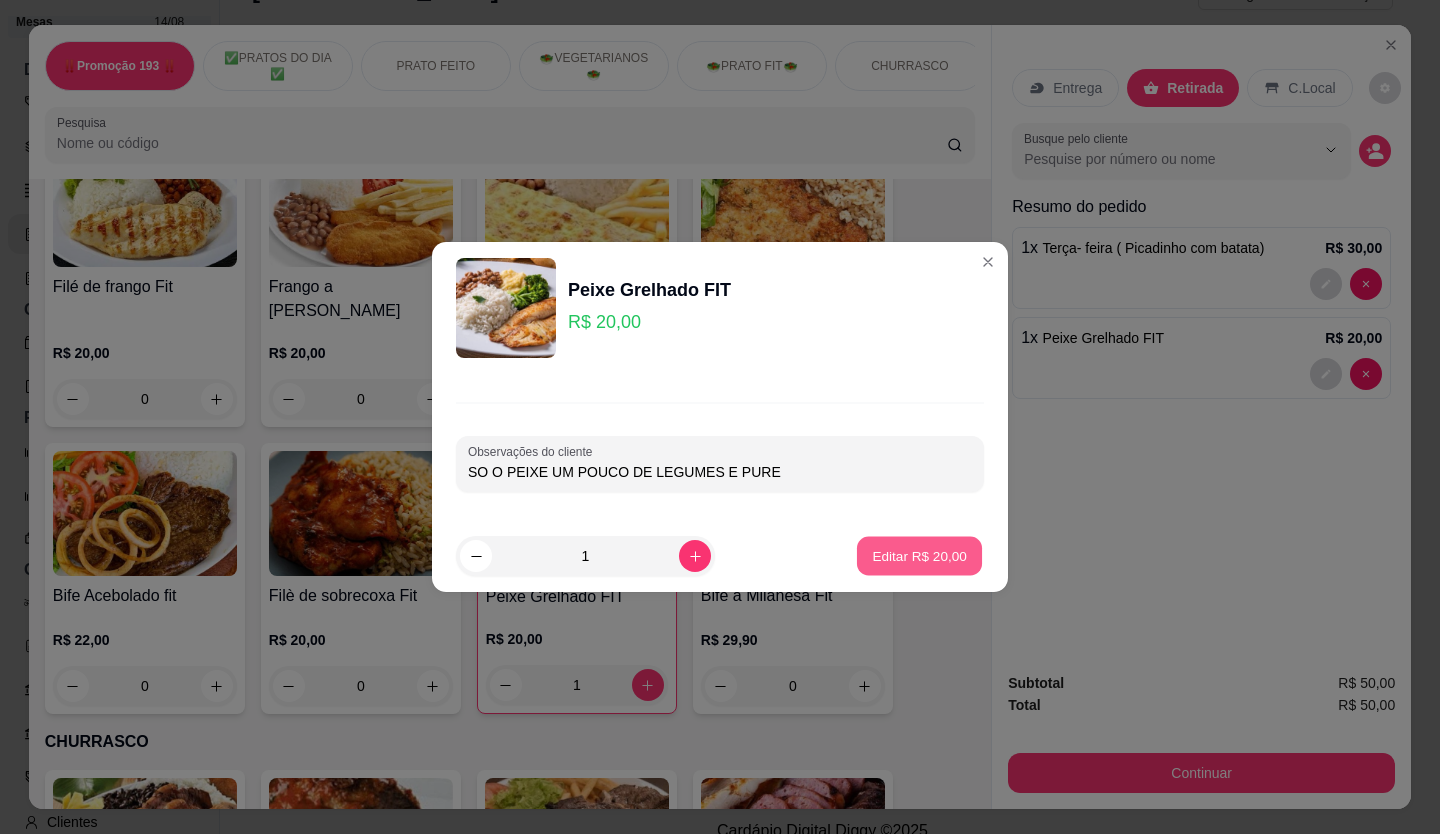 click on "Editar   R$ 20,00" at bounding box center (919, 555) 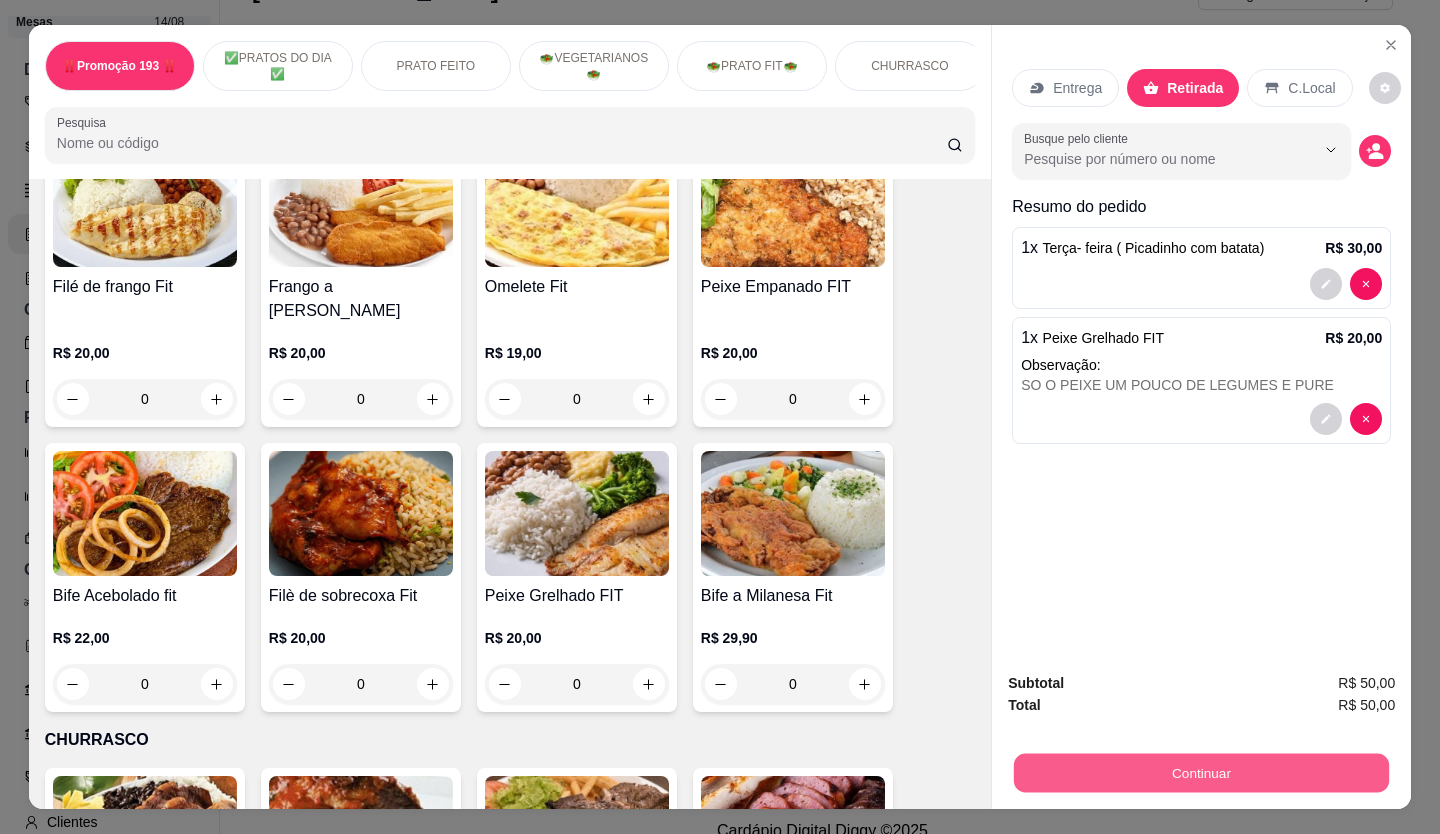 click on "Continuar" at bounding box center (1201, 773) 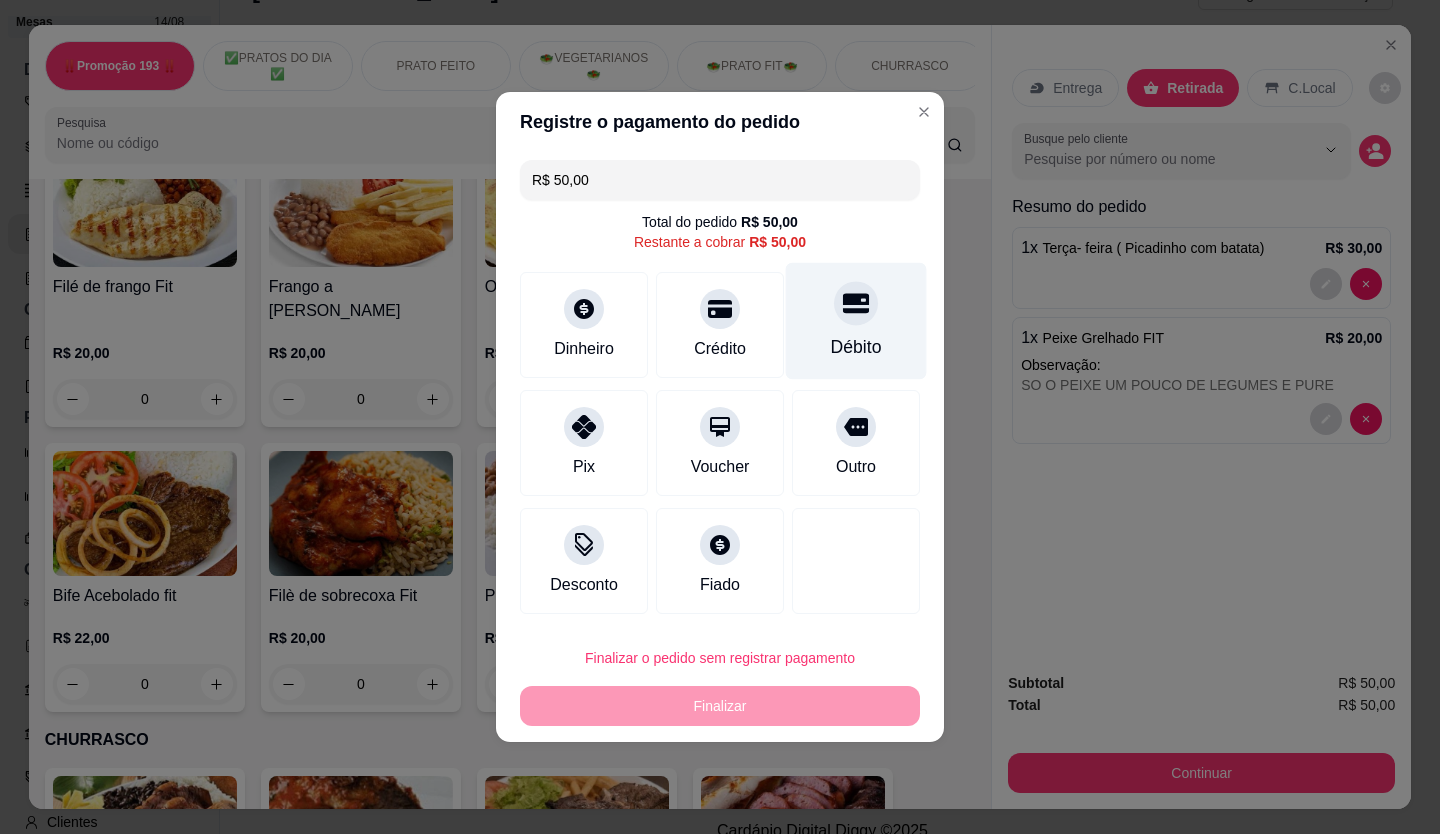 click at bounding box center (856, 303) 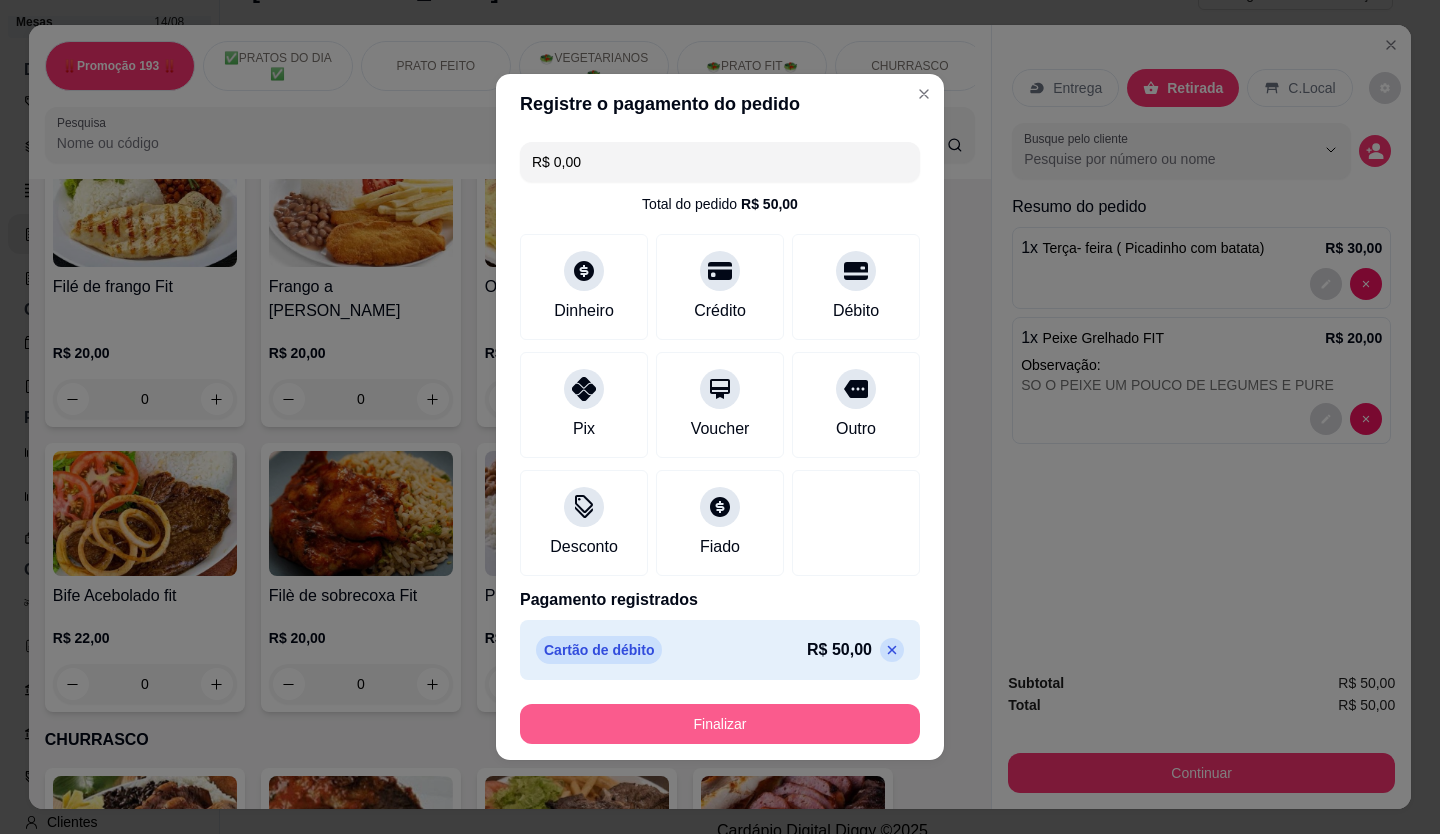 click on "Finalizar" at bounding box center [720, 724] 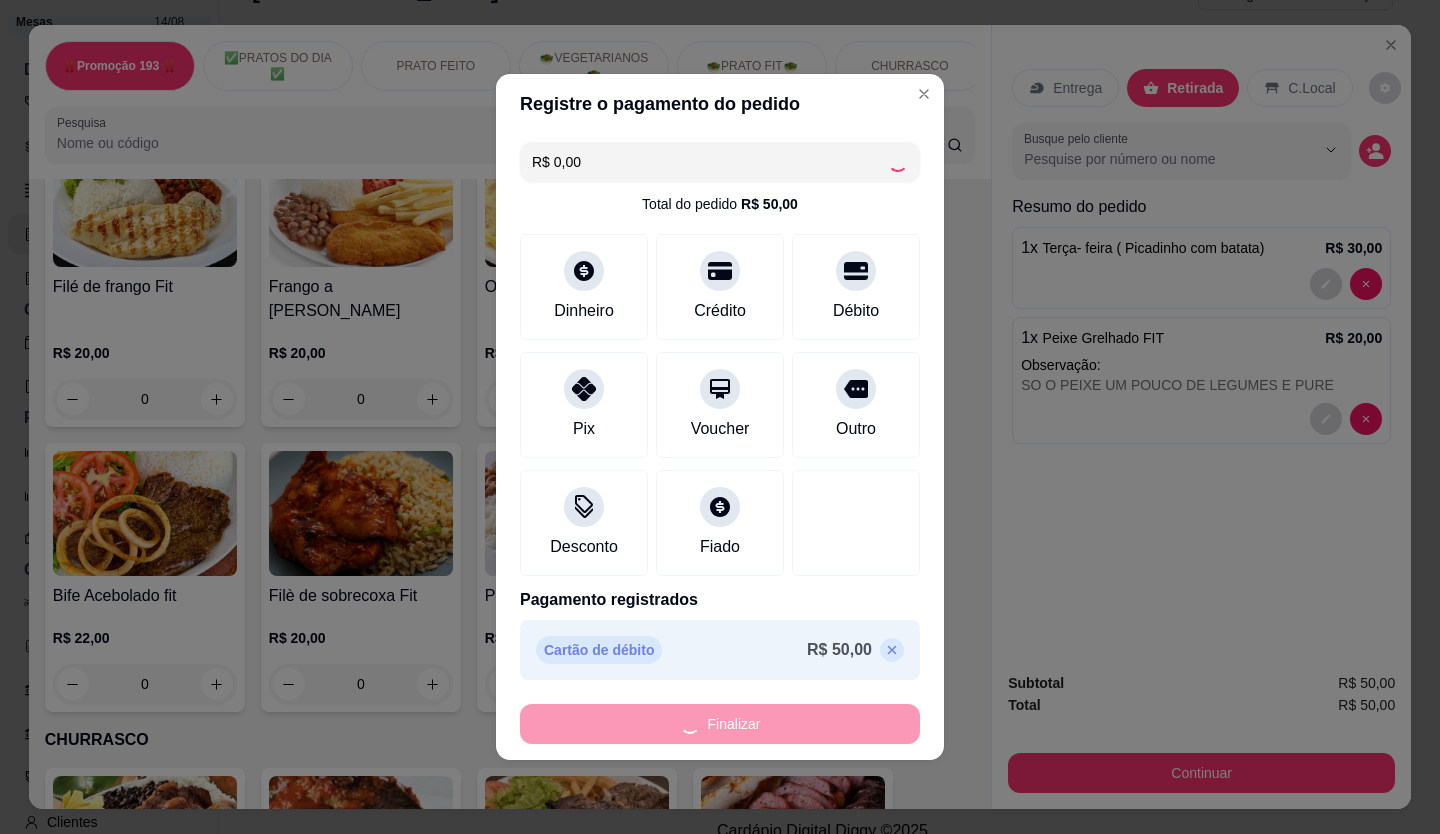 type on "0" 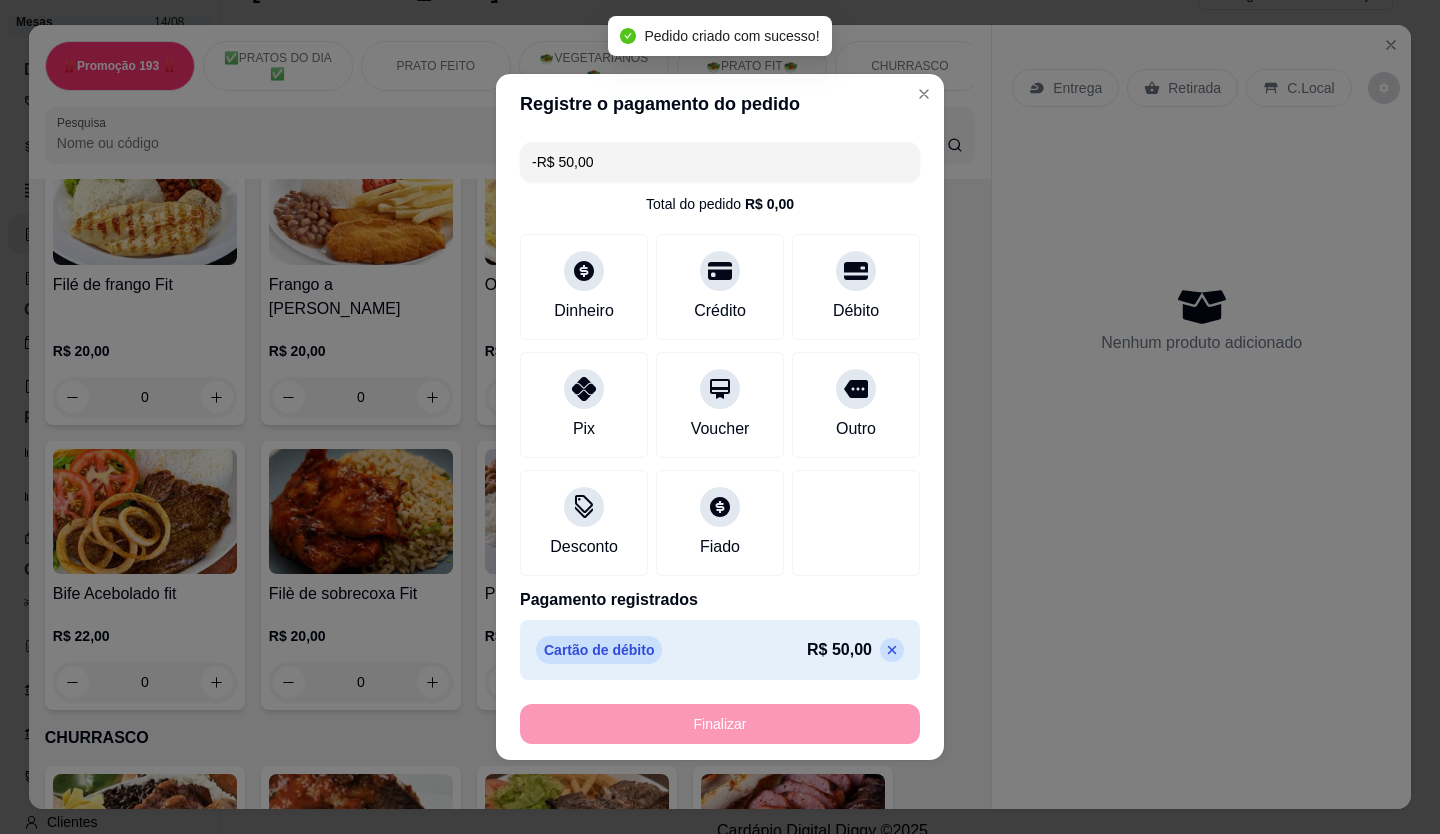 scroll, scrollTop: 2799, scrollLeft: 0, axis: vertical 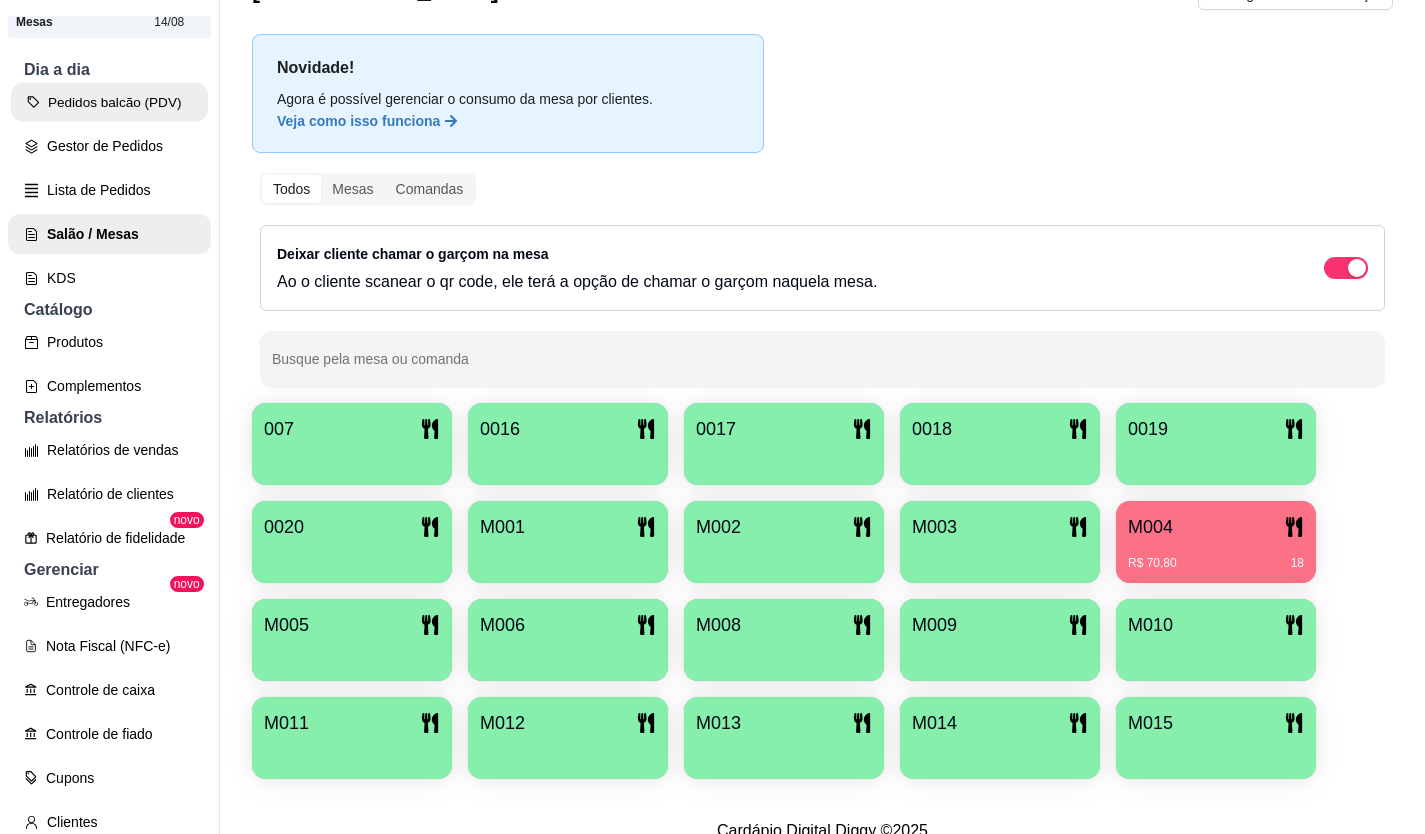 click on "Pedidos balcão (PDV)" at bounding box center (109, 102) 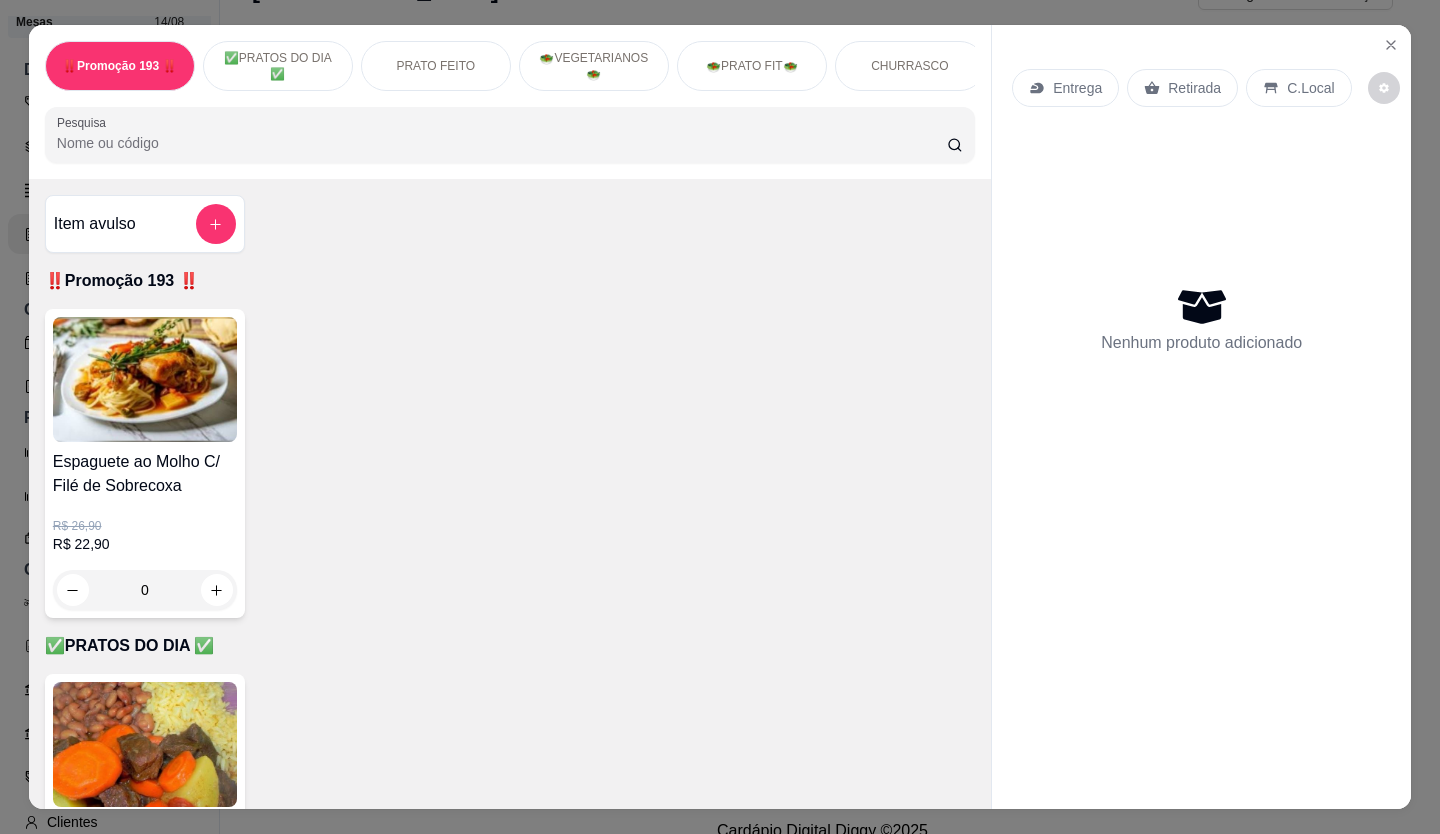 click on "Retirada" at bounding box center (1194, 88) 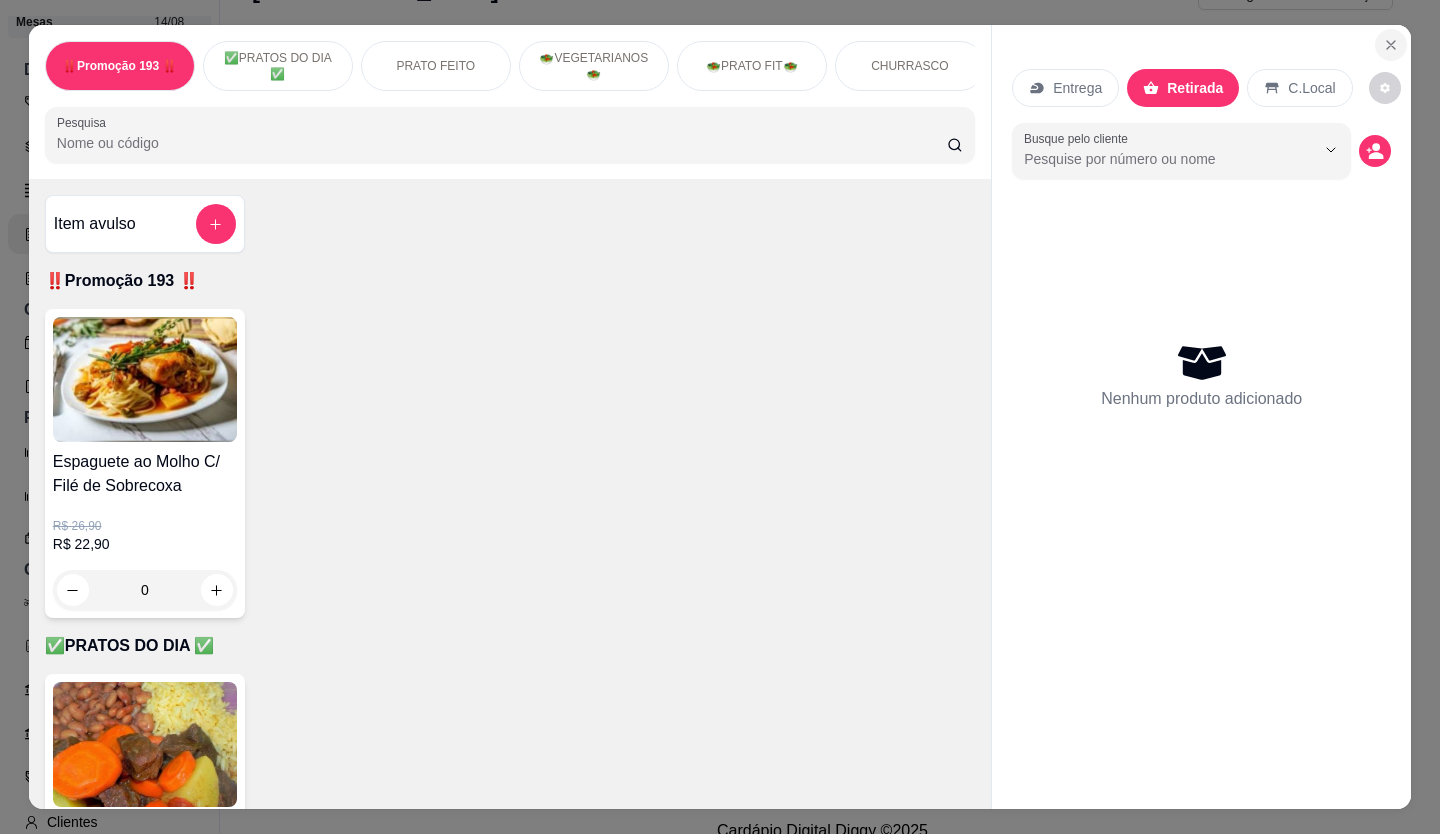 click at bounding box center (1391, 45) 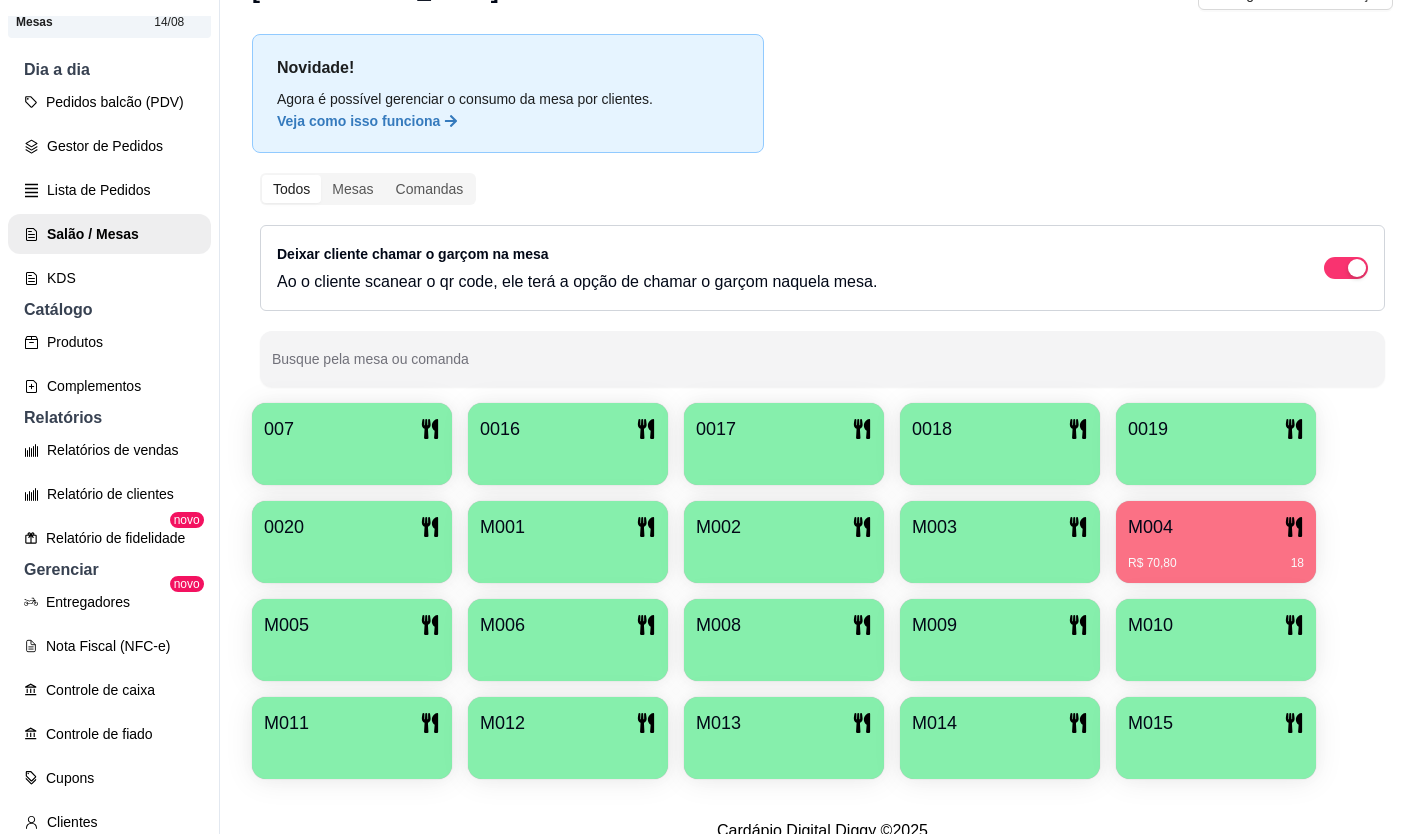 click at bounding box center (352, 654) 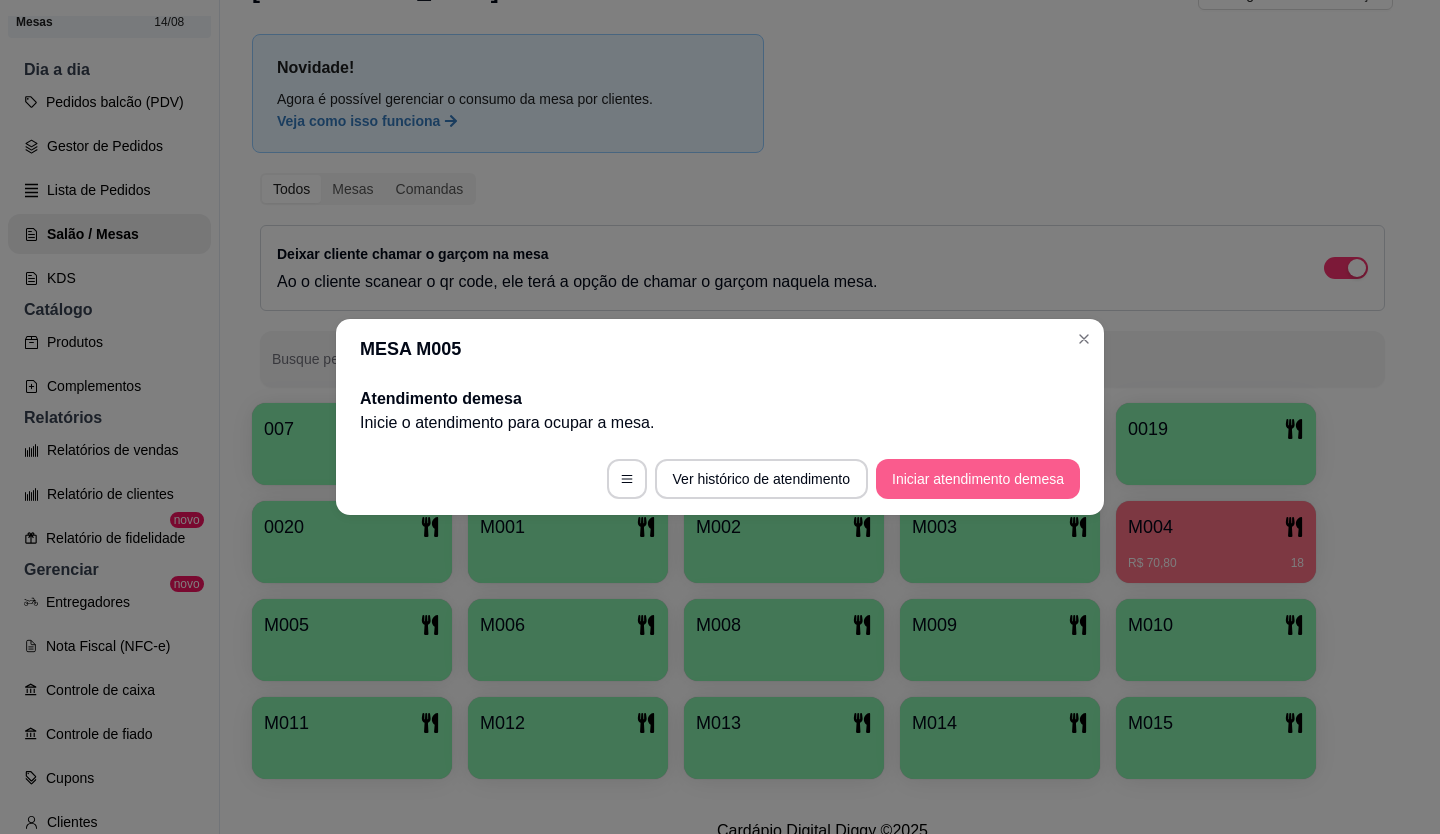 click on "Iniciar atendimento de  mesa" at bounding box center [978, 479] 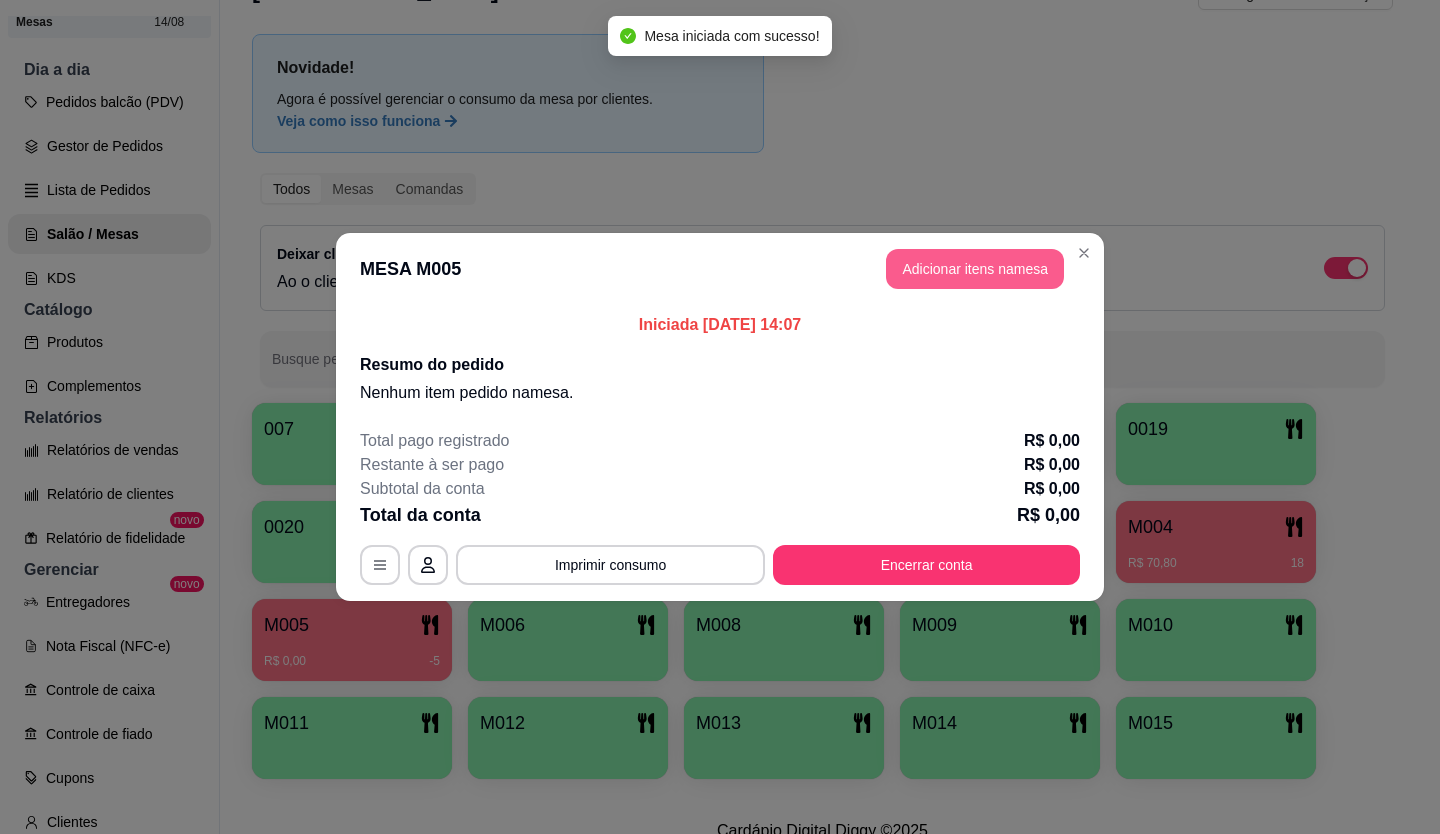 click on "Adicionar itens na  mesa" at bounding box center (975, 269) 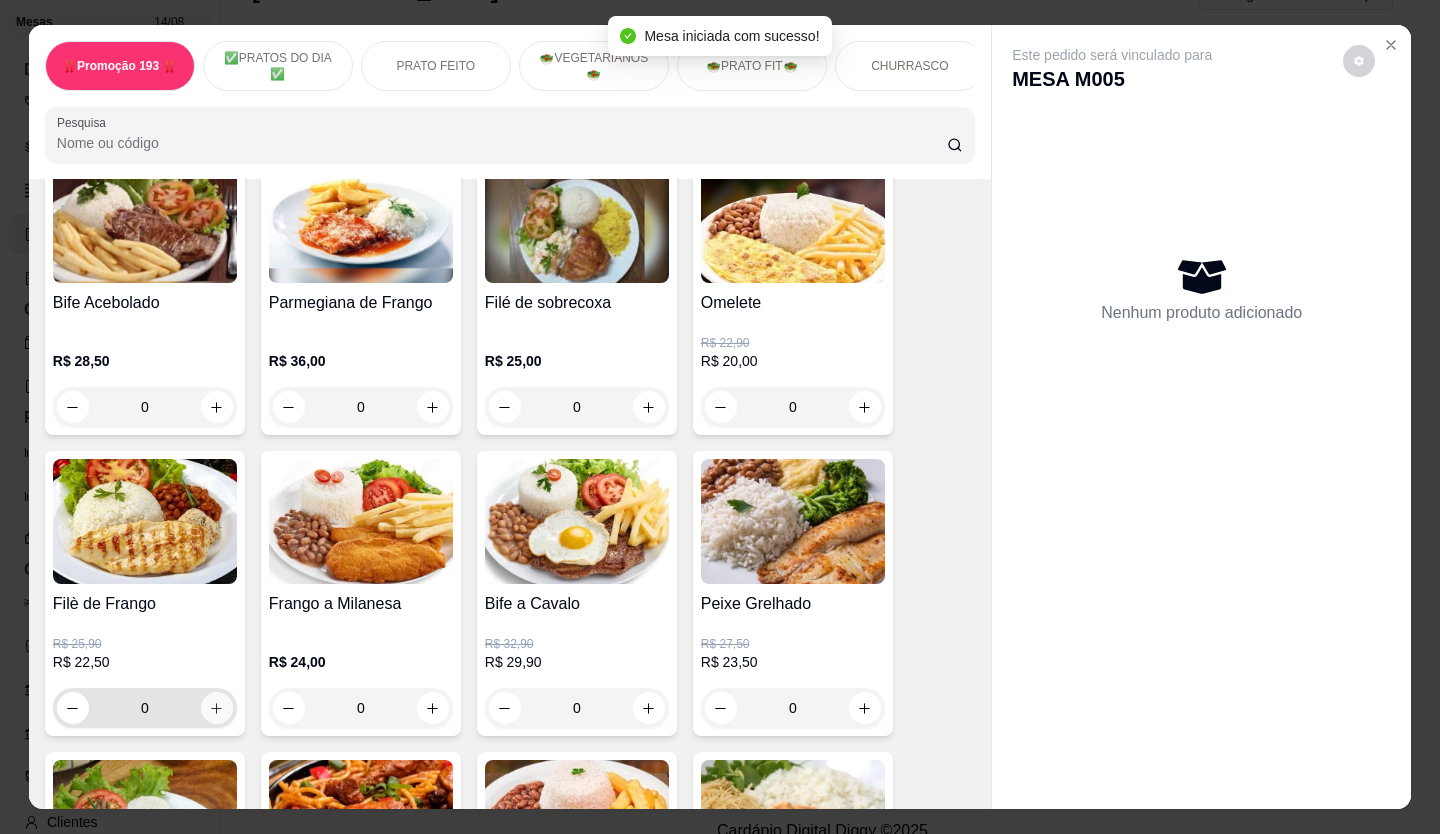 scroll, scrollTop: 800, scrollLeft: 0, axis: vertical 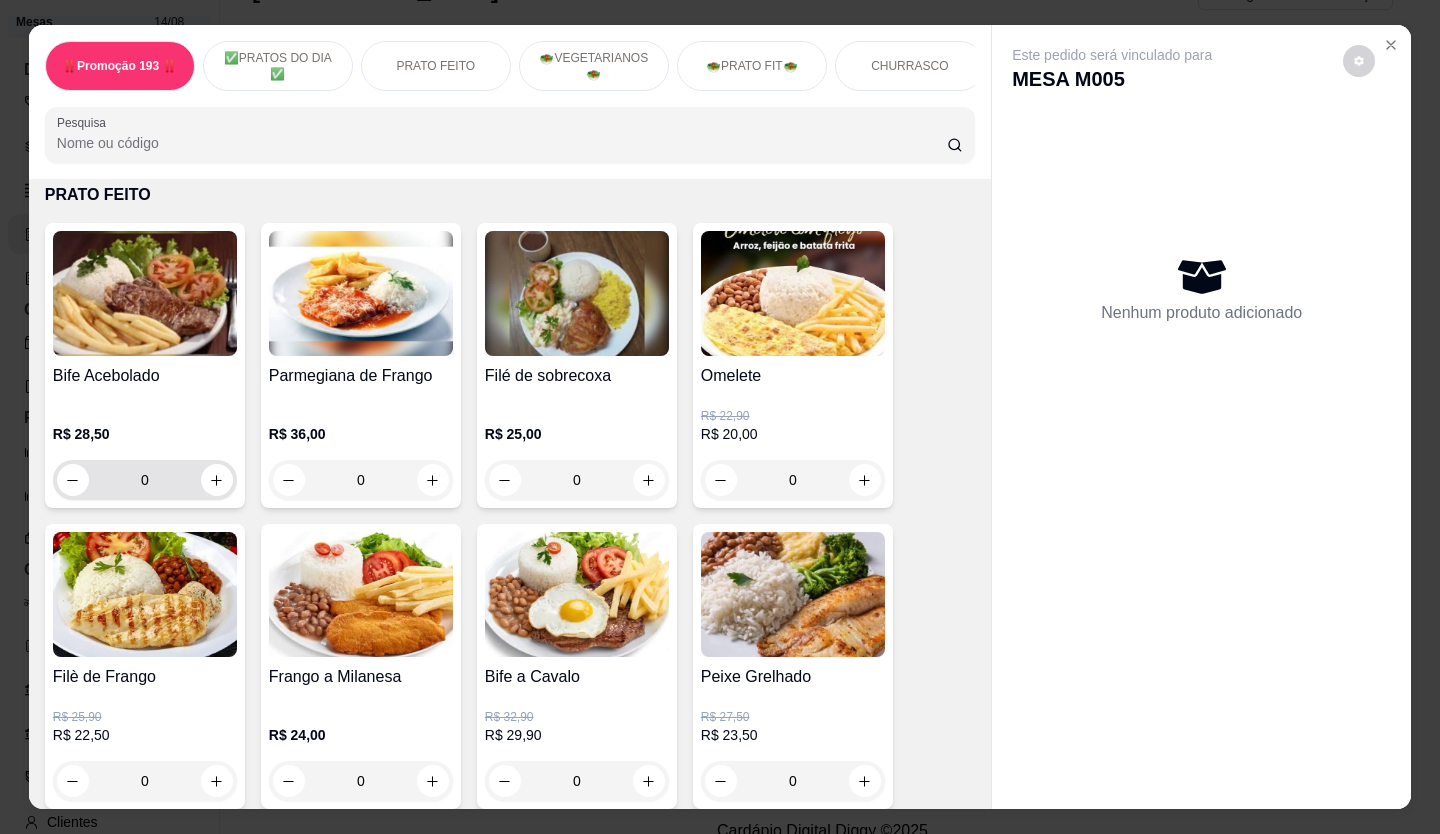 click on "0" at bounding box center (145, 480) 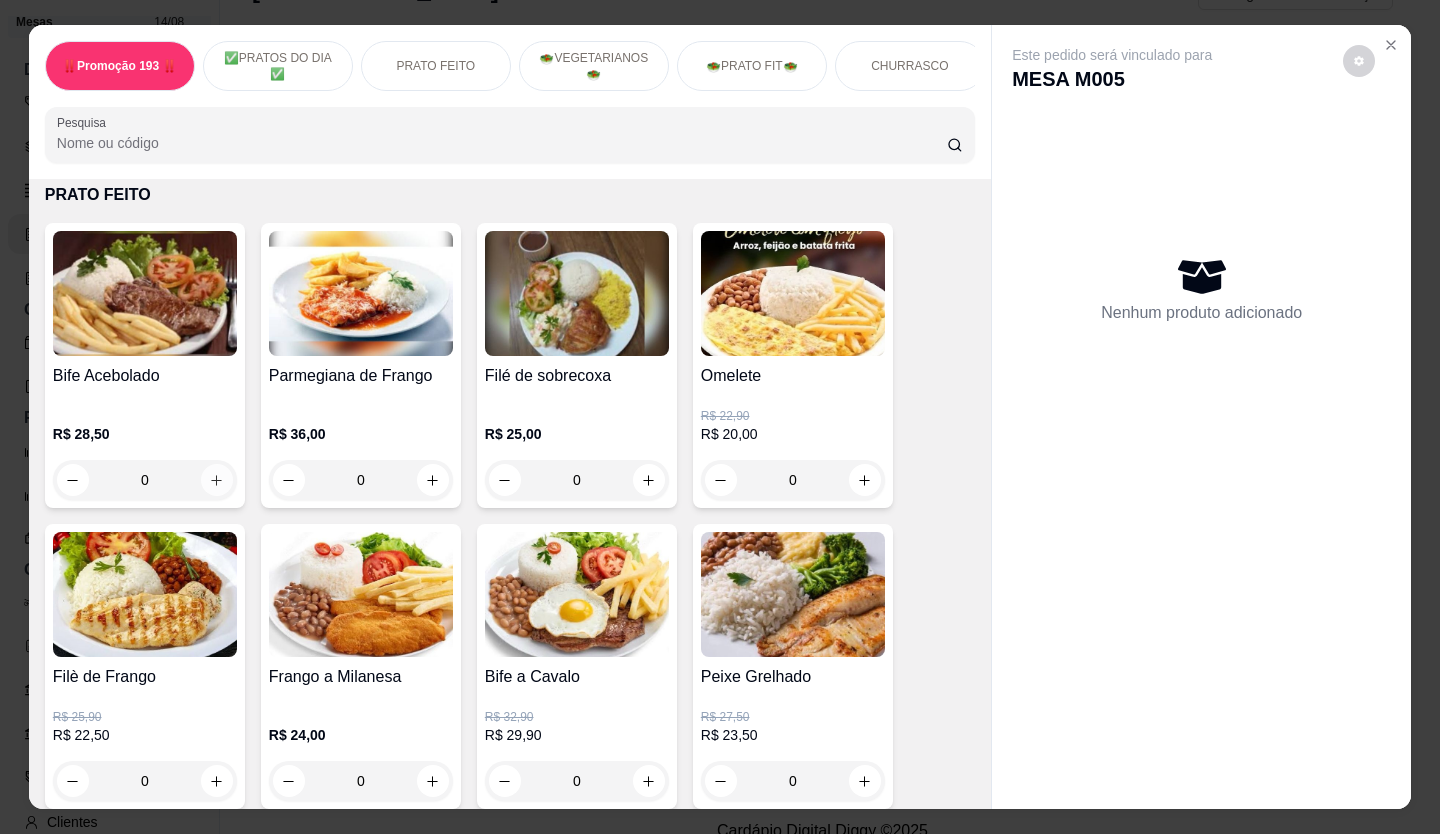 click at bounding box center (217, 480) 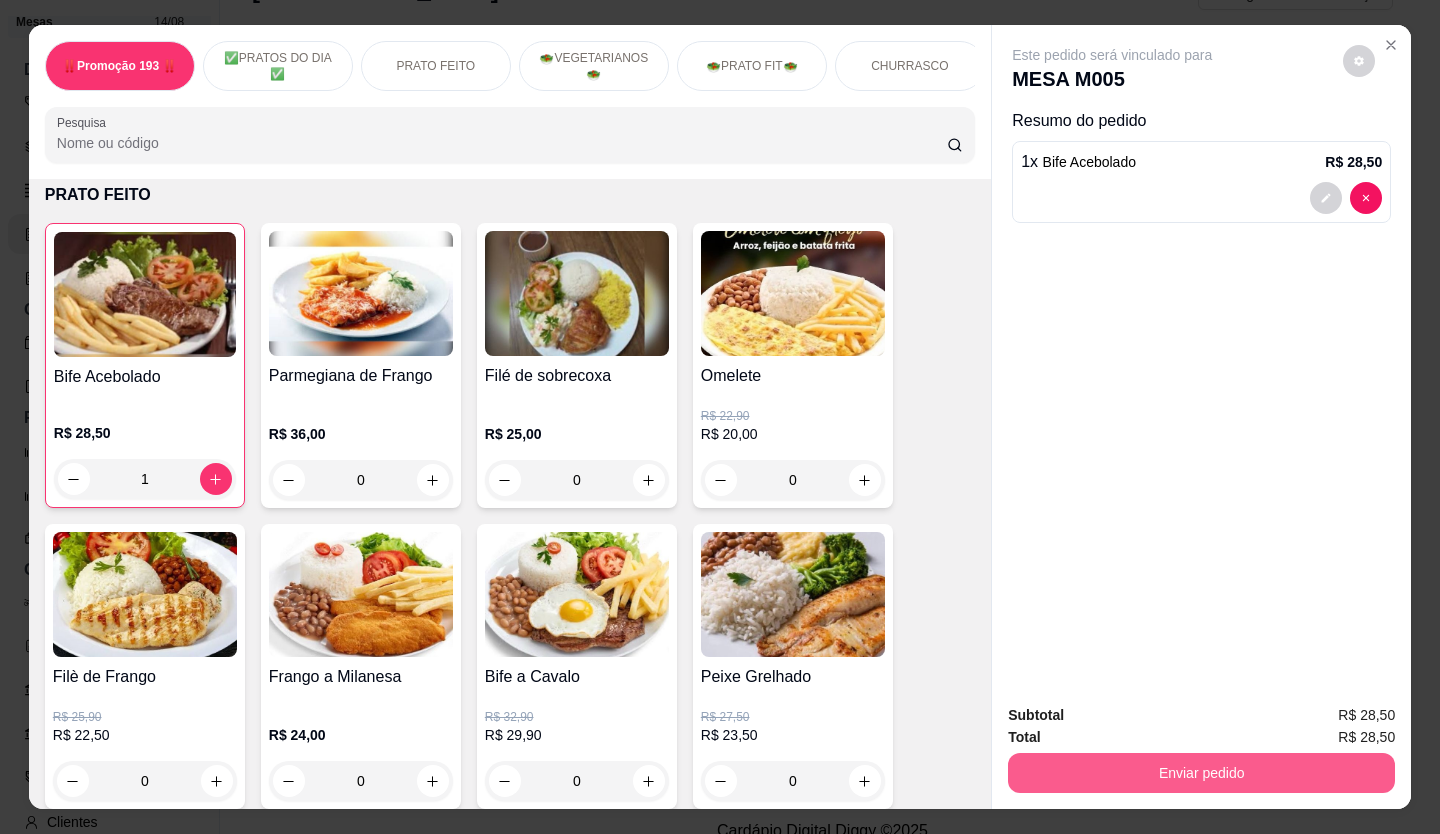 click on "Enviar pedido" at bounding box center [1201, 773] 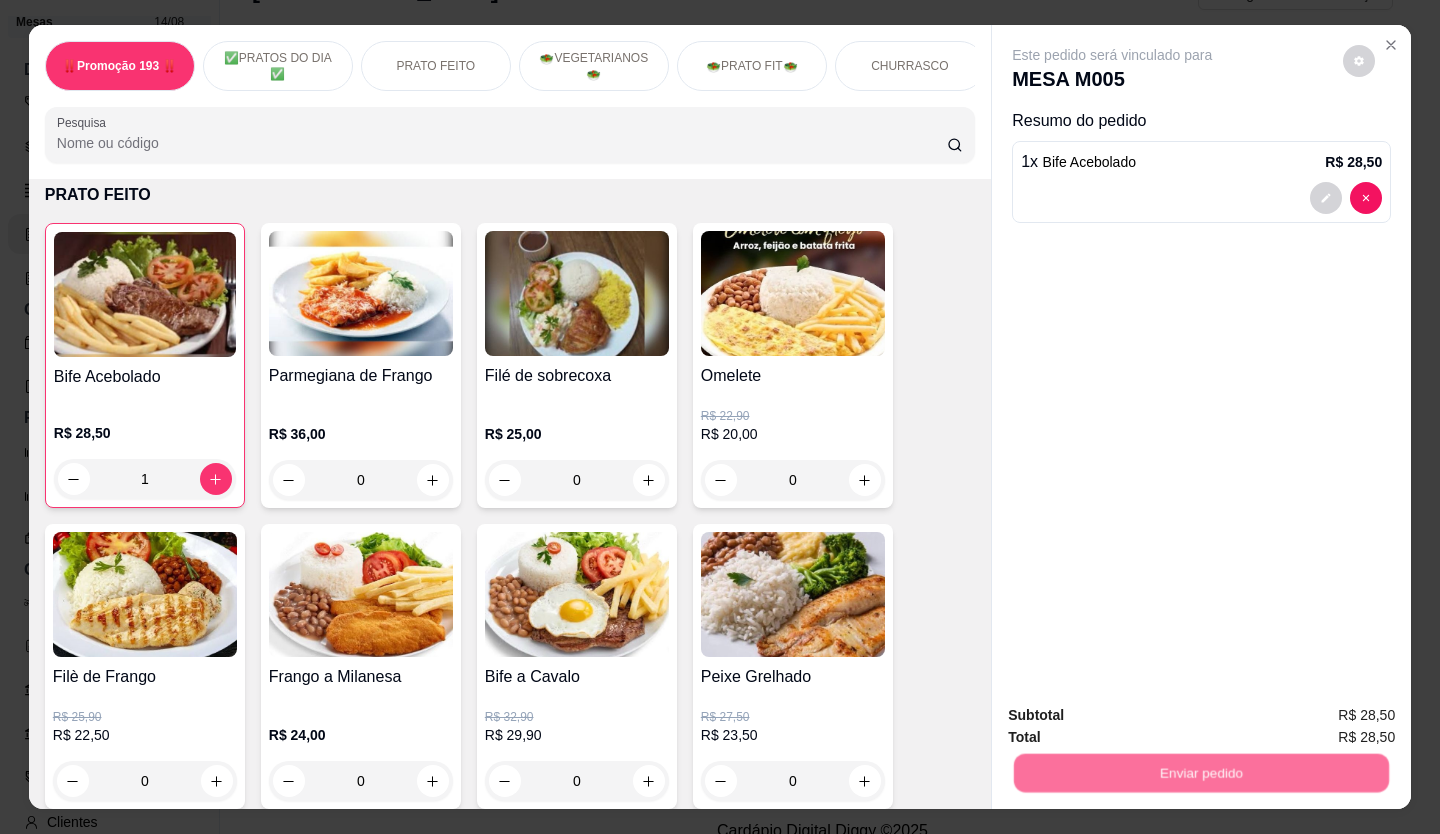 click on "Não registrar e enviar pedido" at bounding box center [1135, 716] 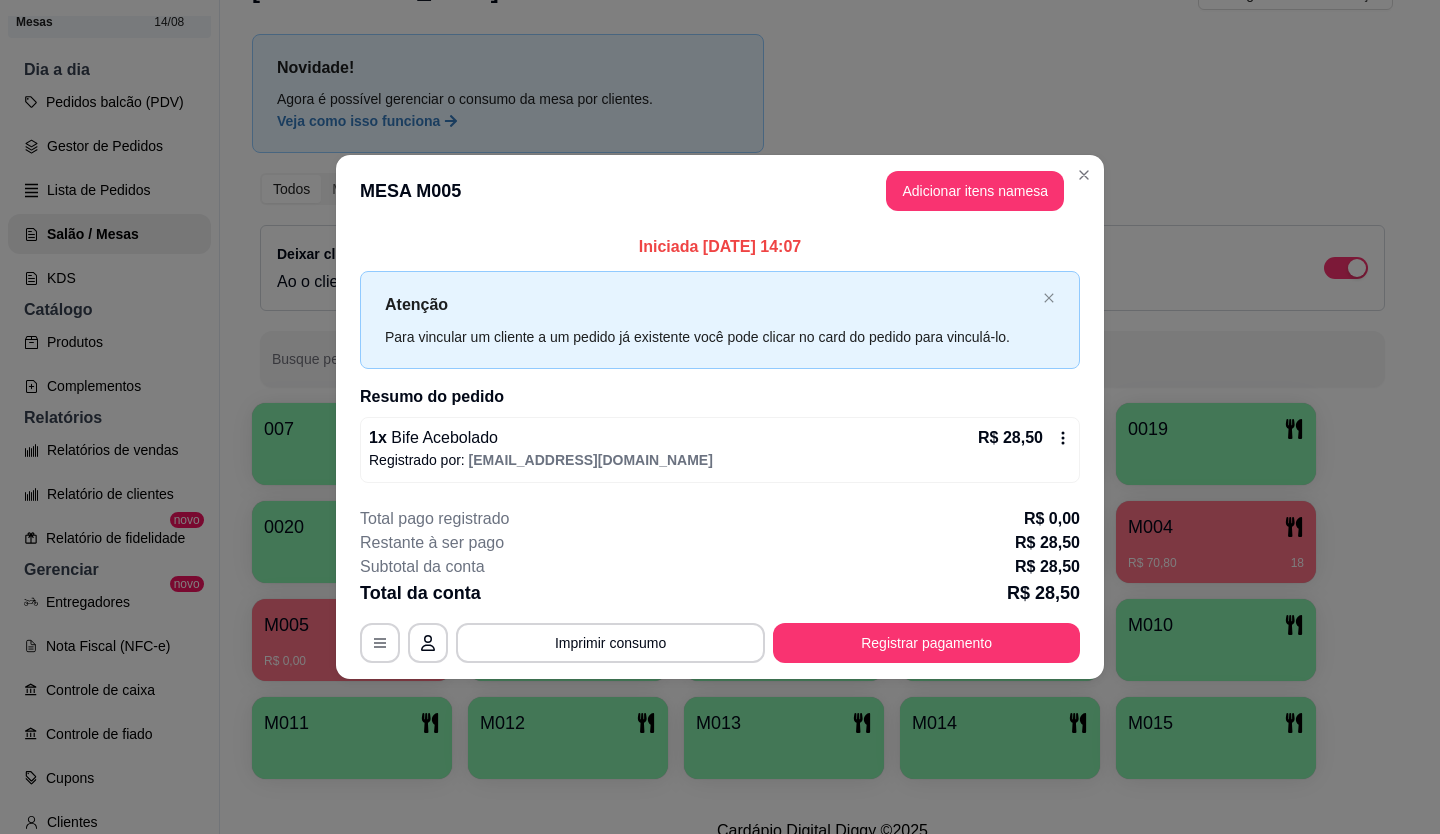 click on "MESA M005 Adicionar itens na  mesa" at bounding box center [720, 191] 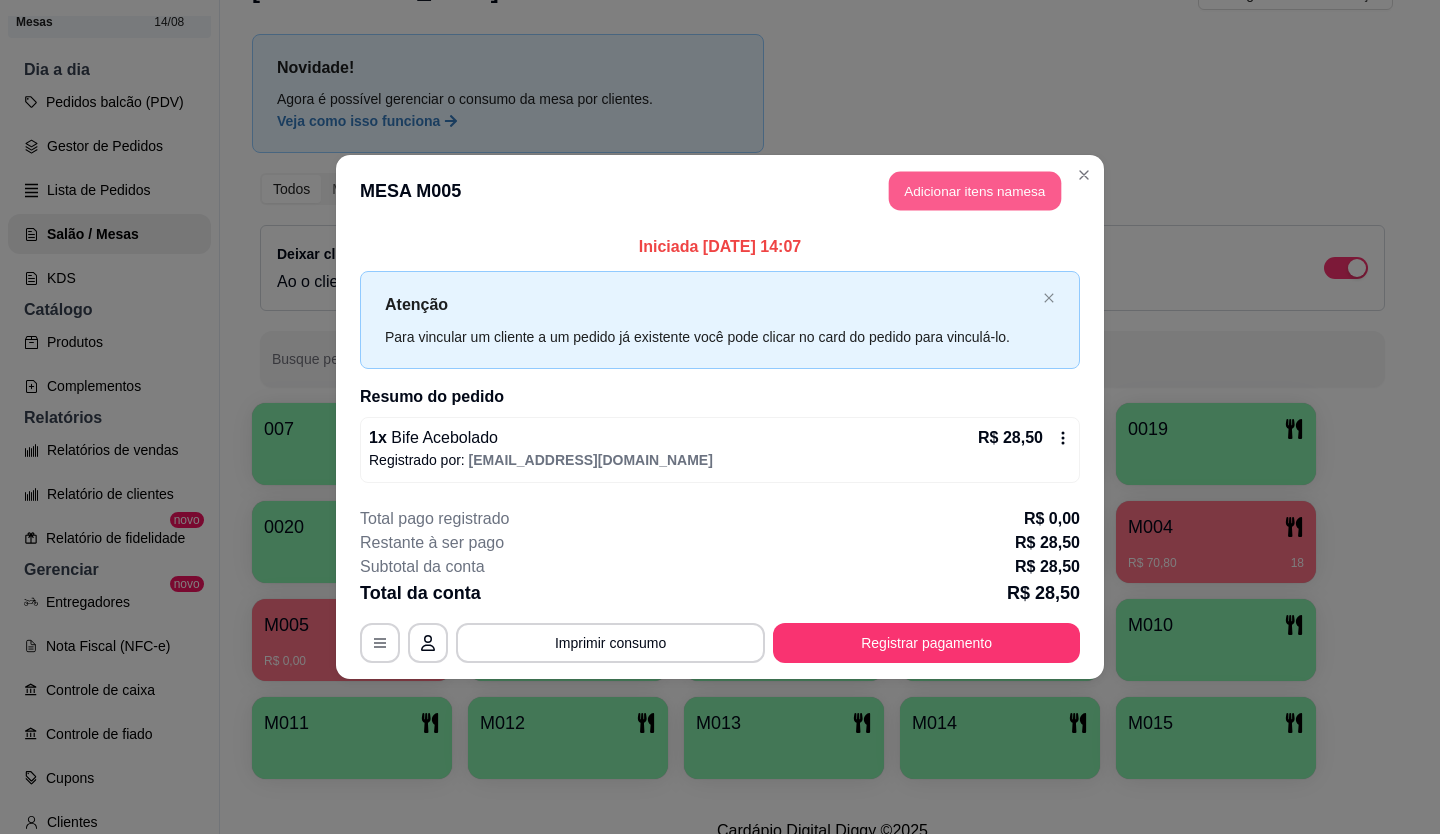 click on "Adicionar itens na  mesa" at bounding box center (975, 191) 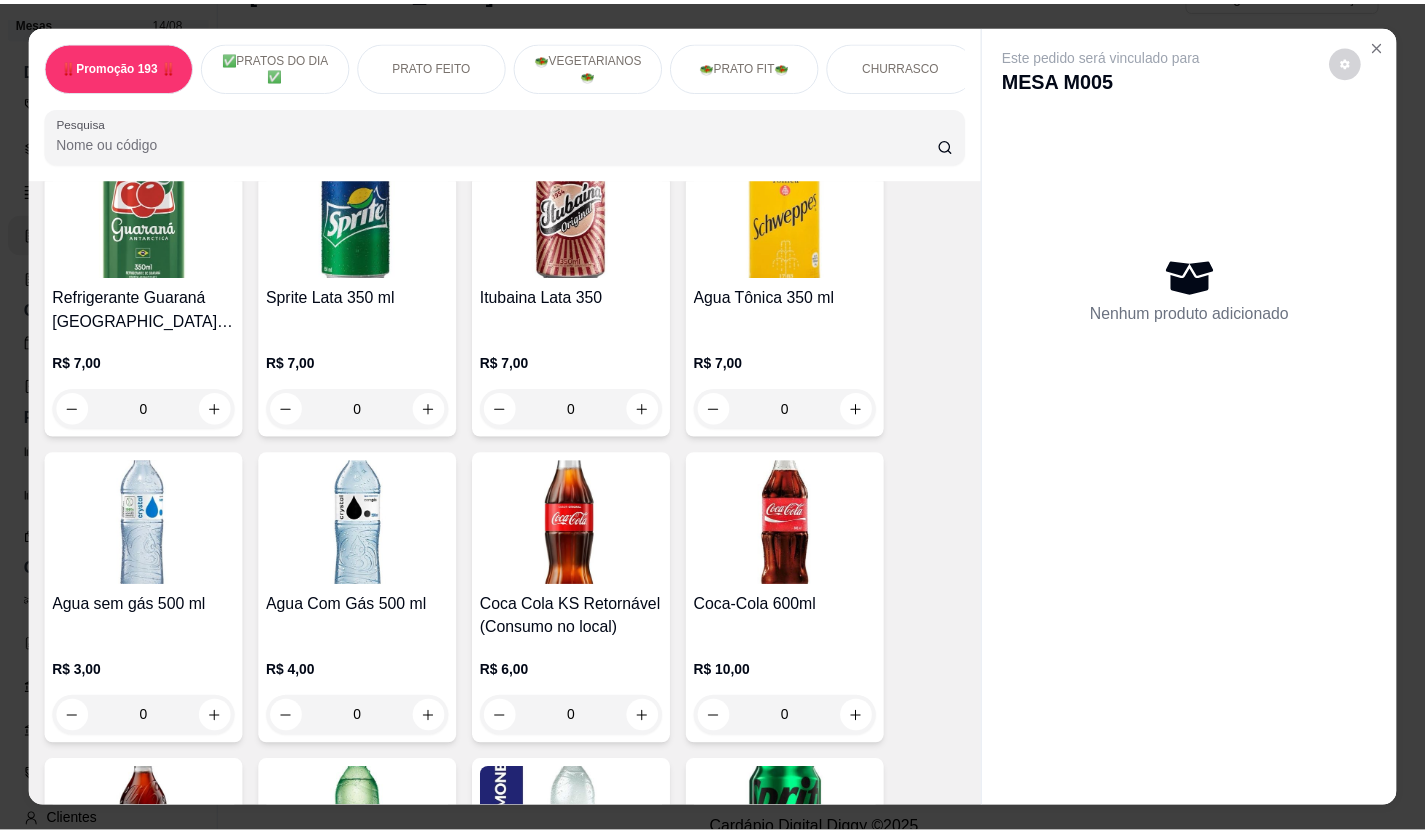 scroll, scrollTop: 5700, scrollLeft: 0, axis: vertical 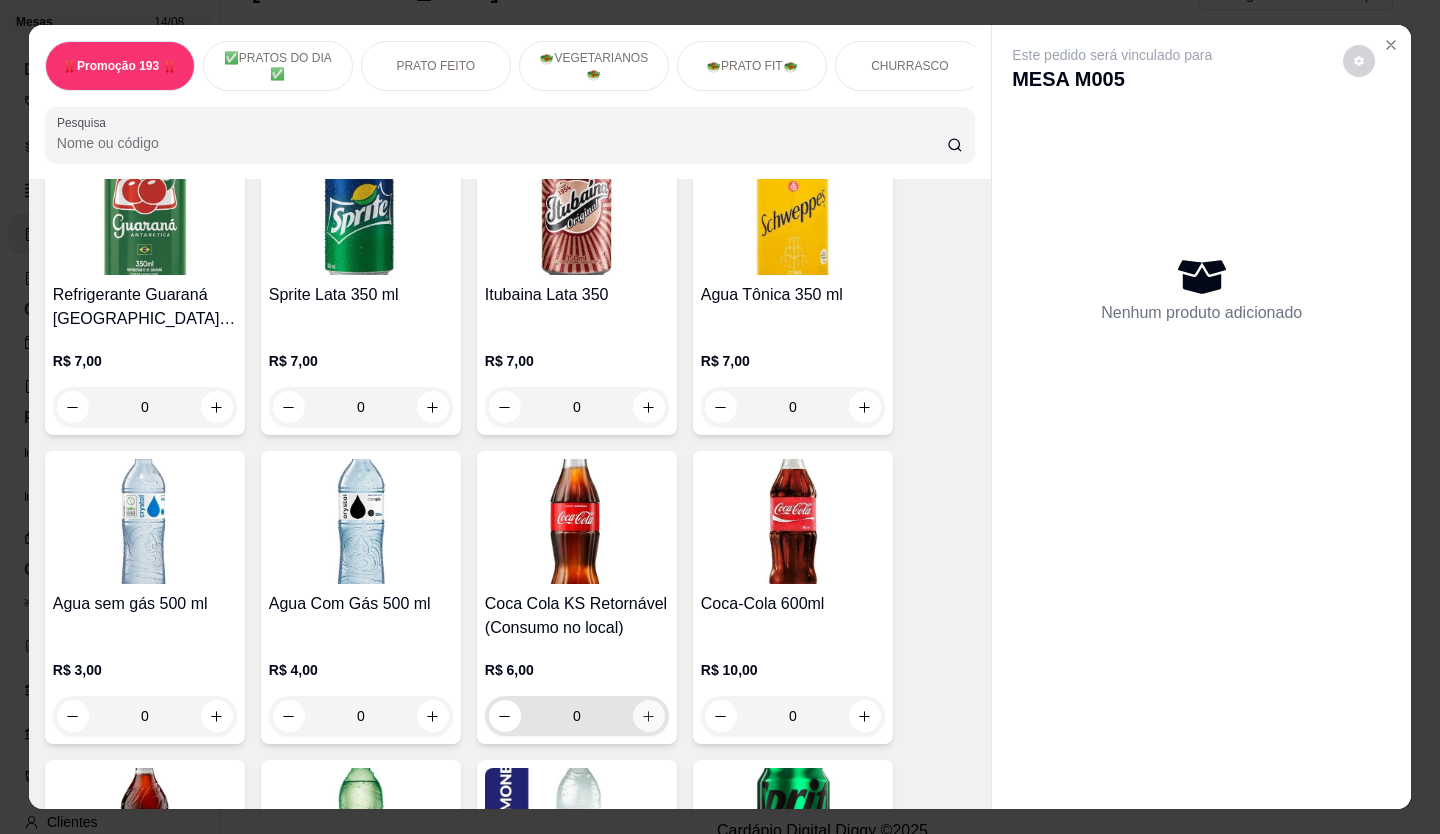click 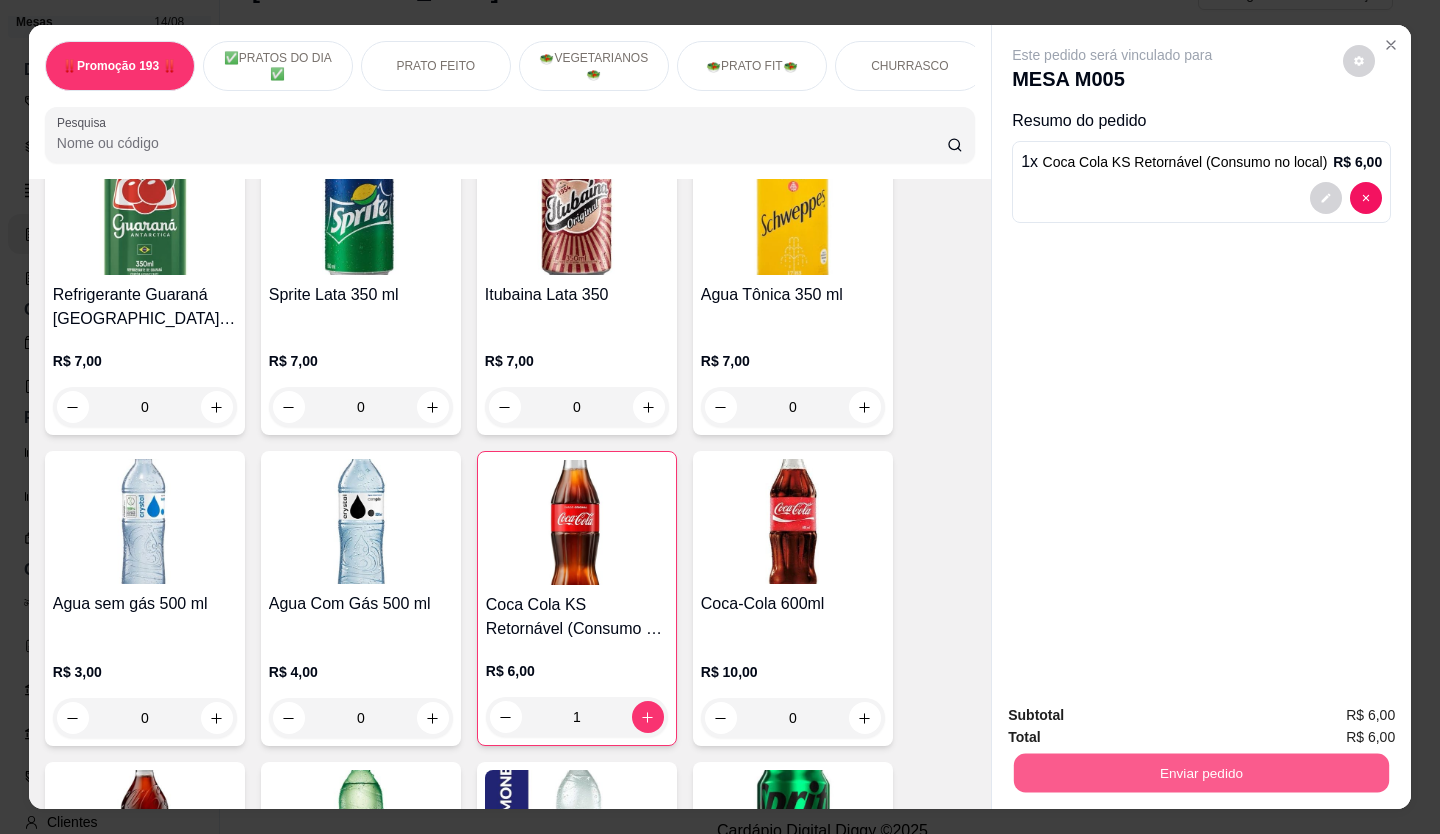 click on "Enviar pedido" at bounding box center (1201, 773) 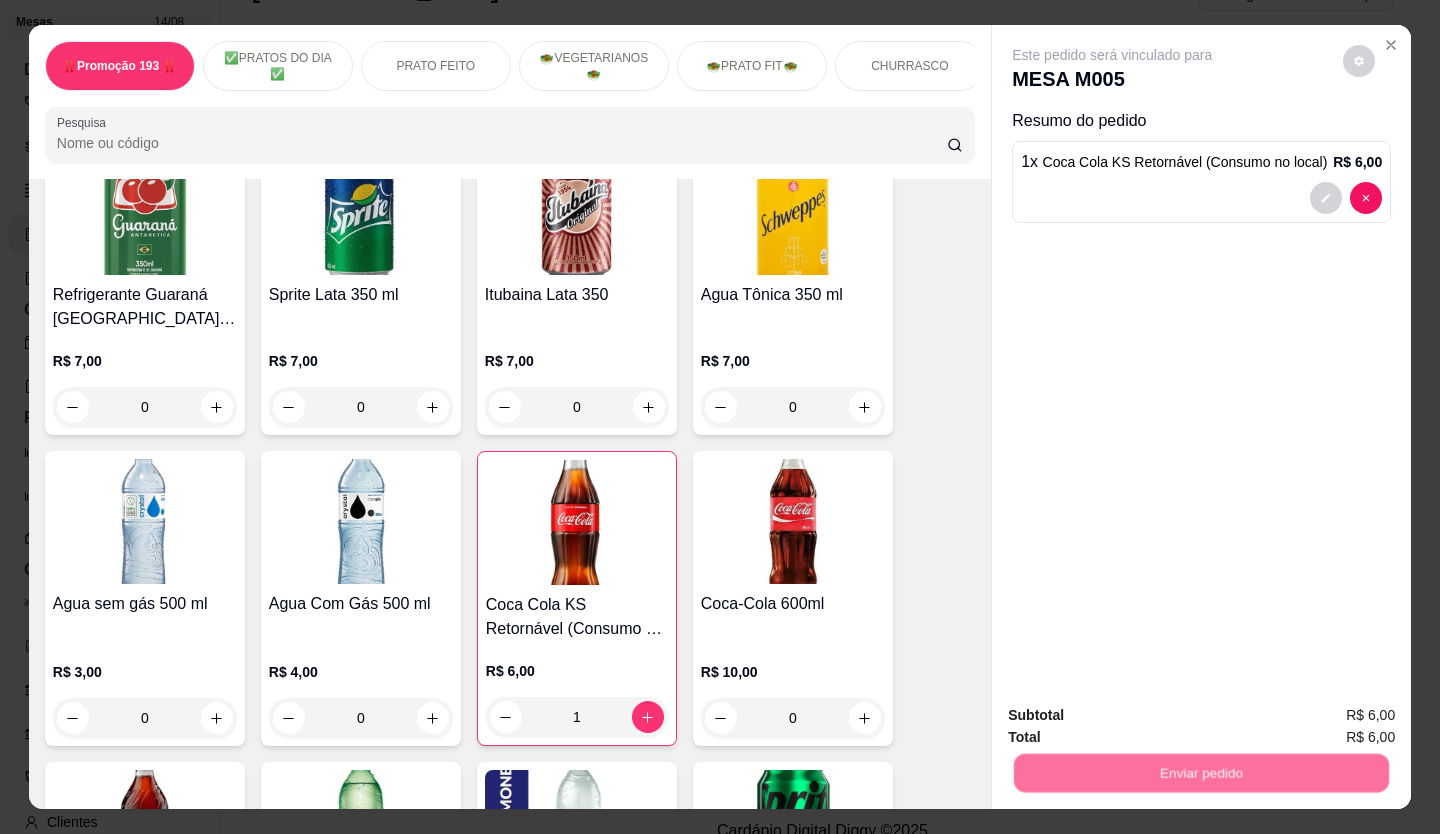 click on "Não registrar e enviar pedido" at bounding box center (1135, 716) 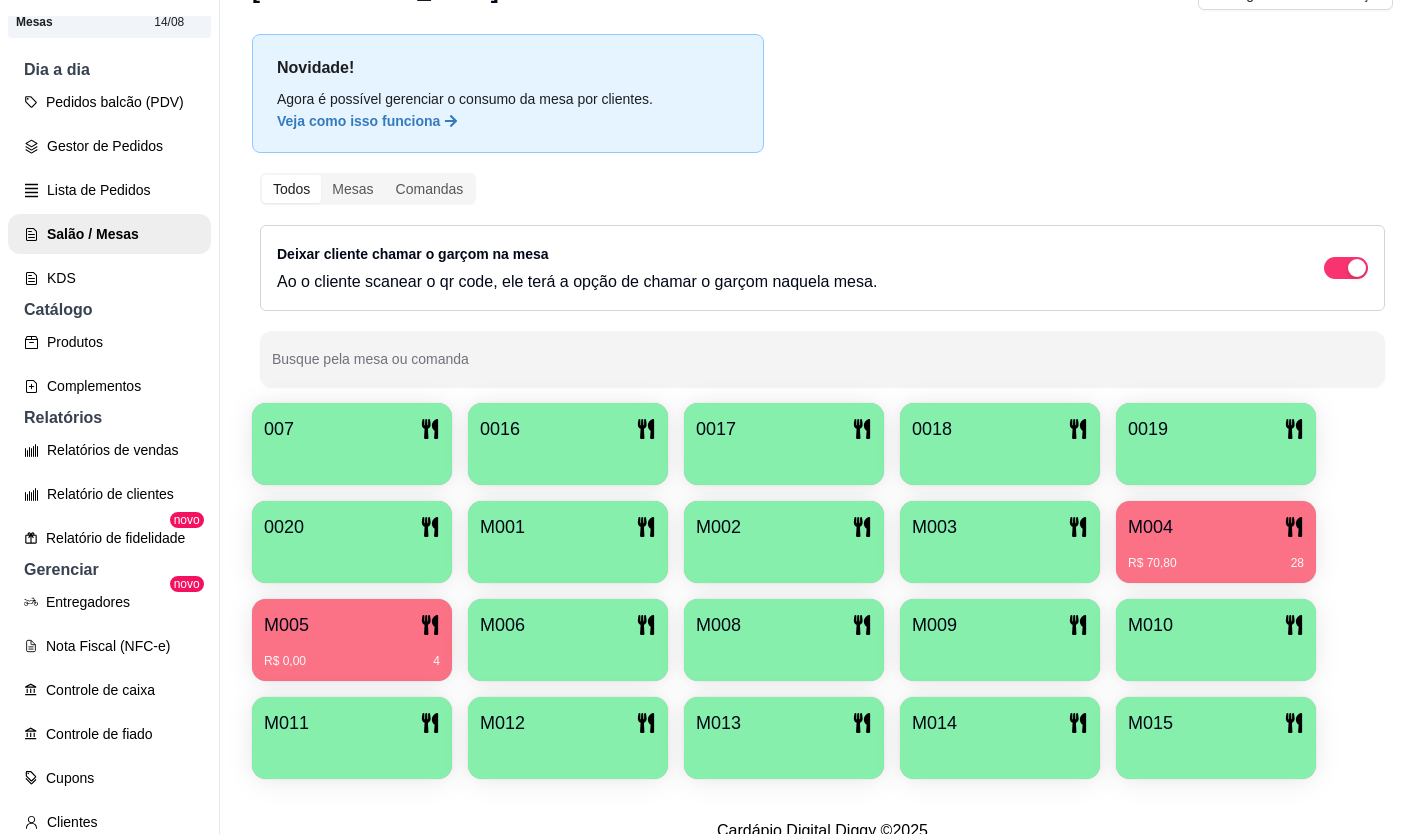 click on "R$ 70,80 28" at bounding box center [1216, 556] 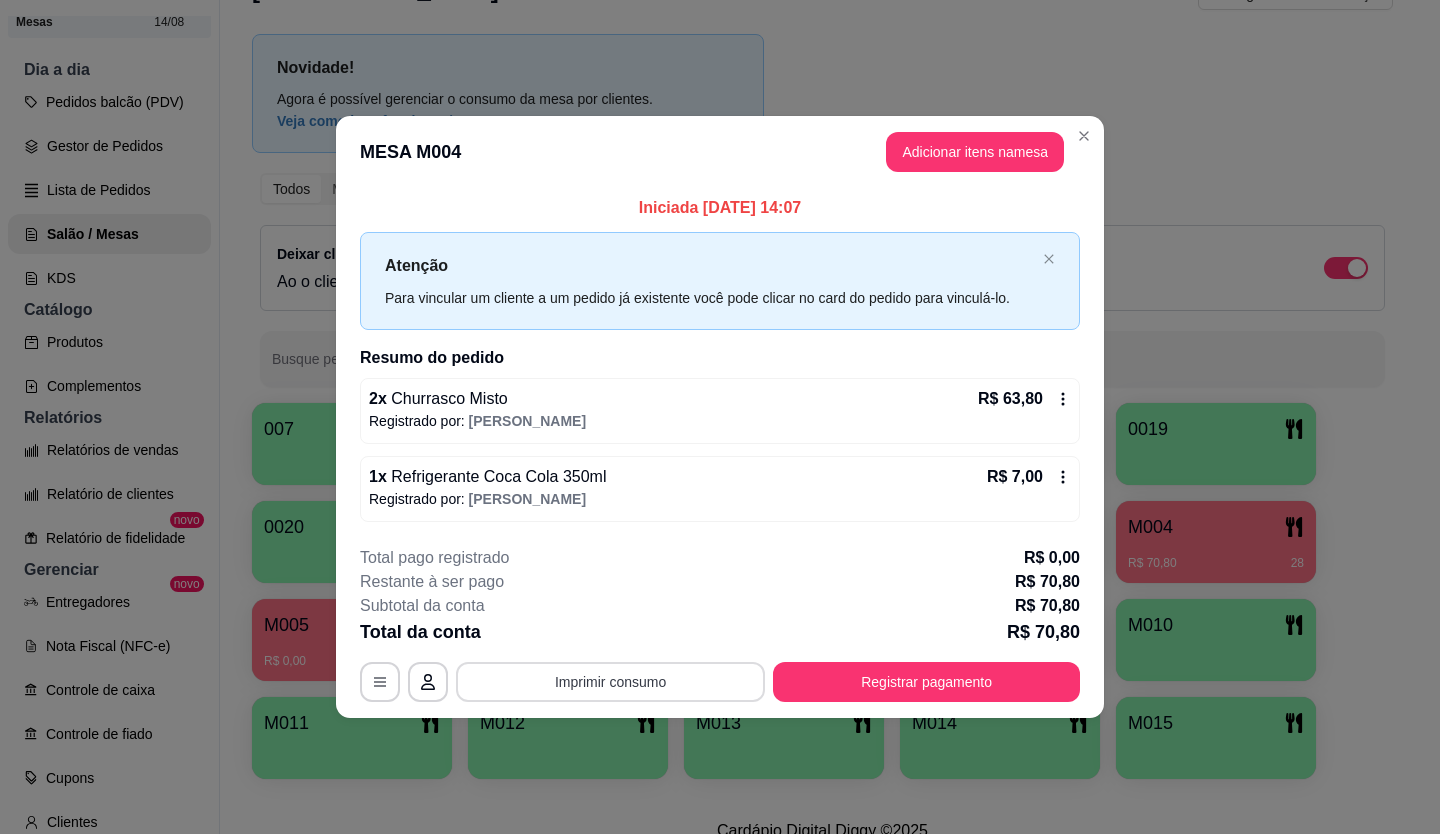 click on "Imprimir consumo" at bounding box center (610, 682) 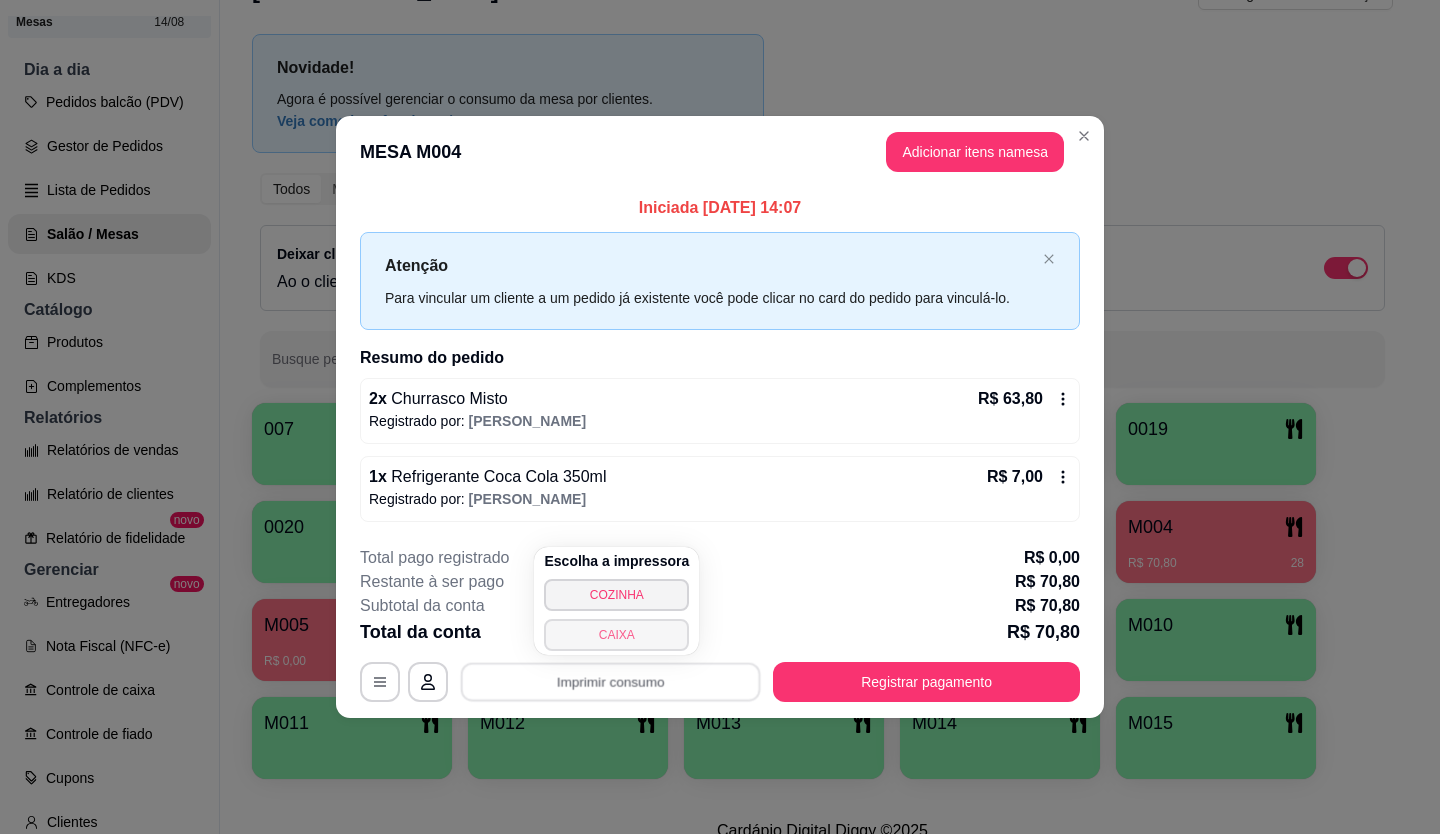 click on "CAIXA" at bounding box center [616, 635] 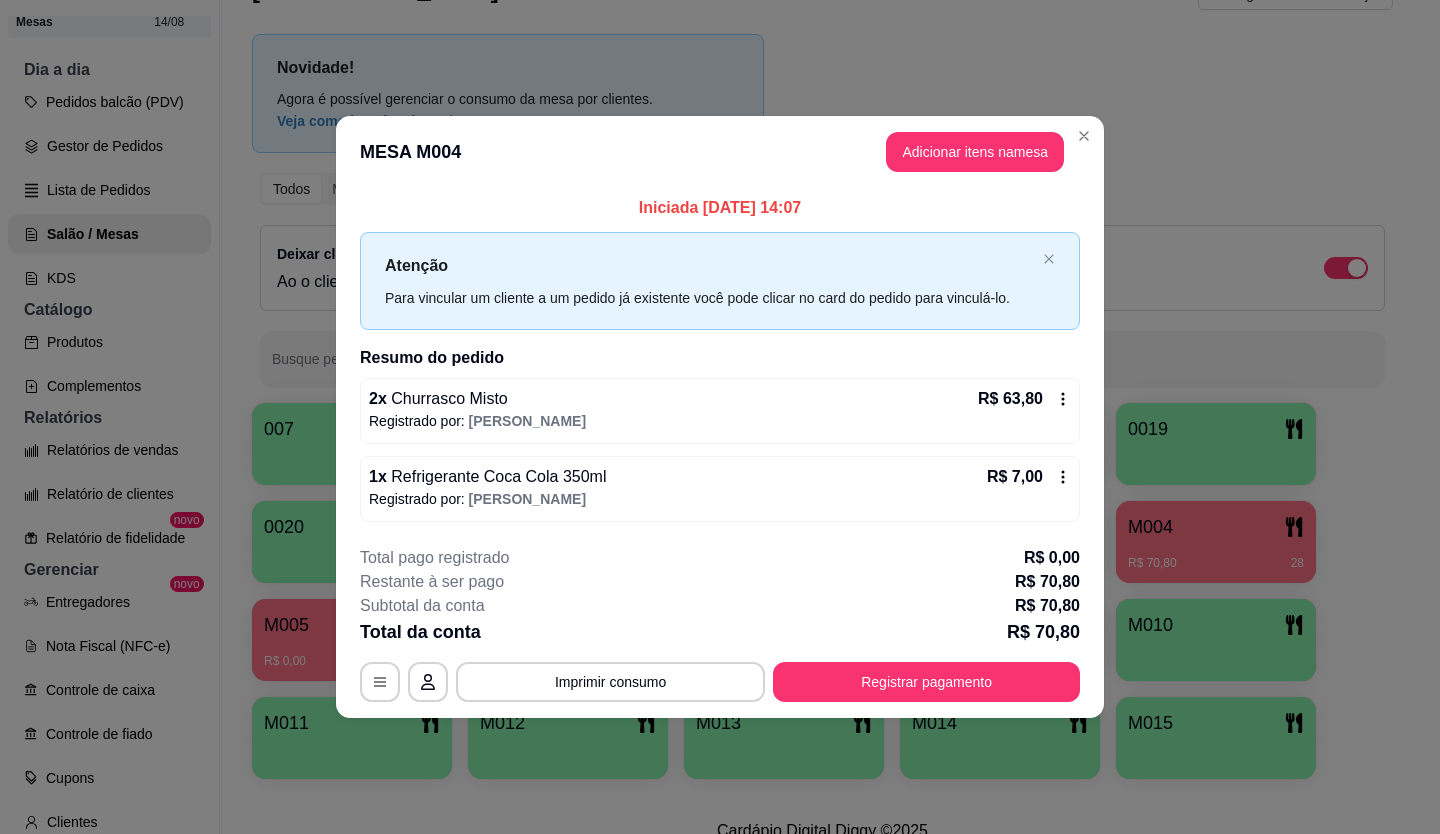 click on "**********" at bounding box center (720, 624) 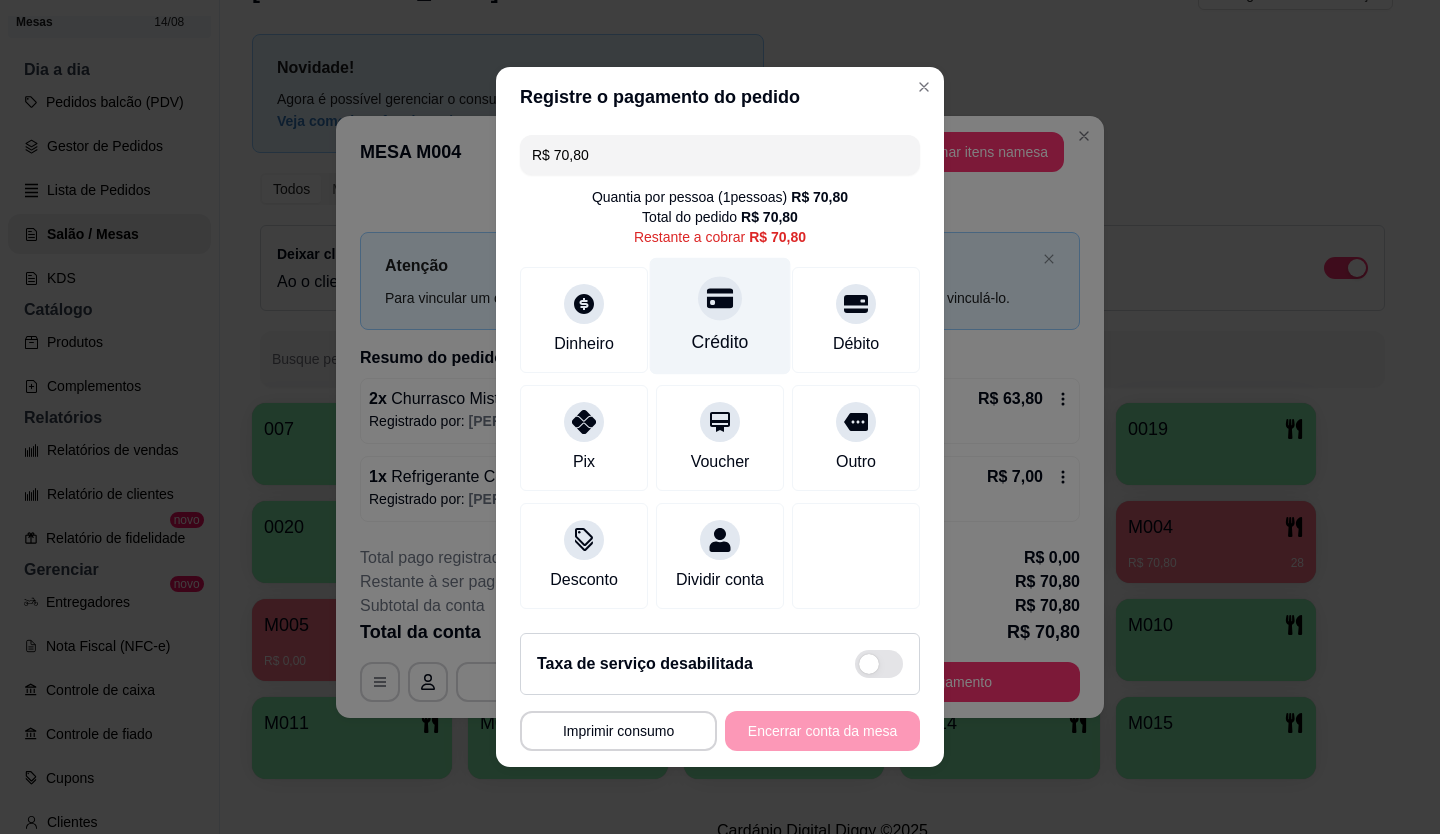 click at bounding box center [720, 298] 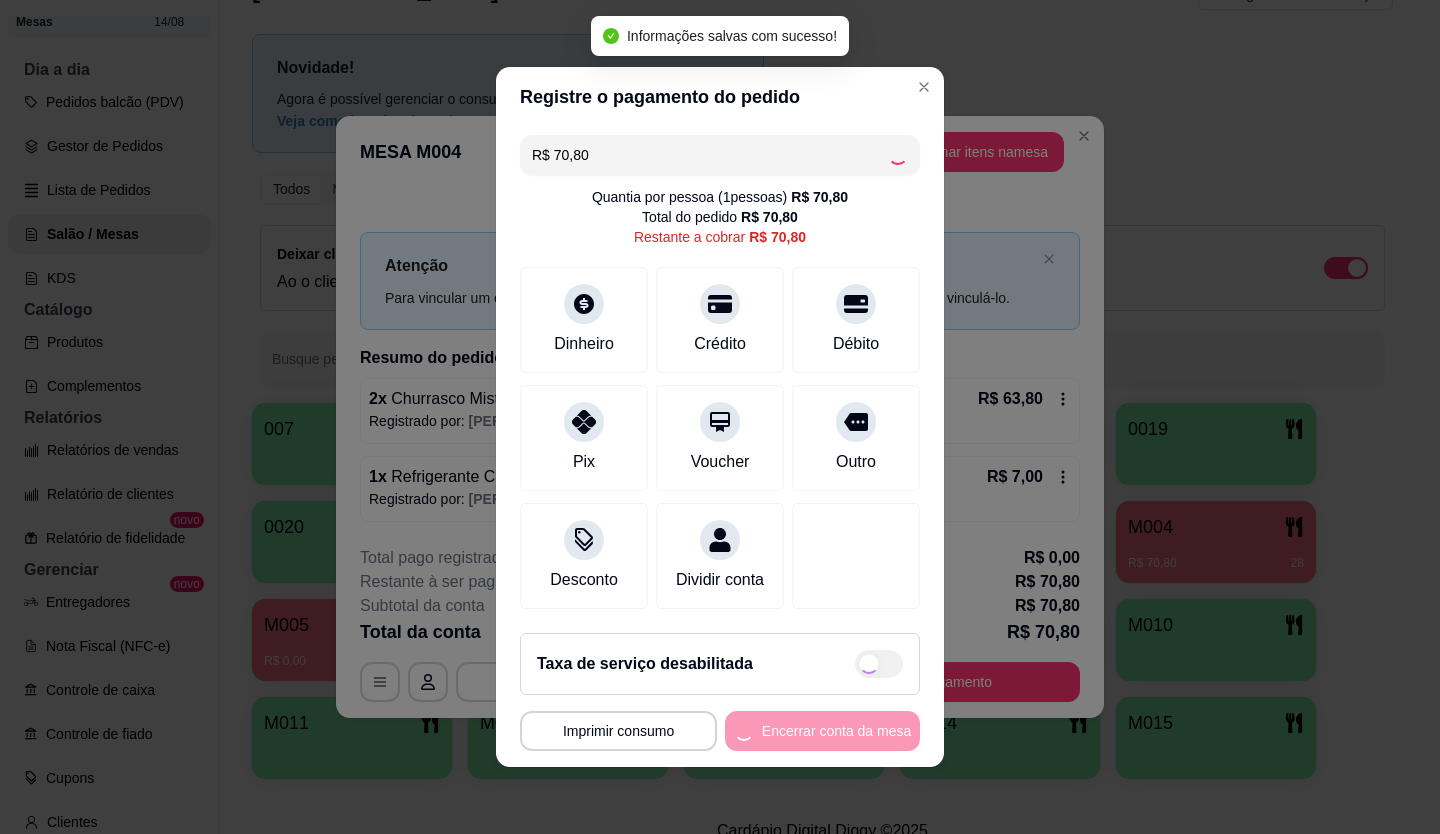type on "R$ 0,00" 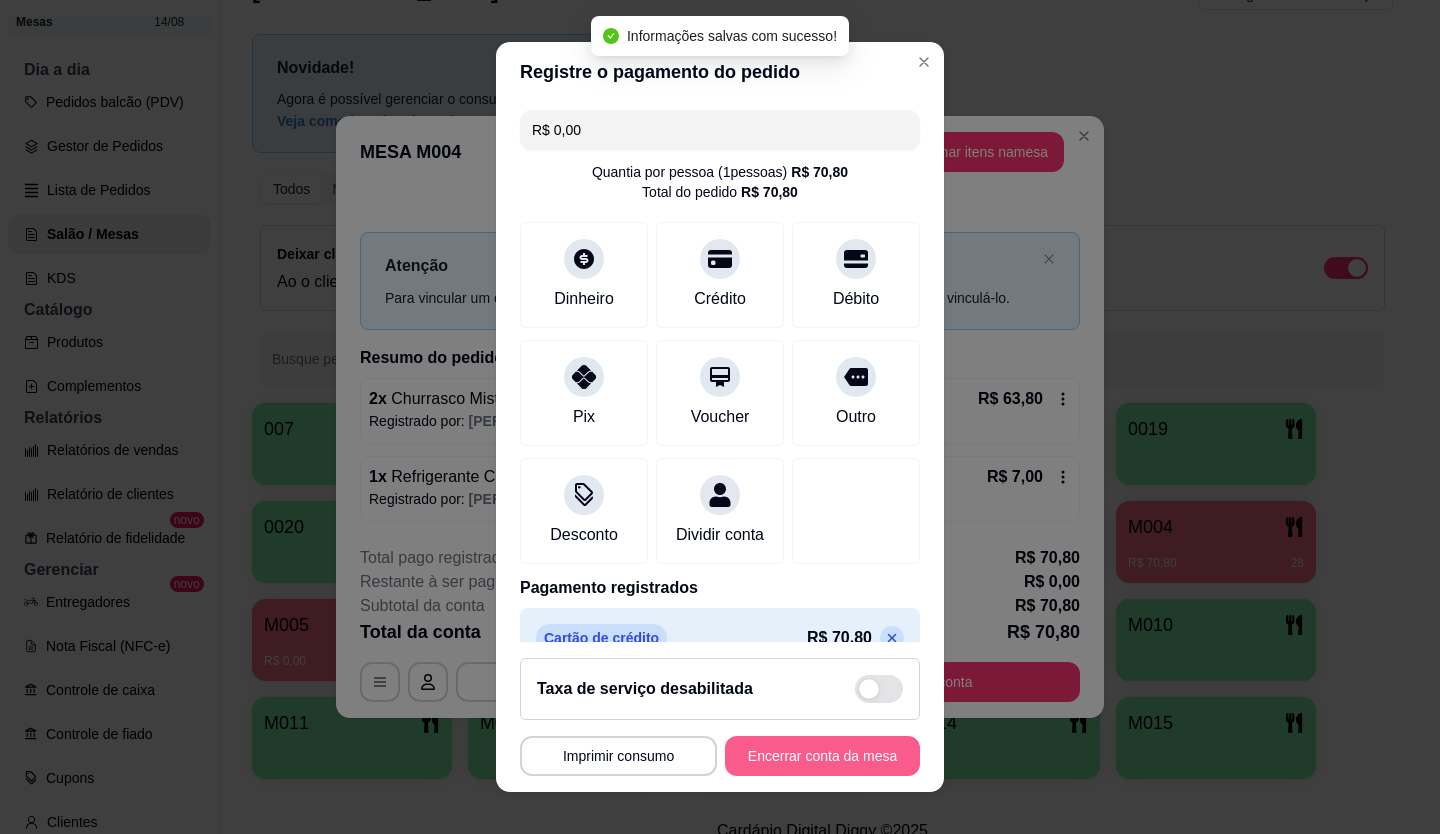 click on "Encerrar conta da mesa" at bounding box center [822, 756] 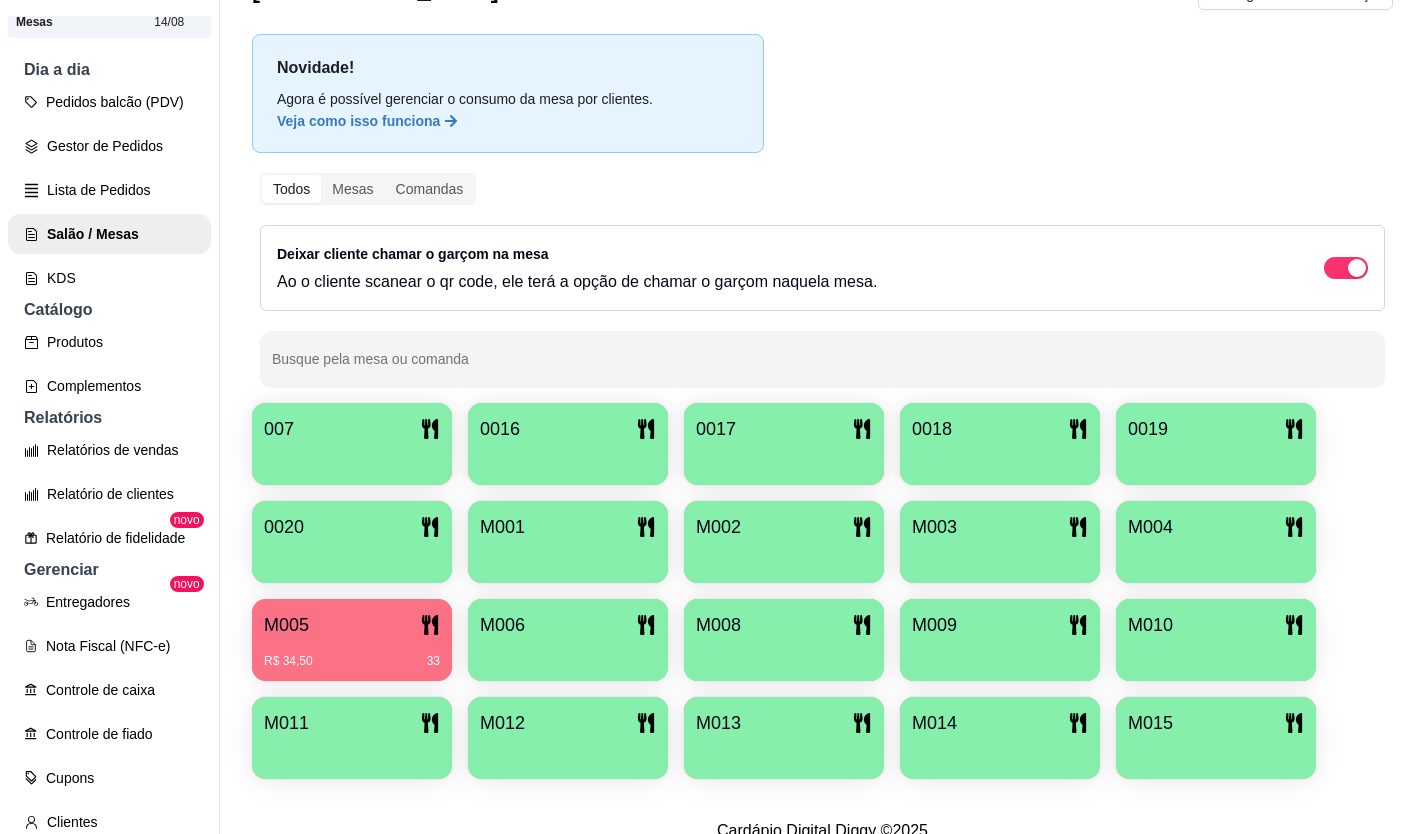 click on "R$ 34,50 33" at bounding box center (352, 661) 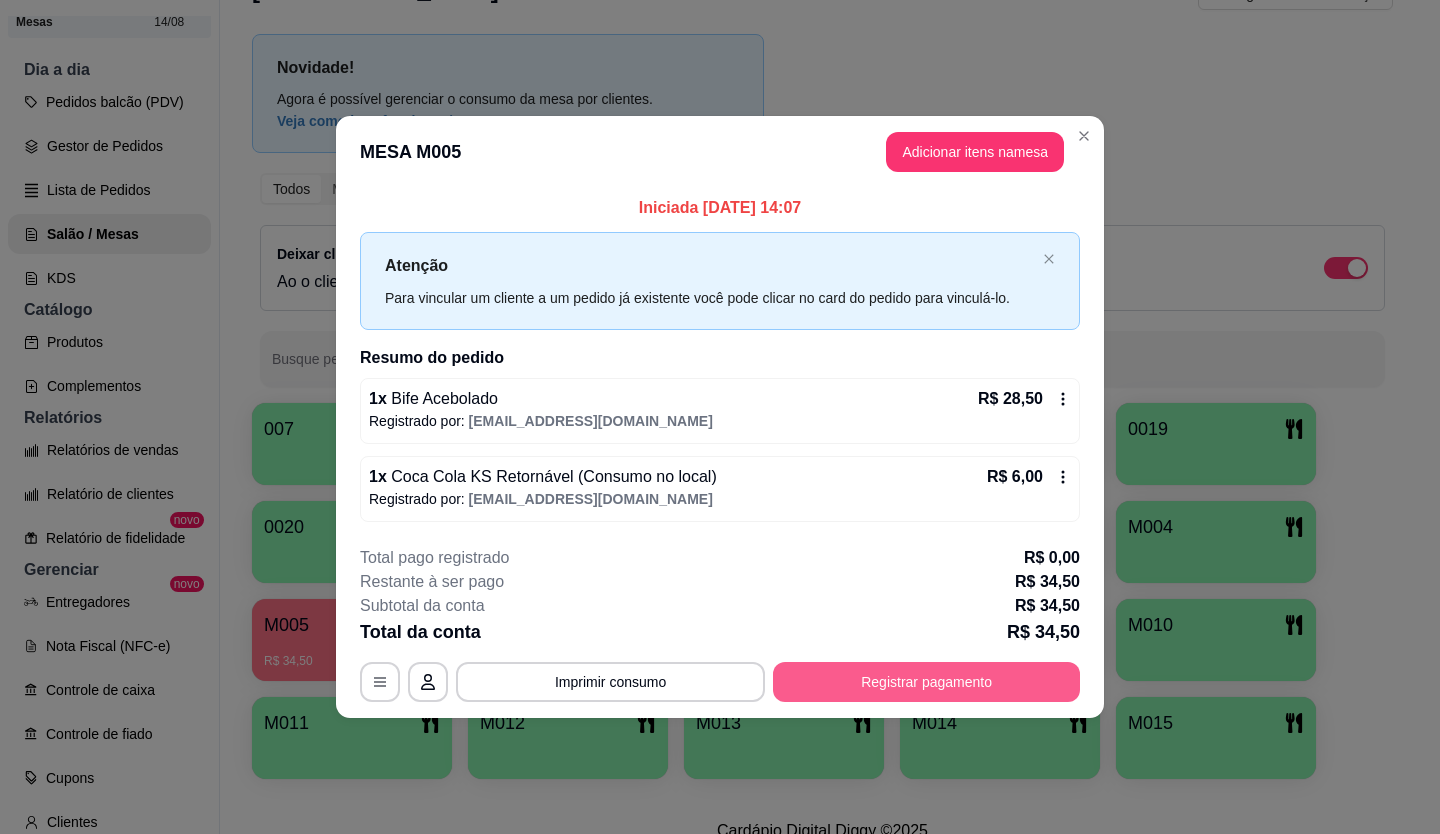 click on "Registrar pagamento" at bounding box center (926, 682) 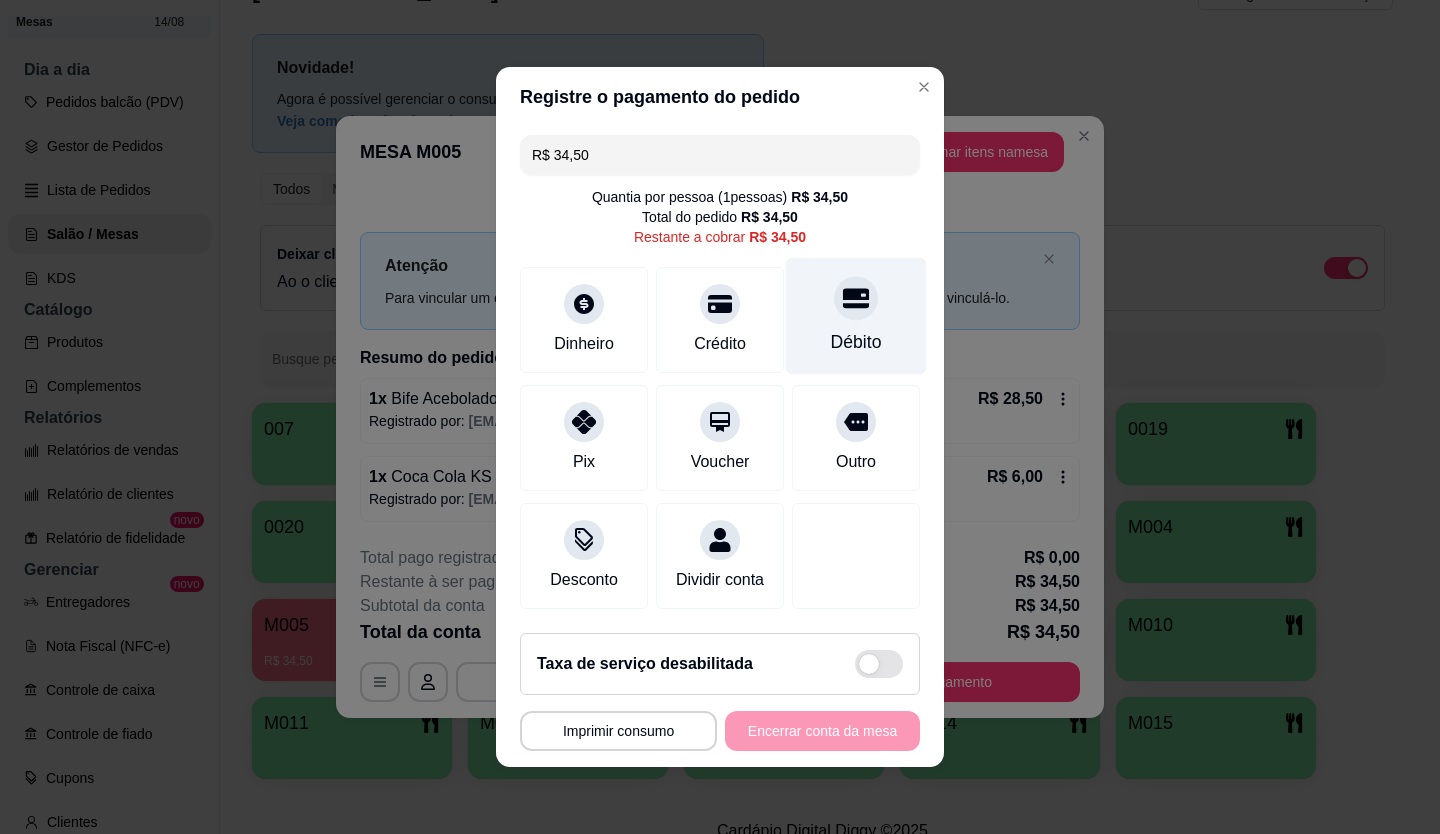 click 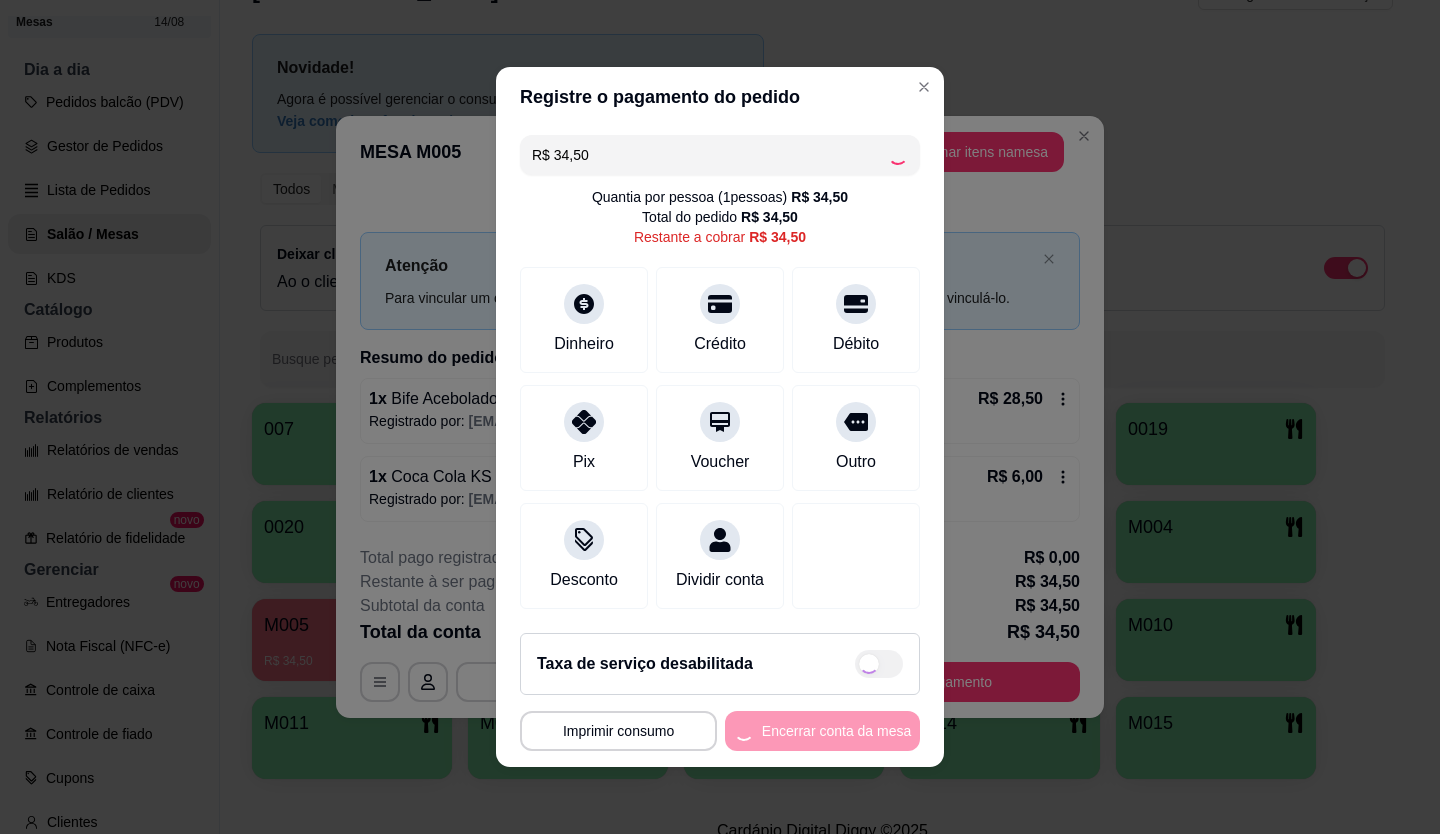 click on "**********" at bounding box center [720, 731] 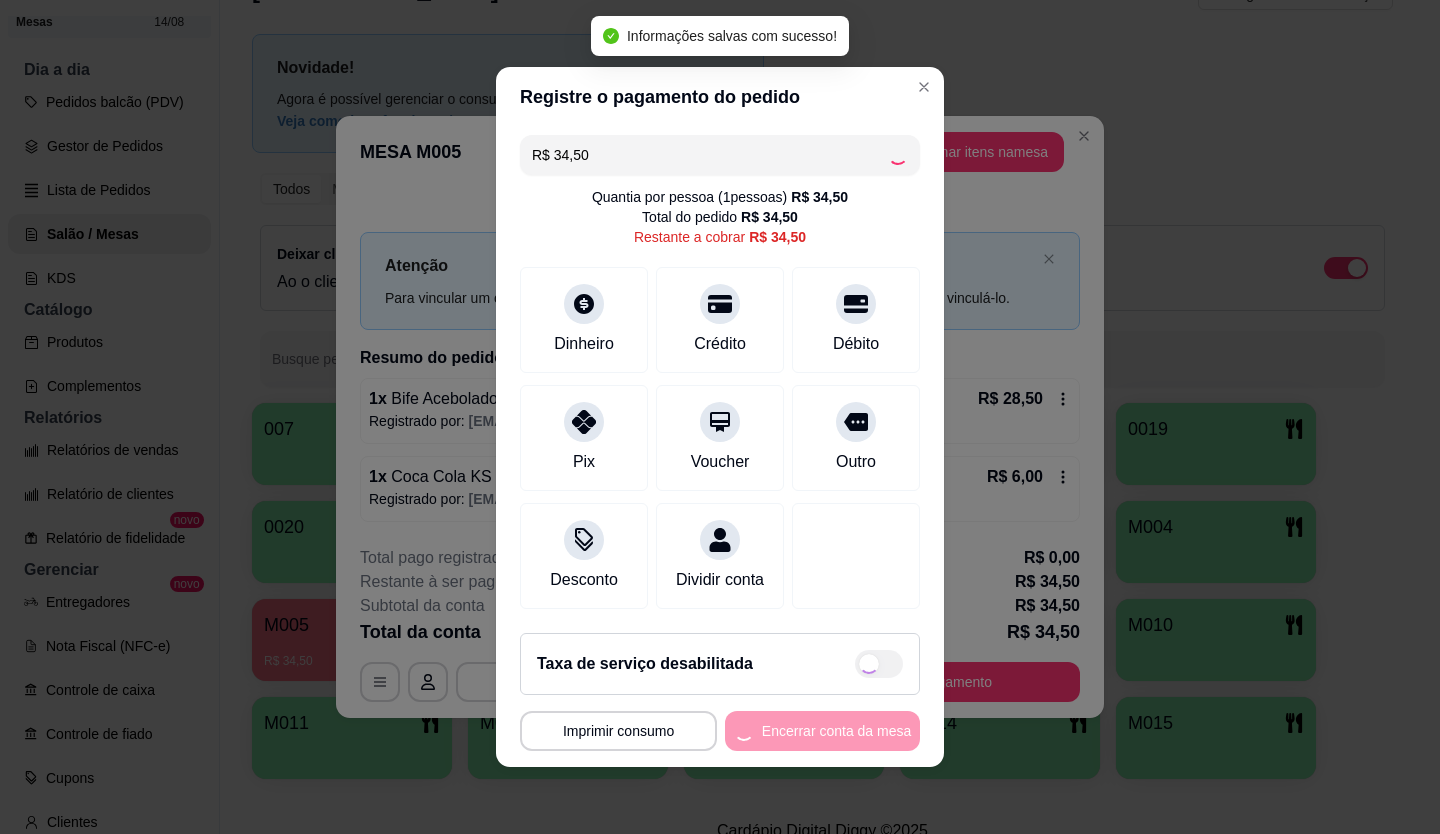 type on "R$ 0,00" 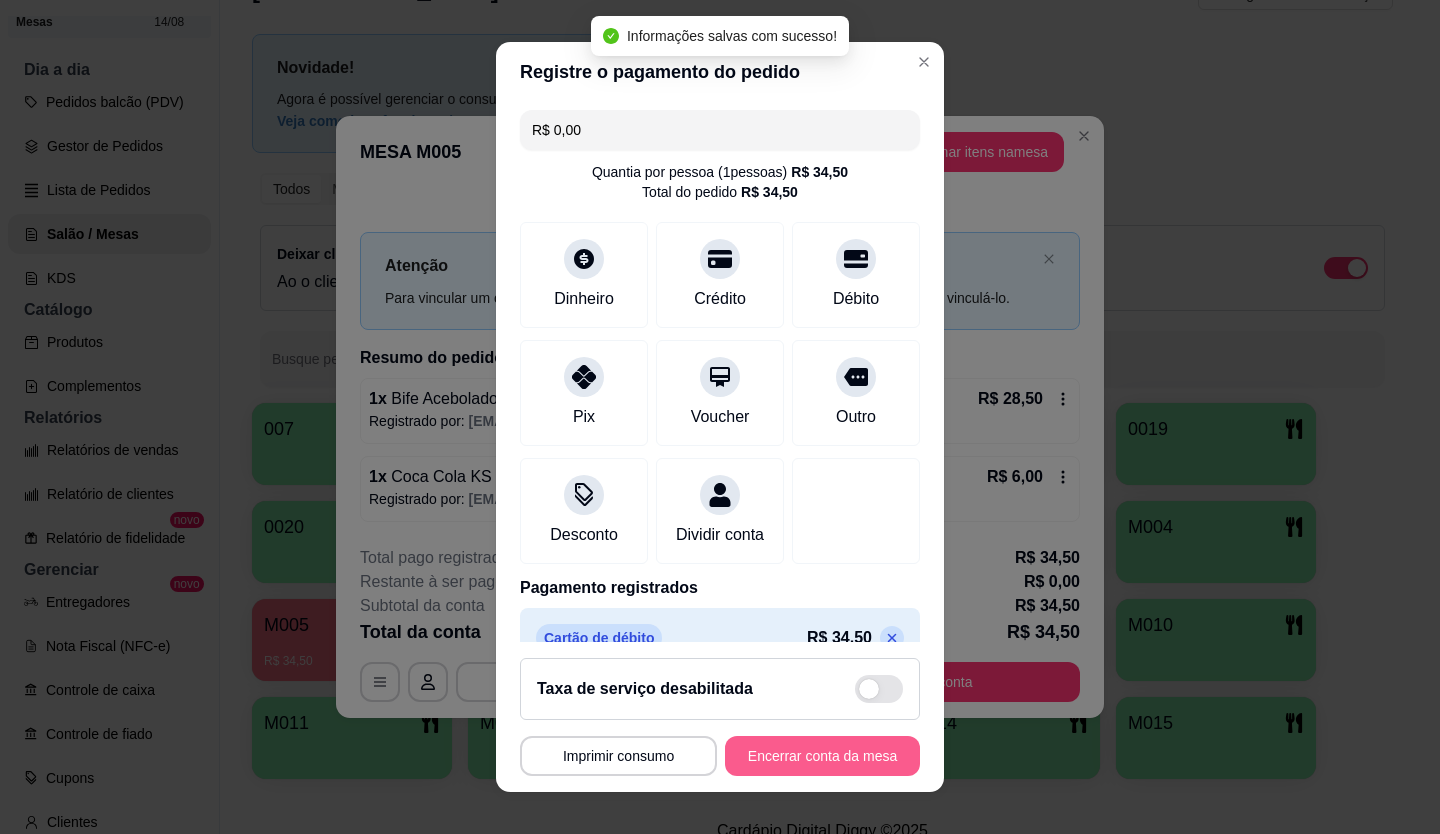 click on "Encerrar conta da mesa" at bounding box center (822, 756) 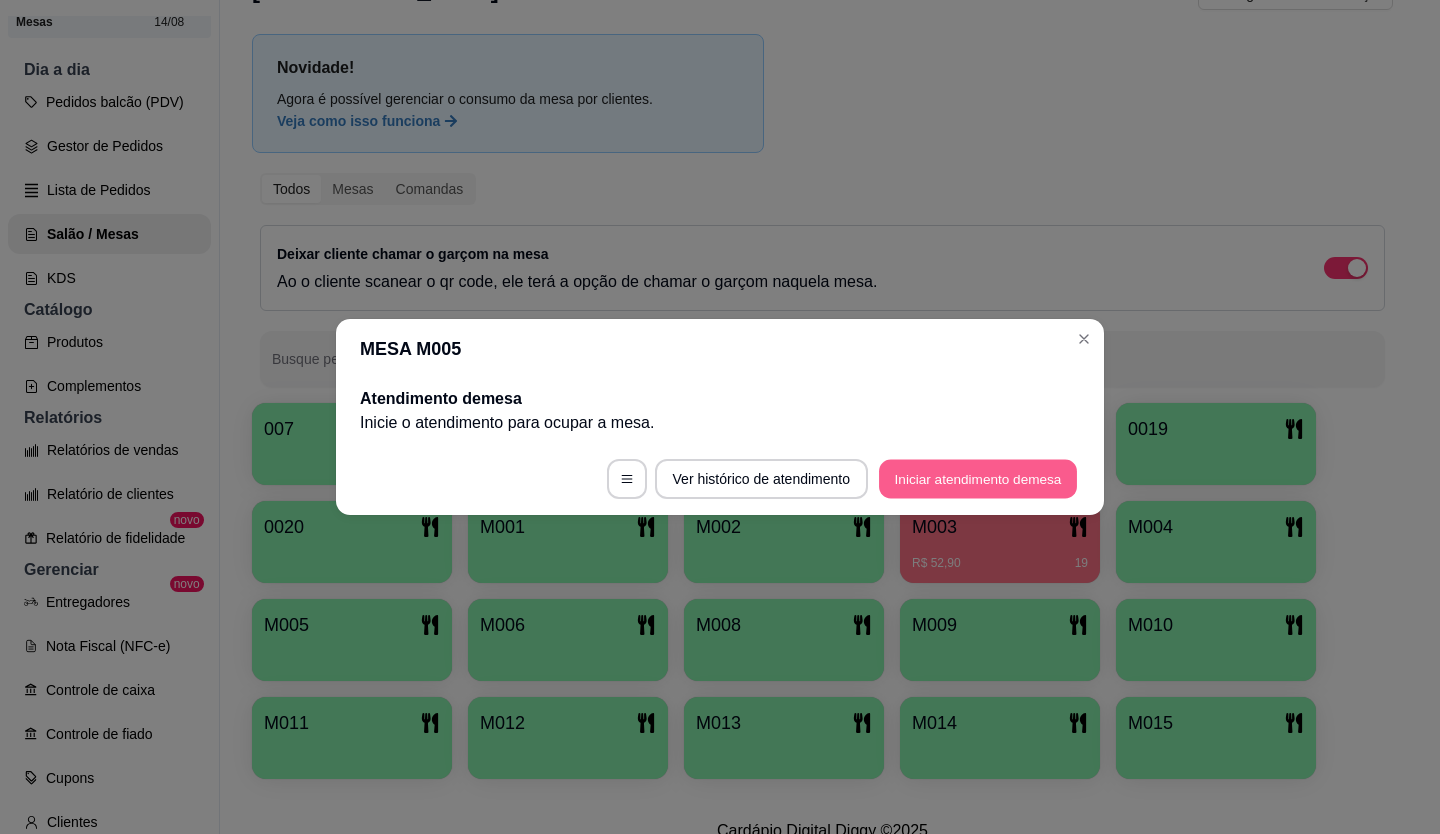 click on "Iniciar atendimento de  mesa" at bounding box center [978, 479] 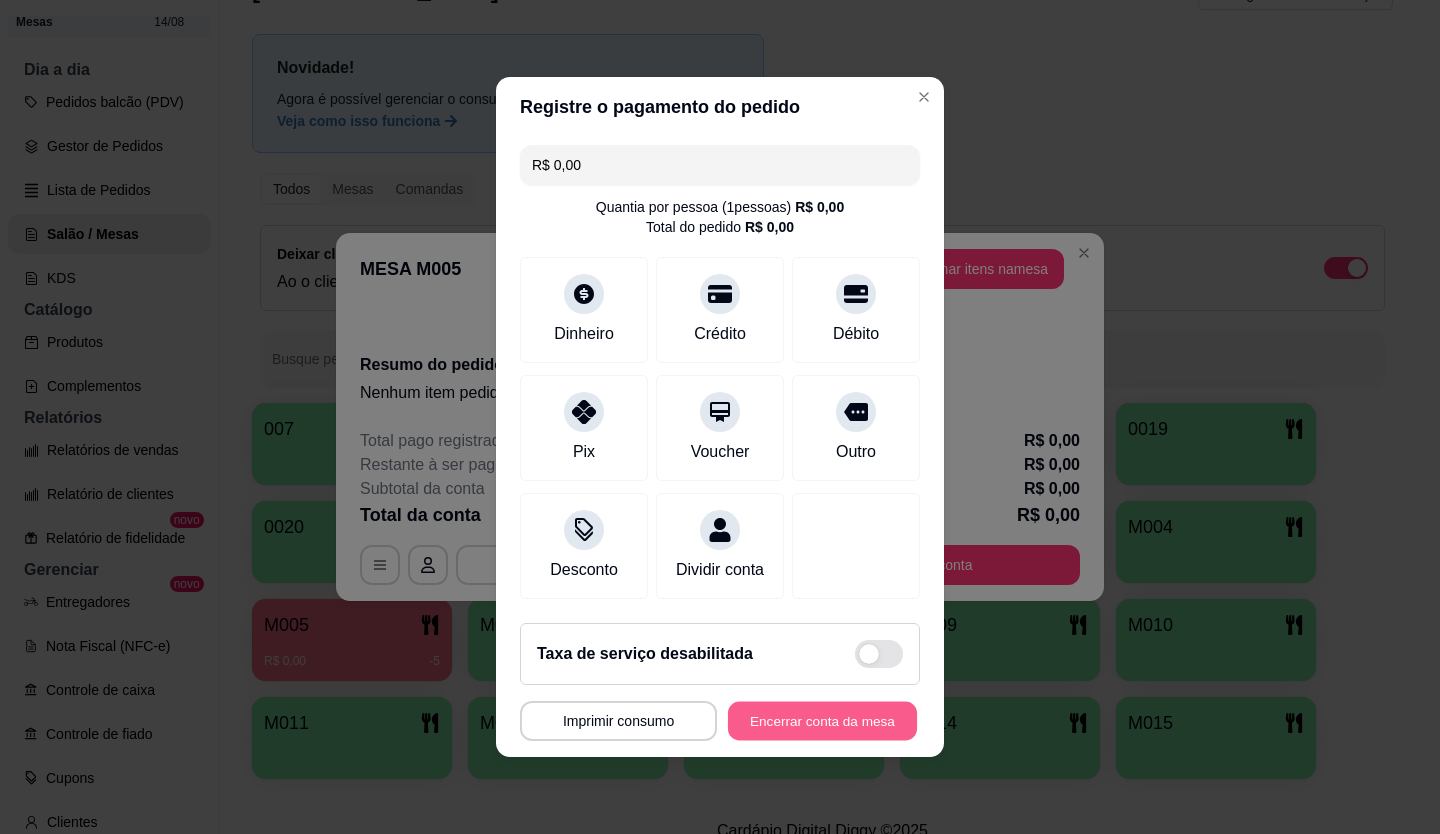 click on "Encerrar conta da mesa" at bounding box center (822, 721) 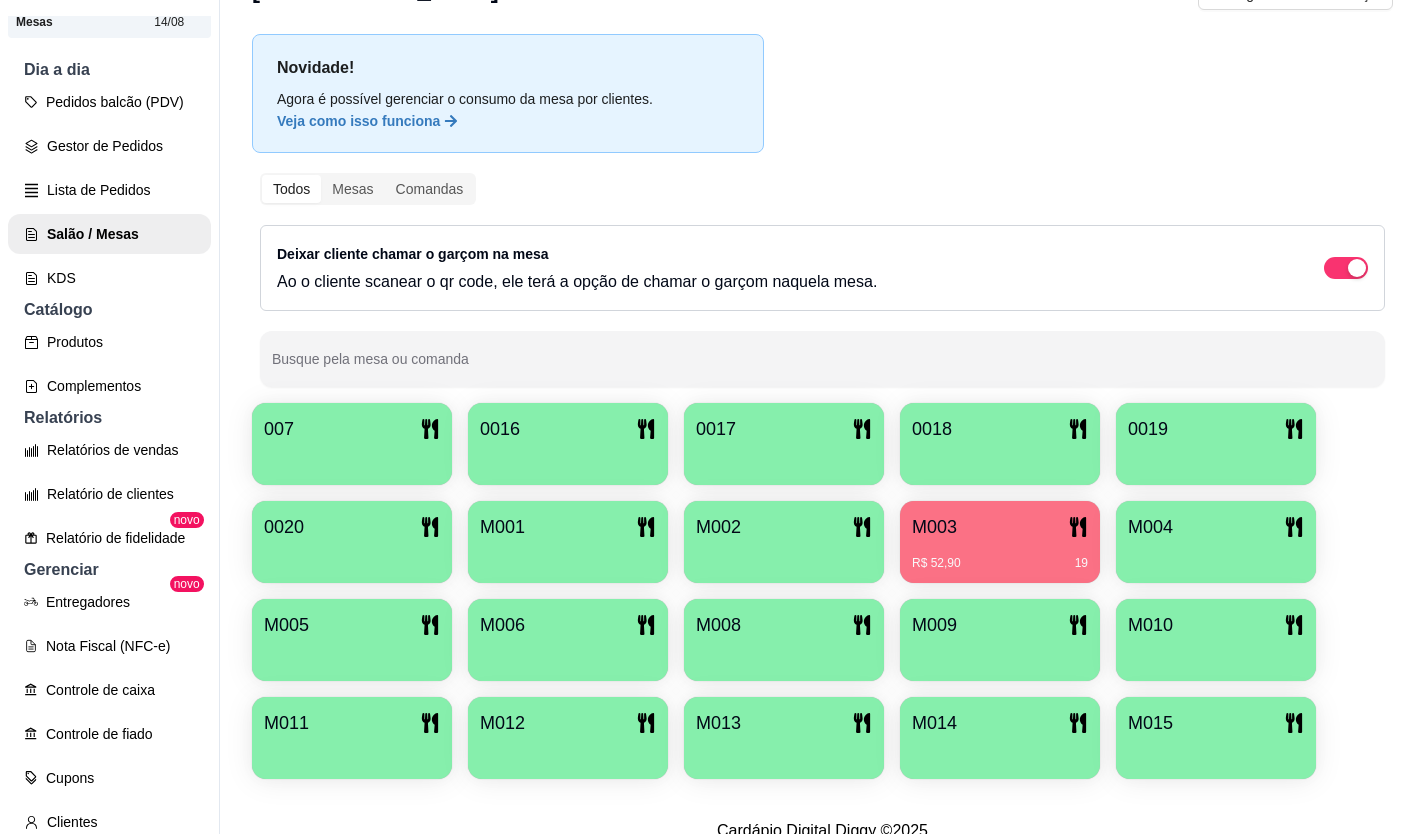 click on "M003" at bounding box center (1000, 527) 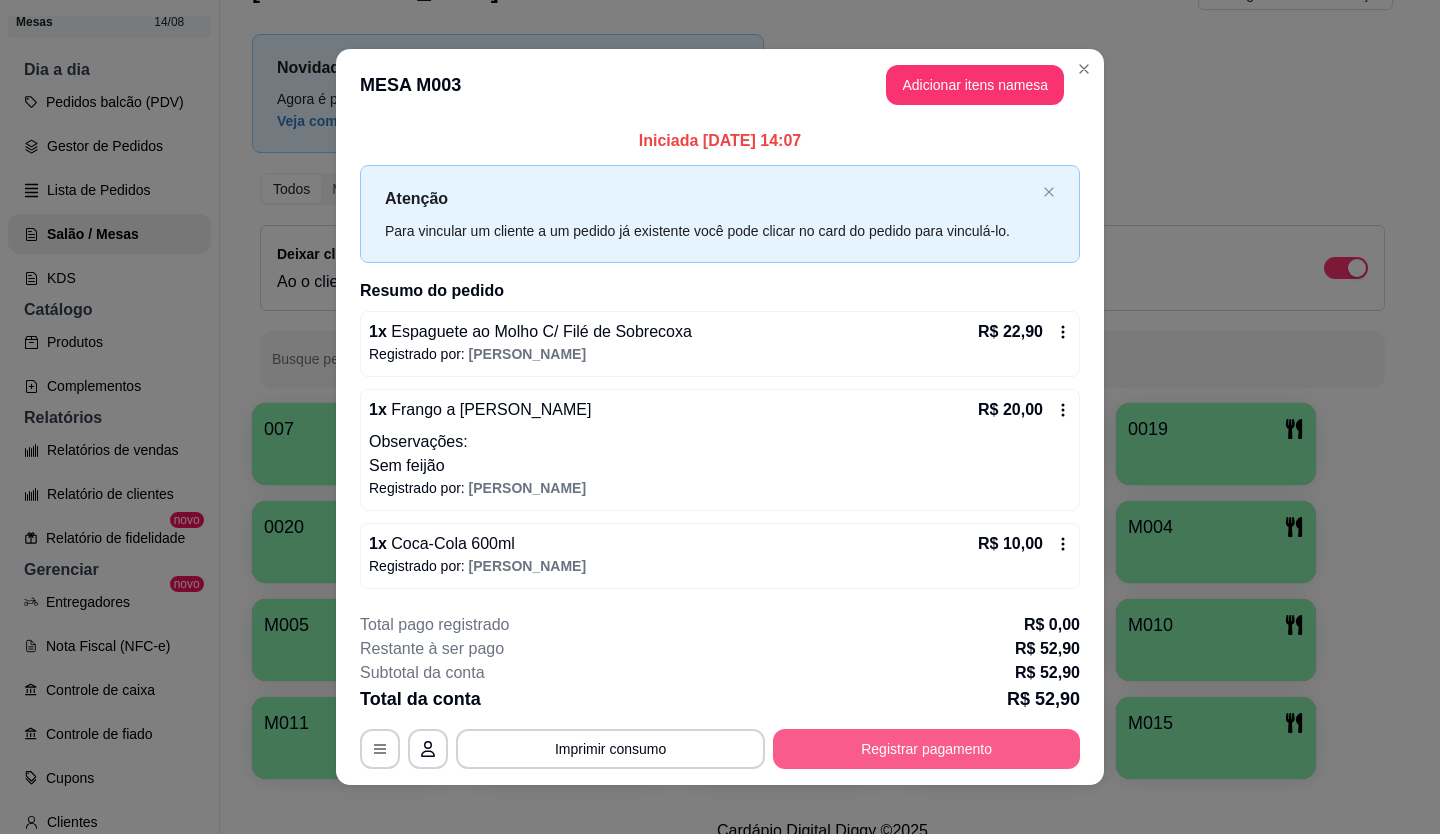 click on "Registrar pagamento" at bounding box center [926, 749] 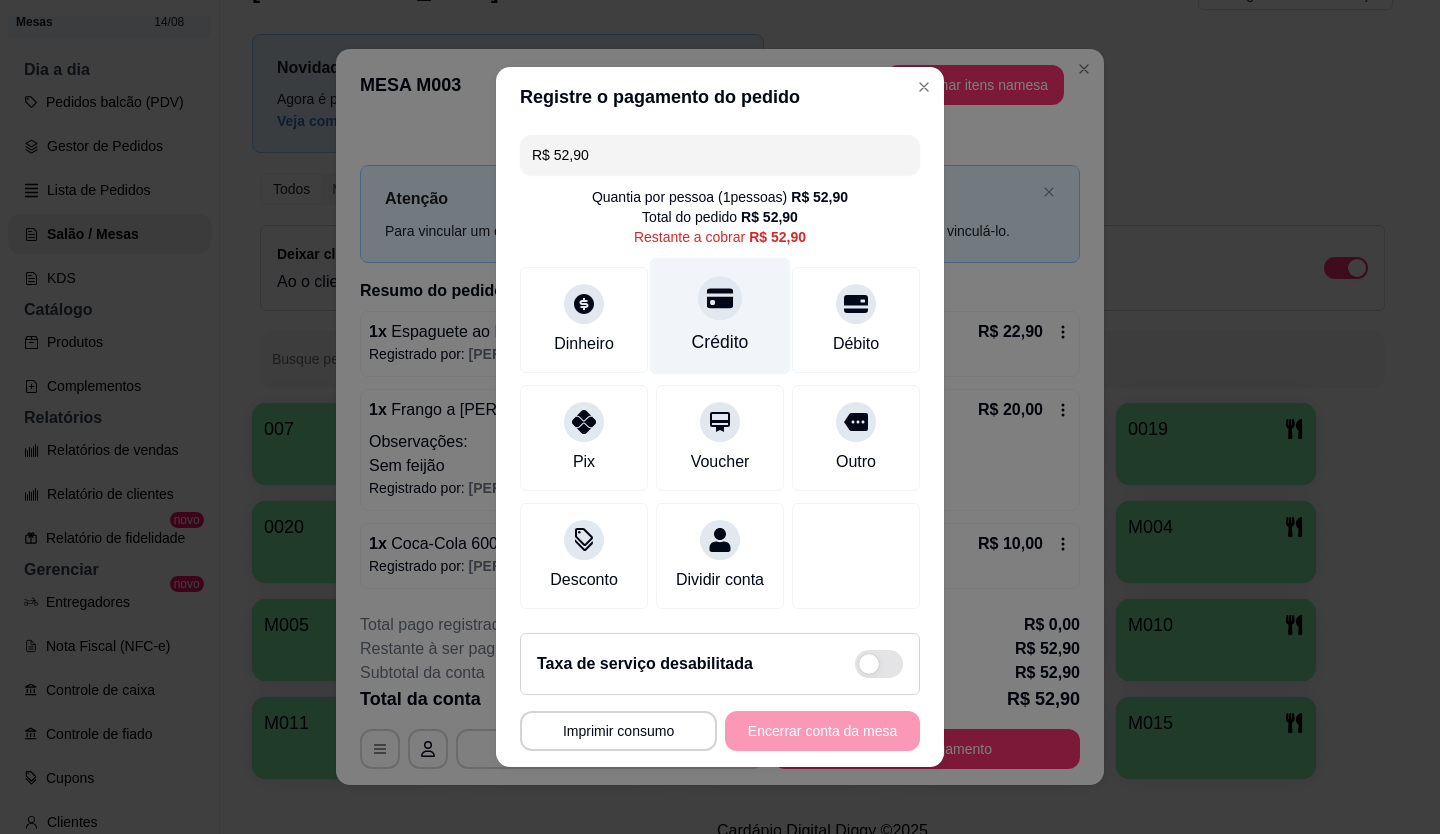 click 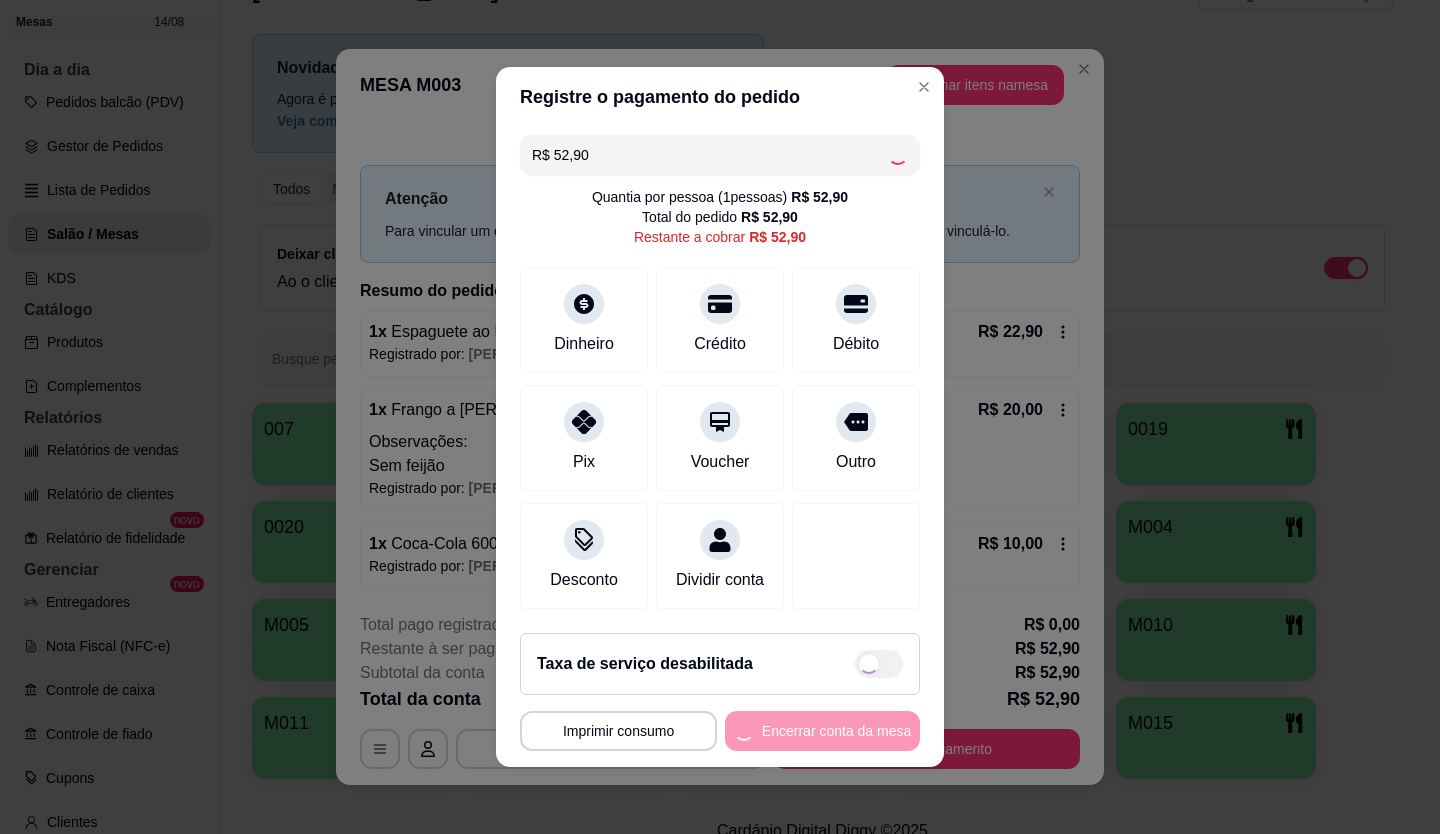click on "**********" at bounding box center (720, 731) 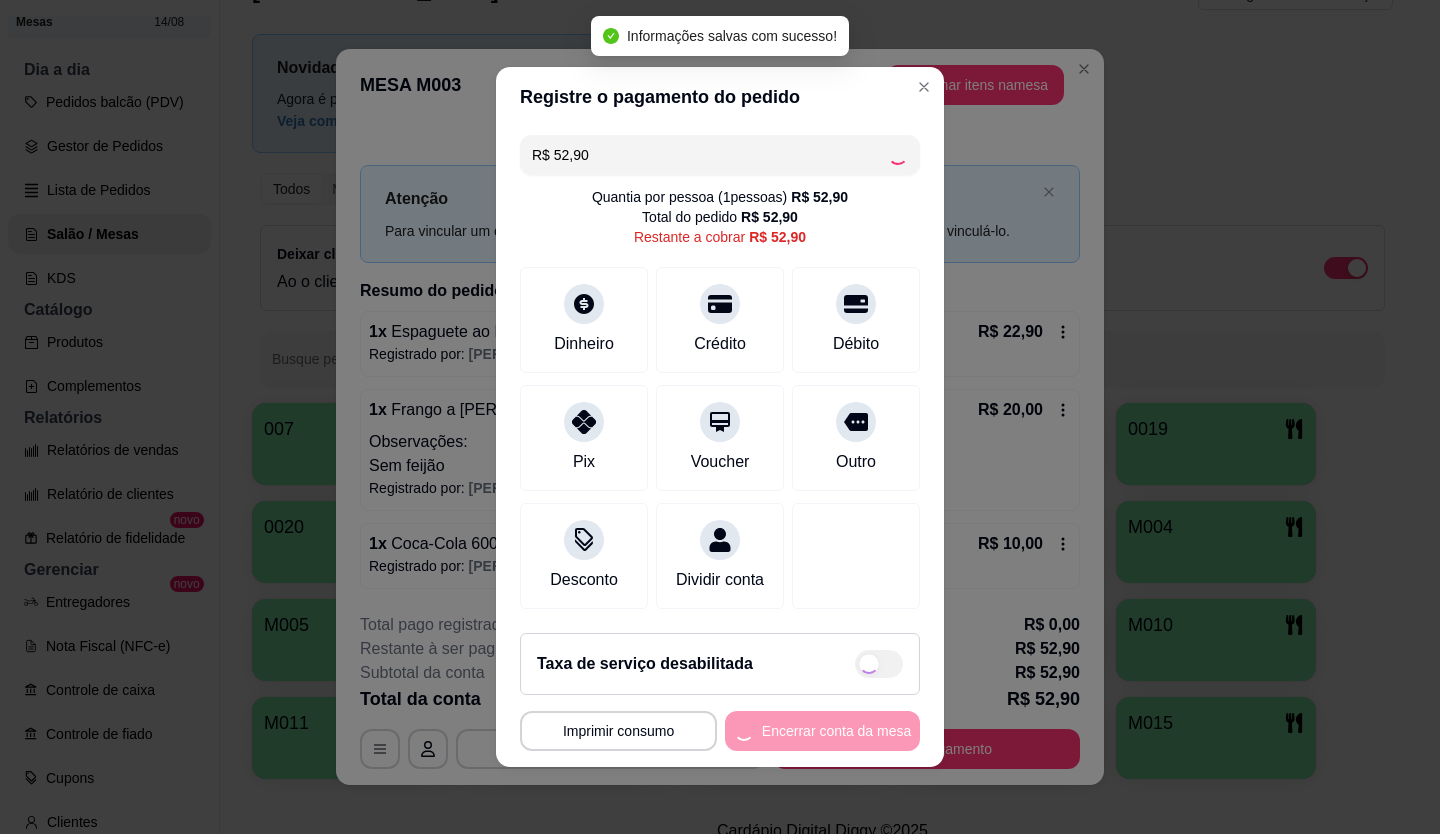 type on "R$ 0,00" 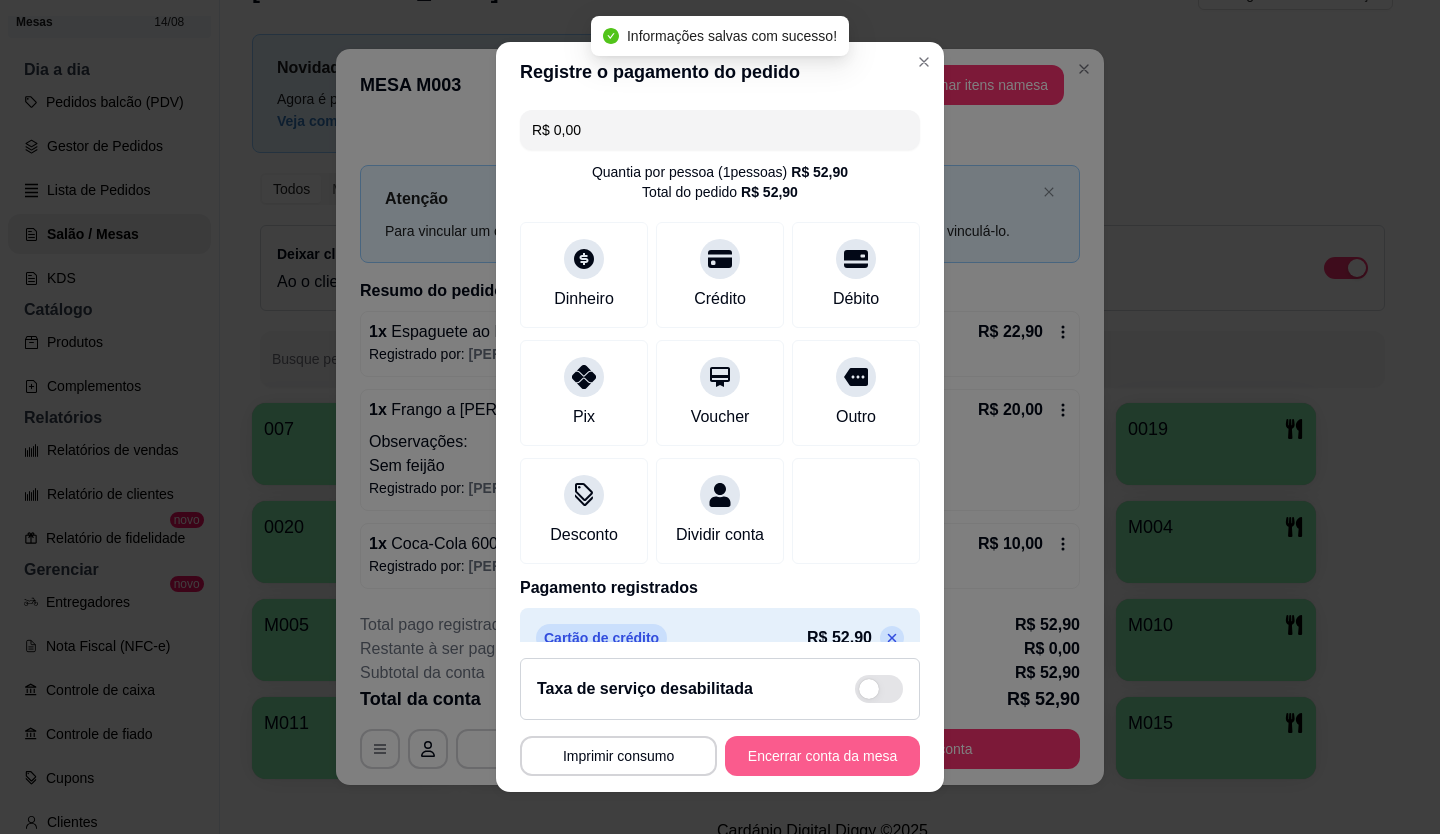 click on "Encerrar conta da mesa" at bounding box center [822, 756] 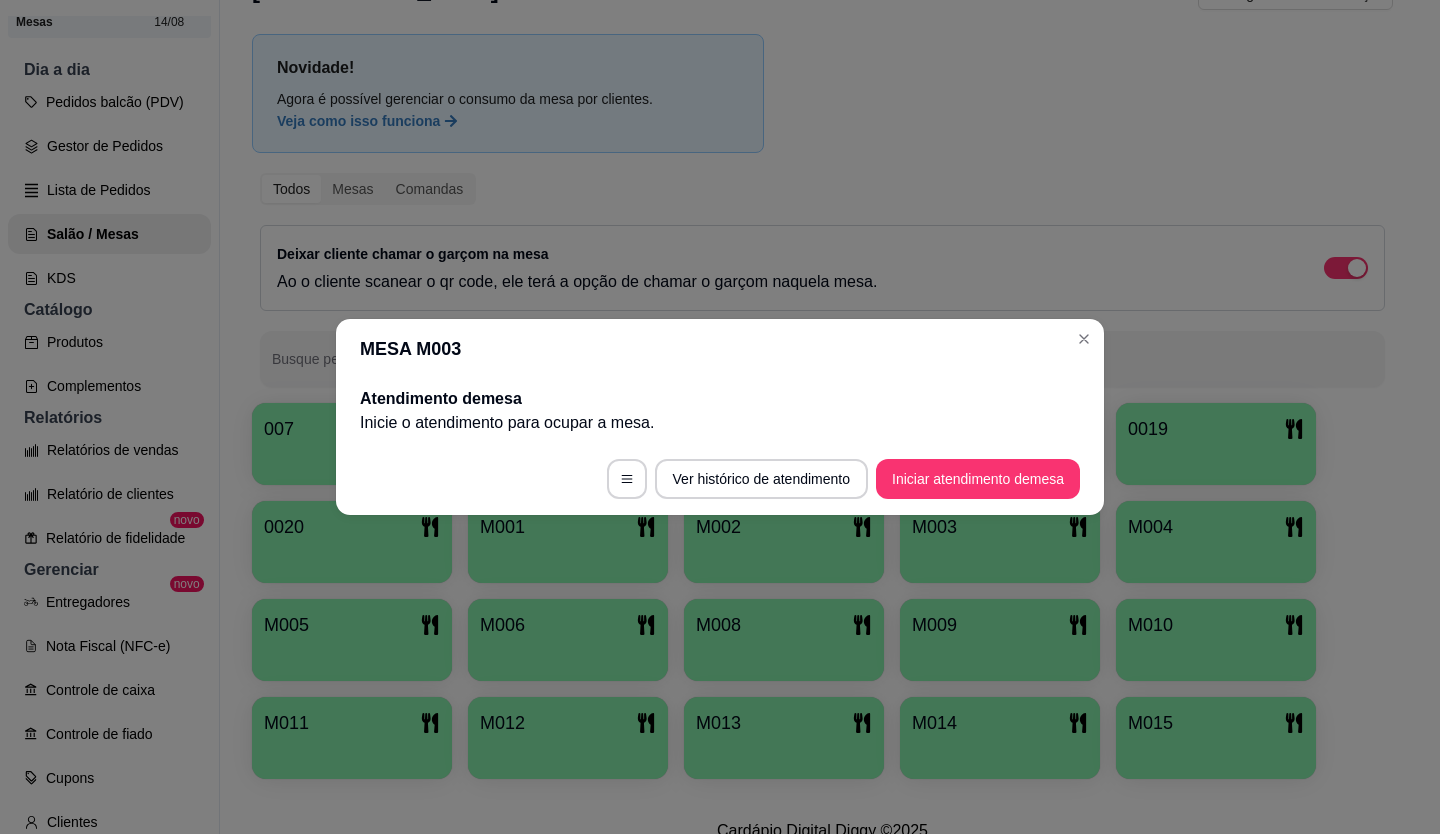 click on "MESA M003" at bounding box center (720, 349) 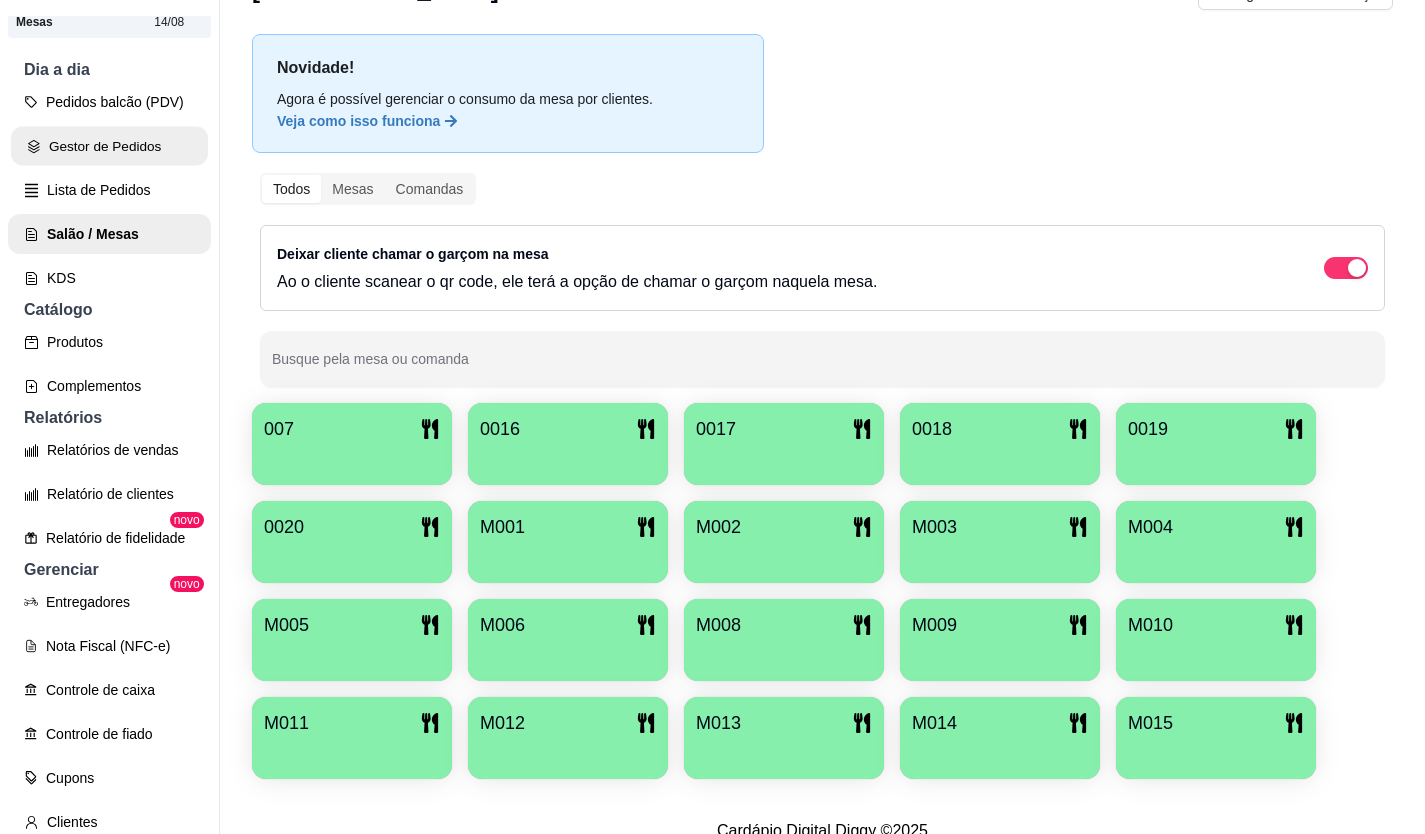 click on "Gestor de Pedidos" at bounding box center (109, 146) 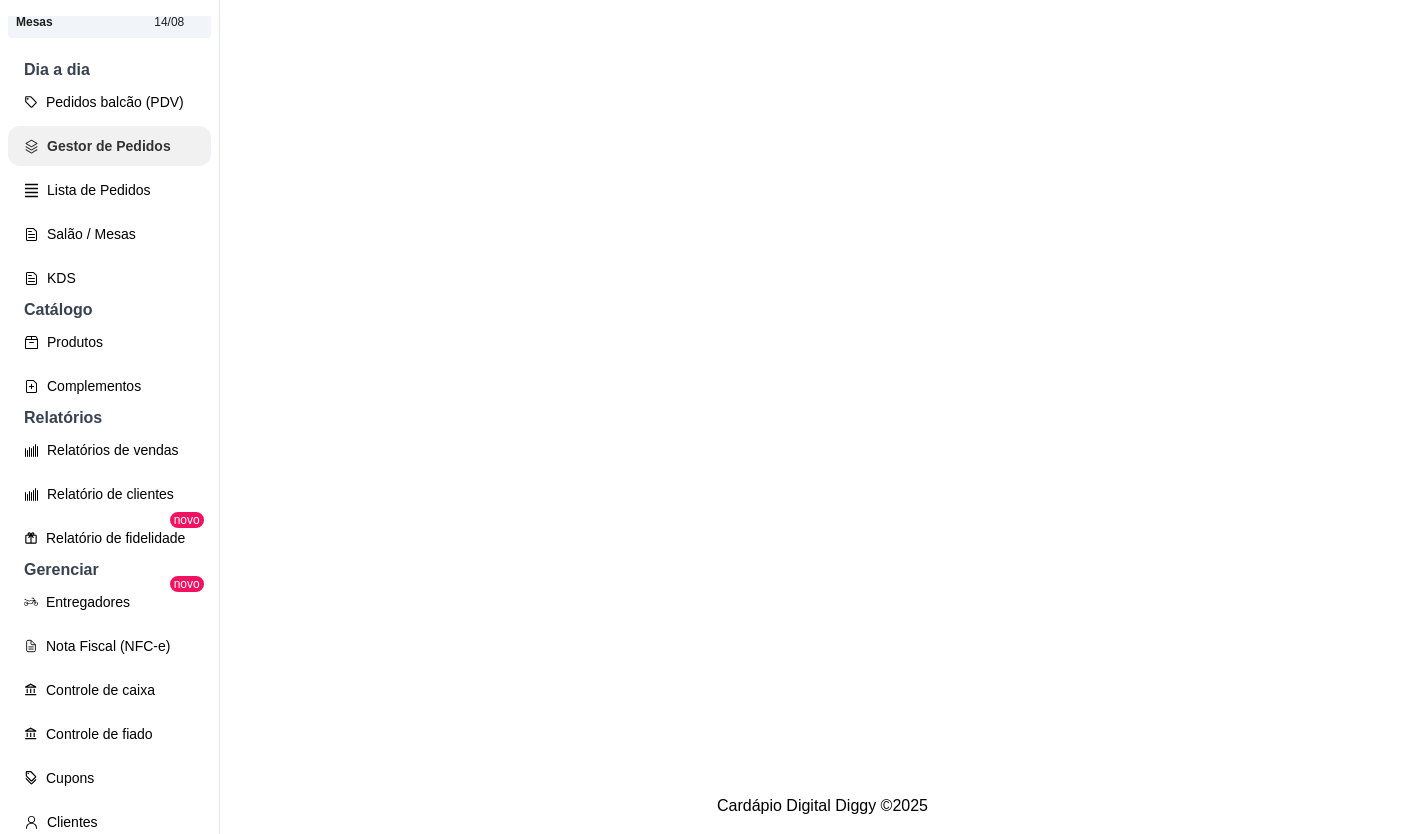scroll, scrollTop: 0, scrollLeft: 0, axis: both 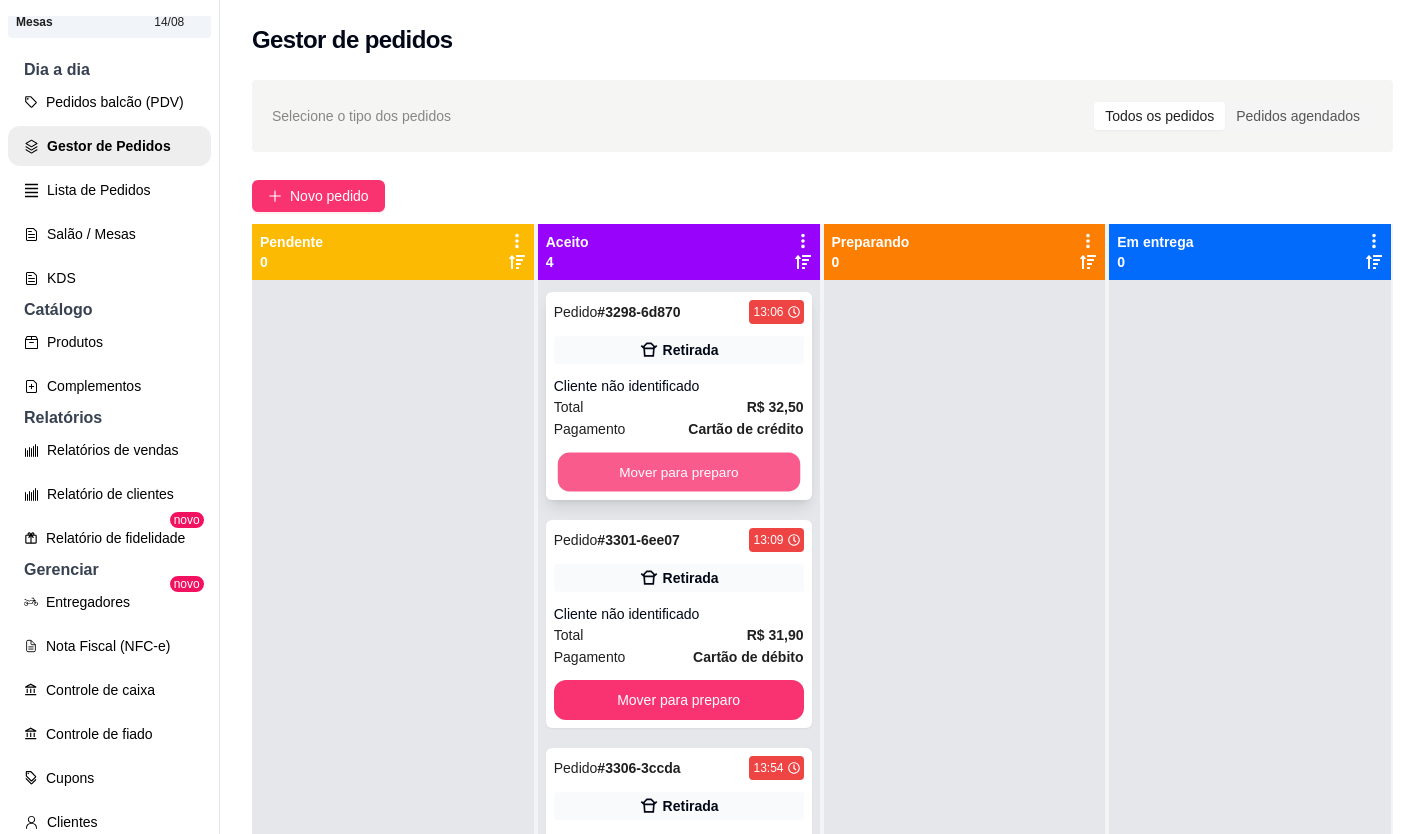 click on "Mover para preparo" at bounding box center (678, 472) 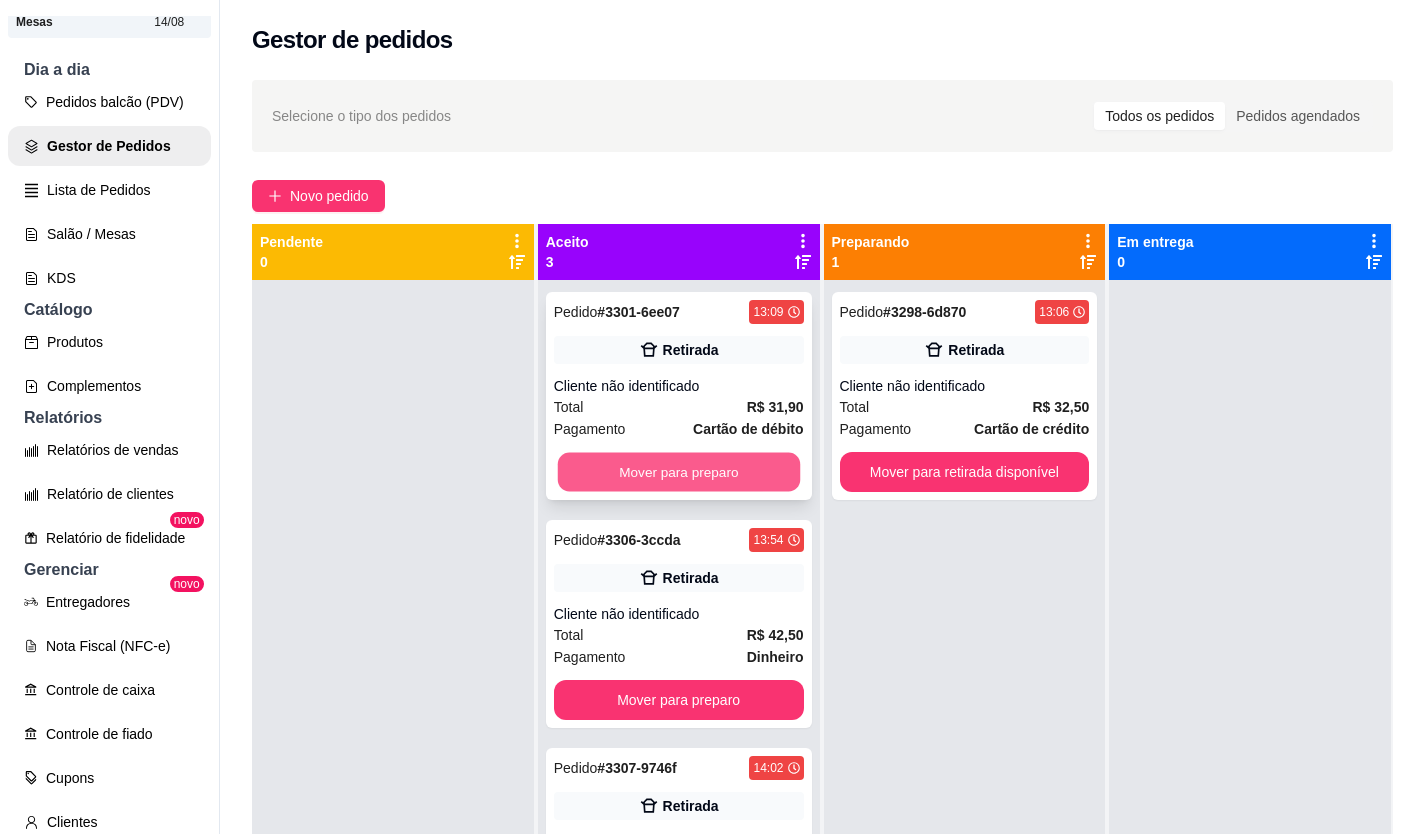 click on "Mover para preparo" at bounding box center [678, 472] 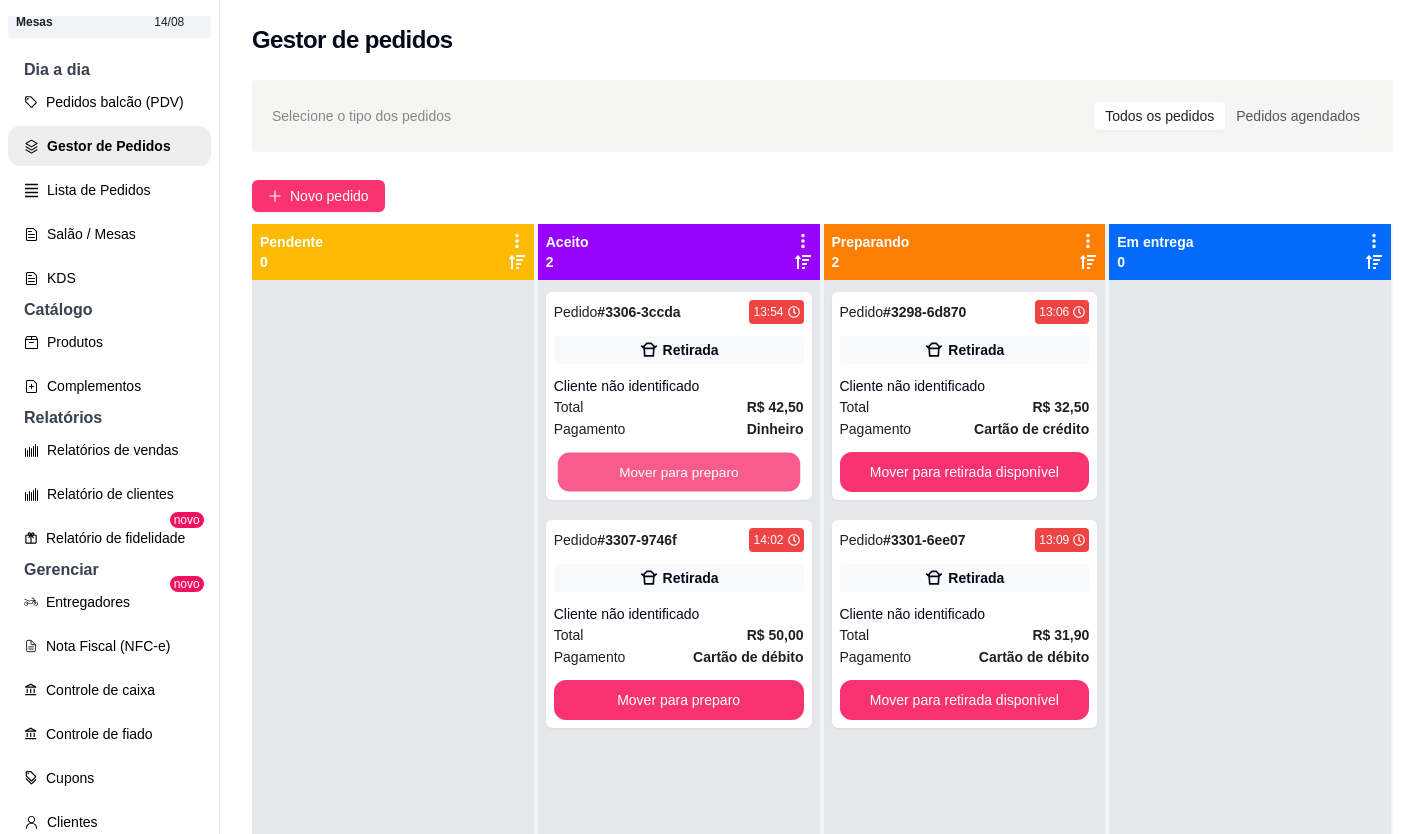 click on "Mover para preparo" at bounding box center [678, 472] 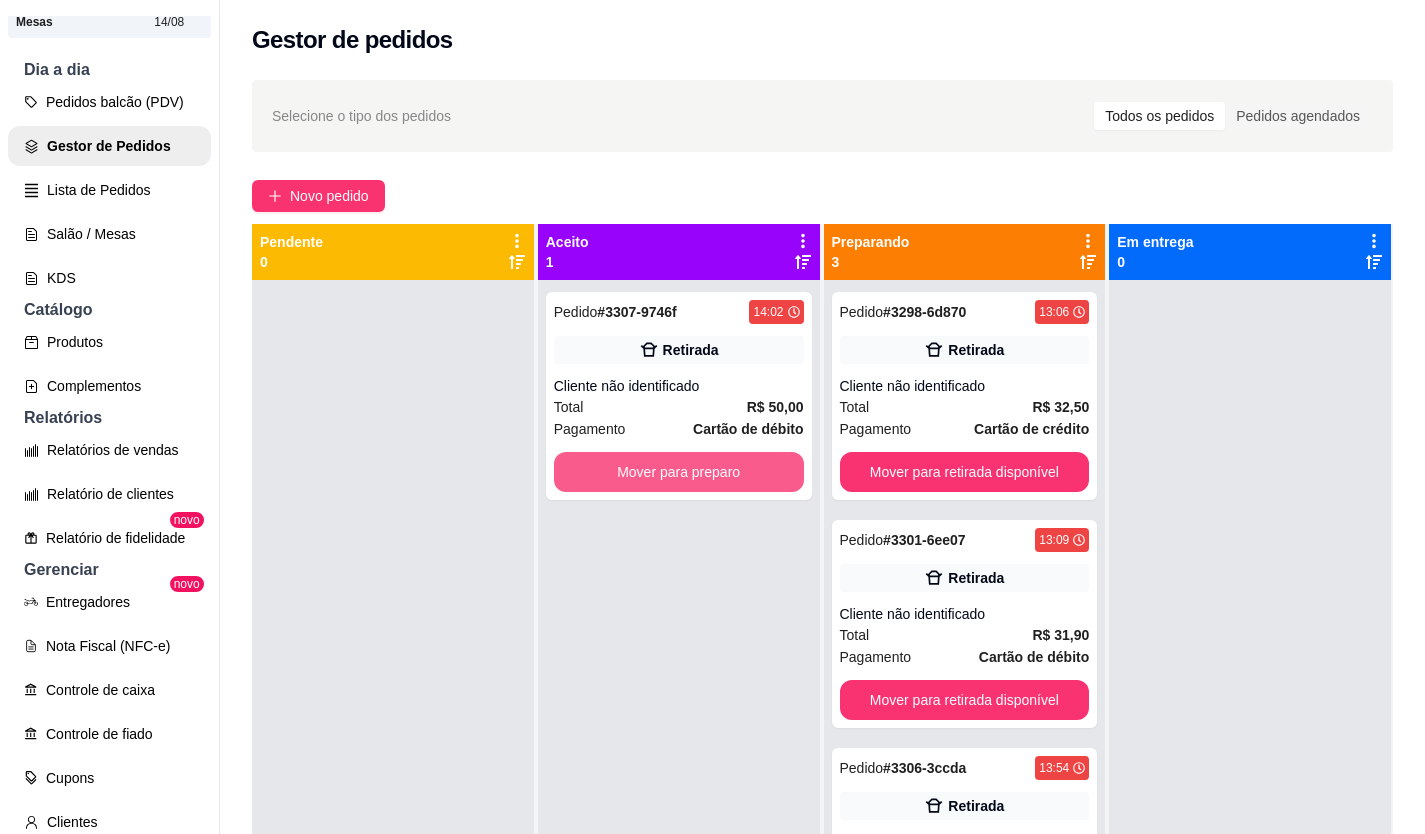 click on "Mover para preparo" at bounding box center (679, 472) 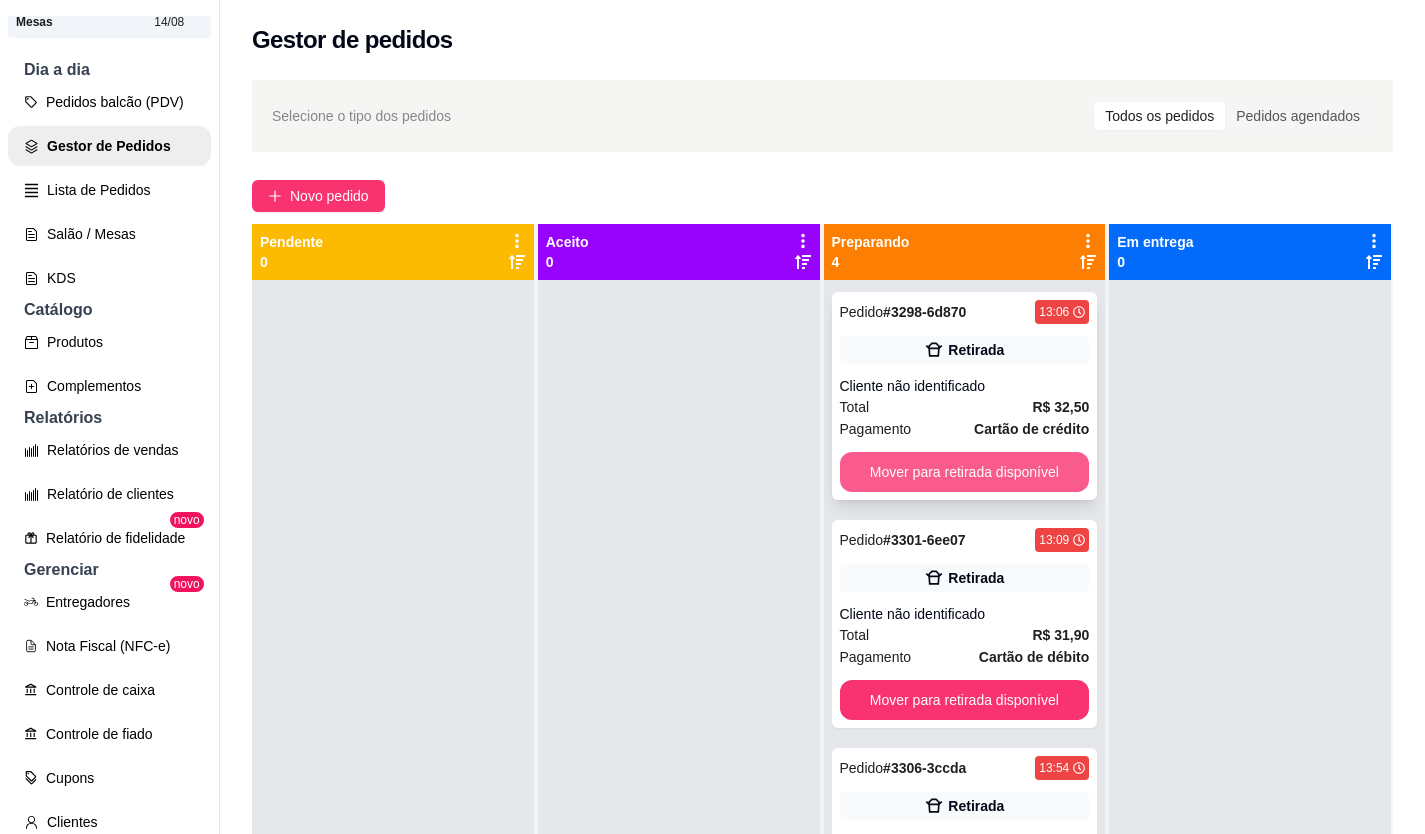 click on "Mover para retirada disponível" at bounding box center [965, 472] 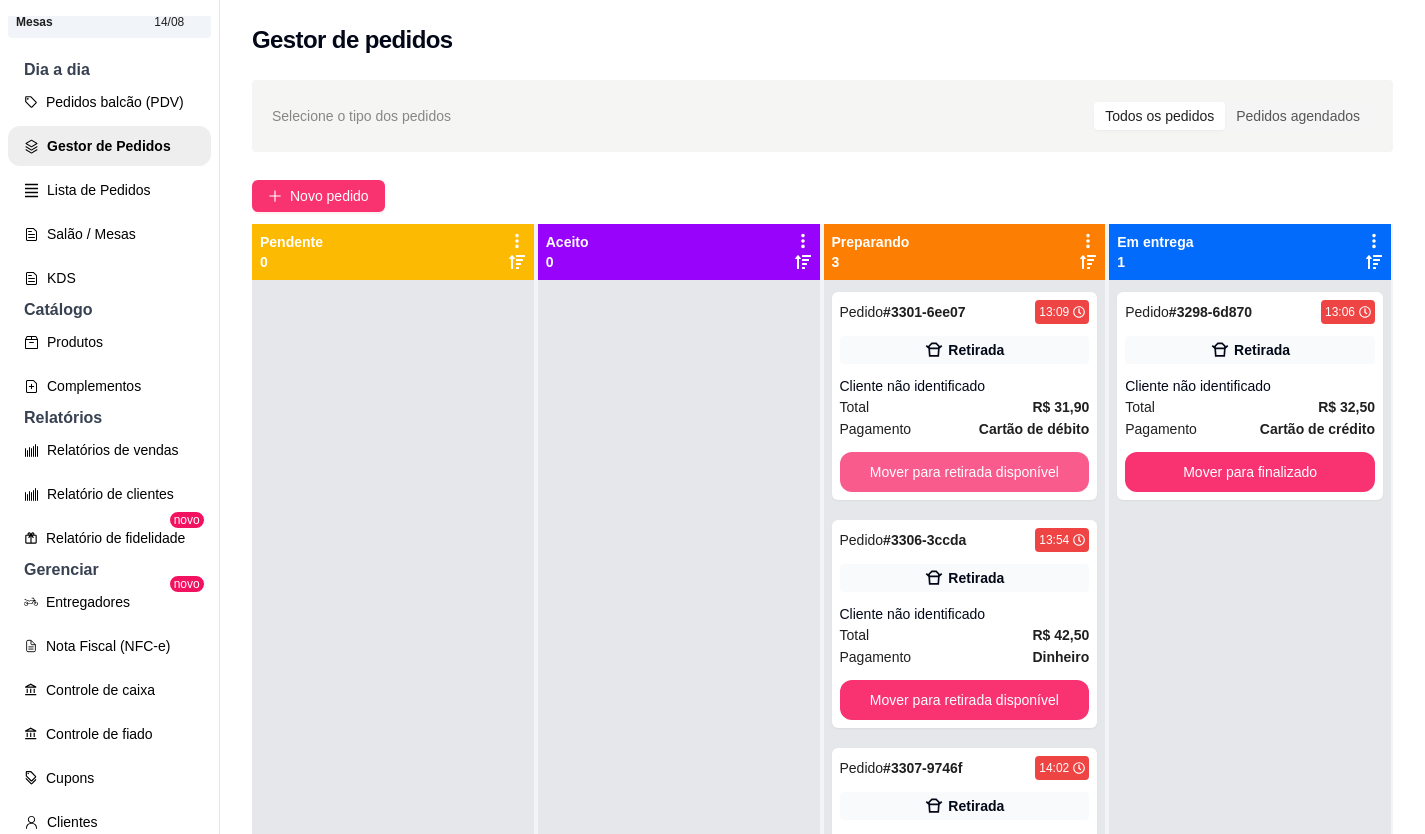 click on "Mover para retirada disponível" at bounding box center (965, 472) 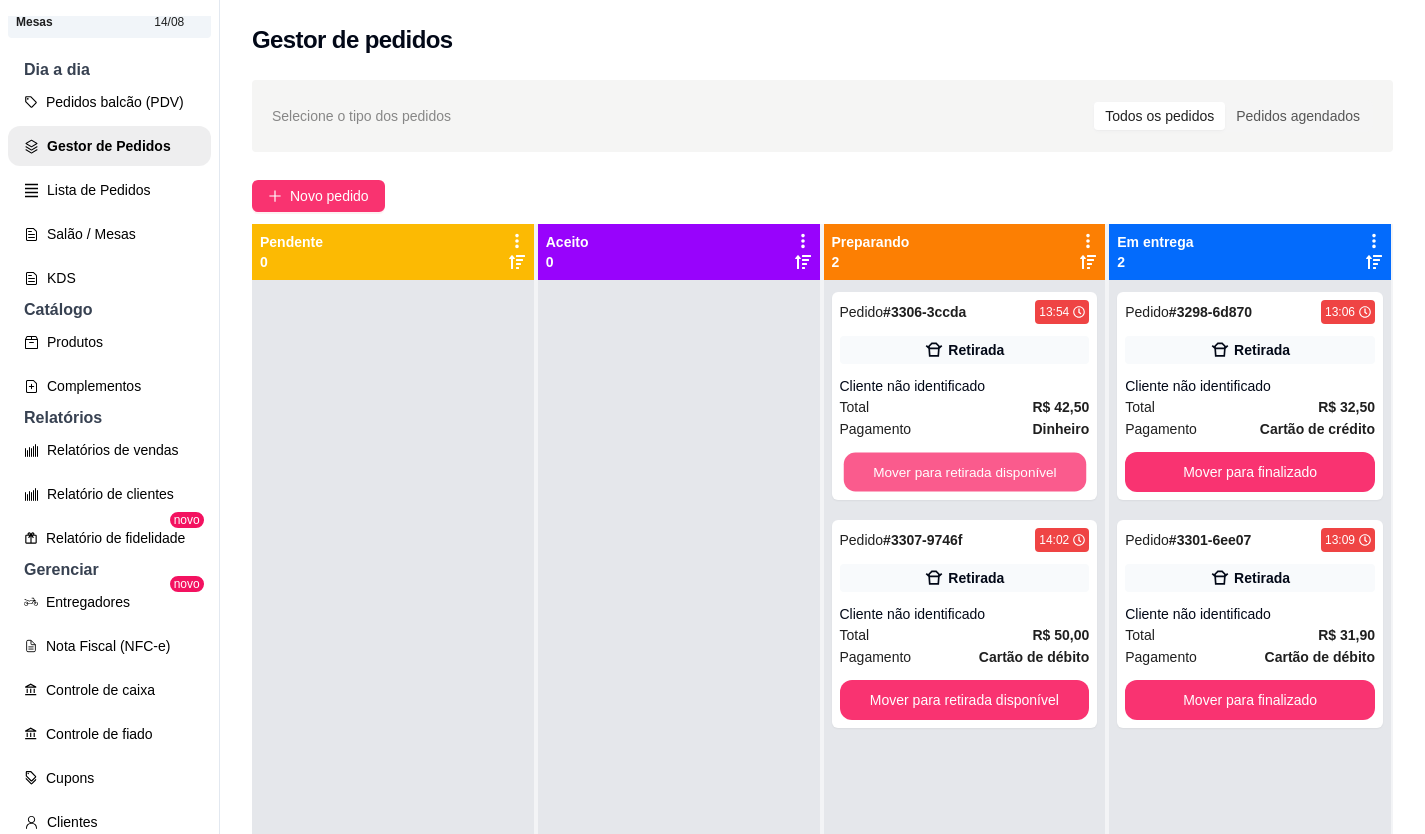 click on "Mover para retirada disponível" at bounding box center [964, 472] 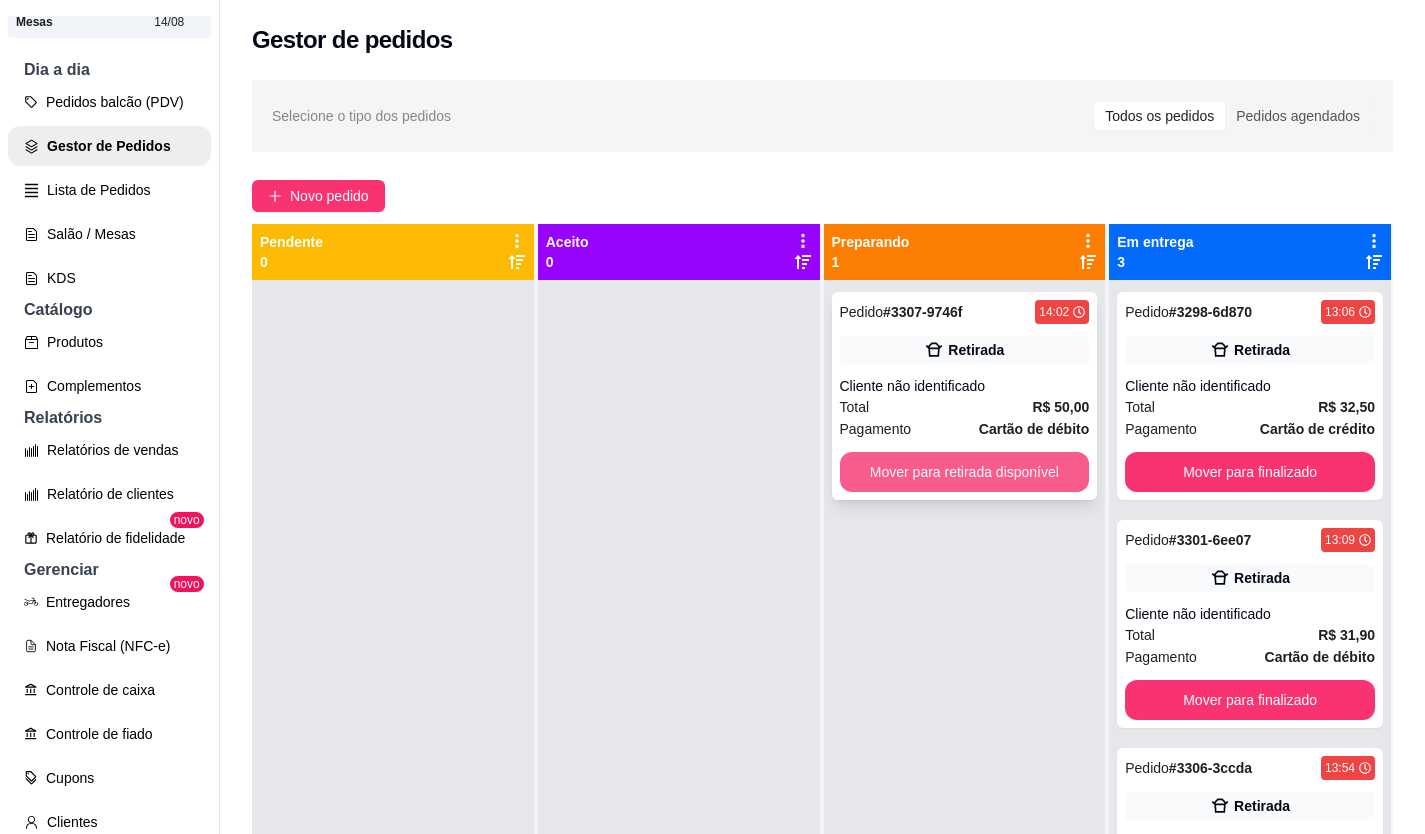 click on "Mover para retirada disponível" at bounding box center [965, 472] 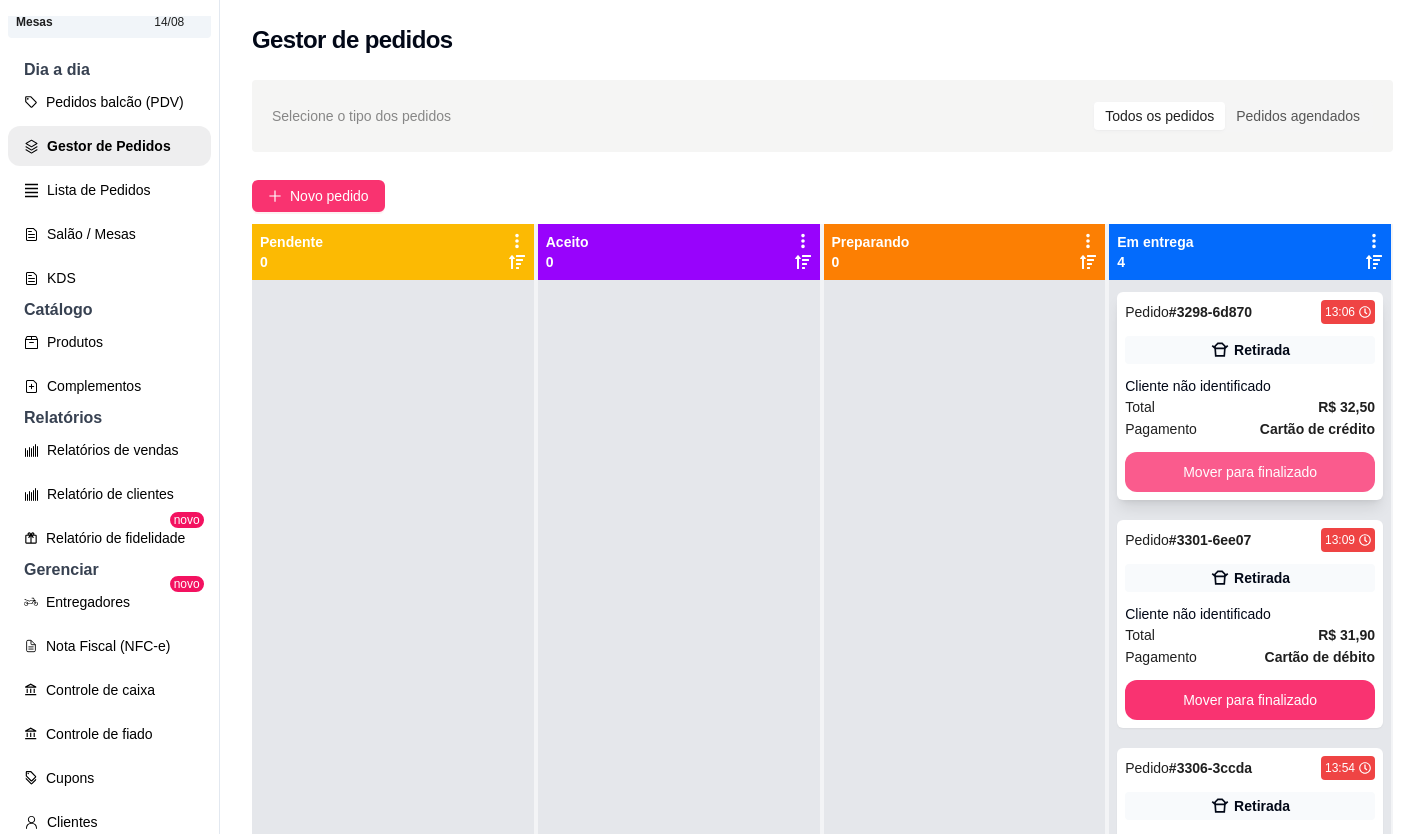 click on "Mover para finalizado" at bounding box center [1250, 472] 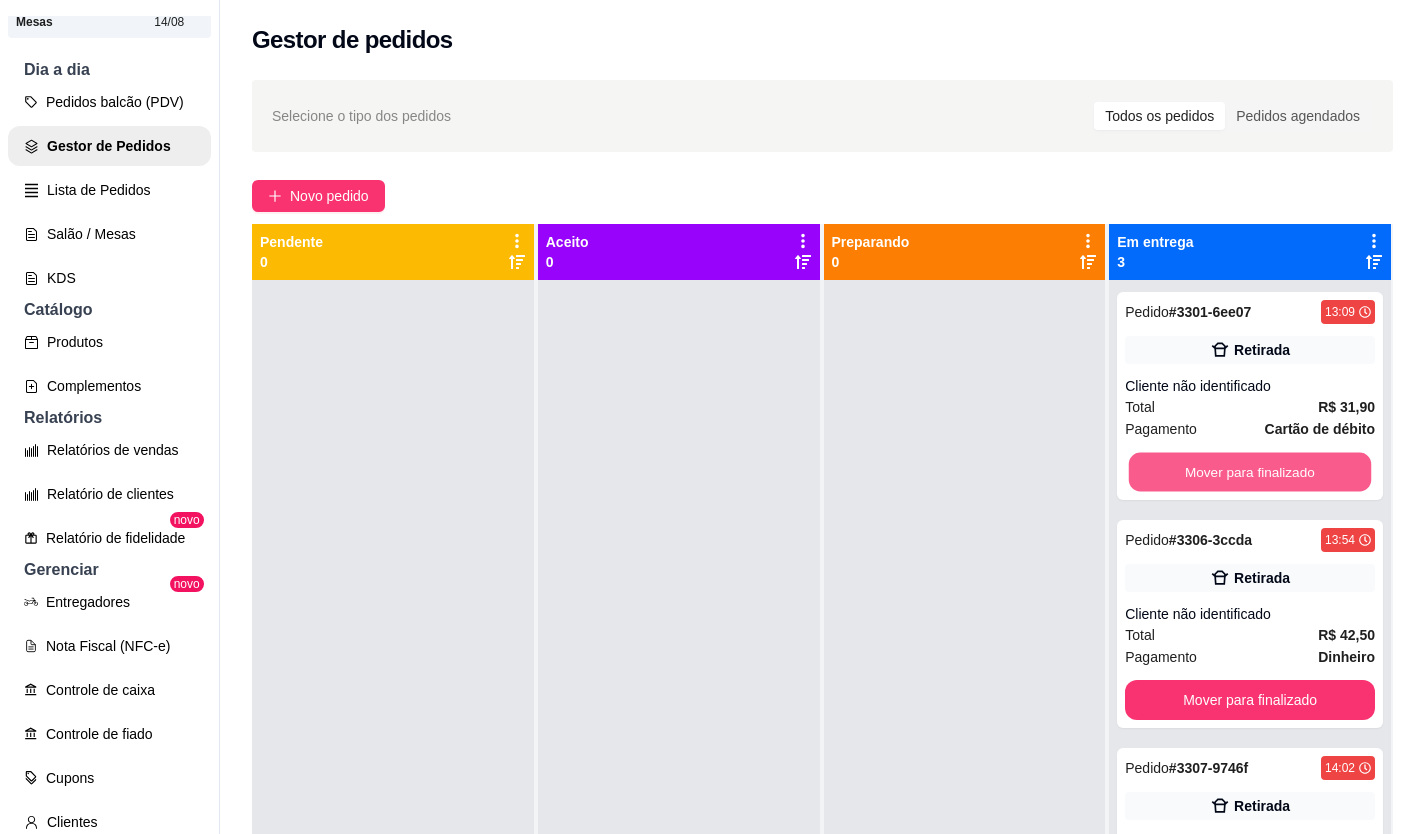 click on "Mover para finalizado" at bounding box center (1250, 472) 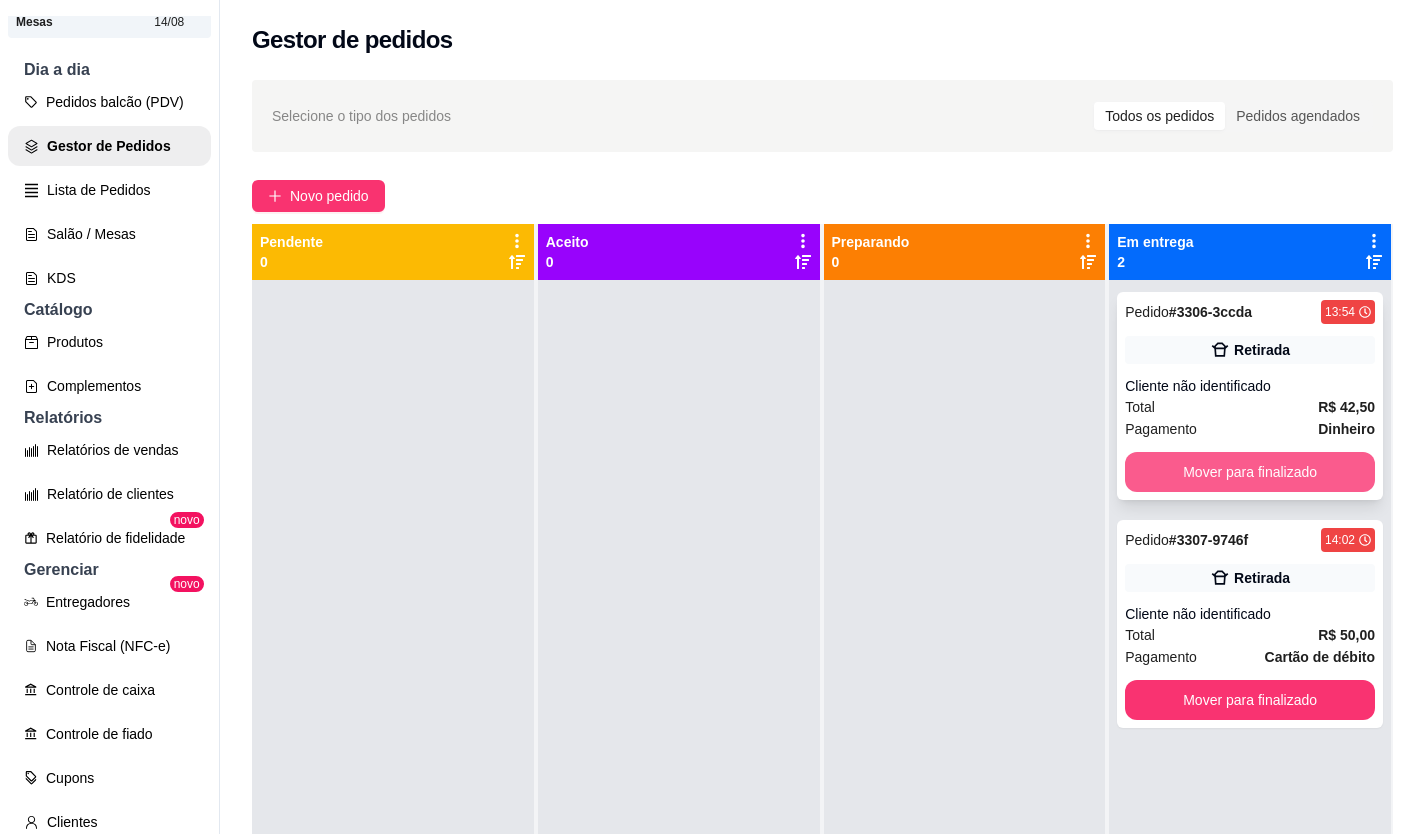 click on "Mover para finalizado" at bounding box center (1250, 472) 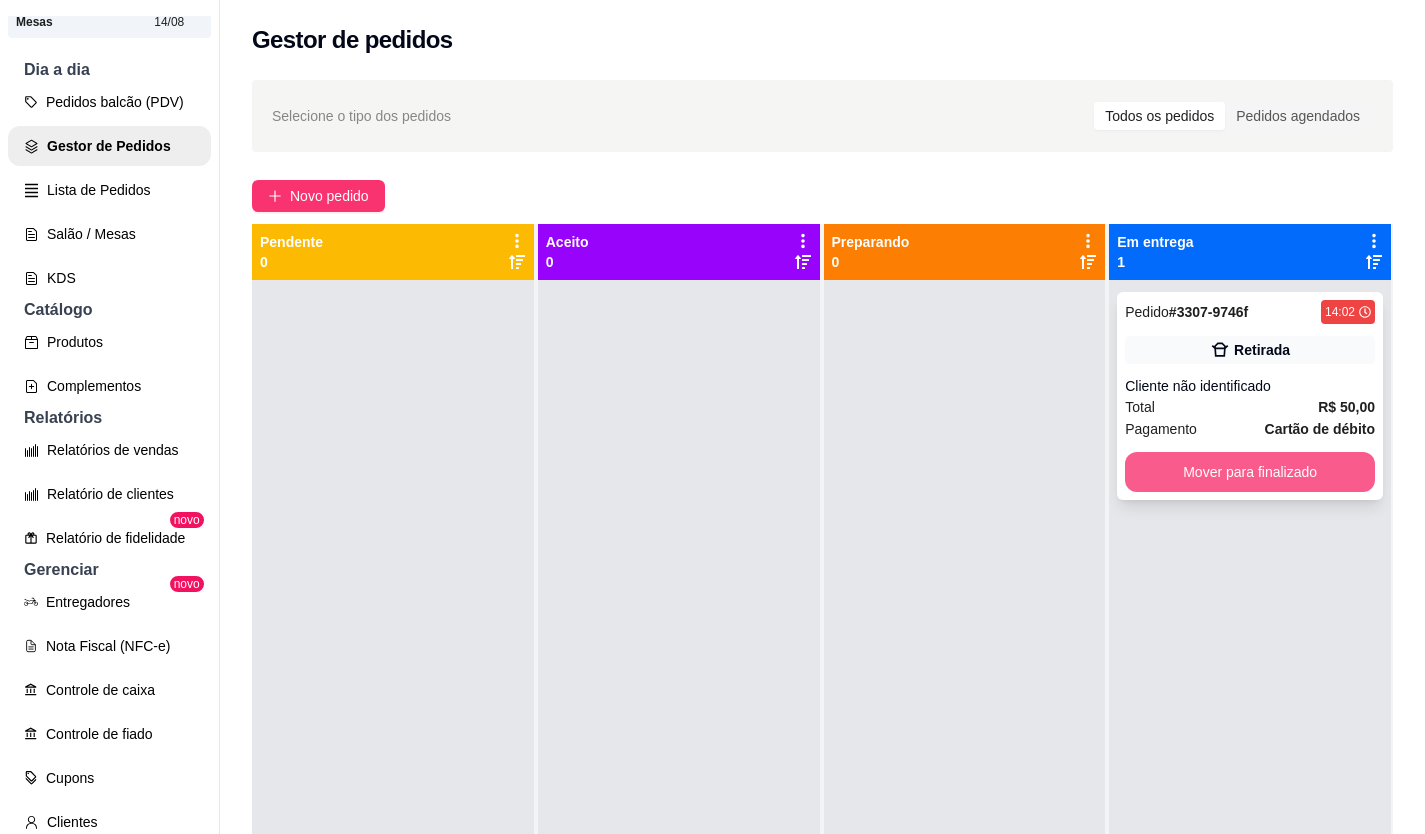 click on "Mover para finalizado" at bounding box center [1250, 472] 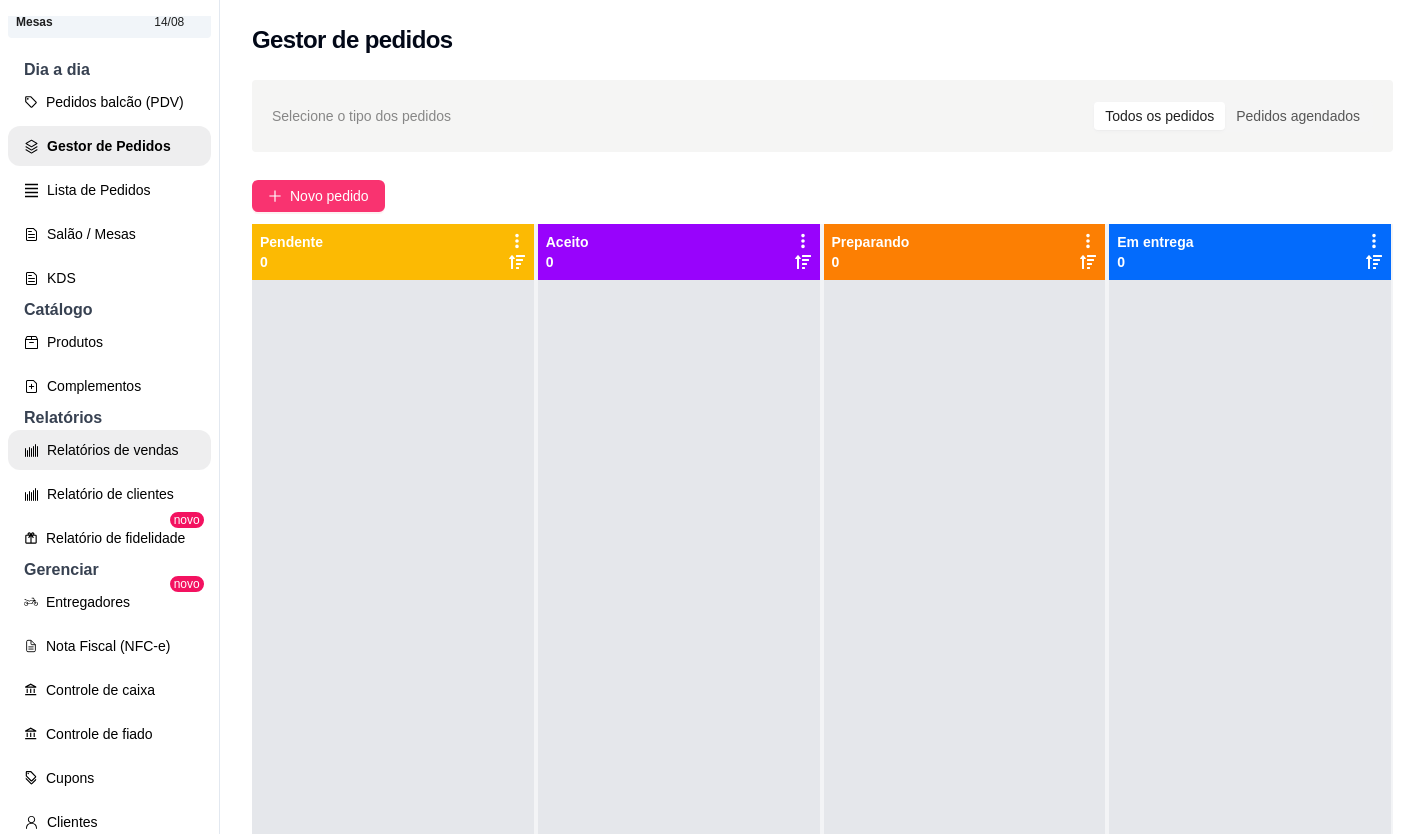 click on "Relatórios de vendas" at bounding box center [109, 450] 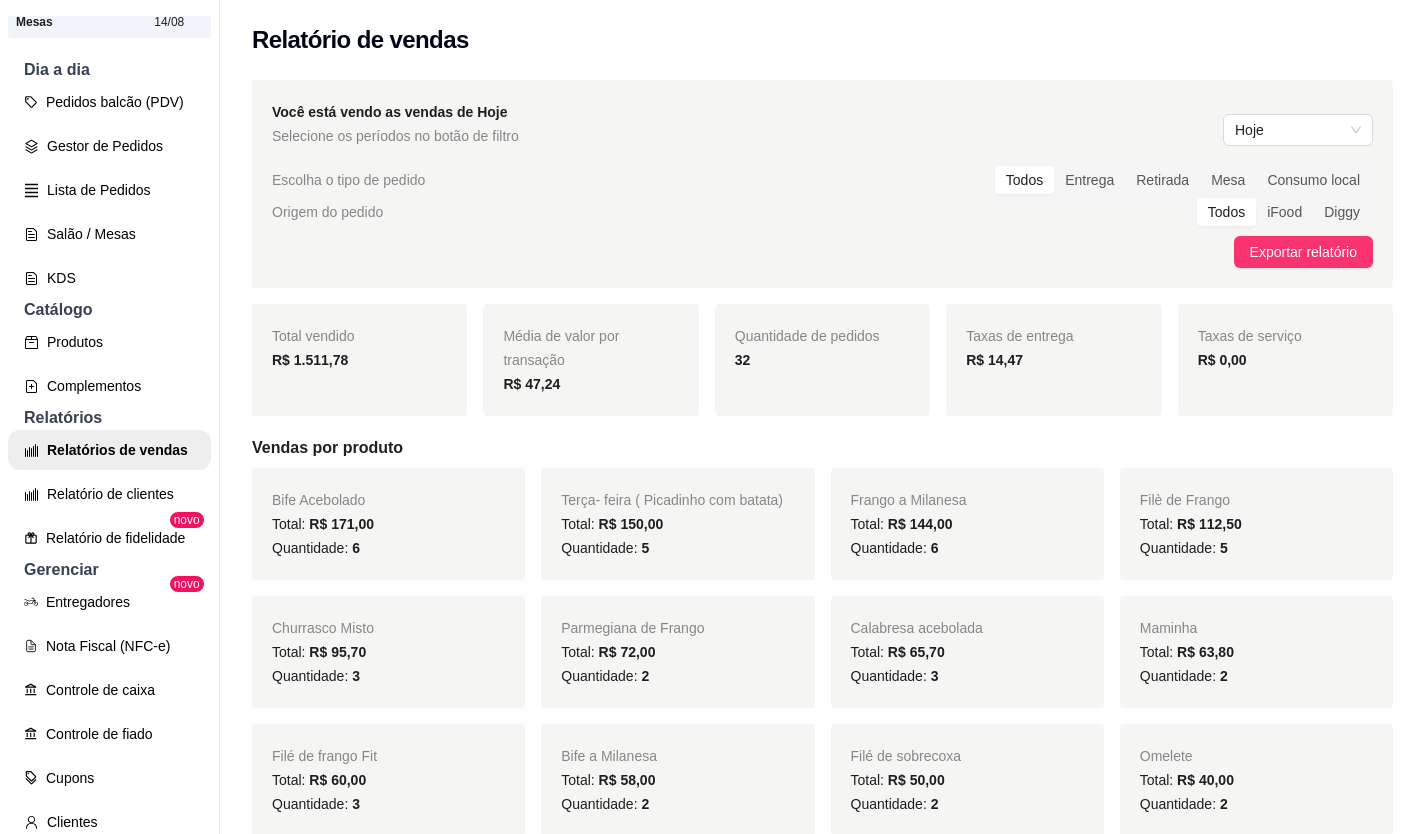 drag, startPoint x: 117, startPoint y: 474, endPoint x: 571, endPoint y: 181, distance: 540.3378 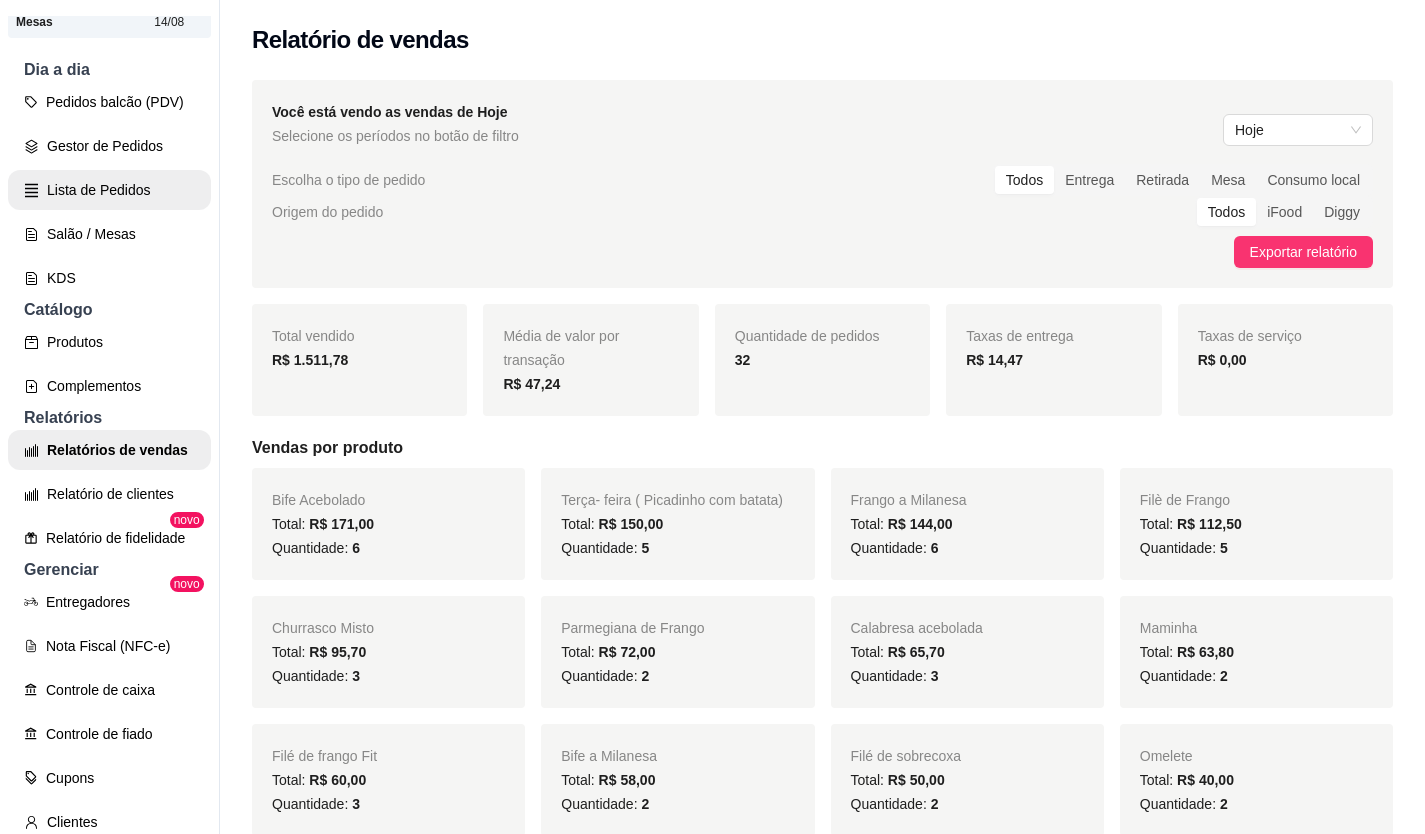 click on "Lista de Pedidos" at bounding box center (109, 190) 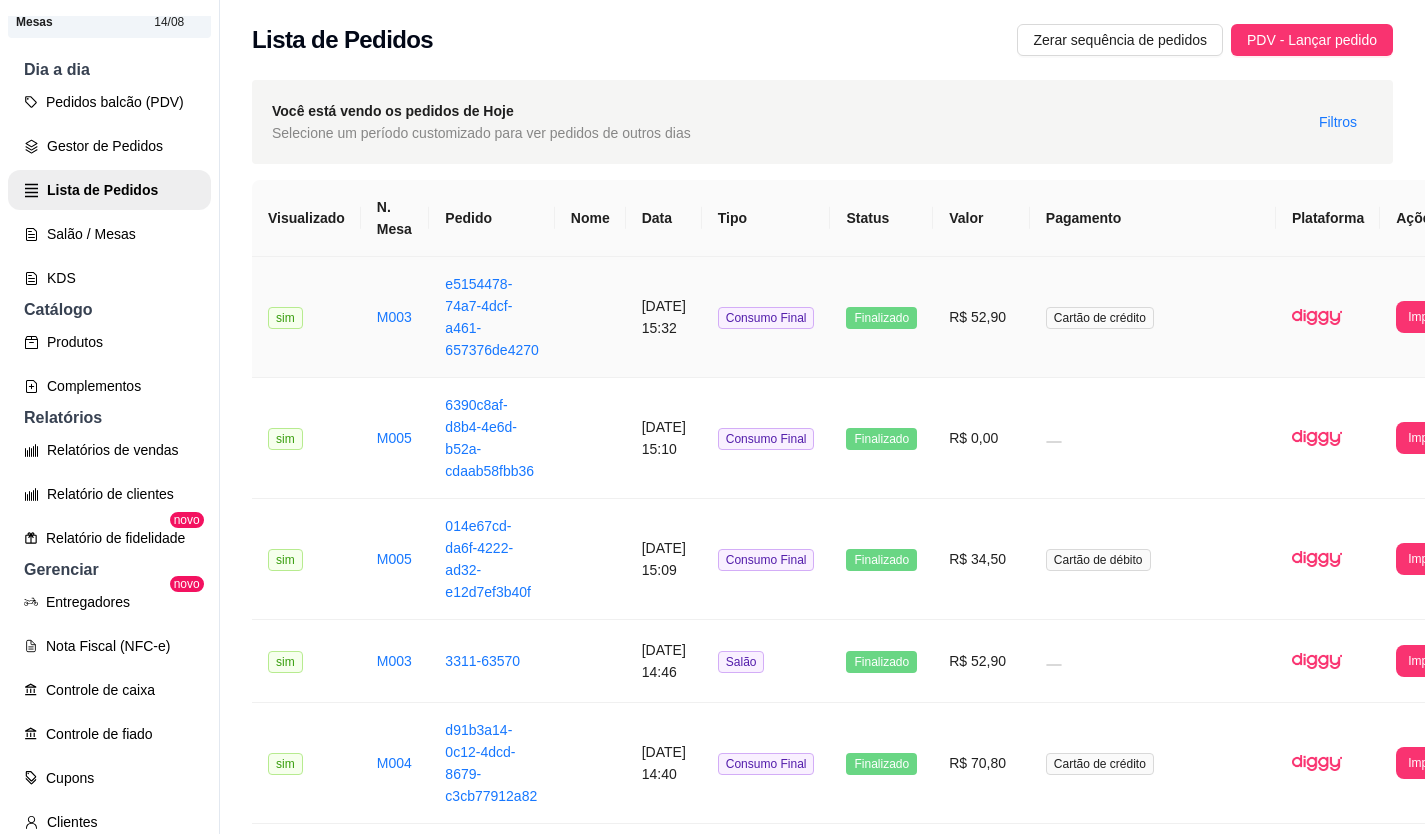 click on "Finalizado" at bounding box center [881, 318] 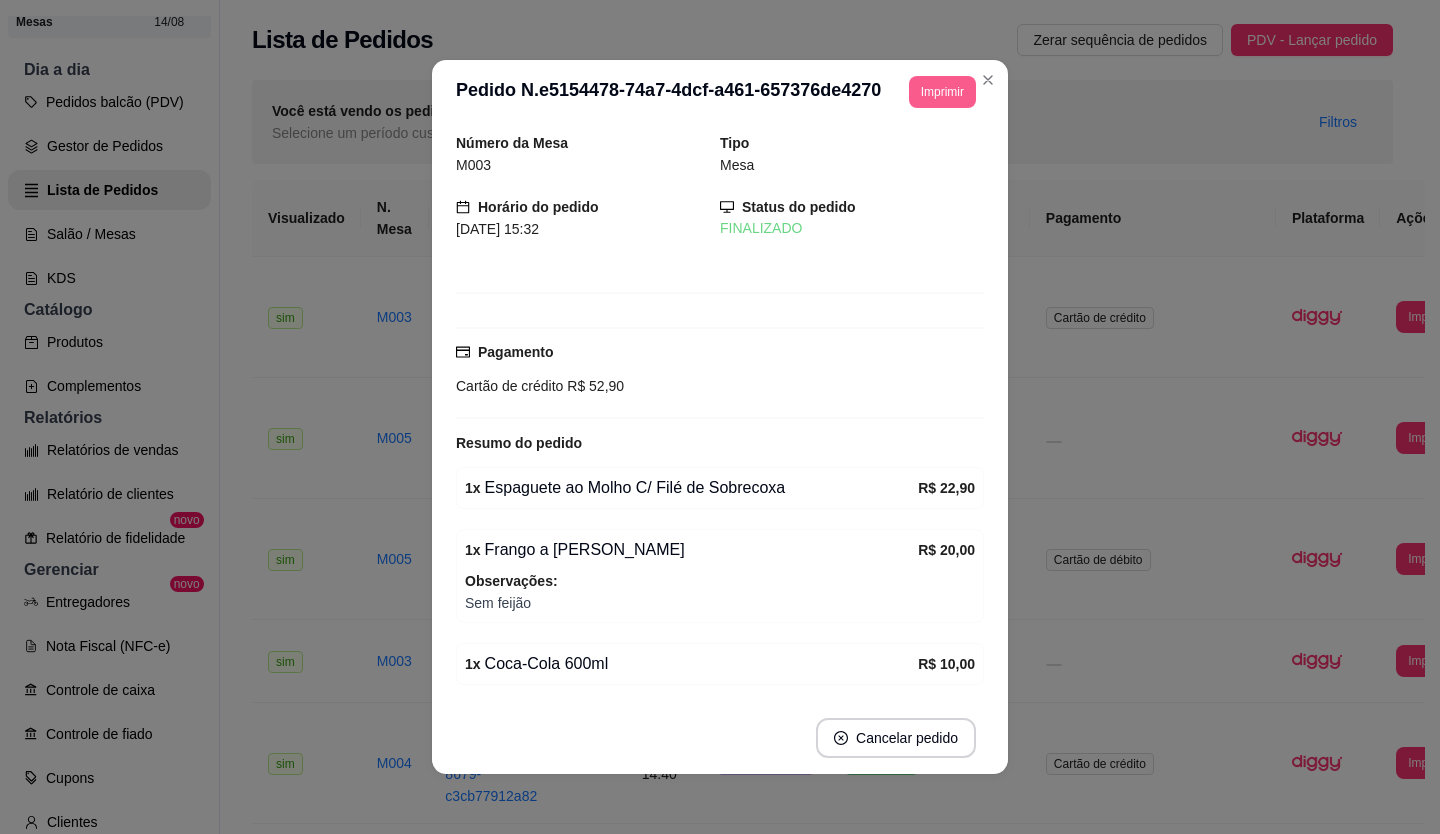 click on "Imprimir" at bounding box center (942, 92) 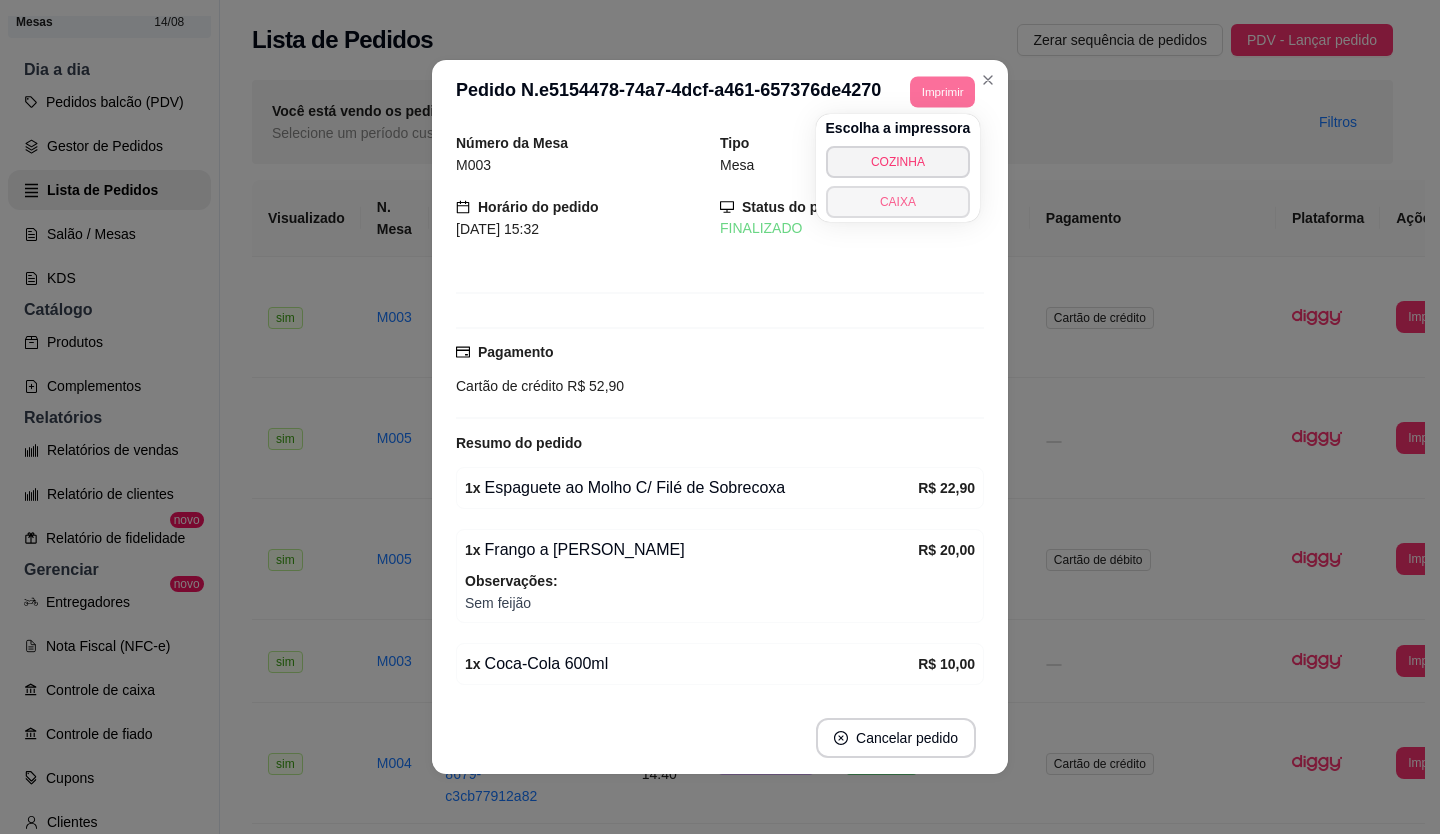 click on "CAIXA" at bounding box center [898, 202] 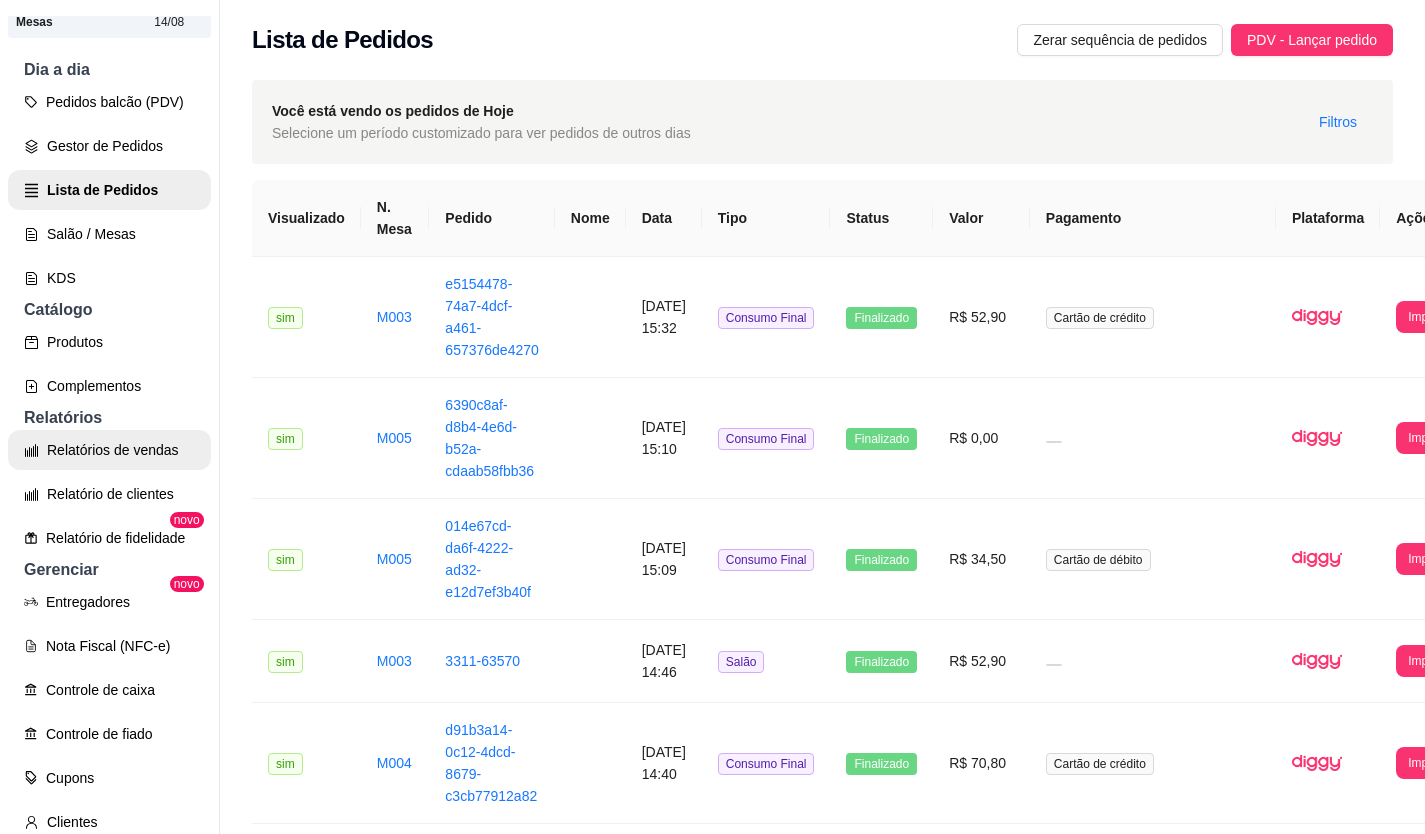 click on "Relatórios de vendas" at bounding box center (109, 450) 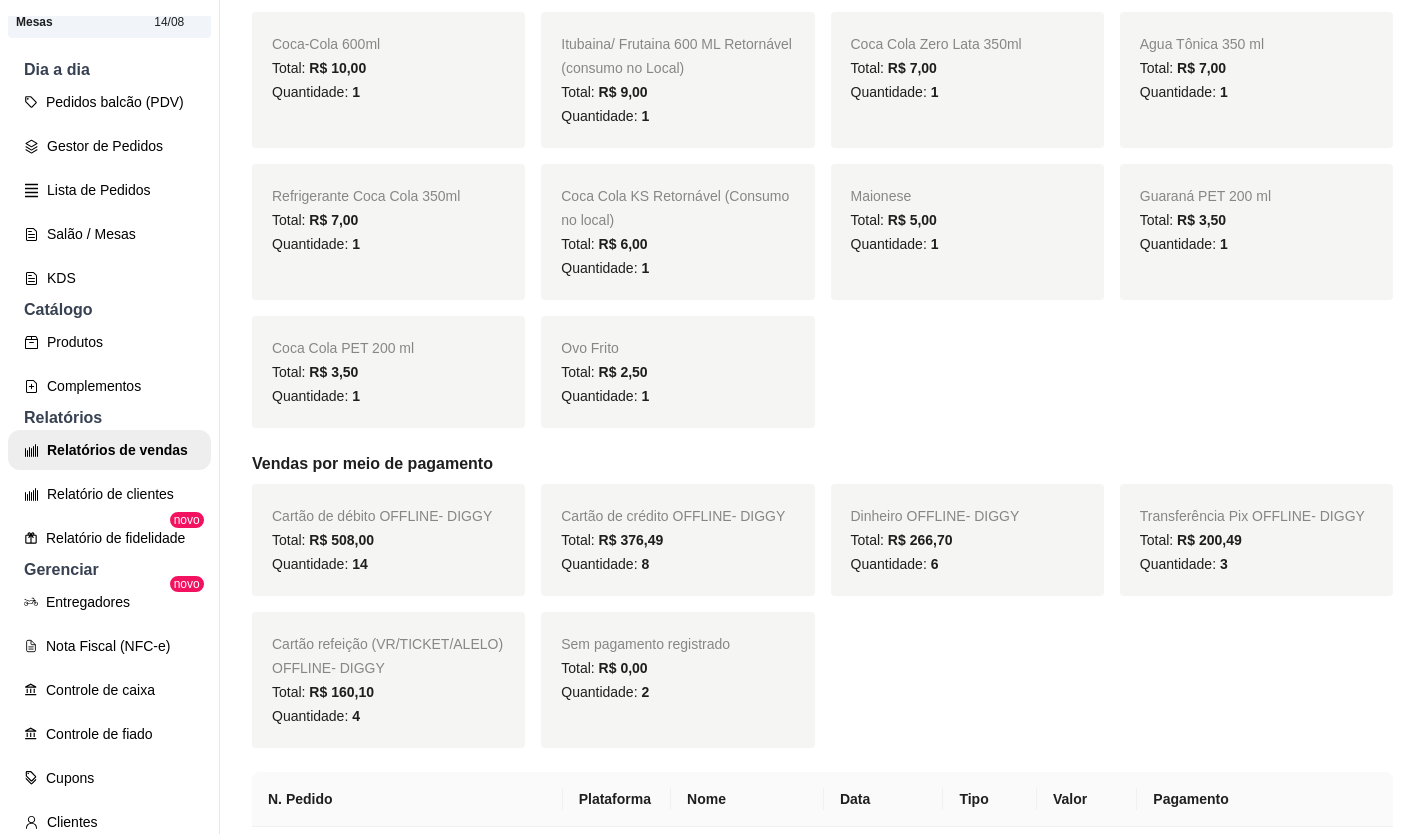 scroll, scrollTop: 1500, scrollLeft: 0, axis: vertical 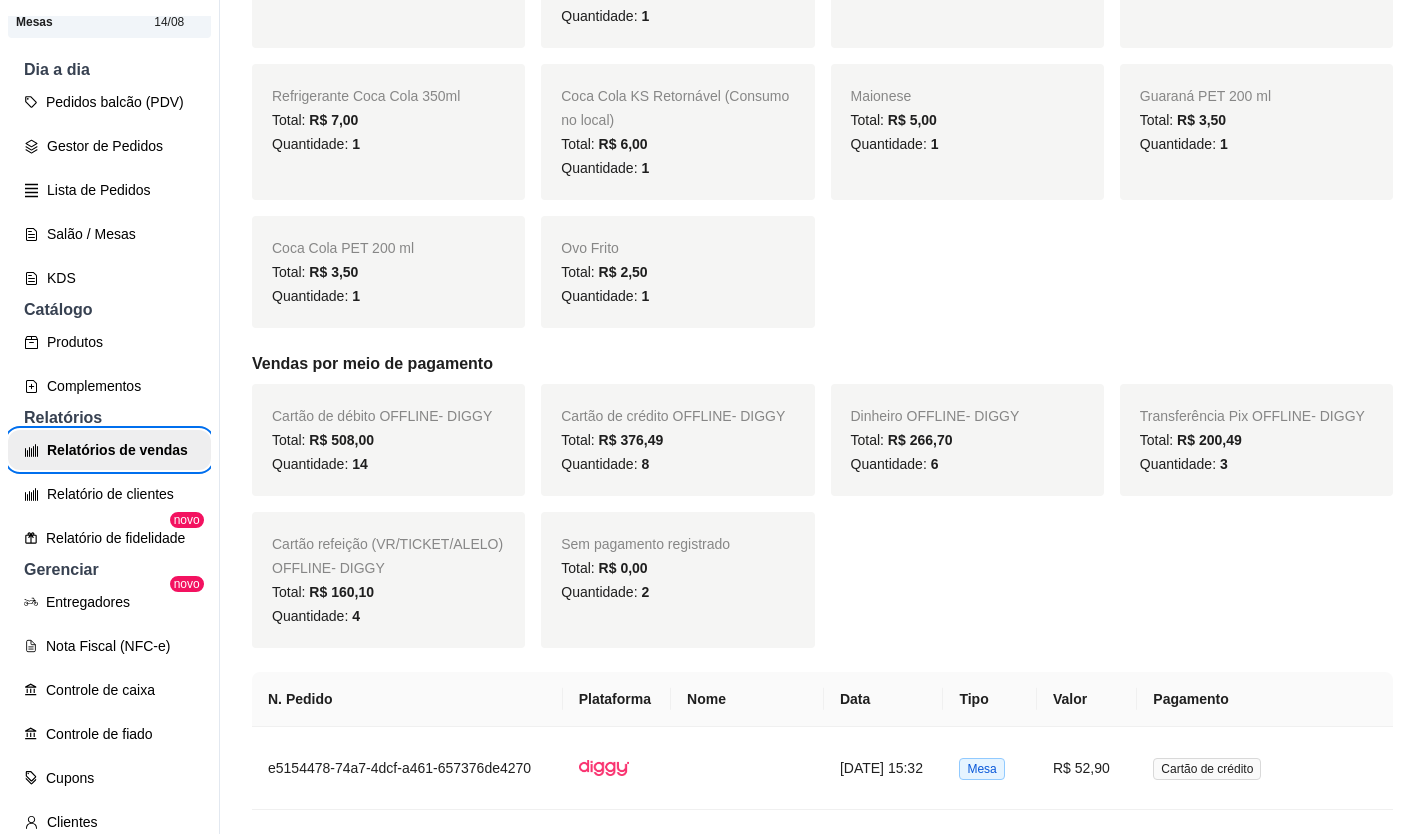 click on "Dinheiro   OFFLINE  -   DIGGY Total:   R$ 266,70 Quantidade:   6" at bounding box center (967, 440) 